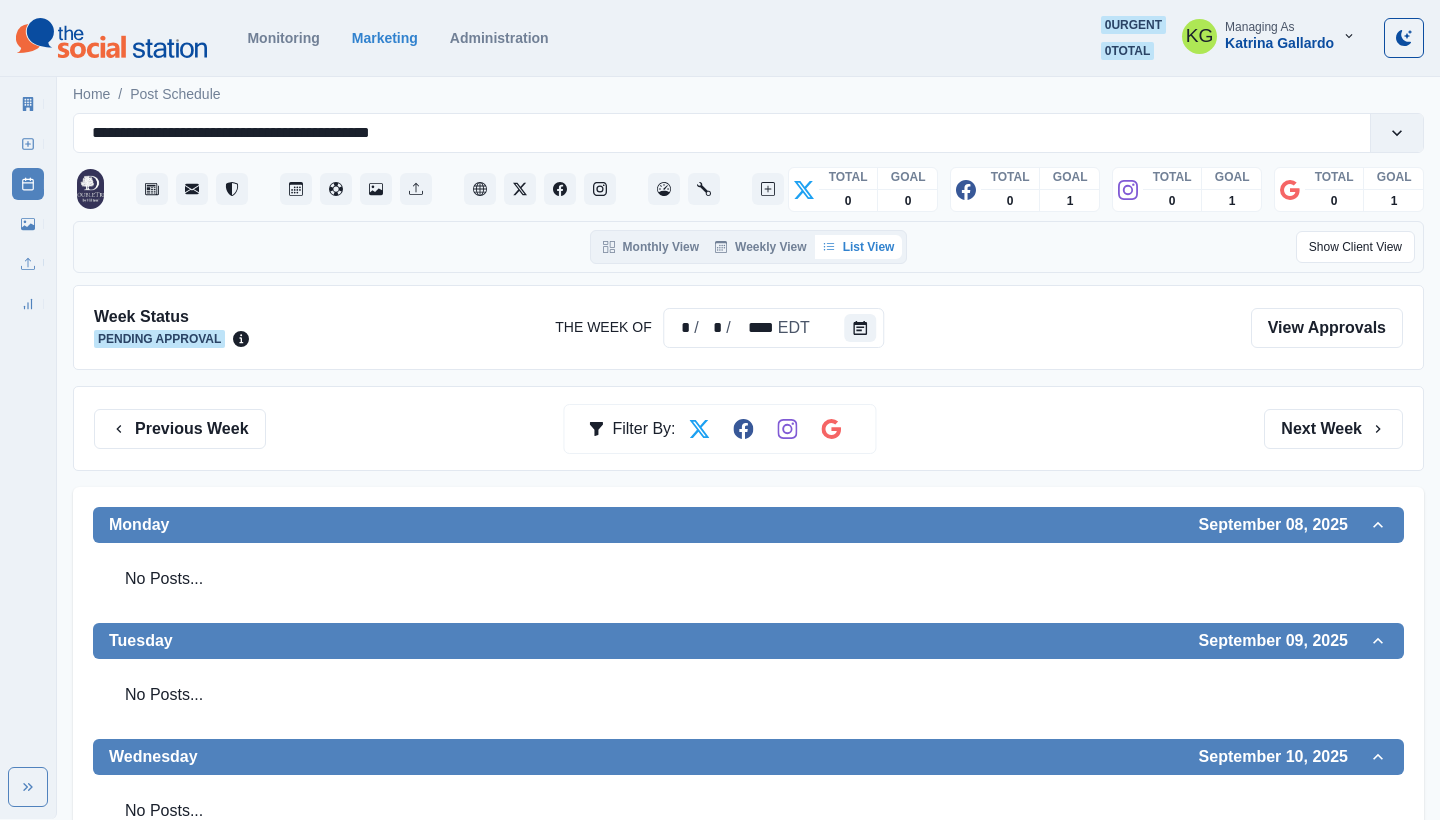 scroll, scrollTop: -1, scrollLeft: 0, axis: vertical 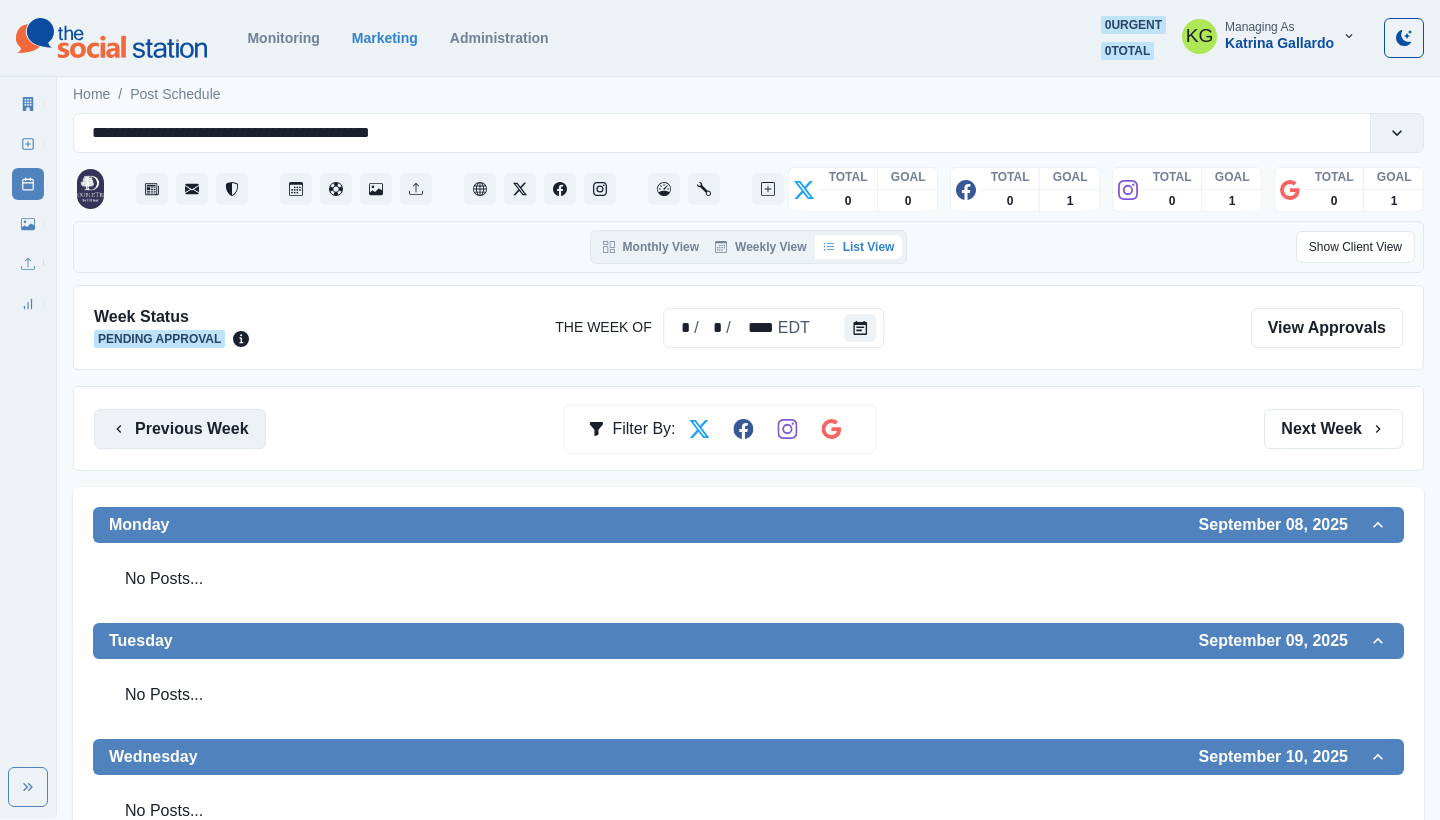 click on "Previous Week" at bounding box center (180, 429) 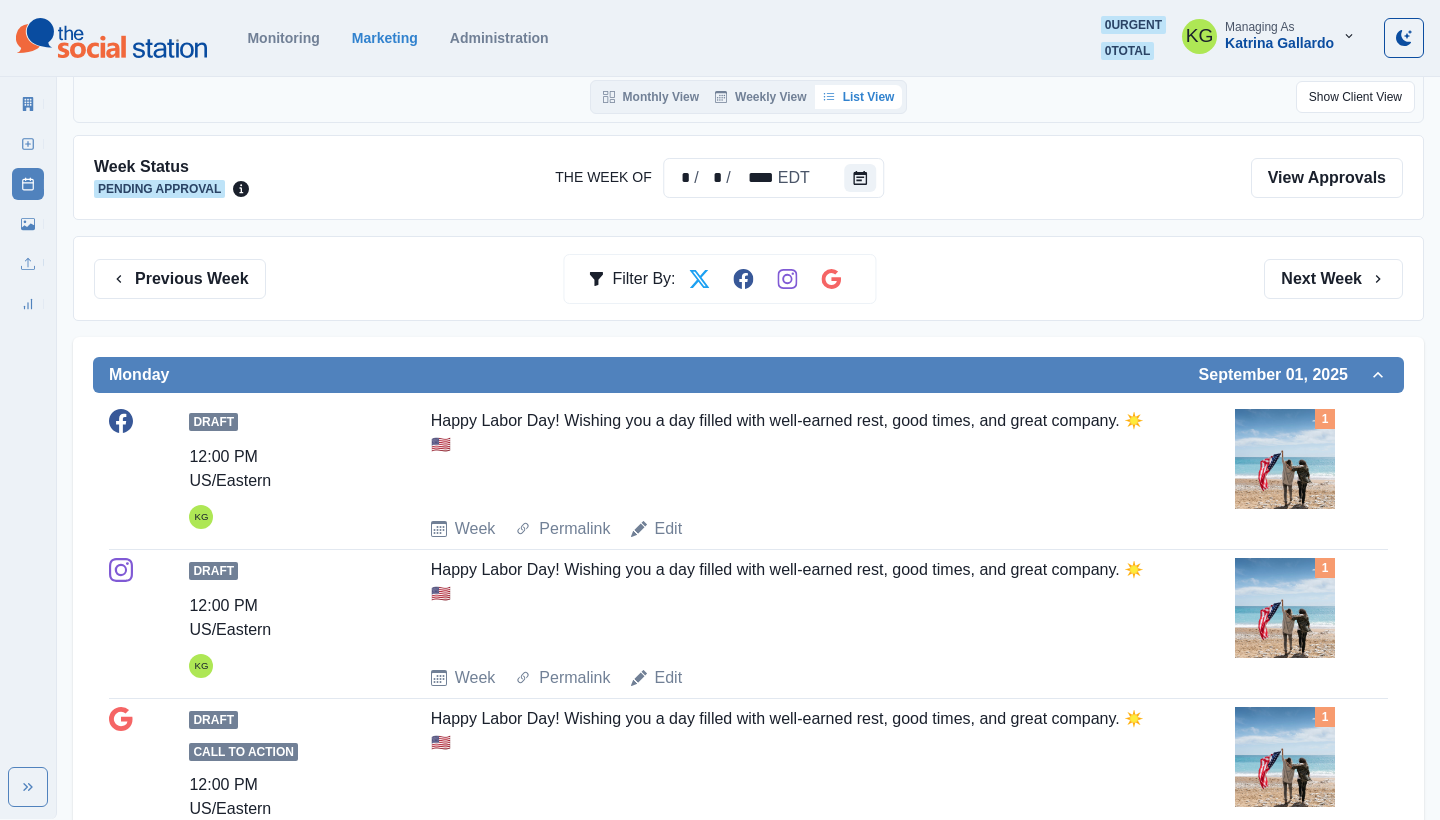 scroll, scrollTop: 312, scrollLeft: 0, axis: vertical 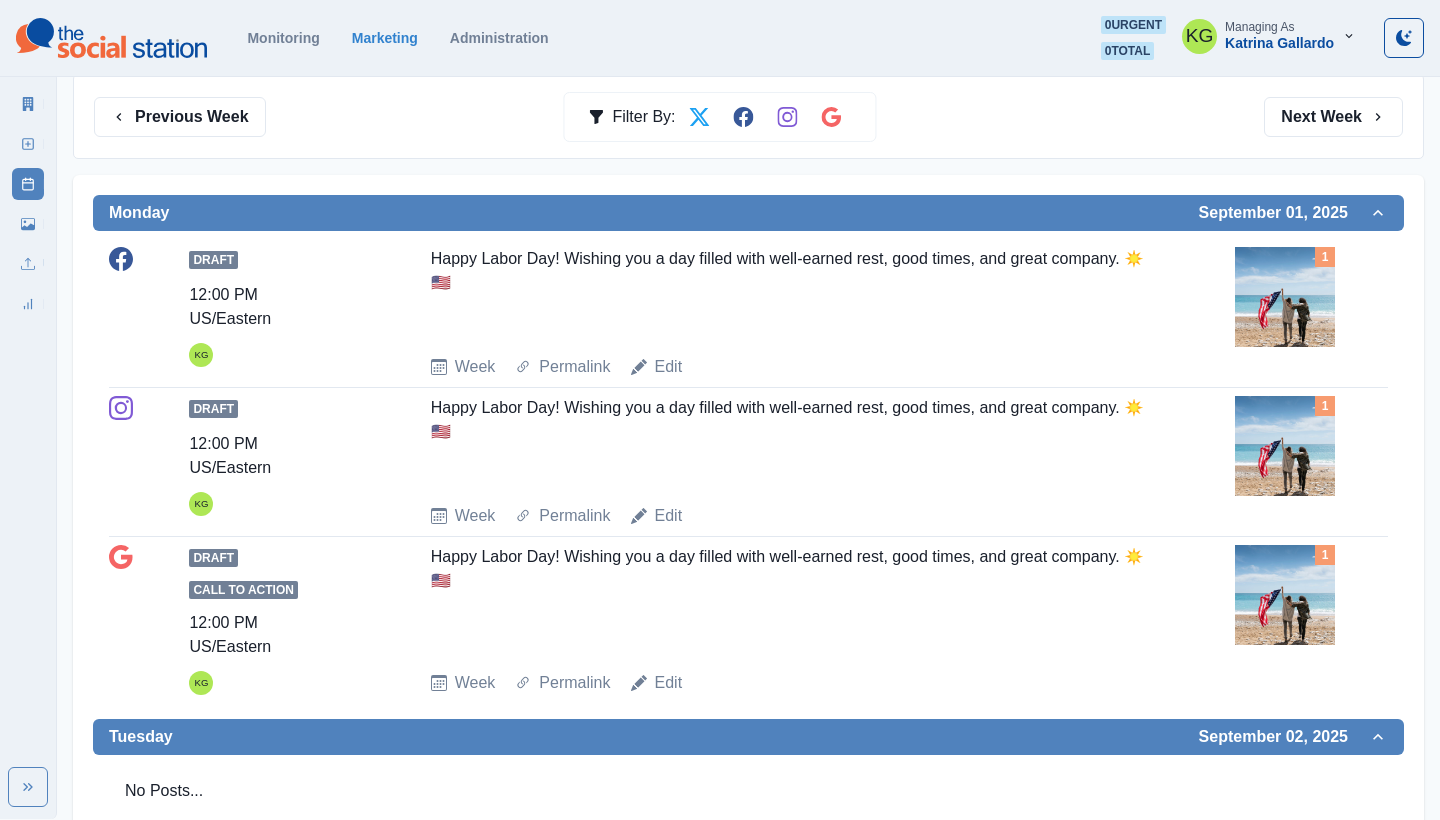 click on "Happy Labor Day! Wishing you a day filled with well-earned rest, good times, and great company. ☀️🇺🇸" at bounding box center (789, 442) 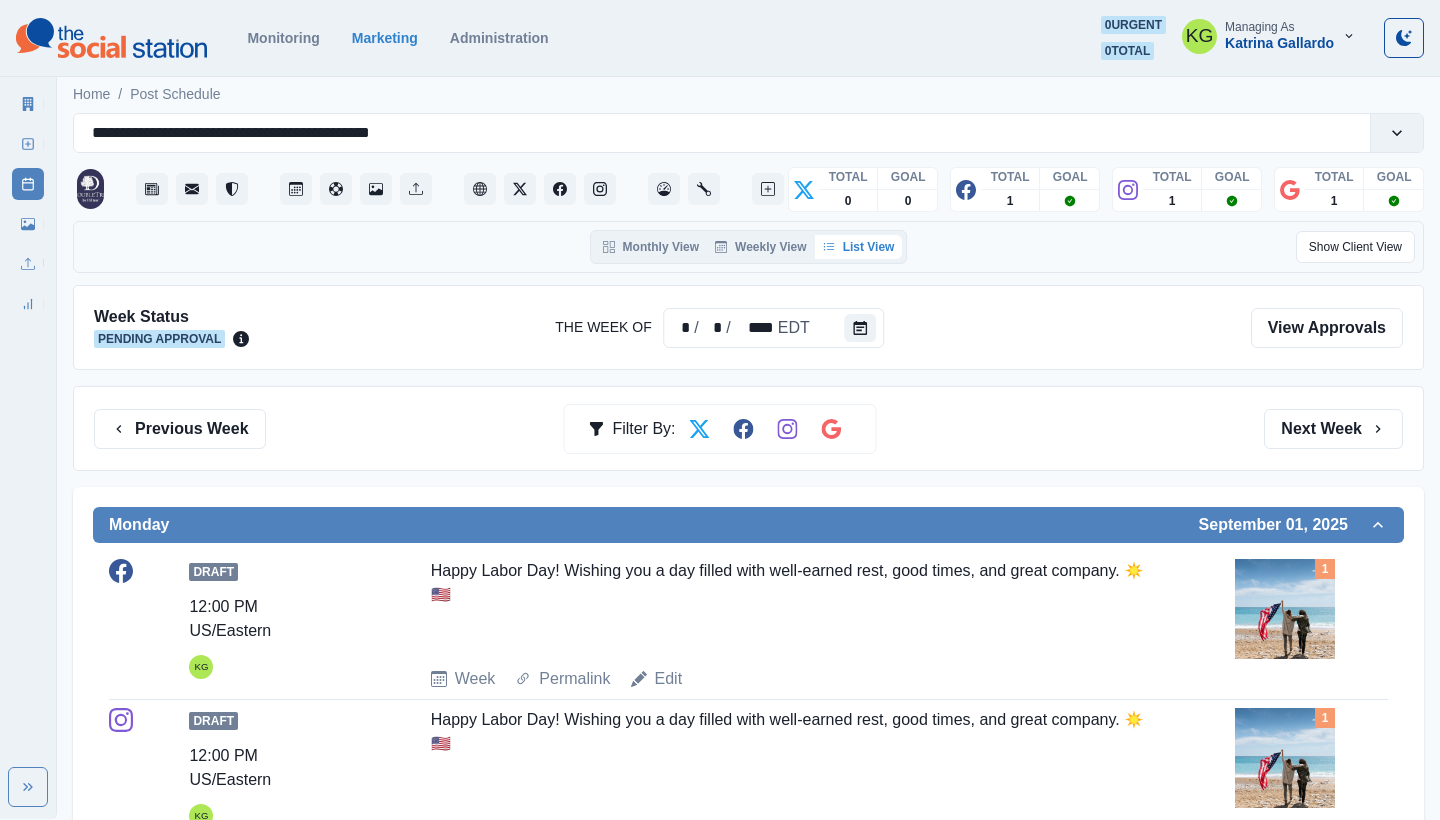scroll, scrollTop: 0, scrollLeft: 0, axis: both 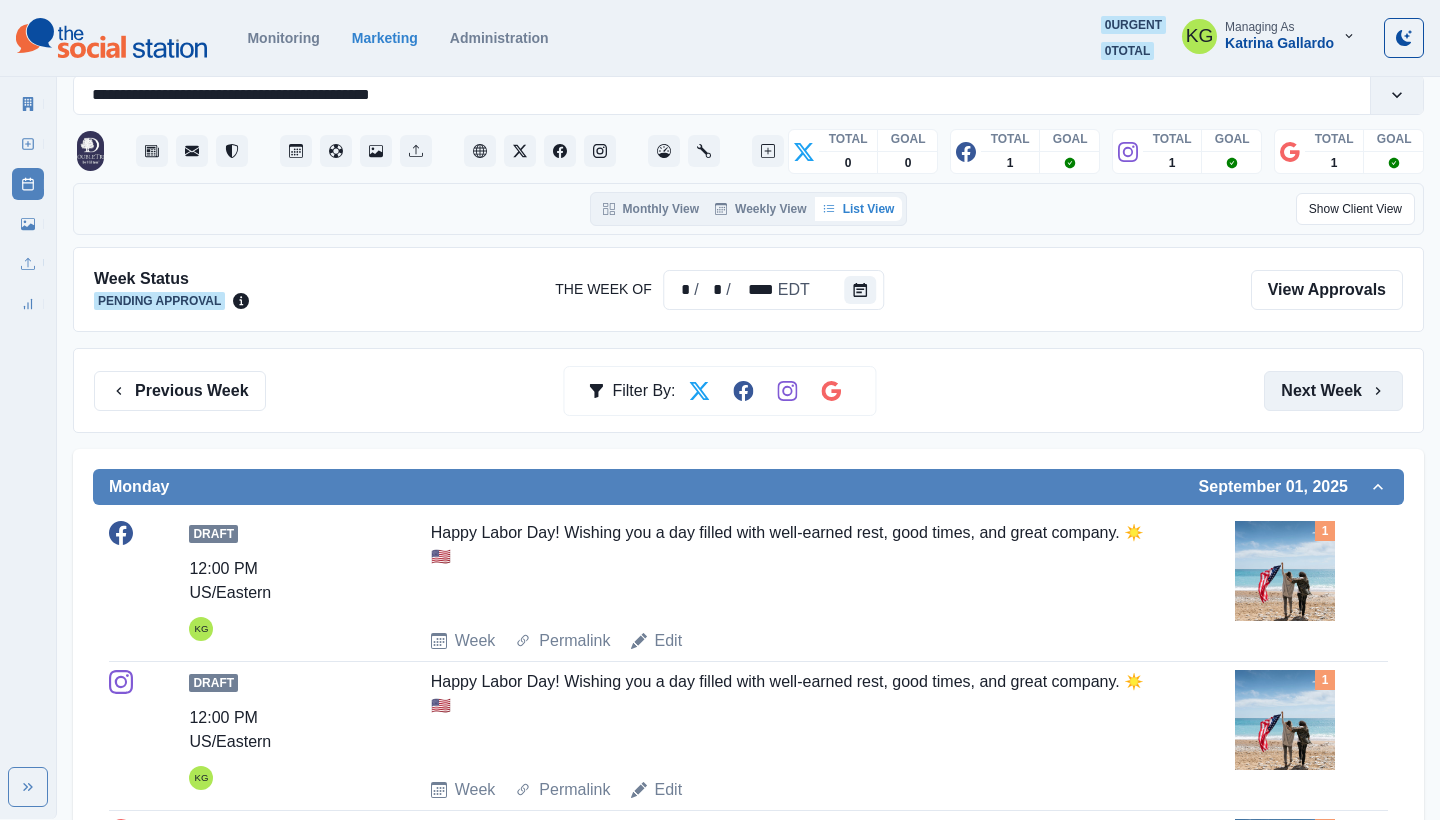 click on "Next Week" at bounding box center [1333, 391] 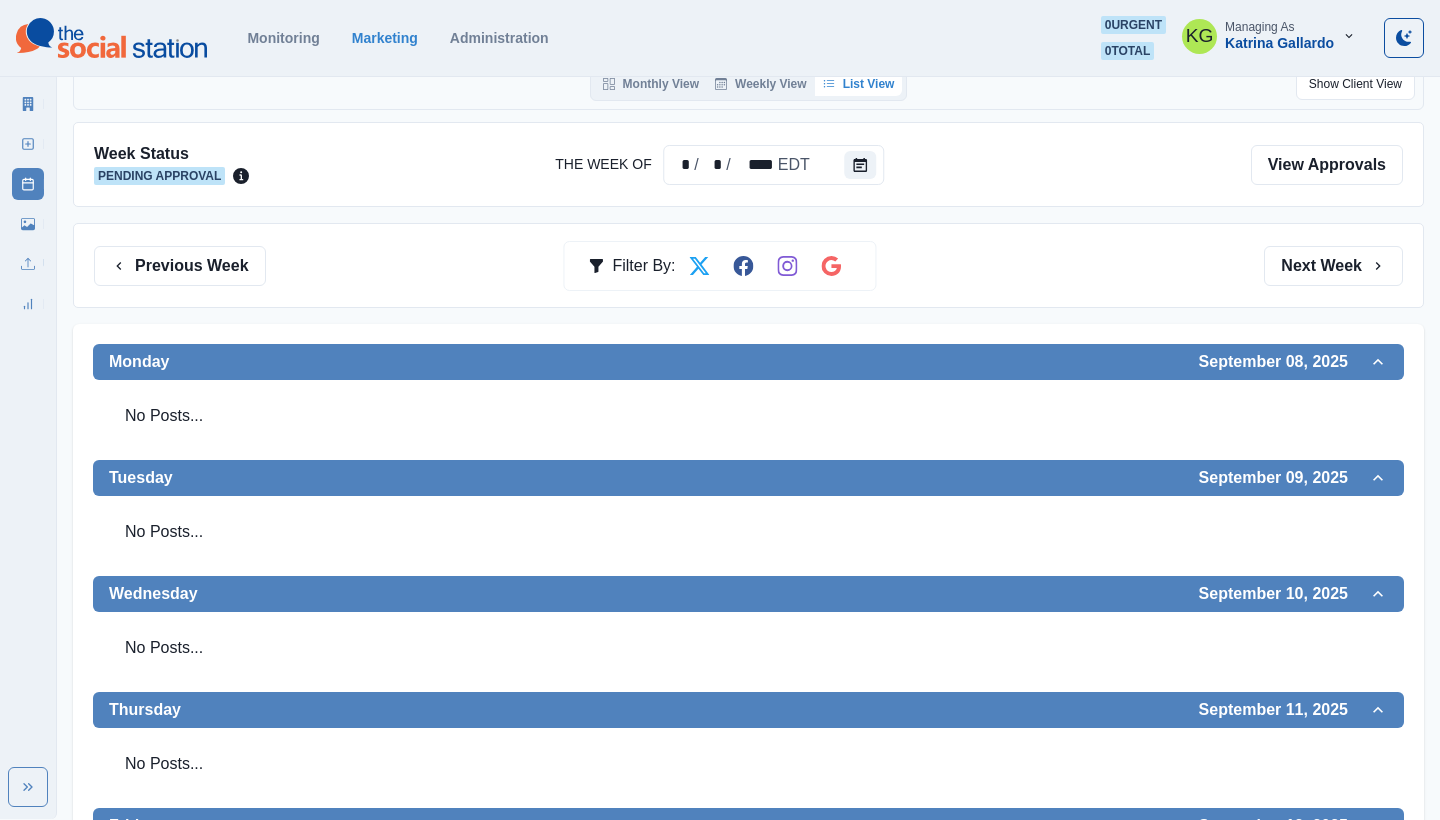 scroll, scrollTop: 167, scrollLeft: 0, axis: vertical 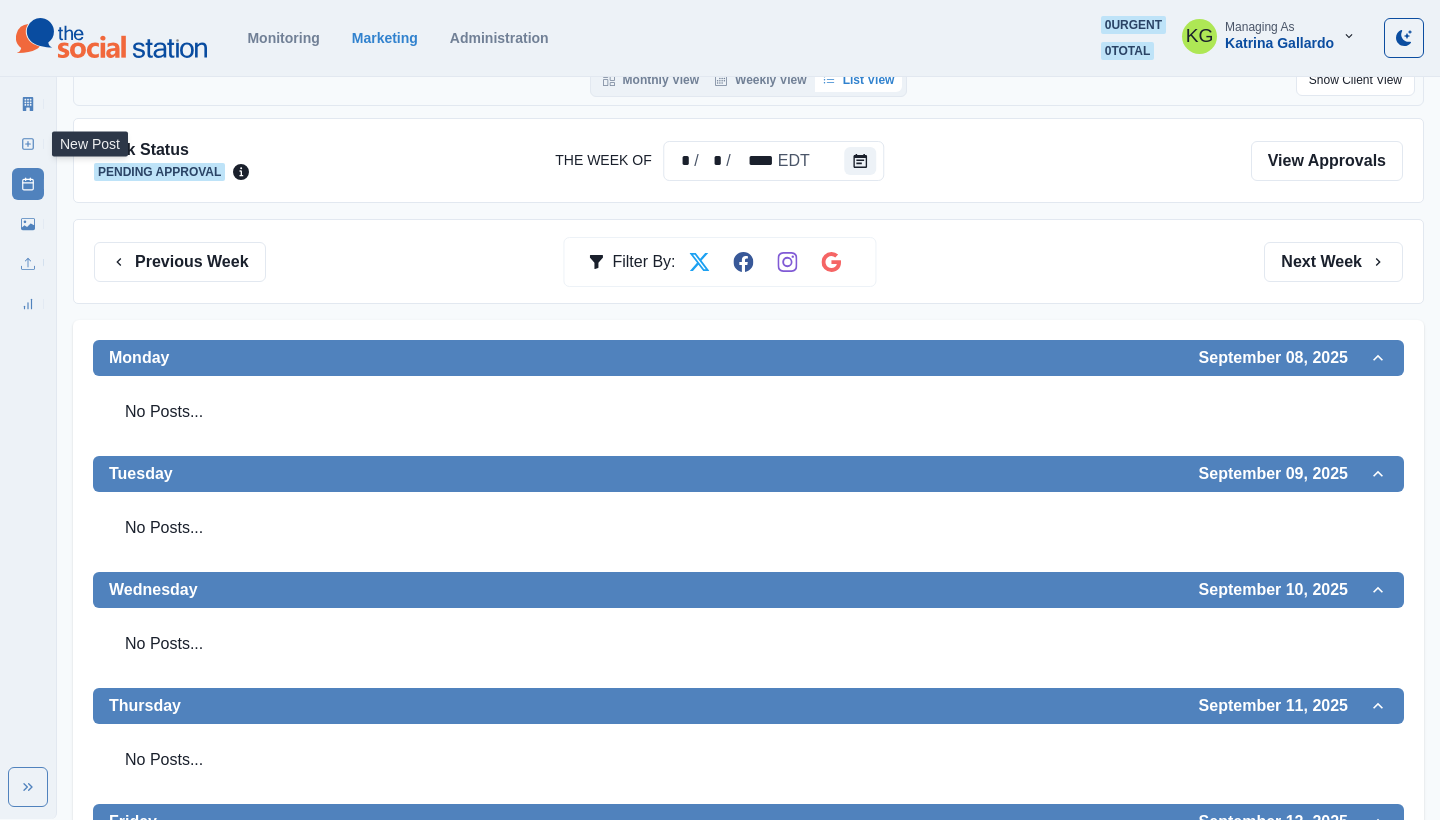 click on "New Post" at bounding box center (28, 144) 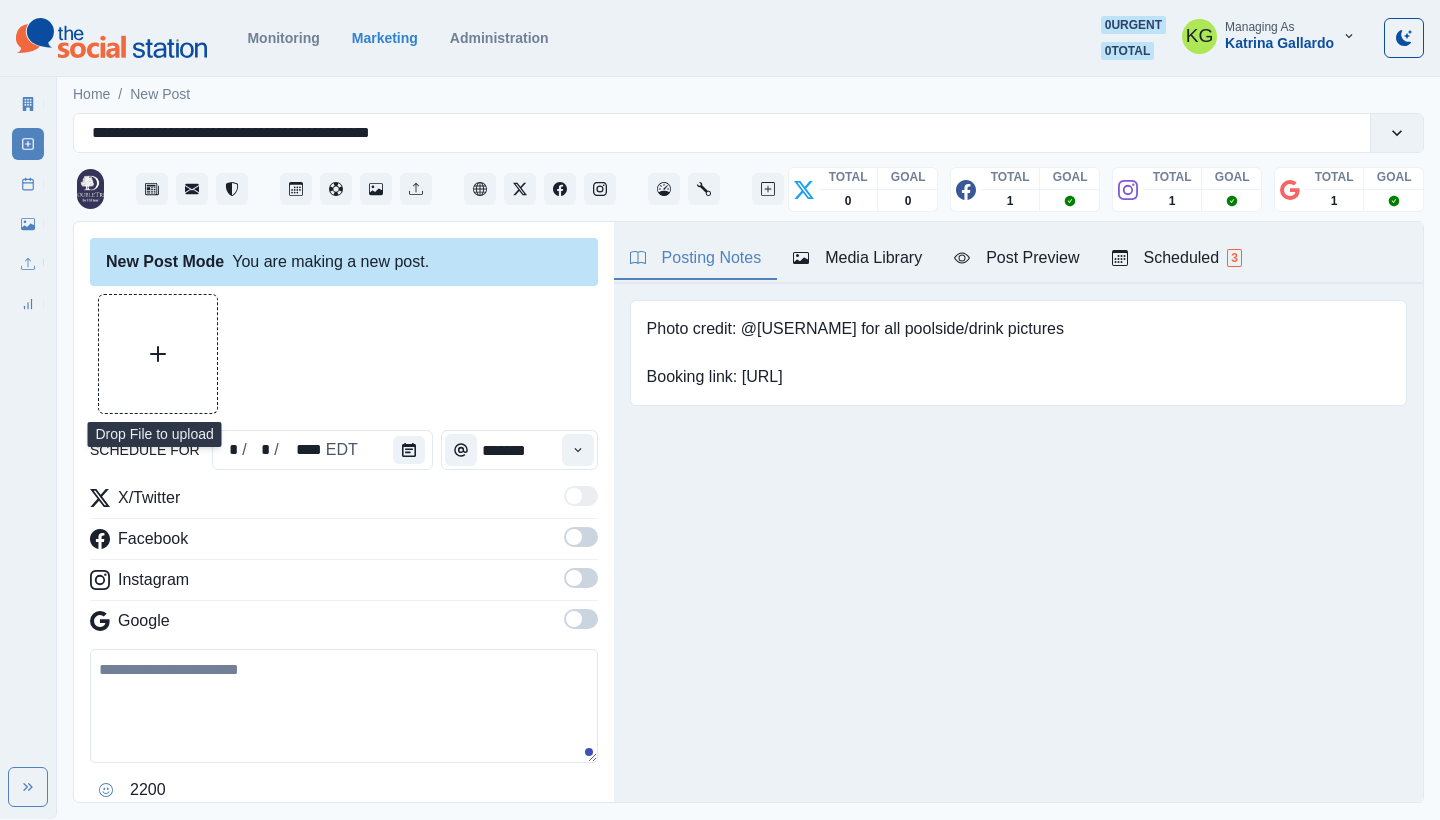 click at bounding box center [158, 354] 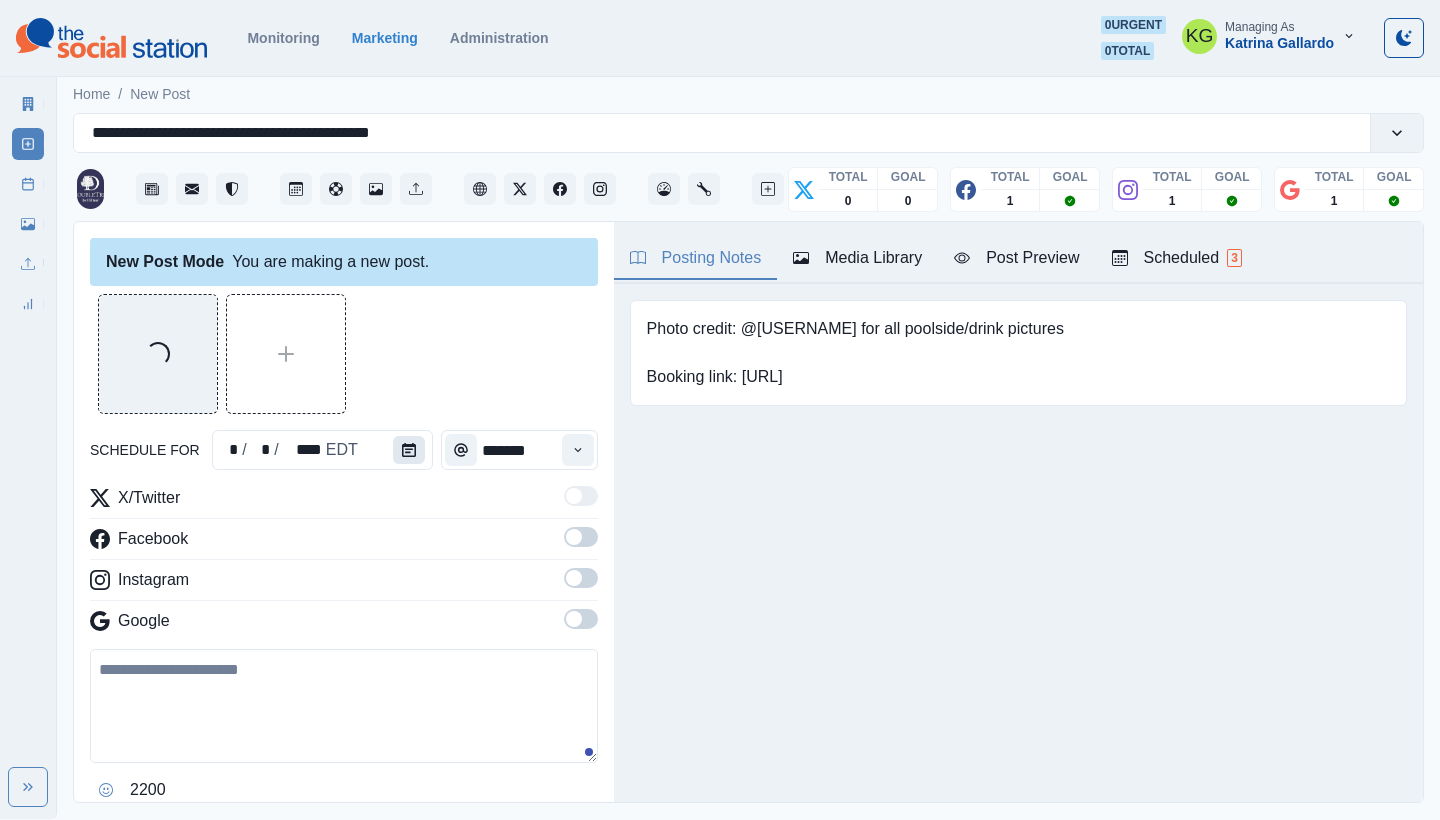 click 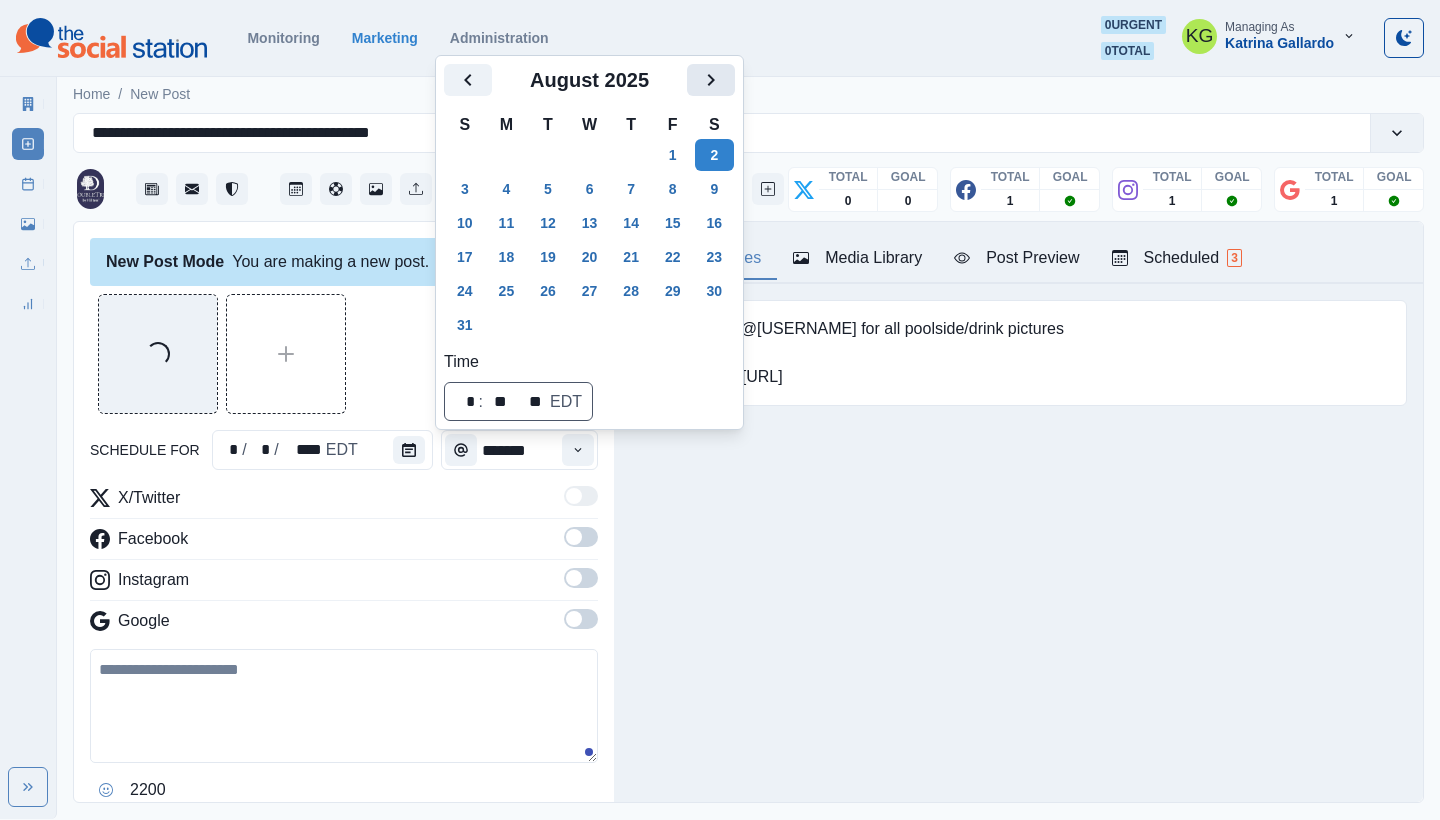 click 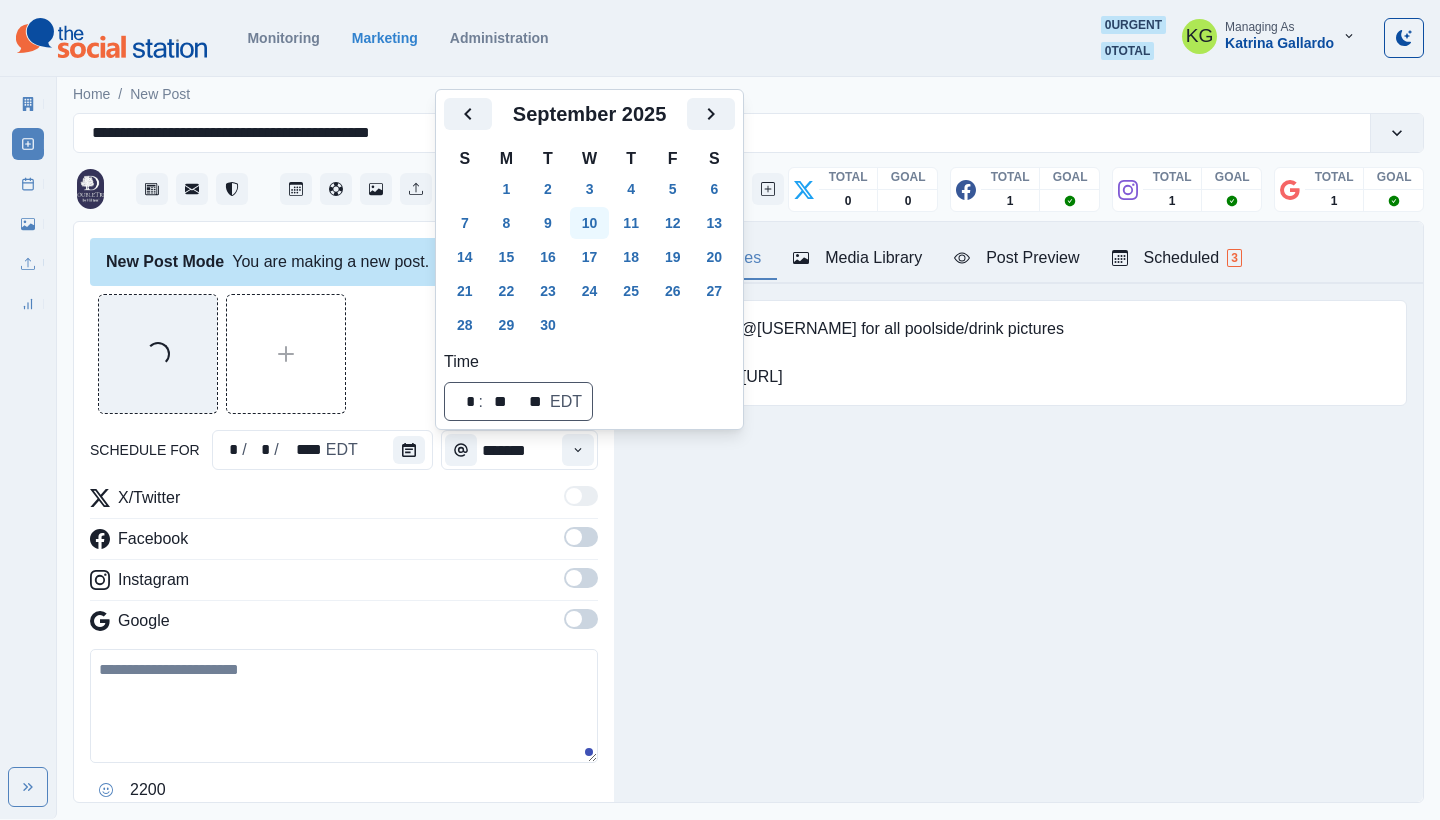 click on "10" at bounding box center (590, 223) 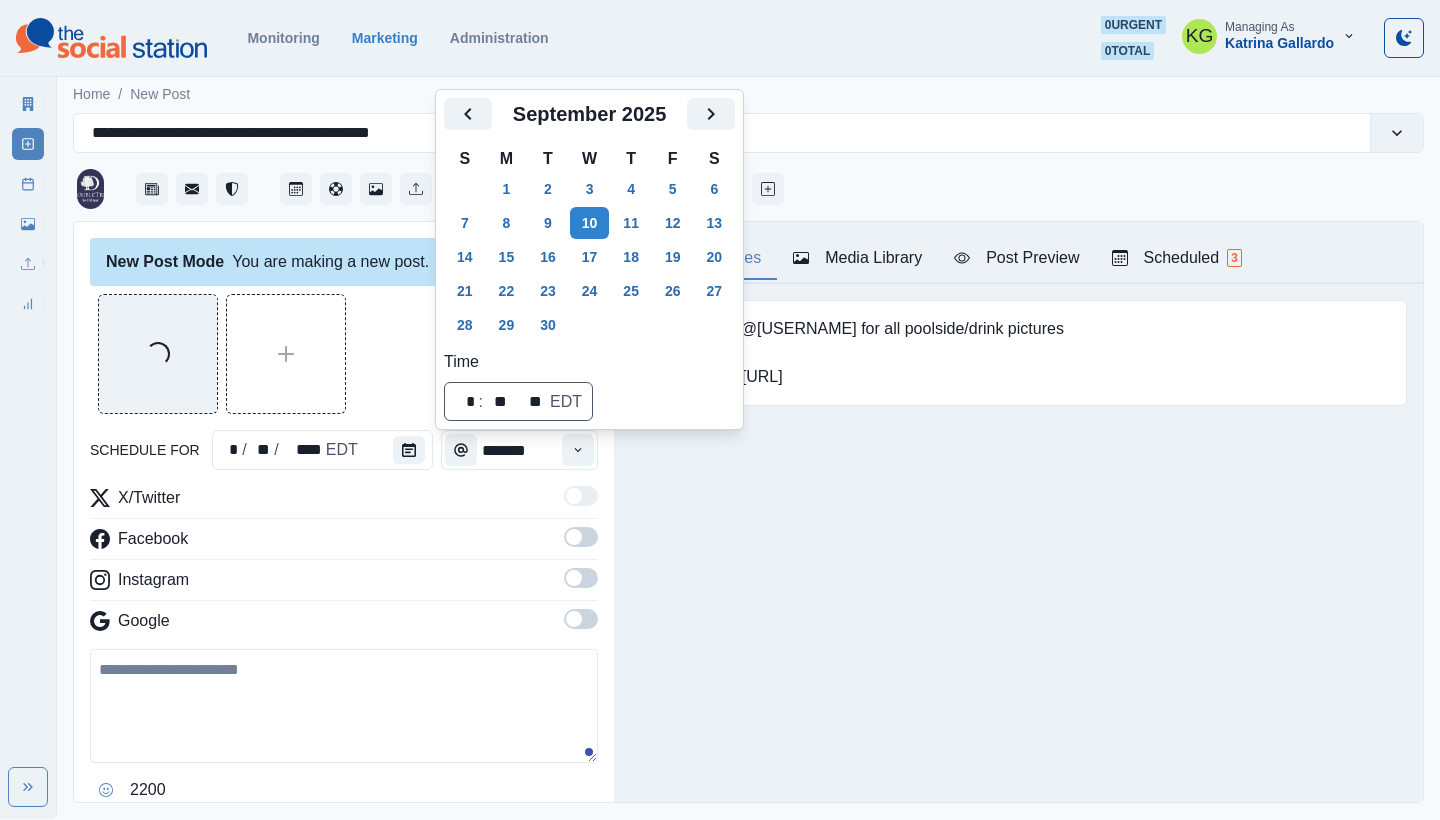 click on "Posting Notes Media Library Post Preview Scheduled 3 Photo credit: @maryushka for all poolside/drink pictures
Booking link: www.bit.ly/3TBLuRu Upload Type Any Image Video Source Any Upload Social Manager Found: Instagram Found: Google Customer Photo Found: TripAdvisor Review Found: Yelp Review Reusable Any Yes No Description Any Missing Description Duplicates Any Show Duplicated Media Last Scheduled Any Over A Month Ago Over 3 Months Ago Over 6 Months Ago Never Scheduled Sort Newest Media Oldest Media Most Recently Scheduled Least Recently Scheduled 1 2 3 4 5 19 Please select a service provider to see a post preview. Week Of * / * / **** GMT+7 Sunday August 03, 2025 Scheduled 12:00 PM US/Eastern KG It’s National Friendship Day and the perfect time to celebrate those who make life sweeter. Whether you're sharing poolside laughs, grabbing a bite together, or catching a sunset, there’s no better place to make memories than right here with us.
Plan your stay now at  www.bit.ly/3TBLuRu
📷: Brianne Borcky" at bounding box center [1018, 512] 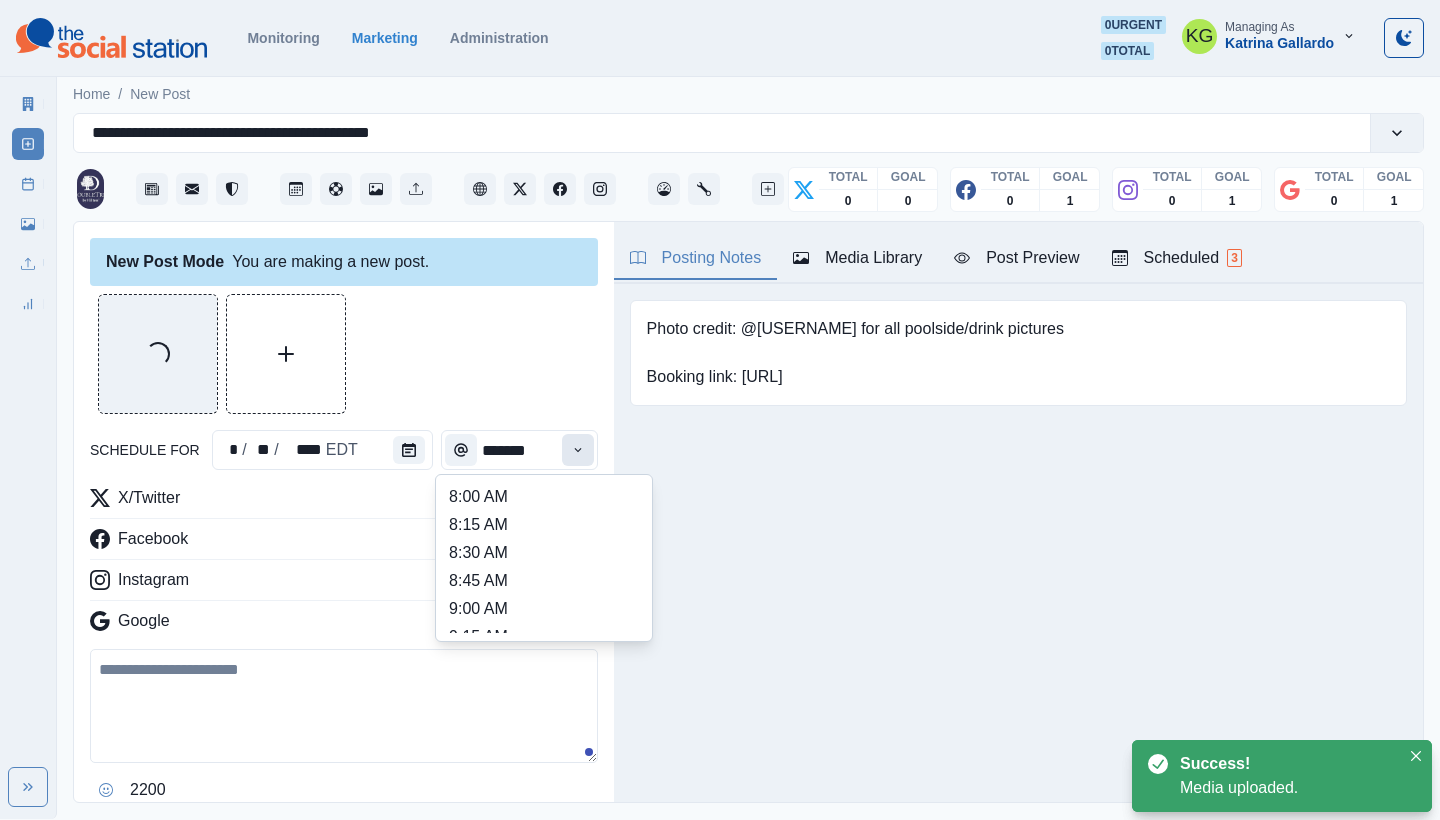 click 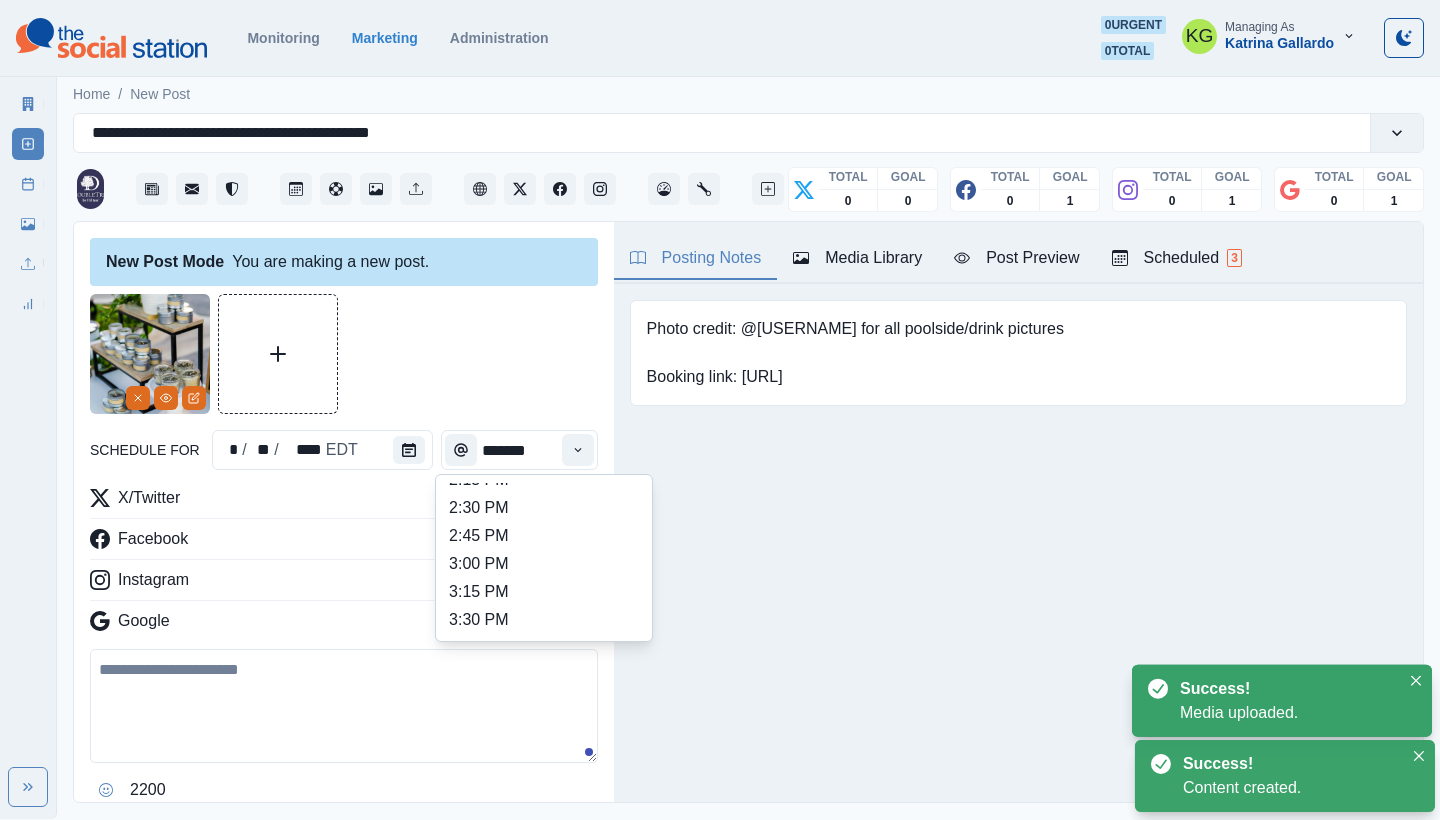 scroll, scrollTop: 783, scrollLeft: 0, axis: vertical 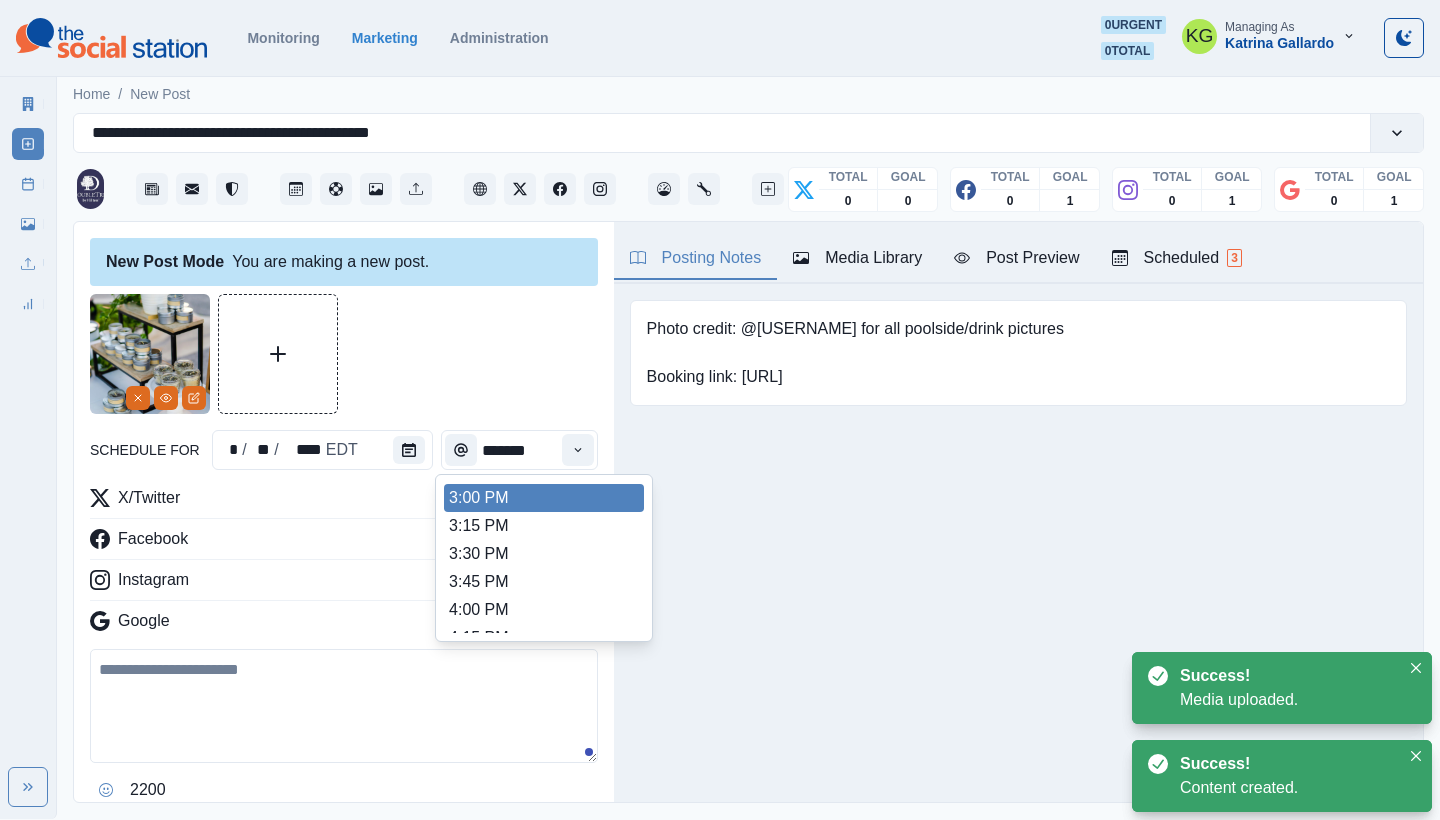 click on "3:00 PM" at bounding box center [544, 498] 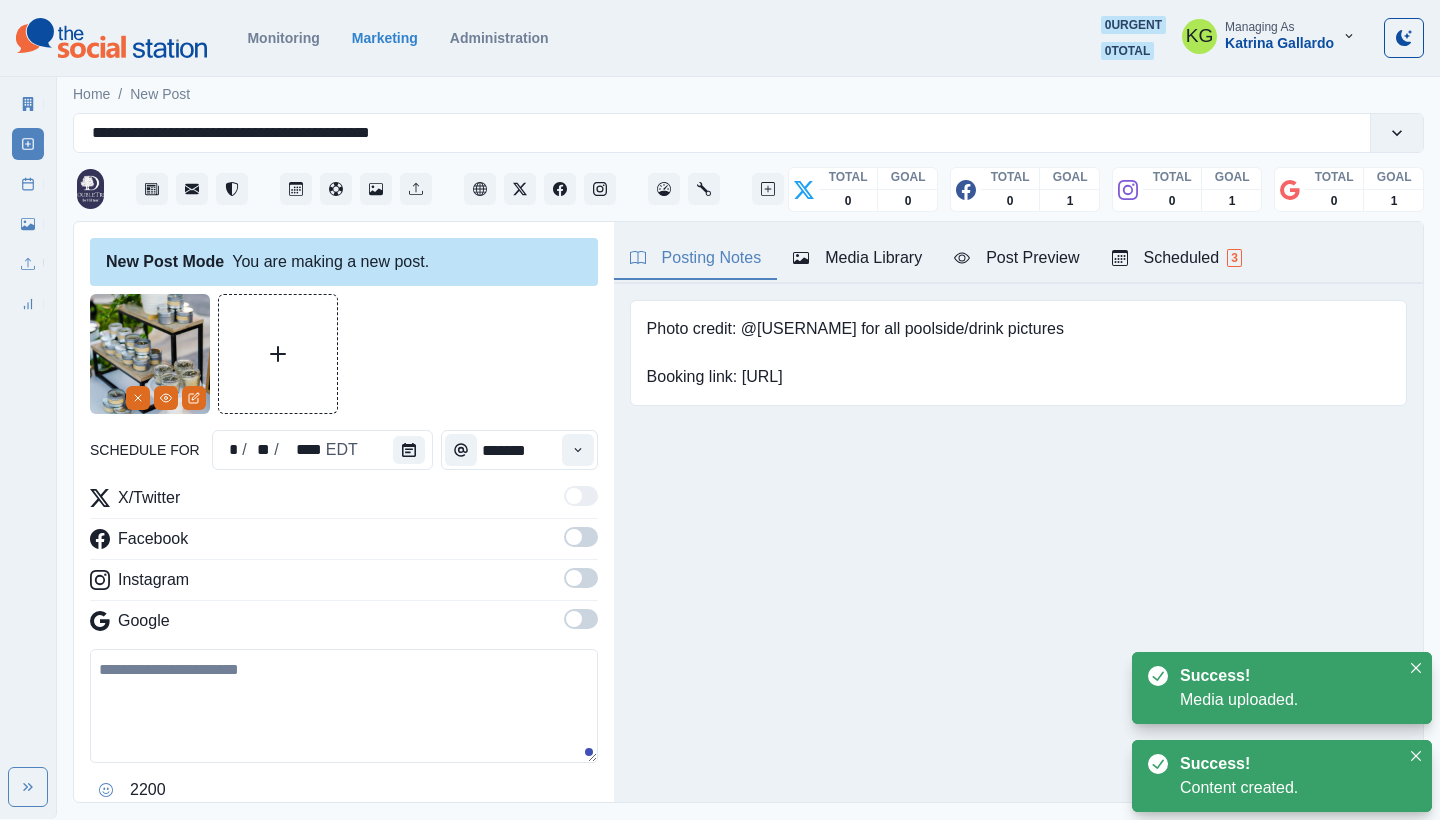click at bounding box center (574, 619) 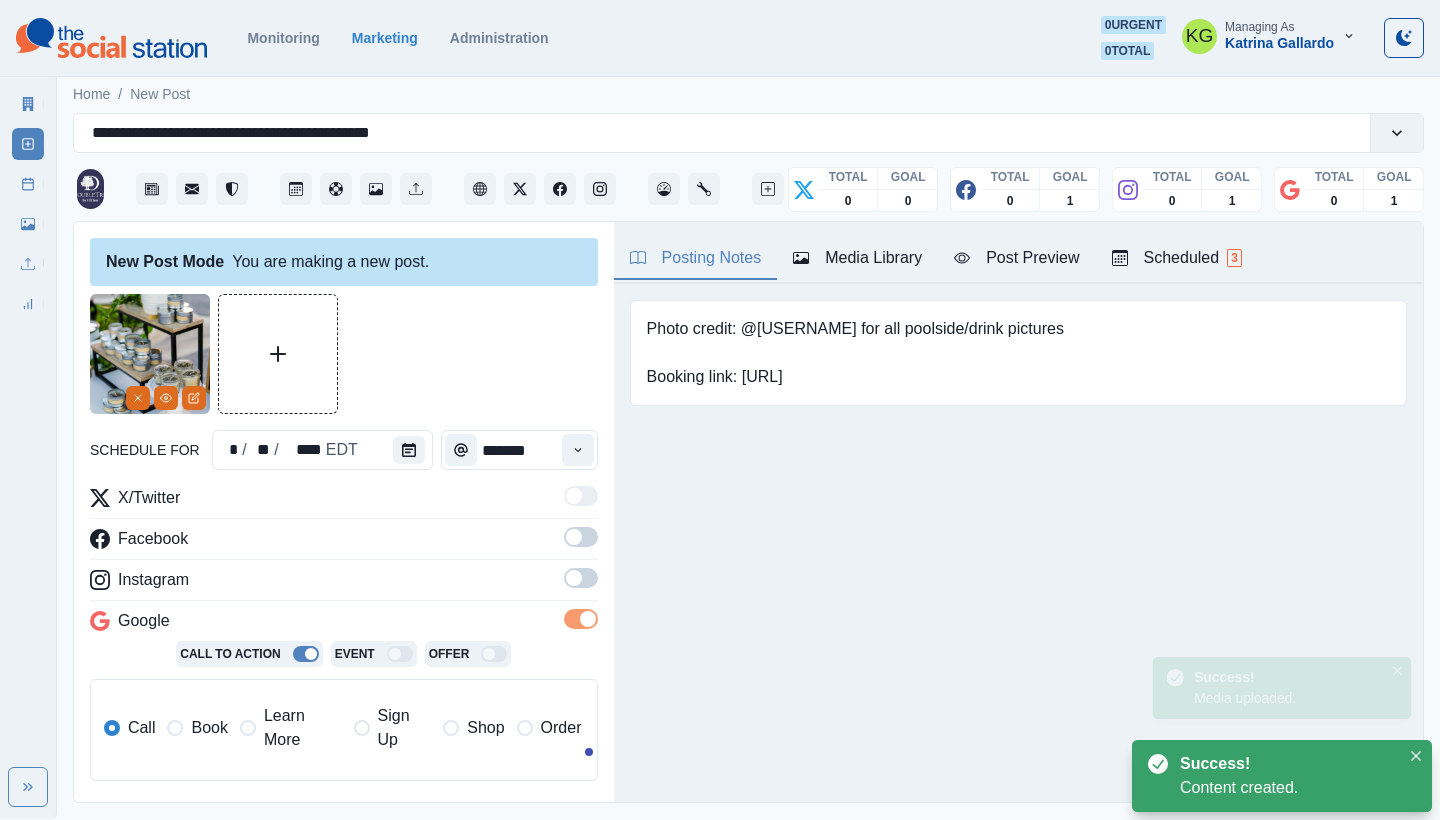 click at bounding box center [574, 578] 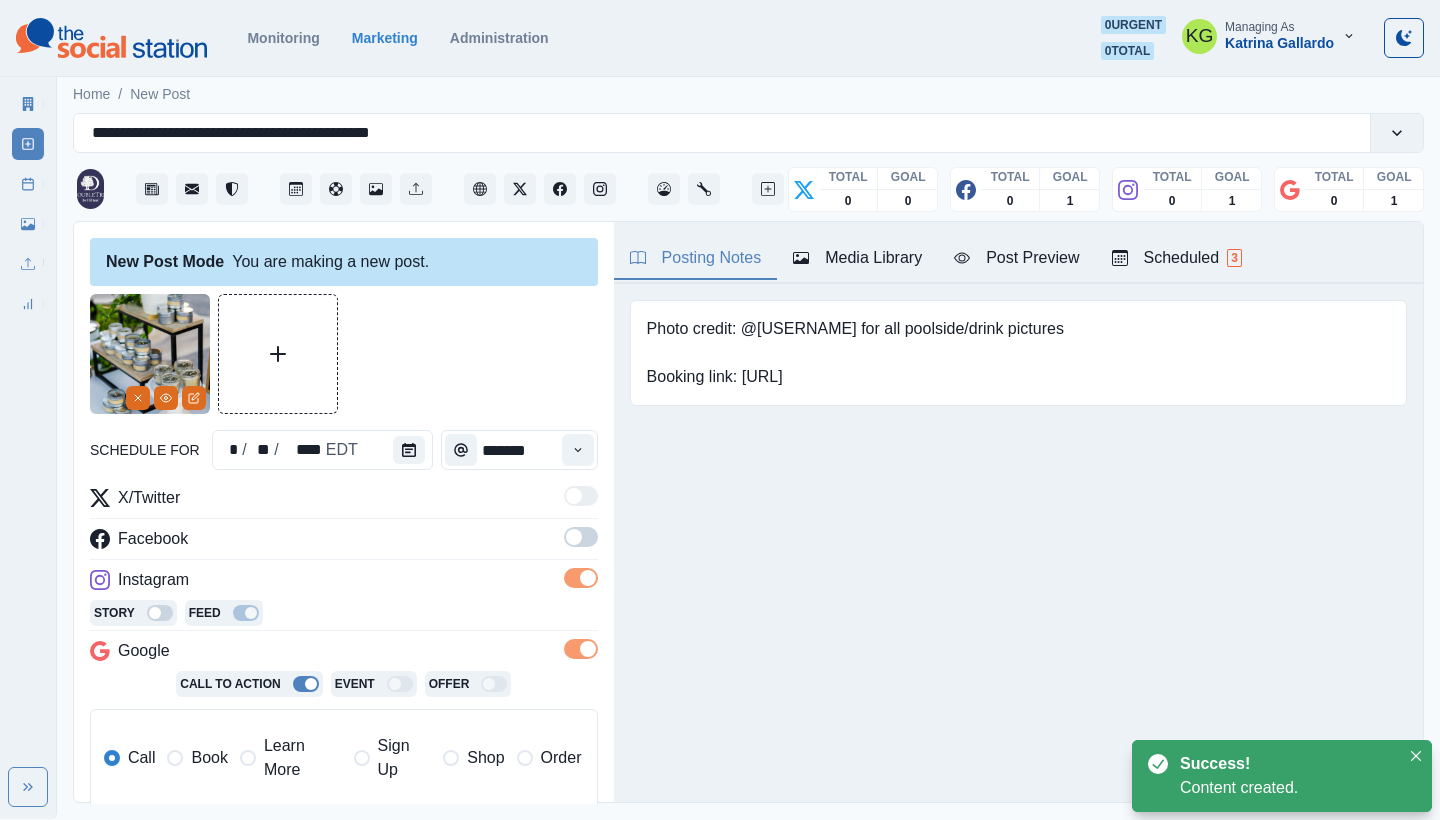 click at bounding box center [574, 537] 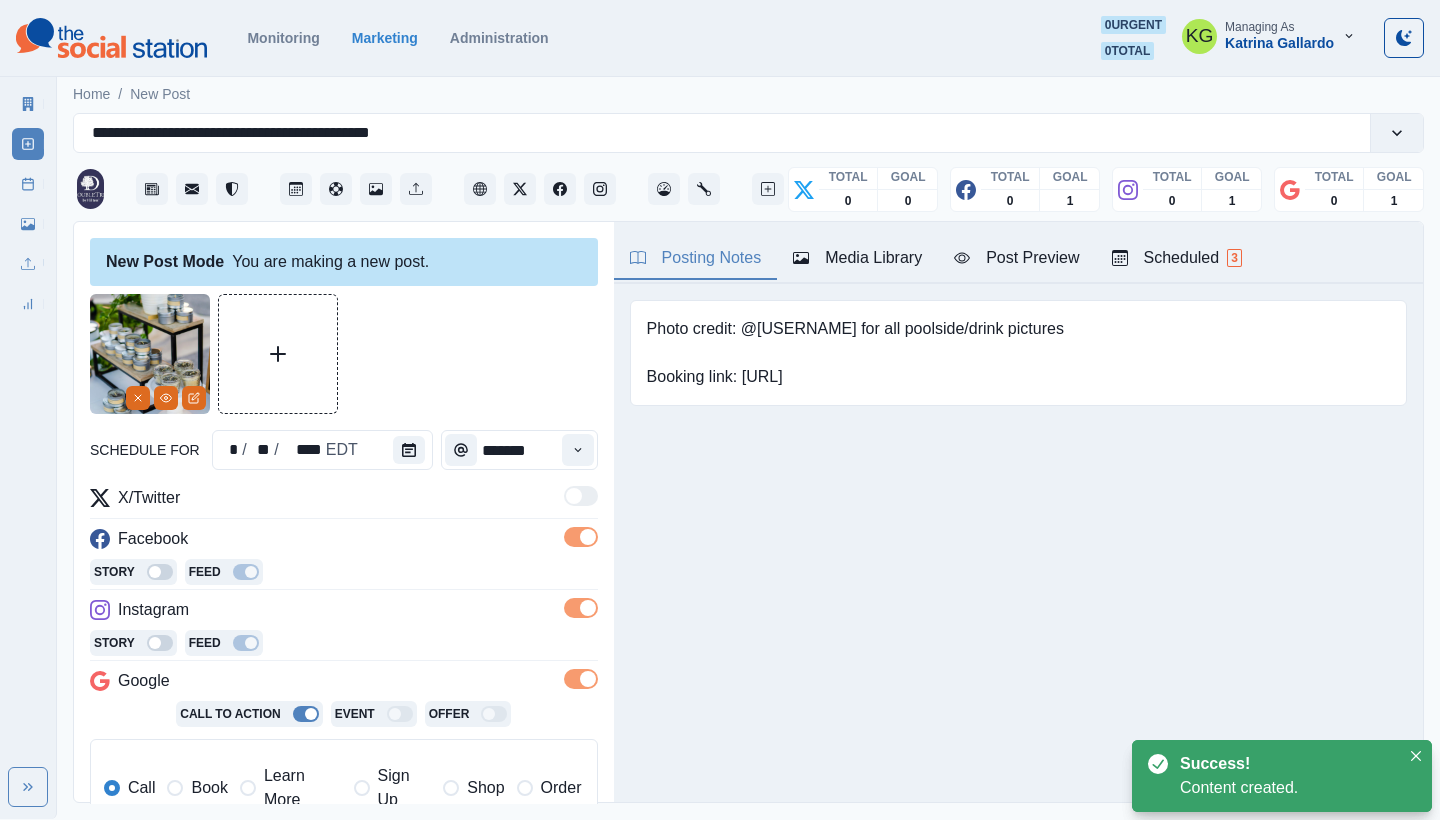 scroll, scrollTop: 287, scrollLeft: 0, axis: vertical 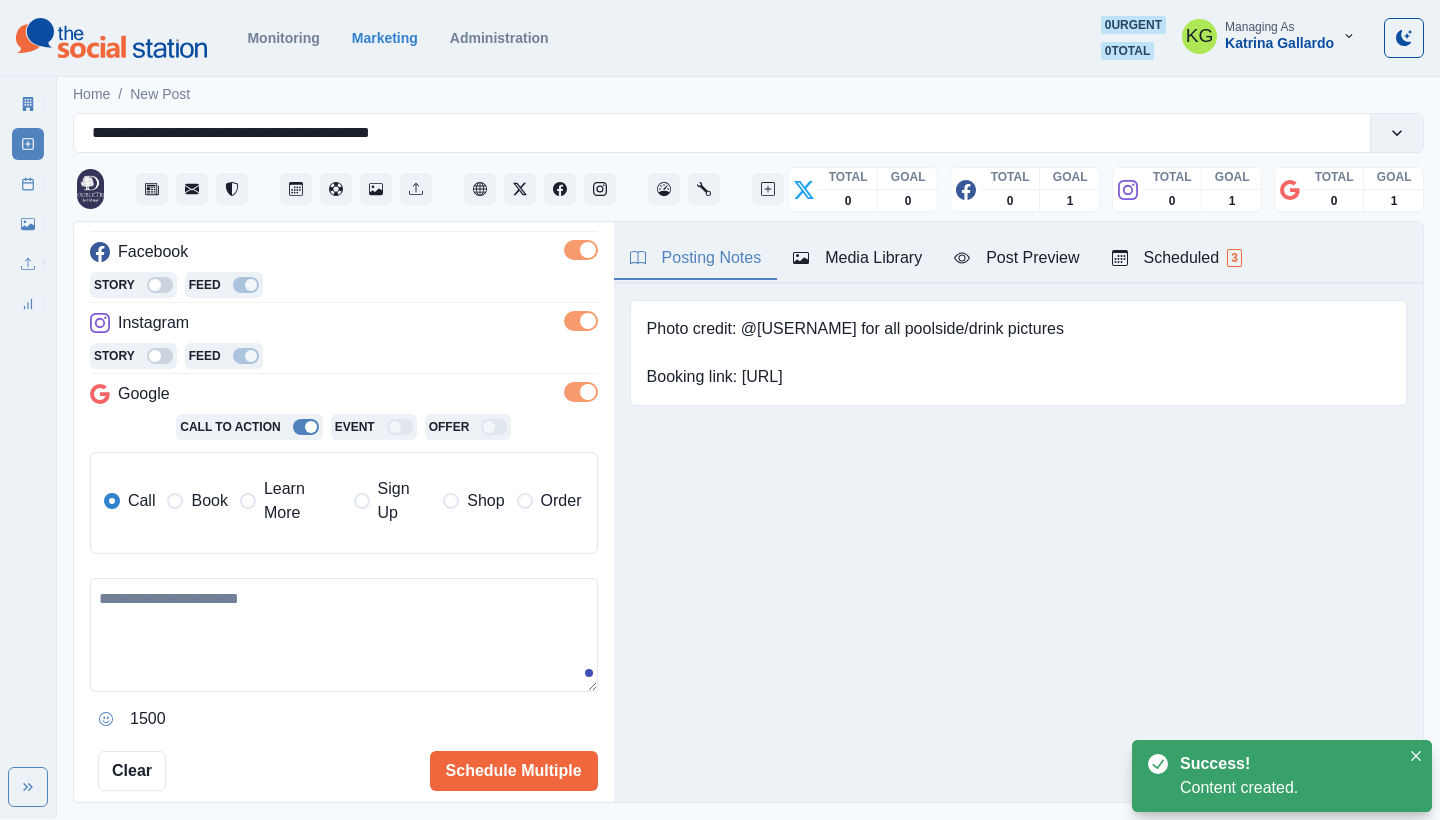 click on "Learn More" at bounding box center (303, 501) 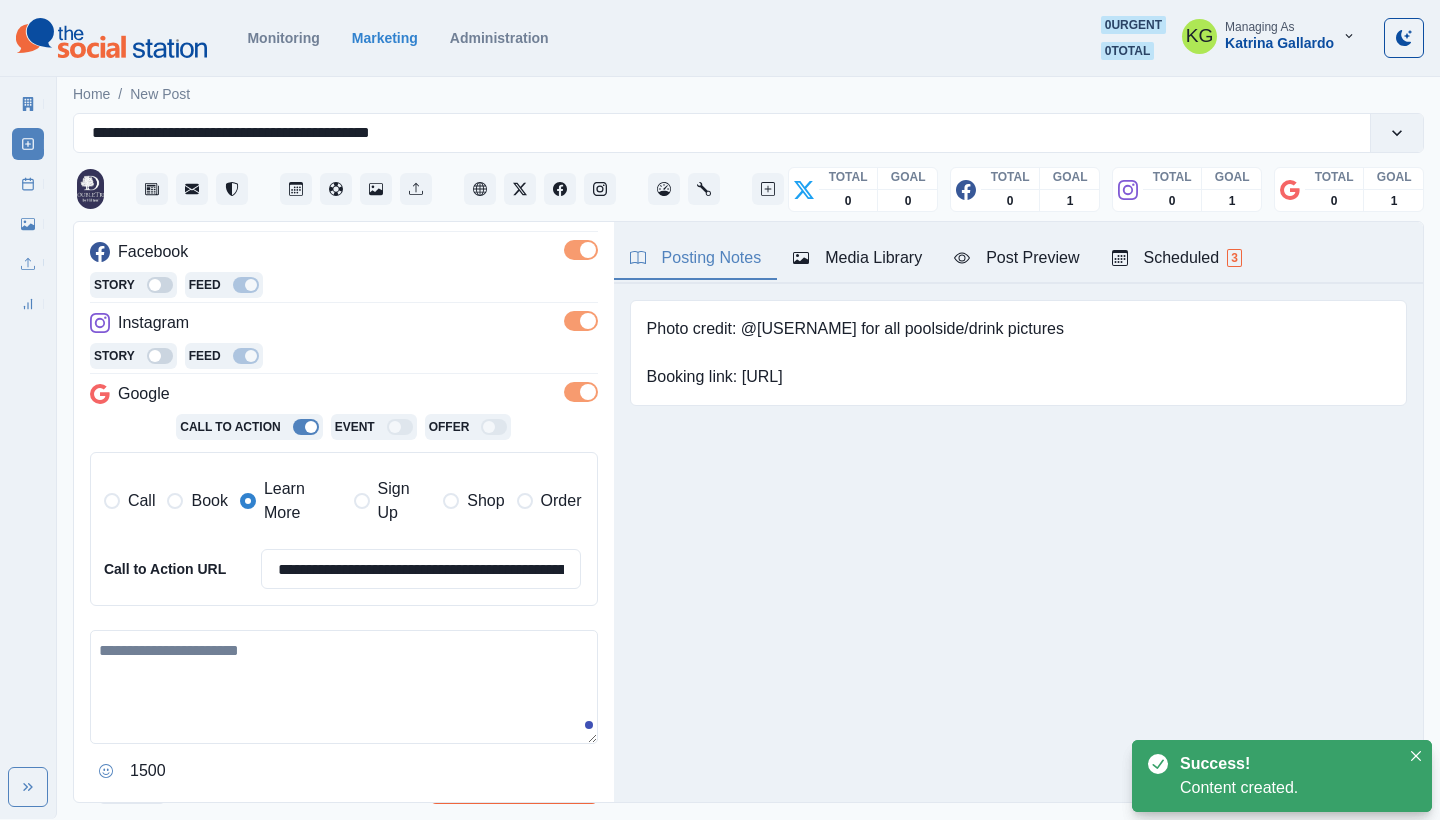 click at bounding box center [344, 687] 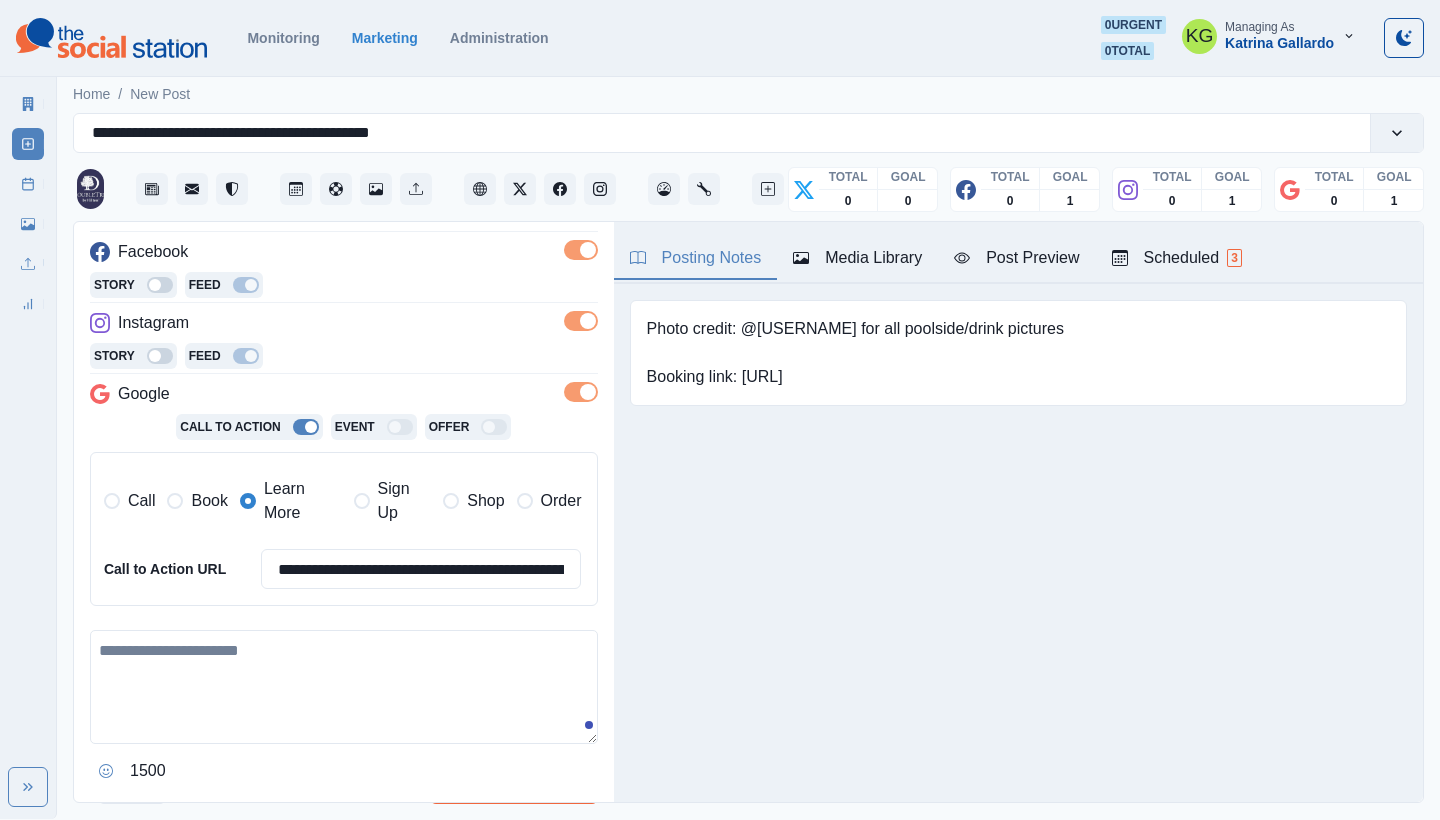 paste on "**********" 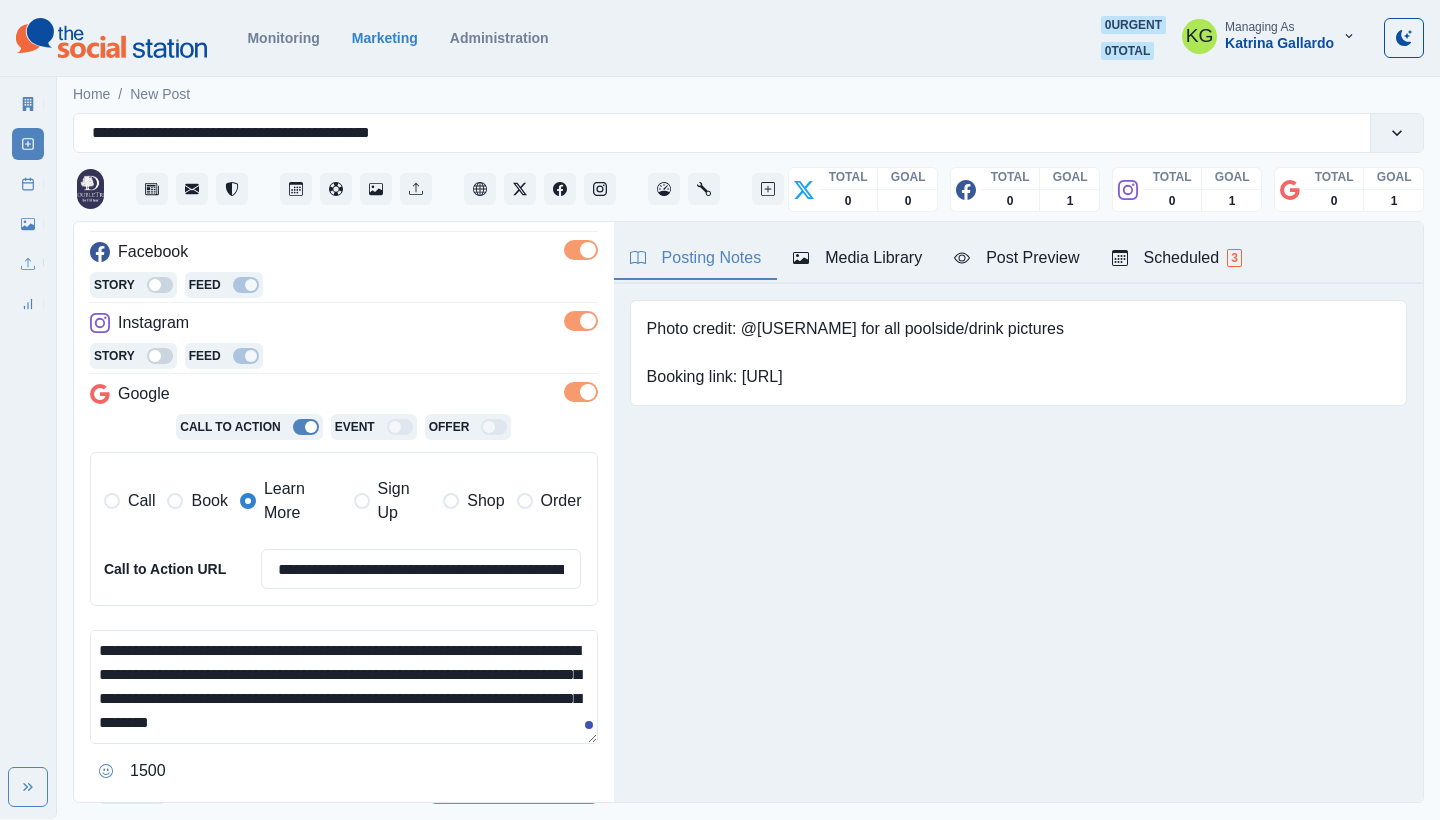 scroll, scrollTop: 48, scrollLeft: 0, axis: vertical 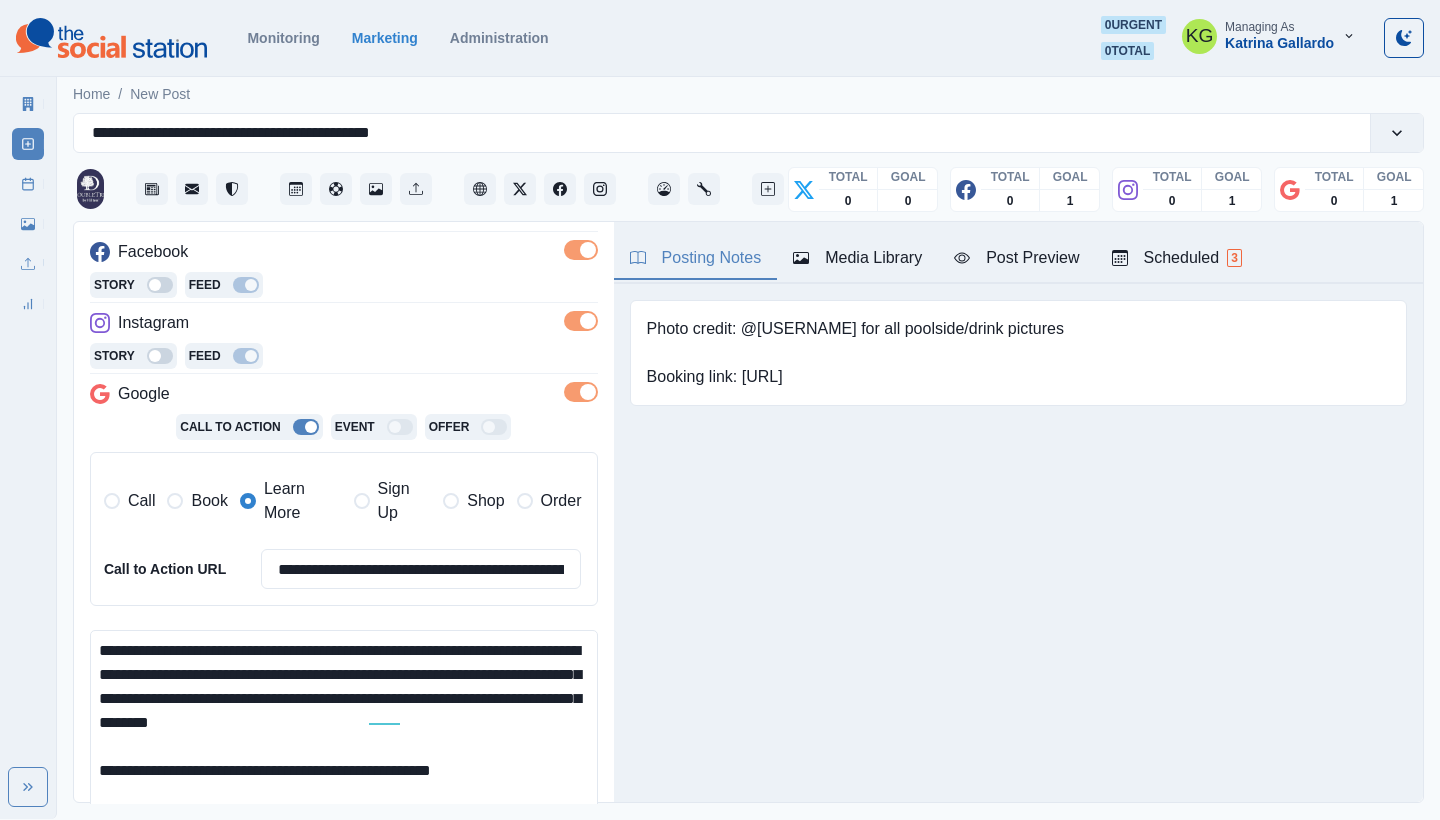 click on "**********" at bounding box center [720, 409] 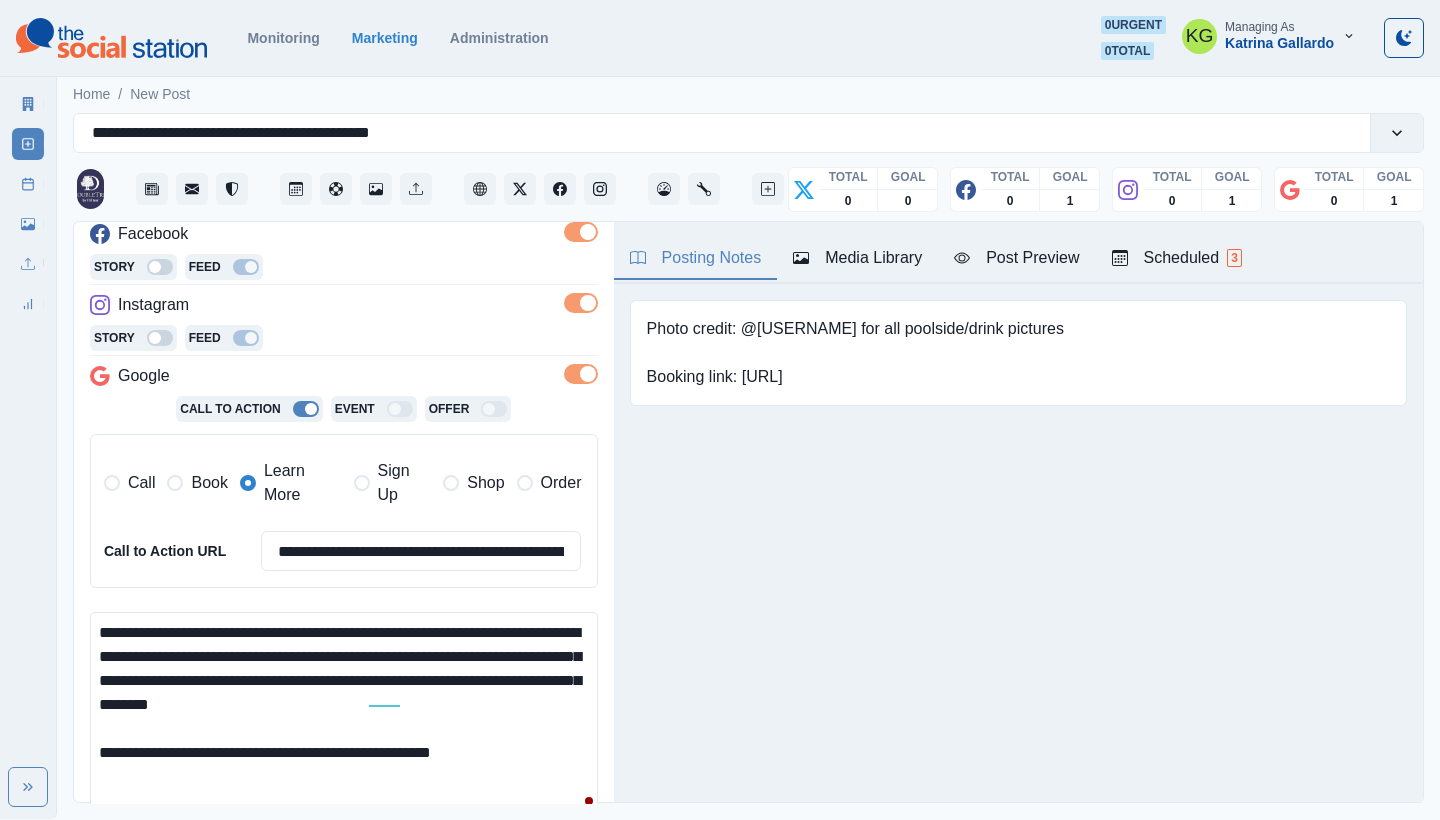 scroll, scrollTop: 308, scrollLeft: 0, axis: vertical 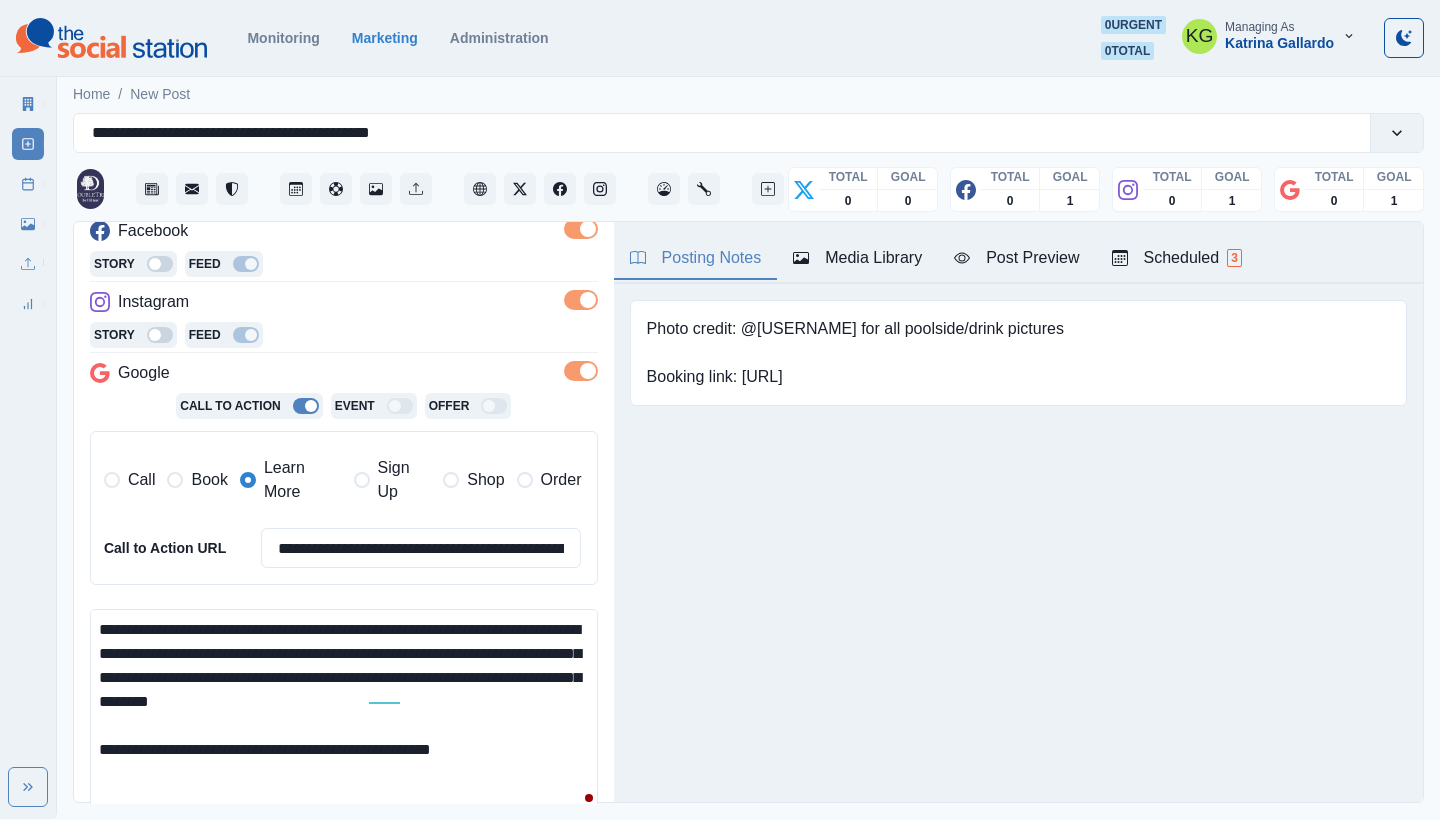 click on "**********" at bounding box center (344, 713) 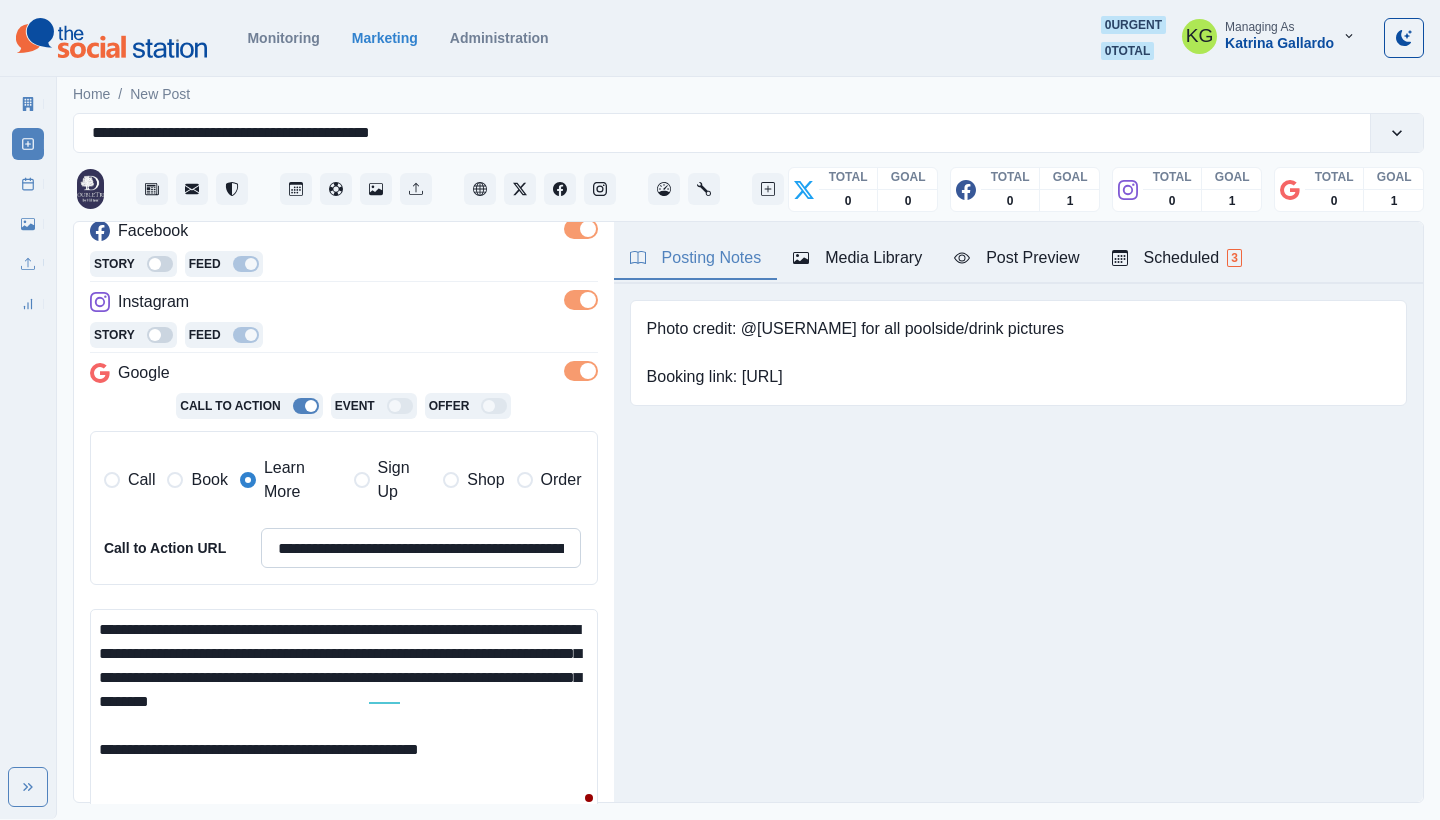 type on "**********" 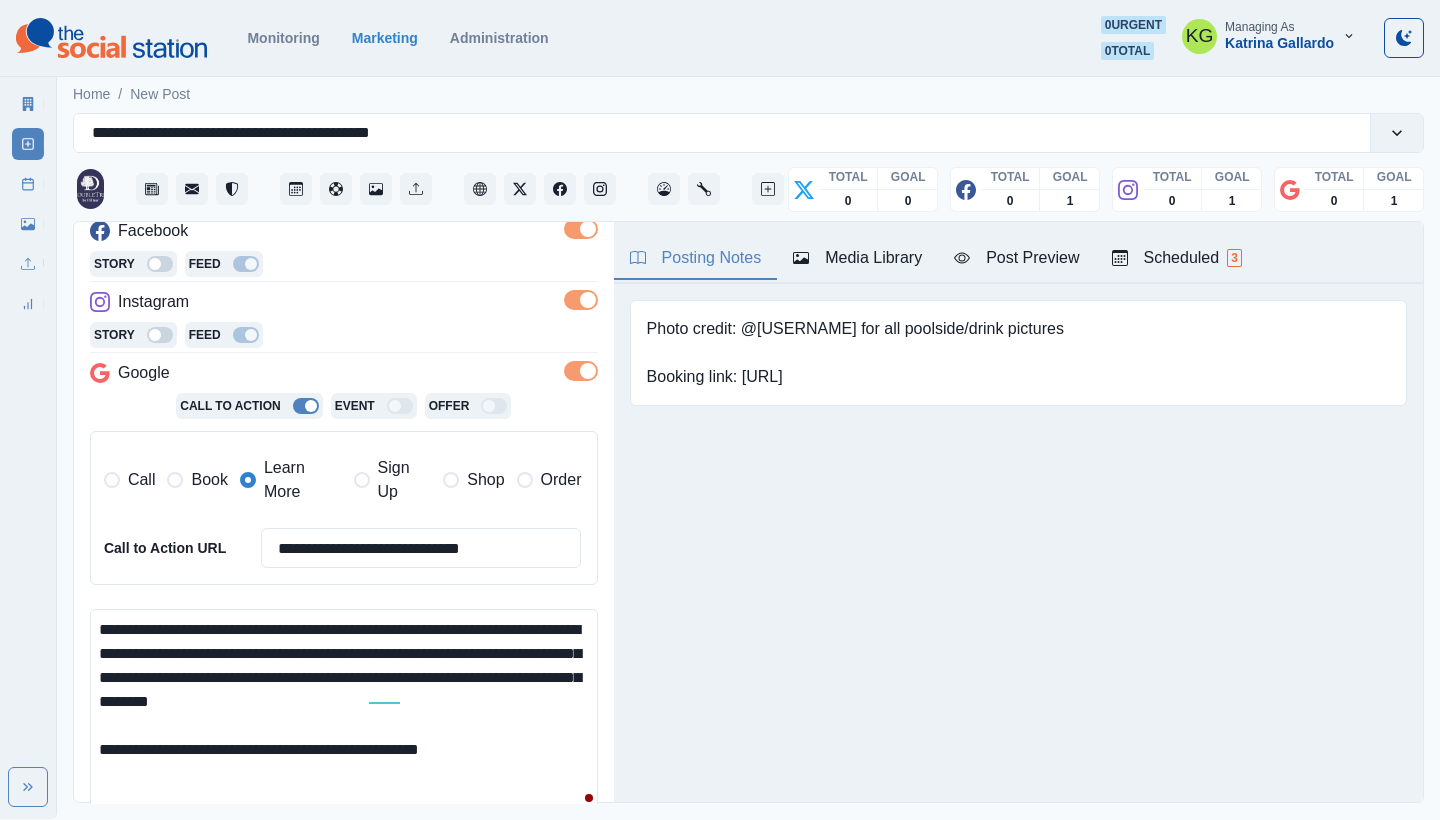 type on "**********" 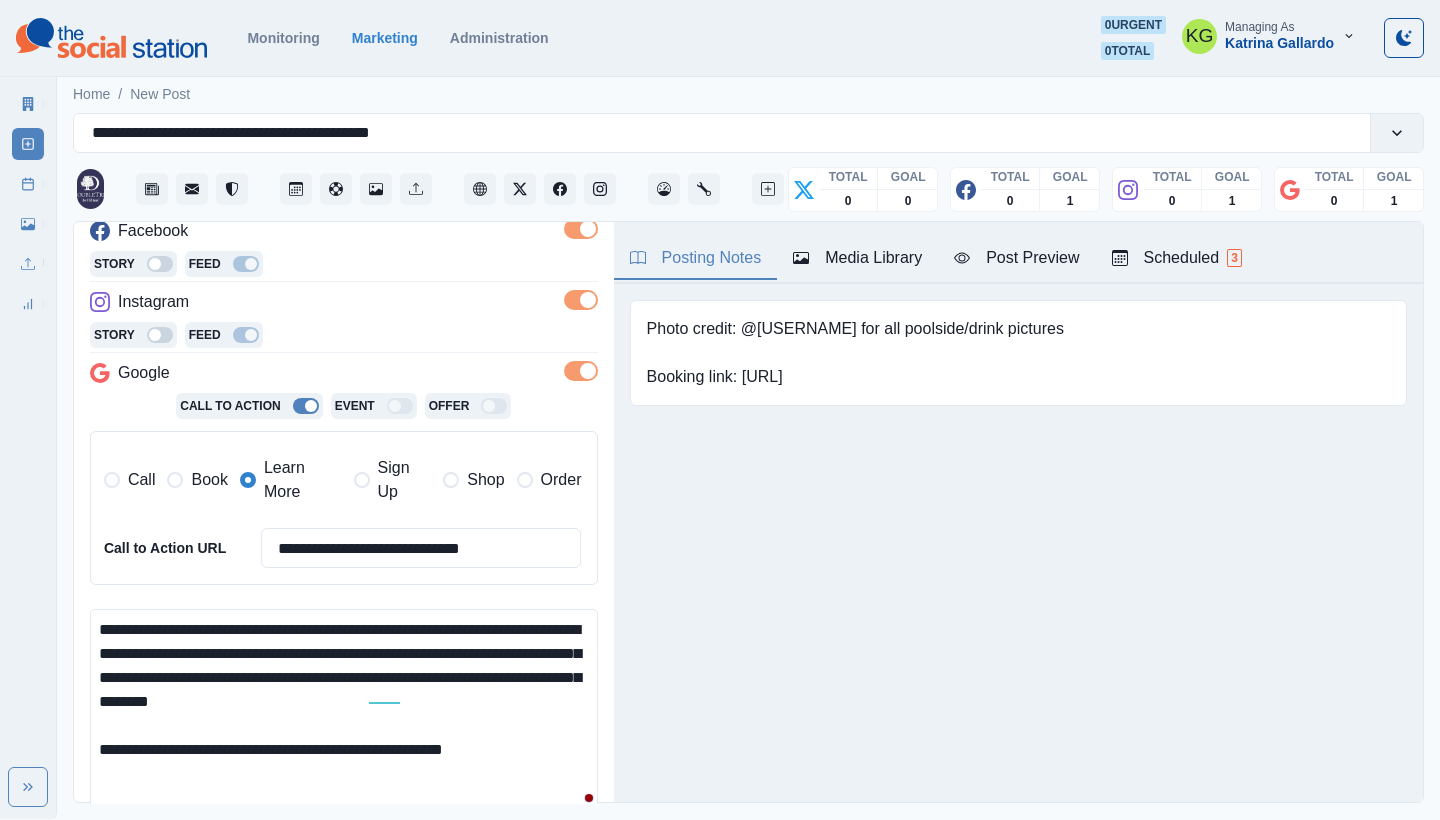 paste on "**********" 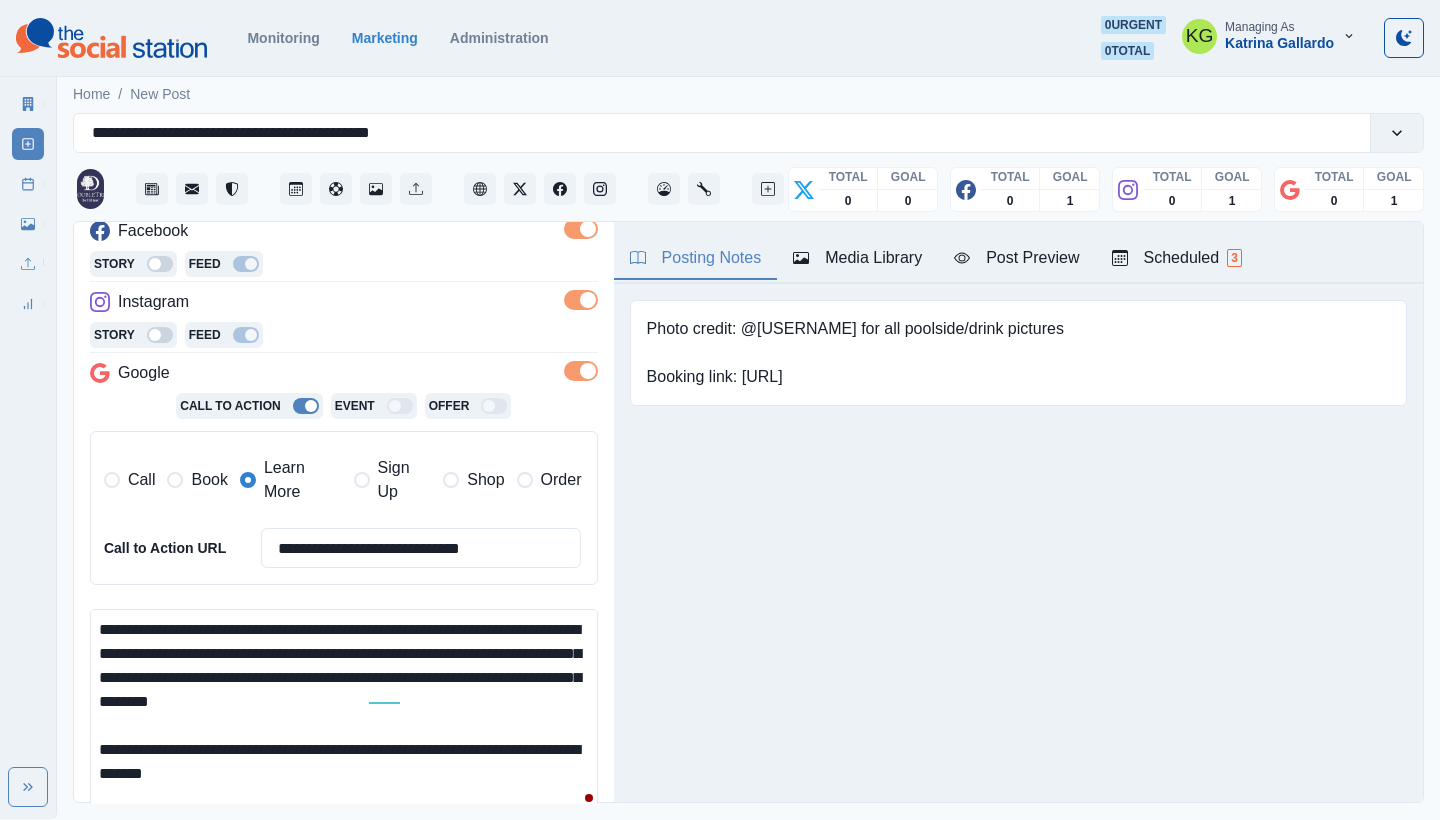 click on "**********" at bounding box center (344, 713) 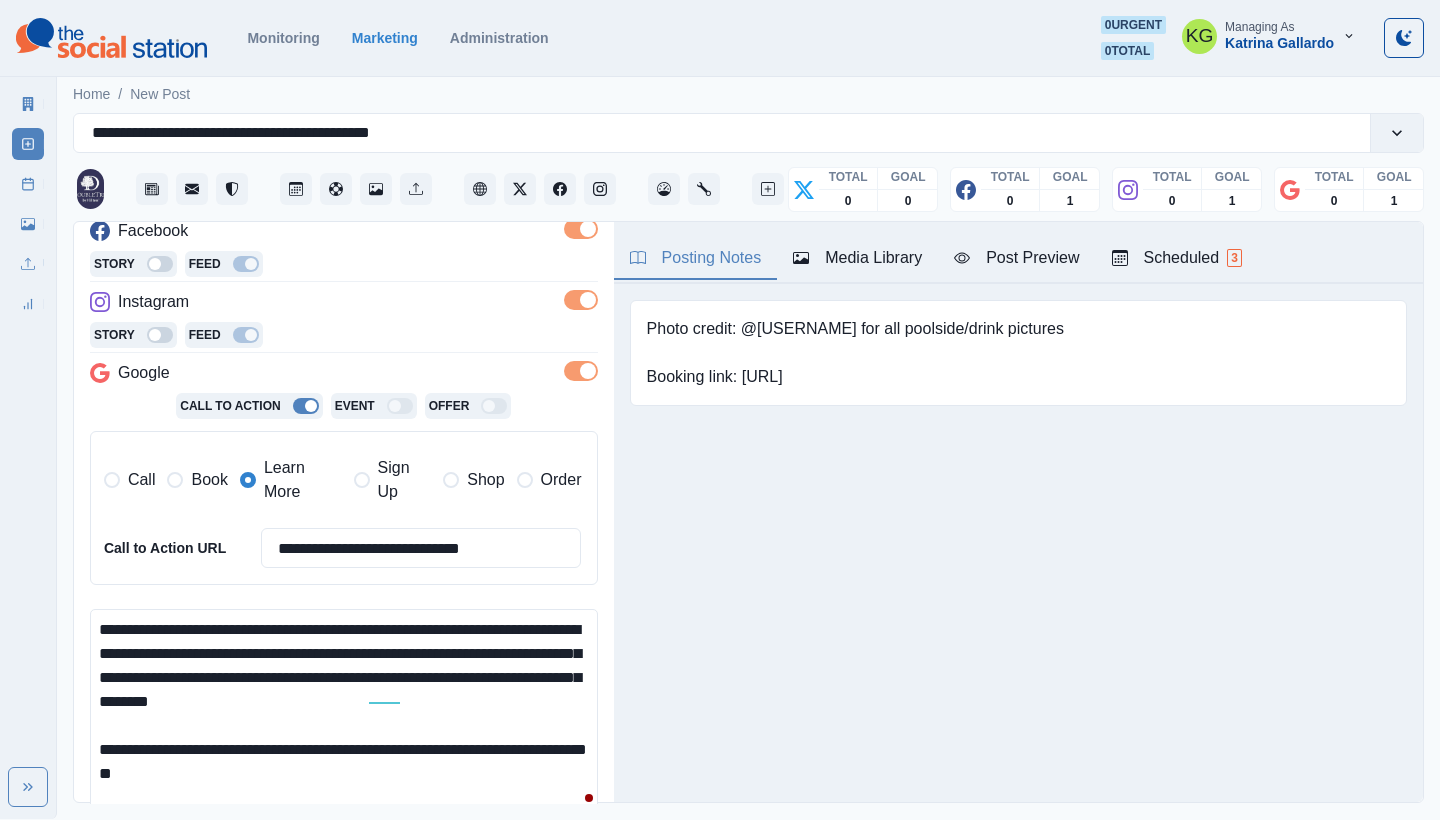 click on "**********" at bounding box center (344, 713) 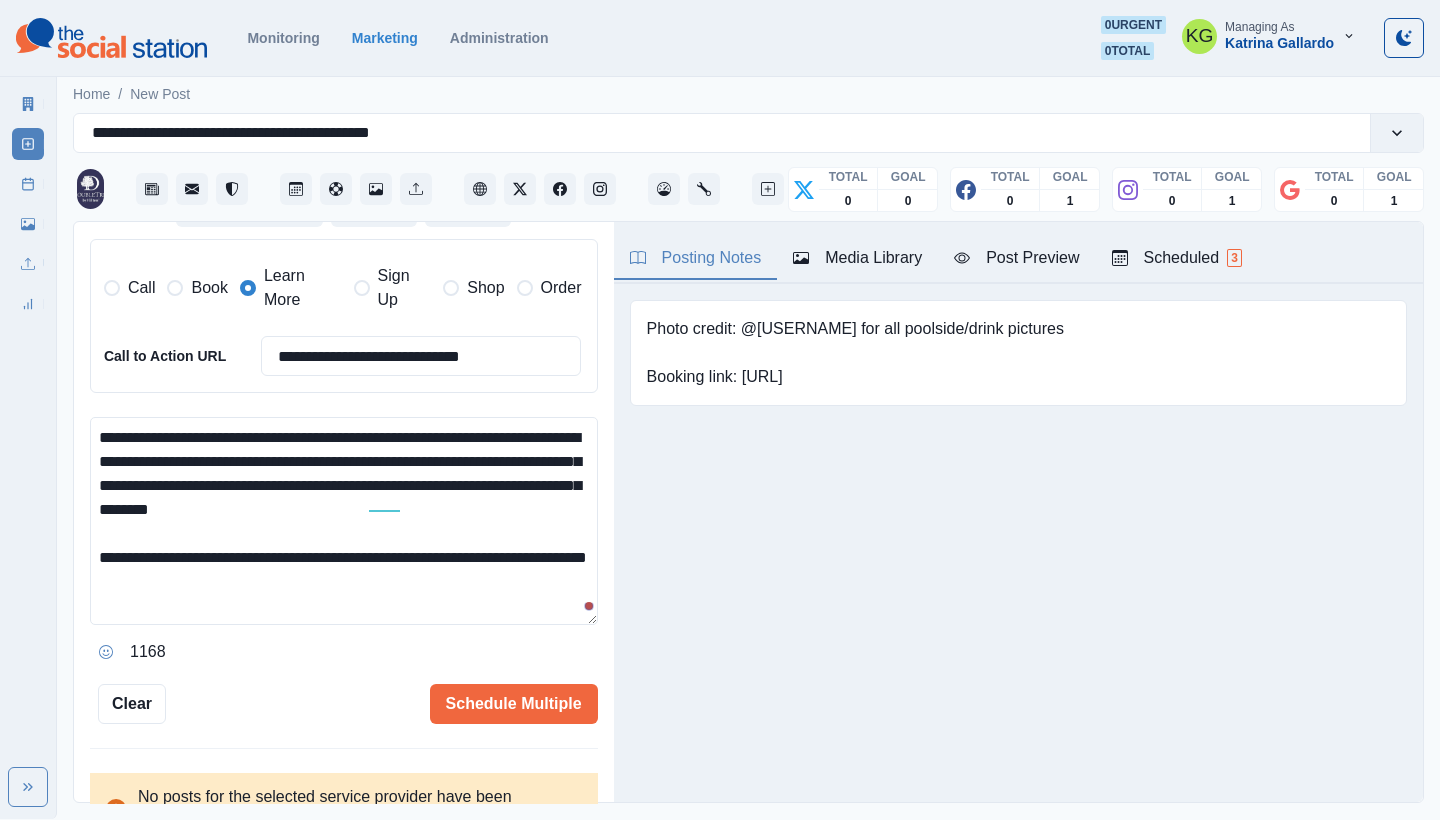 scroll, scrollTop: 548, scrollLeft: 0, axis: vertical 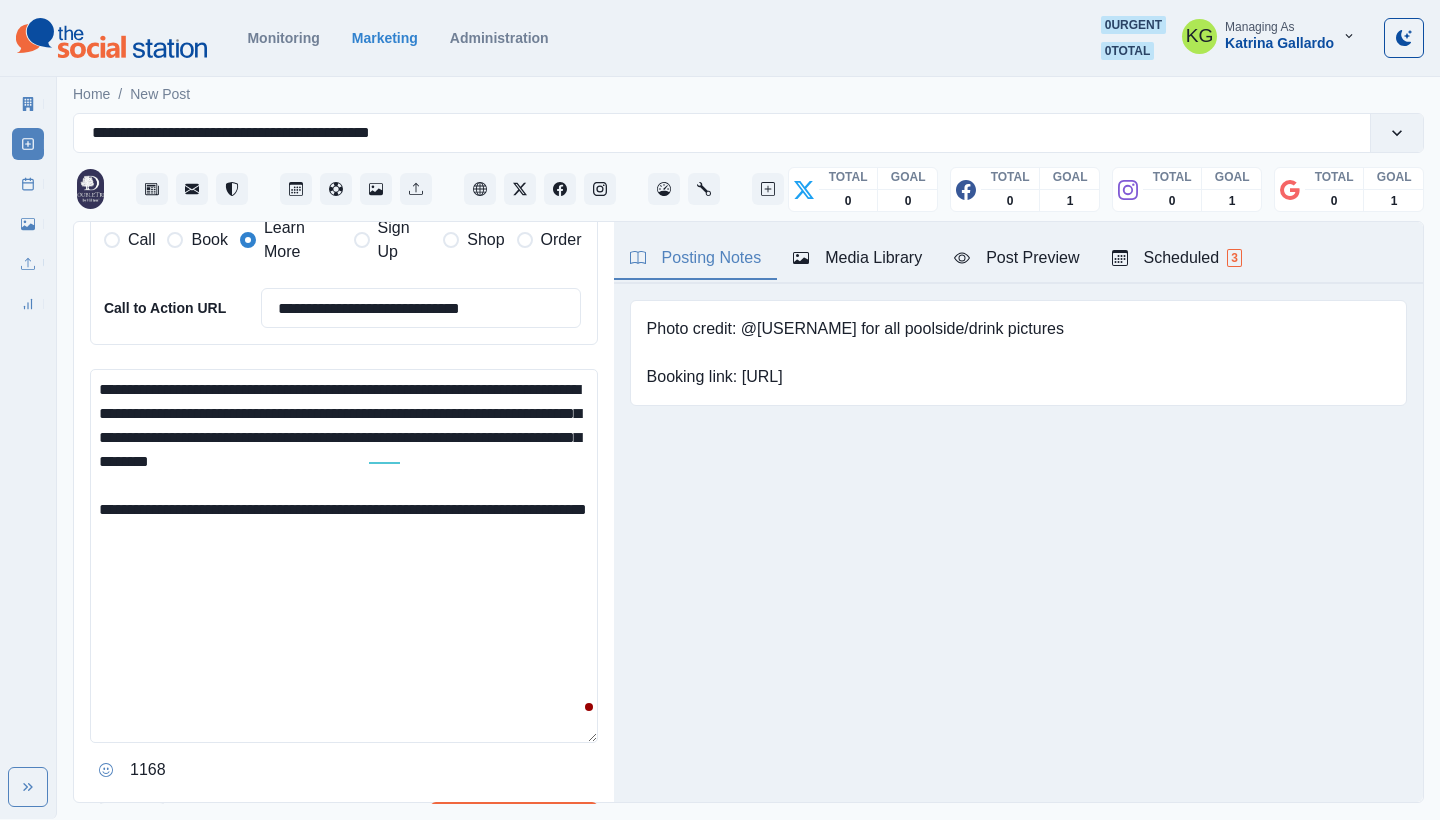 click on "**********" at bounding box center [344, 556] 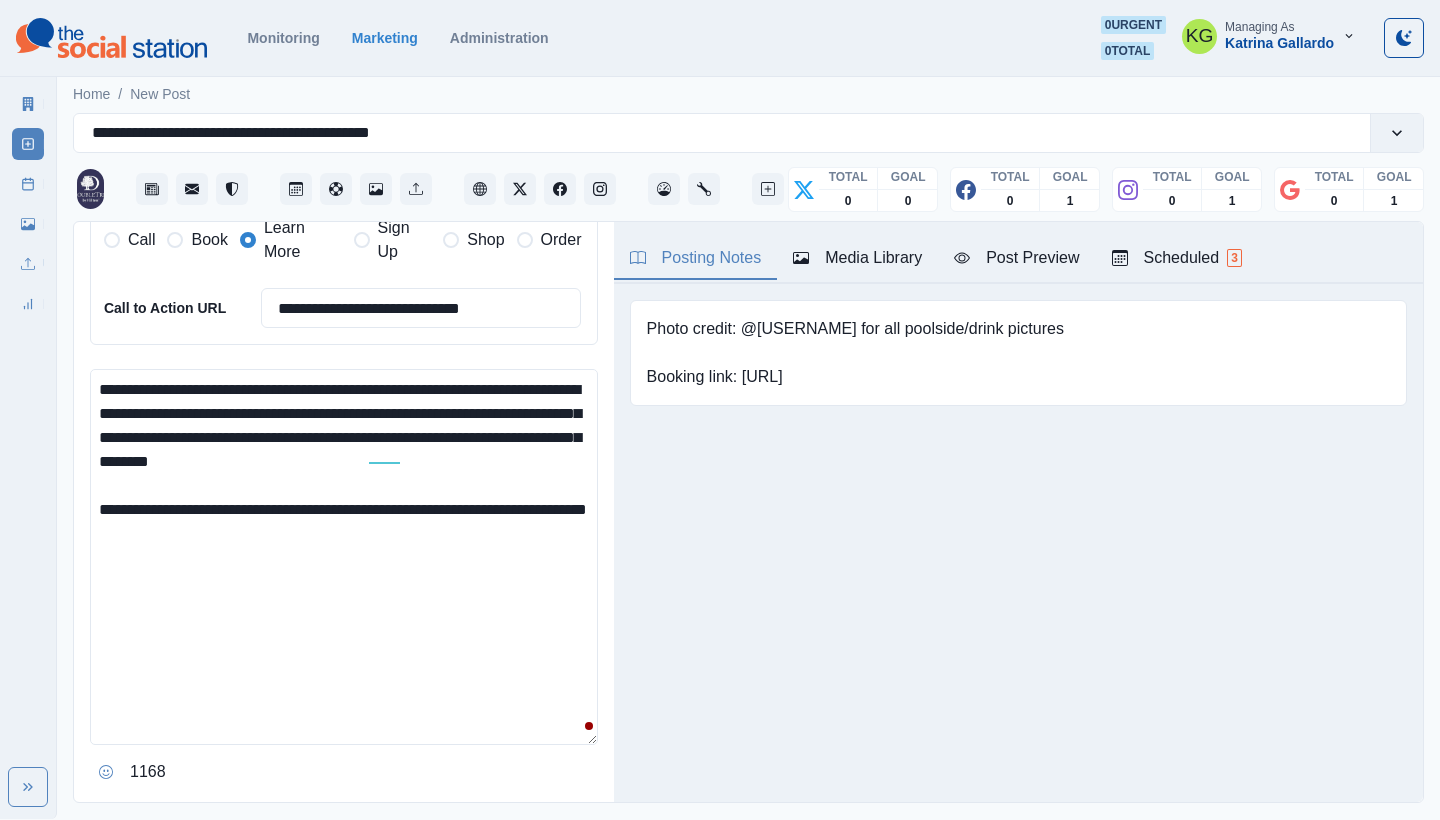 click on "**********" at bounding box center (344, 557) 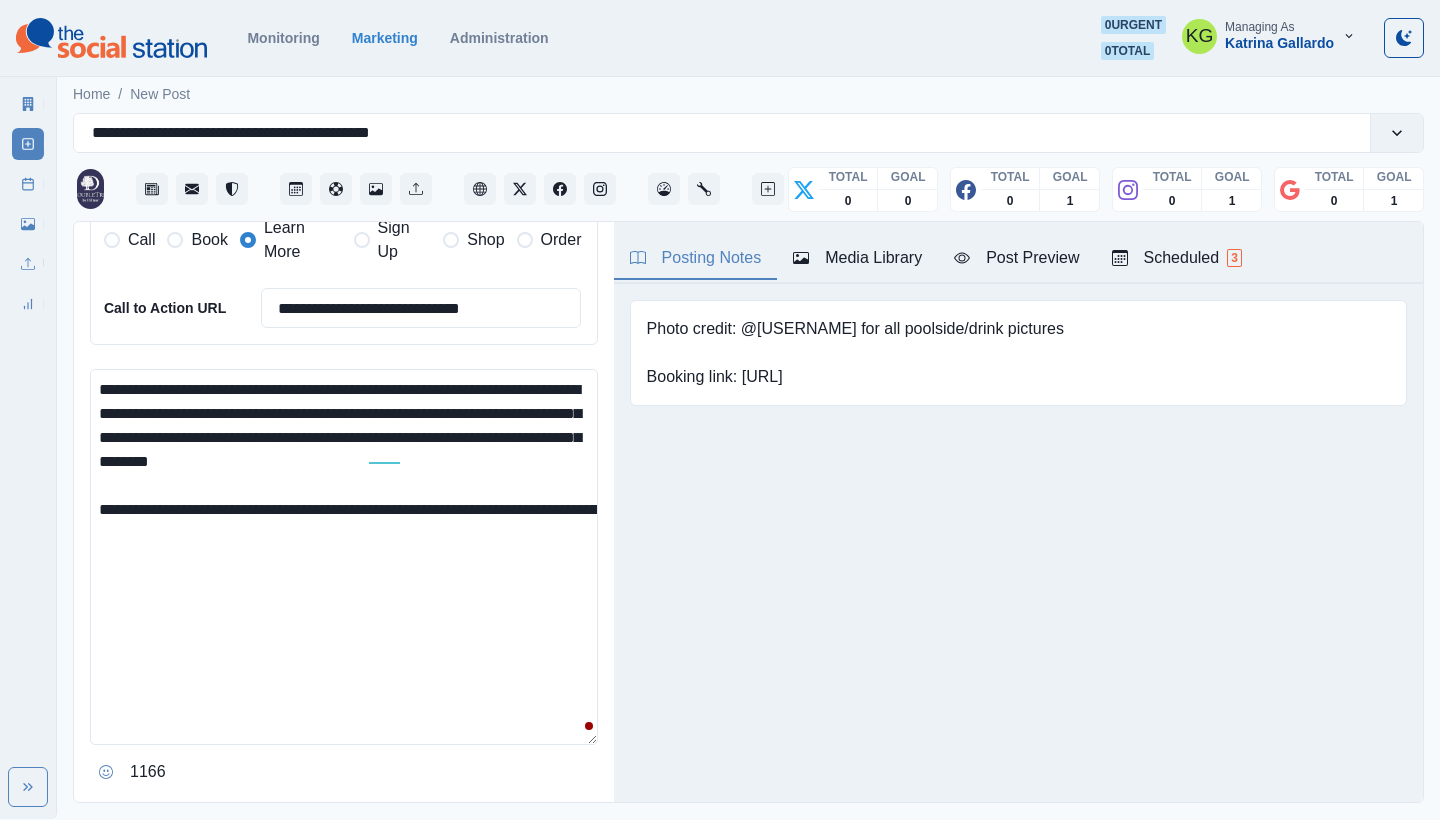 click at bounding box center [106, 772] 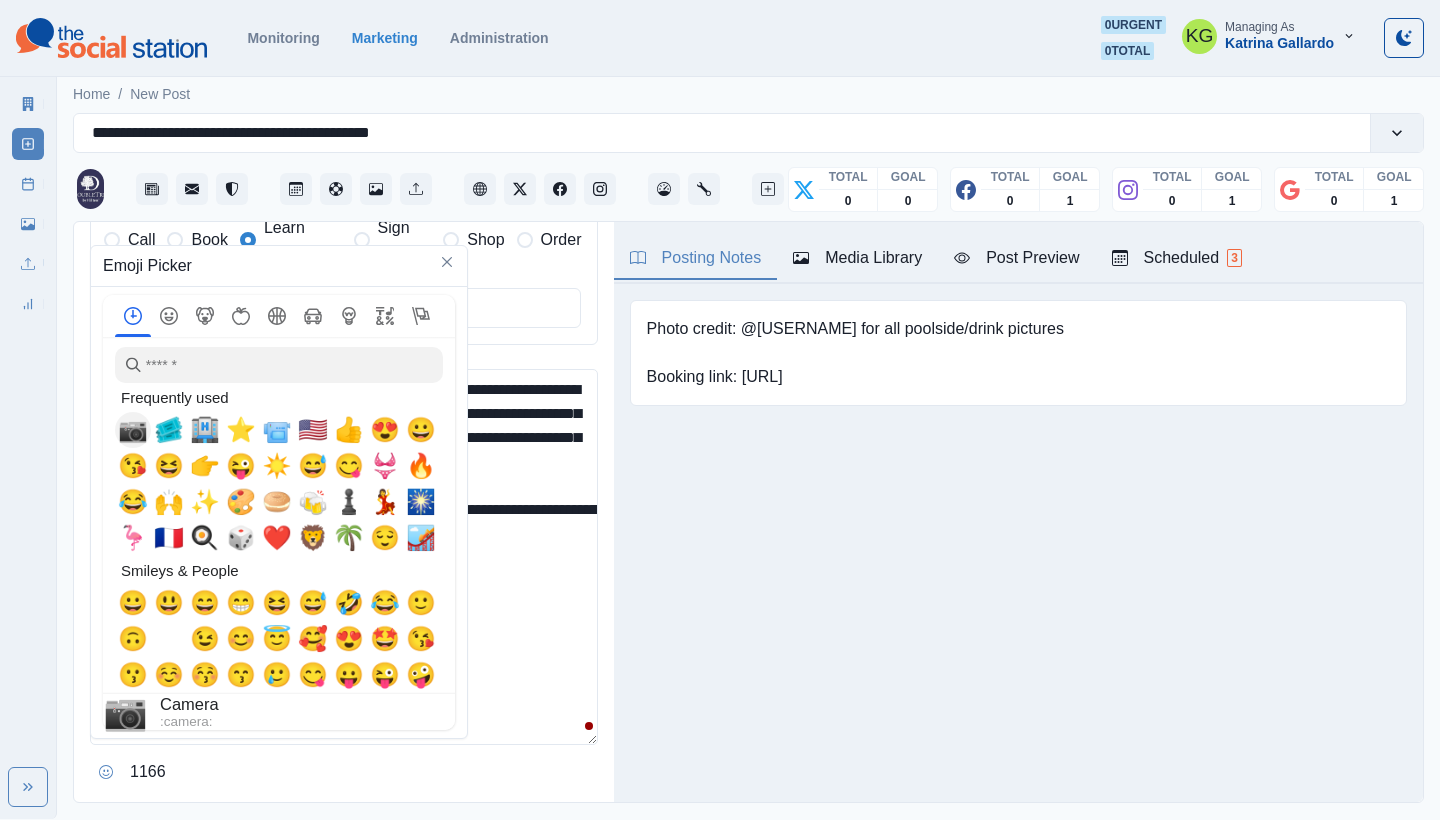 click on "📷" at bounding box center [133, 430] 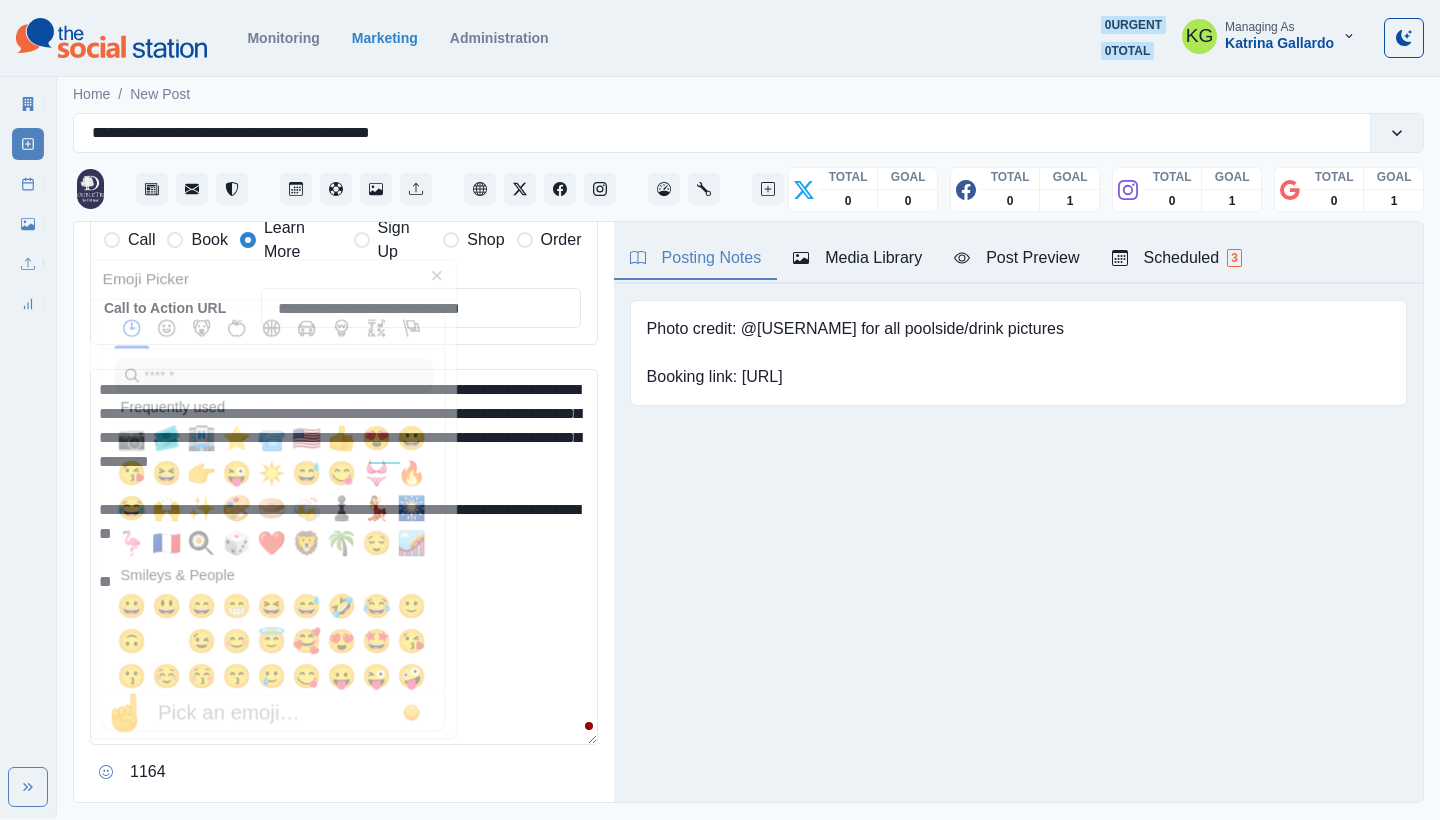 click on "**********" at bounding box center [344, 557] 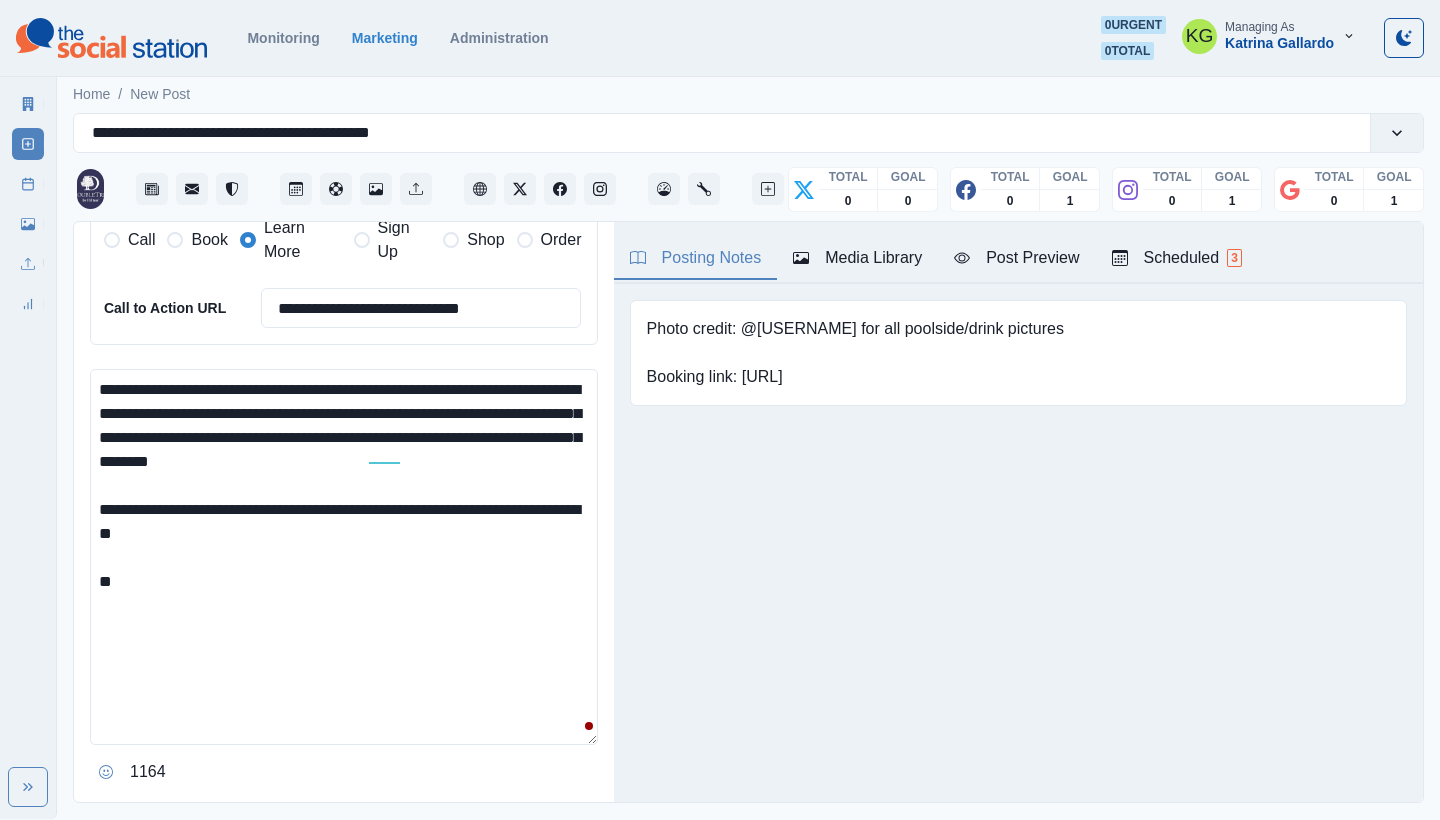 click on "**********" at bounding box center [344, 557] 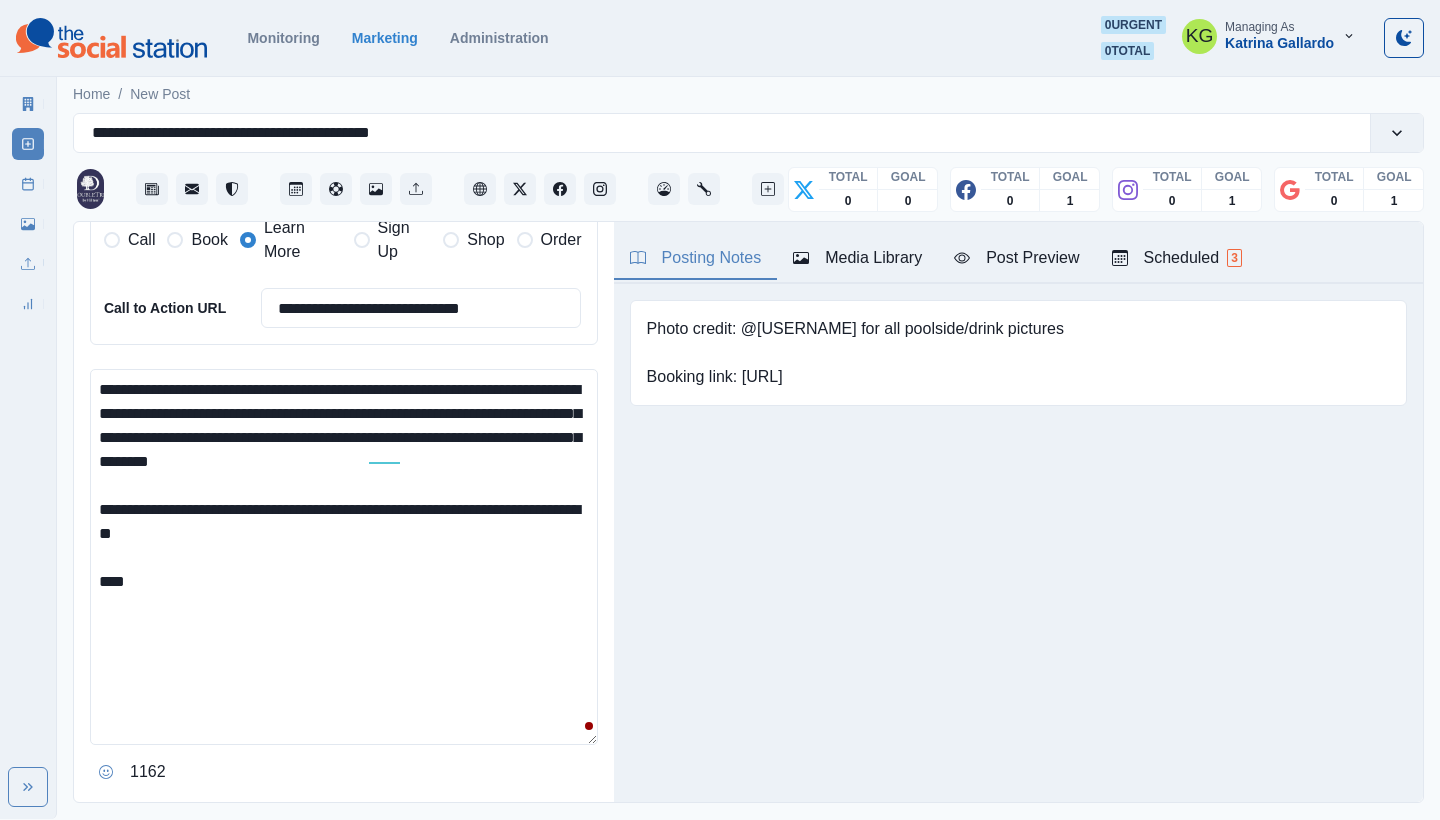 click on "**********" at bounding box center [344, 557] 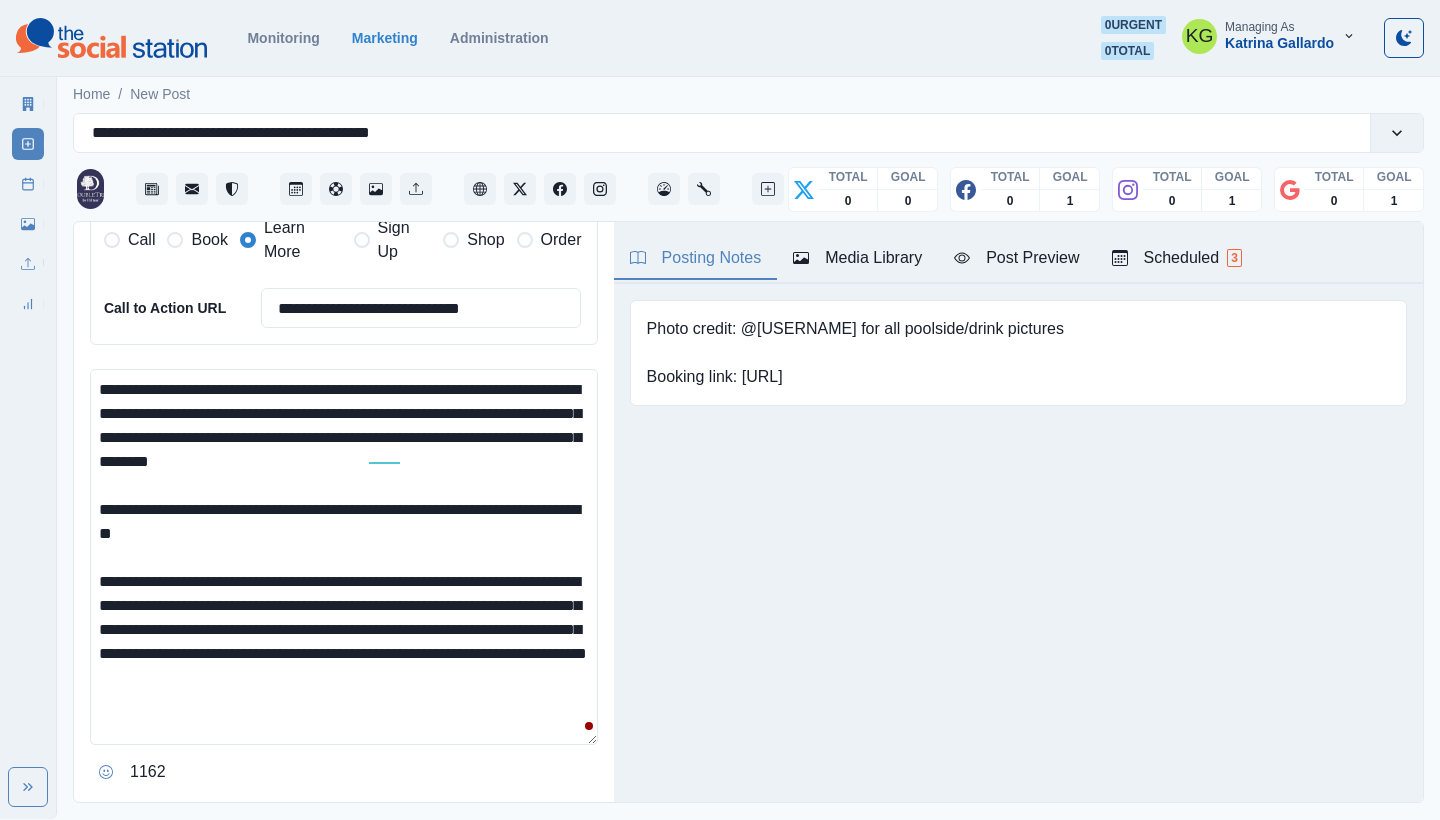 scroll, scrollTop: 15, scrollLeft: 0, axis: vertical 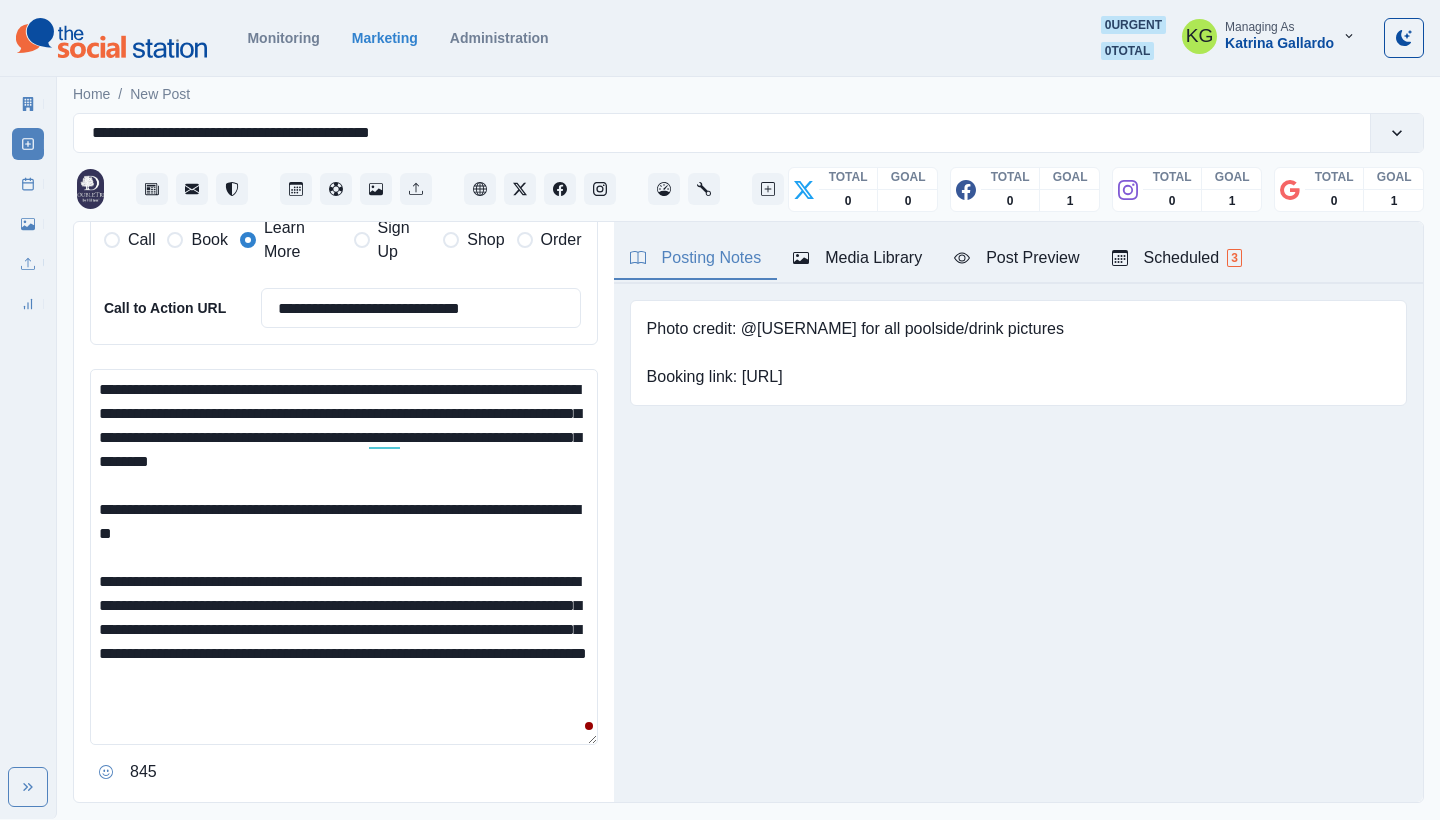 drag, startPoint x: 183, startPoint y: 602, endPoint x: 131, endPoint y: 551, distance: 72.835434 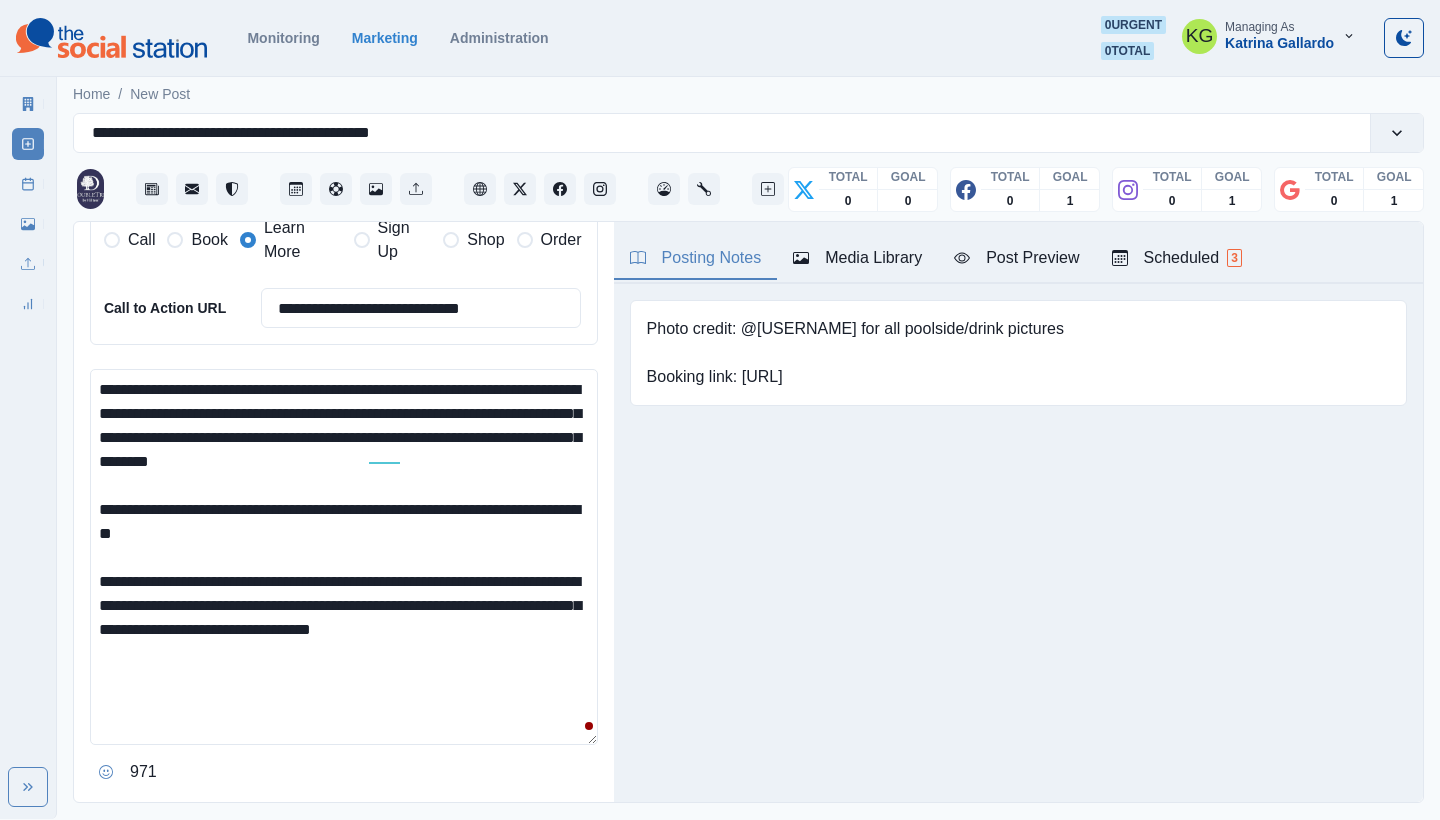 scroll, scrollTop: 0, scrollLeft: 0, axis: both 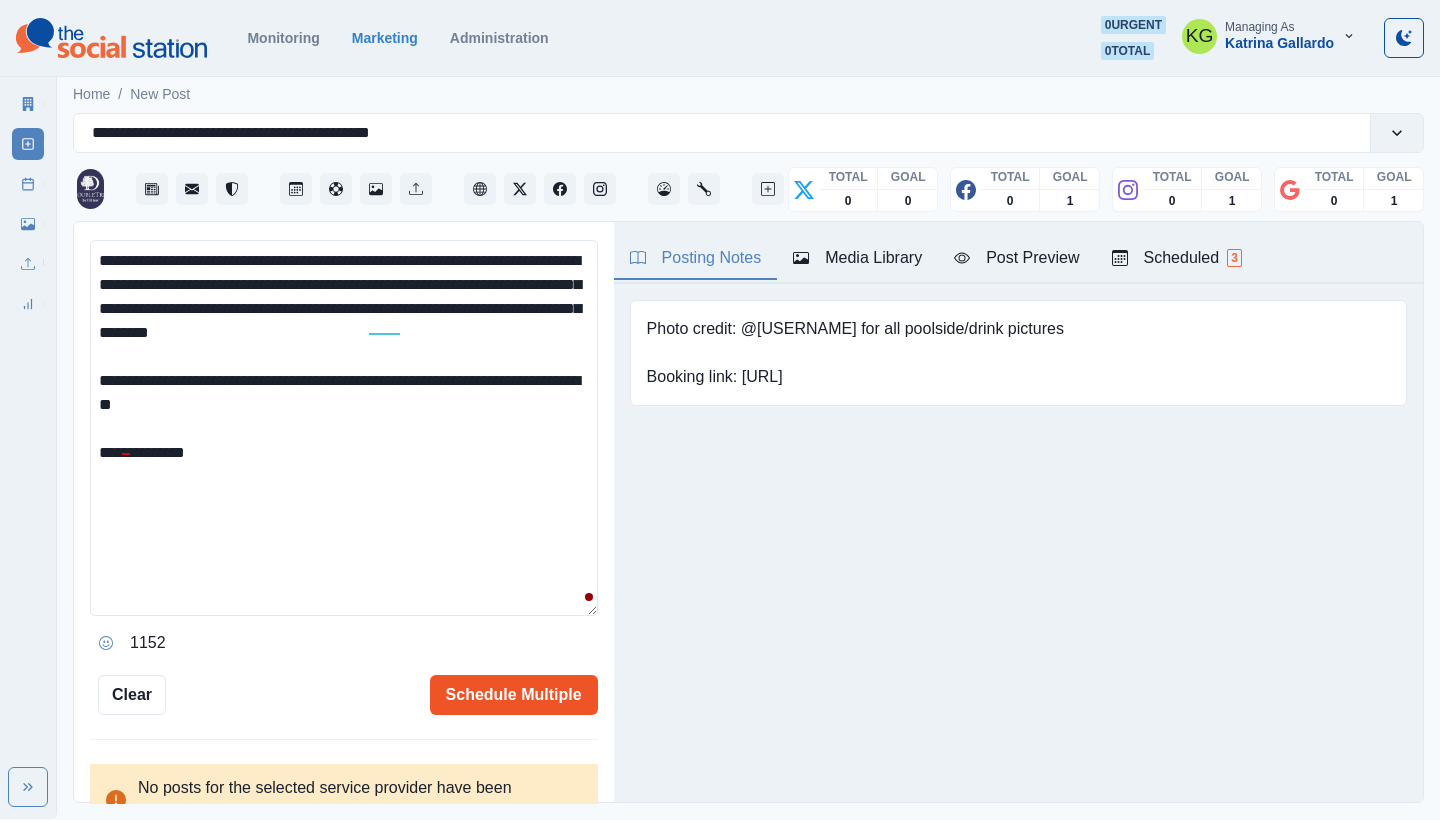 type on "**********" 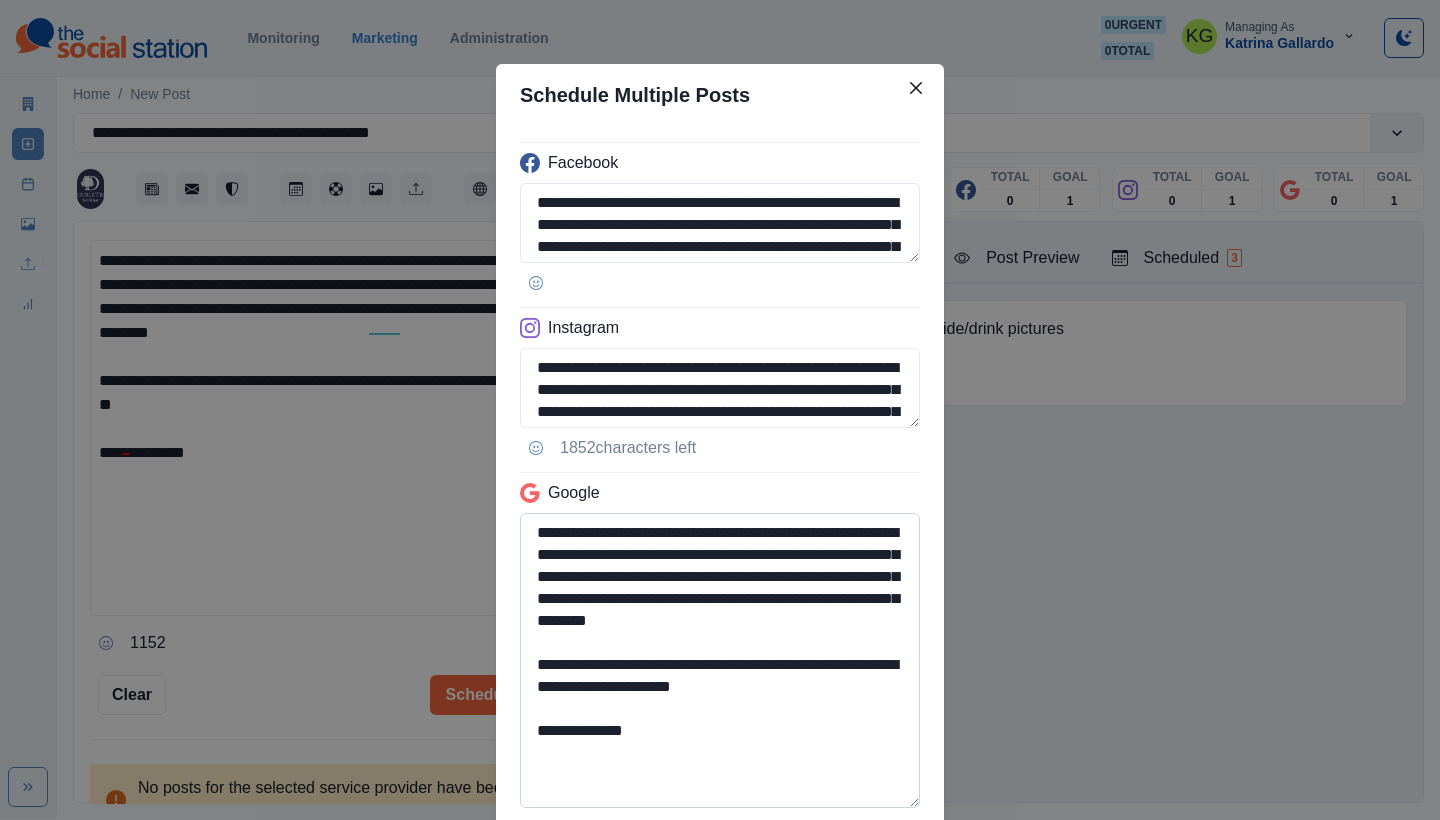 click on "**********" at bounding box center (720, 660) 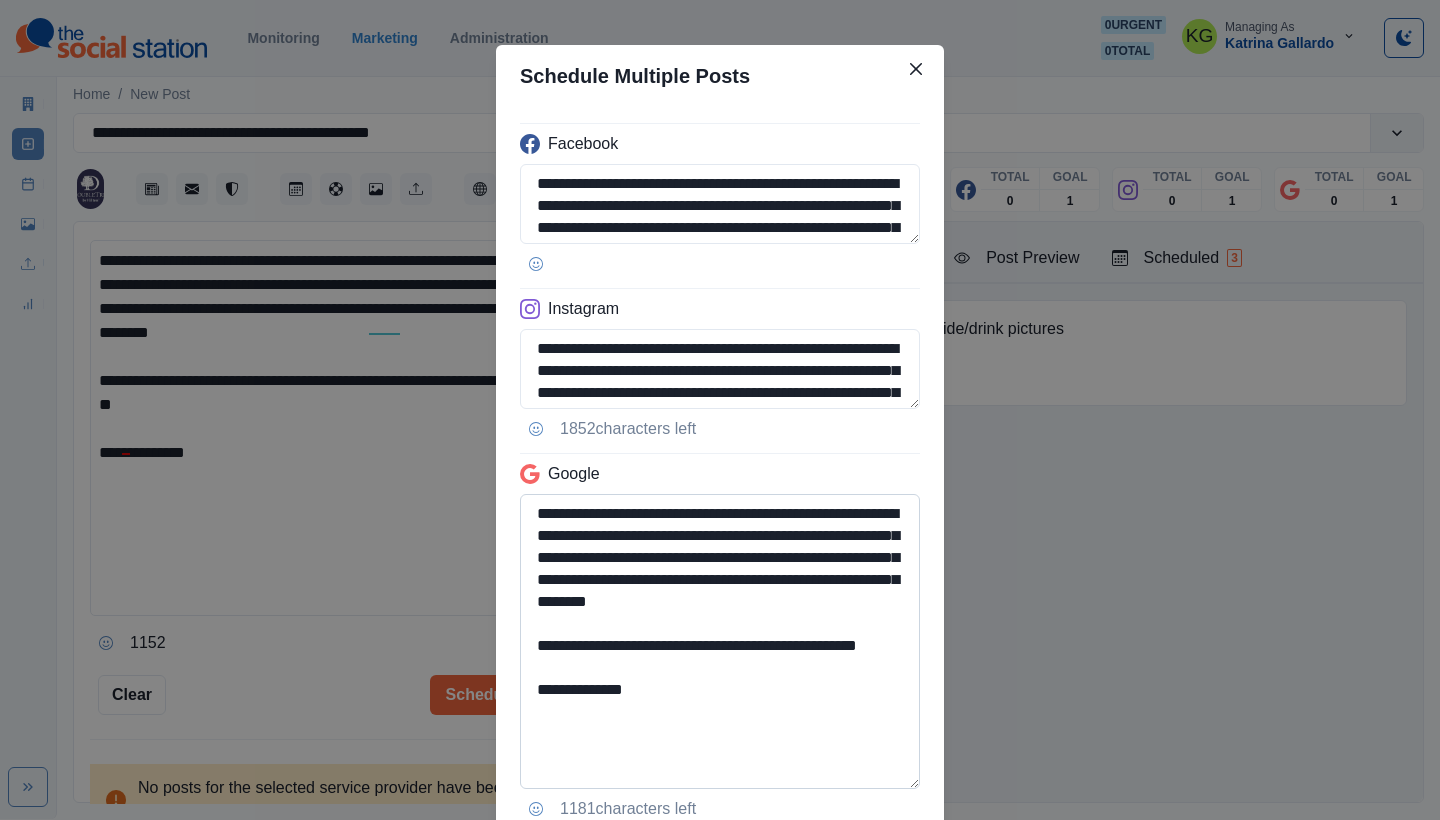 scroll, scrollTop: 168, scrollLeft: 0, axis: vertical 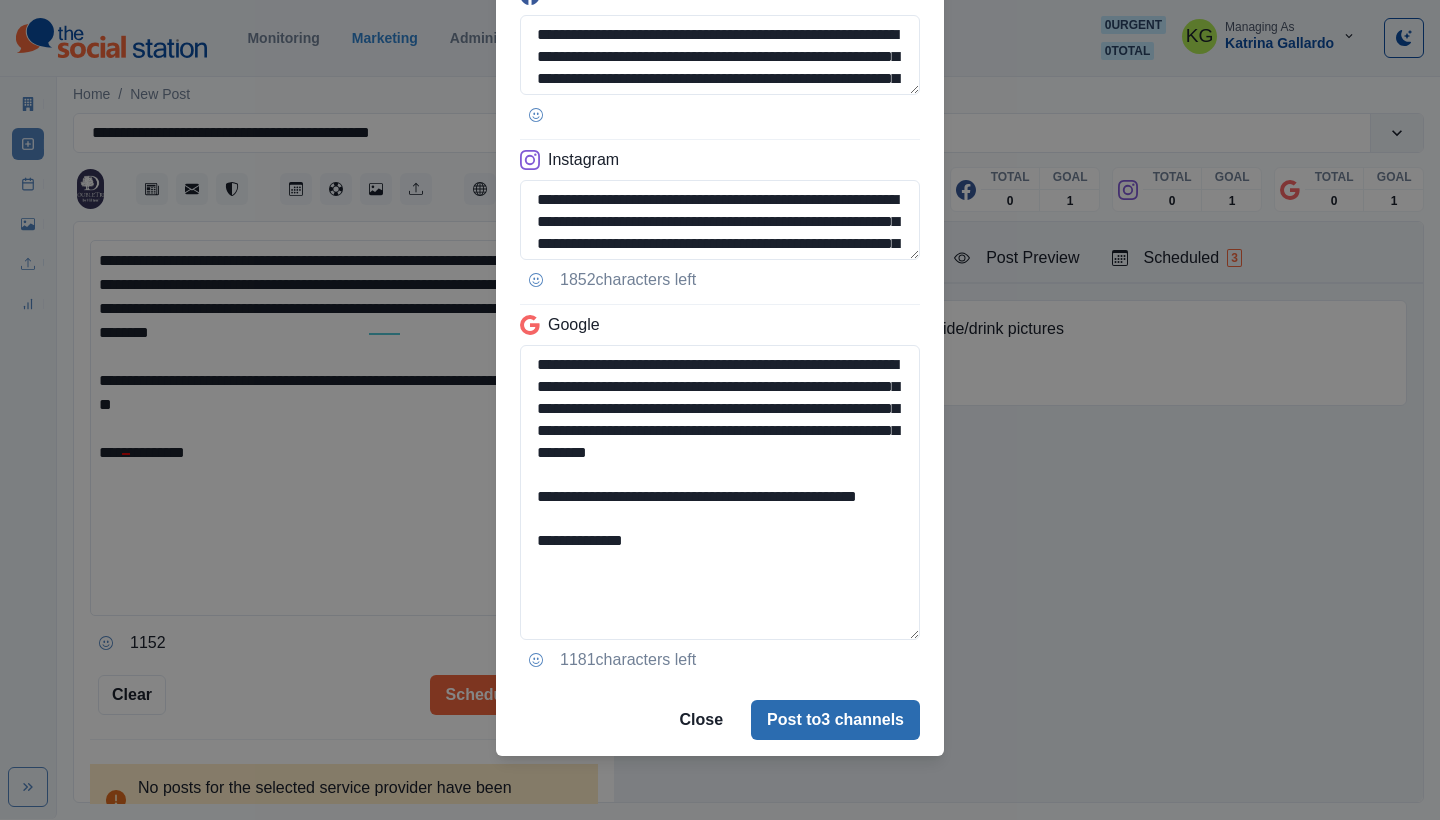 type on "**********" 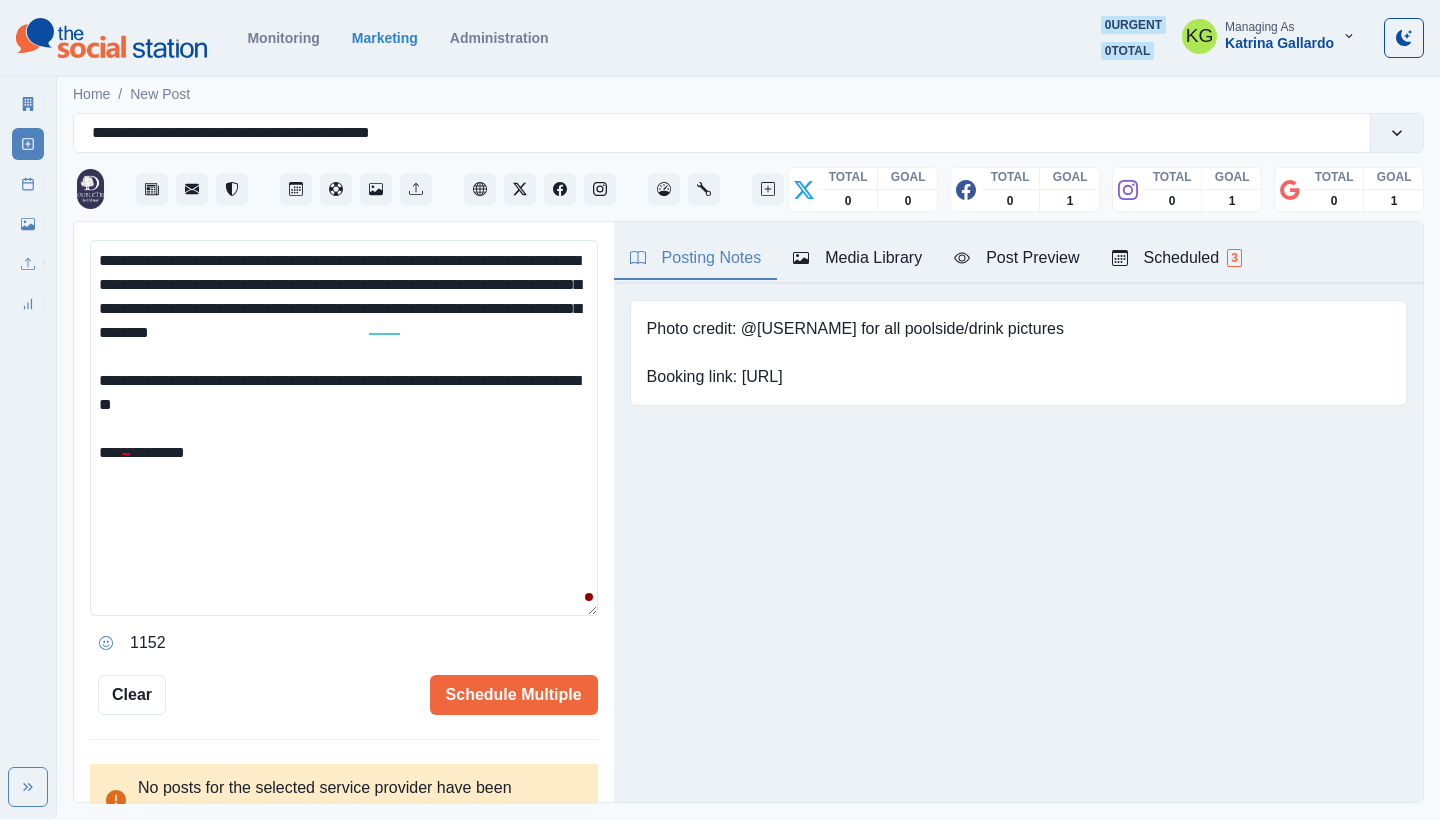 type 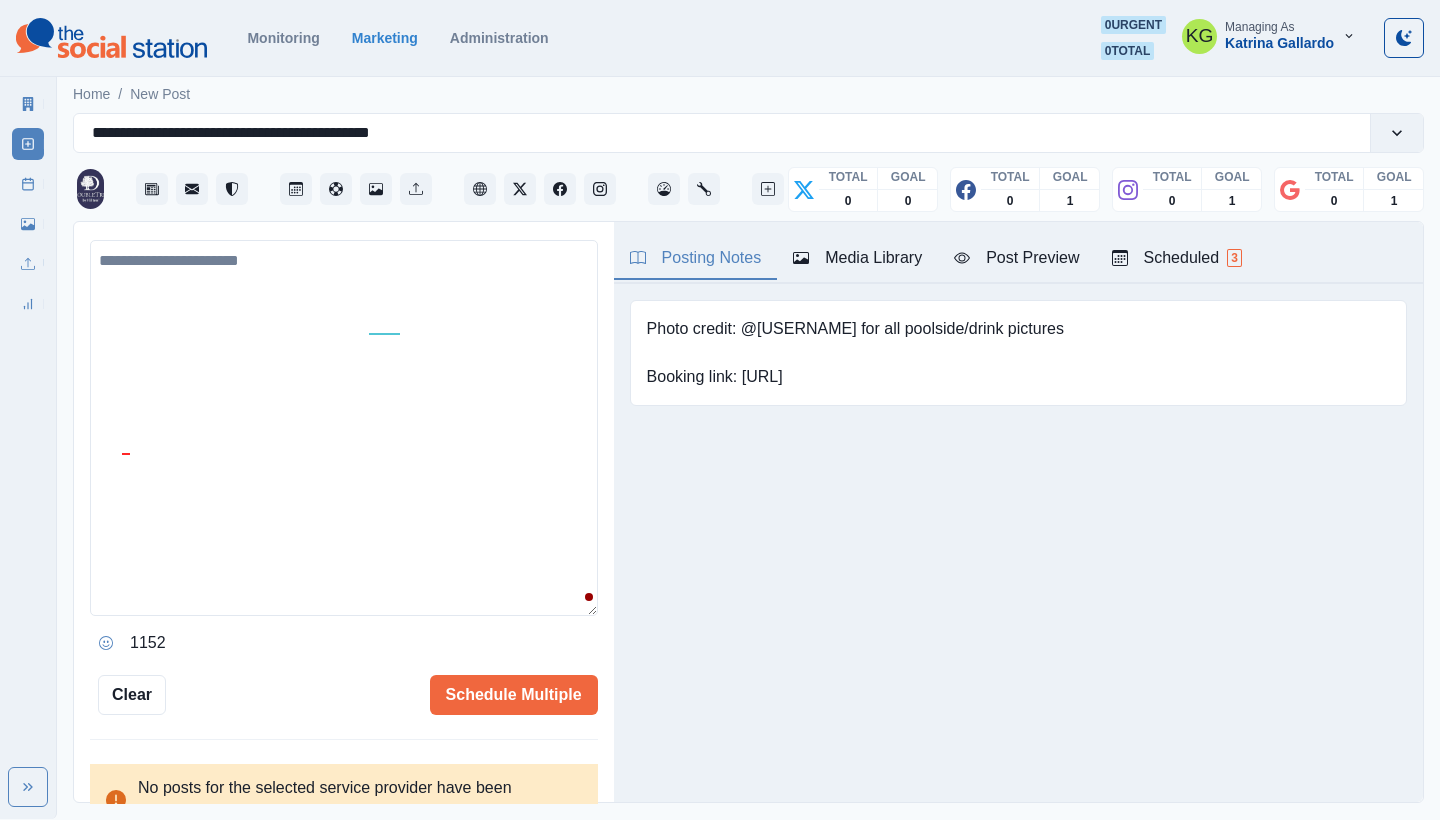 scroll, scrollTop: 456, scrollLeft: 0, axis: vertical 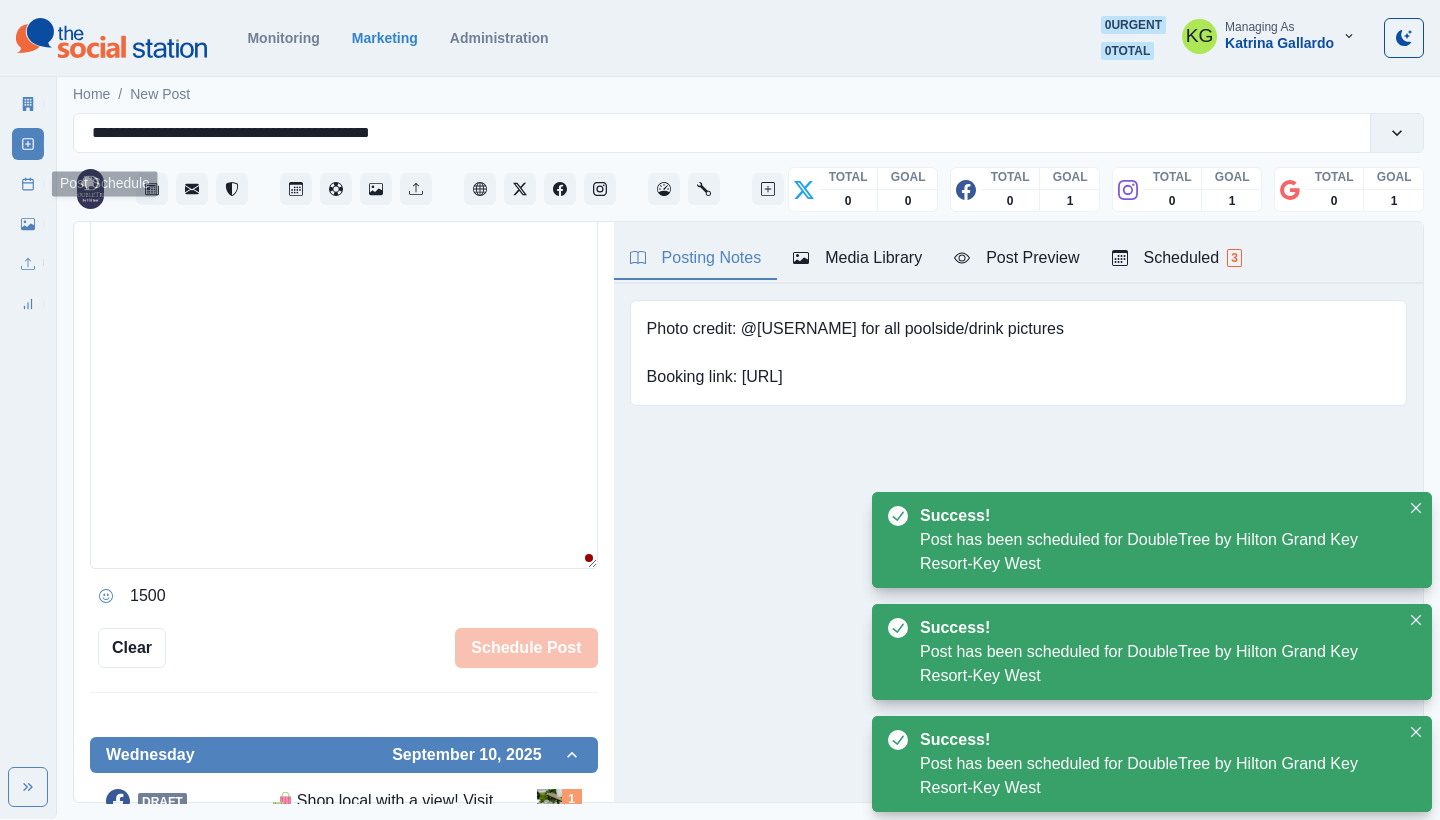 click on "Post Schedule" at bounding box center (28, 184) 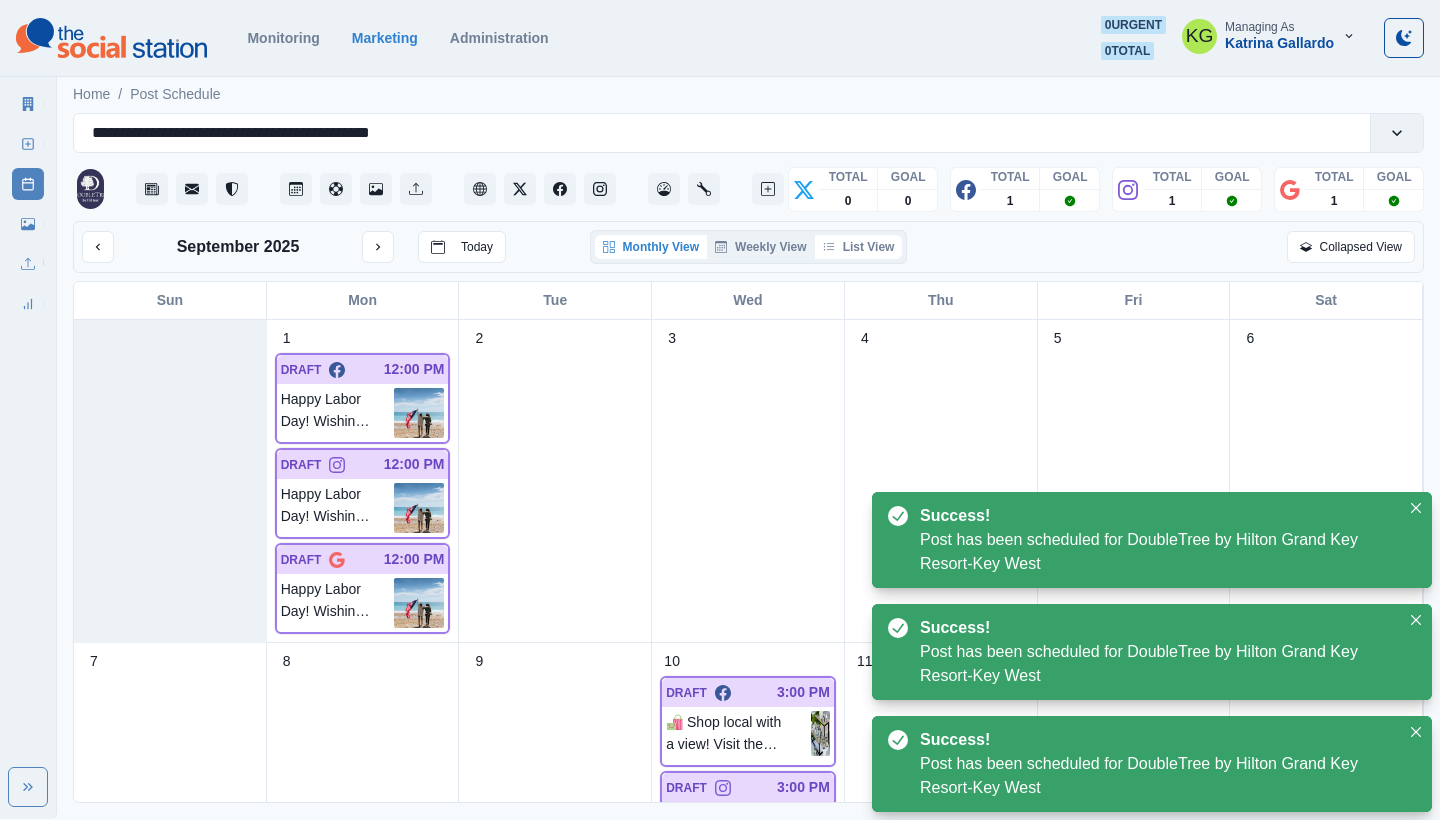 click on "List View" at bounding box center (859, 247) 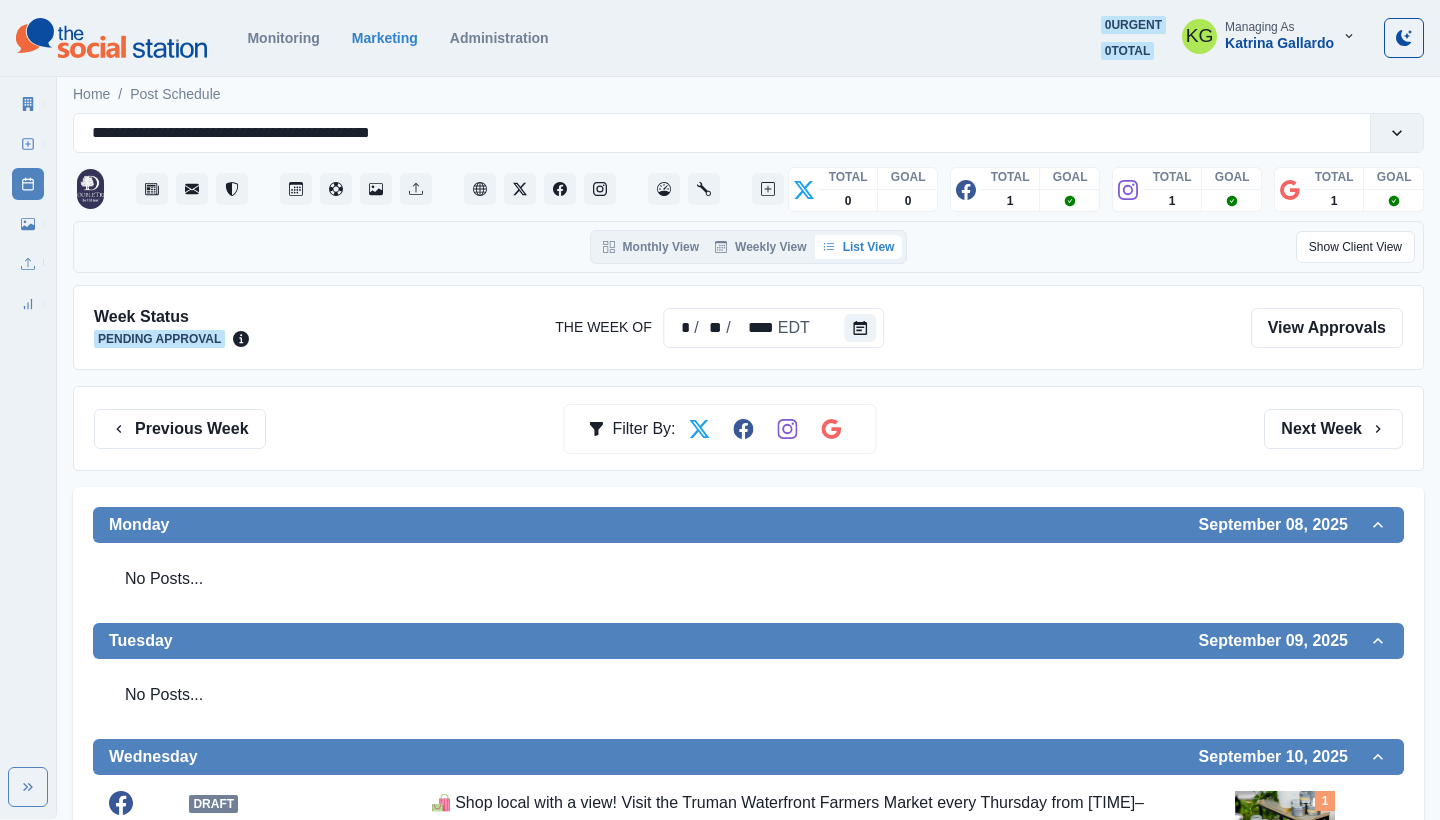 scroll, scrollTop: 0, scrollLeft: 0, axis: both 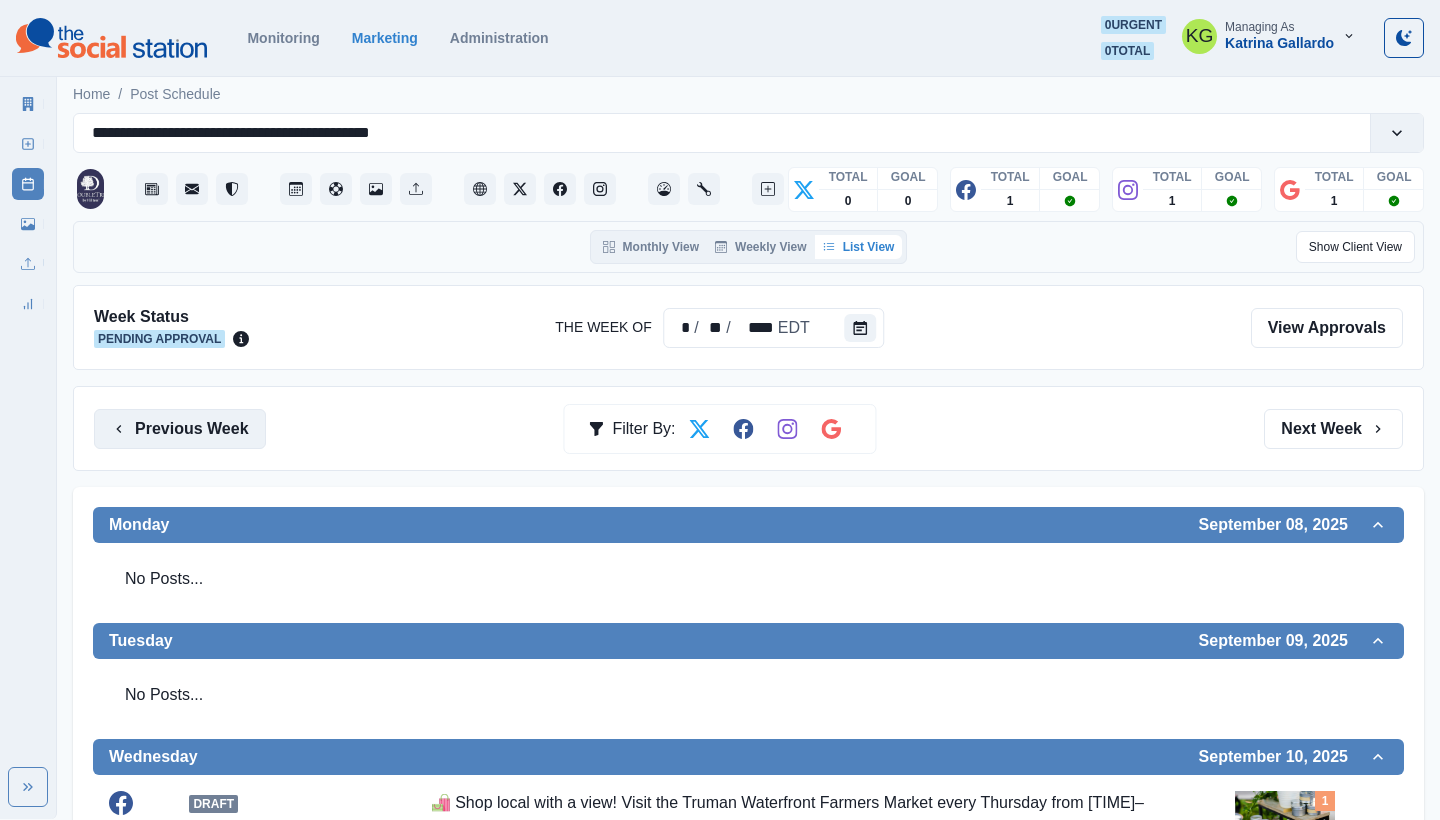click on "Previous Week" at bounding box center (180, 429) 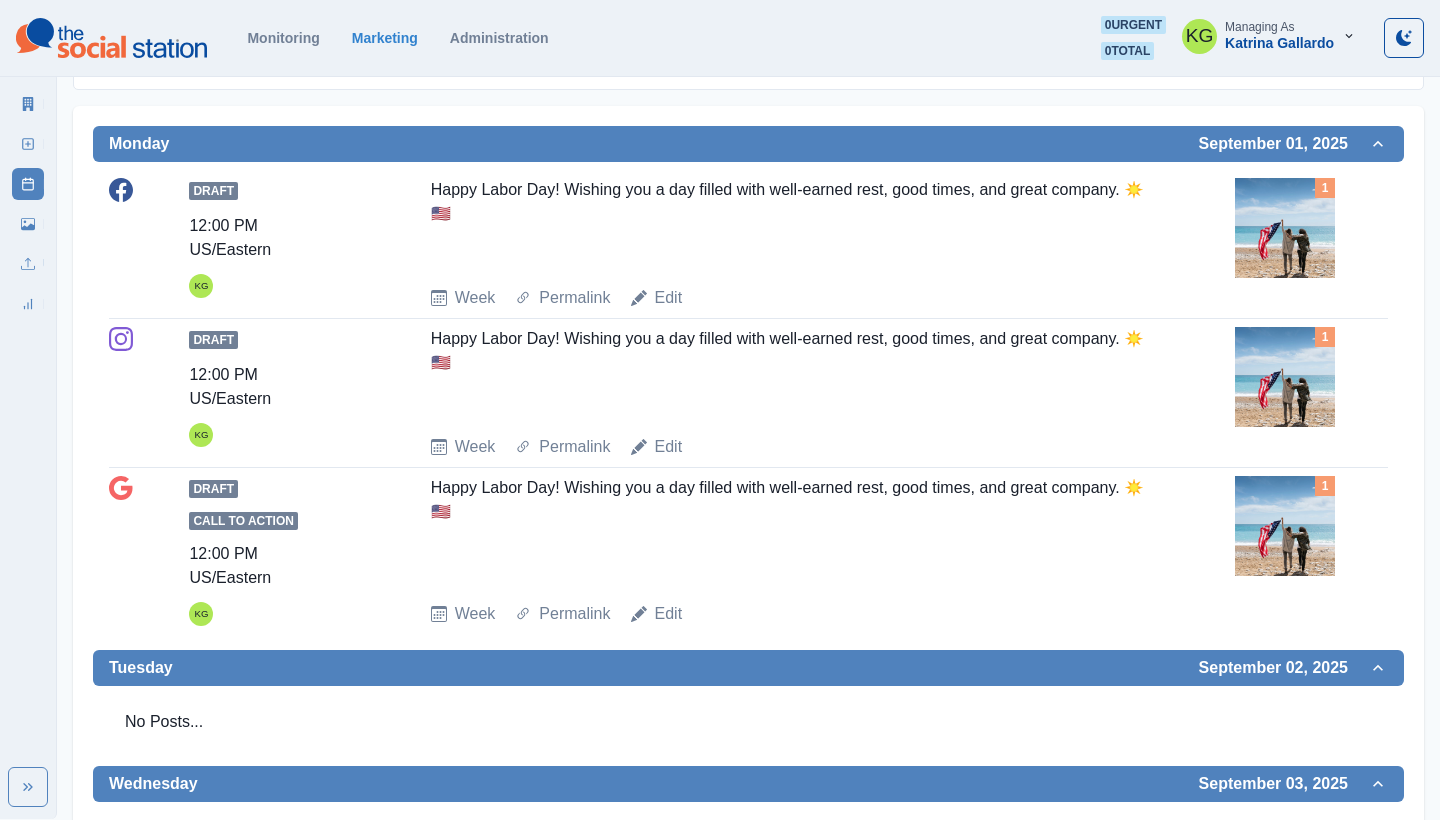 scroll, scrollTop: 109, scrollLeft: 0, axis: vertical 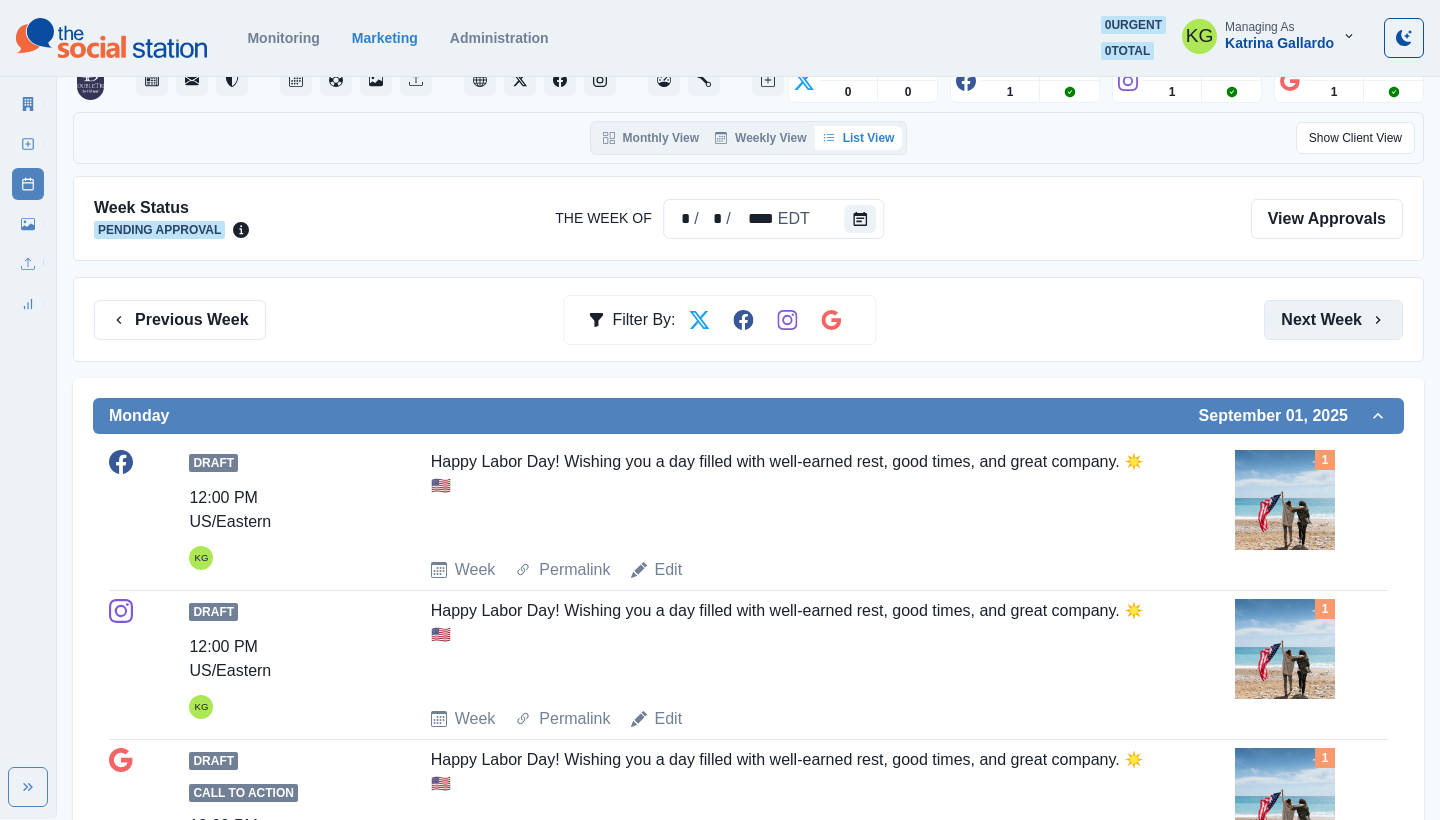 click on "Next Week" at bounding box center [1333, 320] 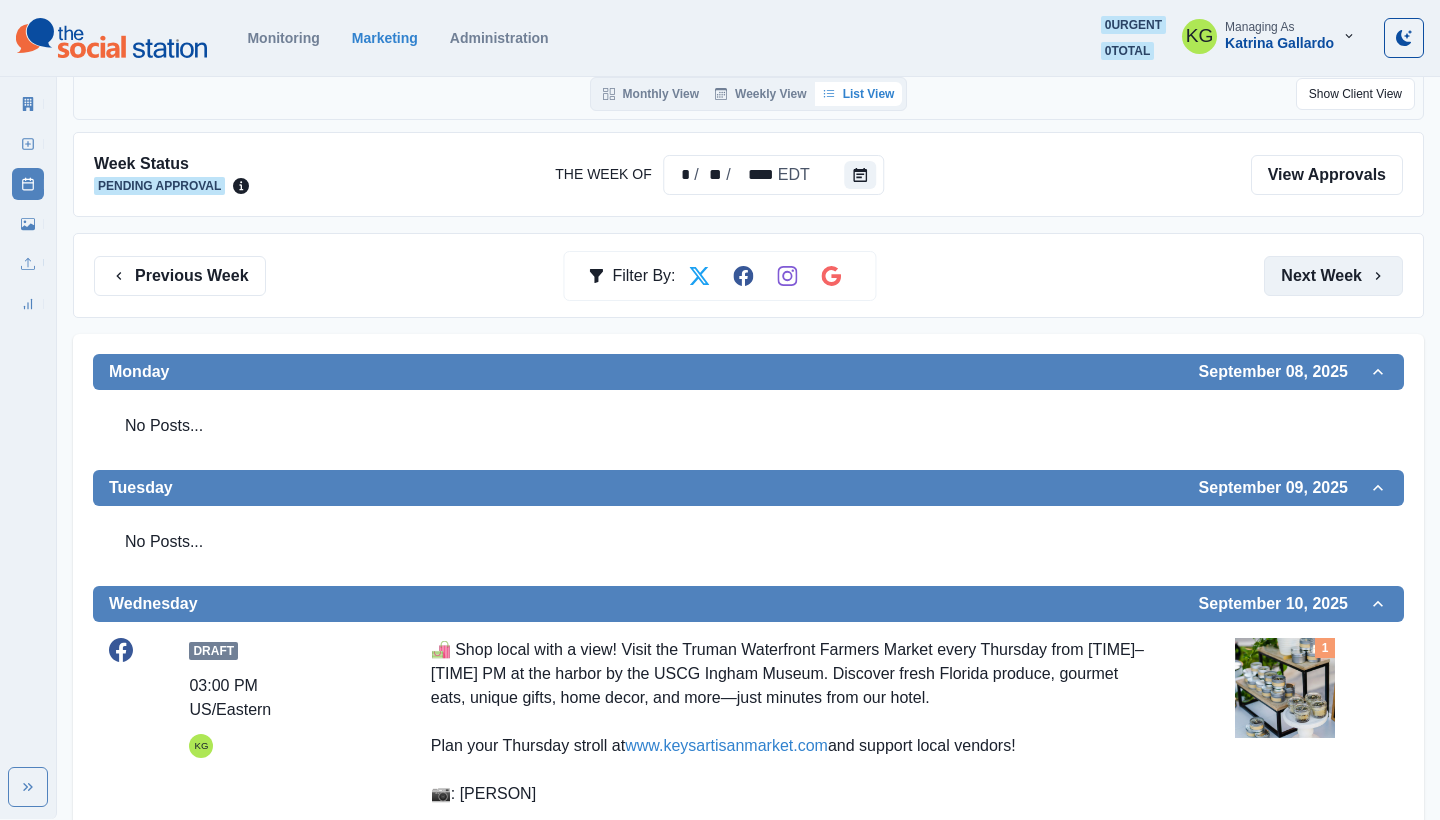 click on "Next Week" at bounding box center (1333, 276) 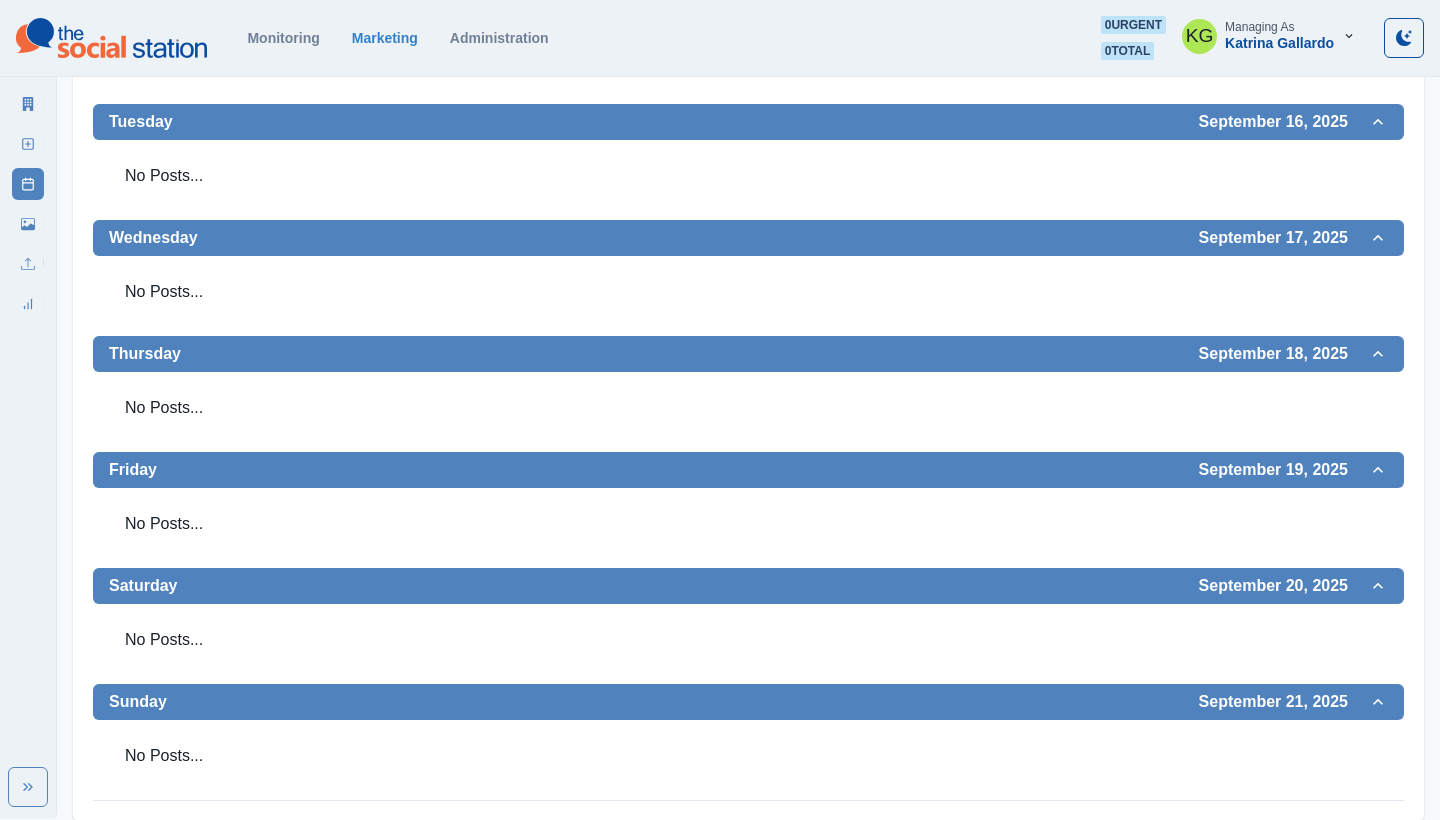 scroll, scrollTop: 168, scrollLeft: 0, axis: vertical 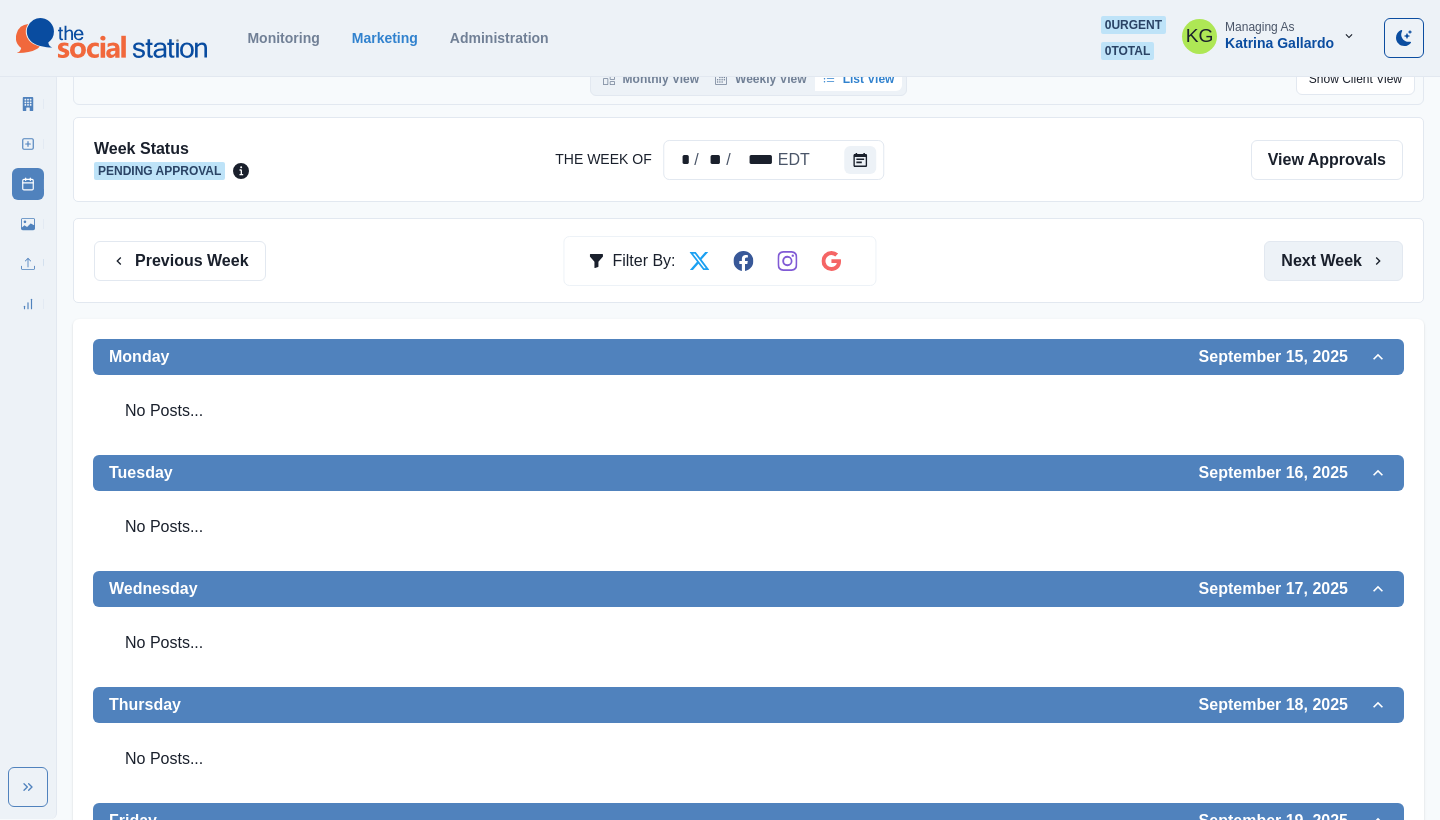 click on "Next Week" at bounding box center [1333, 261] 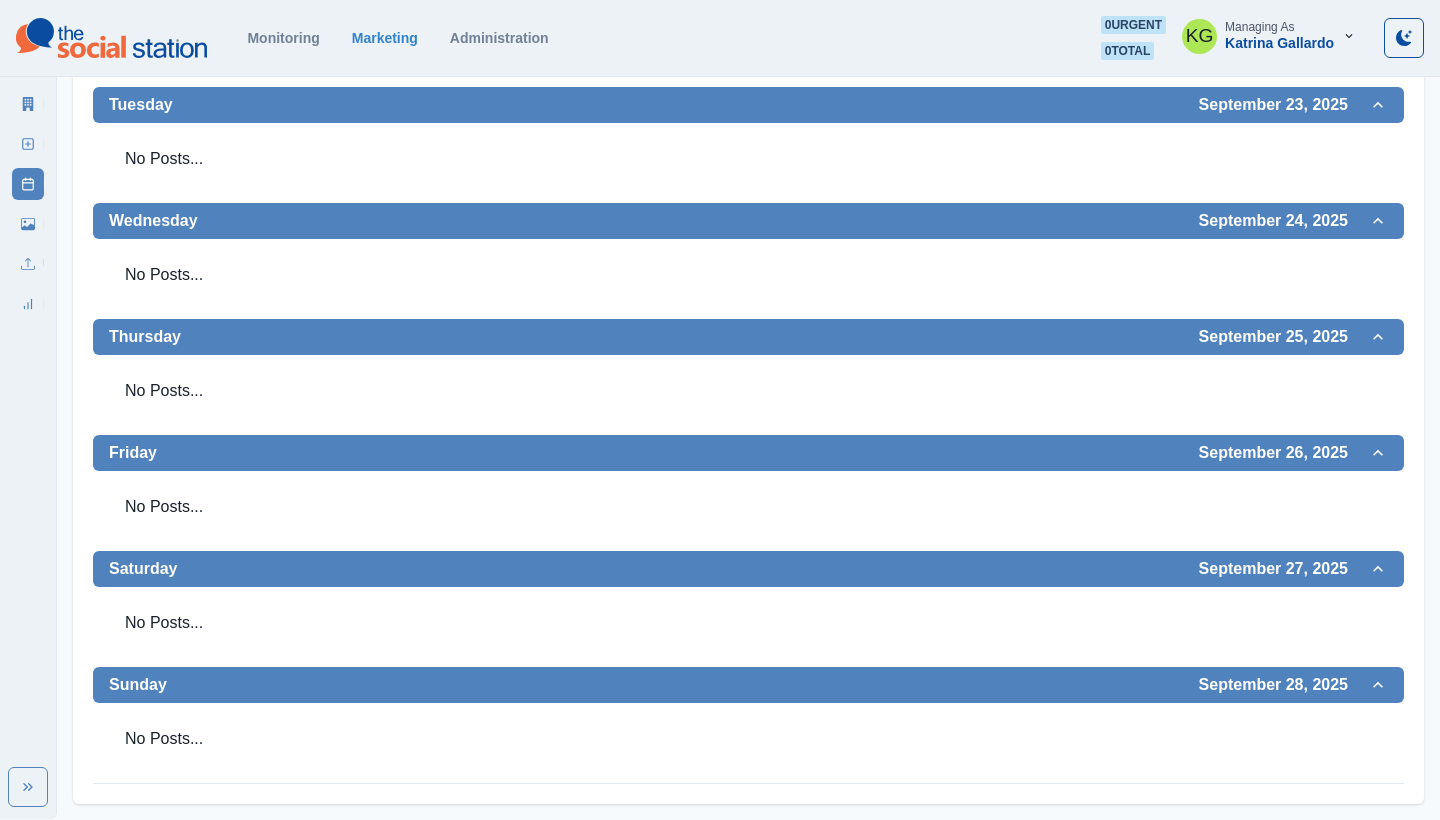 scroll, scrollTop: 0, scrollLeft: 0, axis: both 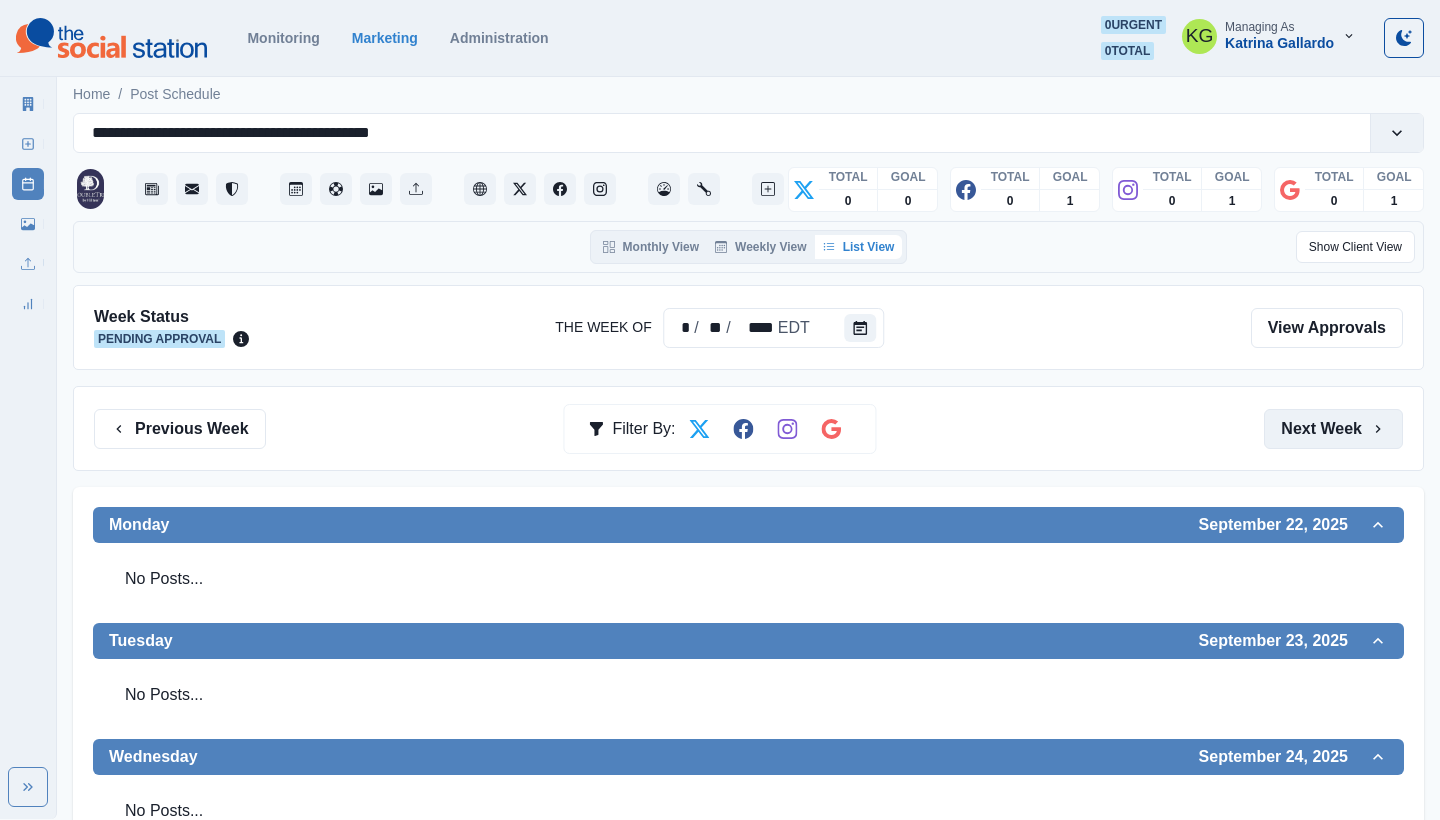 click on "Next Week" at bounding box center [1333, 429] 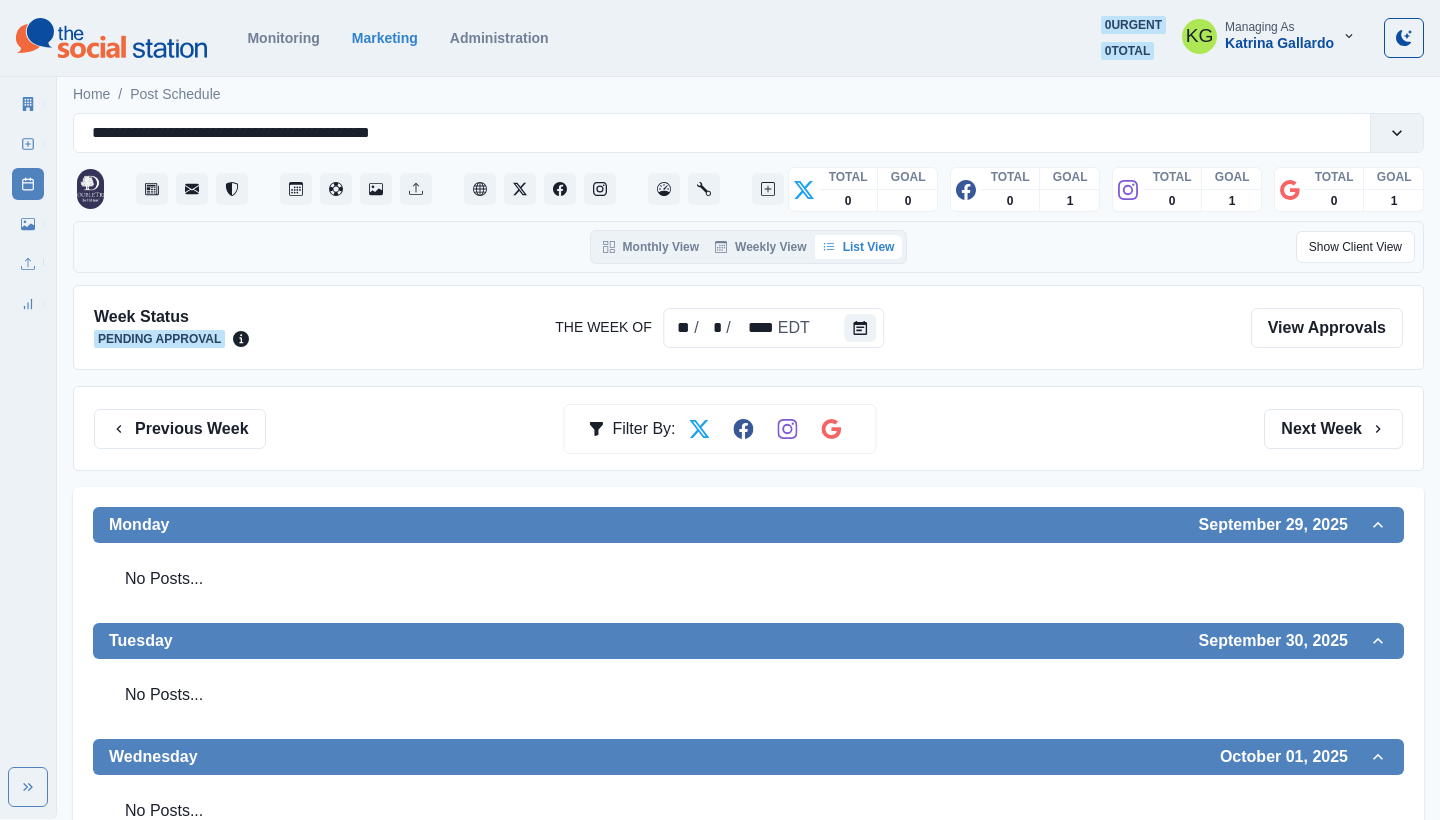 scroll, scrollTop: 0, scrollLeft: 0, axis: both 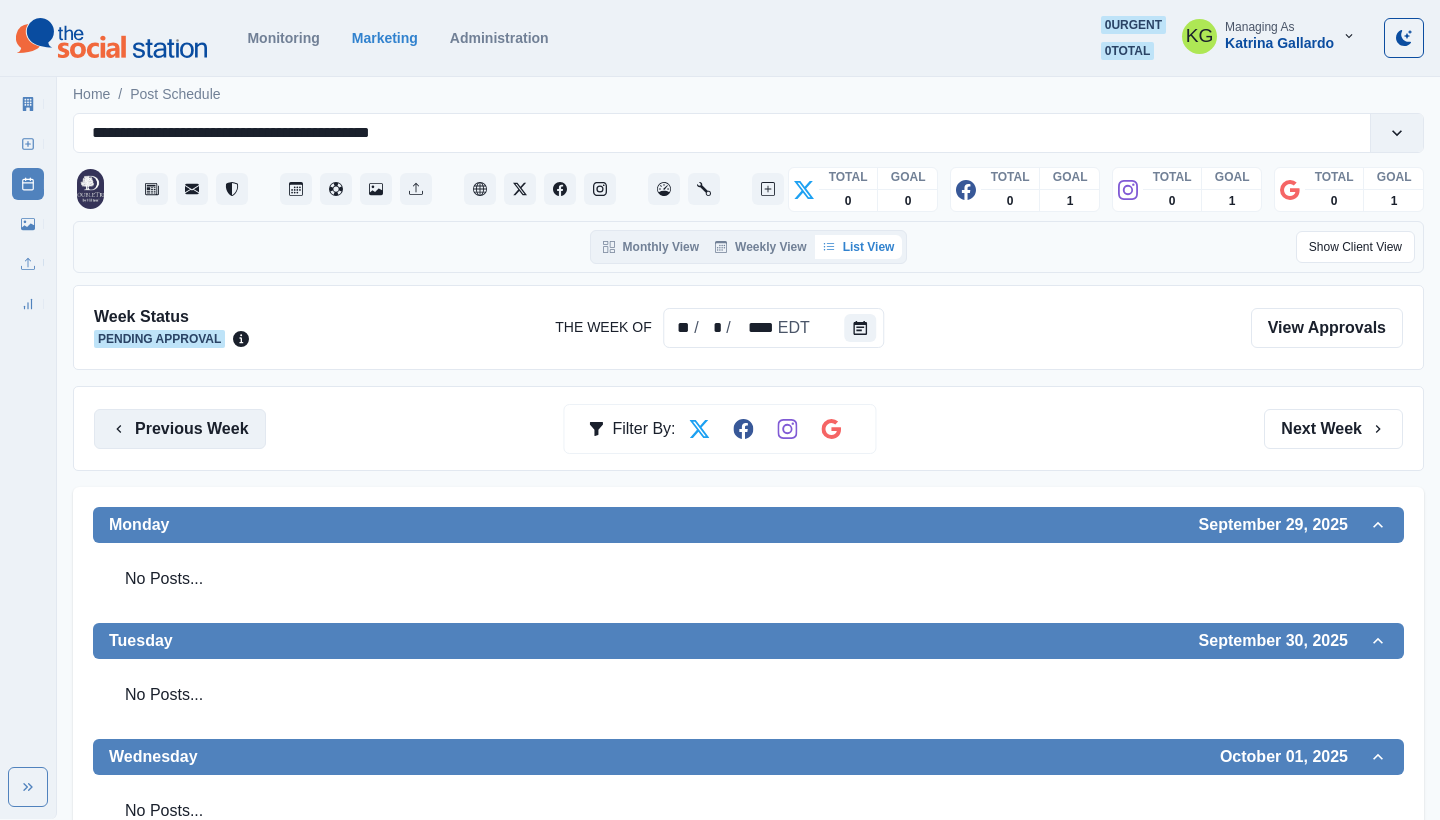 click on "Previous Week" at bounding box center (180, 429) 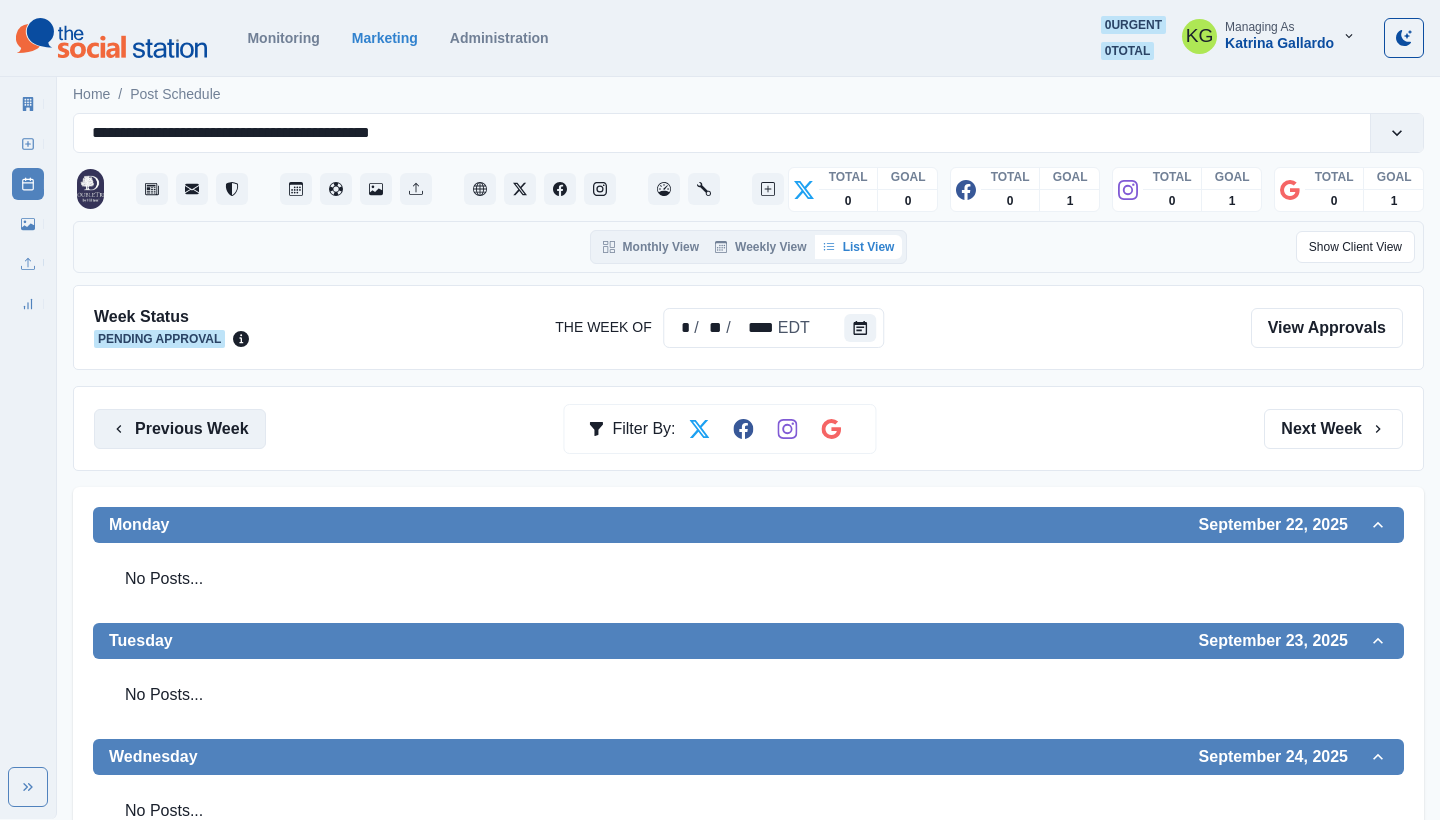 click on "Previous Week" at bounding box center (180, 429) 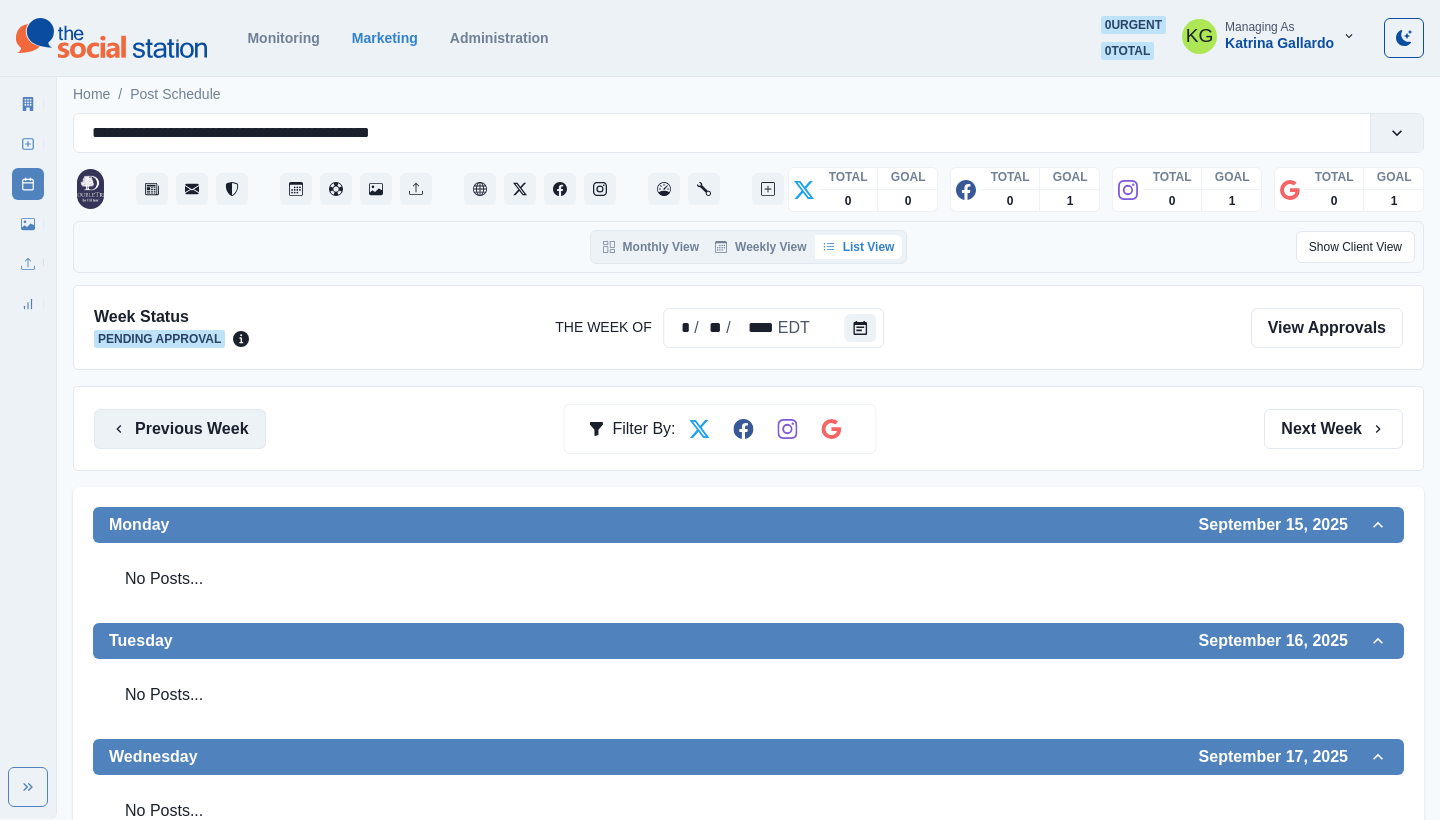 scroll, scrollTop: 0, scrollLeft: 0, axis: both 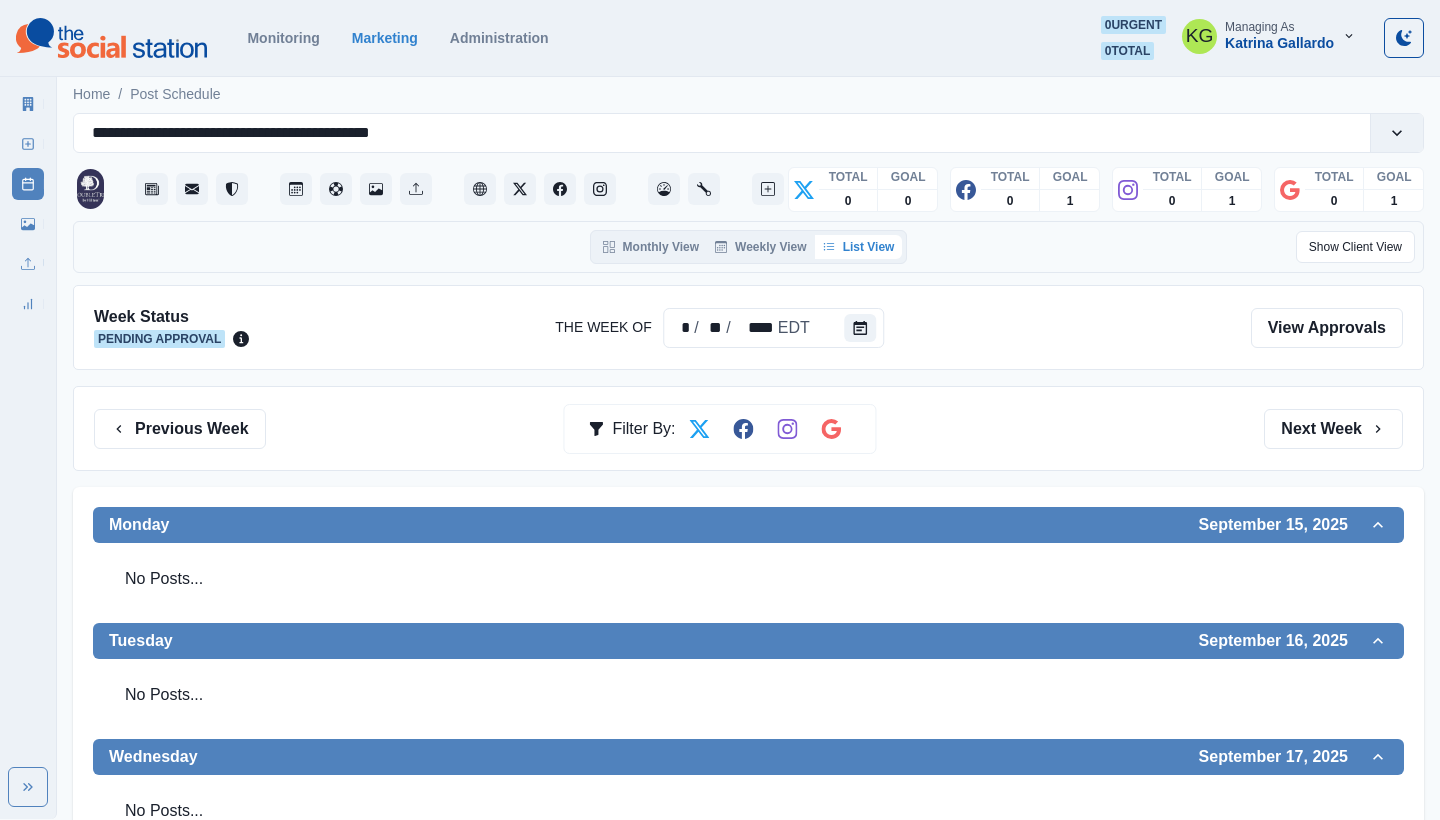 click on "Previous Week Filter By: Next Week" at bounding box center [748, 428] 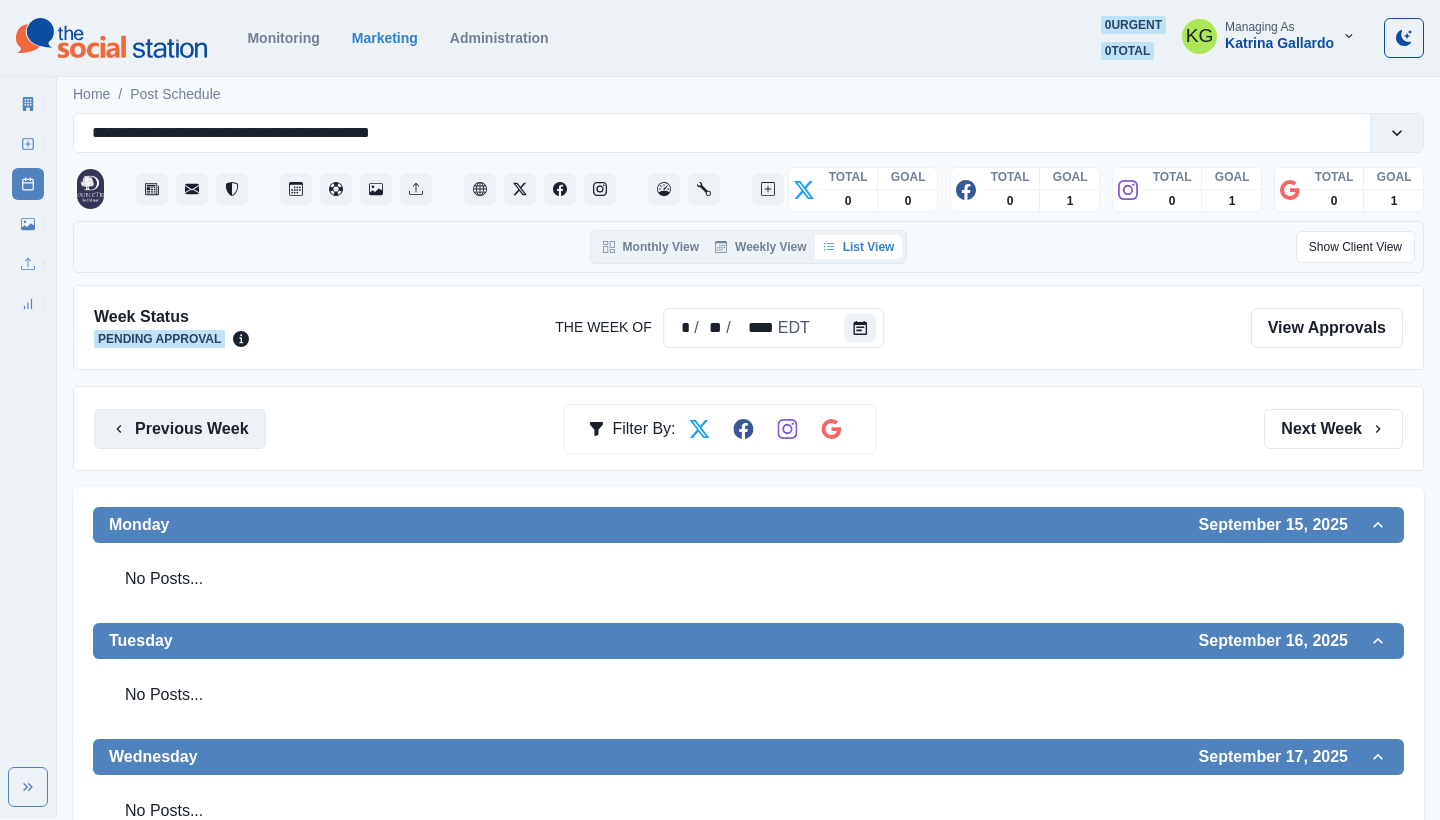 click on "Previous Week" at bounding box center [180, 429] 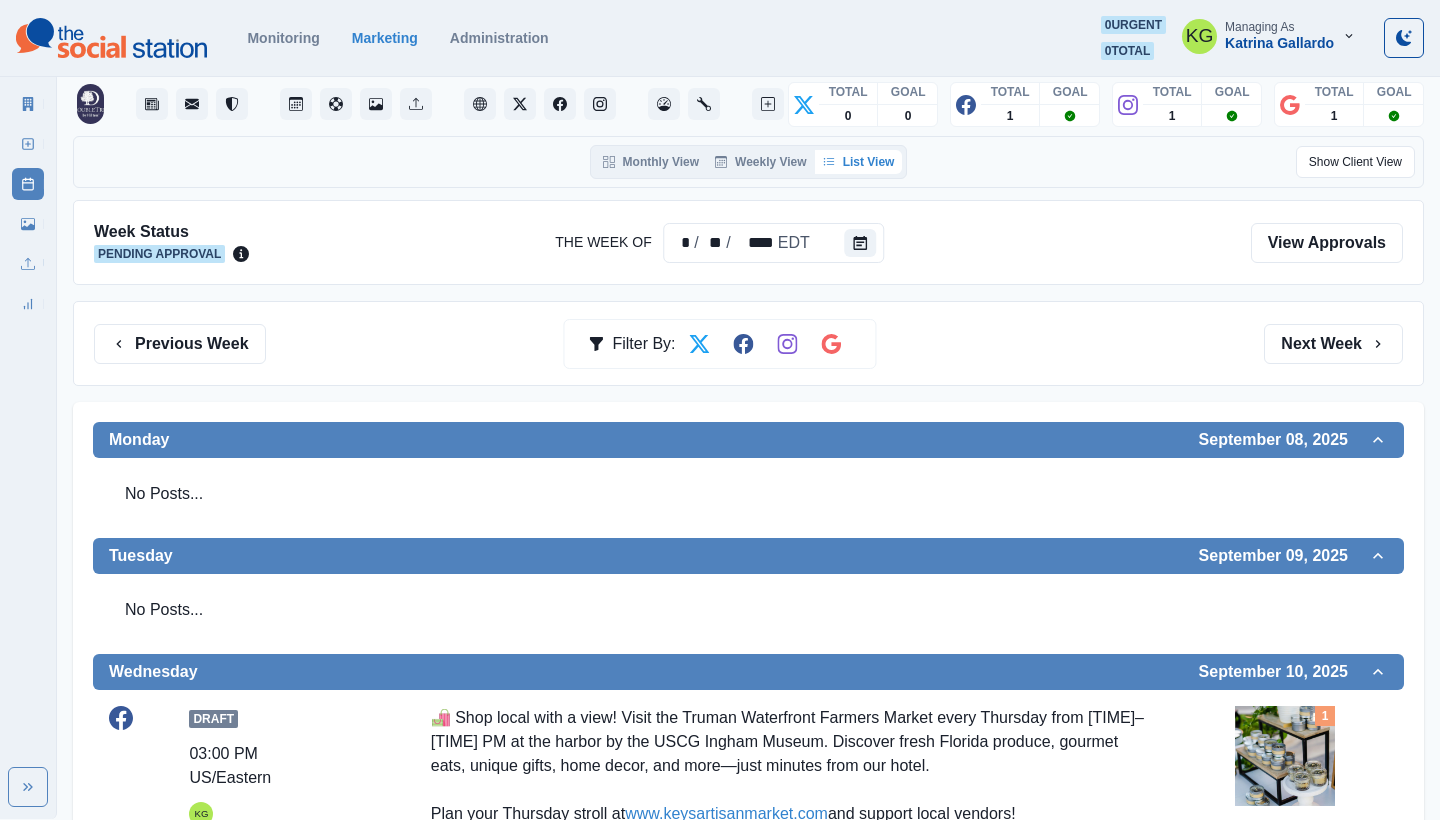 scroll, scrollTop: 0, scrollLeft: 0, axis: both 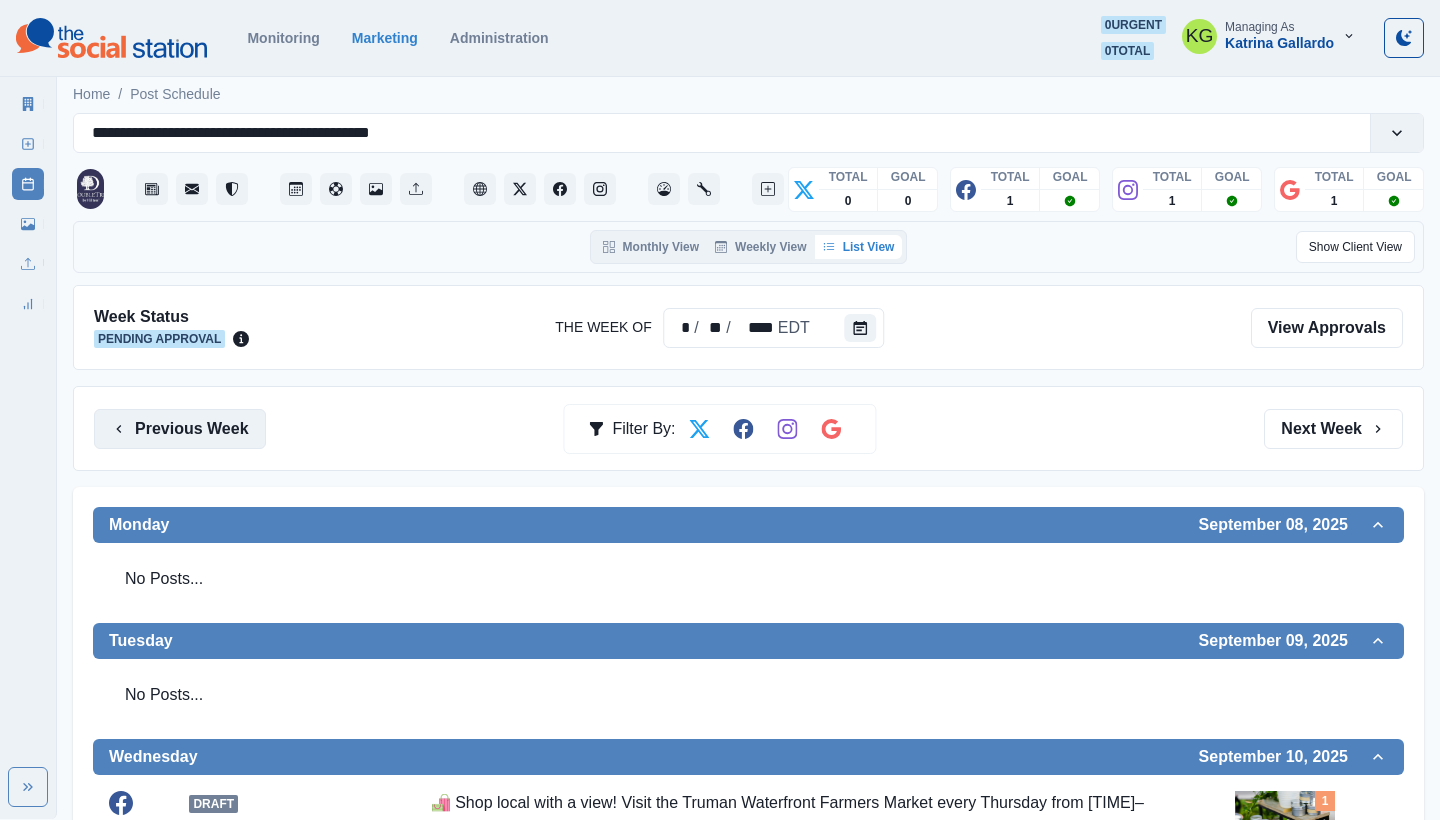 click on "Previous Week" at bounding box center (180, 429) 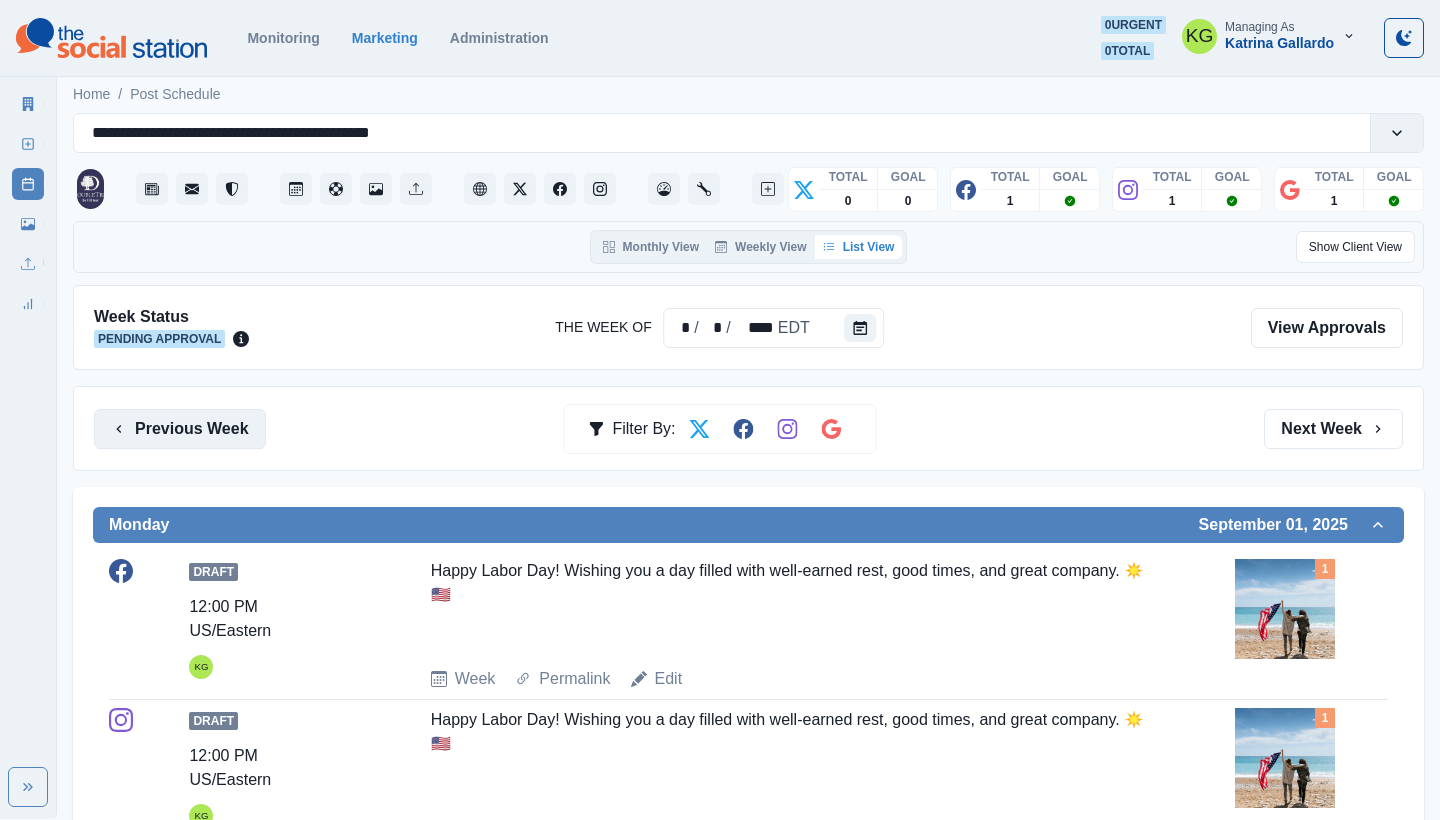click on "Previous Week" at bounding box center [180, 429] 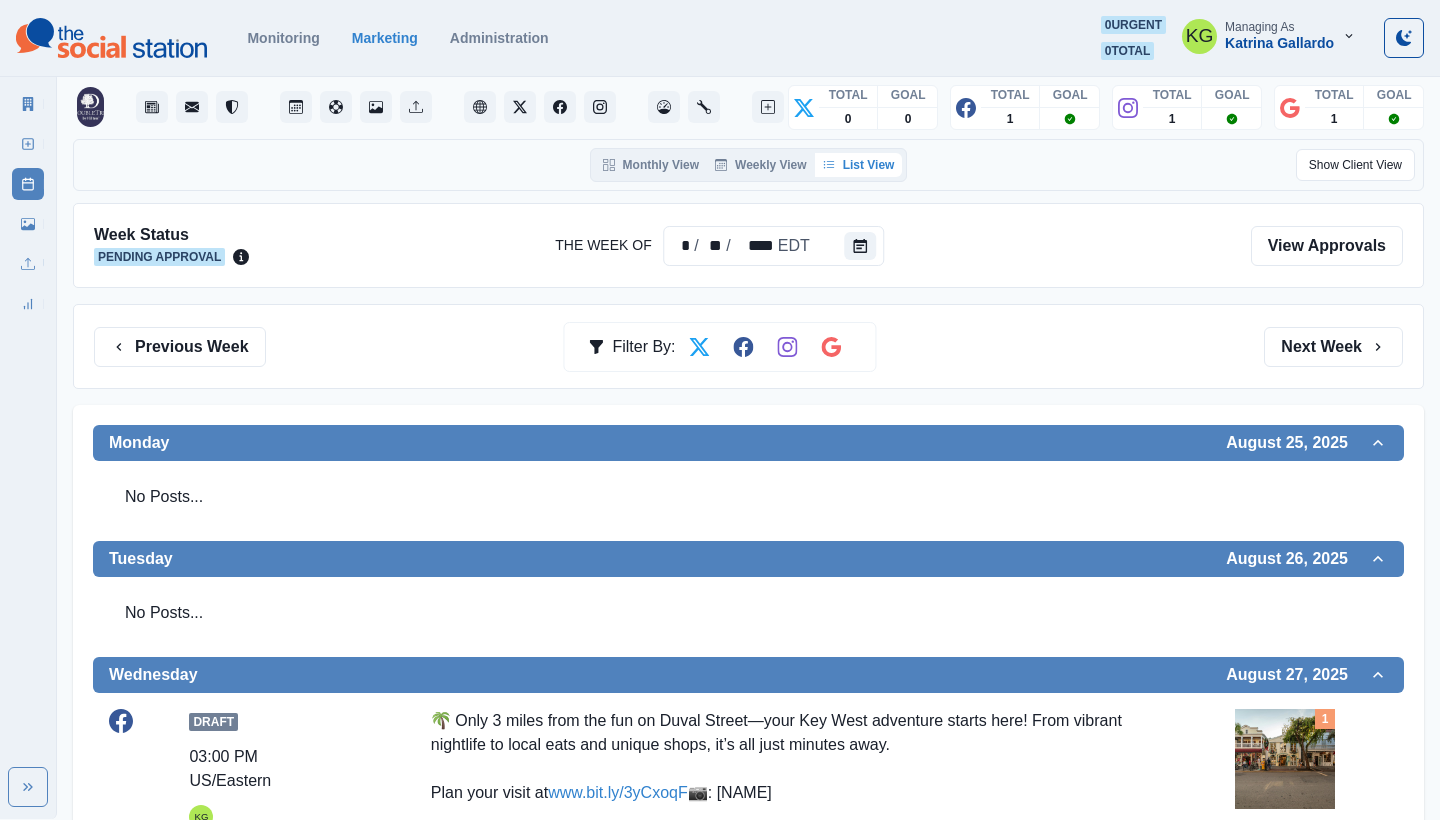 scroll, scrollTop: 69, scrollLeft: 0, axis: vertical 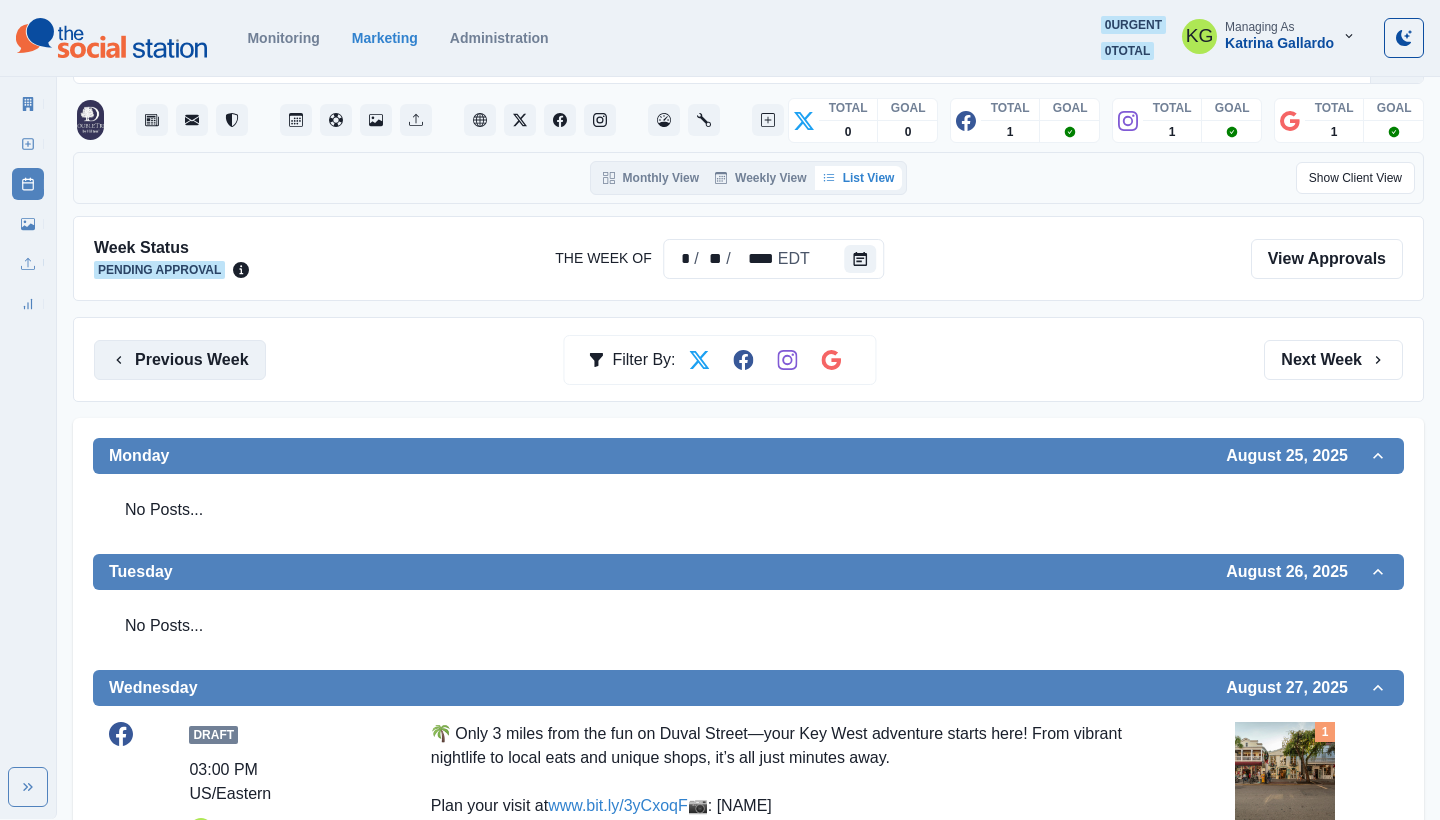 click on "Previous Week" at bounding box center (180, 360) 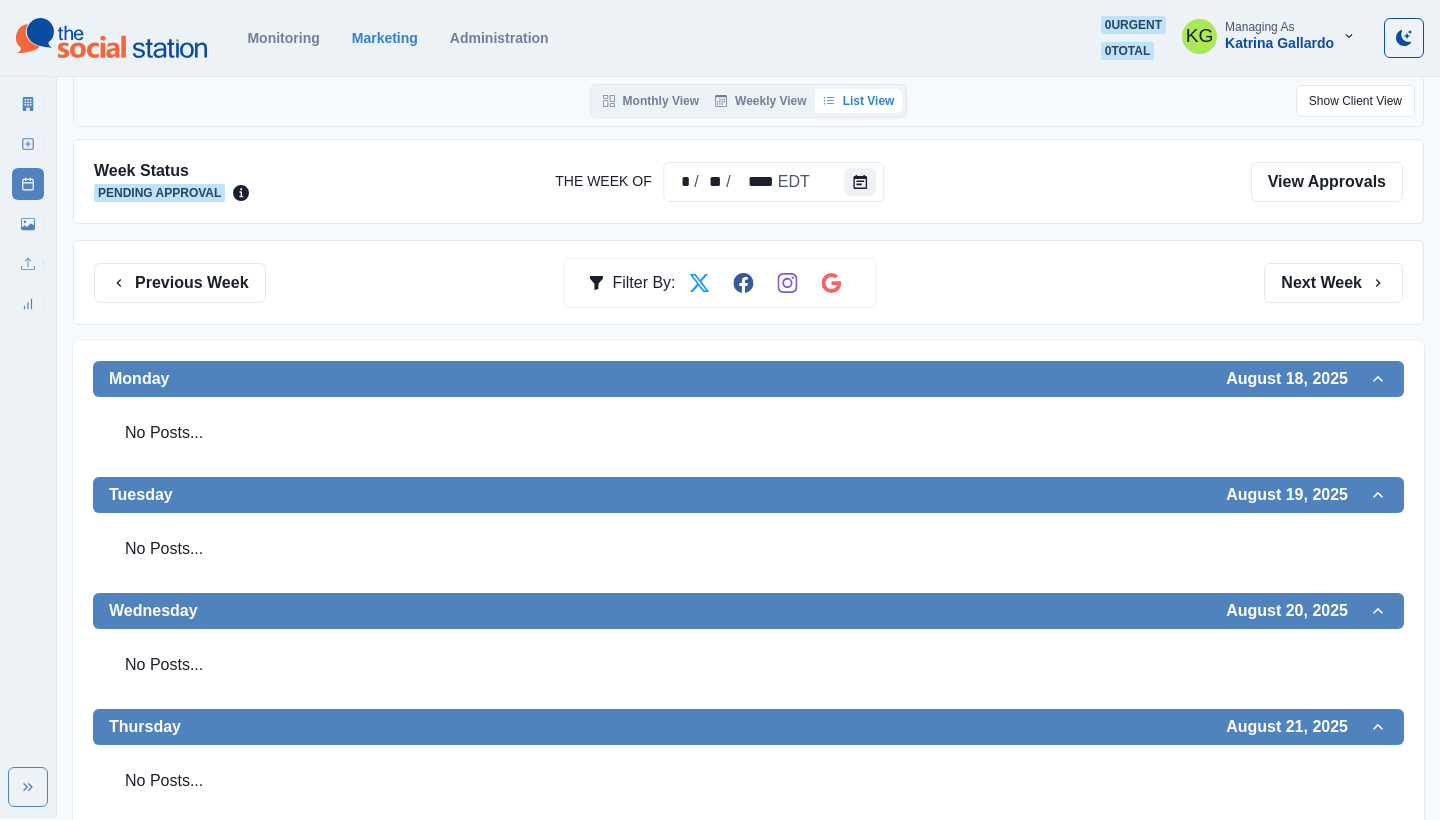 scroll, scrollTop: 101, scrollLeft: 0, axis: vertical 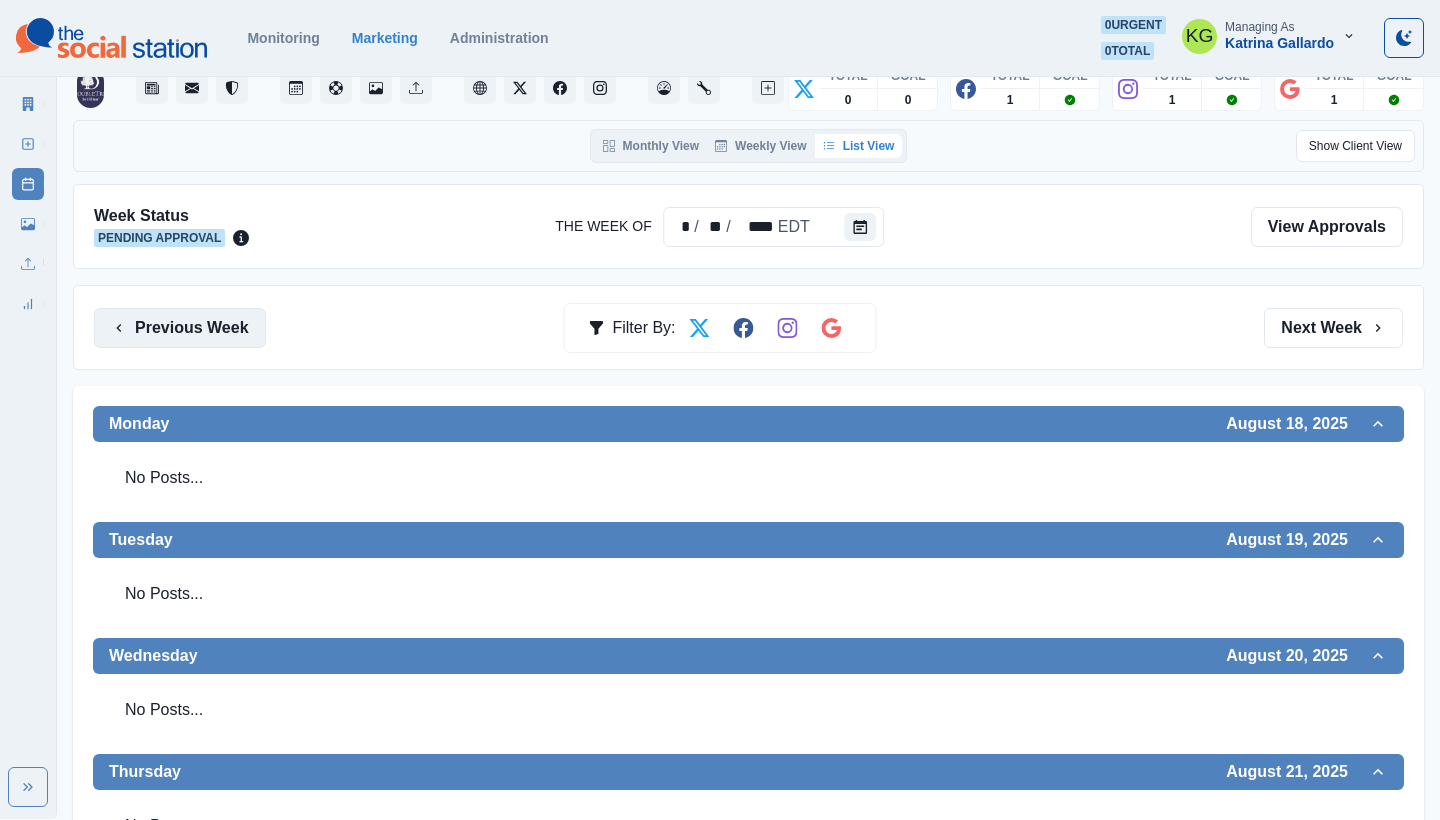 click on "Previous Week" at bounding box center [180, 328] 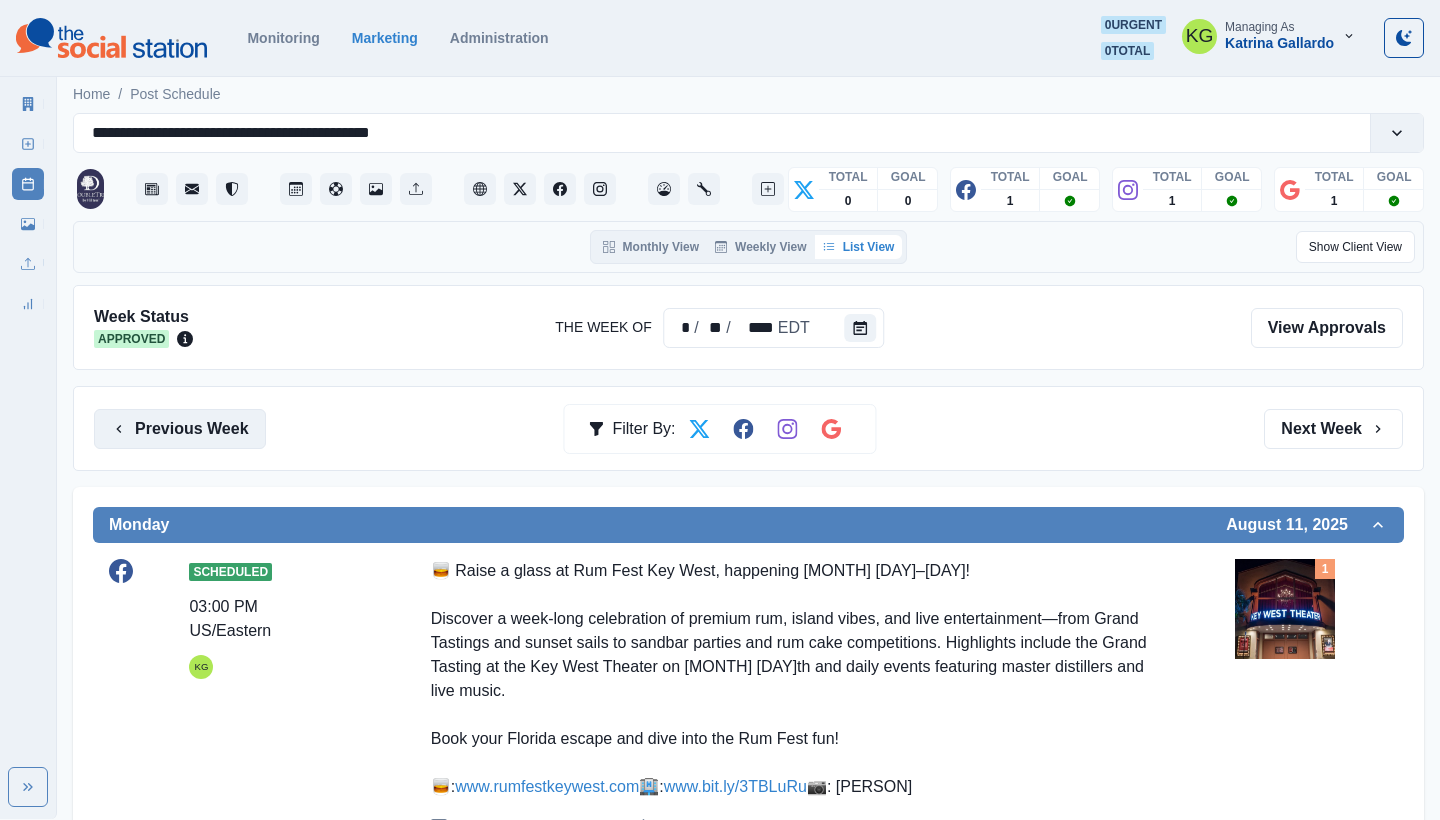 scroll, scrollTop: -1, scrollLeft: 0, axis: vertical 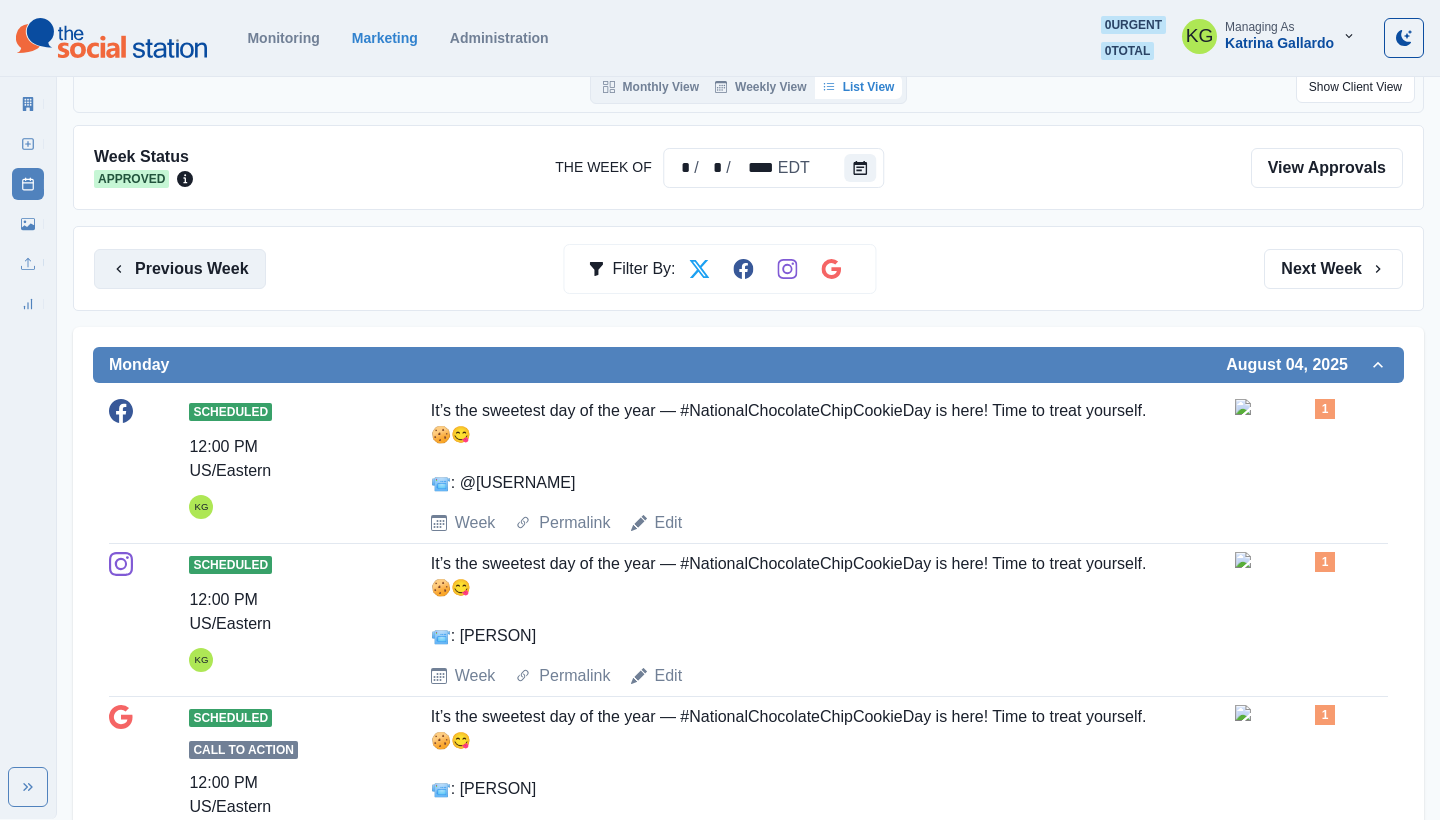 click on "Previous Week" at bounding box center (180, 269) 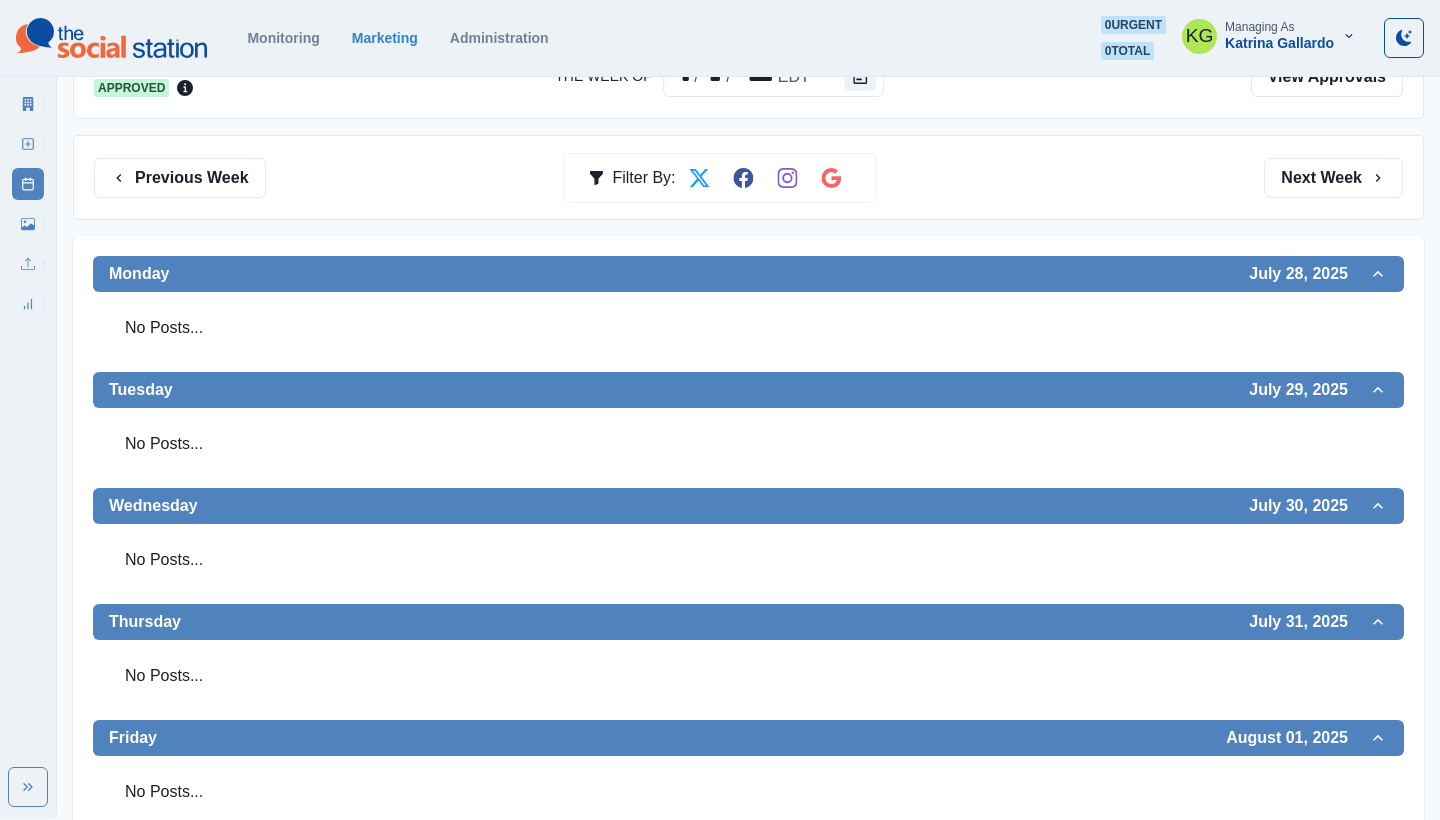 scroll, scrollTop: 202, scrollLeft: 0, axis: vertical 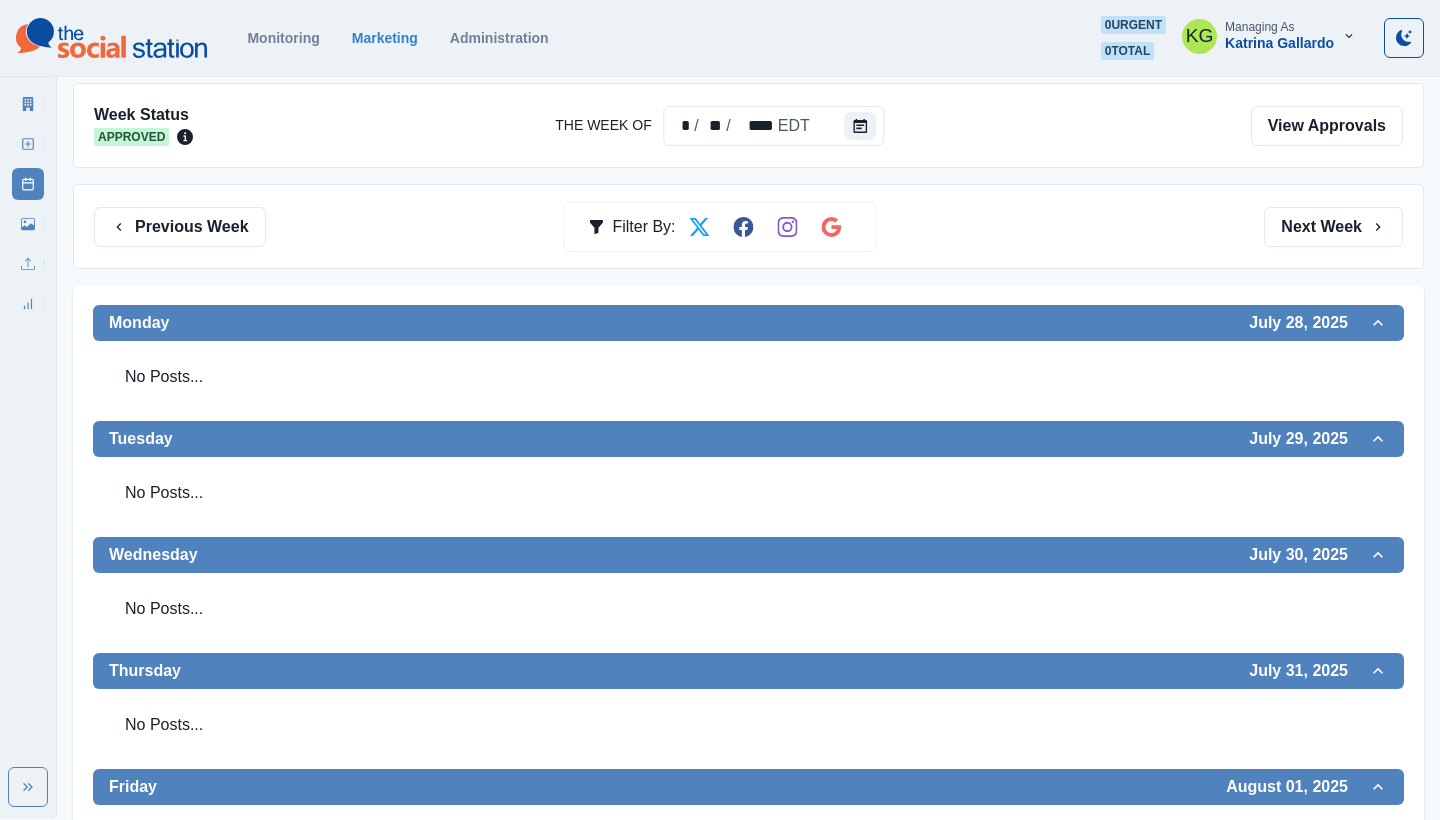 click on "Previous Week Filter By: Next Week" at bounding box center [748, 226] 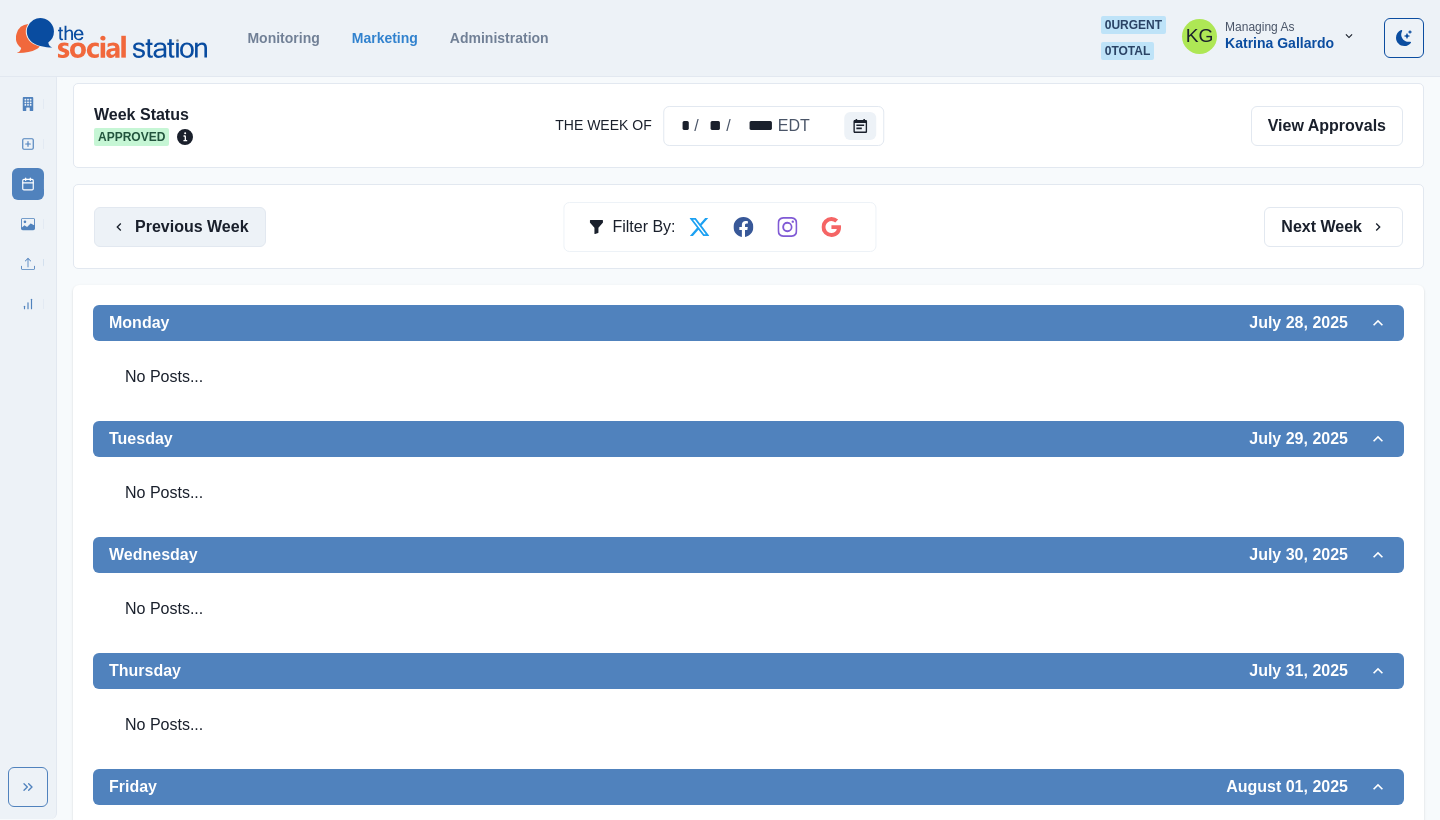 click on "Previous Week" at bounding box center [180, 227] 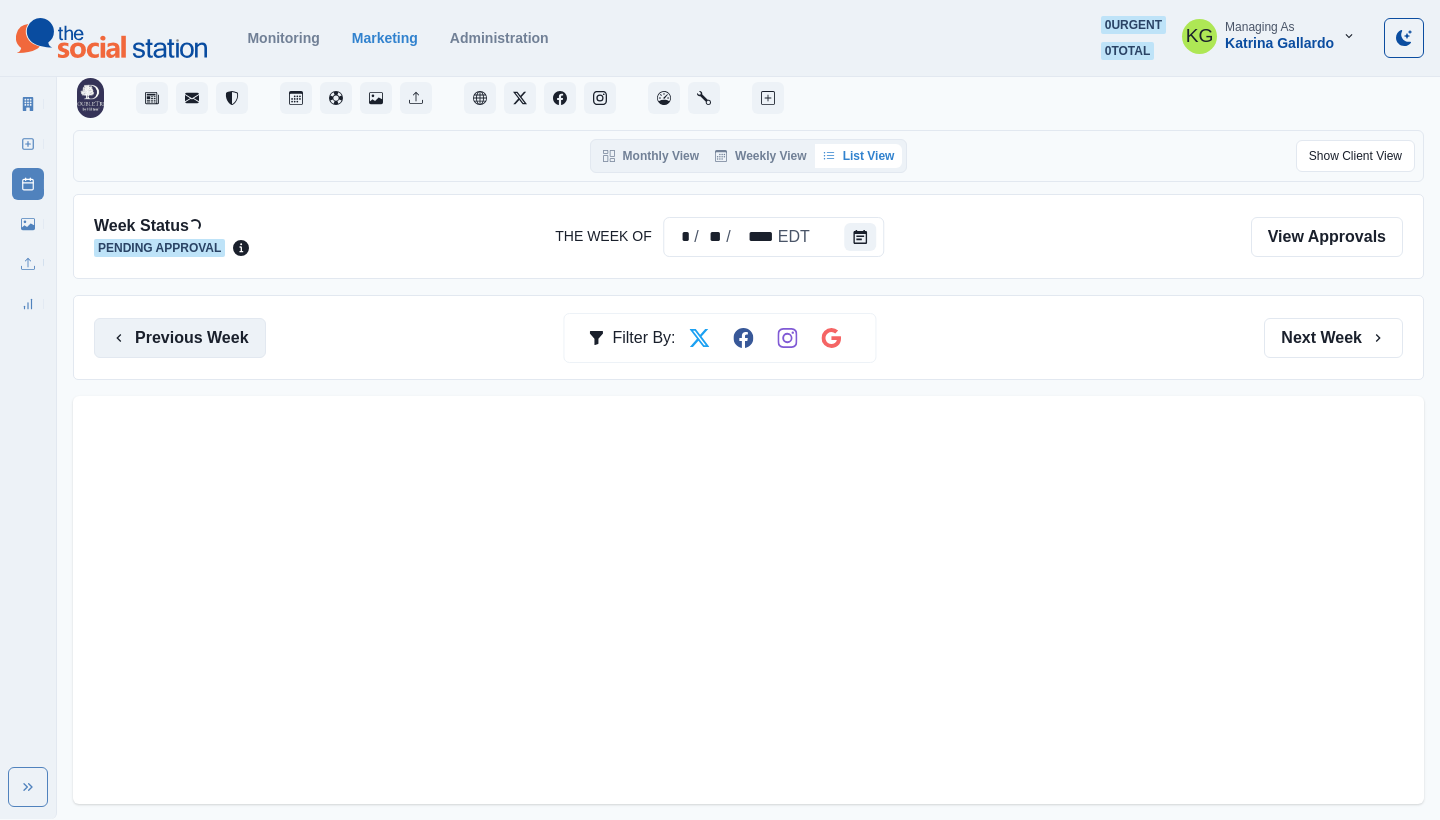 scroll, scrollTop: 91, scrollLeft: 0, axis: vertical 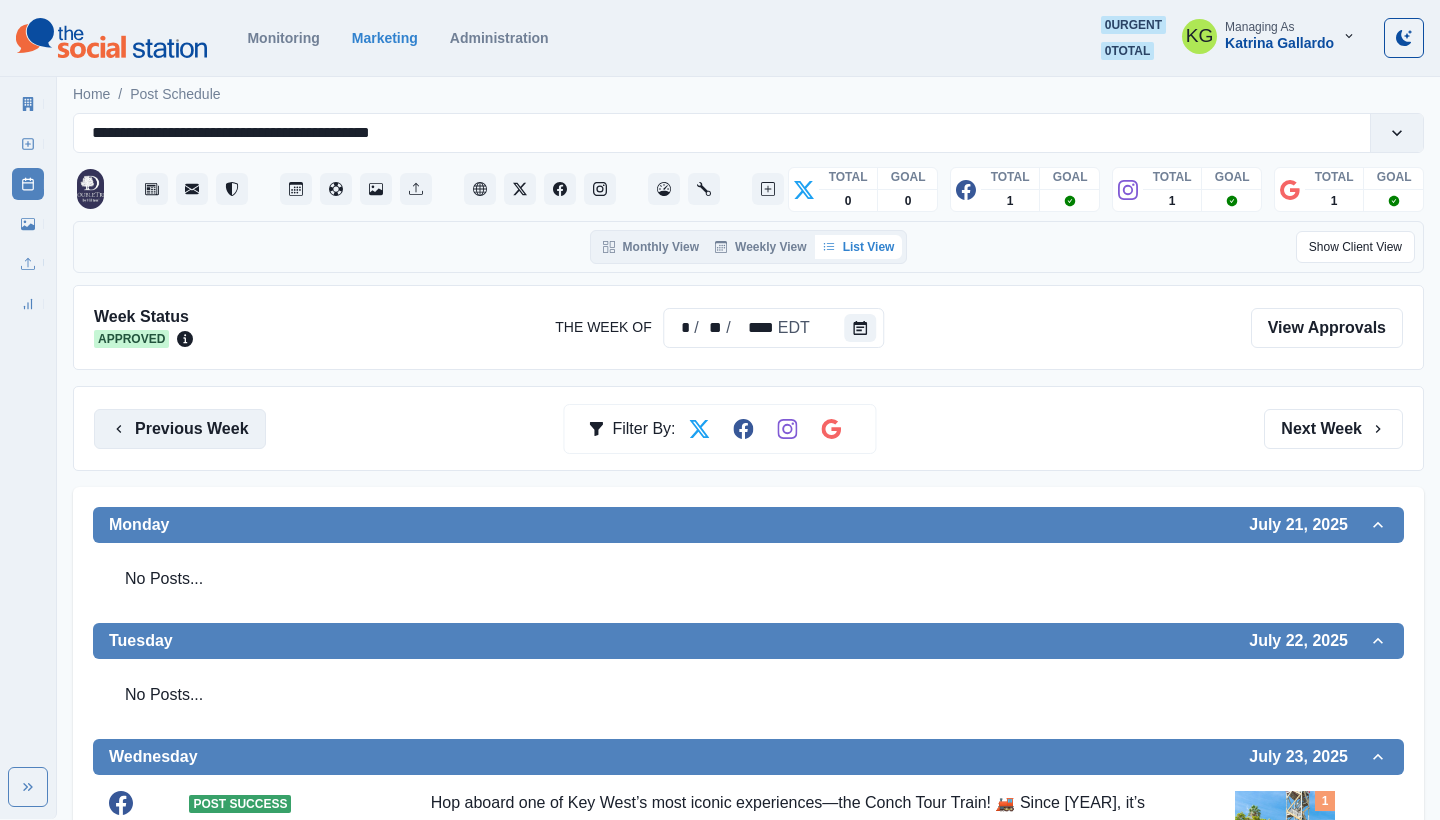 click on "Previous Week" at bounding box center (180, 429) 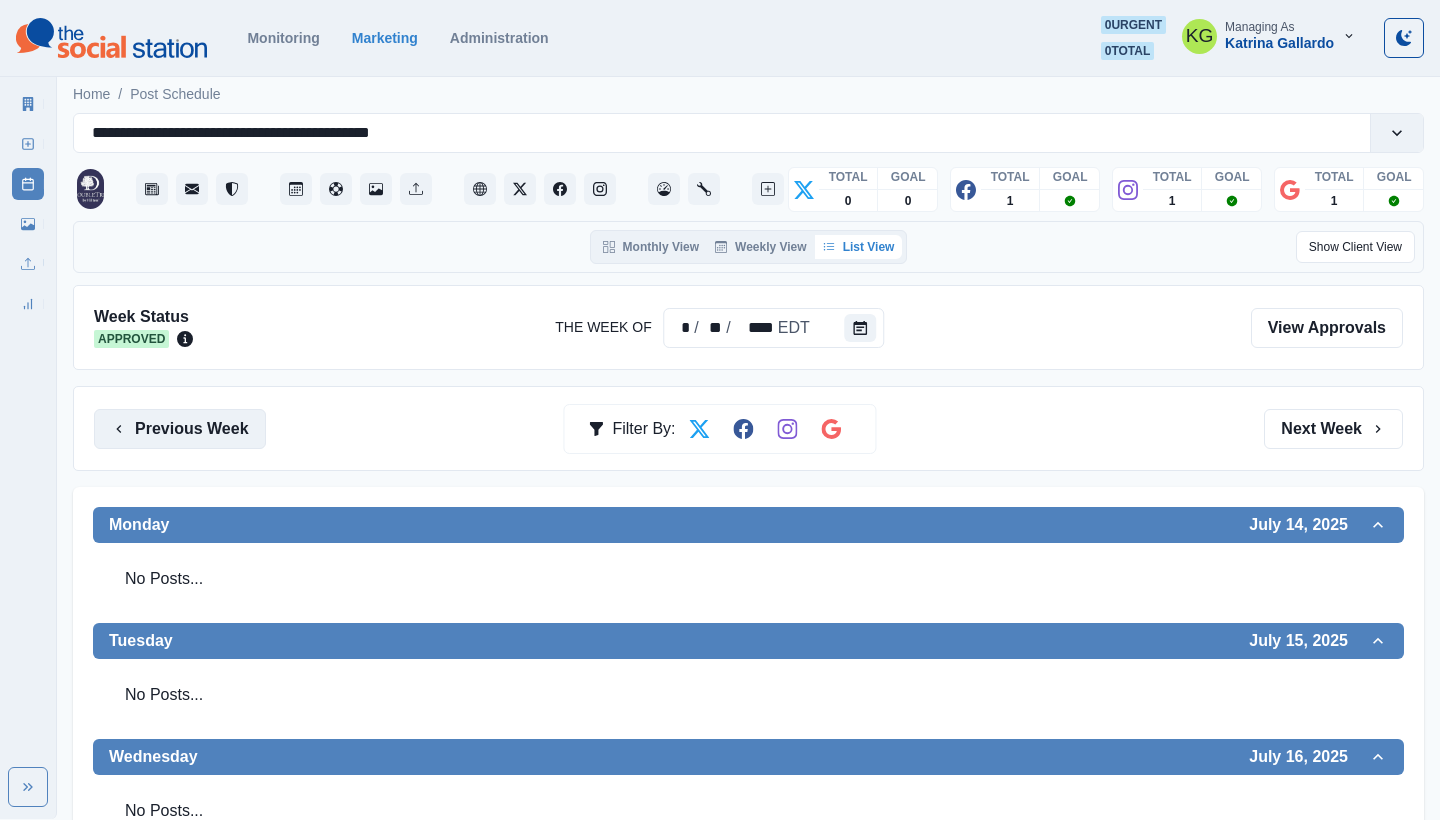 click on "Previous Week" at bounding box center [180, 429] 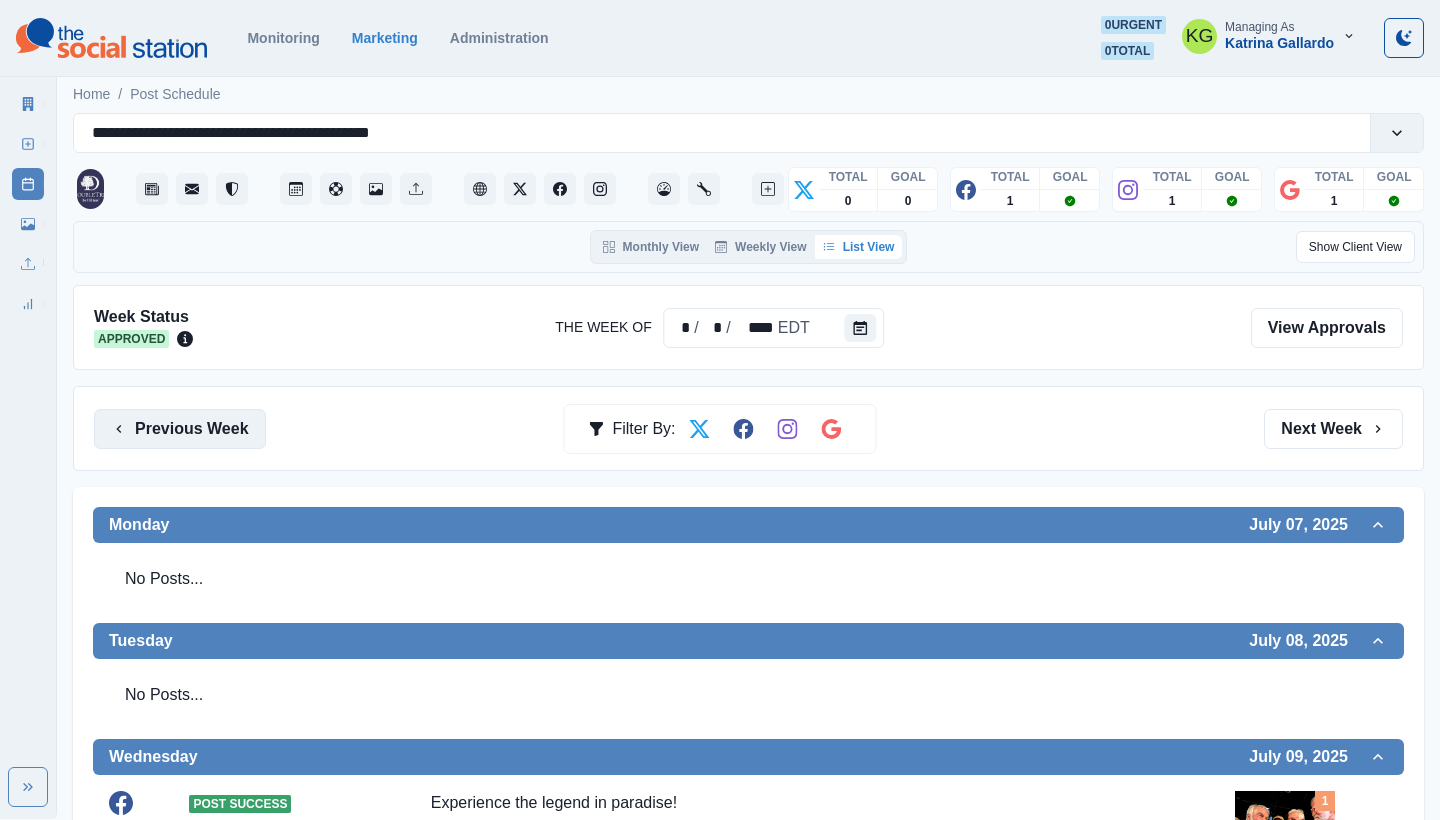 click on "Previous Week" at bounding box center [180, 429] 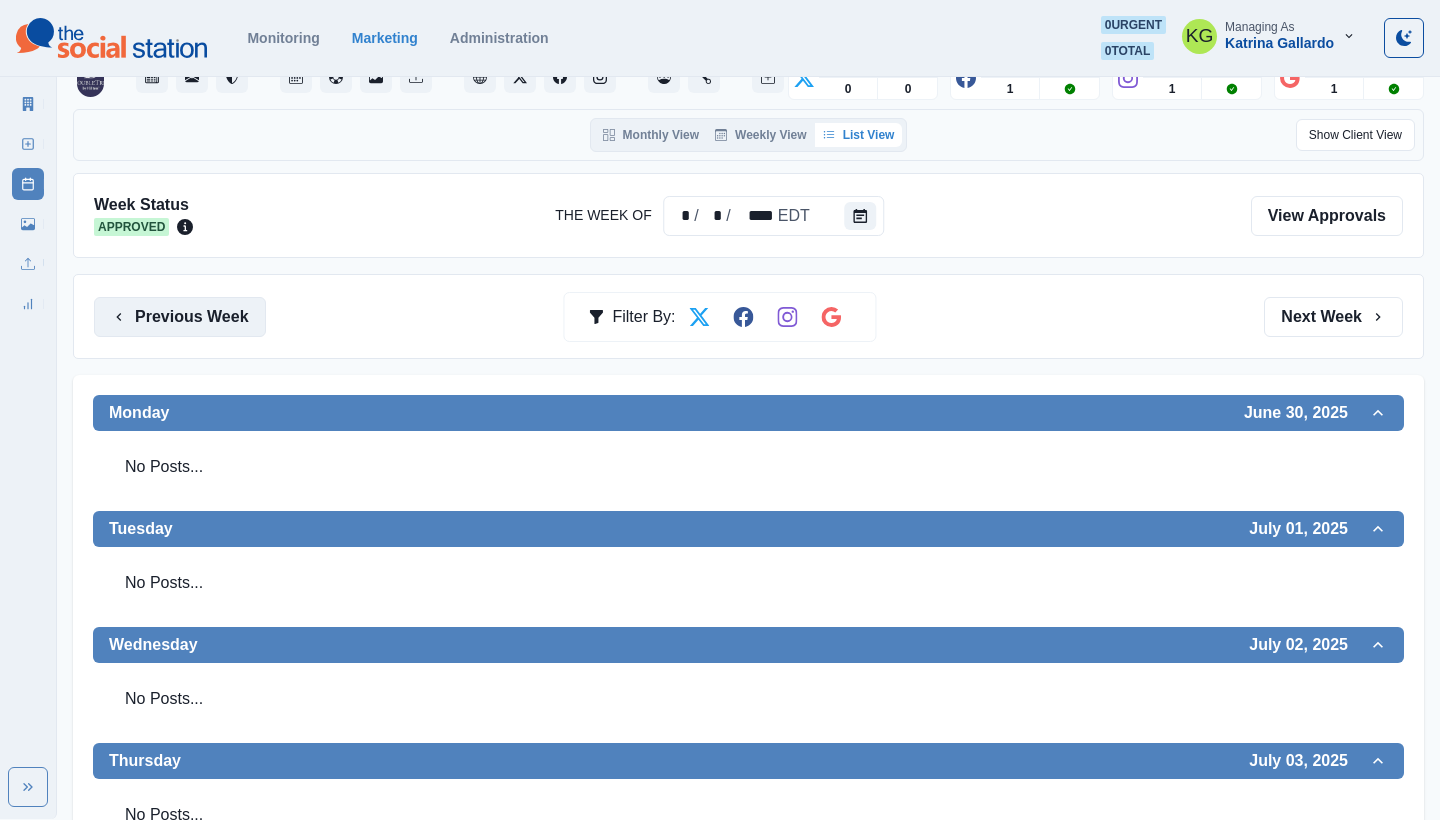 click on "Previous Week" at bounding box center [180, 317] 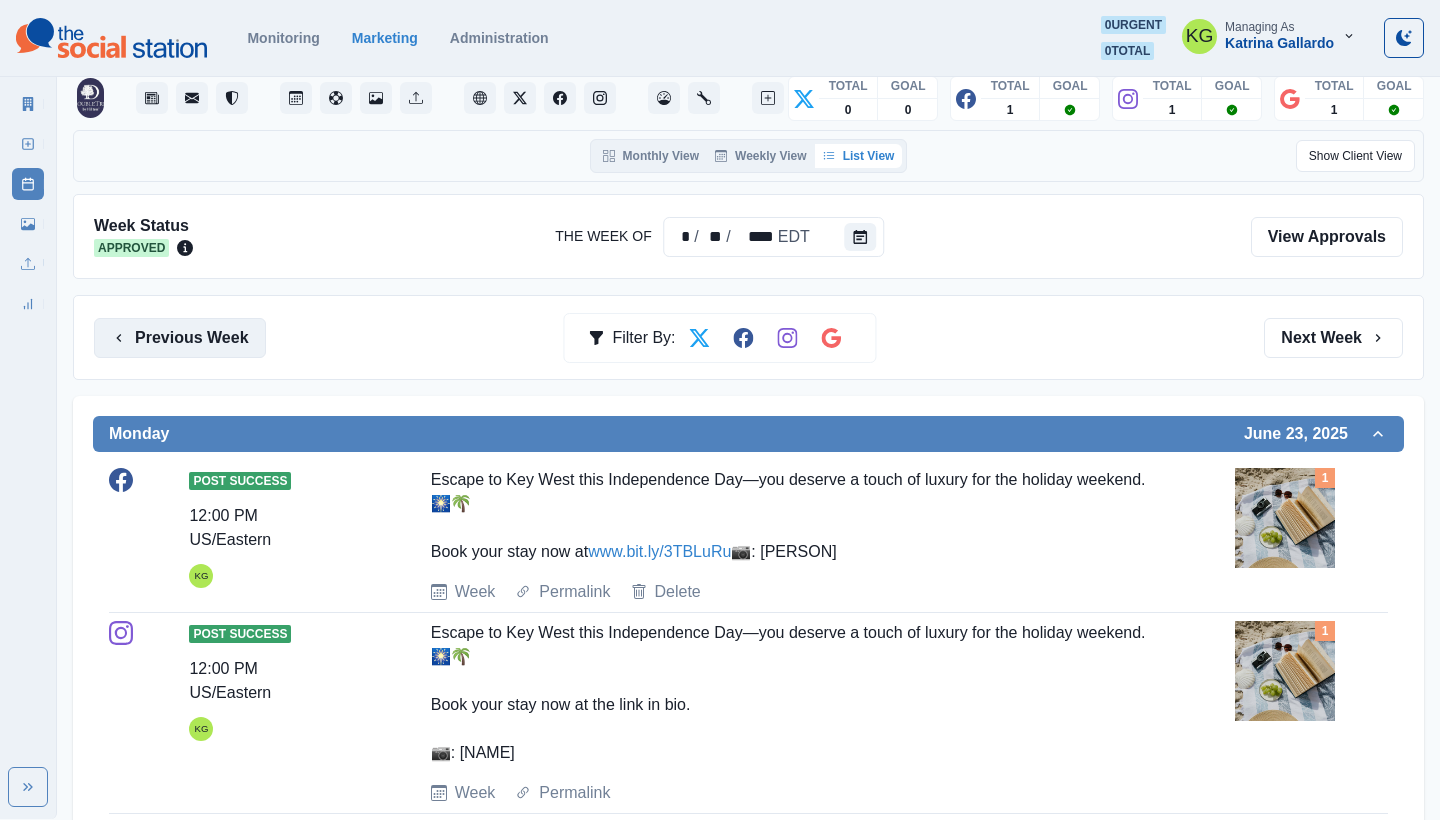 click on "Previous Week" at bounding box center (180, 338) 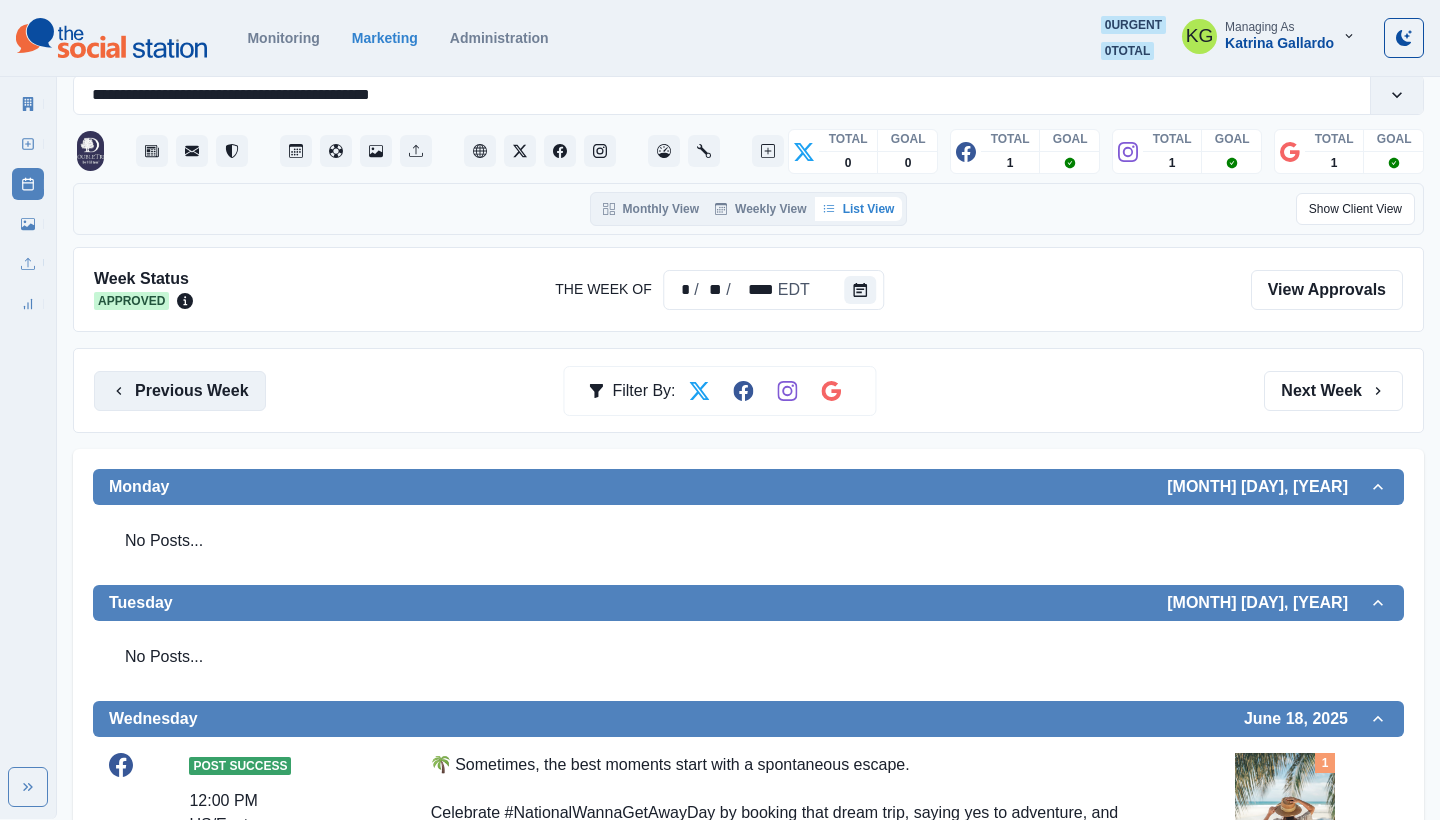 click 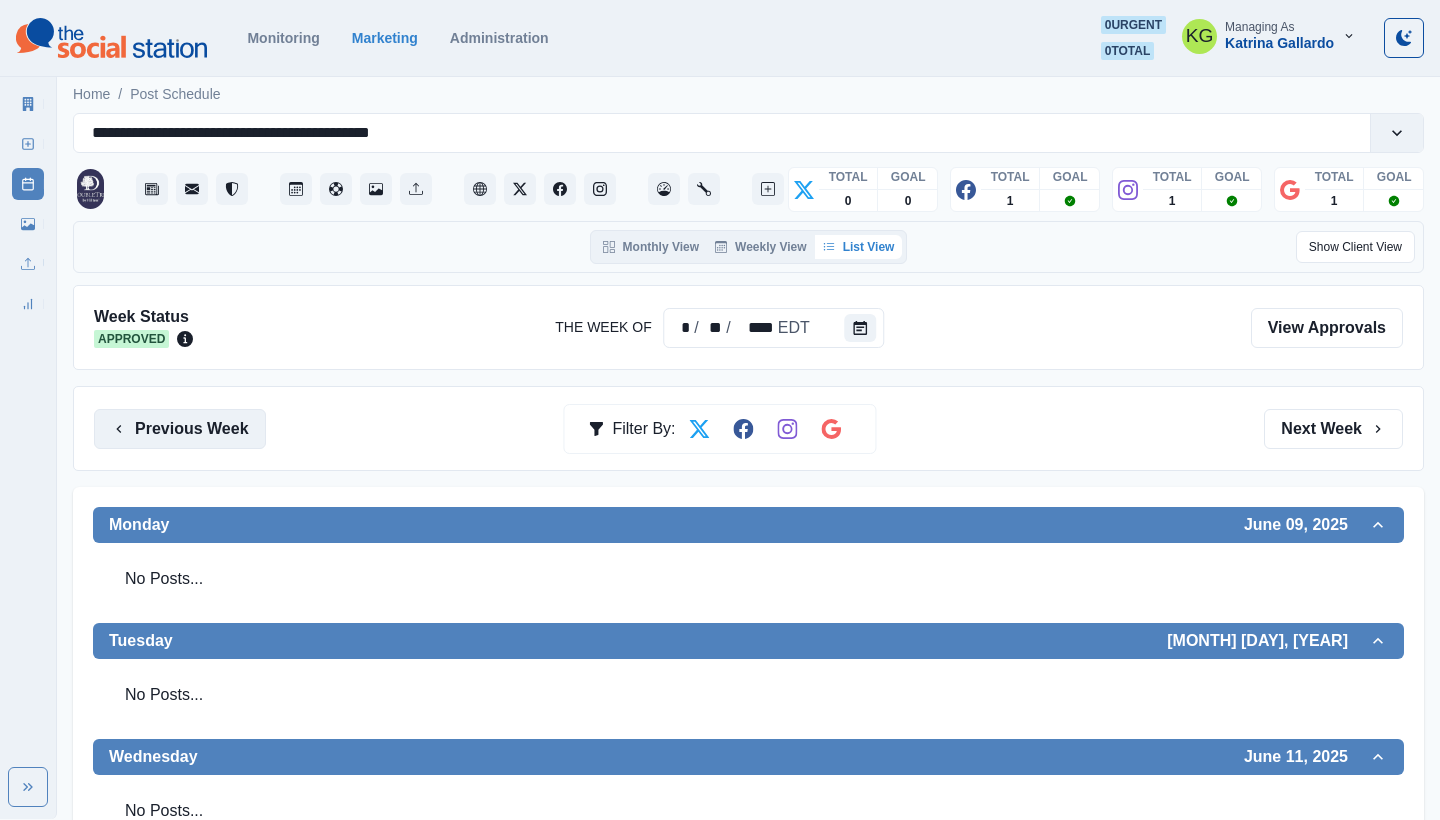 click on "Previous Week" at bounding box center [180, 429] 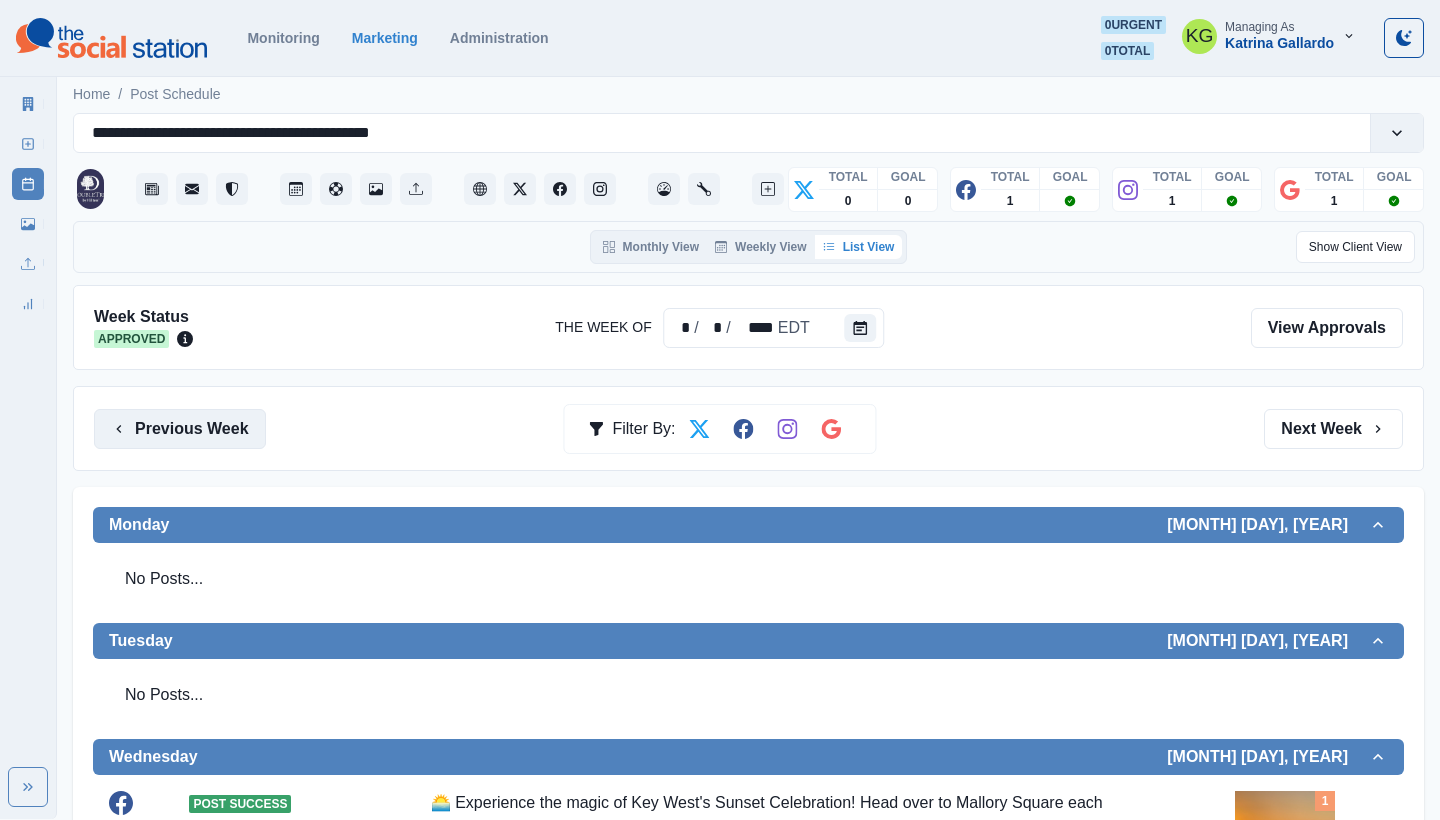 click on "Previous Week" at bounding box center [180, 429] 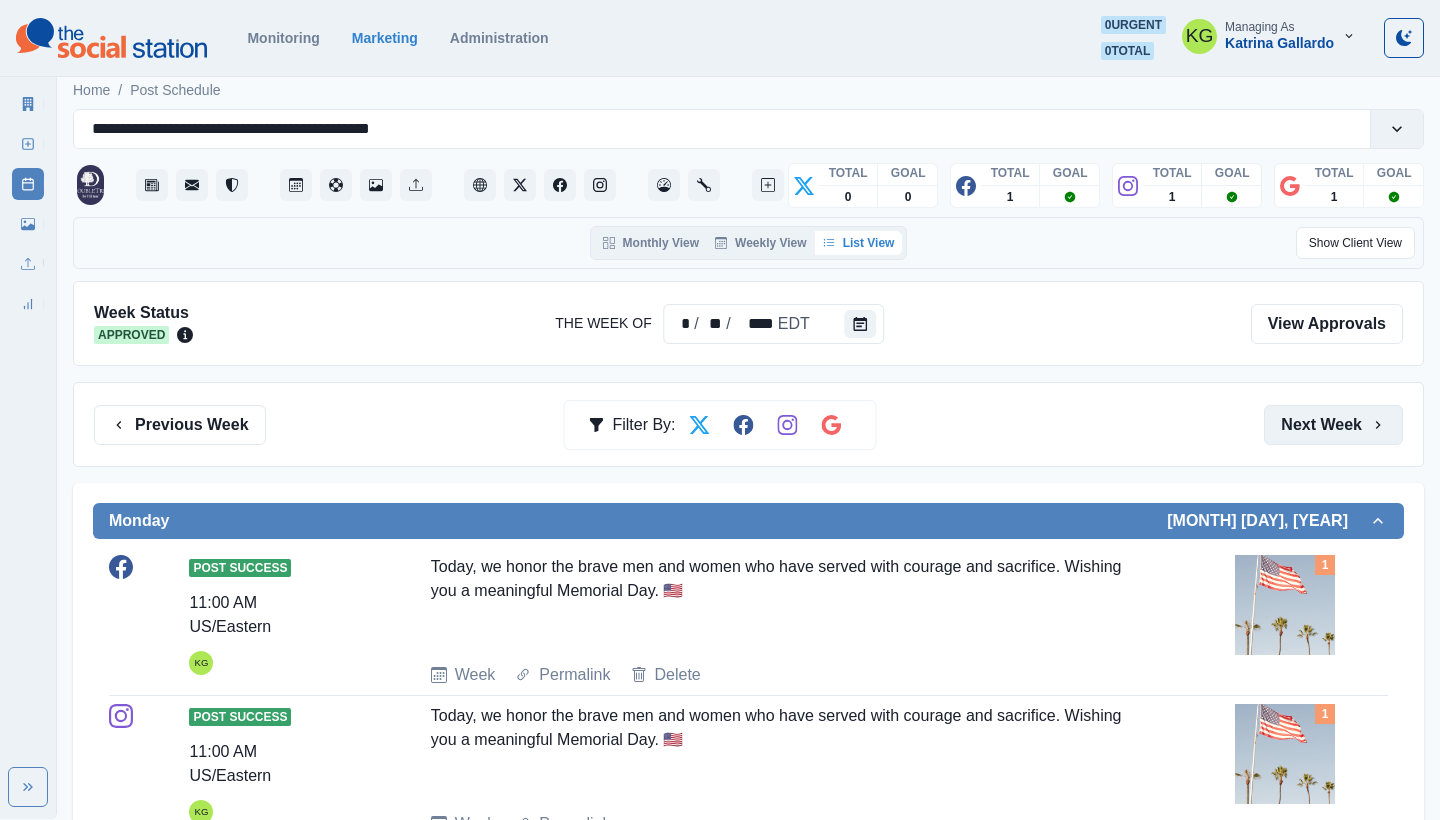 click on "Next Week" at bounding box center (1333, 425) 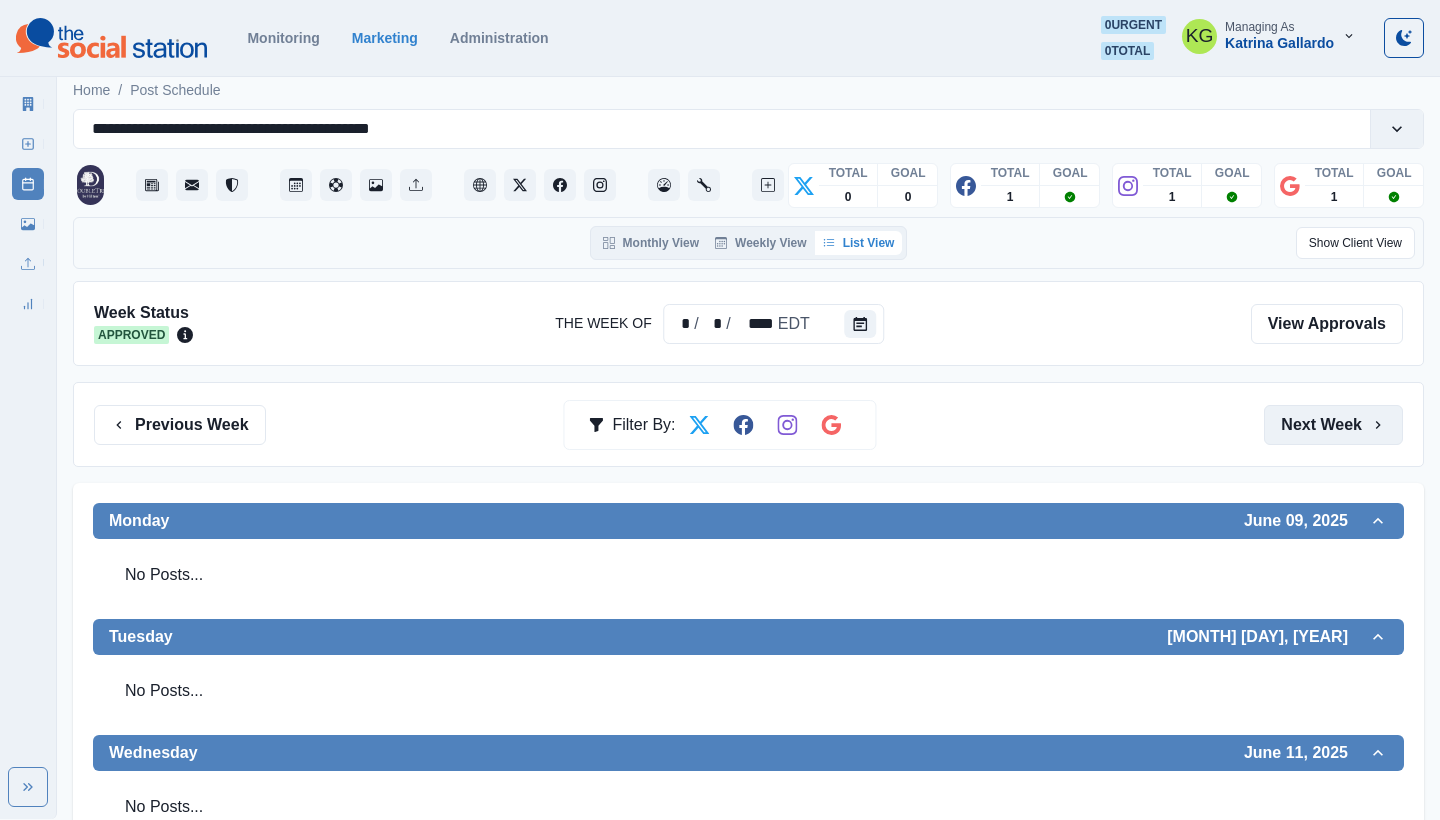 click on "Next Week" at bounding box center (1333, 425) 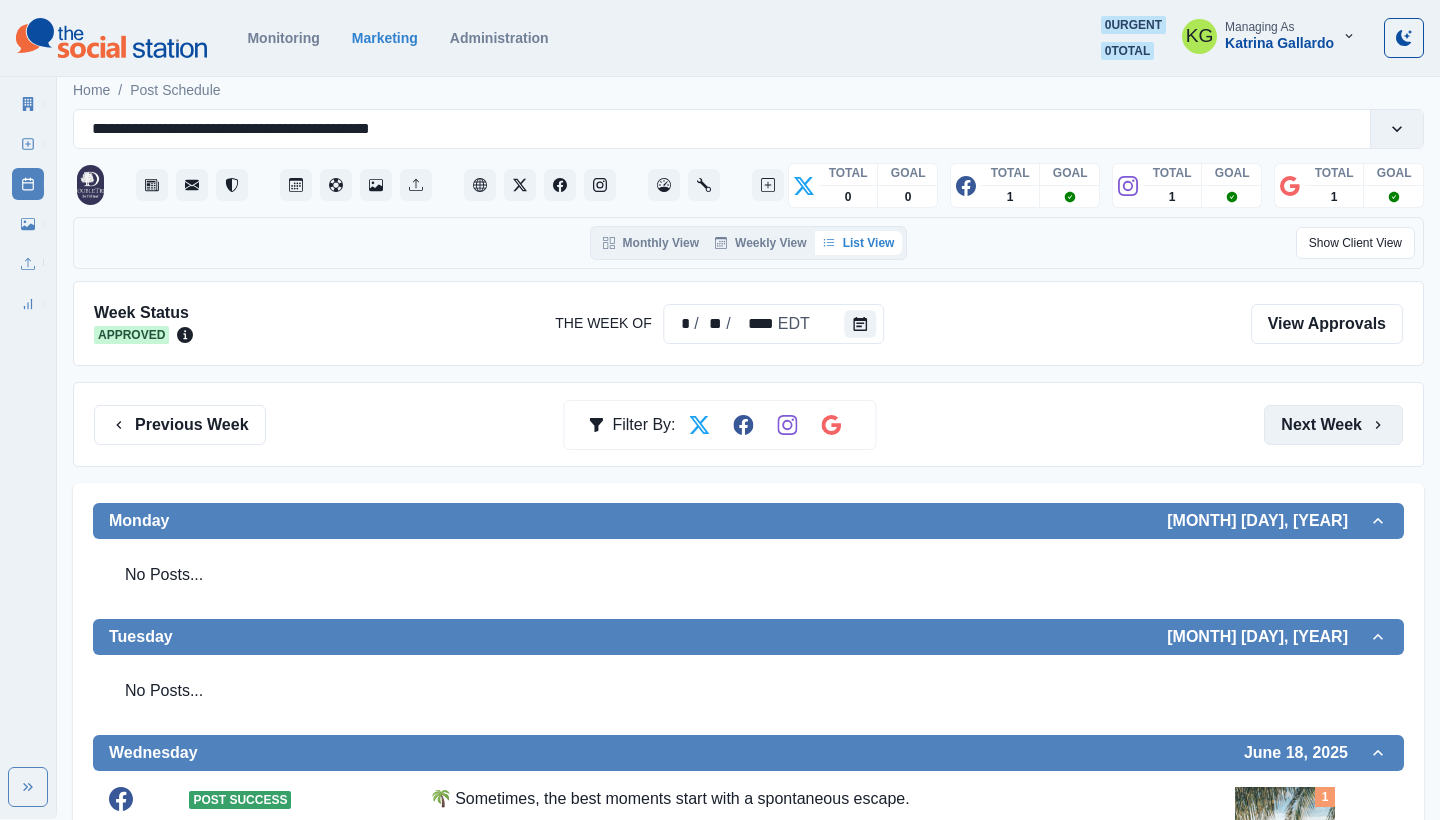 click on "Next Week" at bounding box center [1333, 425] 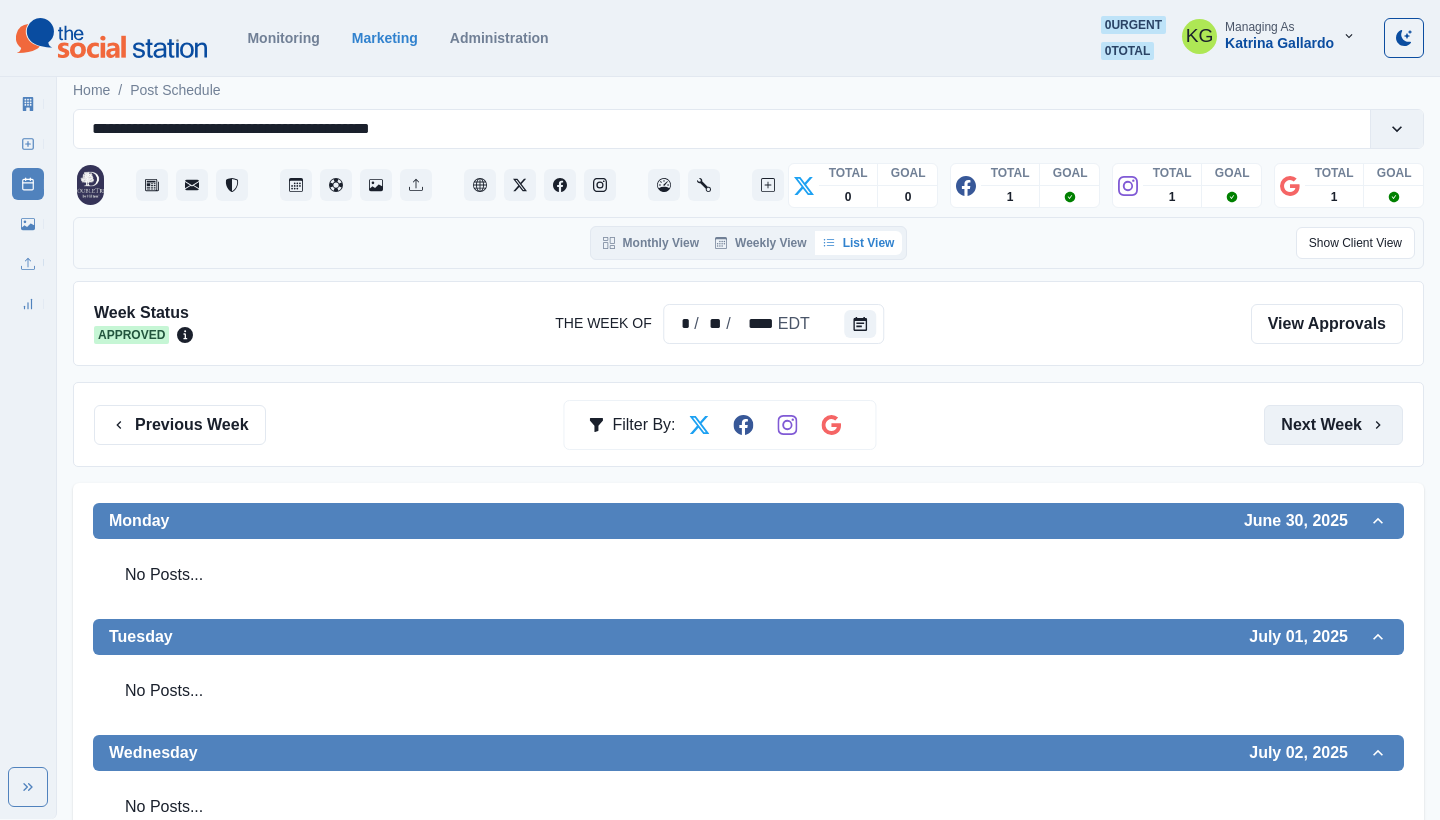 click on "Next Week" at bounding box center [1333, 425] 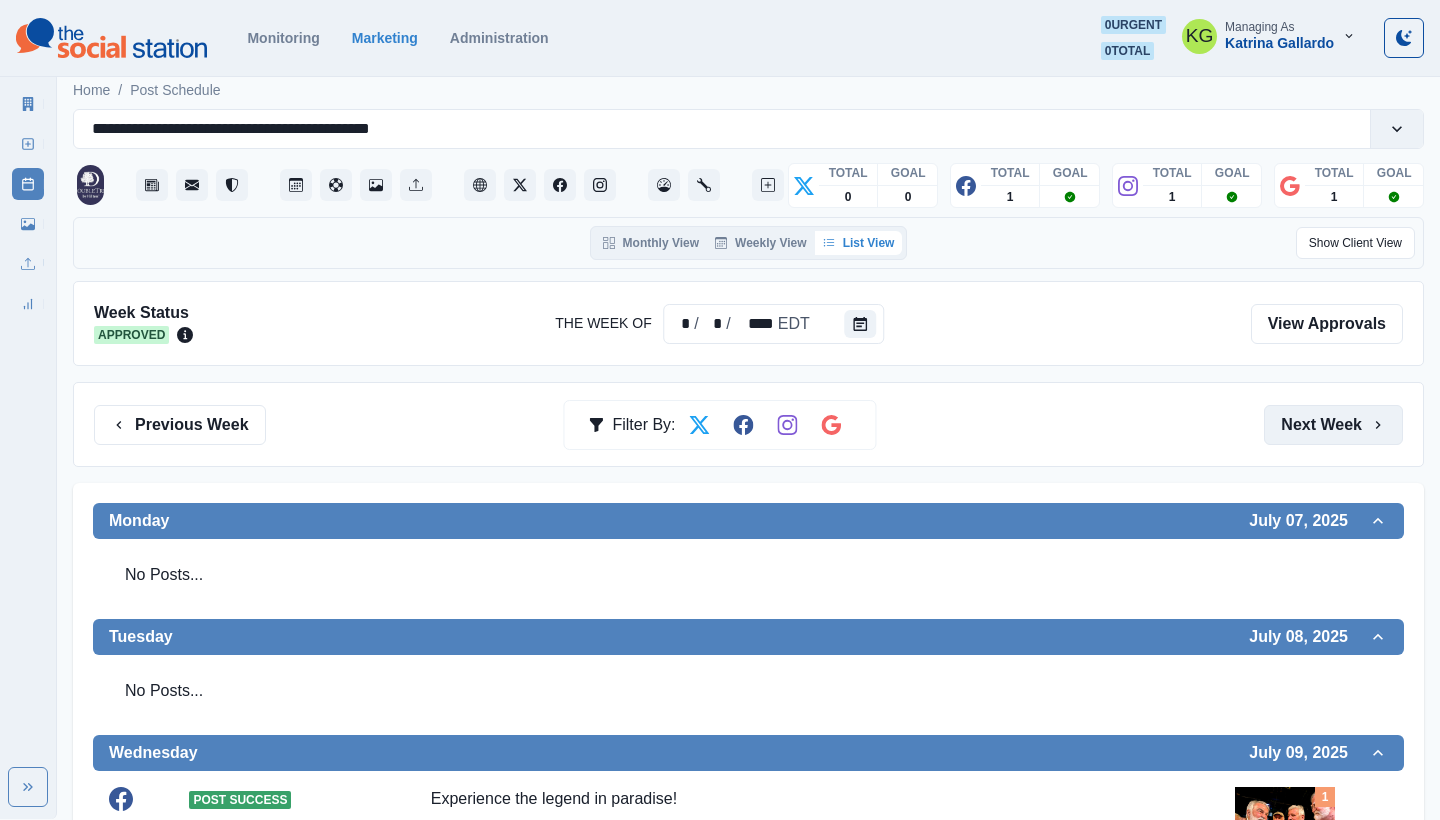 click on "Next Week" at bounding box center (1333, 425) 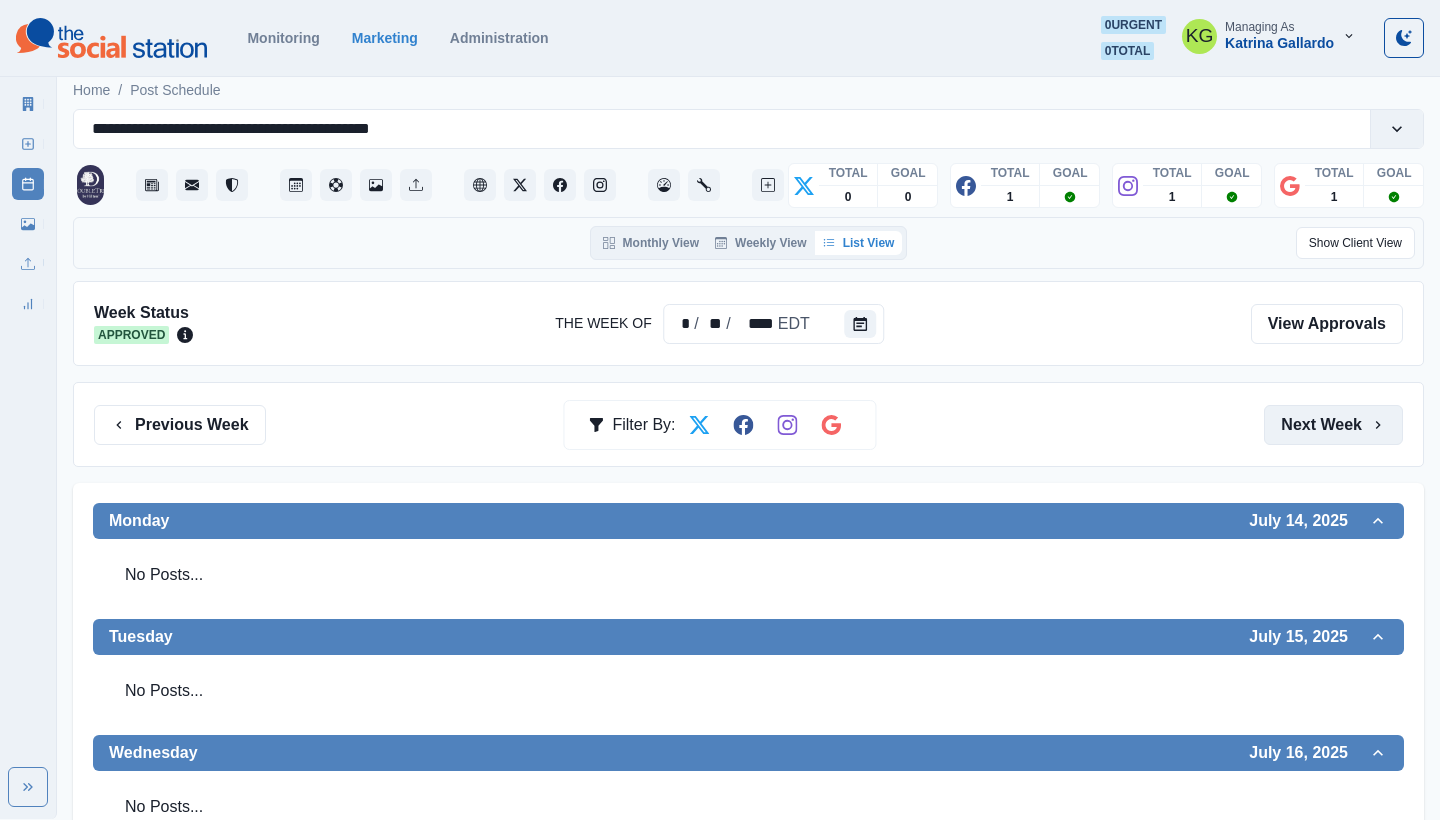 click on "Next Week" at bounding box center (1333, 425) 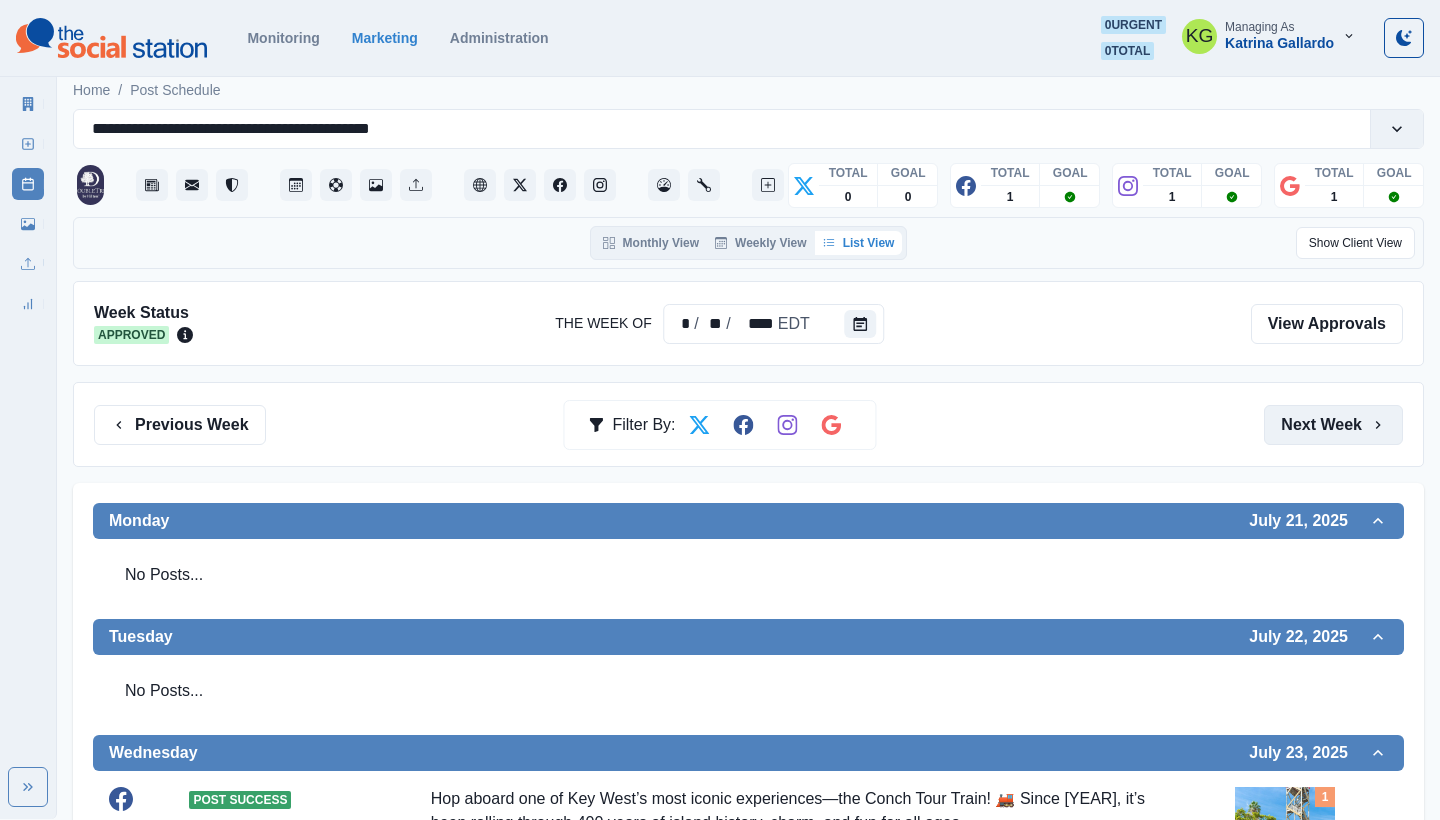 click on "Next Week" at bounding box center (1333, 425) 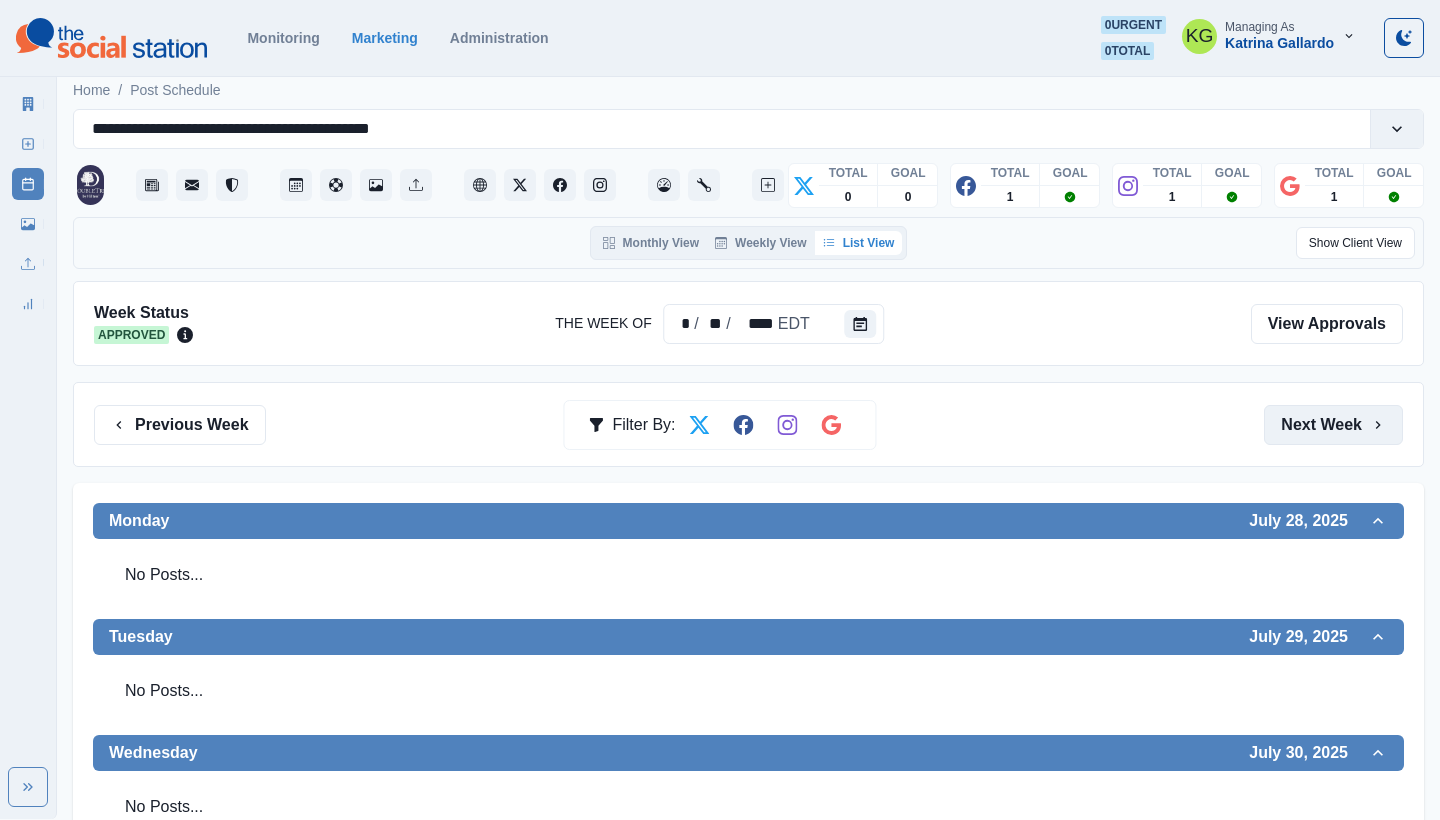 click on "Next Week" at bounding box center [1333, 425] 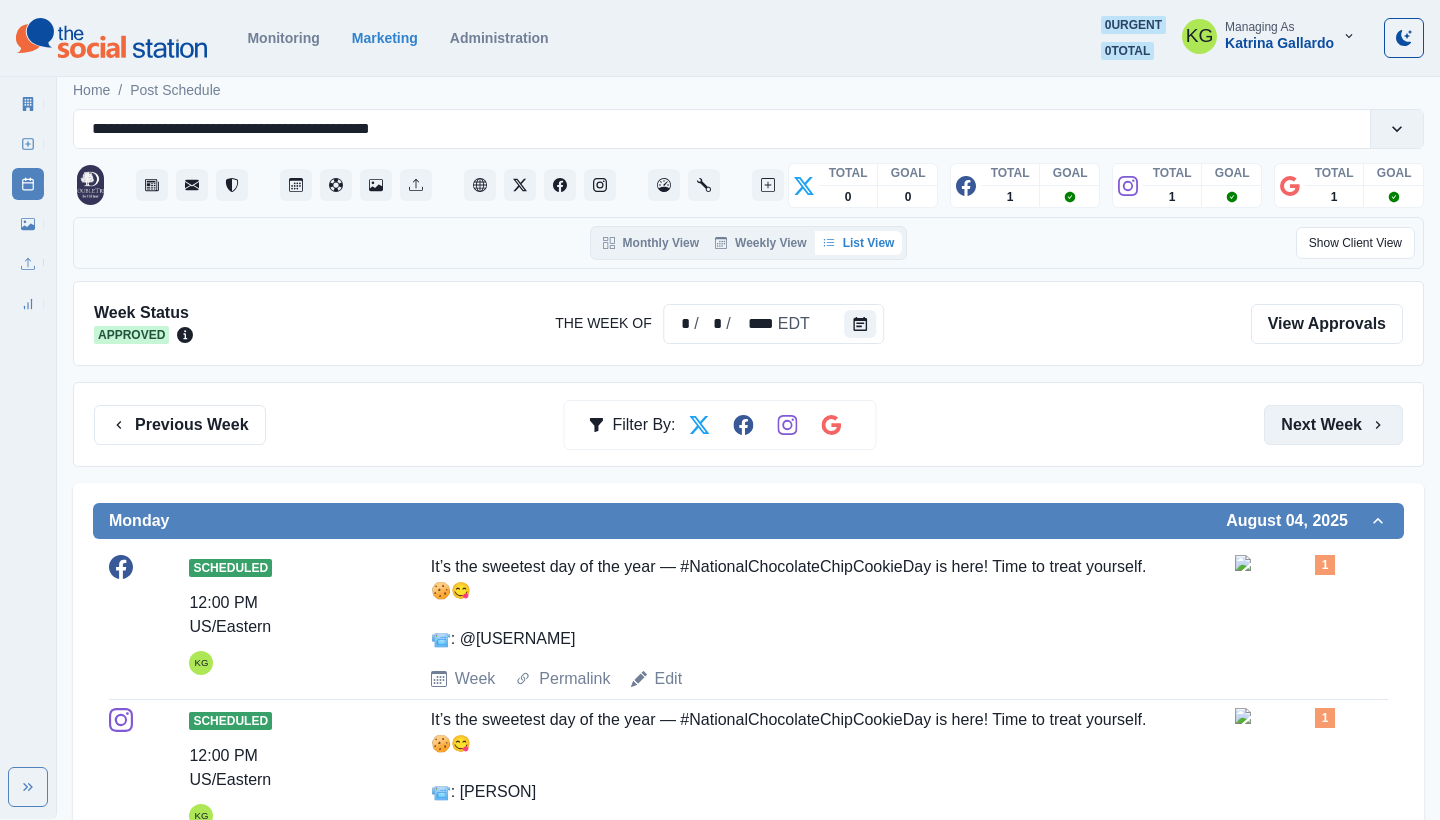 click on "Next Week" at bounding box center (1333, 425) 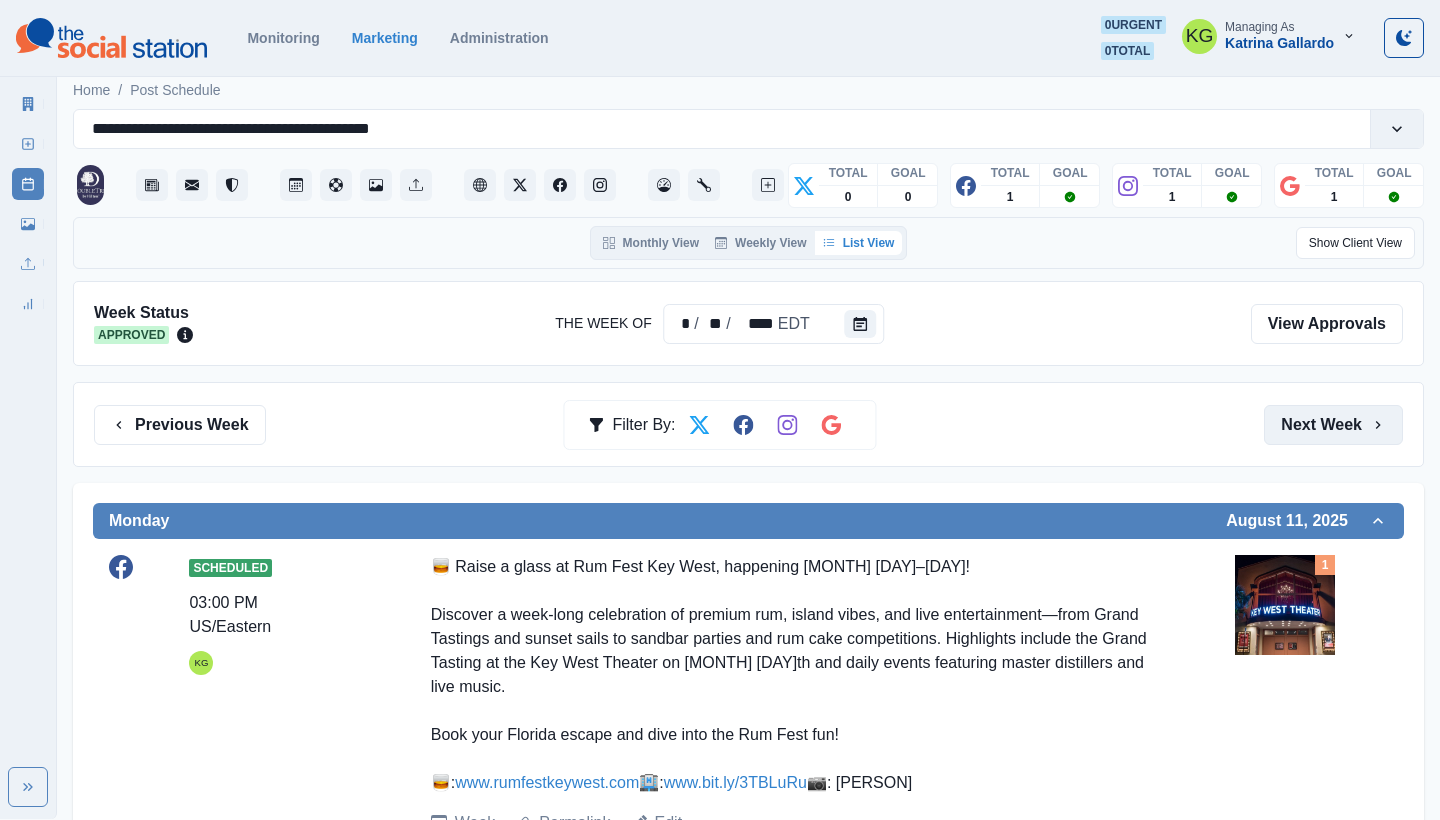 click on "Next Week" at bounding box center [1333, 425] 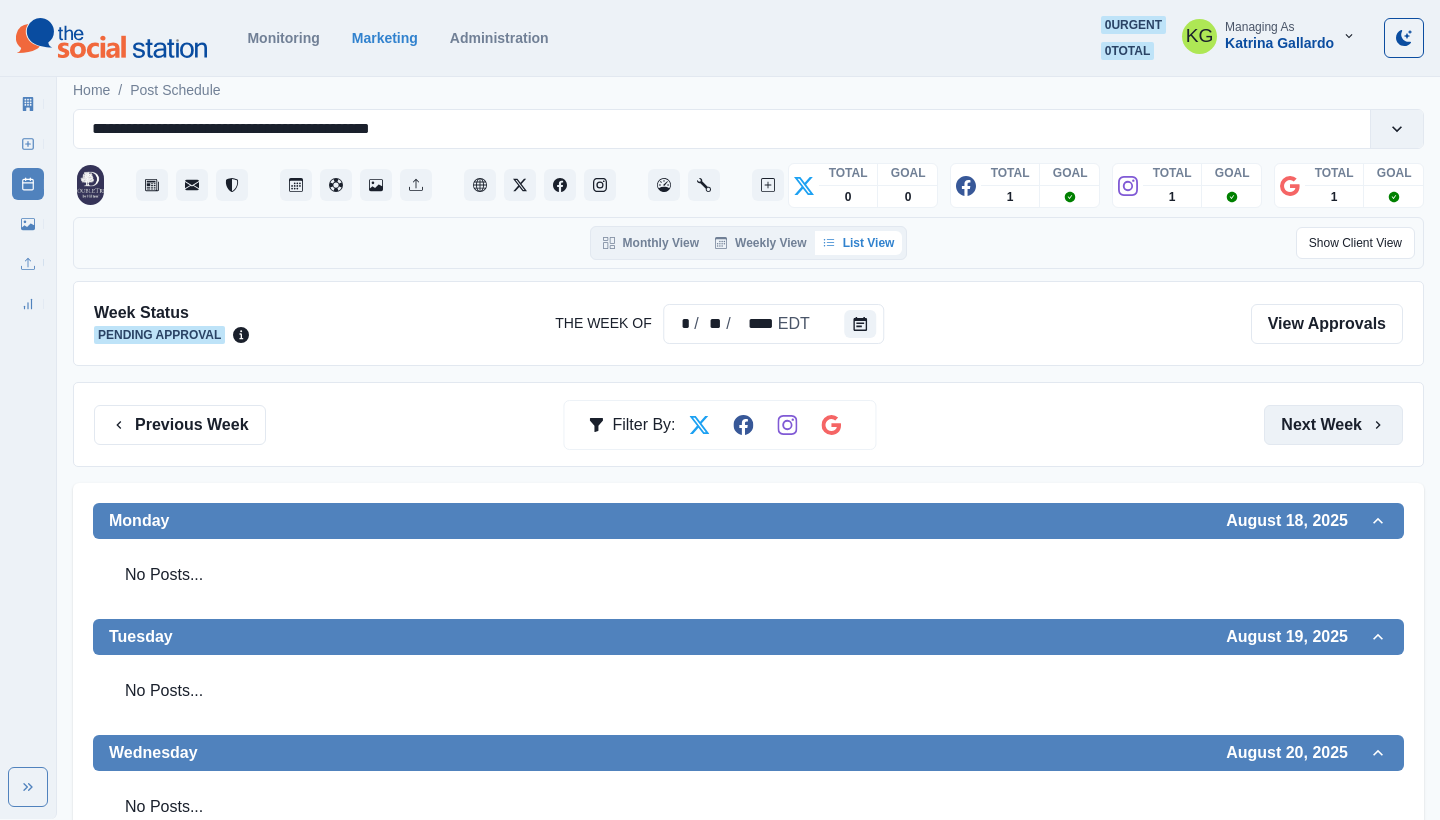 click on "Next Week" at bounding box center (1333, 425) 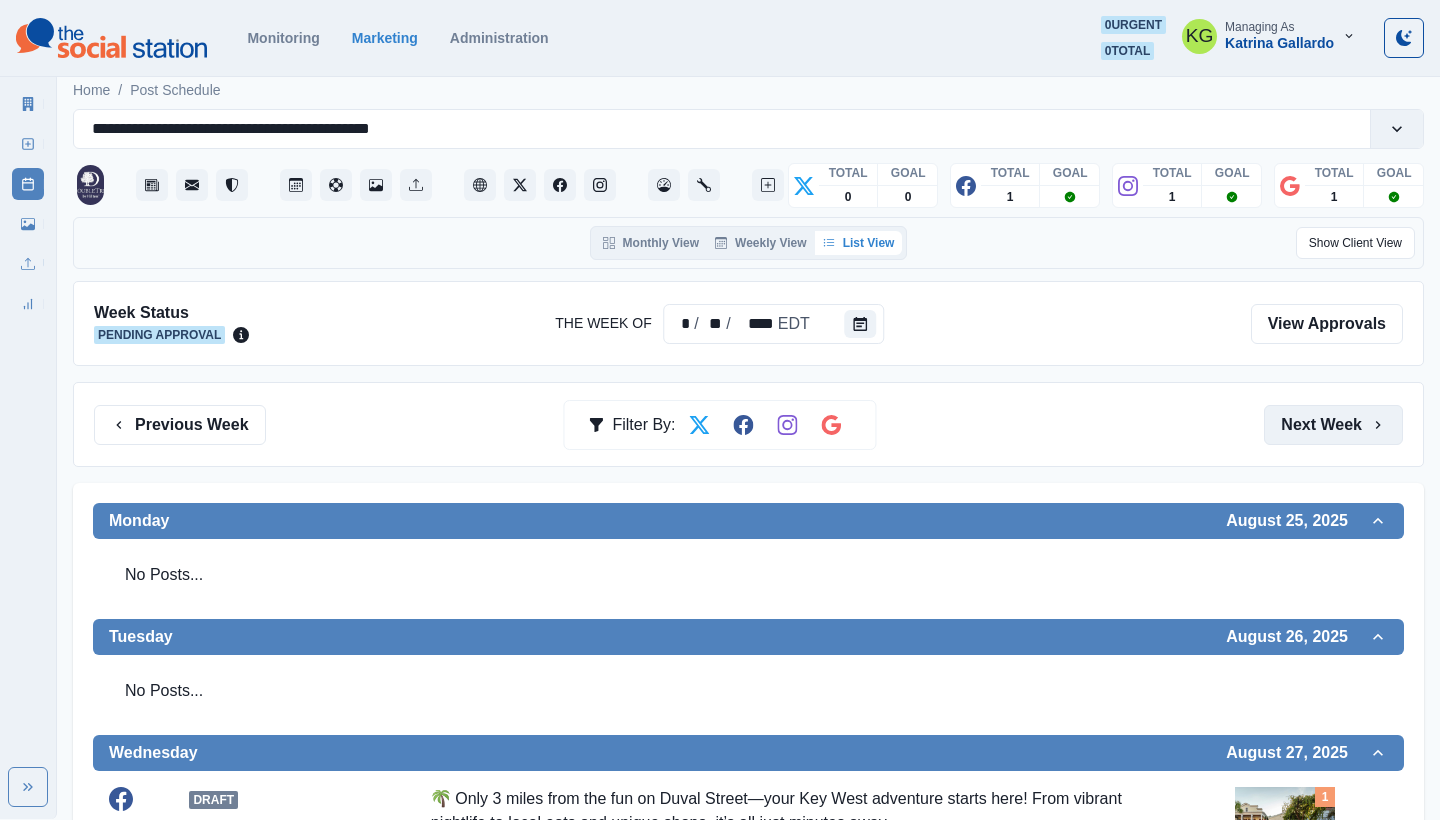 click on "Next Week" at bounding box center [1333, 425] 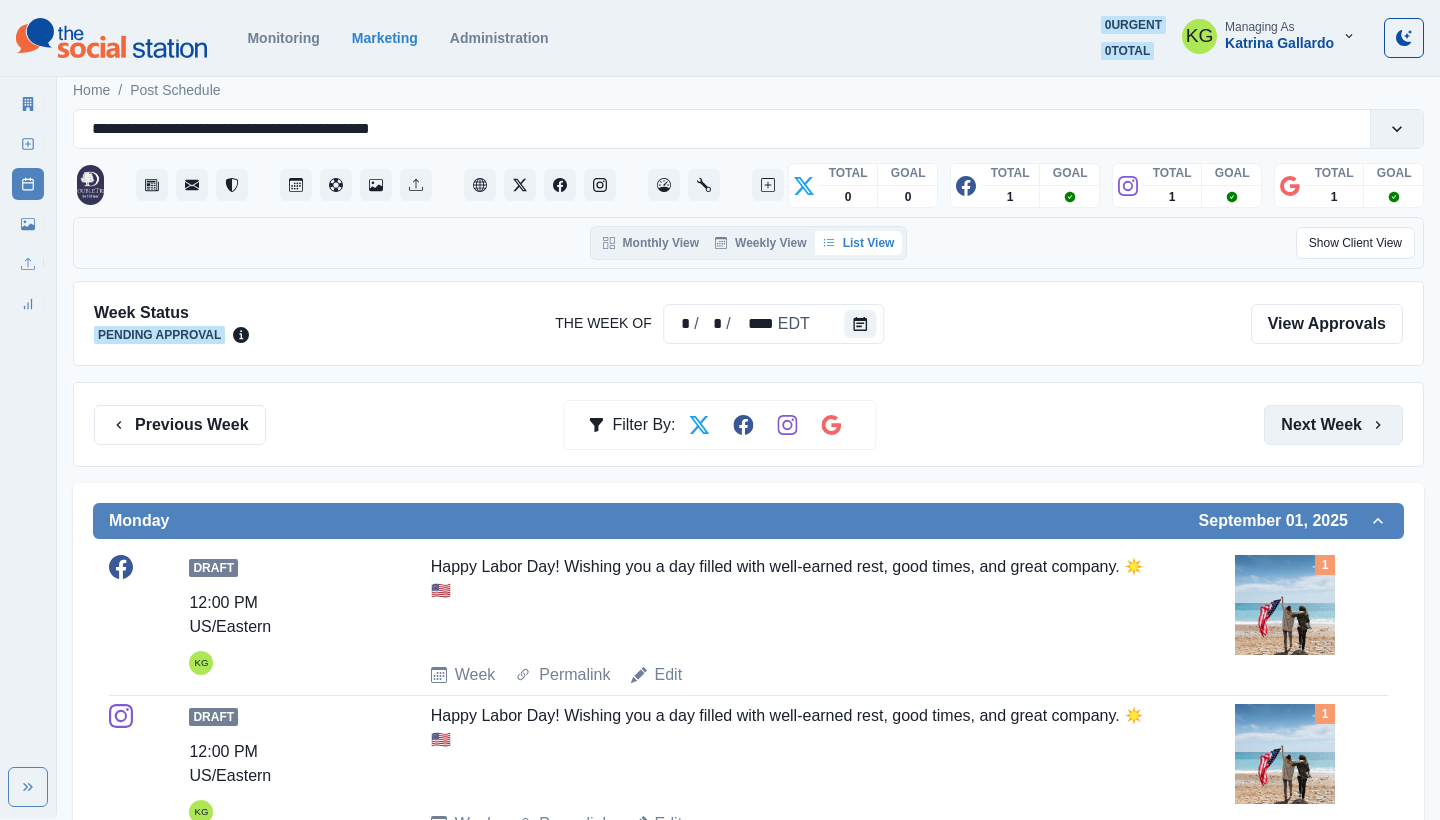 click on "Next Week" at bounding box center [1333, 425] 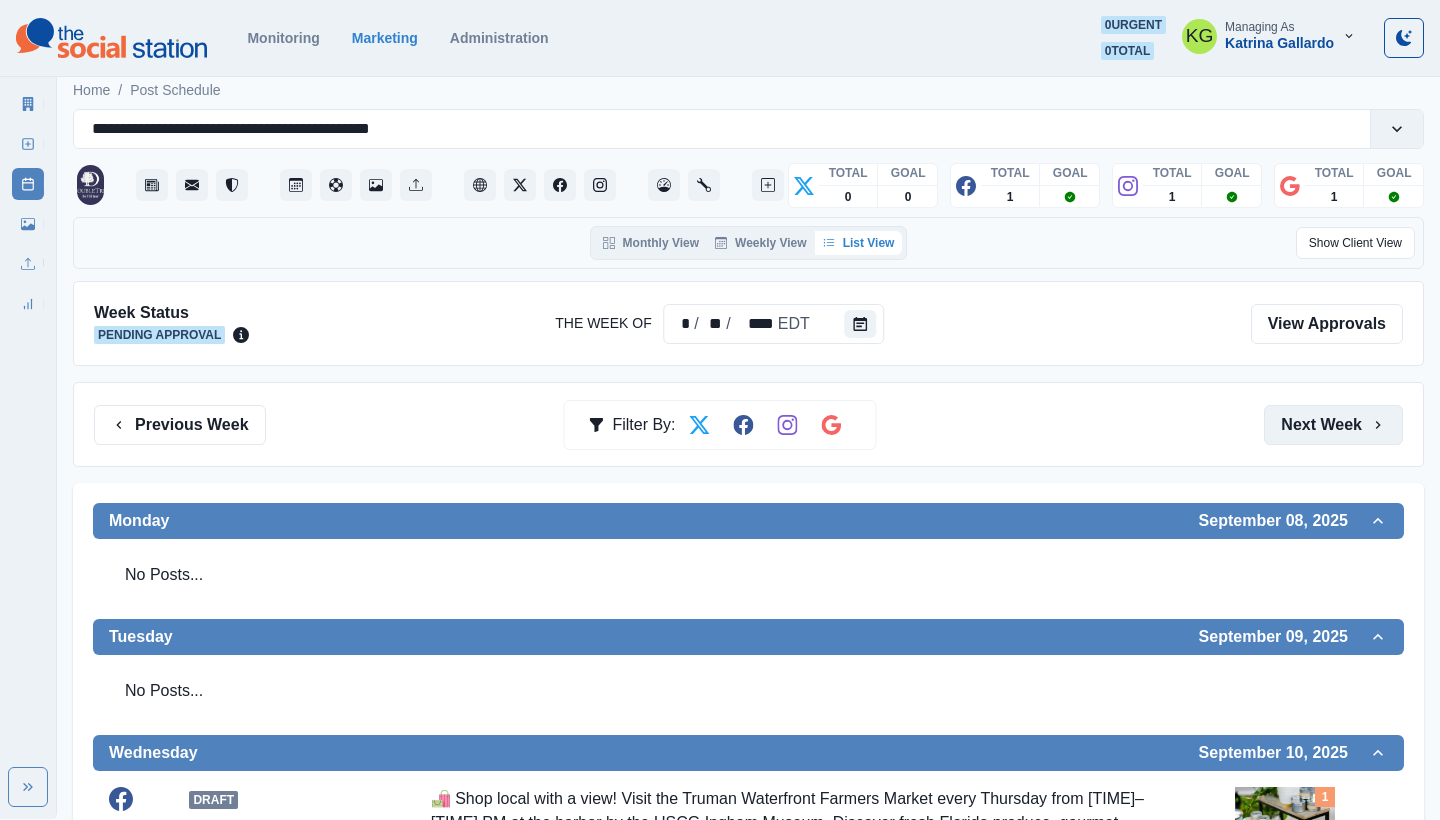 click on "Next Week" at bounding box center (1333, 425) 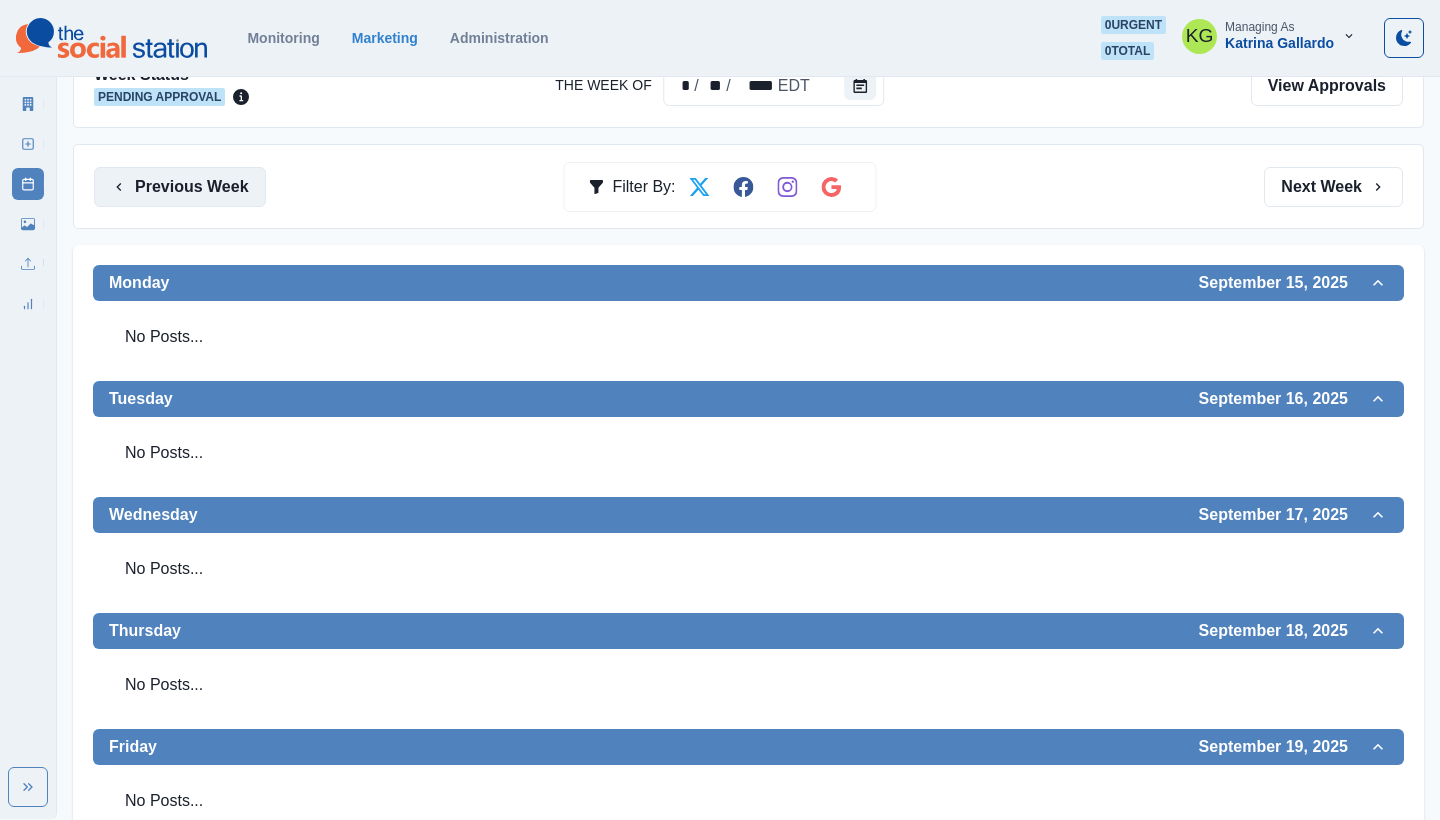 click on "Previous Week" at bounding box center (180, 187) 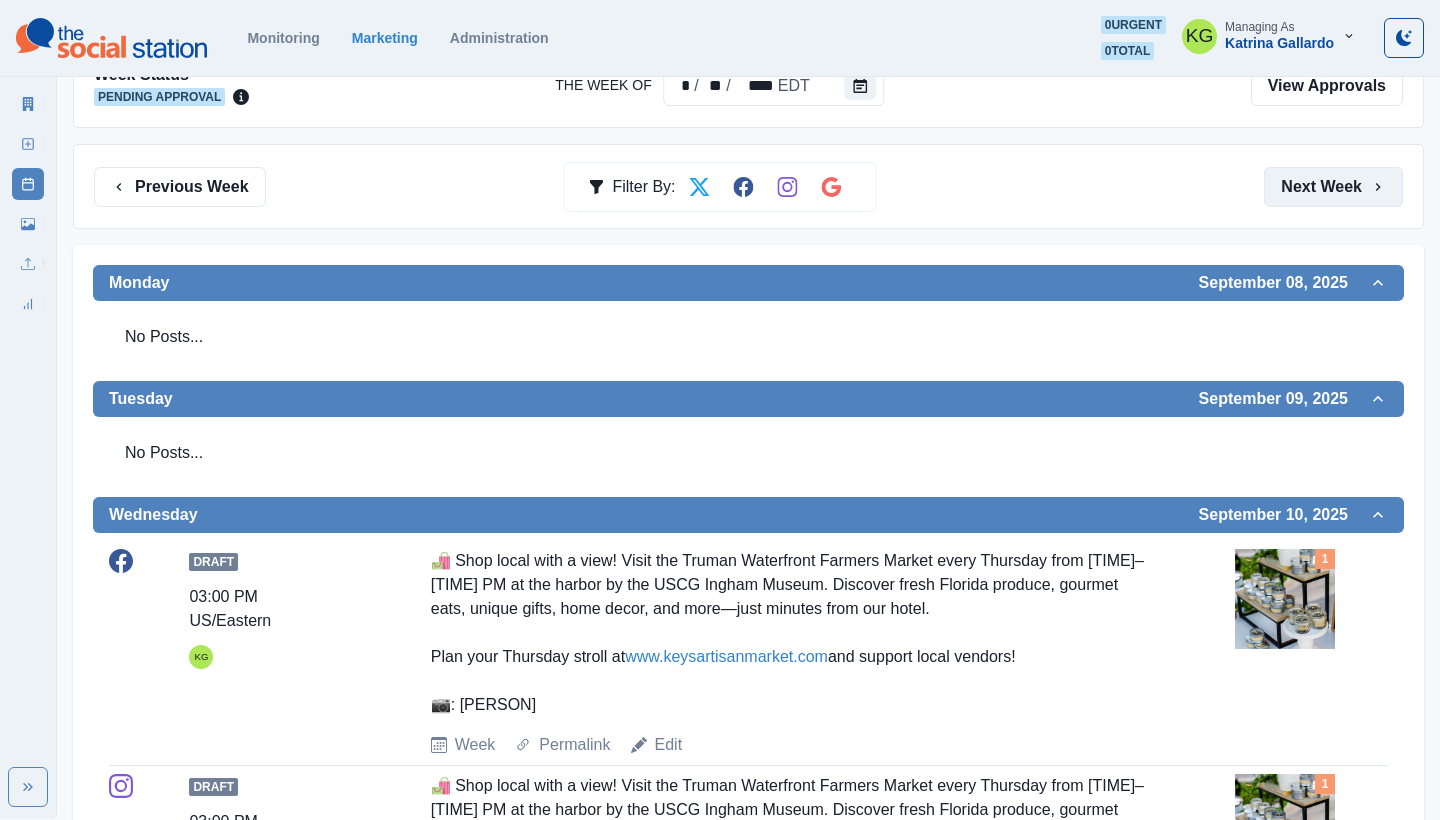 click on "Next Week" at bounding box center [1333, 187] 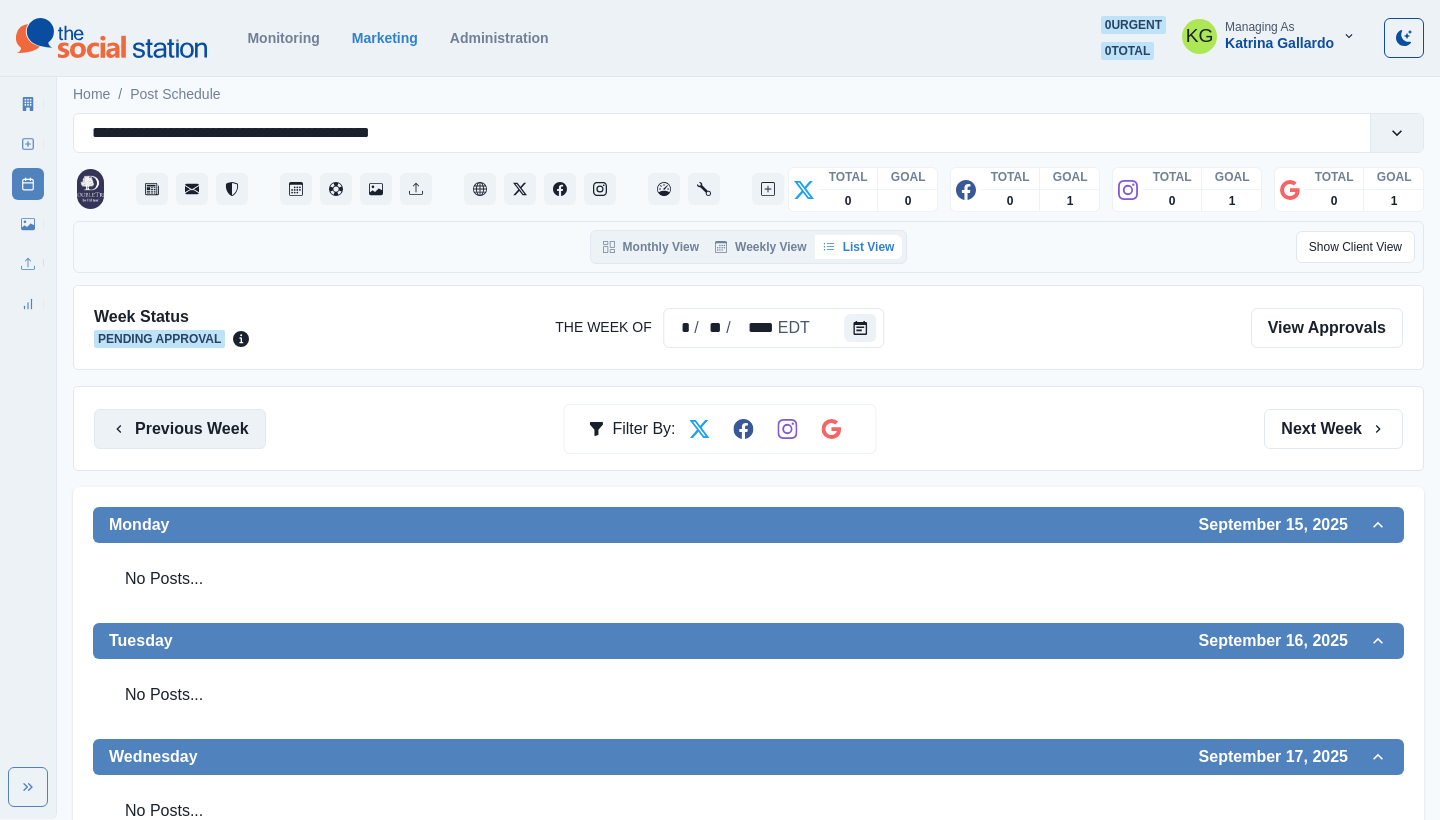 scroll, scrollTop: 0, scrollLeft: 0, axis: both 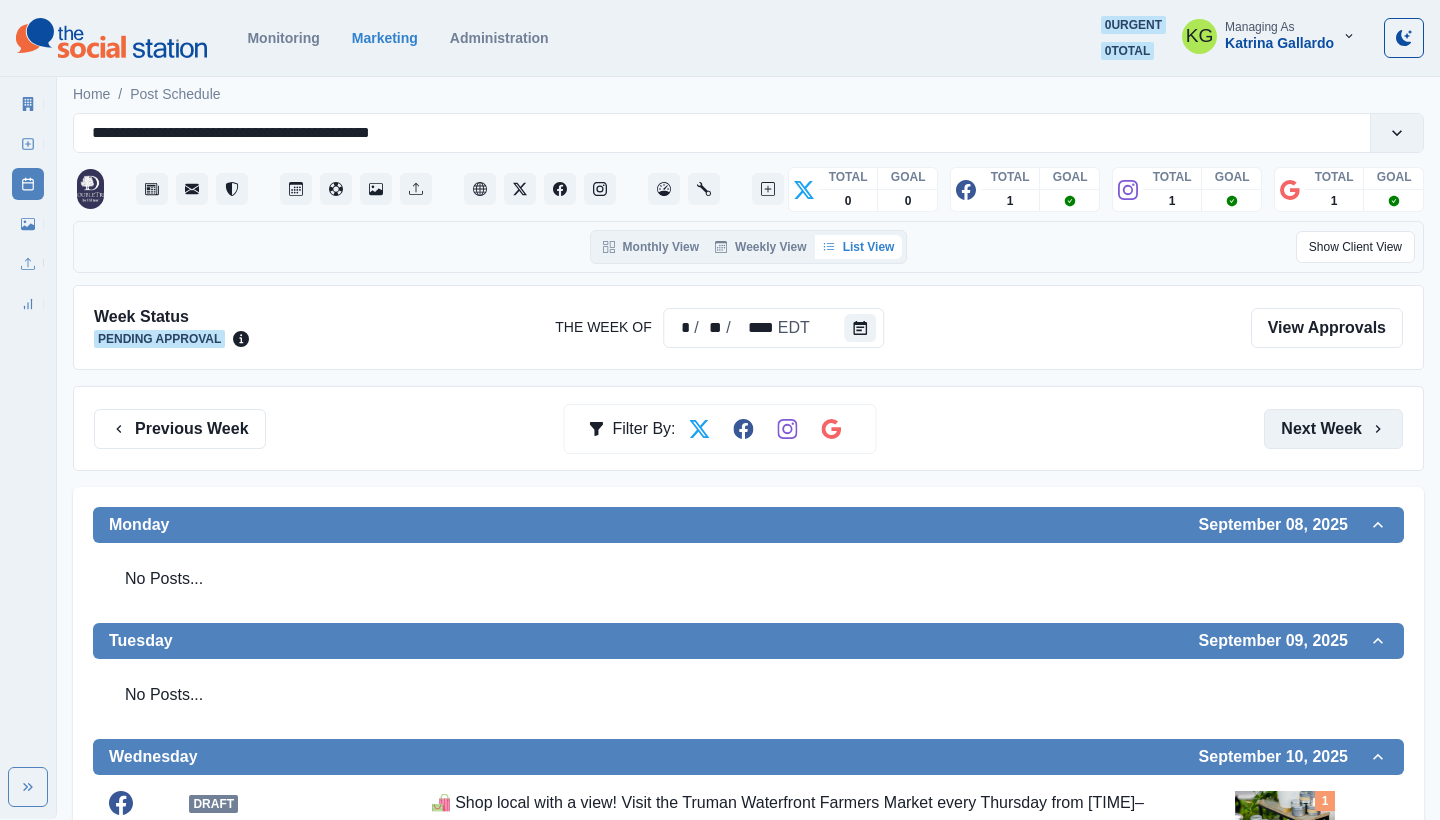click on "Next Week" at bounding box center [1333, 429] 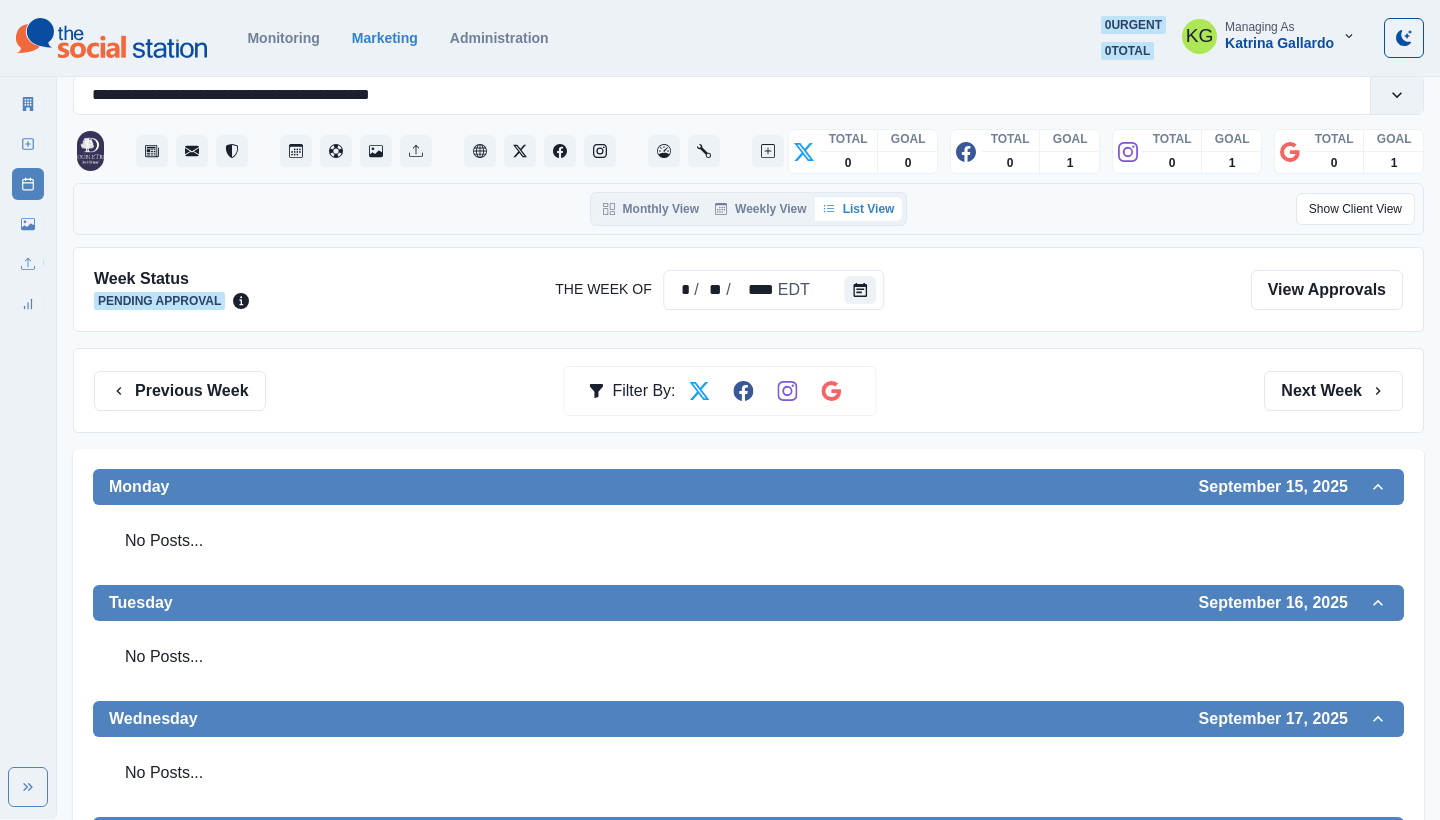 scroll, scrollTop: 0, scrollLeft: 0, axis: both 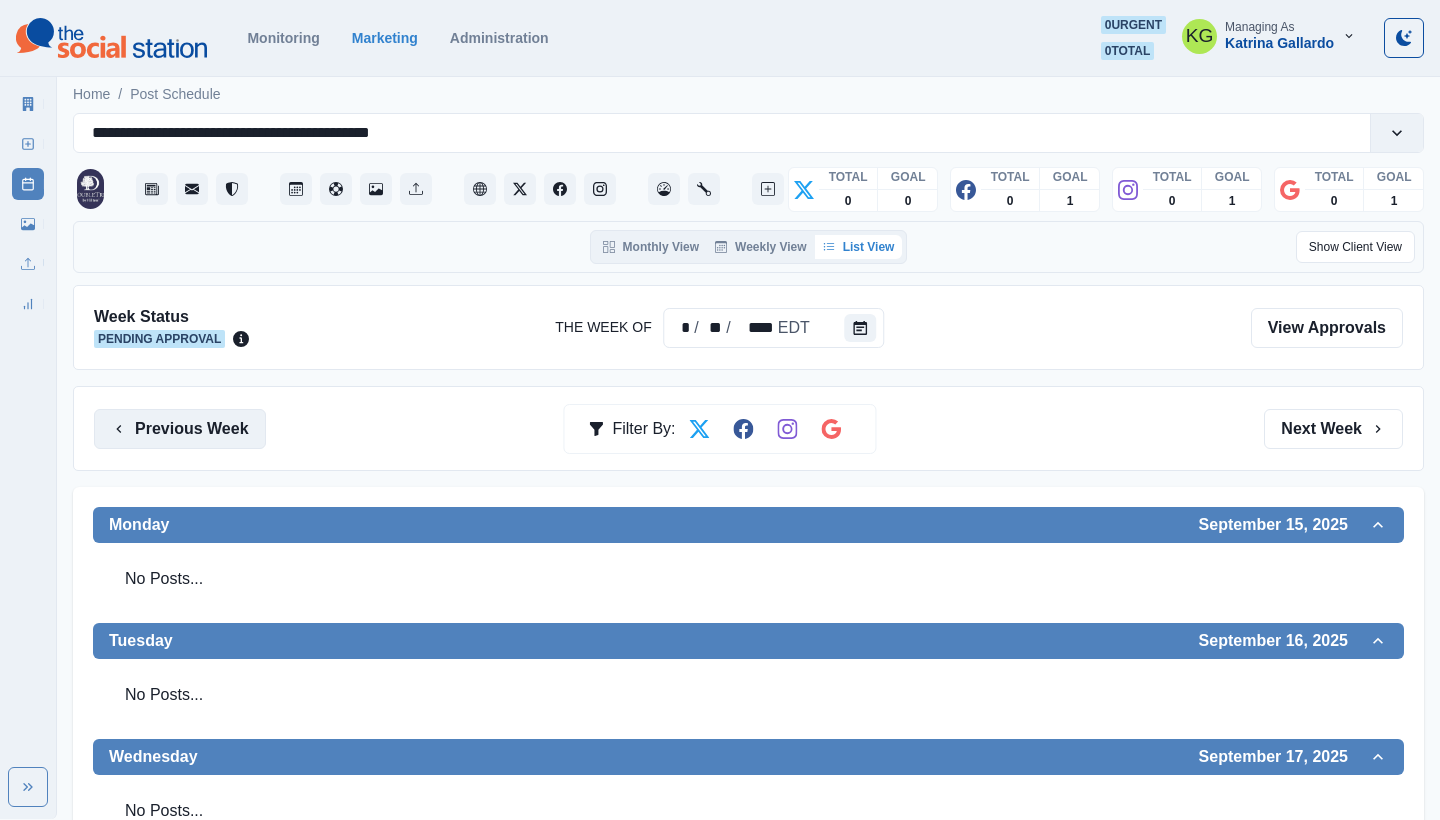 click on "Previous Week" at bounding box center (180, 429) 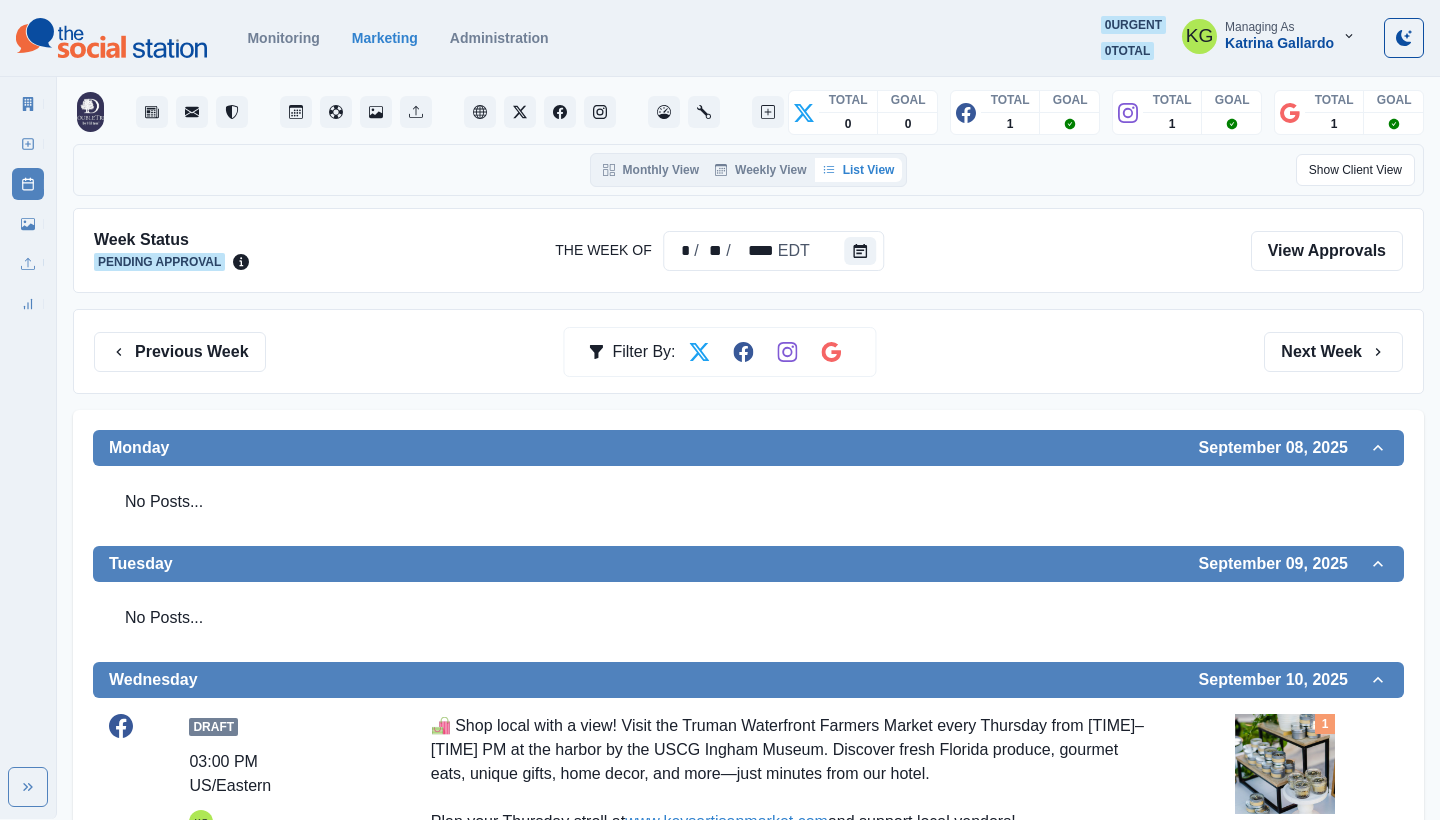 scroll, scrollTop: 26, scrollLeft: 0, axis: vertical 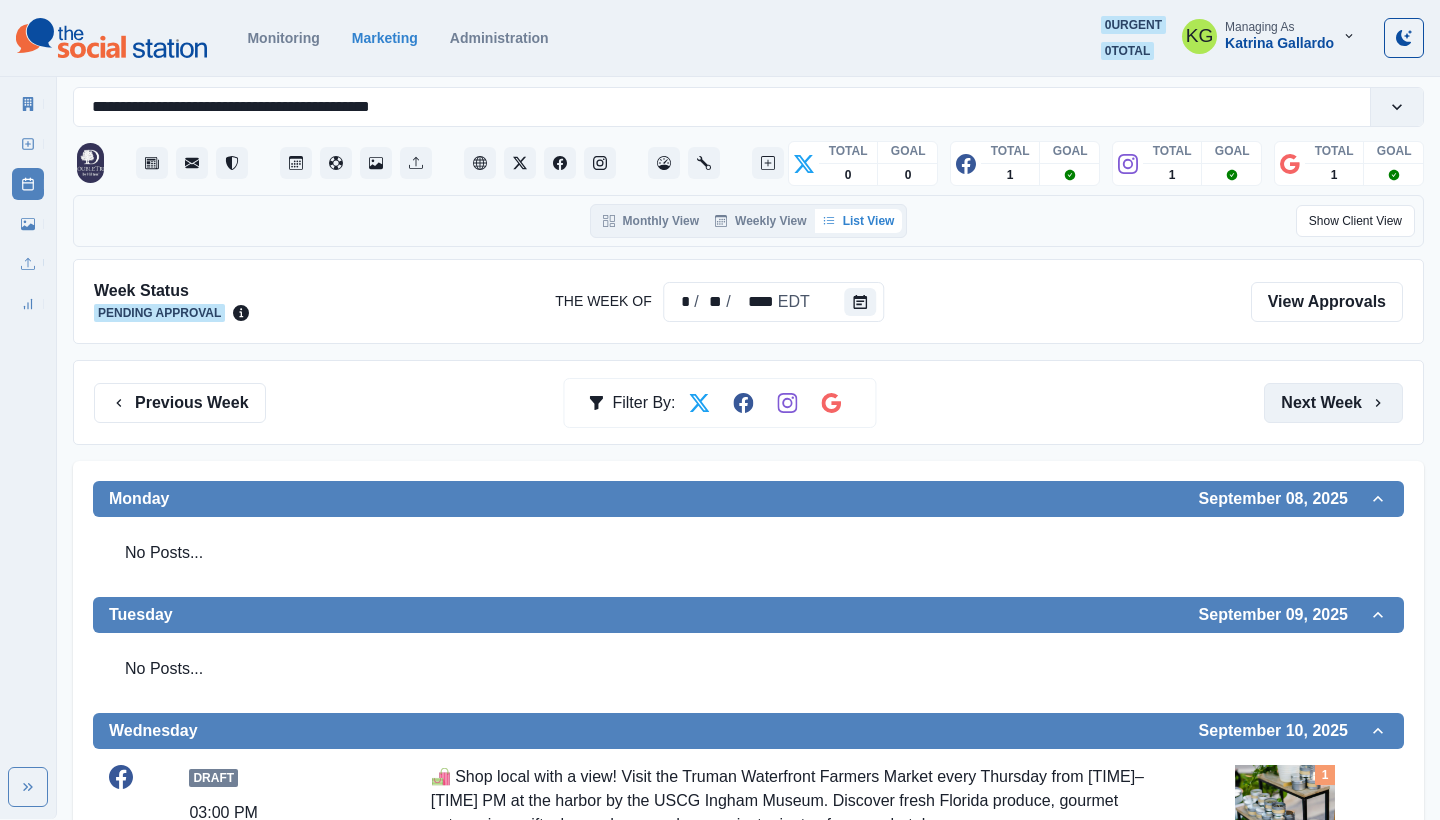 click on "Next Week" at bounding box center (1333, 403) 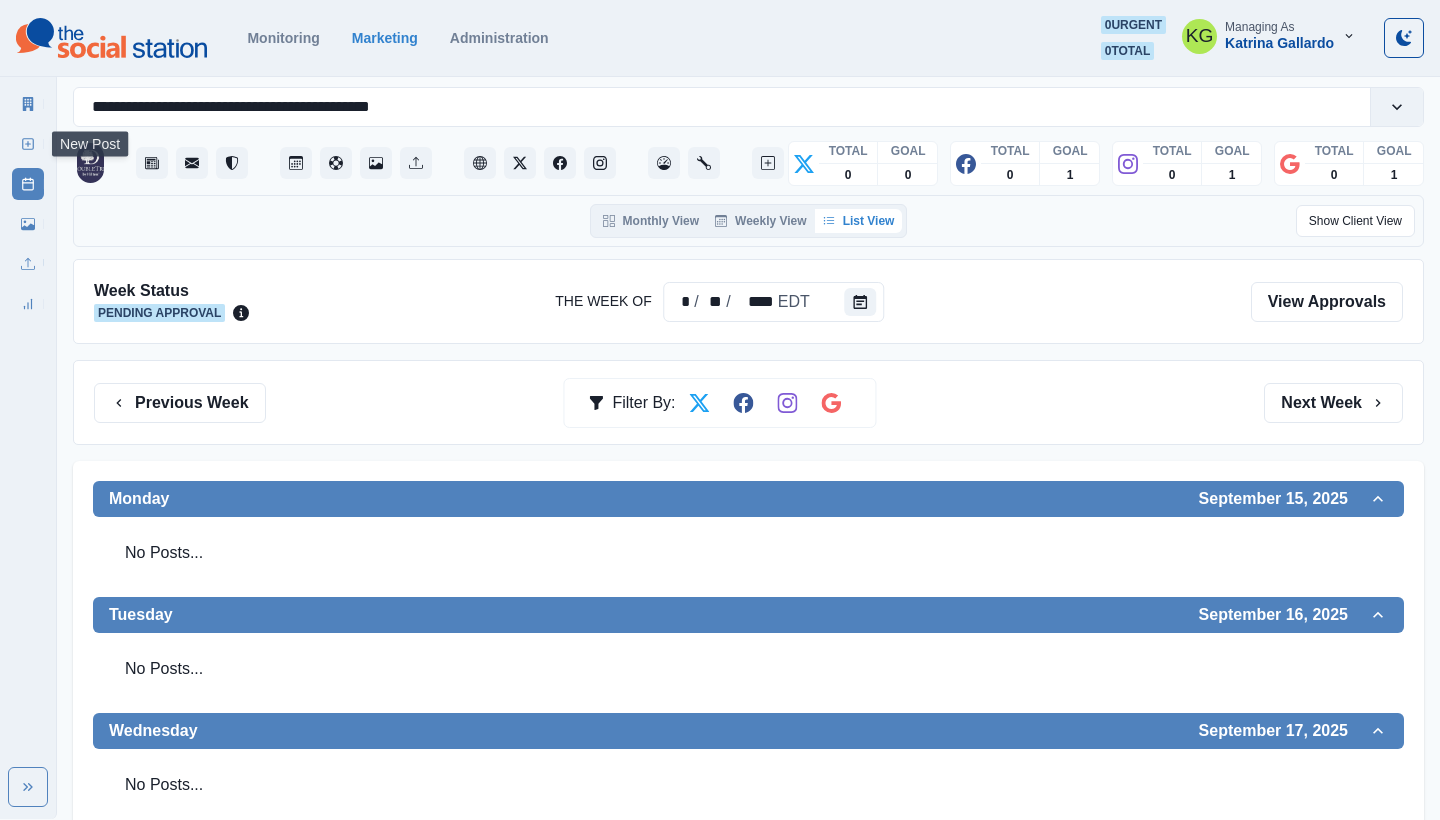 click on "New Post" at bounding box center (28, 140) 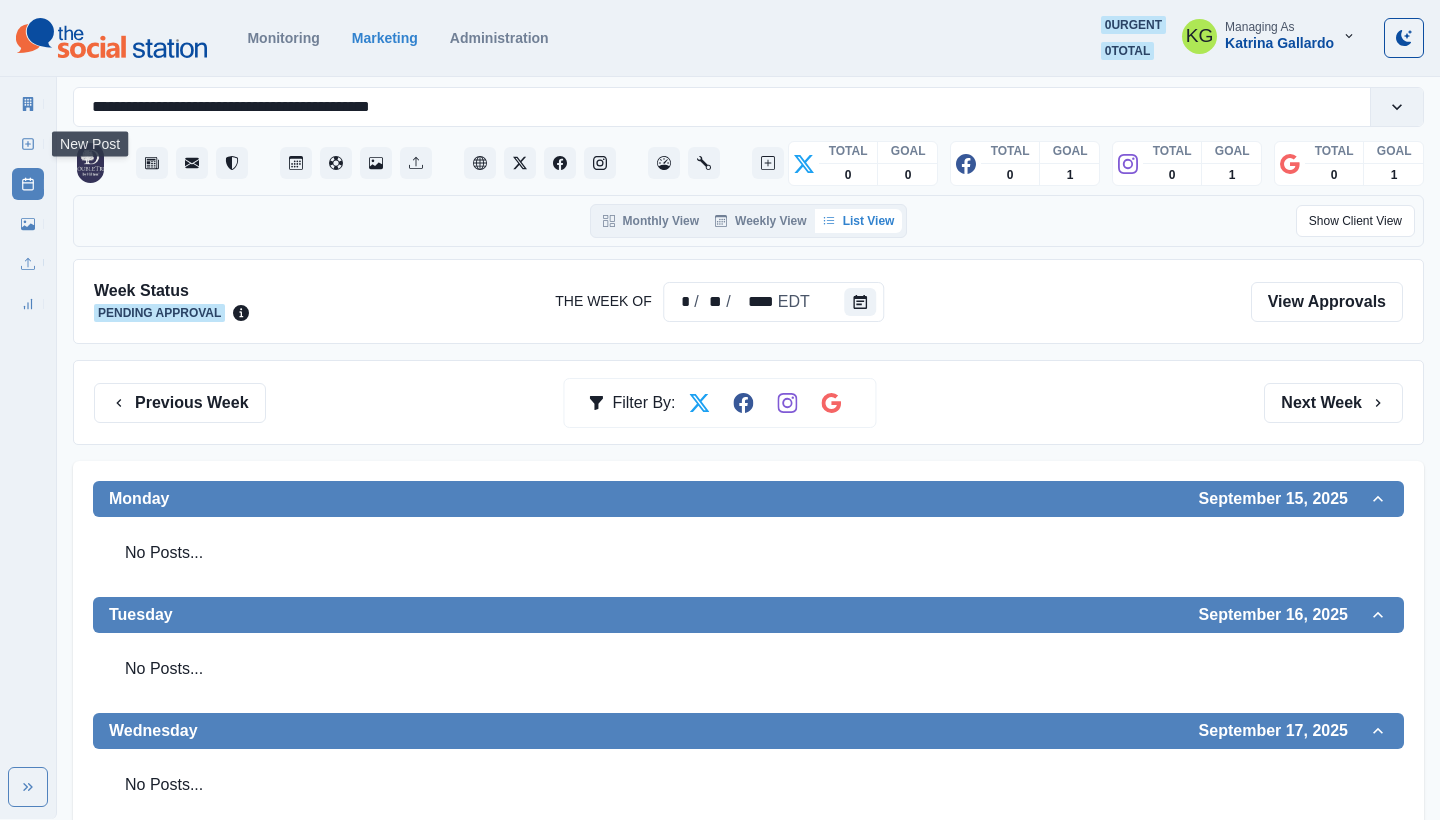 click on "New Post" at bounding box center (28, 144) 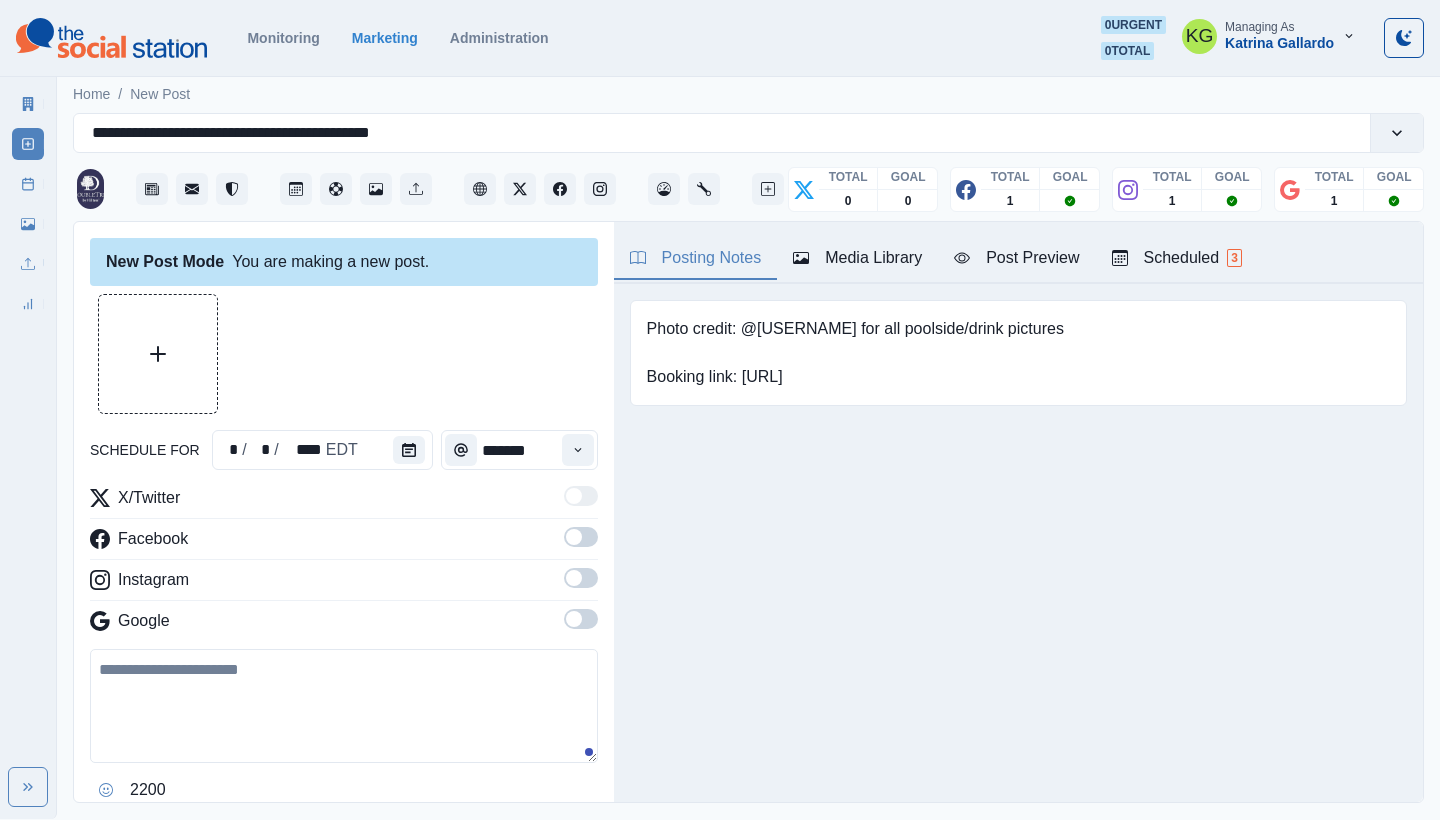 click on "Media Library" at bounding box center [857, 258] 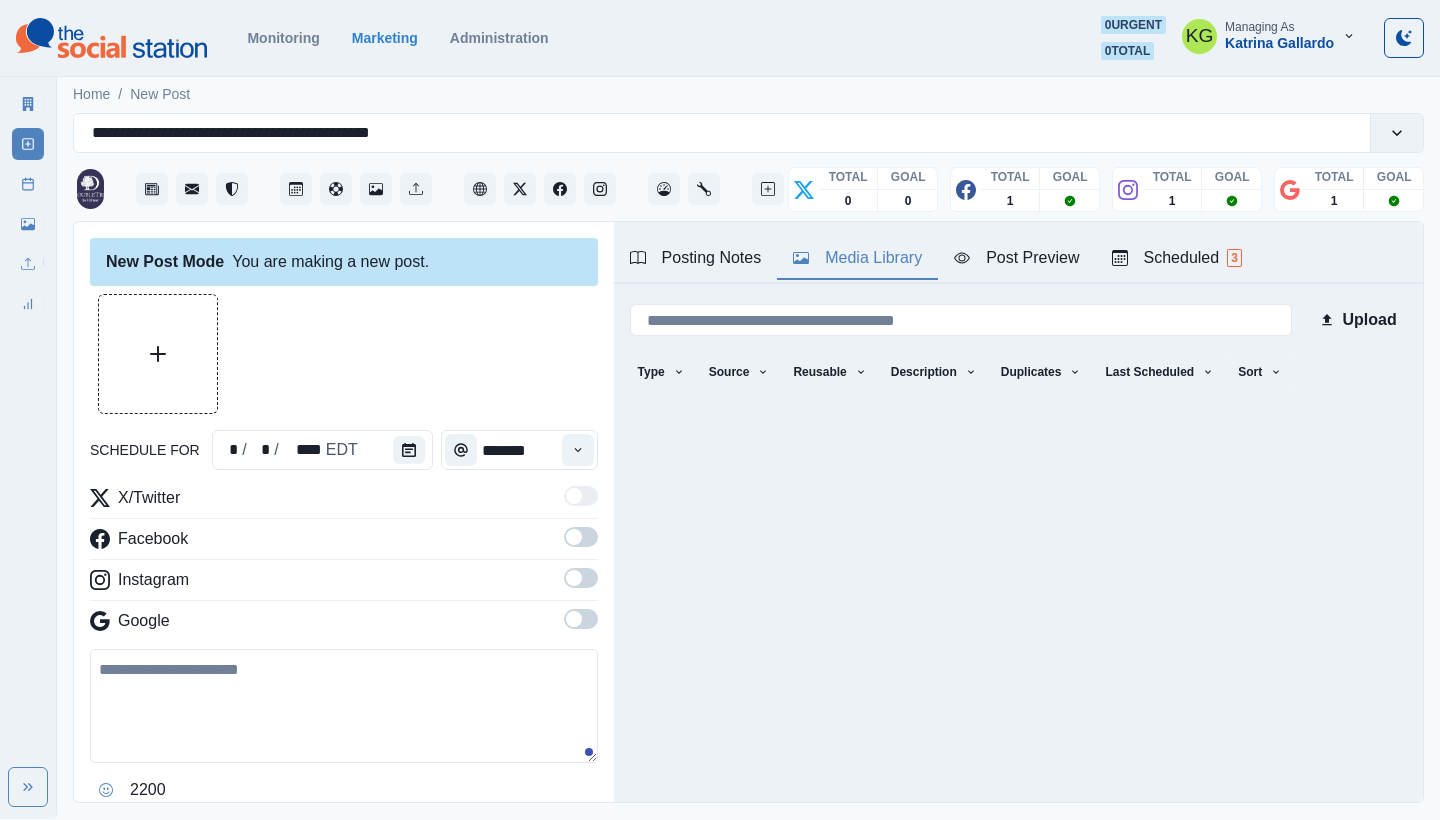 scroll, scrollTop: 0, scrollLeft: 0, axis: both 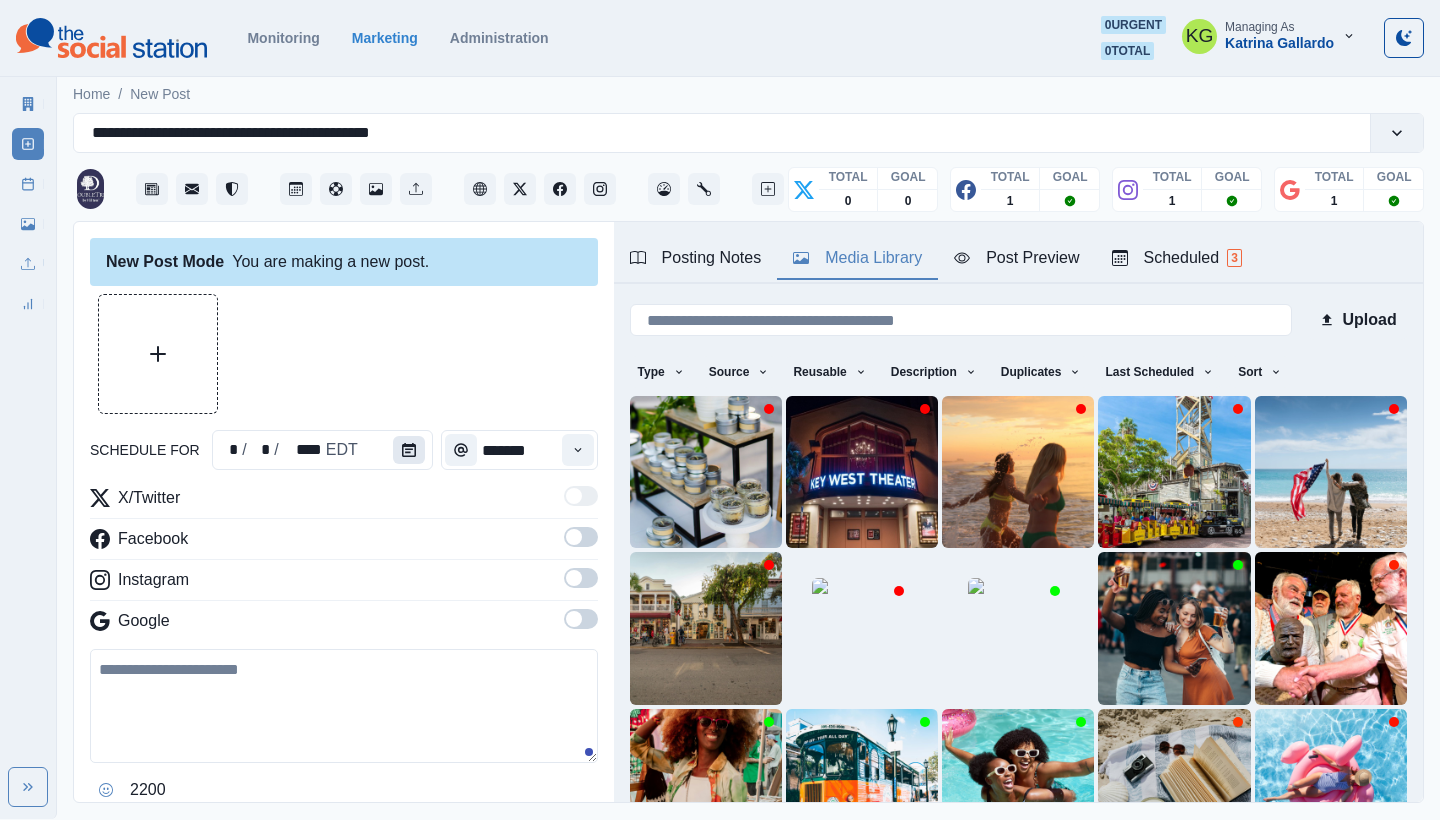 click at bounding box center [409, 450] 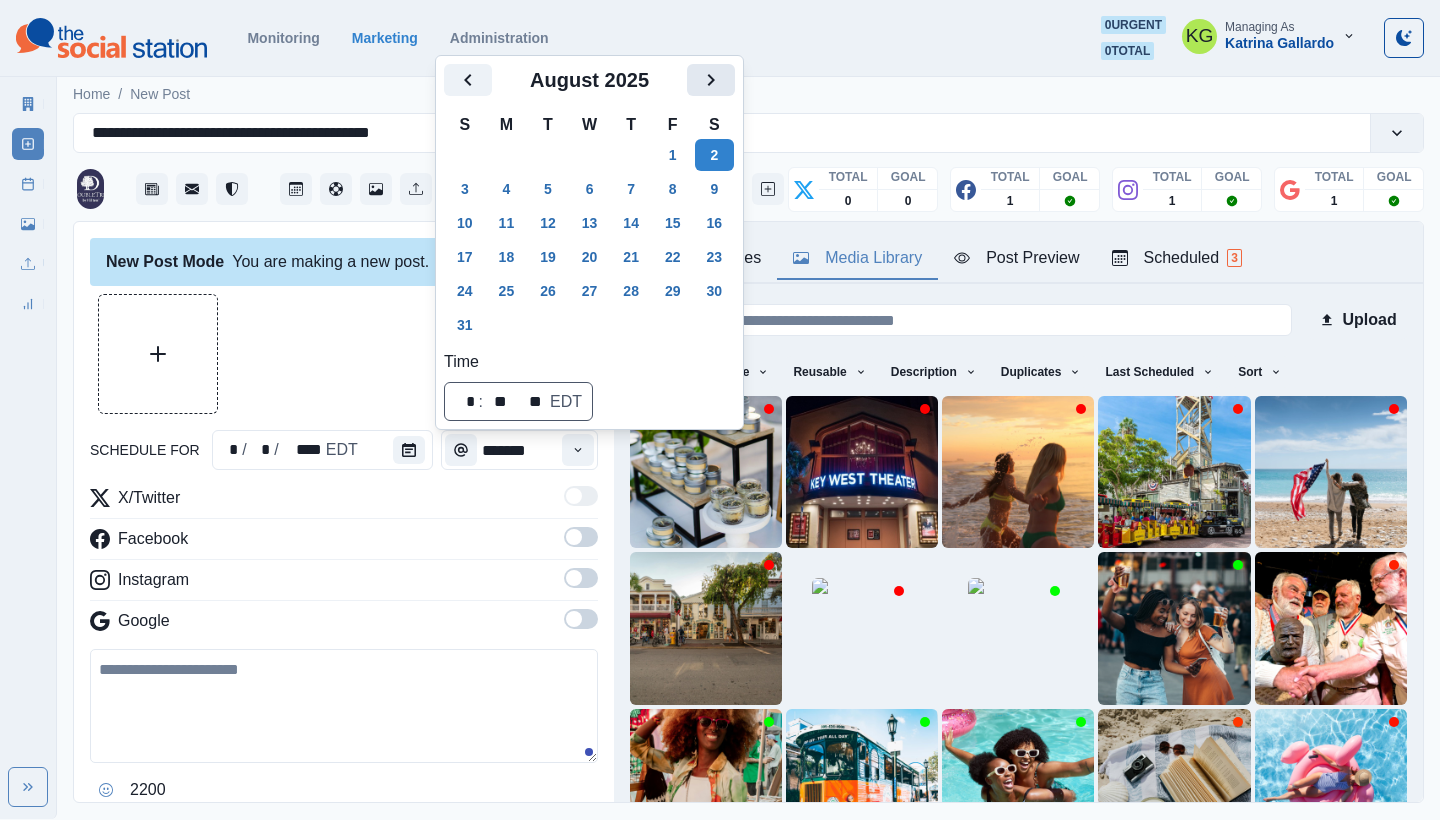 click 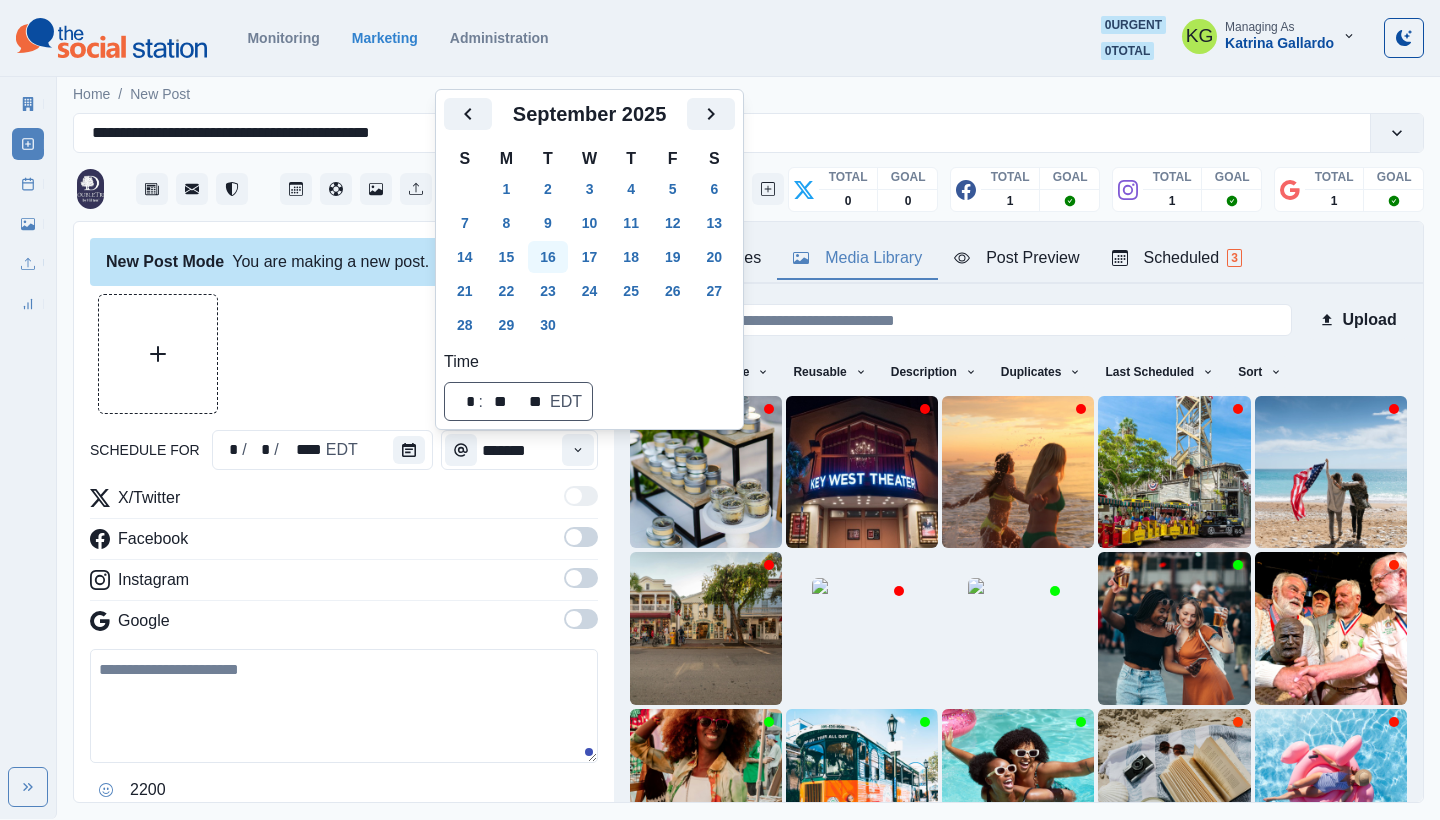 click on "16" at bounding box center [548, 257] 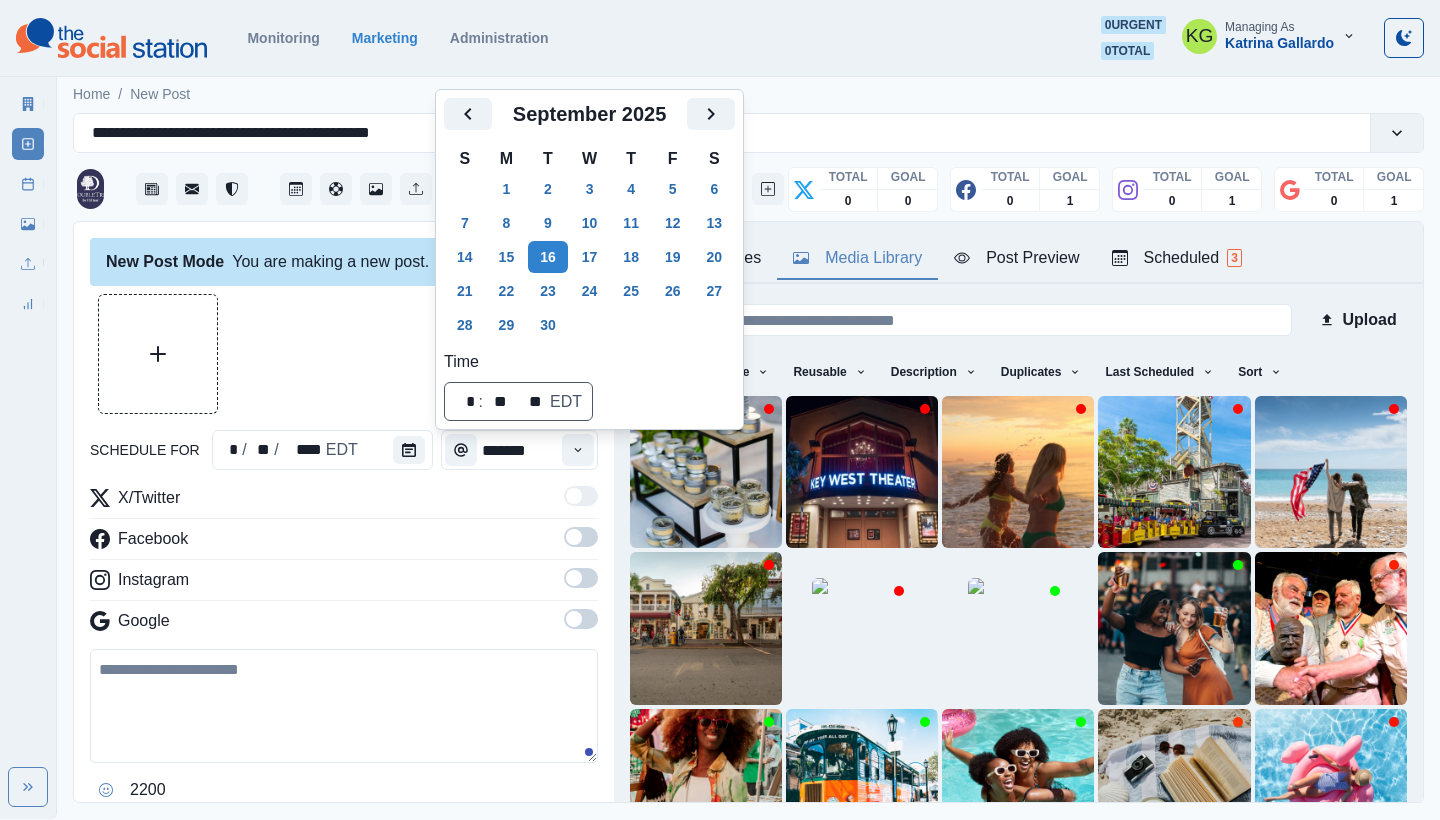 click at bounding box center (344, 354) 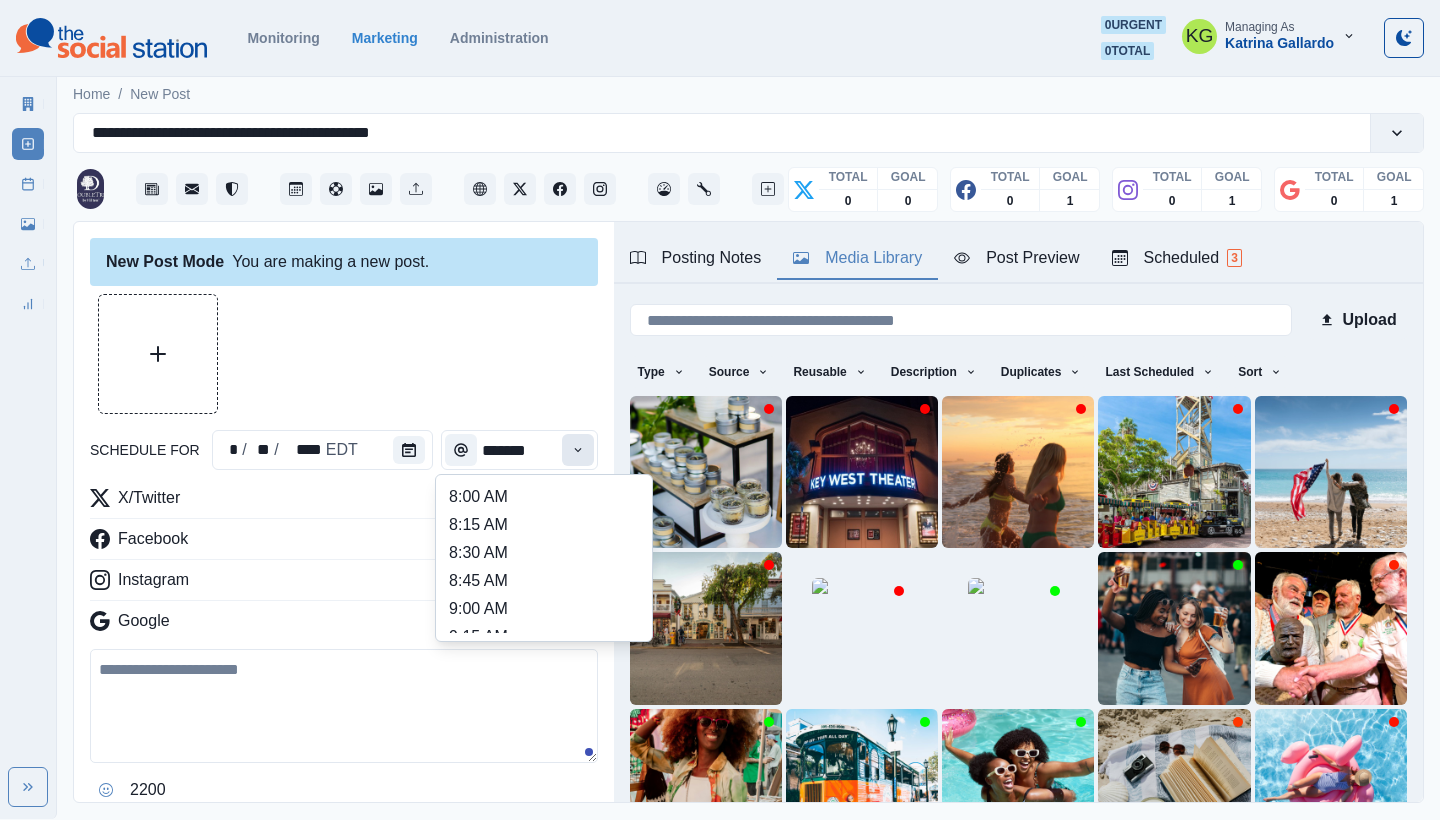 click 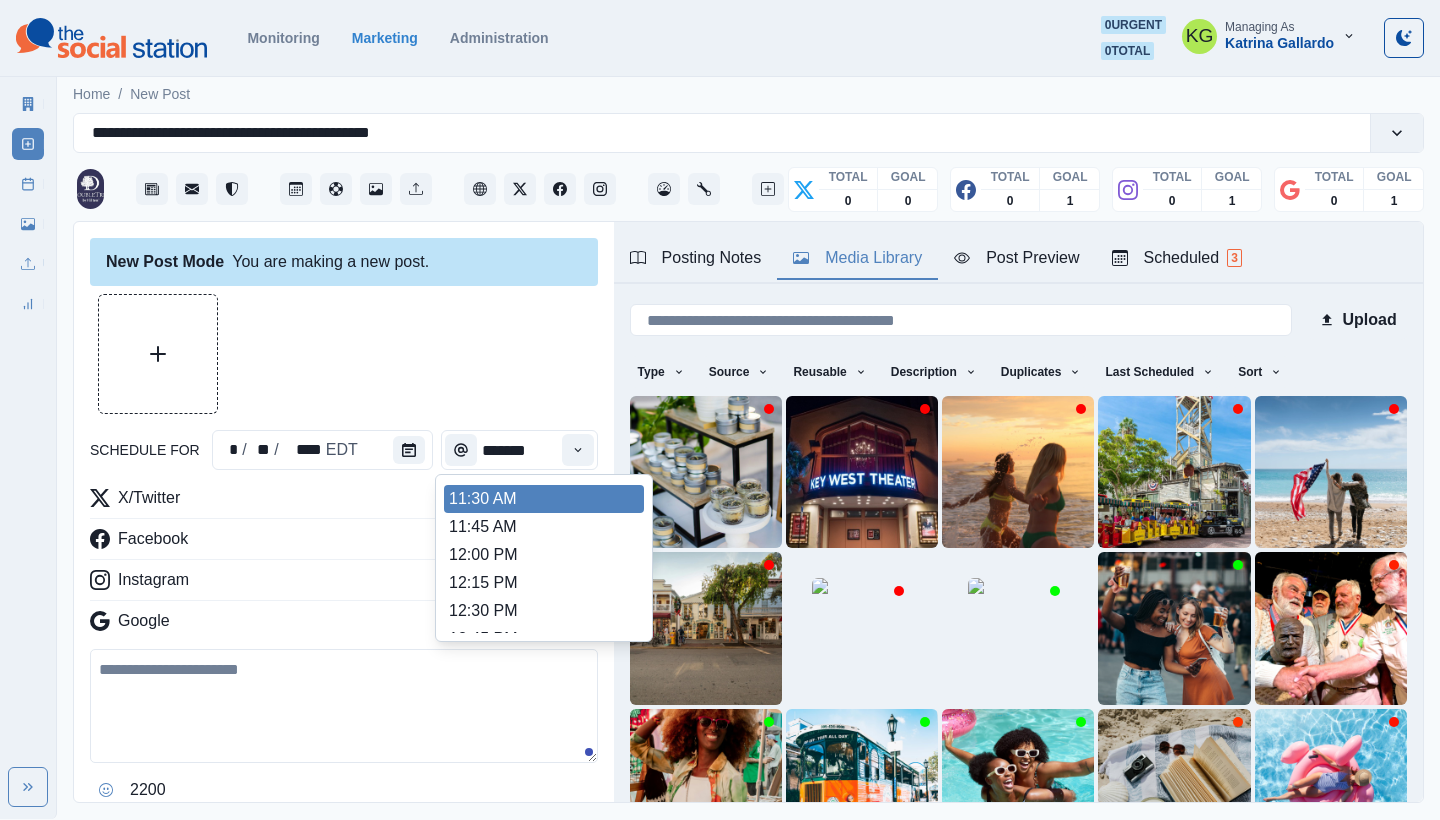 scroll, scrollTop: 502, scrollLeft: 0, axis: vertical 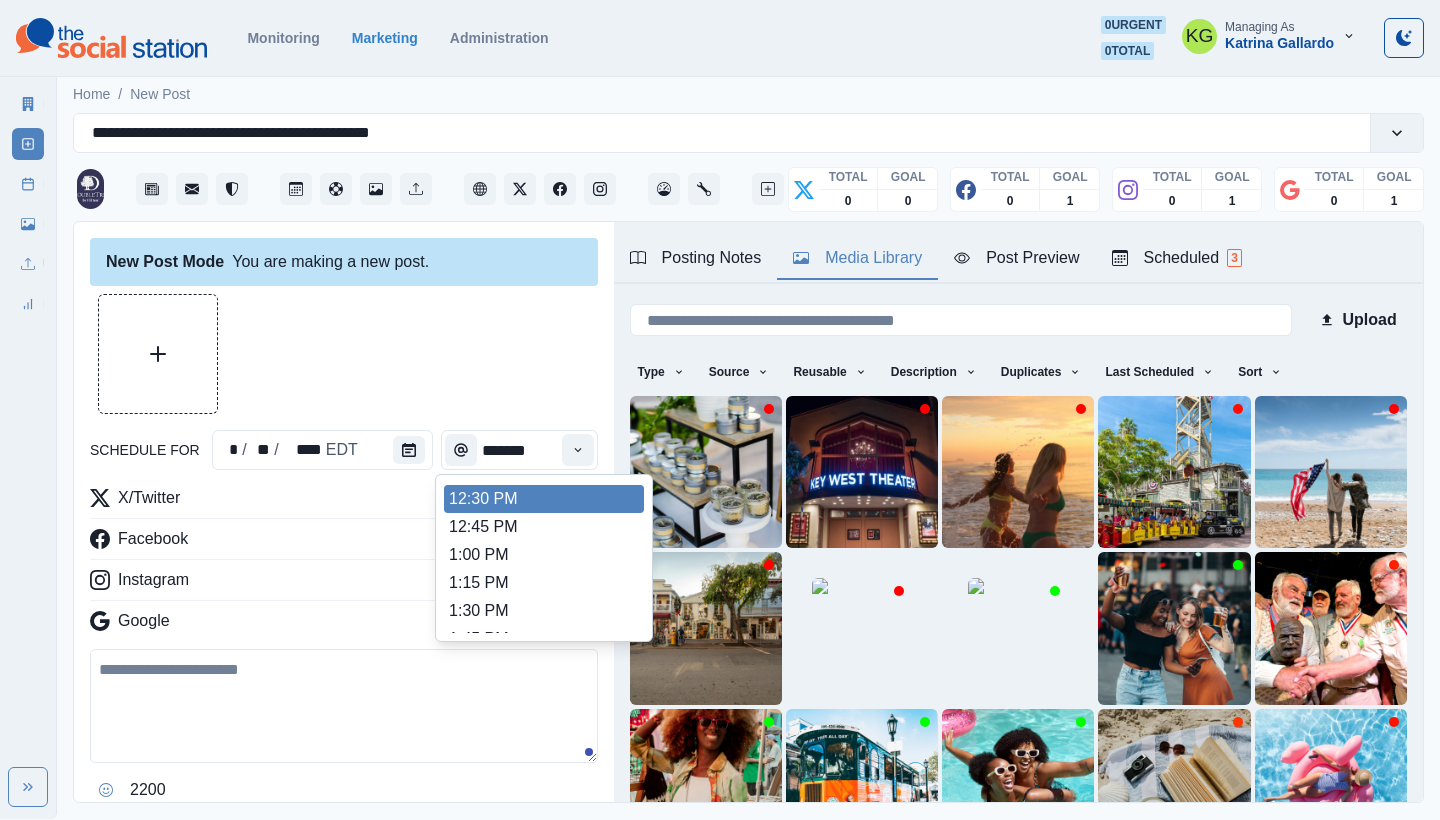 click on "12:30 PM" at bounding box center (544, 499) 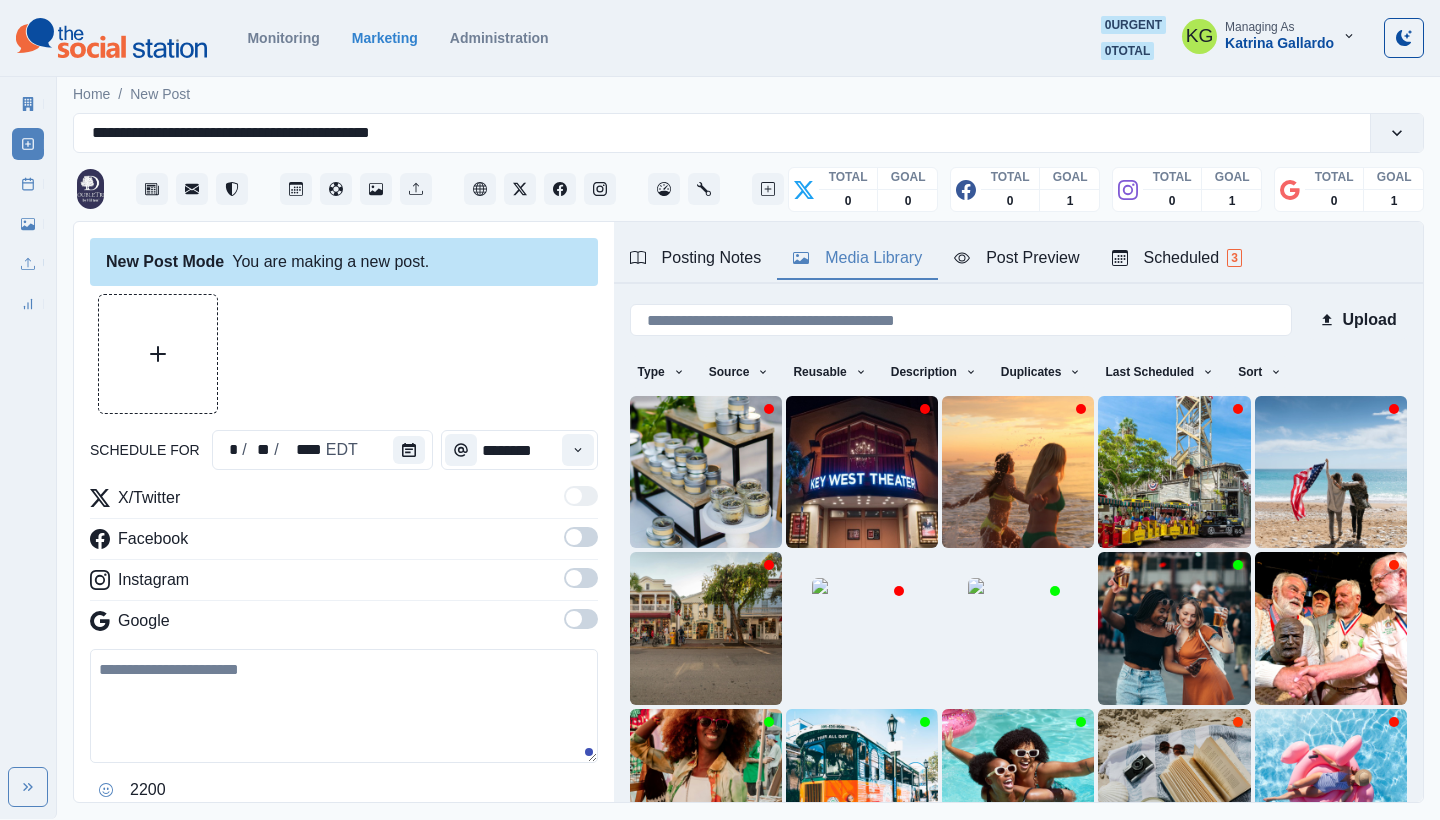 click at bounding box center [574, 619] 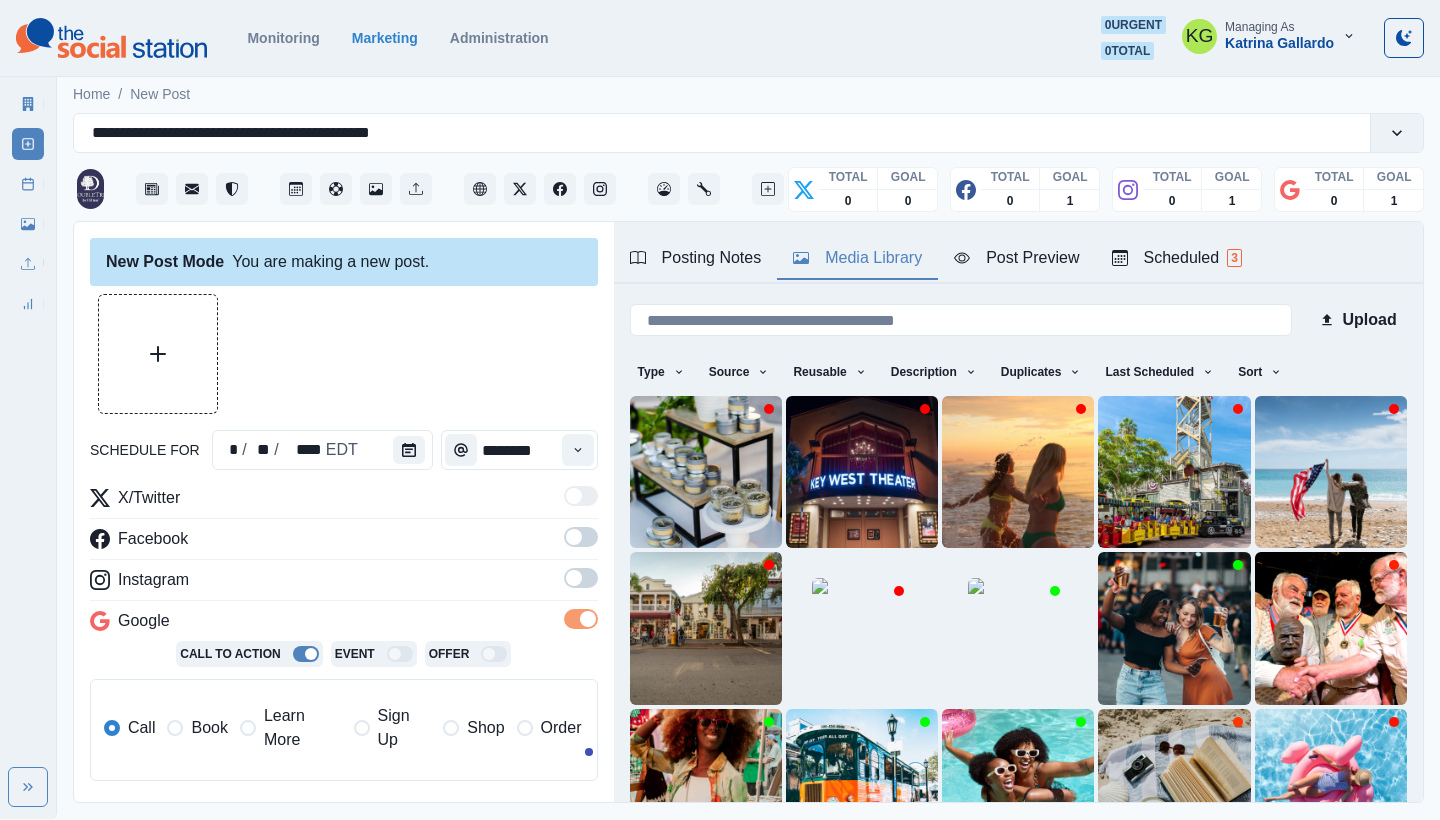 click at bounding box center (581, 584) 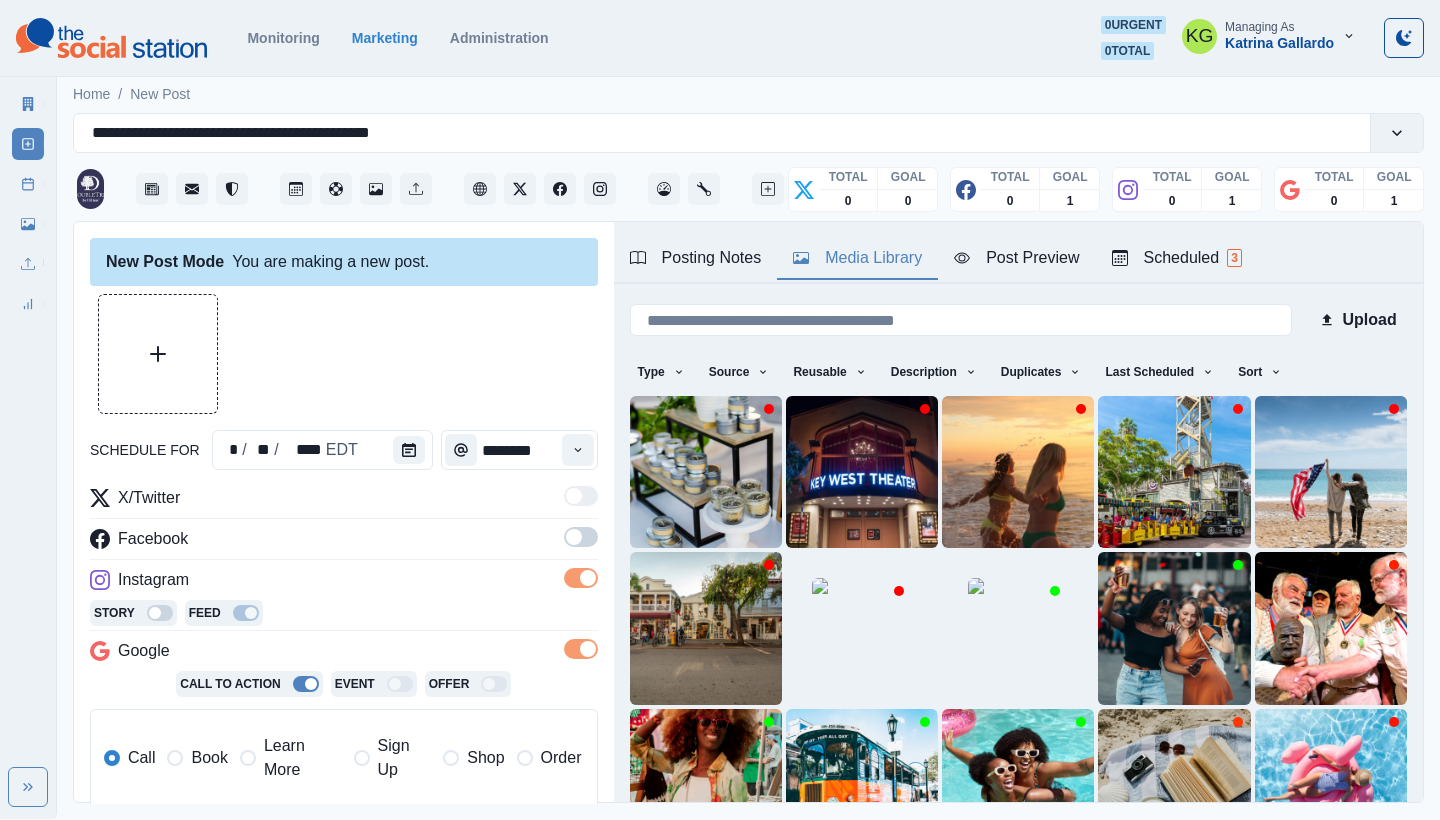 click at bounding box center (574, 537) 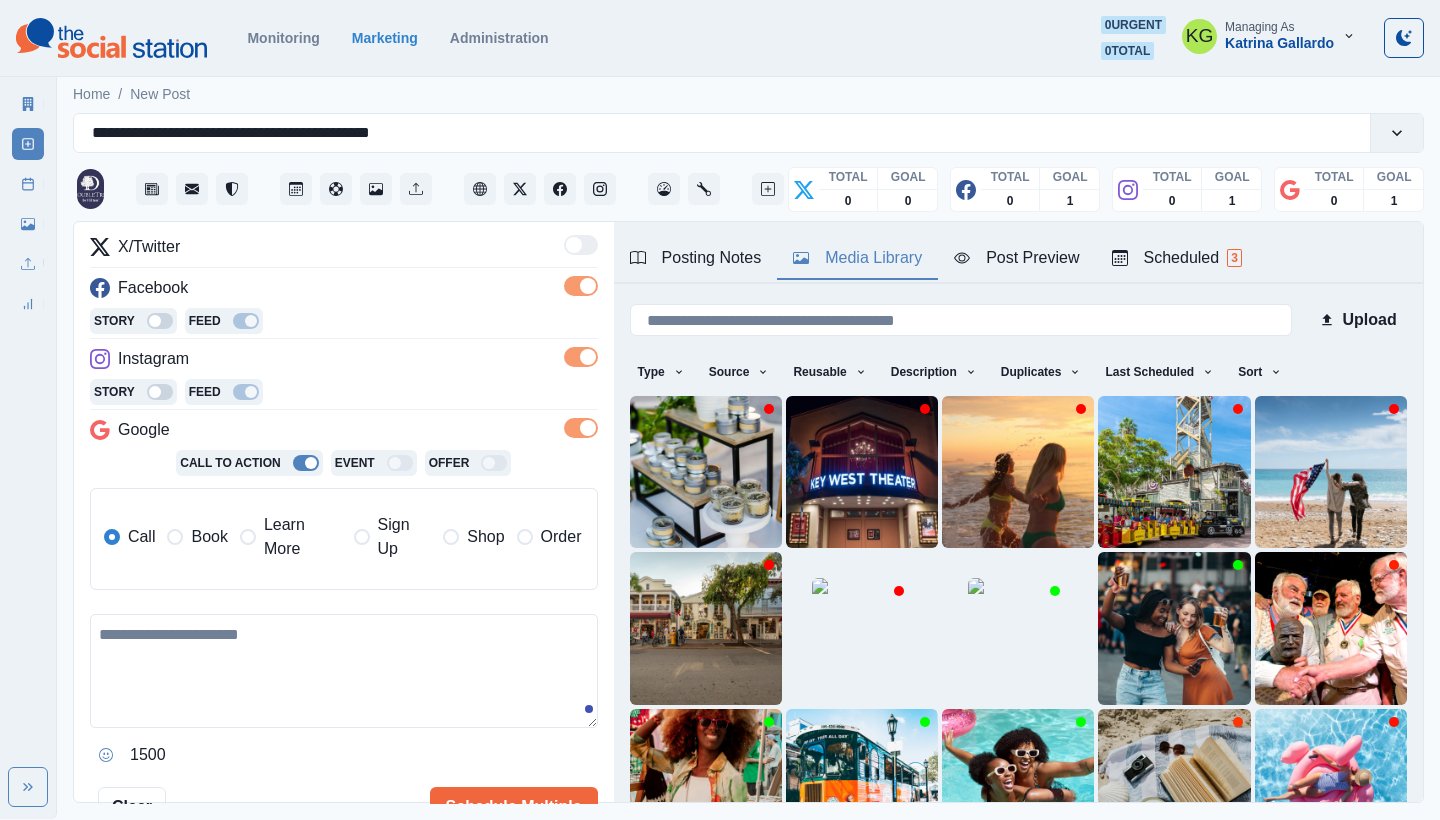 scroll, scrollTop: 251, scrollLeft: 0, axis: vertical 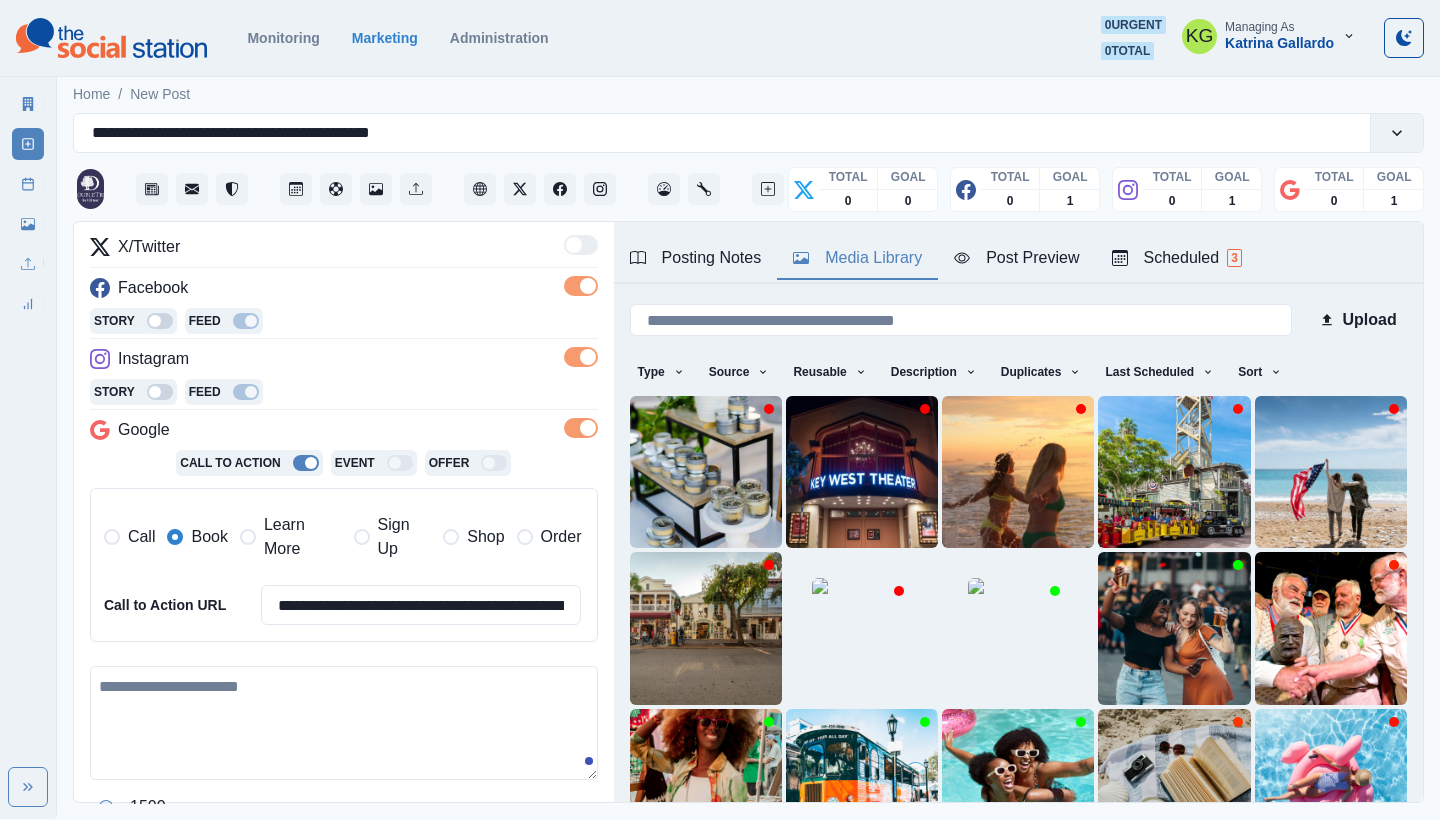 click at bounding box center (344, 723) 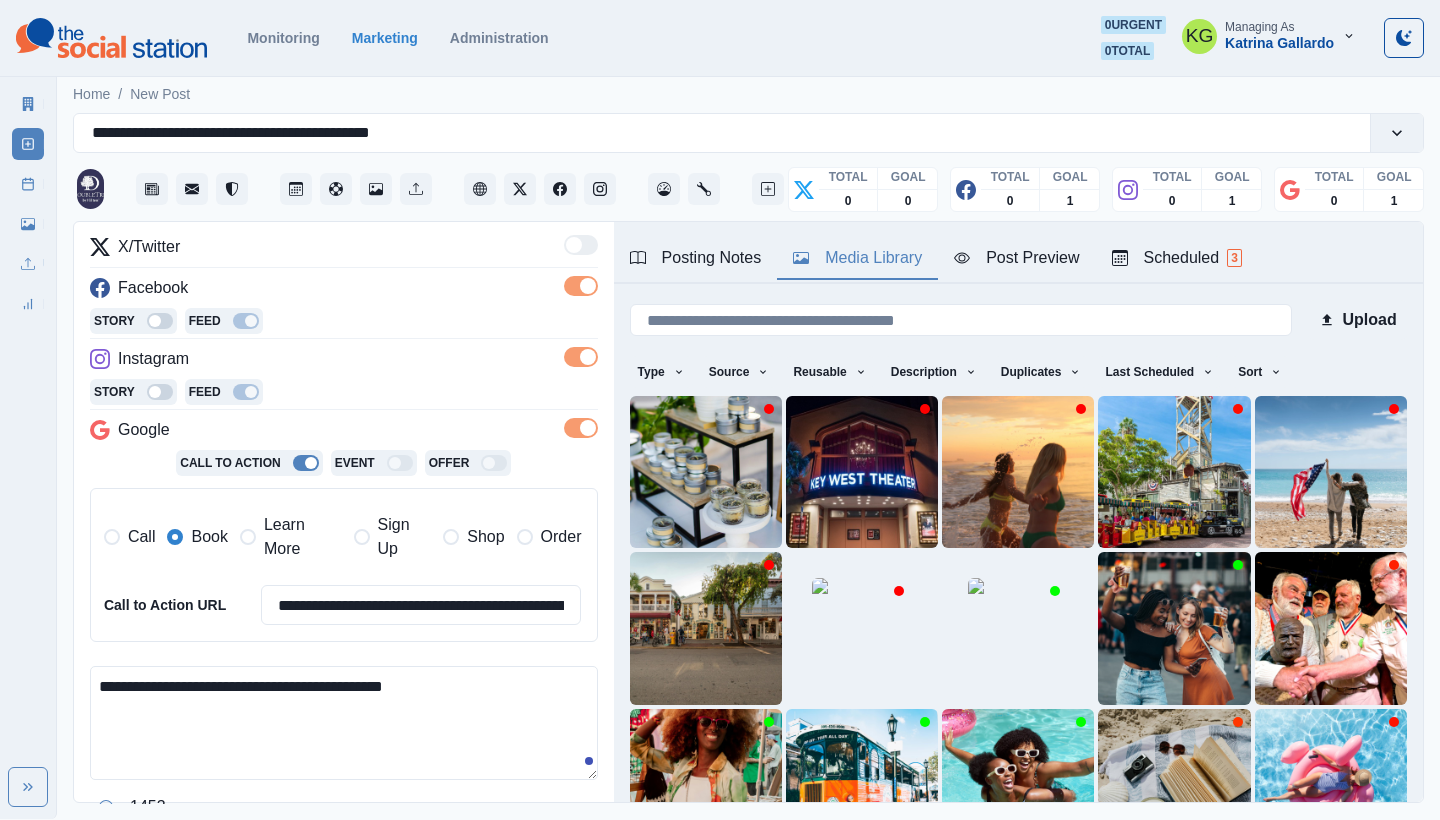 click 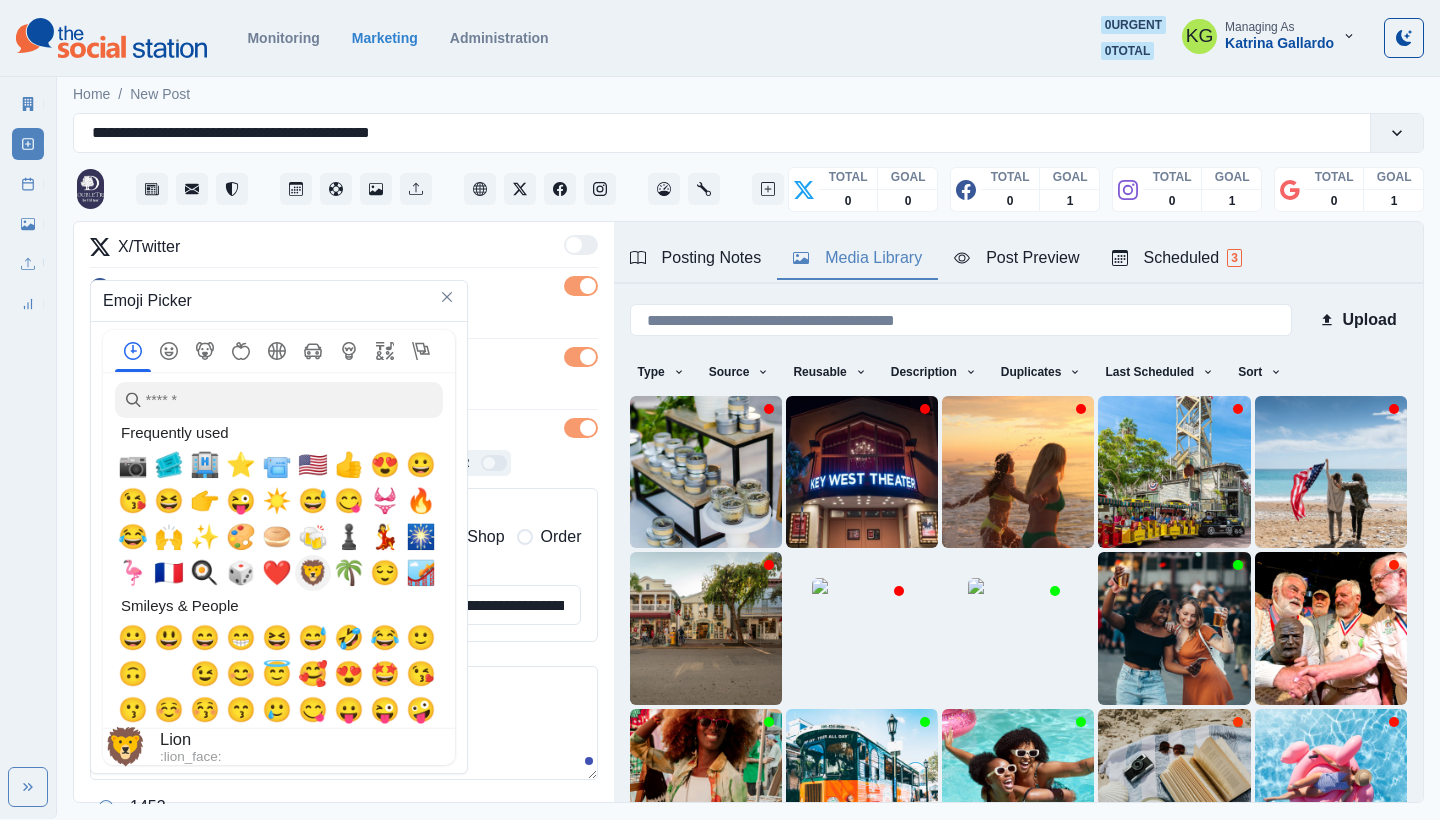 click on "🌴" at bounding box center [349, 573] 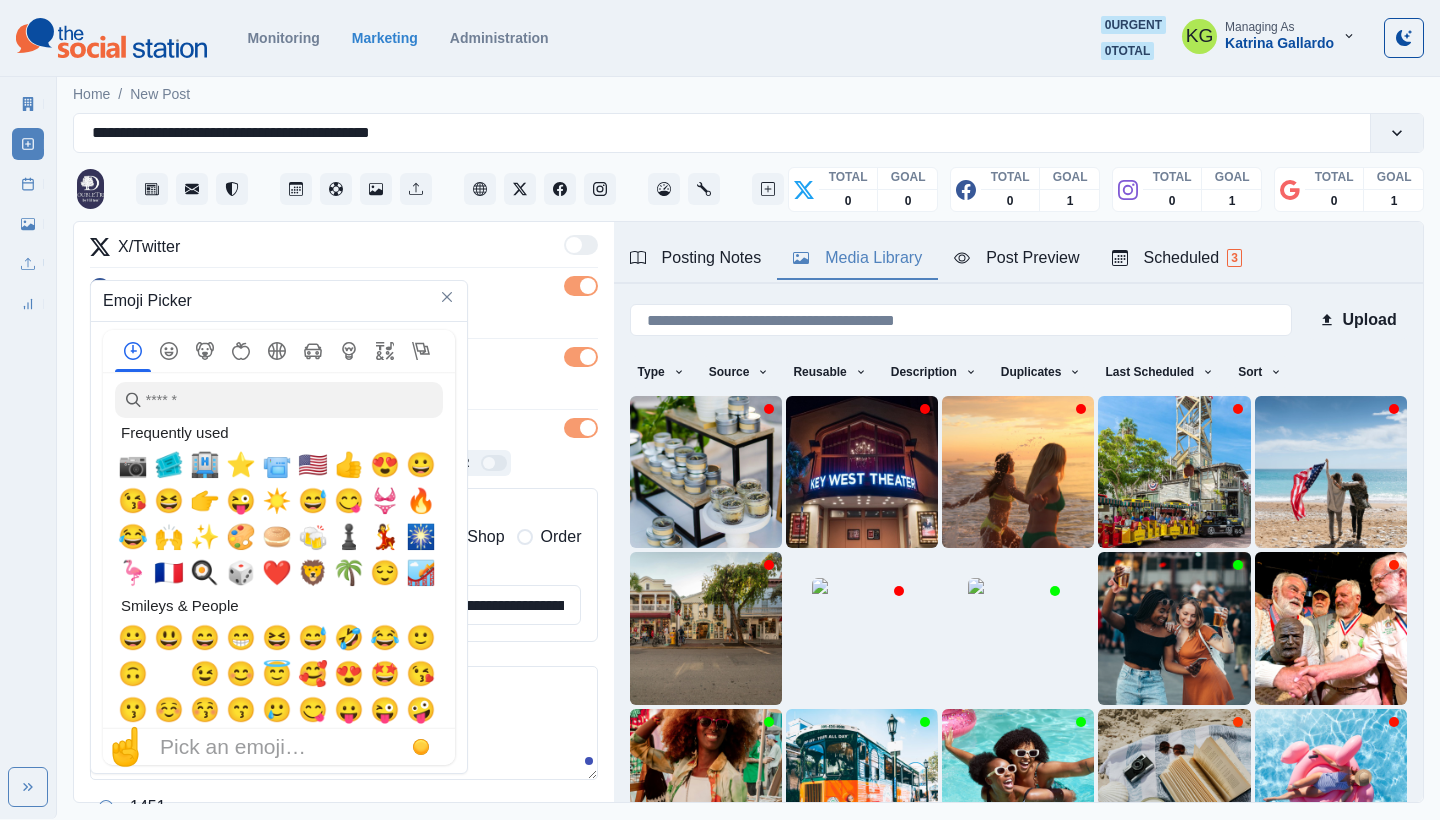click on "**********" at bounding box center [344, 723] 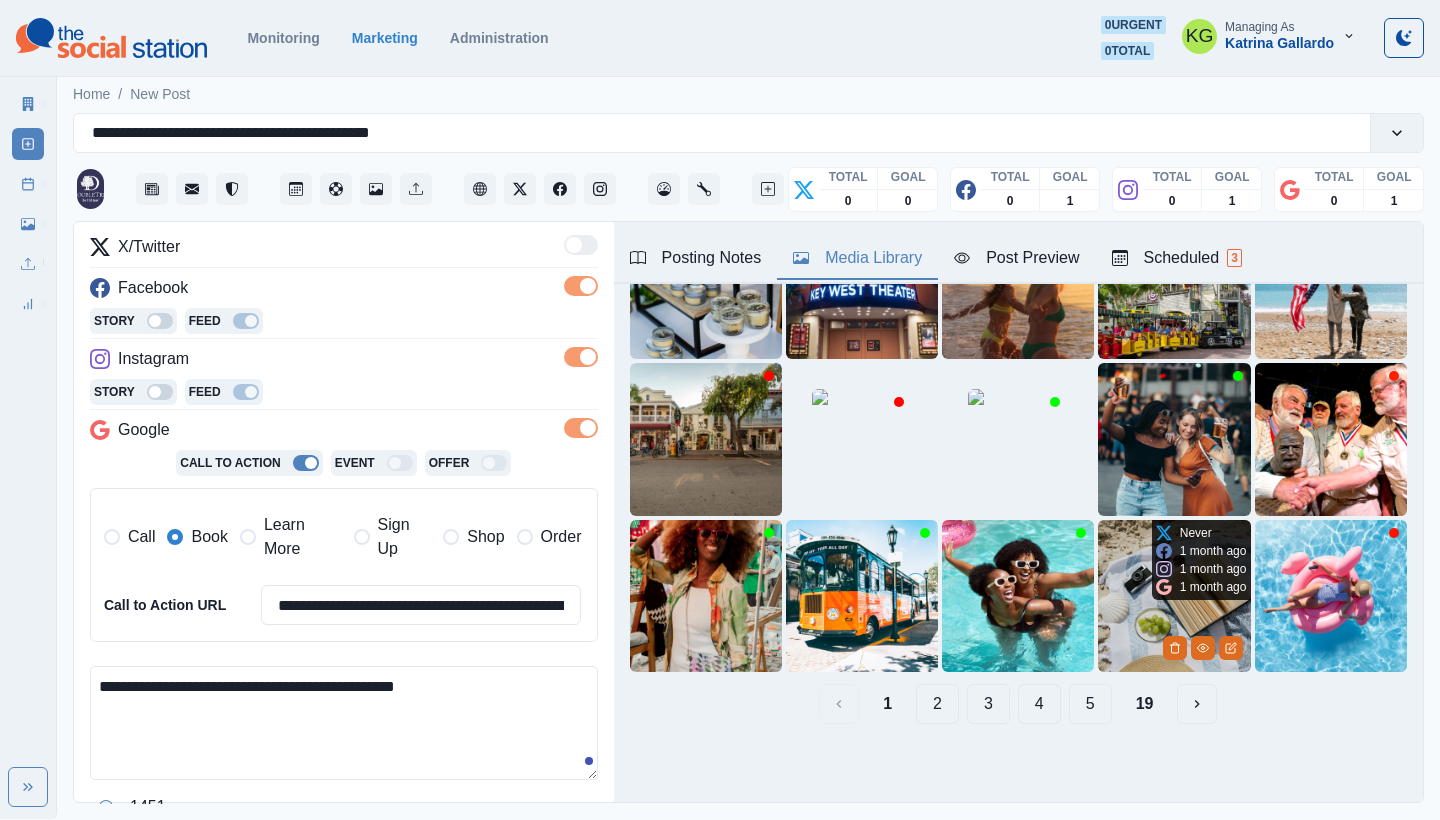 scroll, scrollTop: 189, scrollLeft: 0, axis: vertical 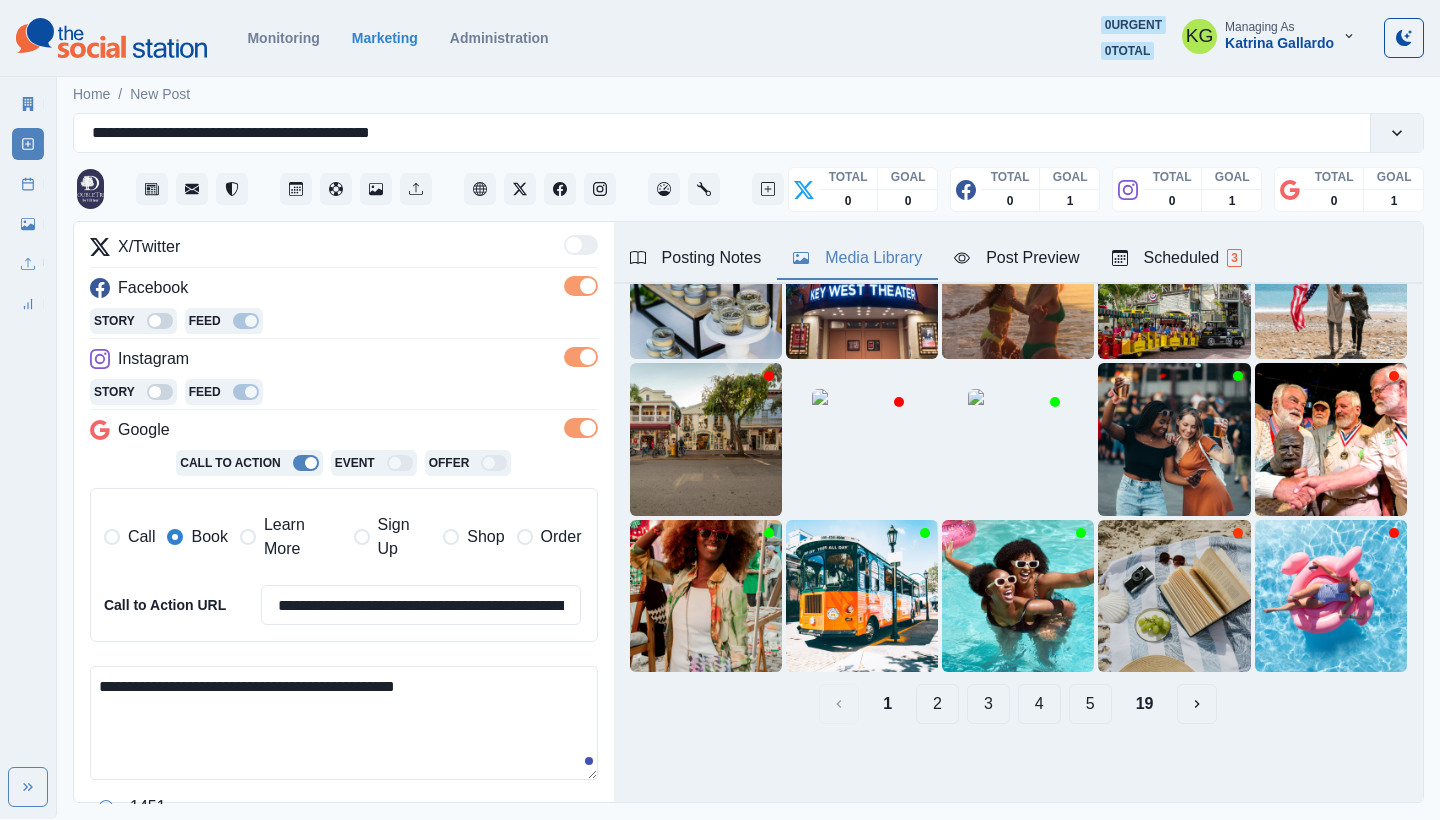 click on "19" at bounding box center [1145, 704] 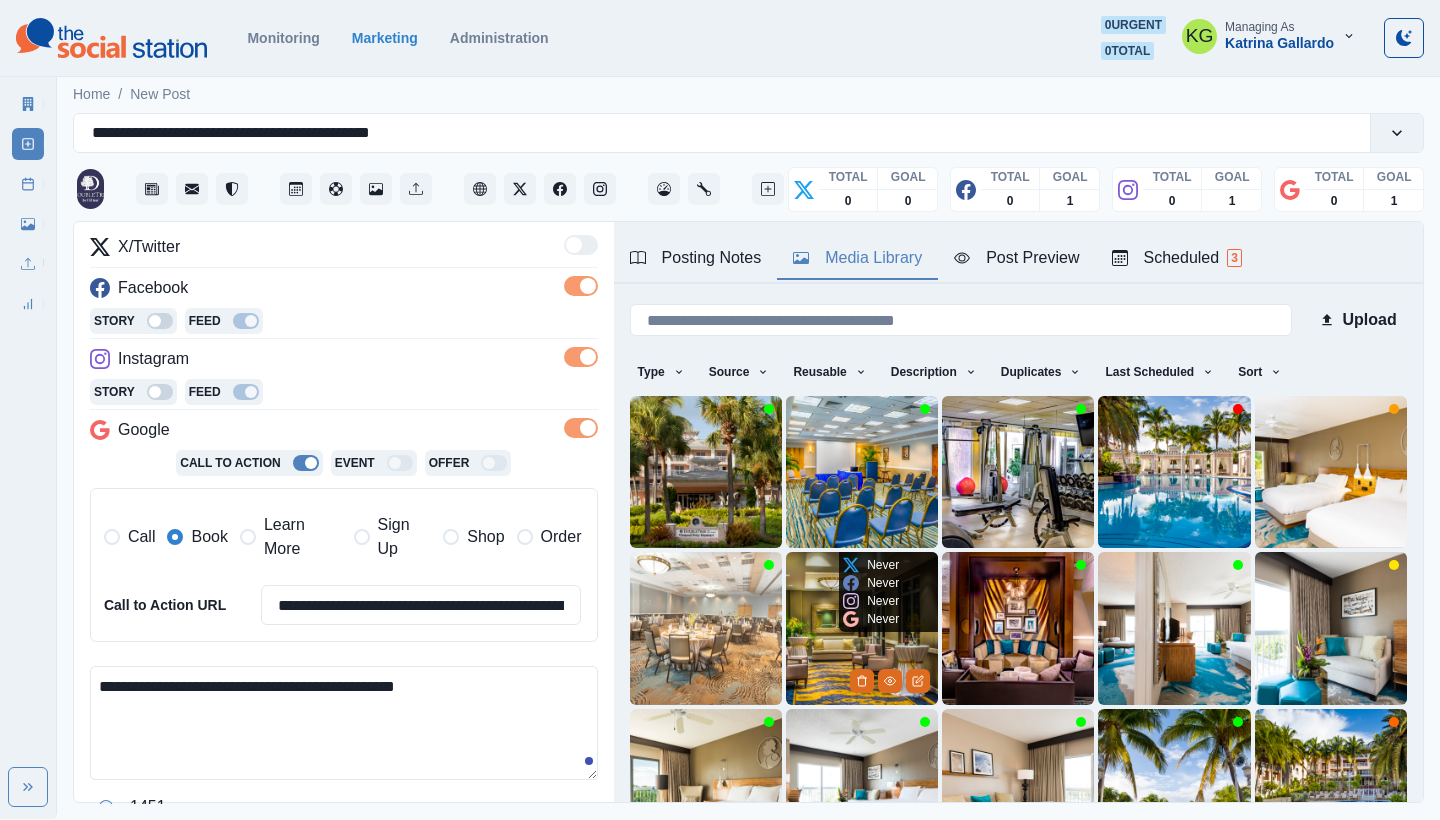 scroll, scrollTop: 133, scrollLeft: 0, axis: vertical 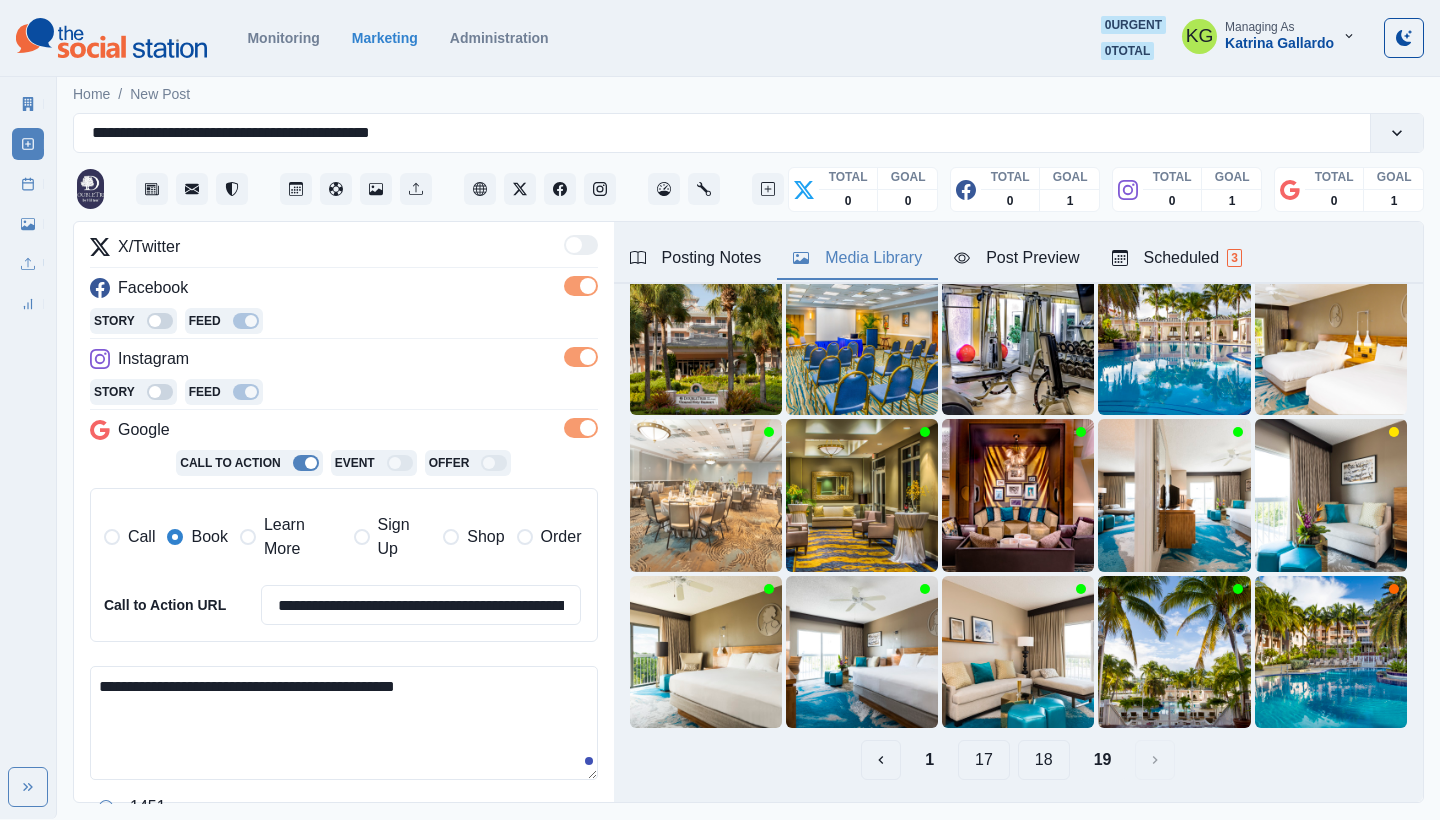 click on "18" at bounding box center [1044, 760] 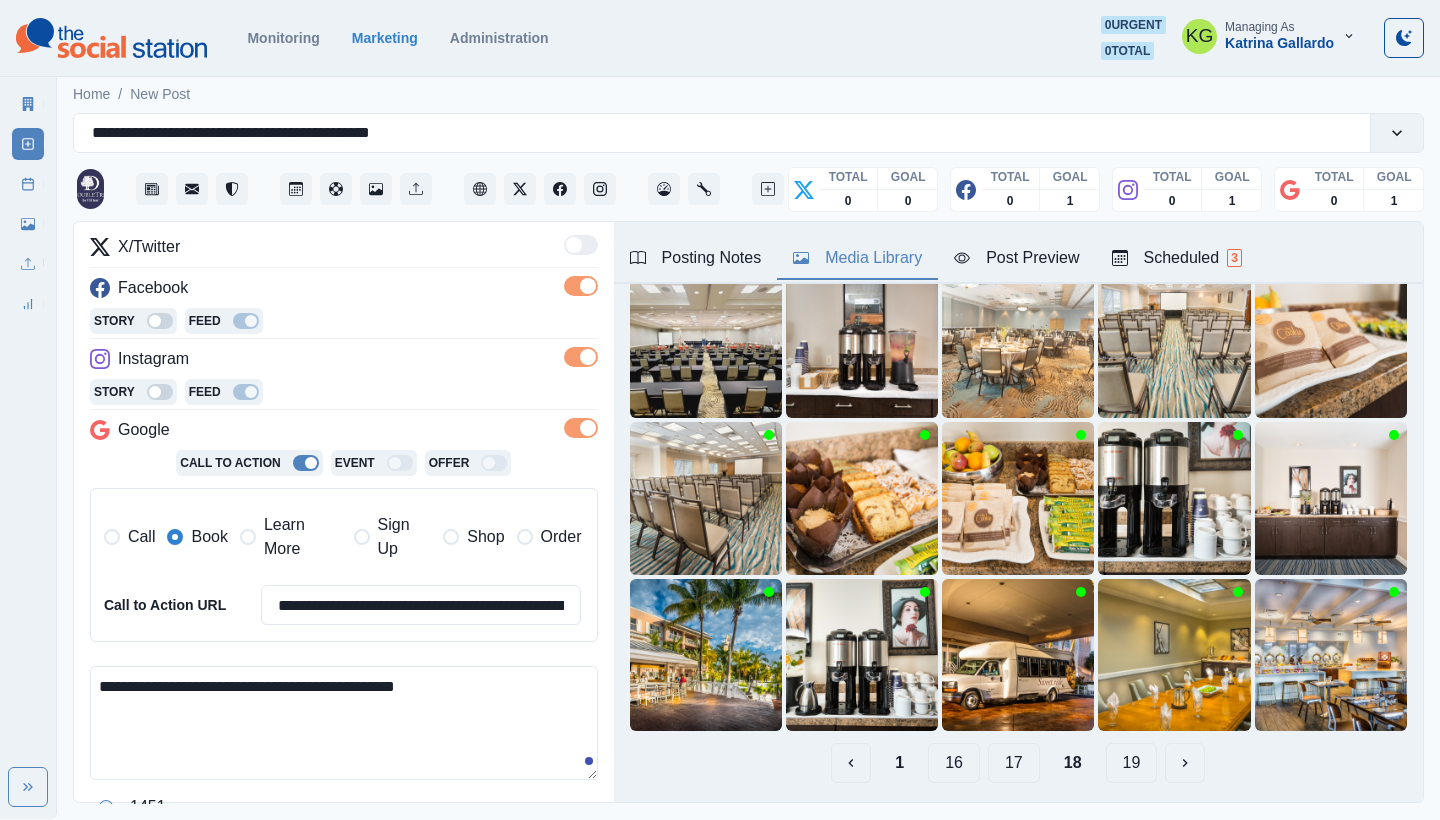 scroll, scrollTop: 131, scrollLeft: 0, axis: vertical 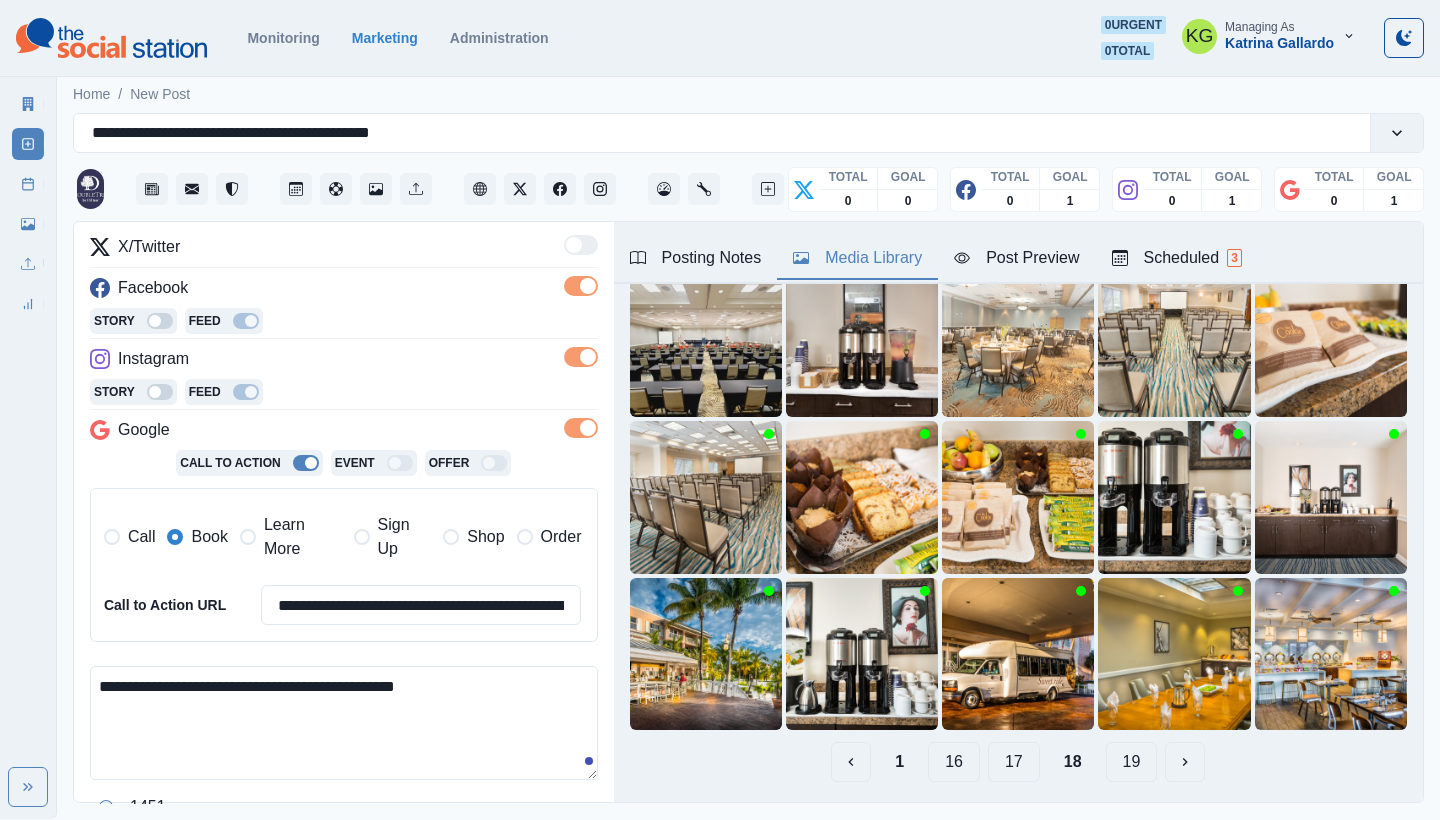 click on "17" at bounding box center (1014, 762) 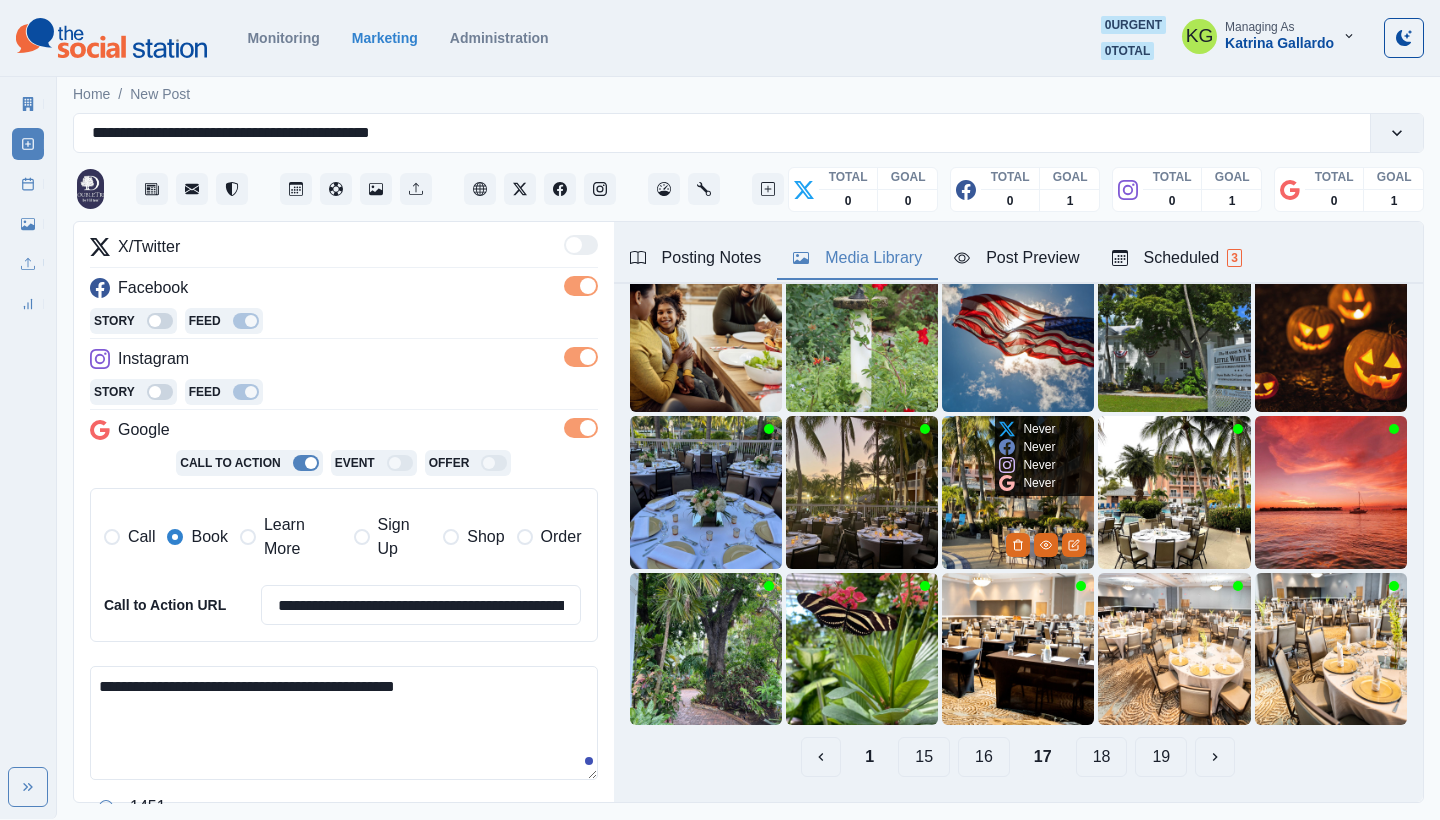 scroll, scrollTop: 137, scrollLeft: 0, axis: vertical 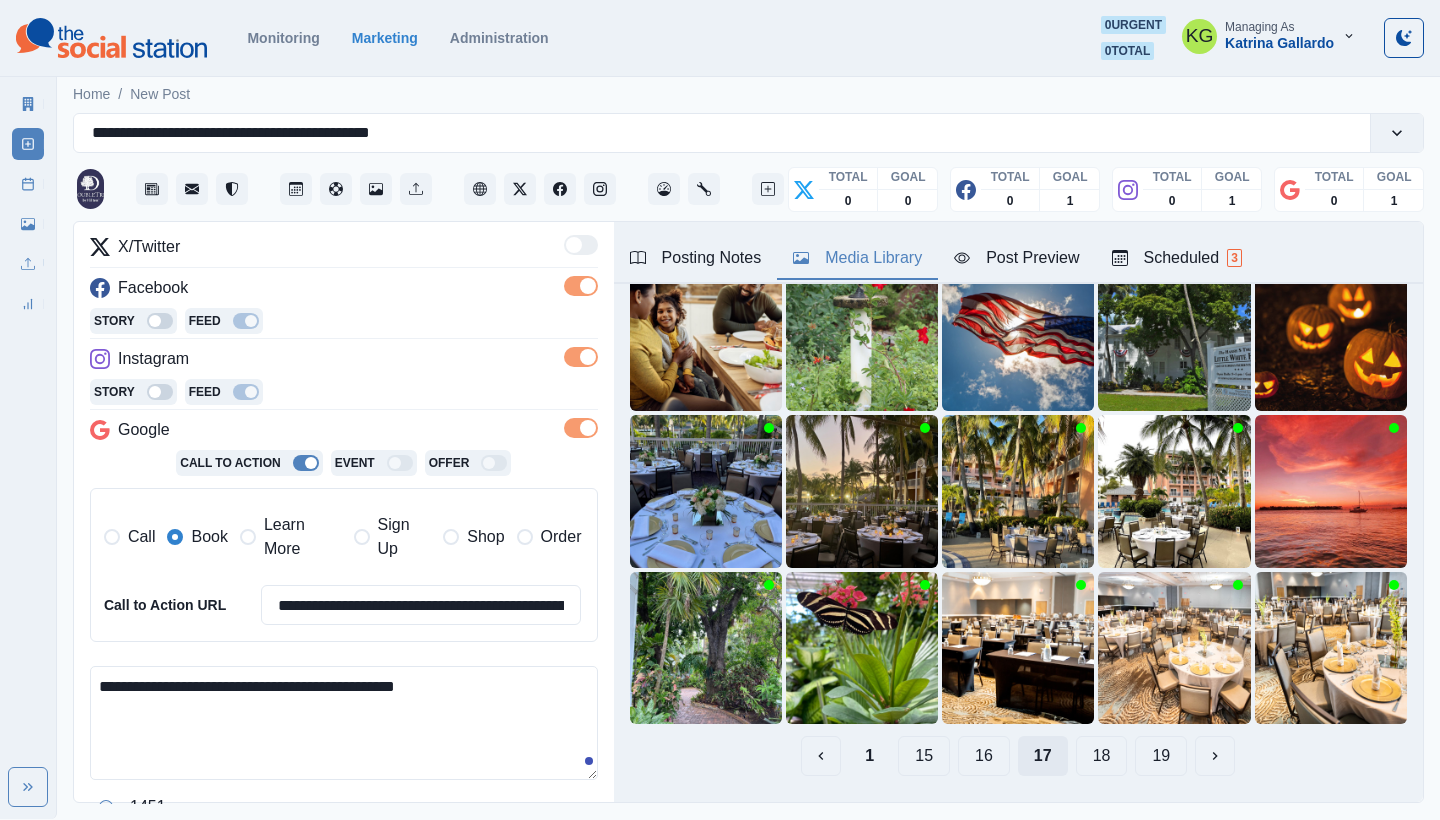 click on "17" at bounding box center (1043, 756) 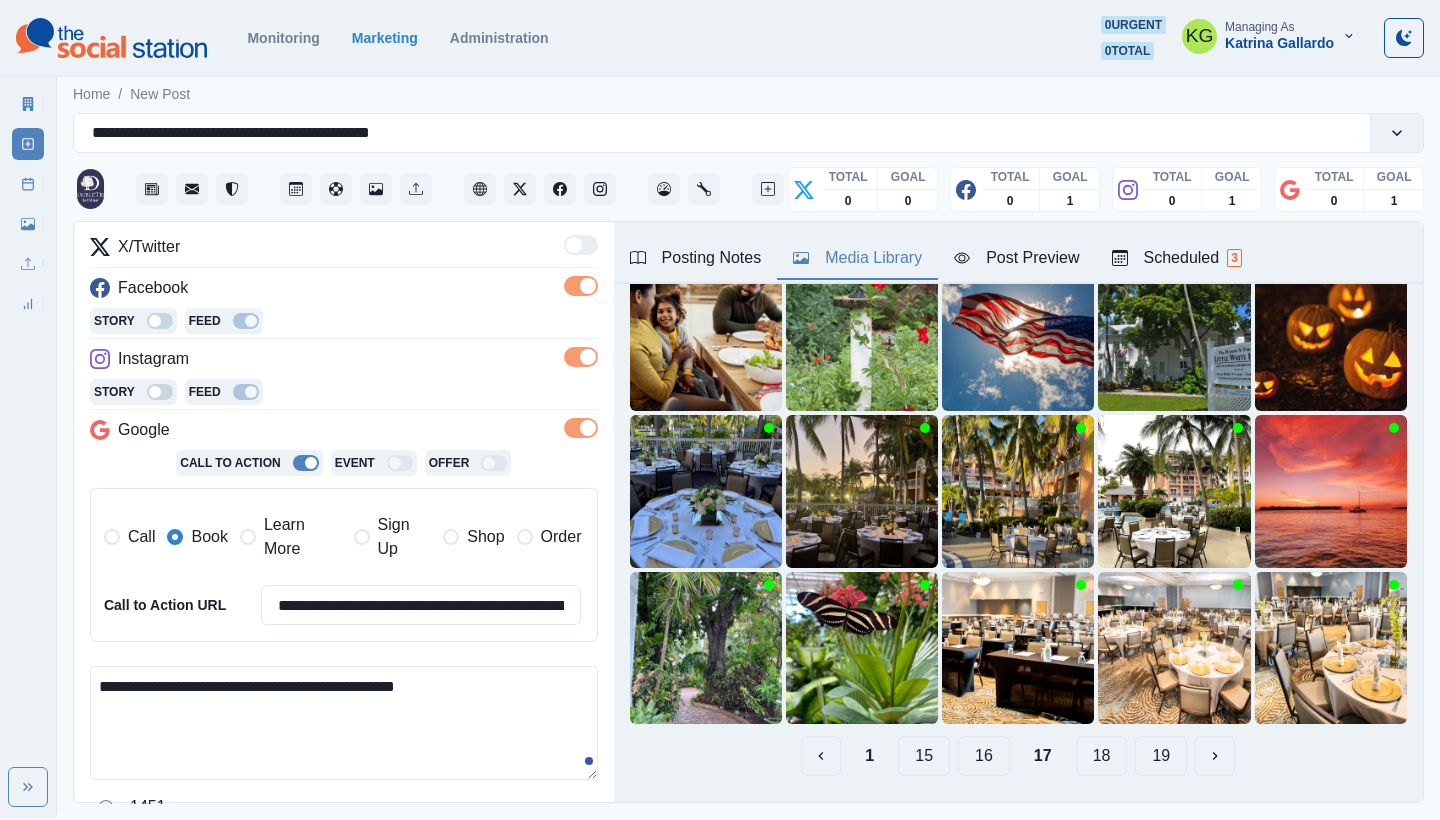 click on "16" at bounding box center [984, 756] 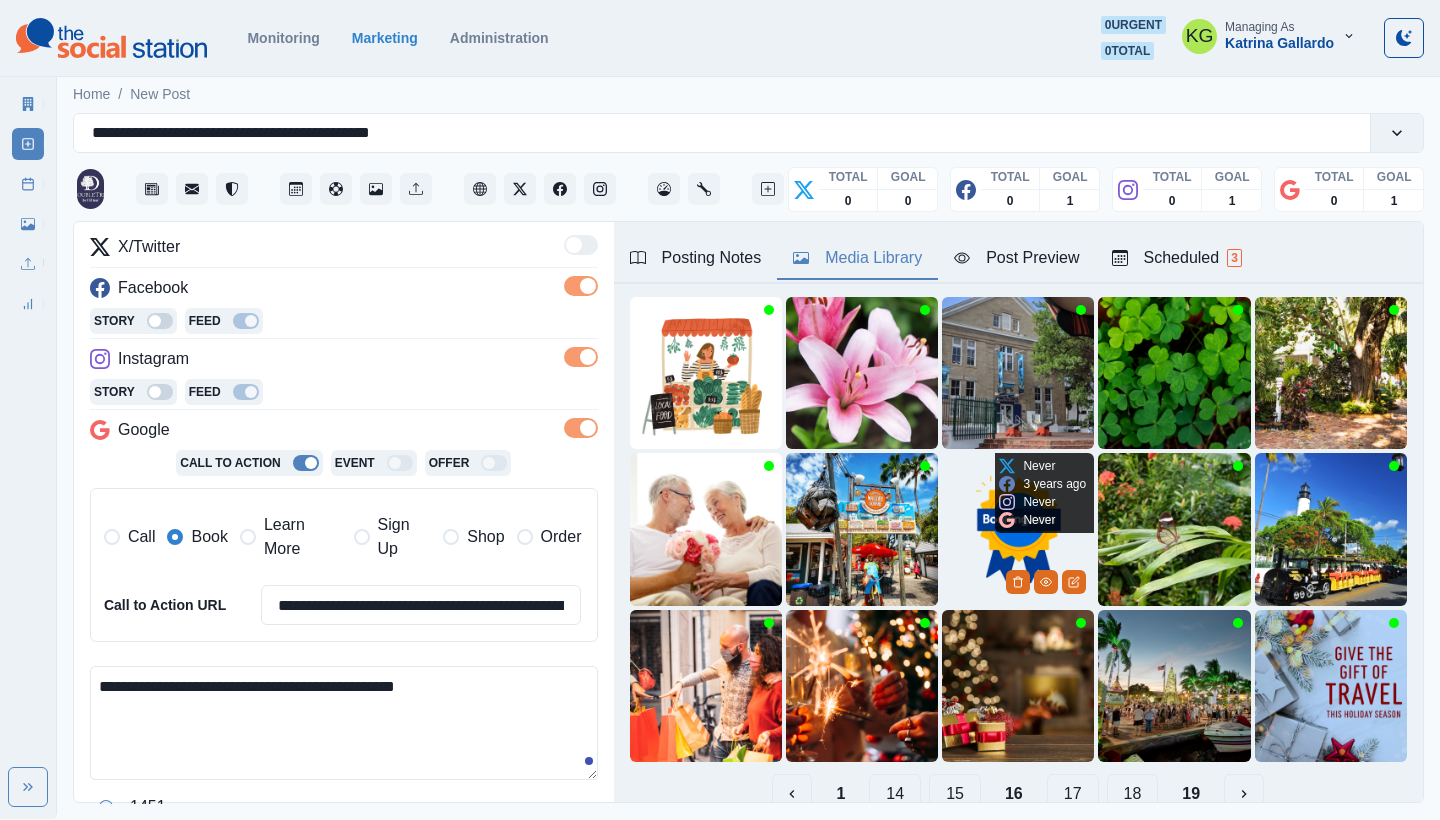 scroll, scrollTop: 146, scrollLeft: 0, axis: vertical 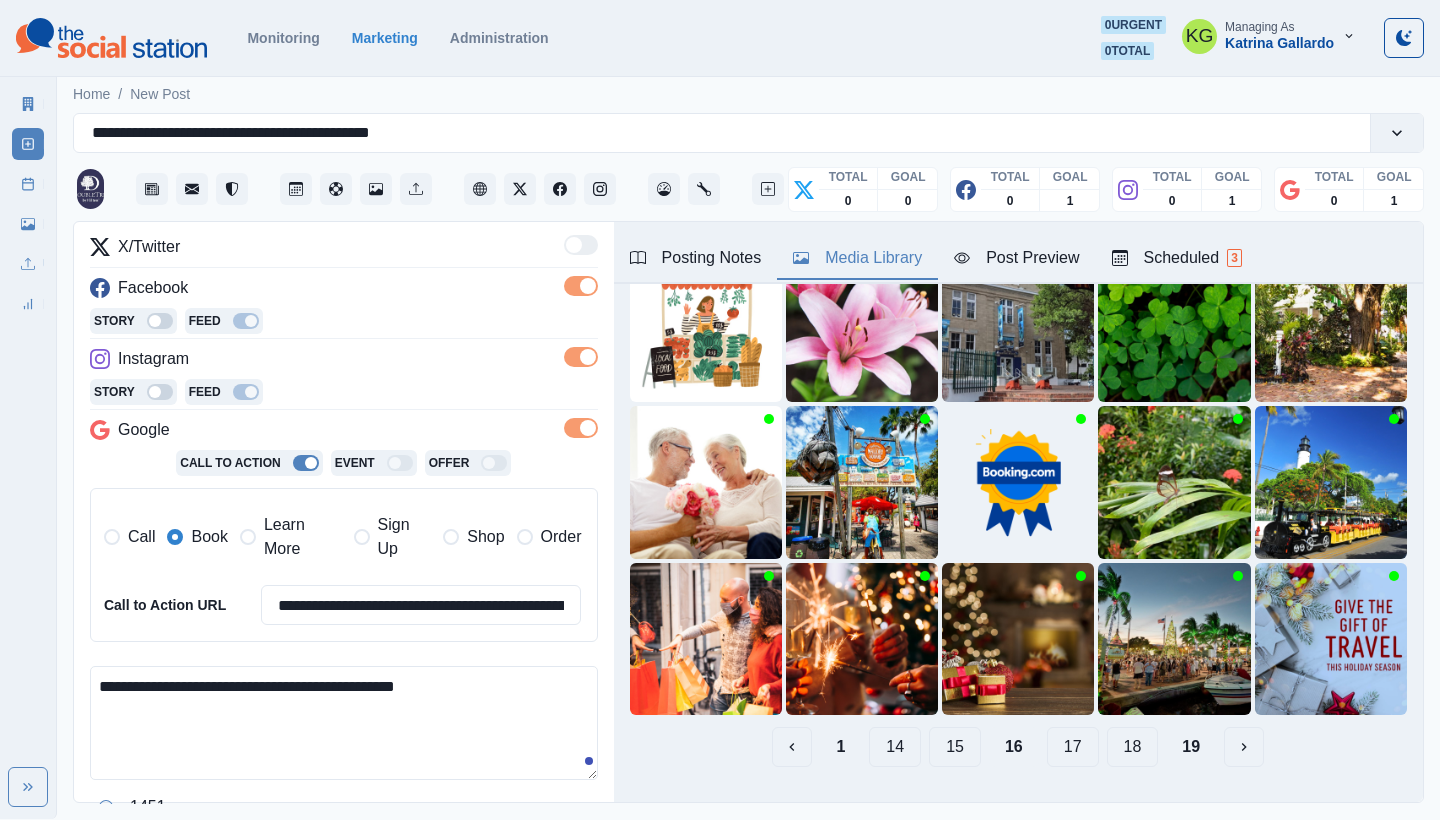 click on "15" at bounding box center [955, 747] 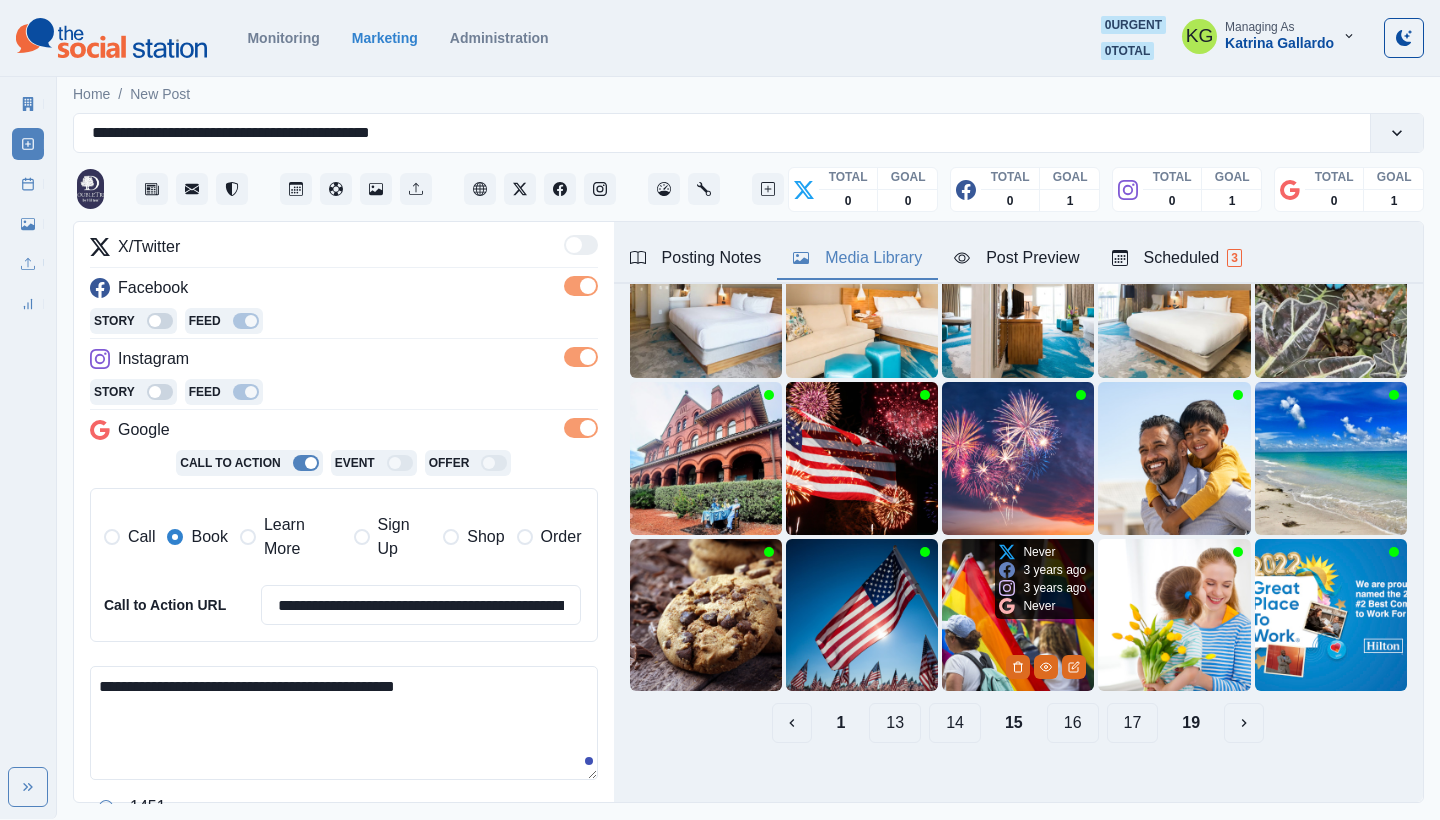 scroll, scrollTop: 172, scrollLeft: 0, axis: vertical 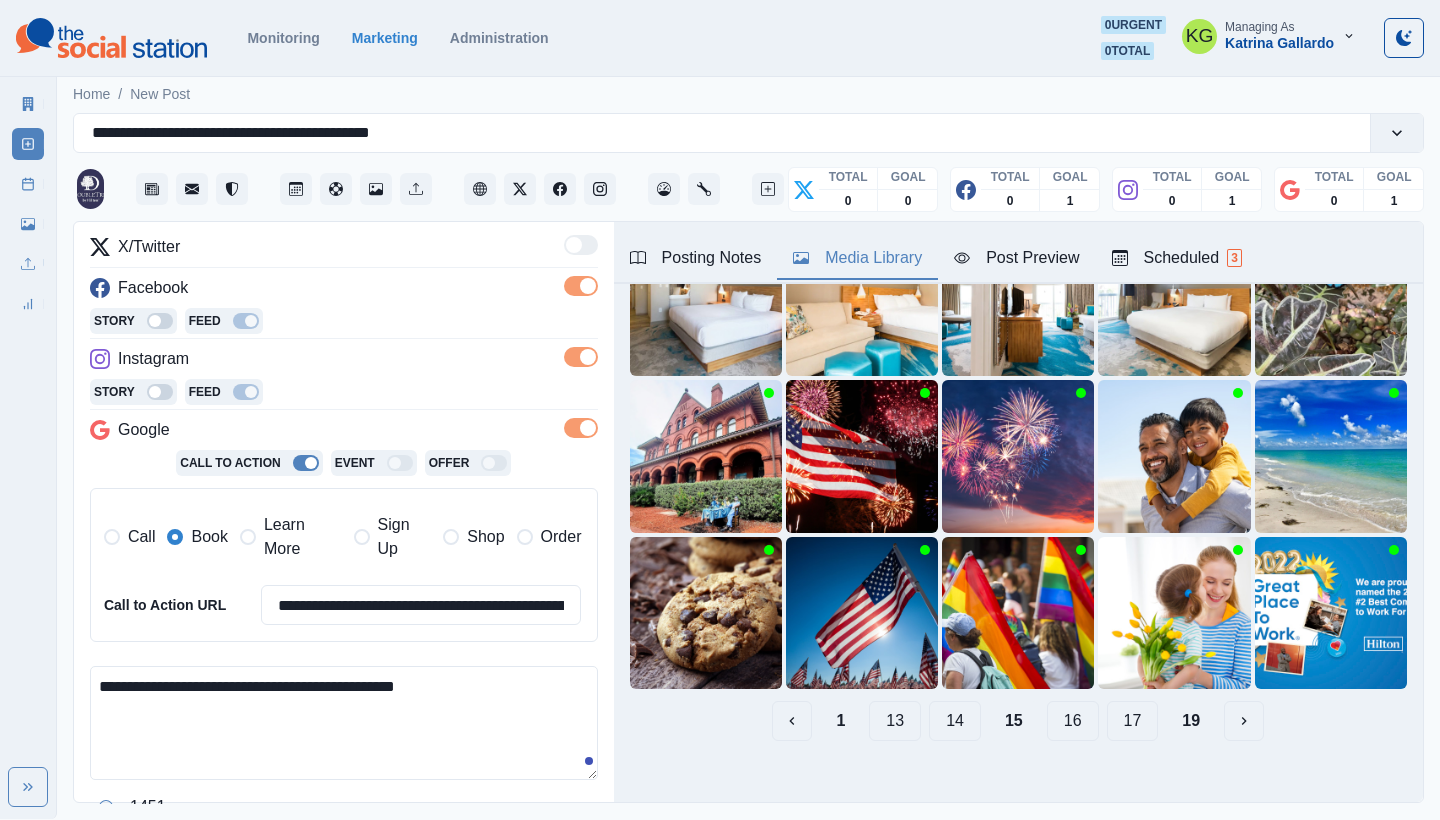 click on "14" at bounding box center [955, 721] 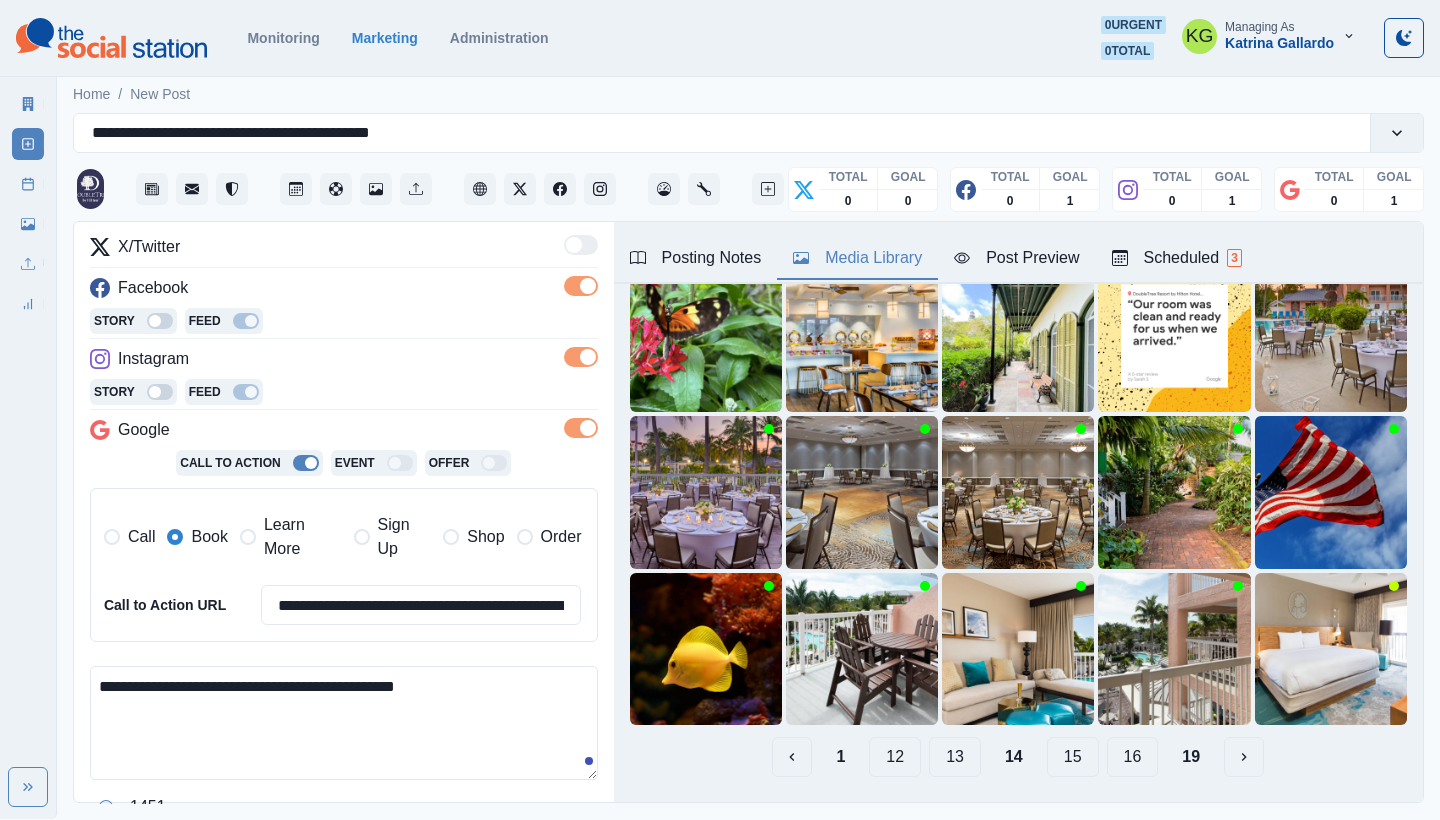 scroll, scrollTop: 137, scrollLeft: 0, axis: vertical 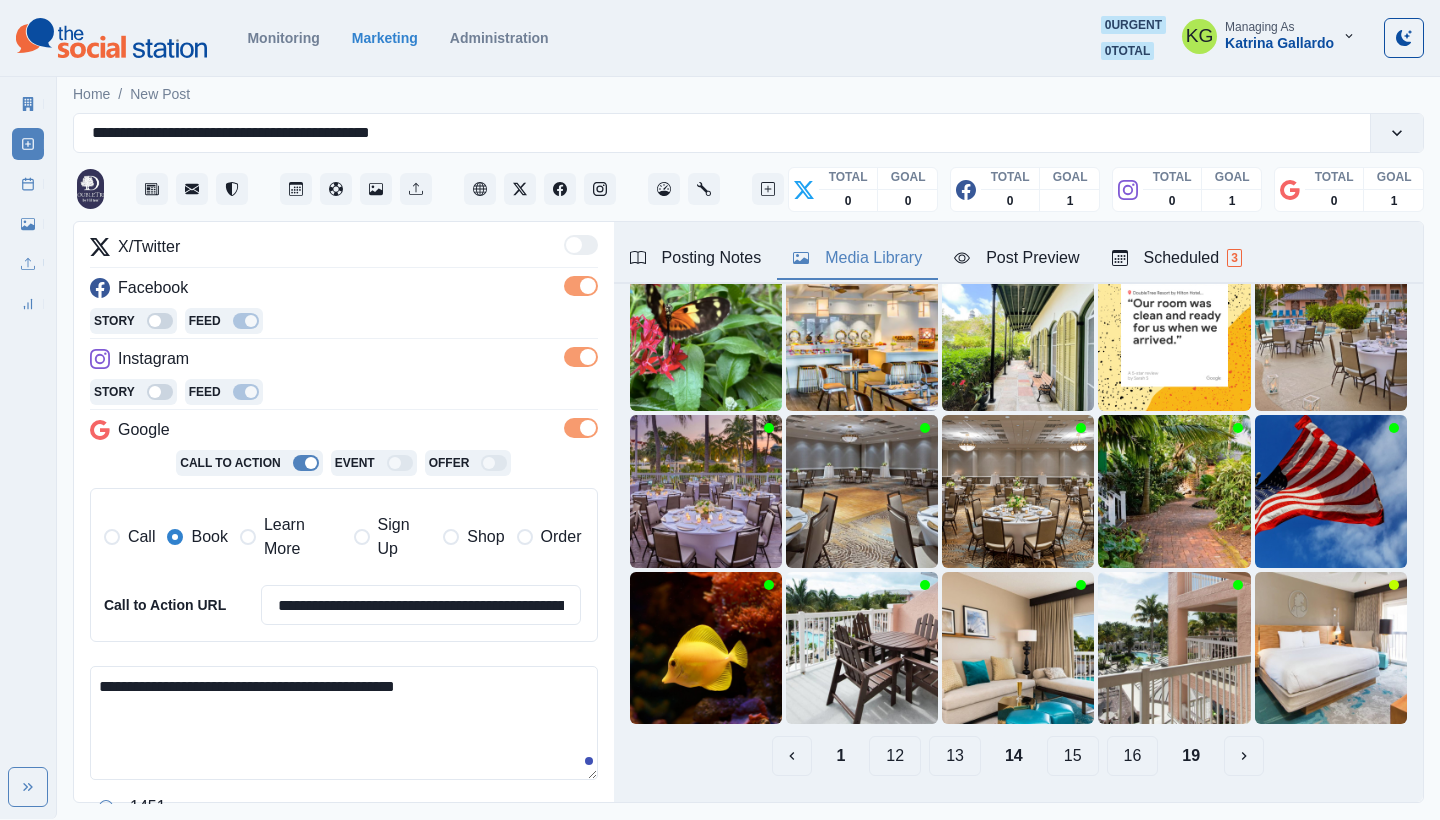 click on "13" at bounding box center (955, 756) 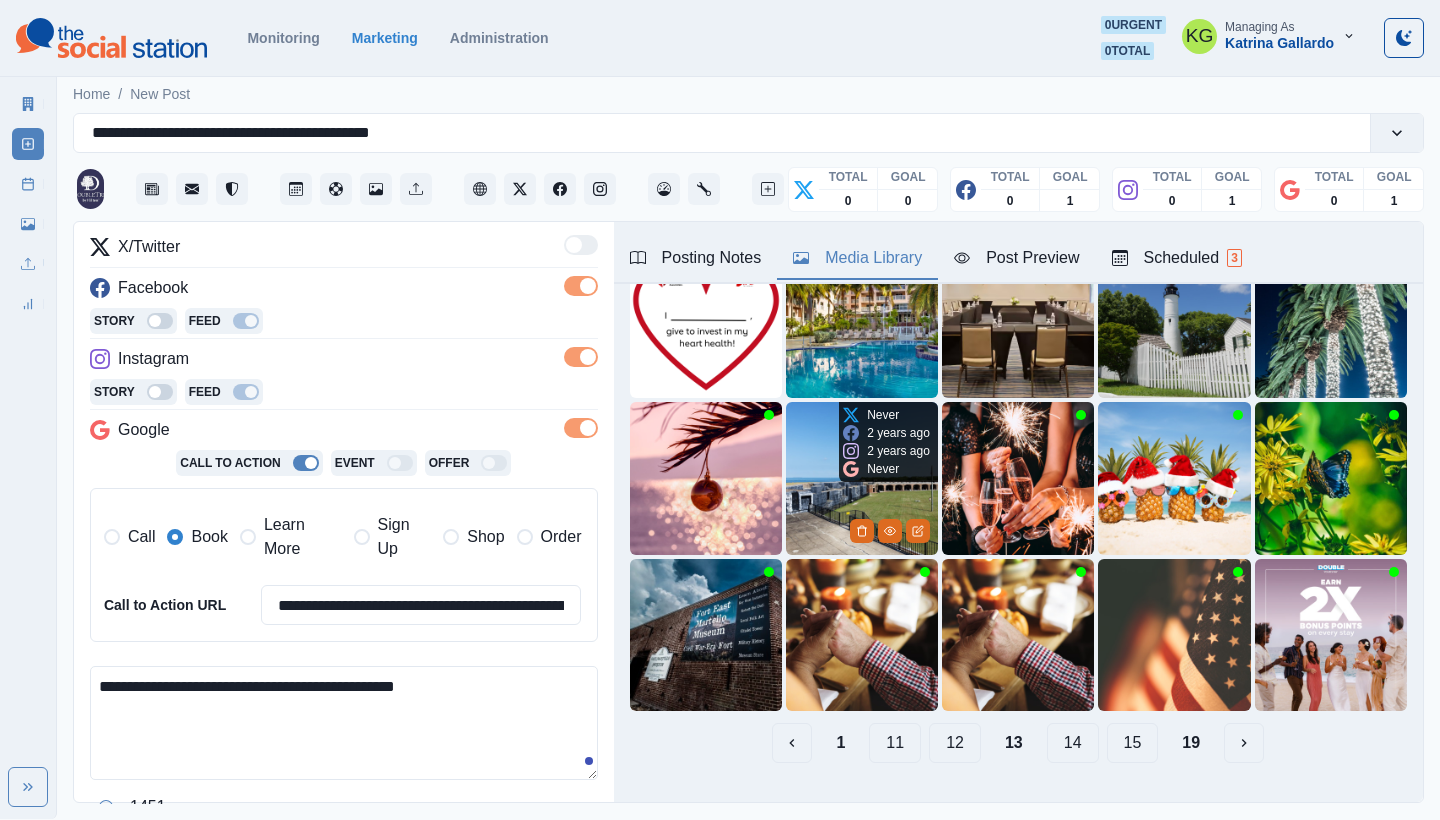 scroll, scrollTop: 150, scrollLeft: 0, axis: vertical 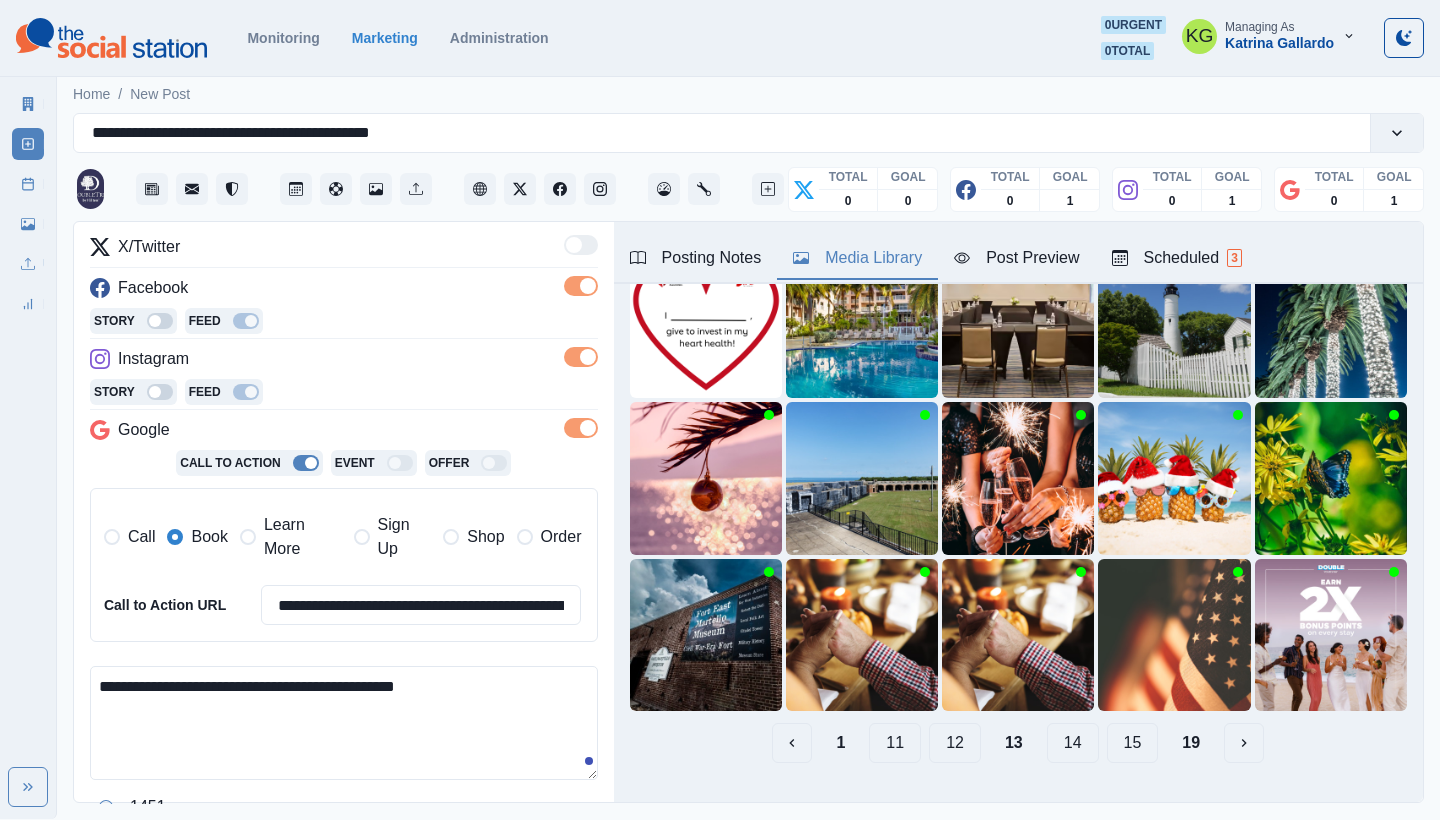 click on "12" at bounding box center [955, 743] 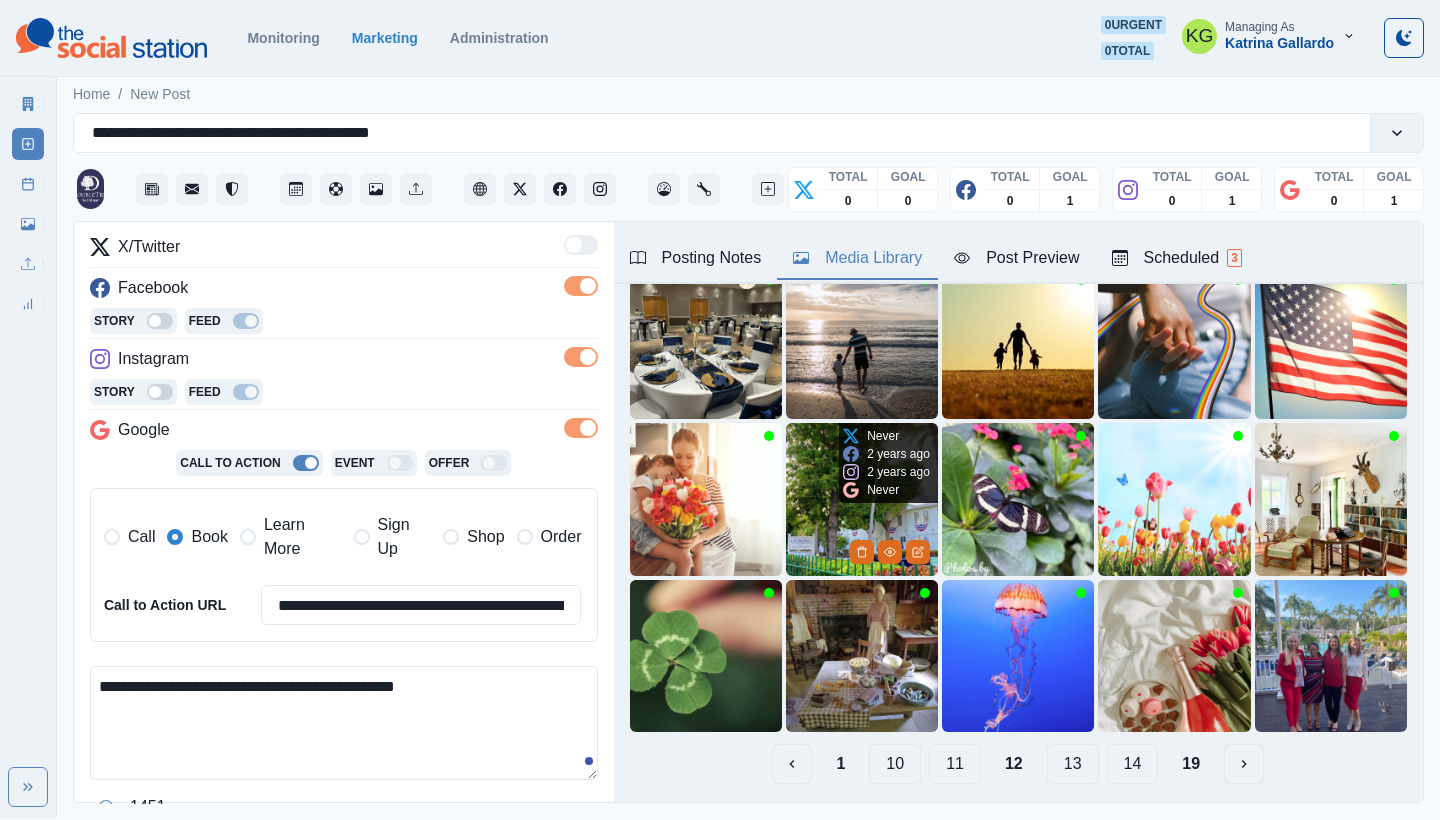 scroll, scrollTop: 155, scrollLeft: 0, axis: vertical 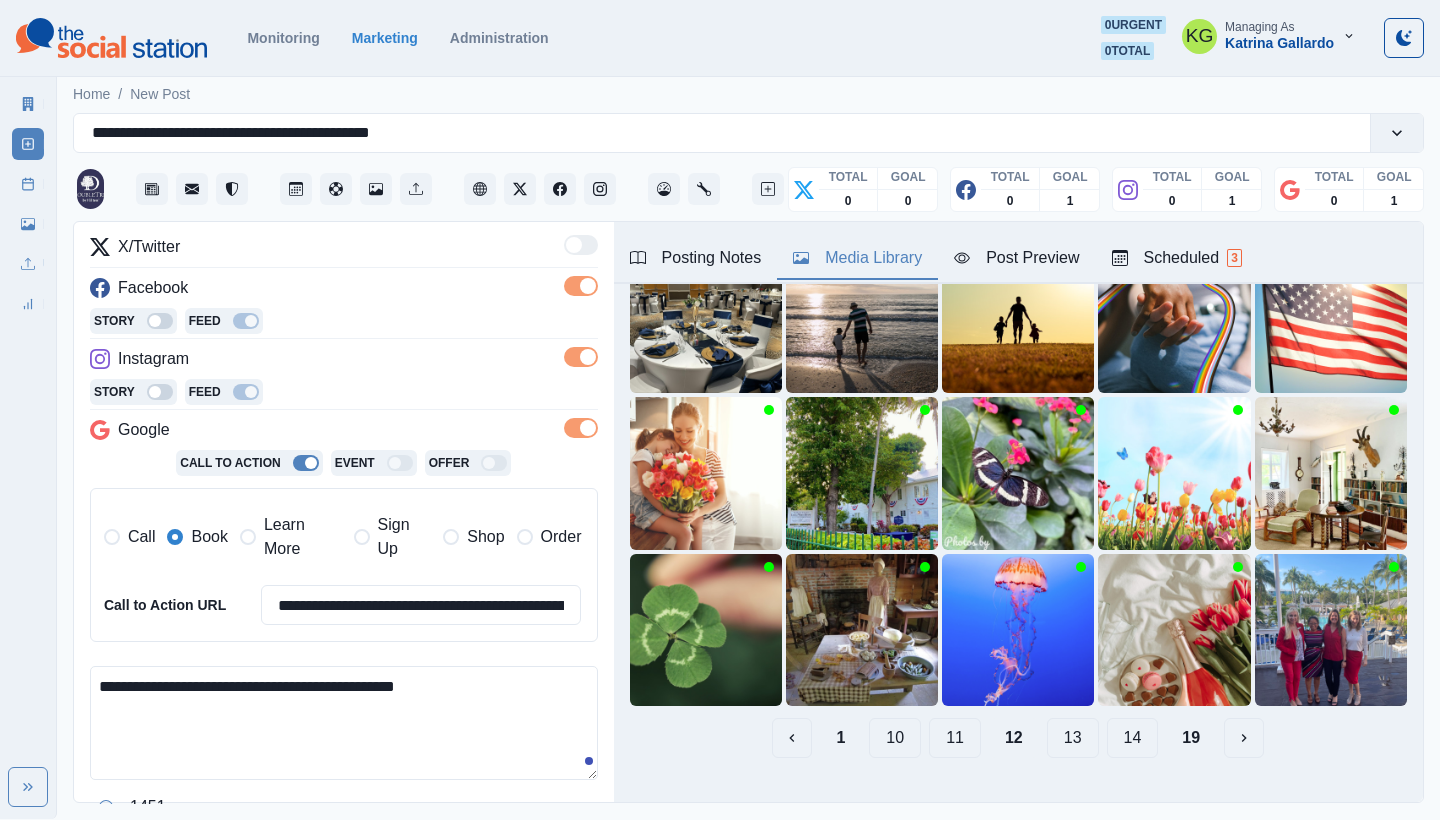 click on "11" at bounding box center [955, 738] 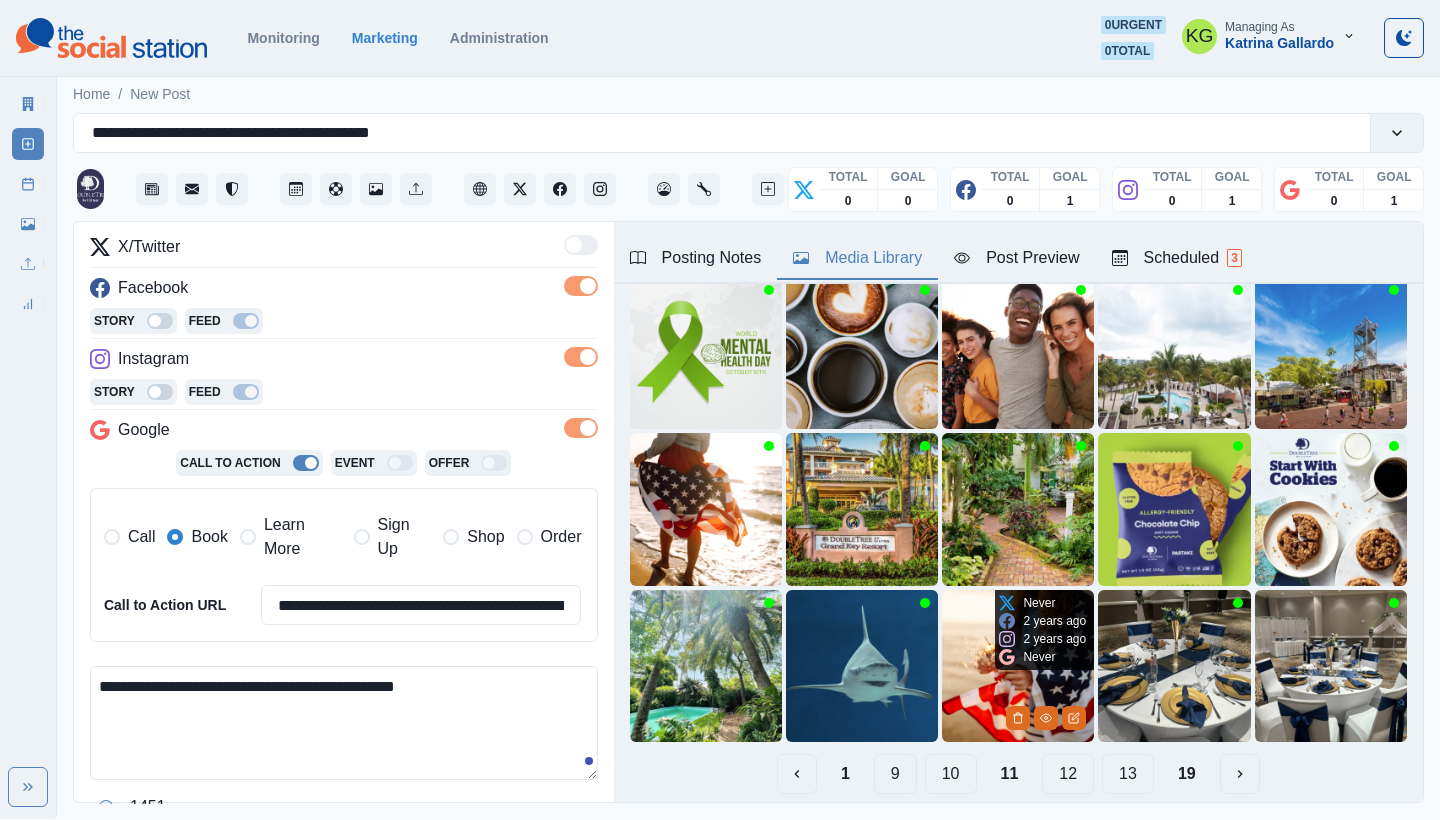 scroll, scrollTop: 123, scrollLeft: 0, axis: vertical 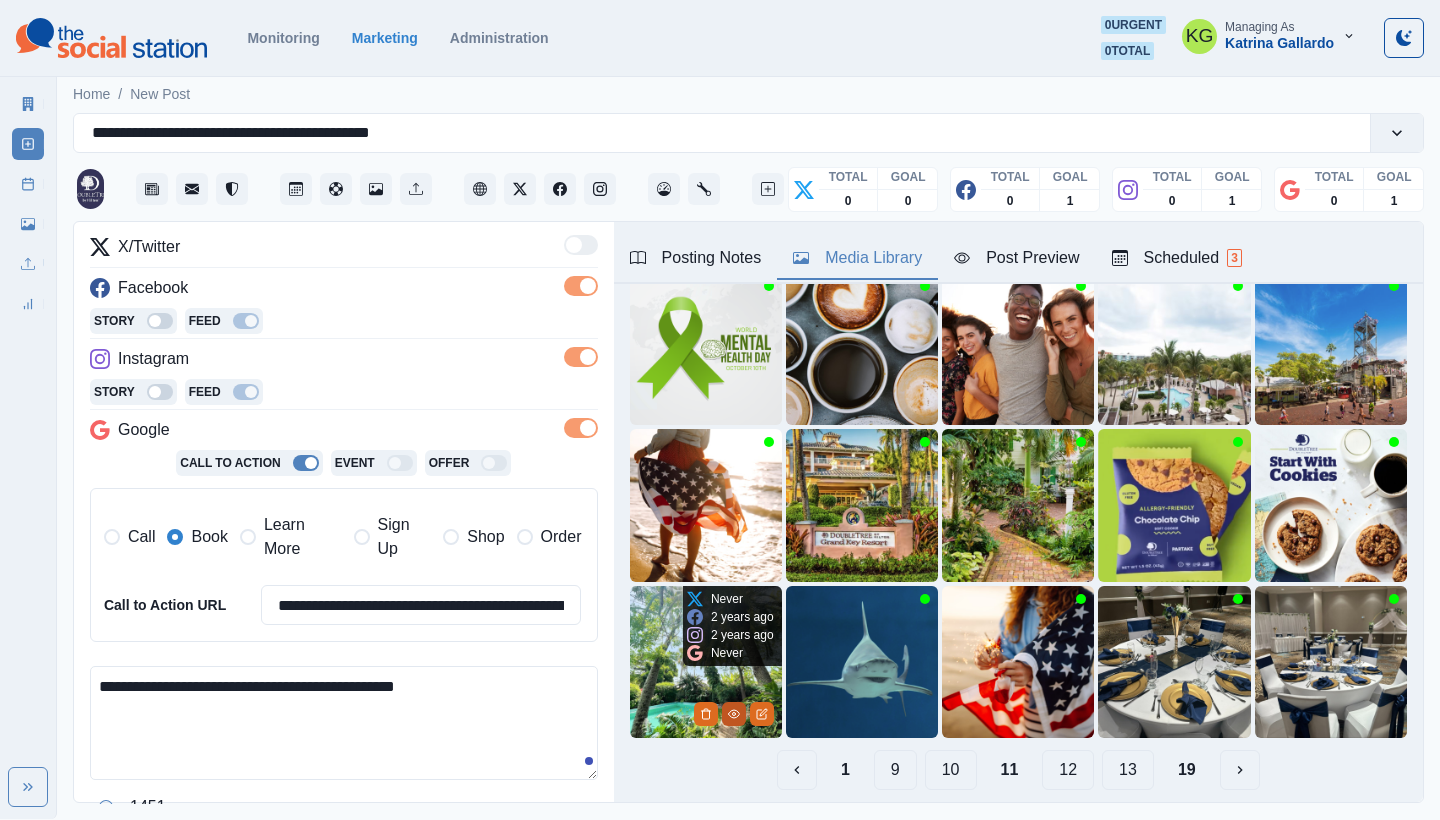 click 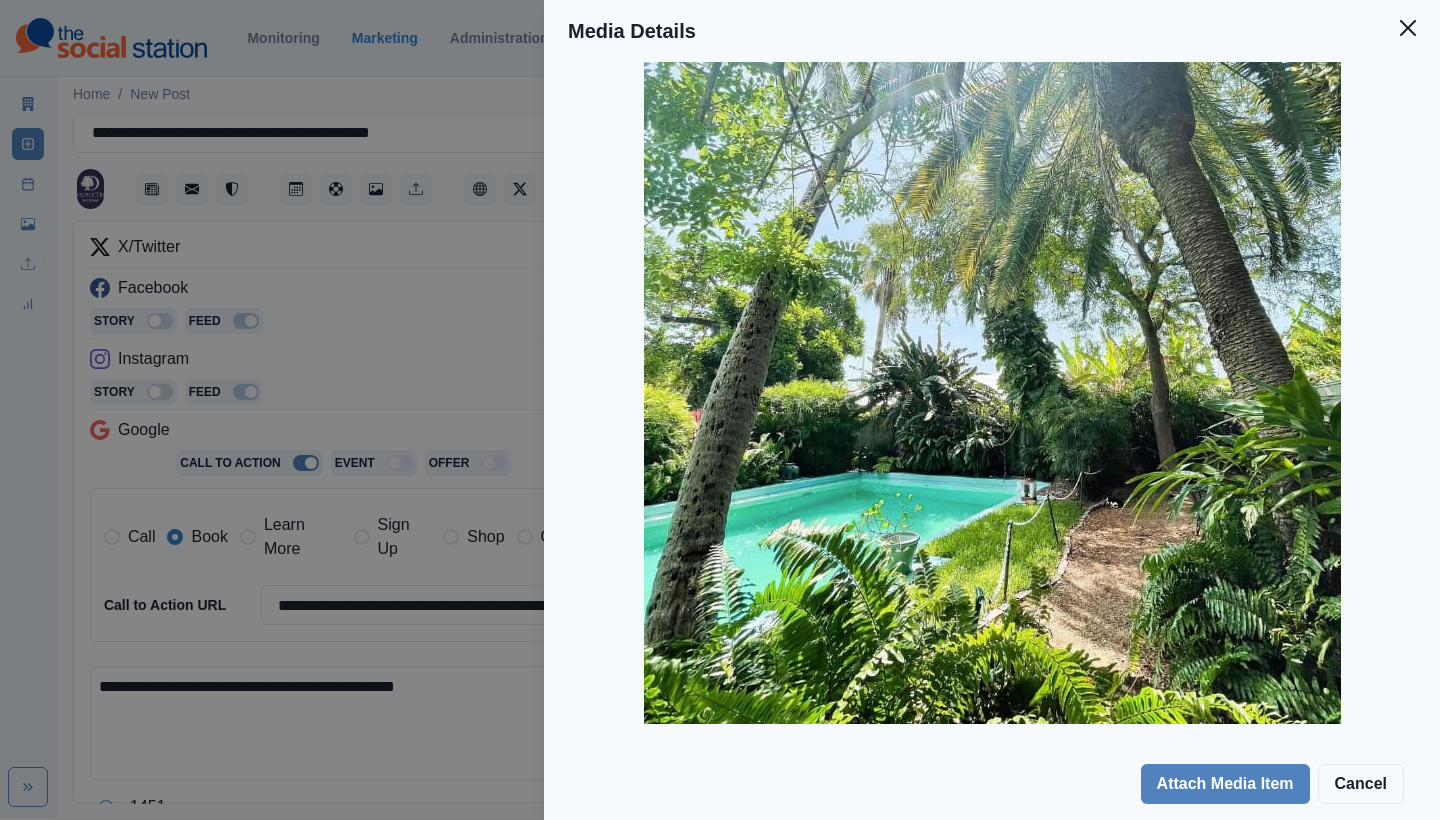 scroll, scrollTop: 287, scrollLeft: 0, axis: vertical 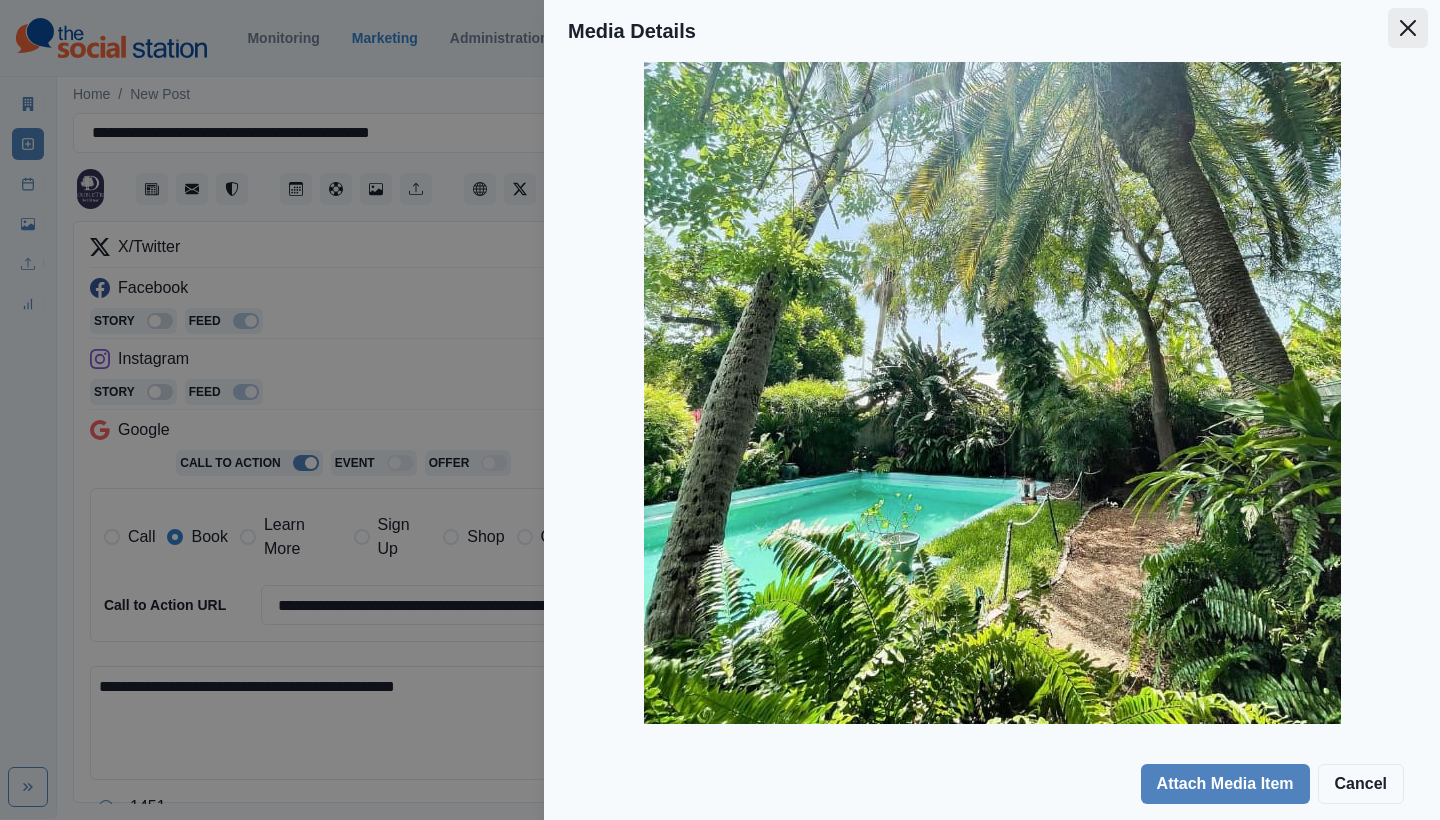click 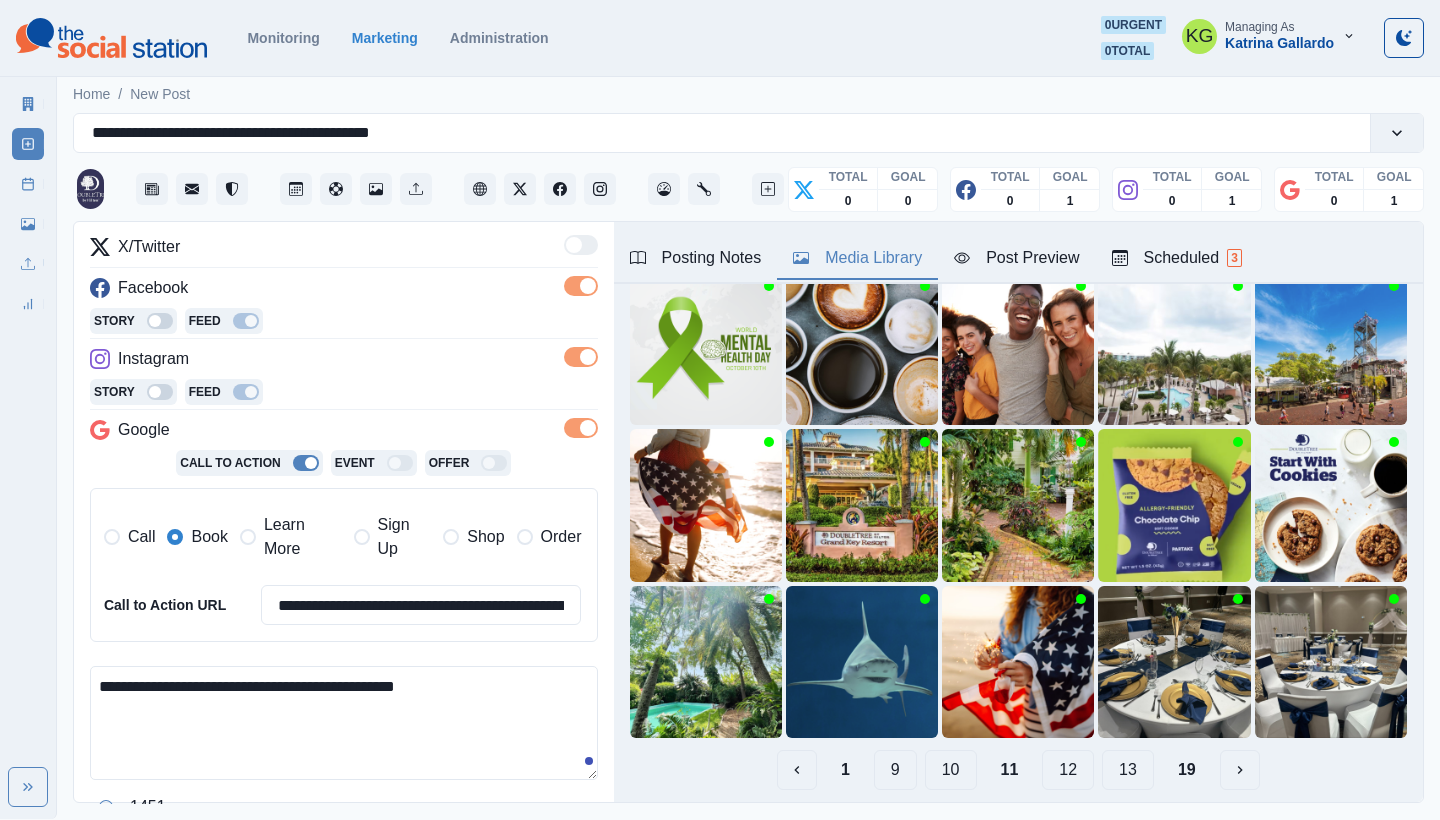 click on "10" at bounding box center (951, 770) 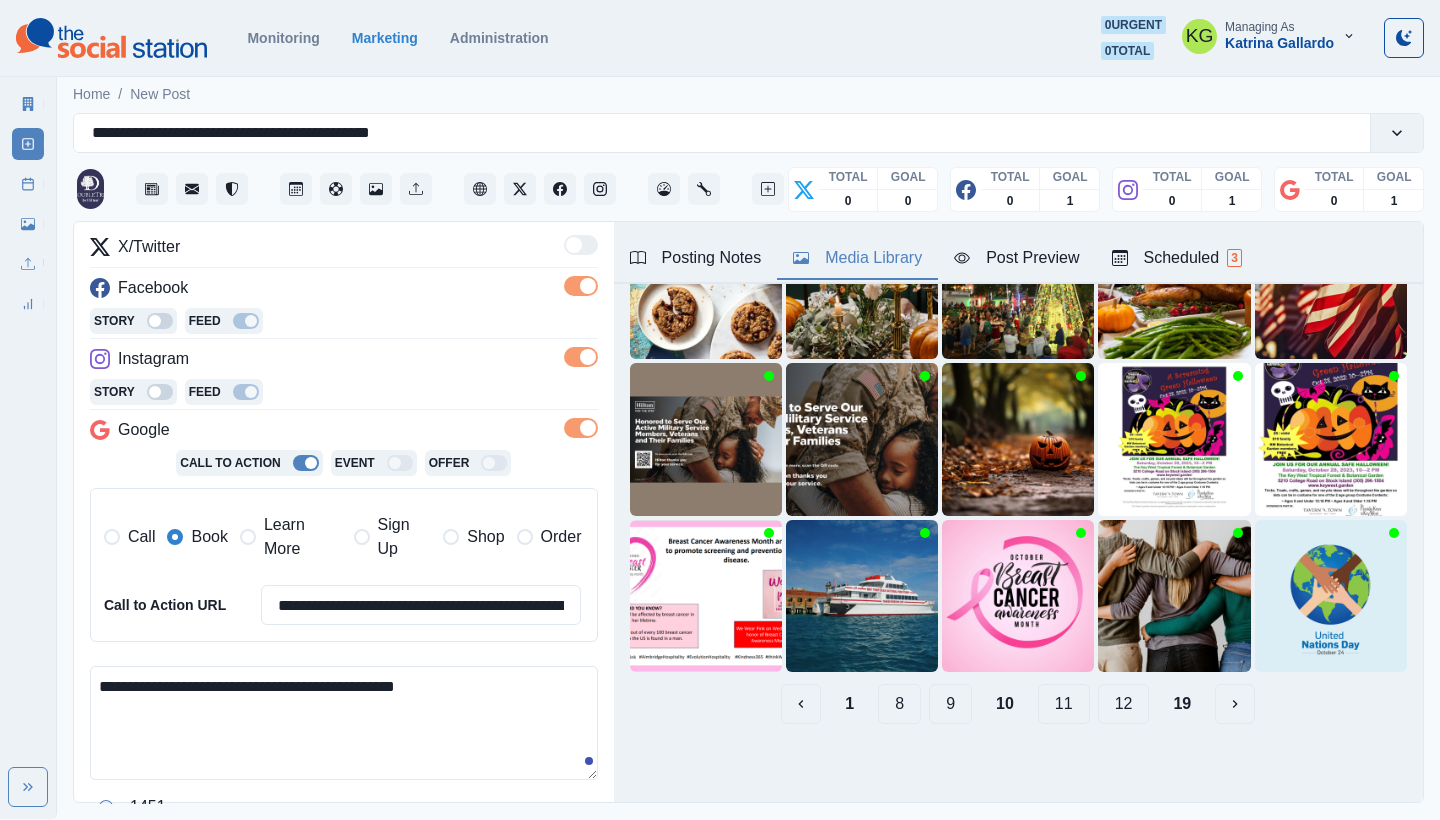 scroll, scrollTop: 189, scrollLeft: 0, axis: vertical 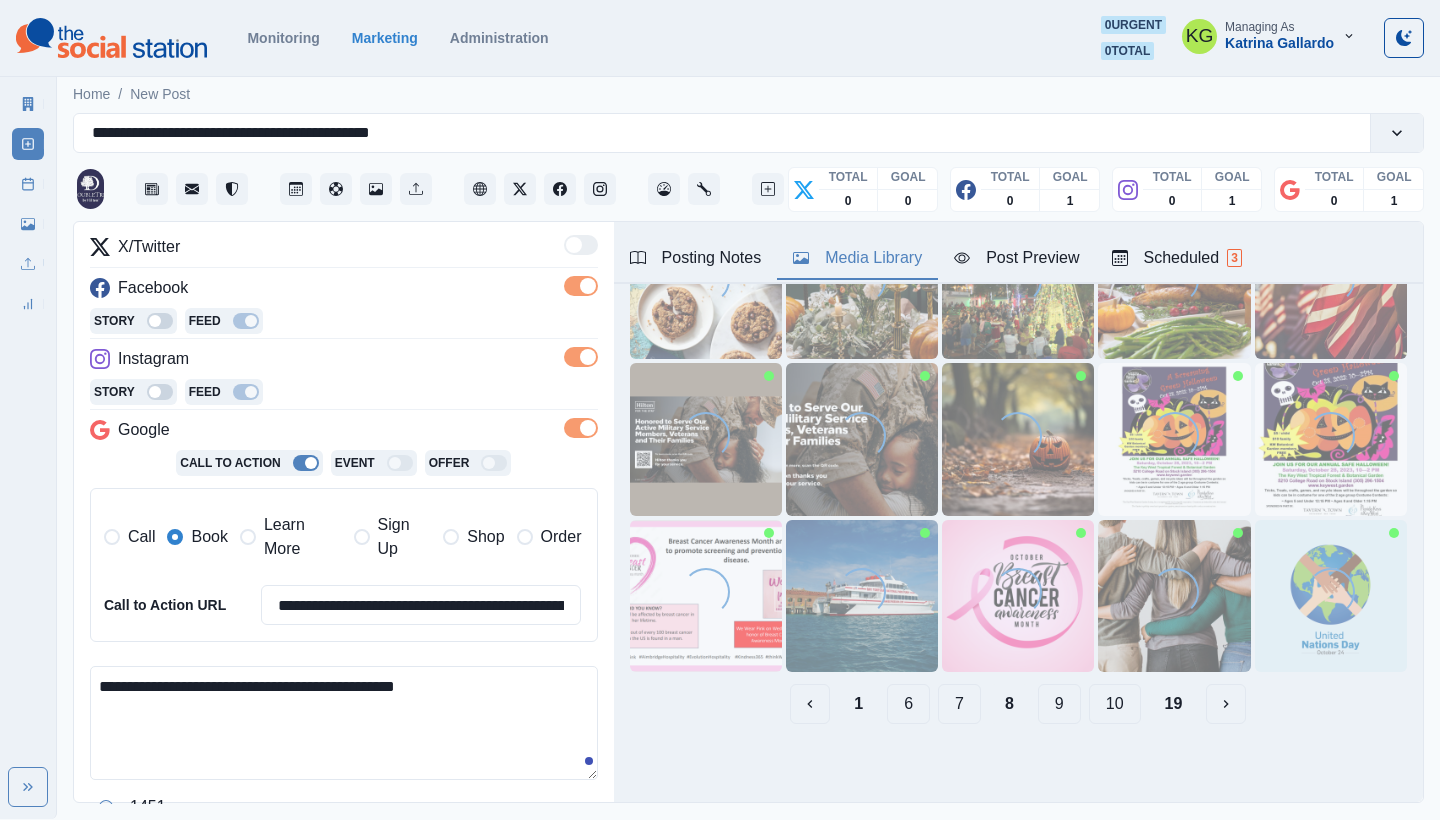 click on "Upload Type Any Image Video Source Any Upload Social Manager Found: Instagram Found: Google Customer Photo Found: TripAdvisor Review Found: Yelp Review Reusable Any Yes No Description Any Missing Description Duplicates Any Show Duplicated Media Last Scheduled Any Over A Month Ago Over 3 Months Ago Over 6 Months Ago Never Scheduled Sort Newest Media Oldest Media Most Recently Scheduled Least Recently Scheduled Loading... Loading... Loading... Loading... Loading... Loading... Loading... Loading... Loading... Loading... Loading... Loading... Loading... Loading... Loading... 1 6 7 8 9 10 19" at bounding box center [1018, 417] 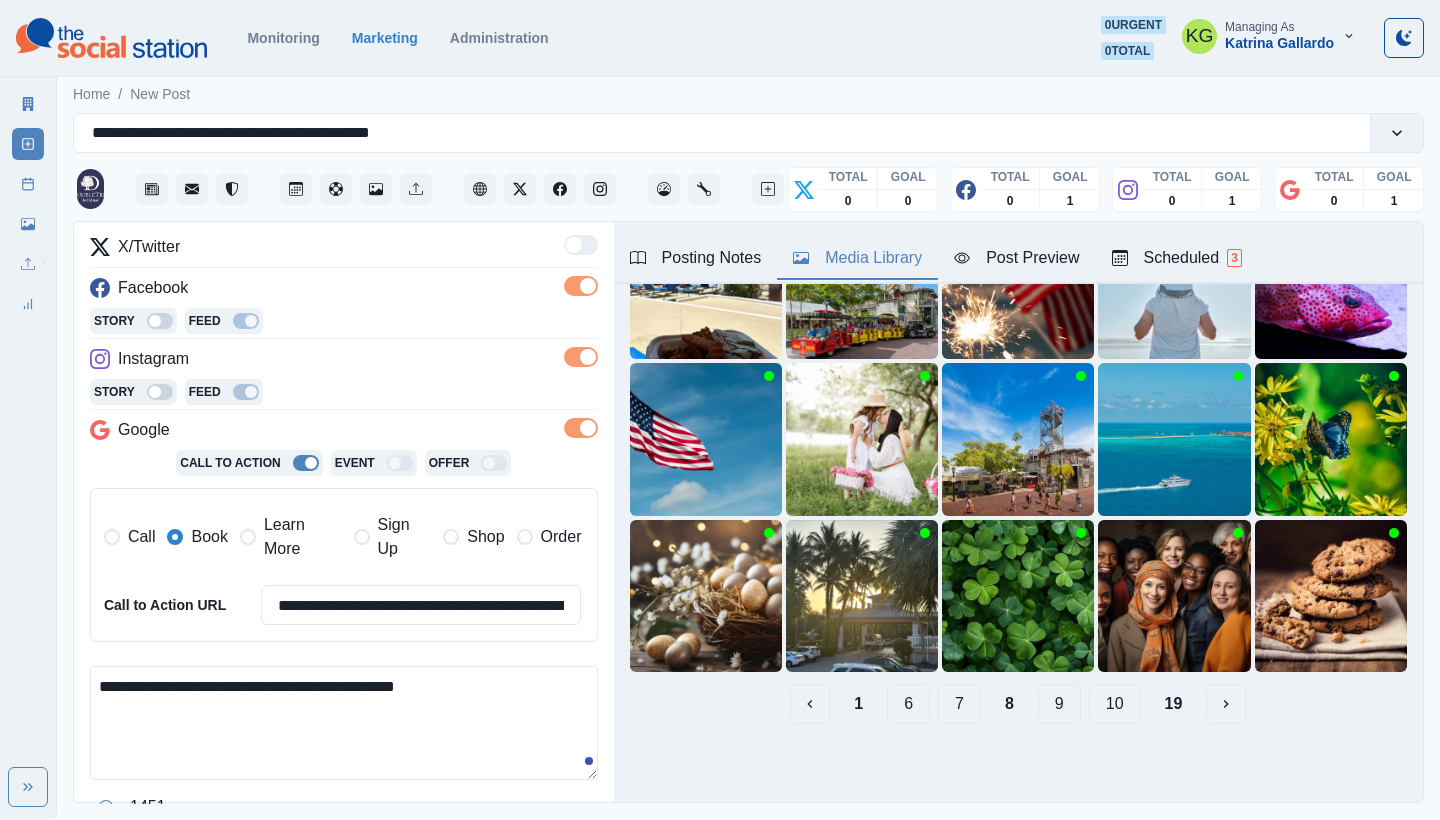 scroll, scrollTop: 189, scrollLeft: 0, axis: vertical 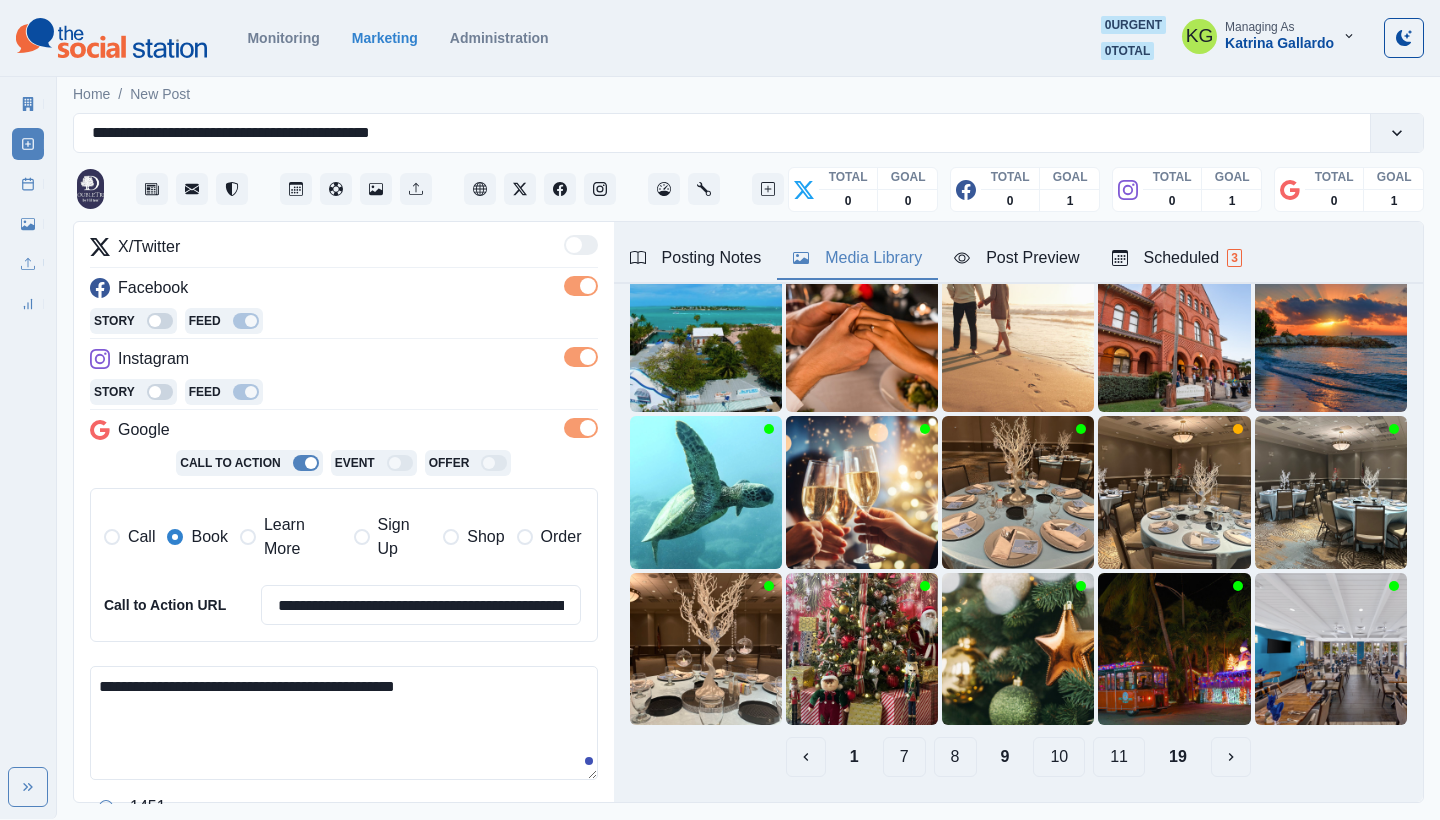 click on "7" at bounding box center [904, 757] 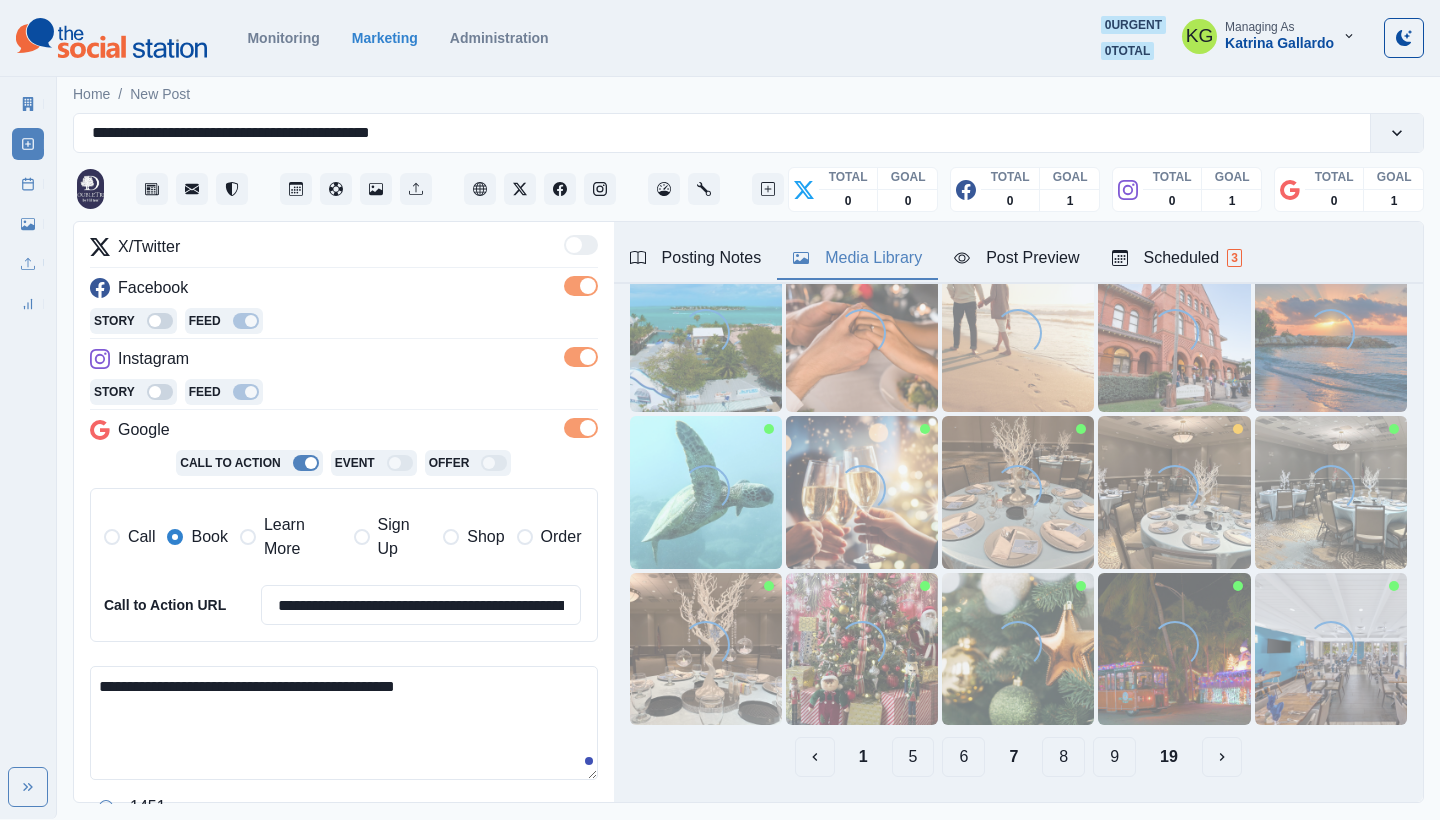 scroll, scrollTop: 84, scrollLeft: 0, axis: vertical 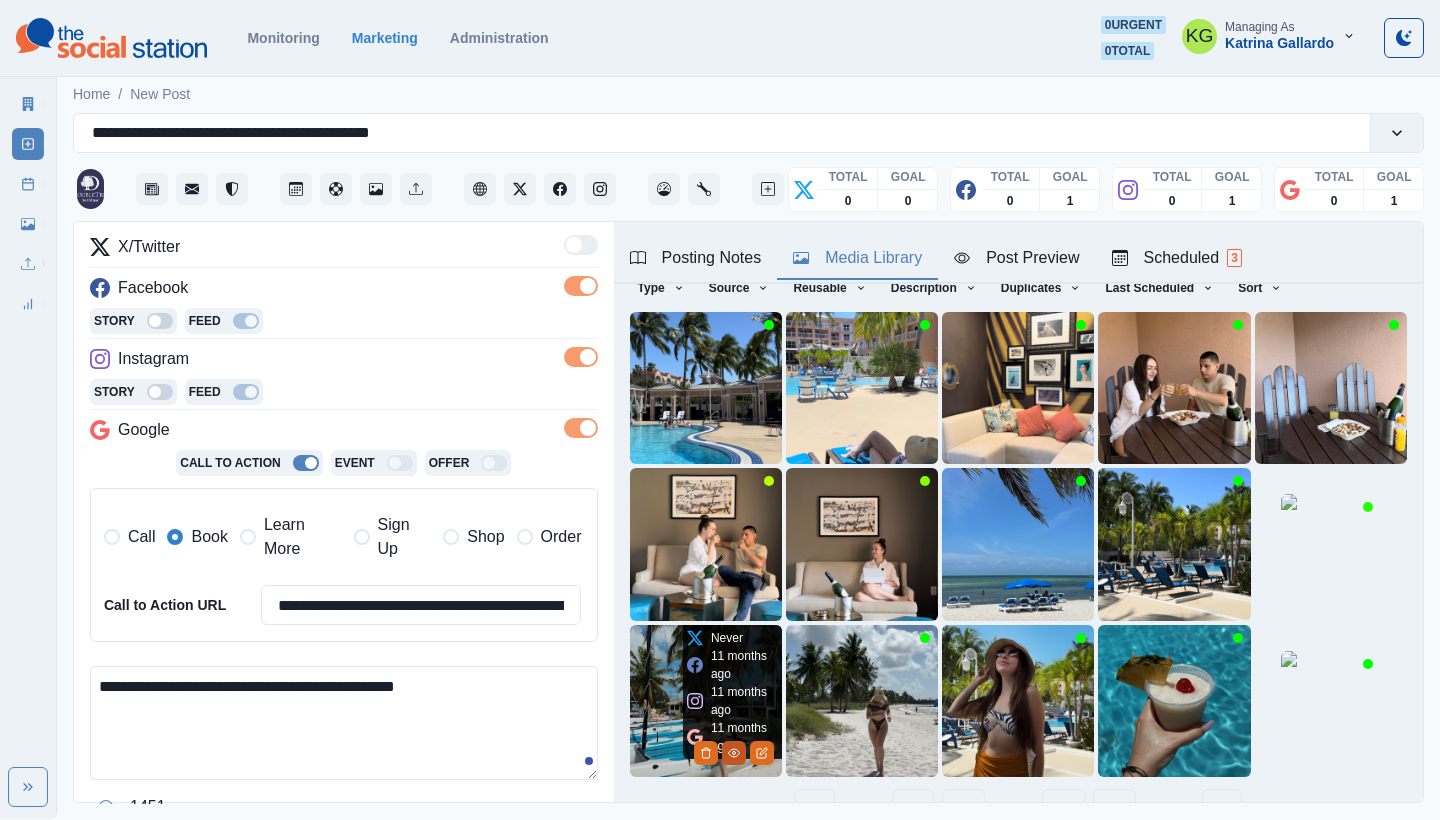 click 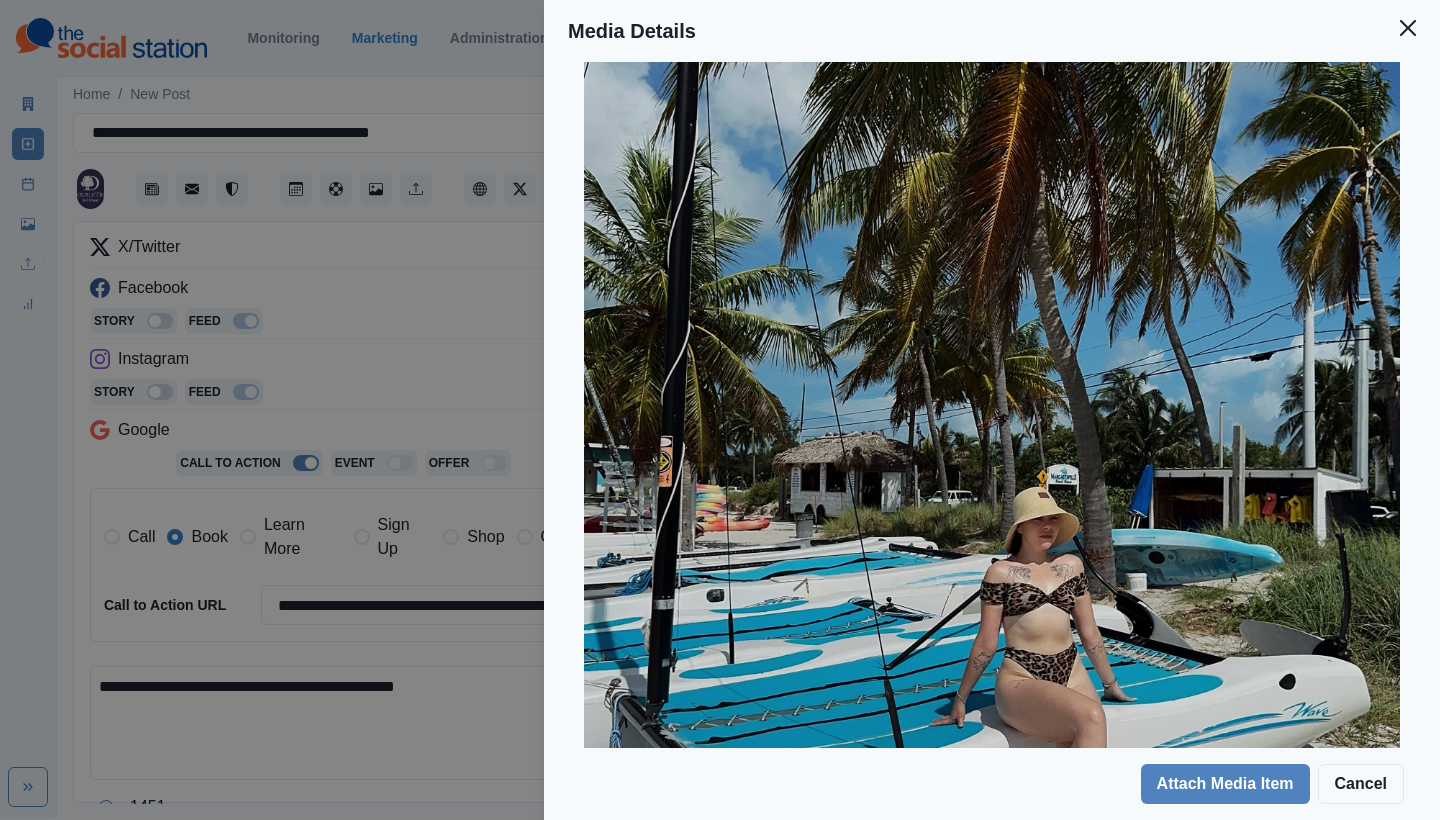 scroll, scrollTop: 452, scrollLeft: 0, axis: vertical 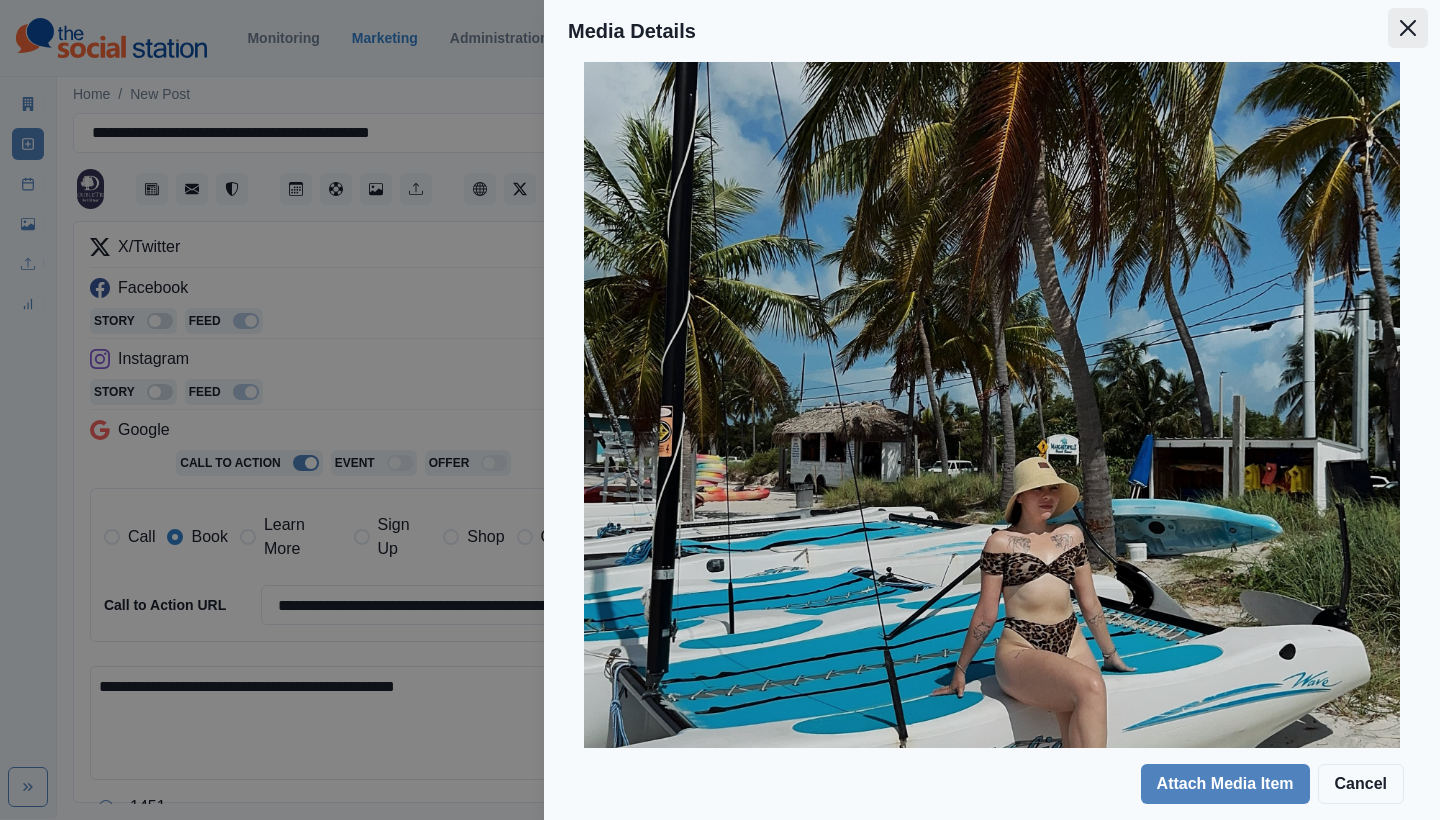 click at bounding box center [1408, 28] 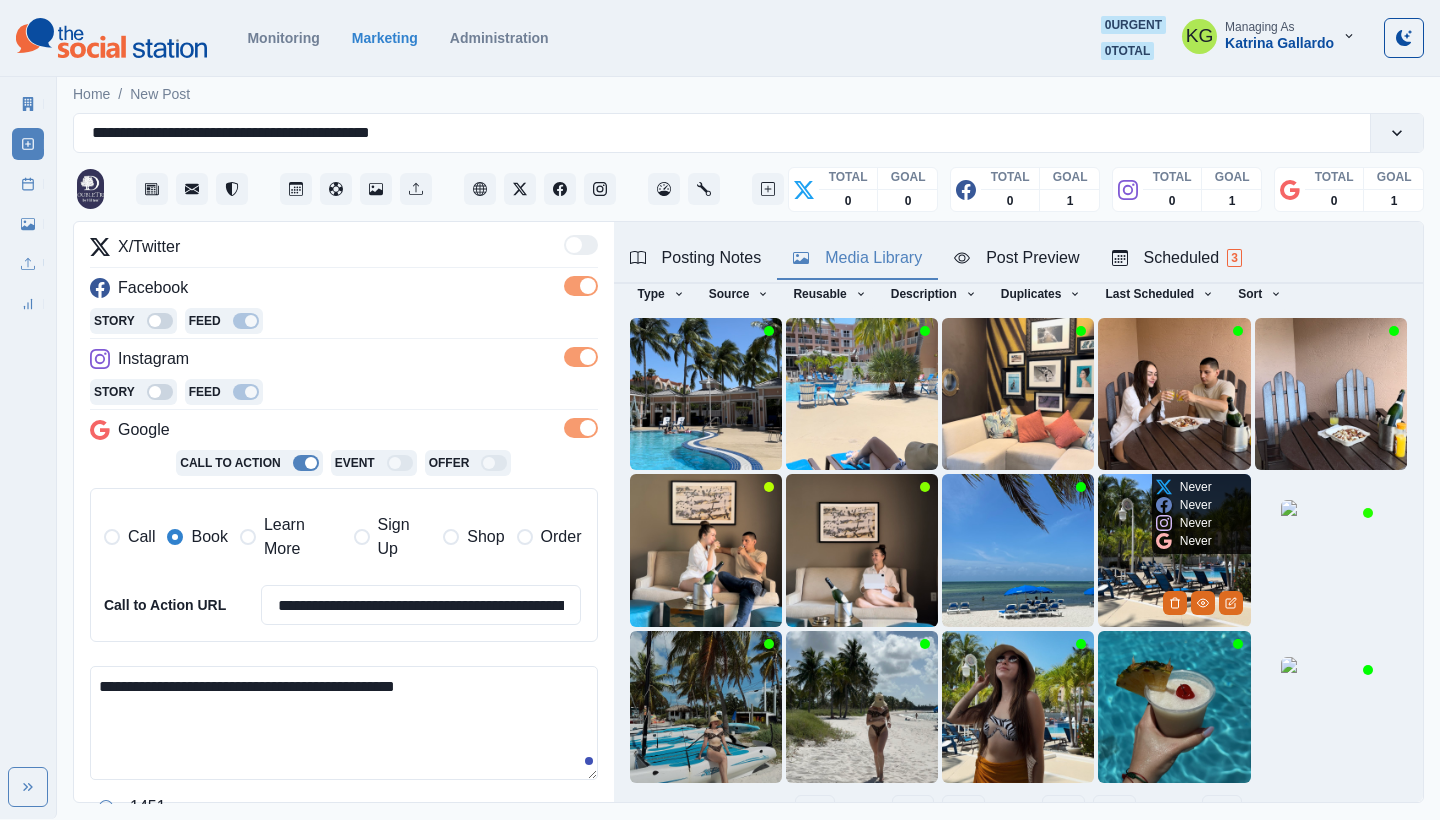 scroll, scrollTop: 79, scrollLeft: 0, axis: vertical 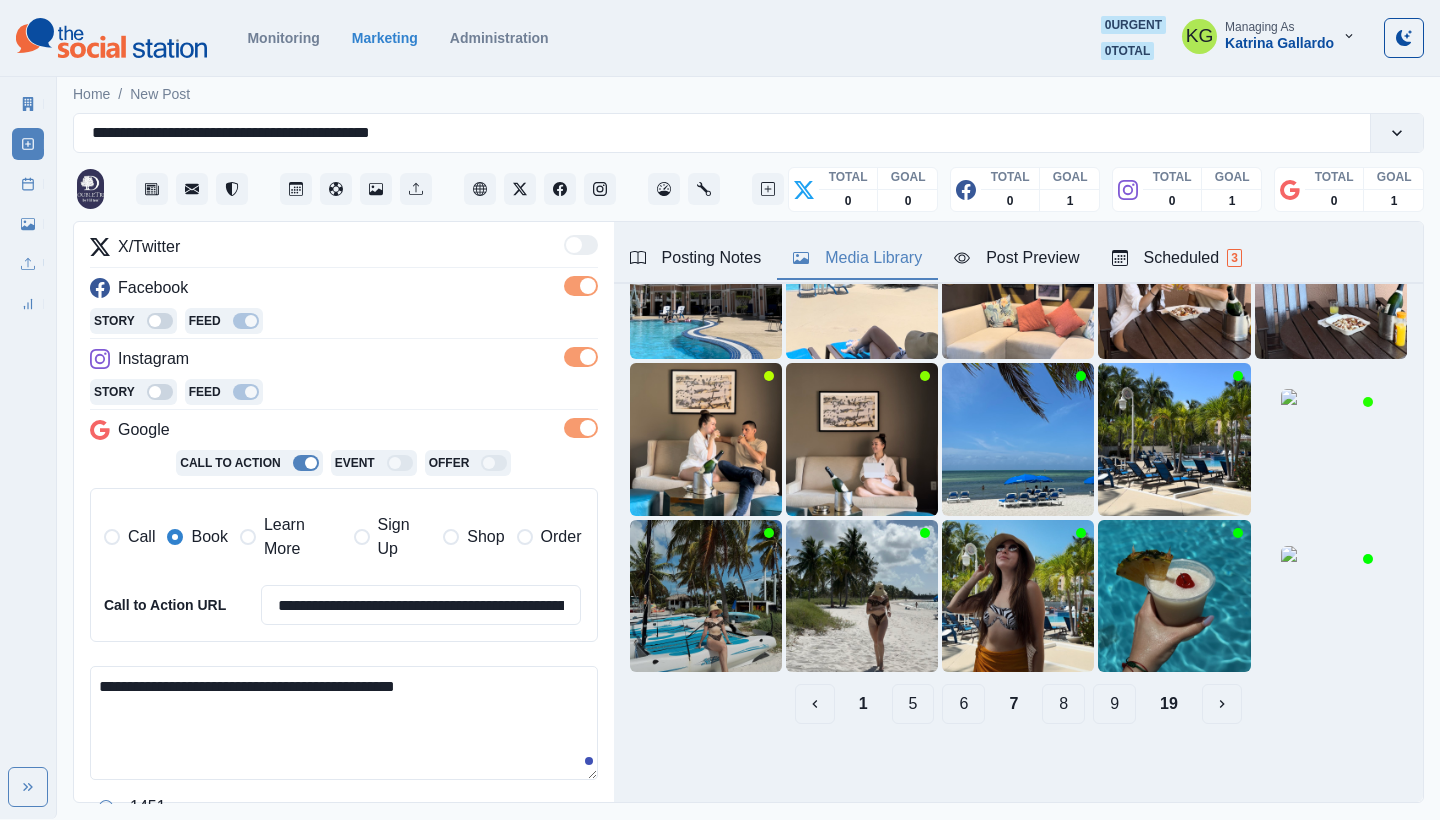 click on "6" at bounding box center (963, 704) 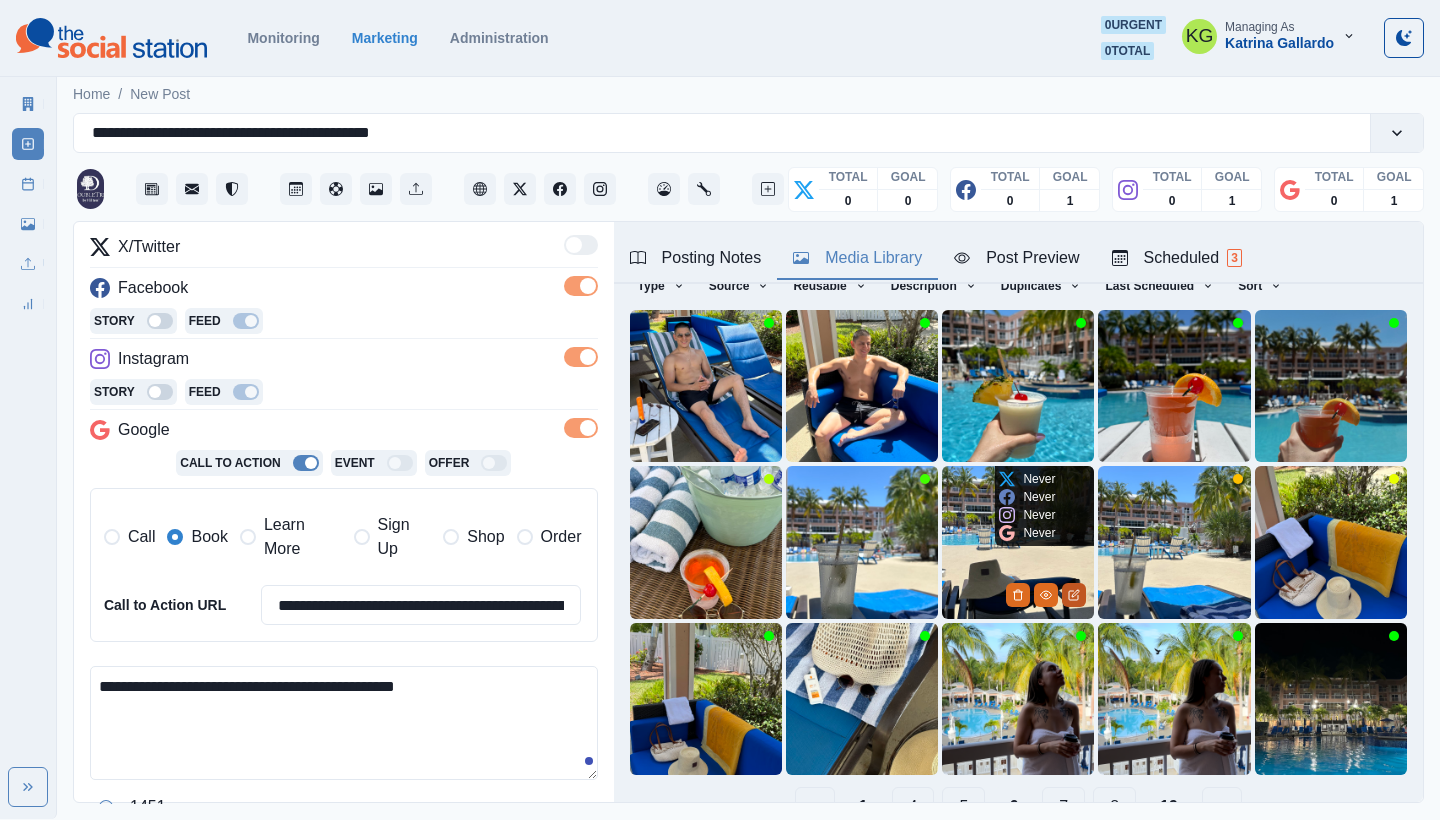 scroll, scrollTop: 94, scrollLeft: 0, axis: vertical 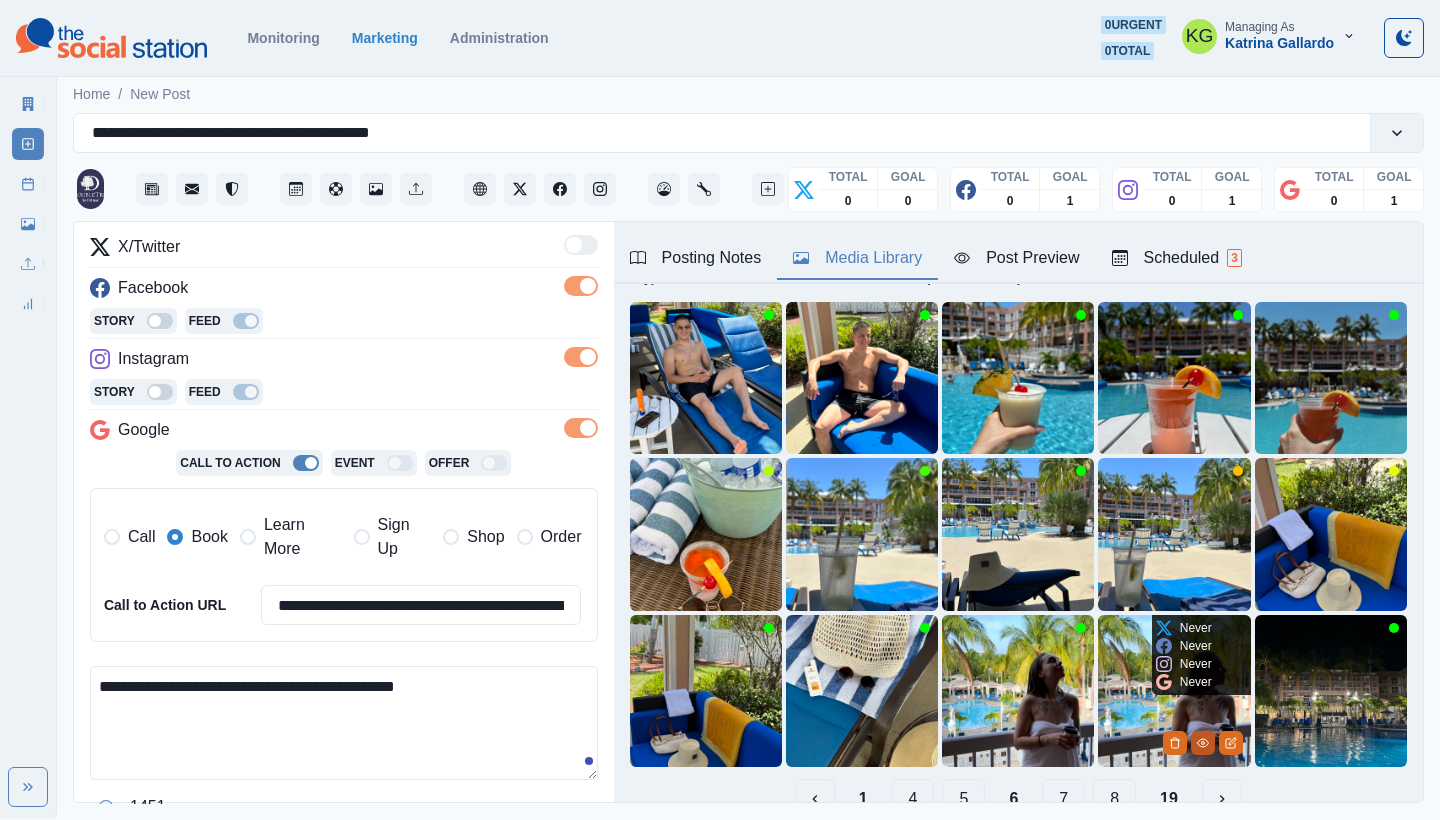 click 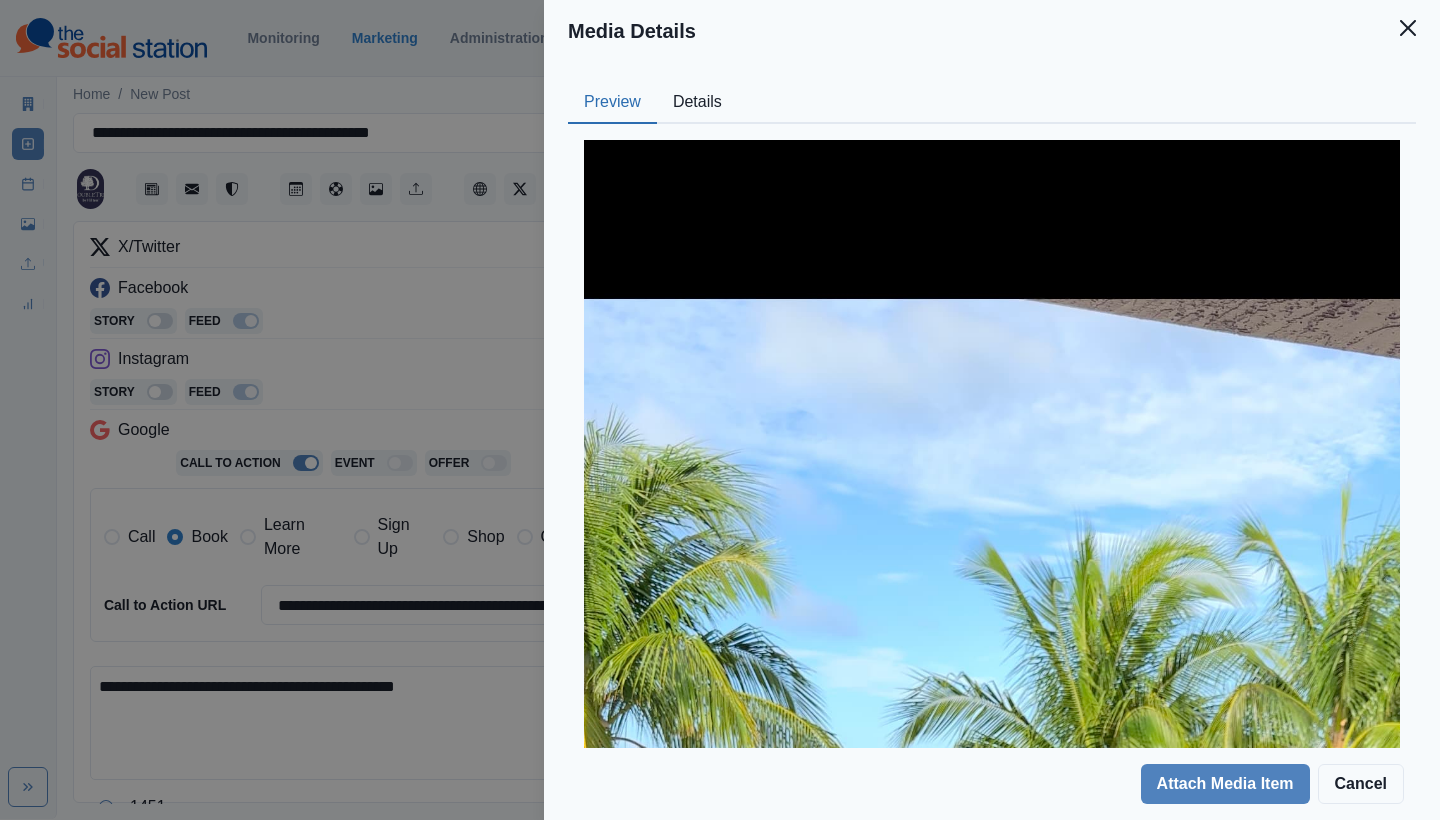 click on "Details" at bounding box center (697, 103) 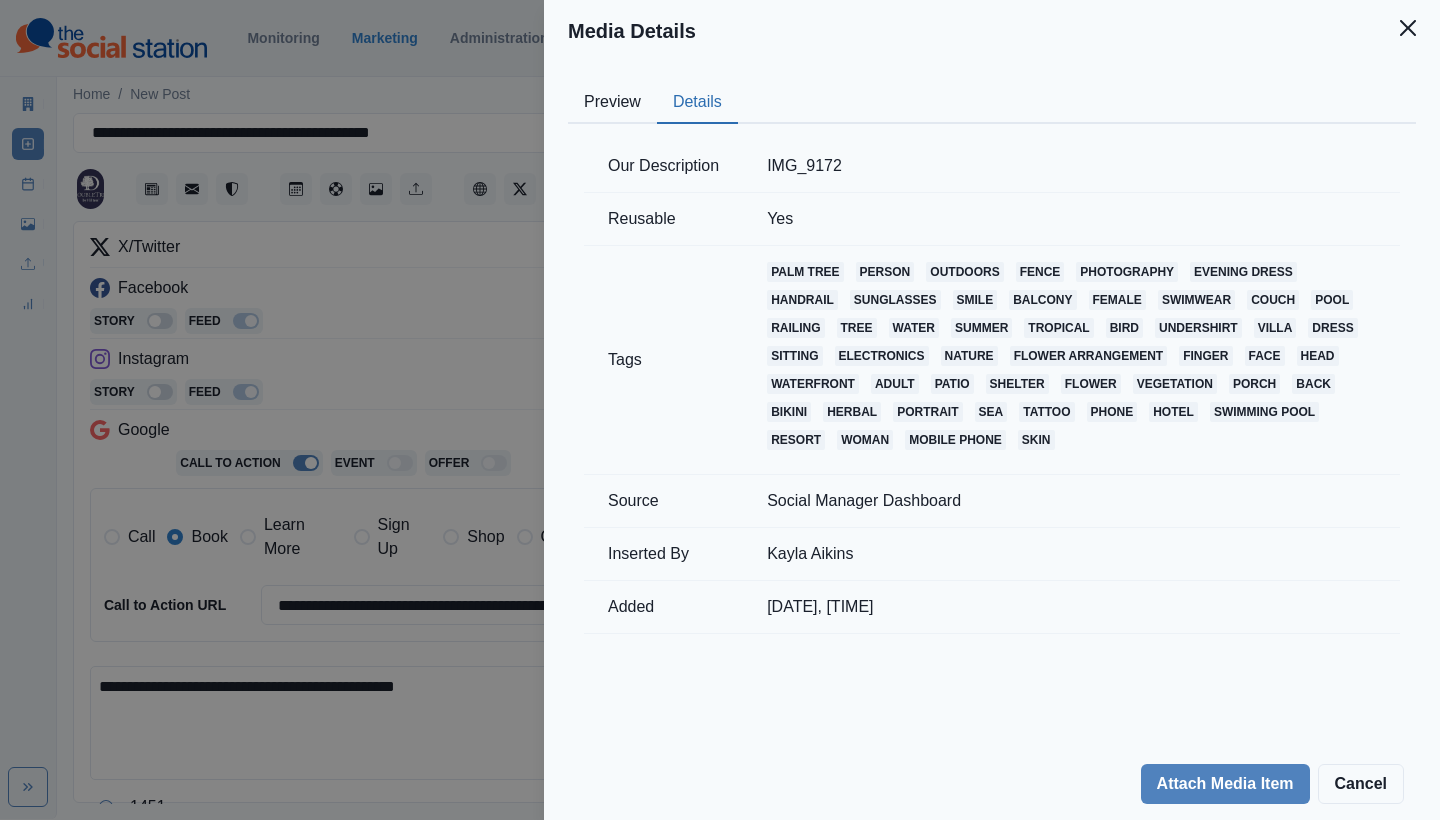 click on "Preview" at bounding box center (612, 103) 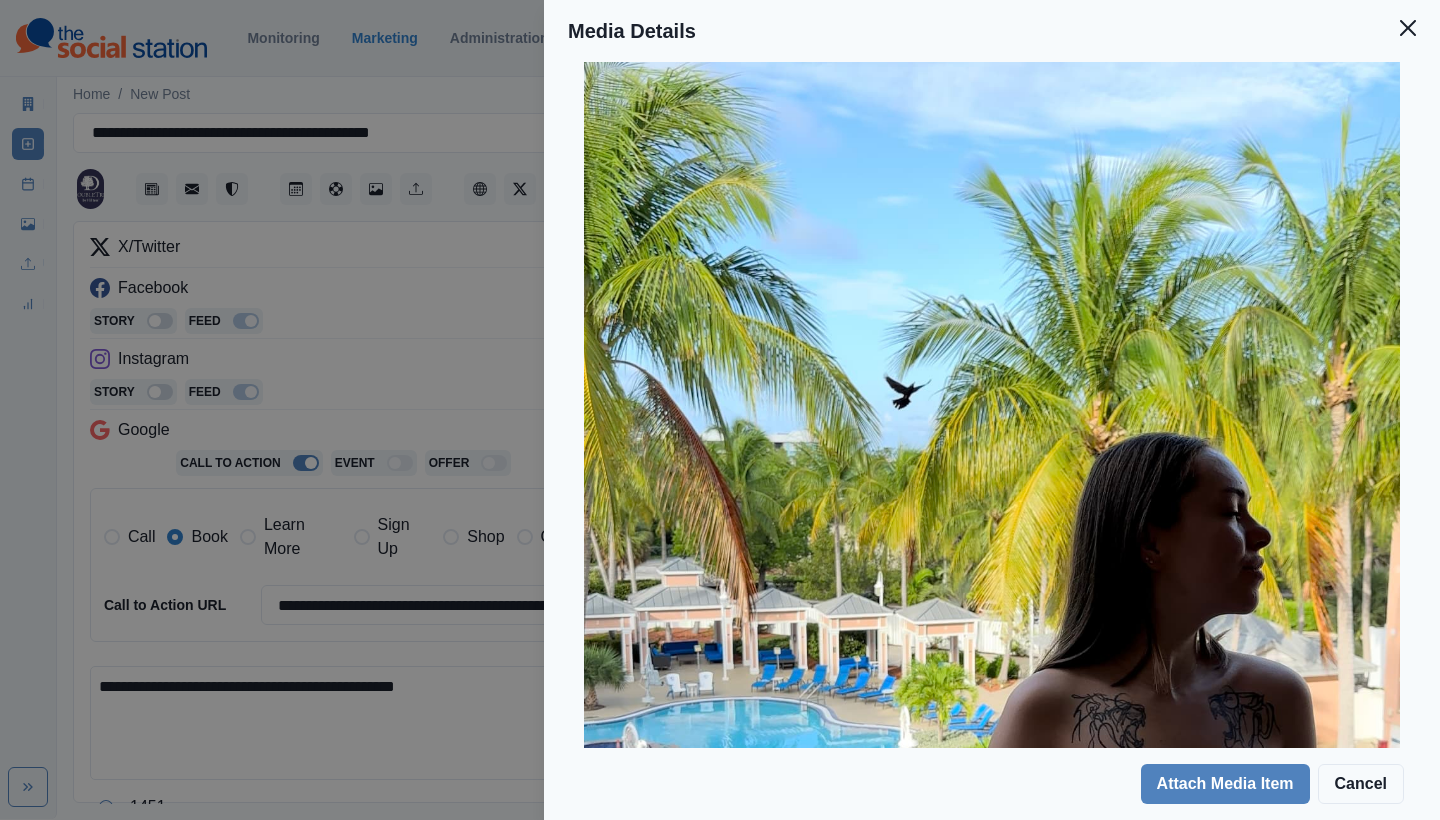 scroll, scrollTop: 206, scrollLeft: 0, axis: vertical 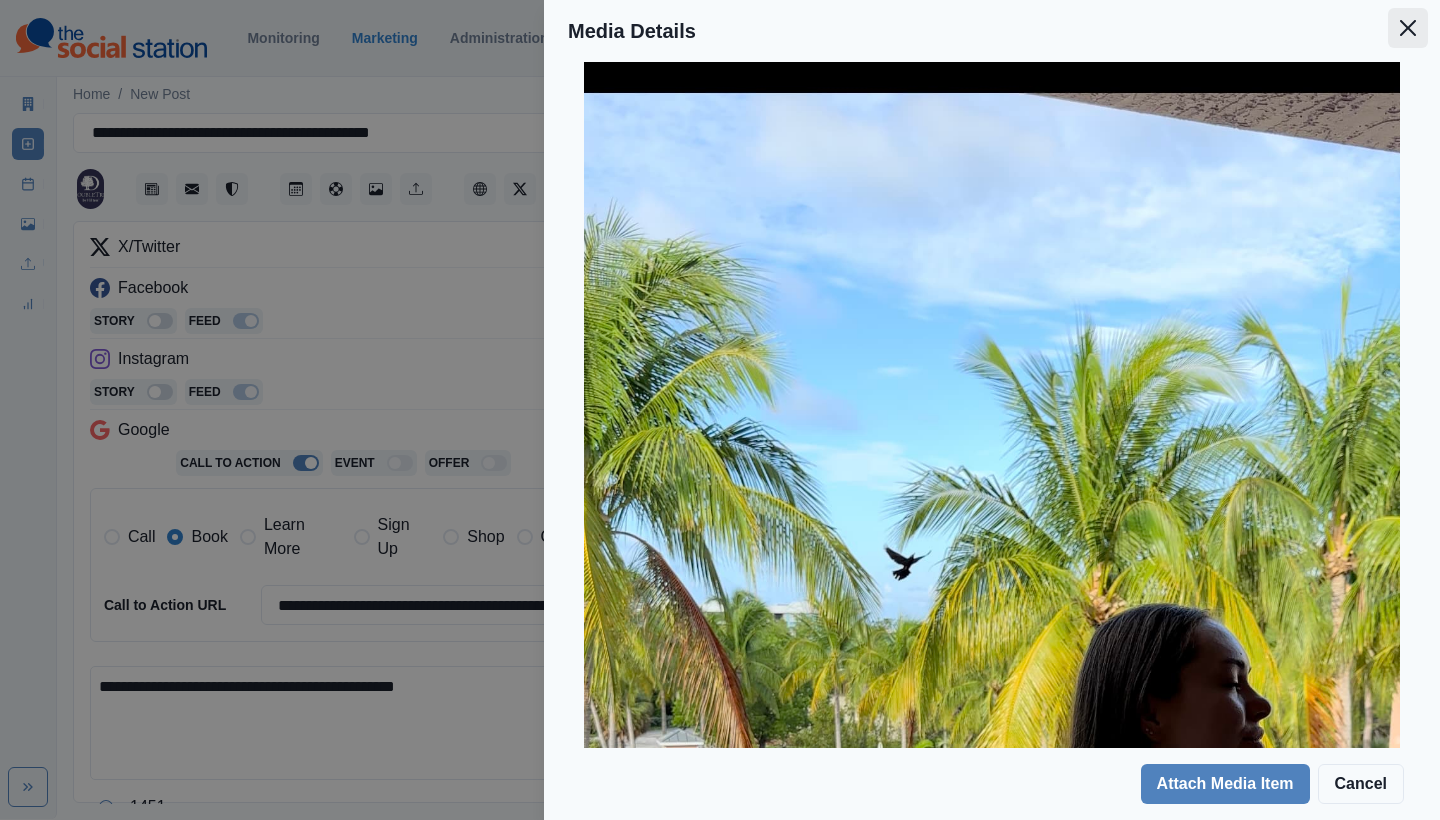 click 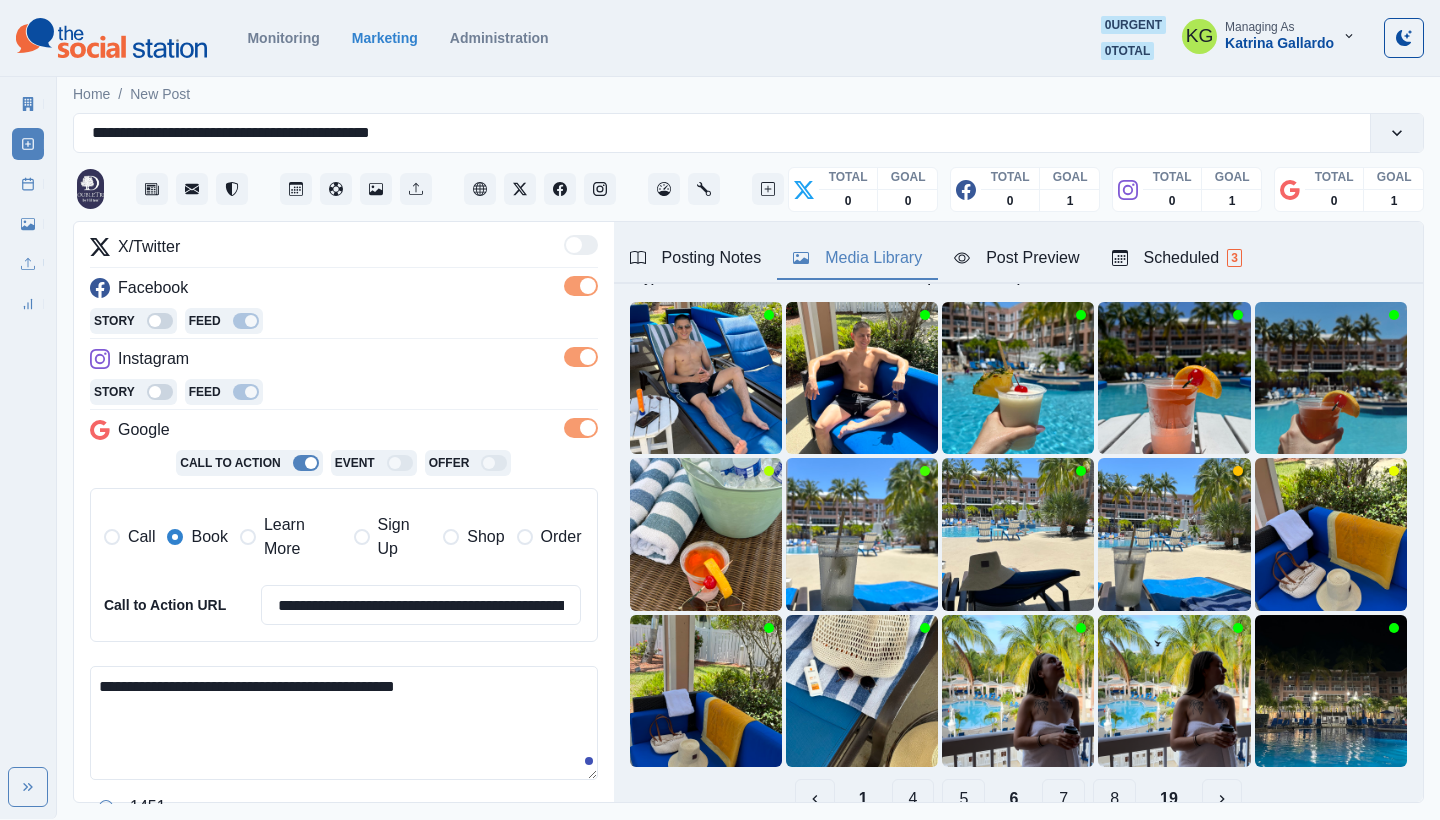 scroll, scrollTop: 0, scrollLeft: 0, axis: both 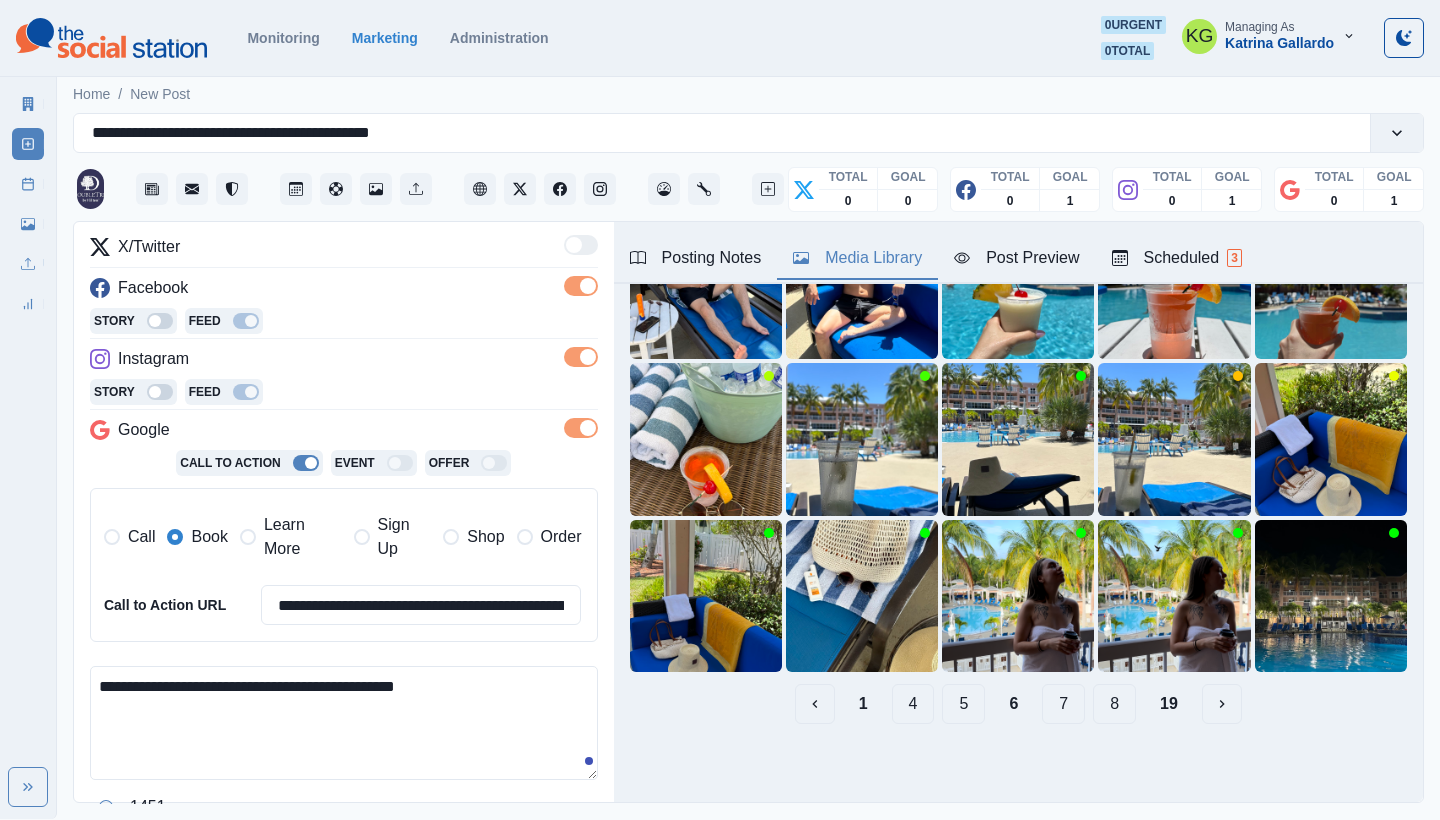 click on "5" at bounding box center (963, 704) 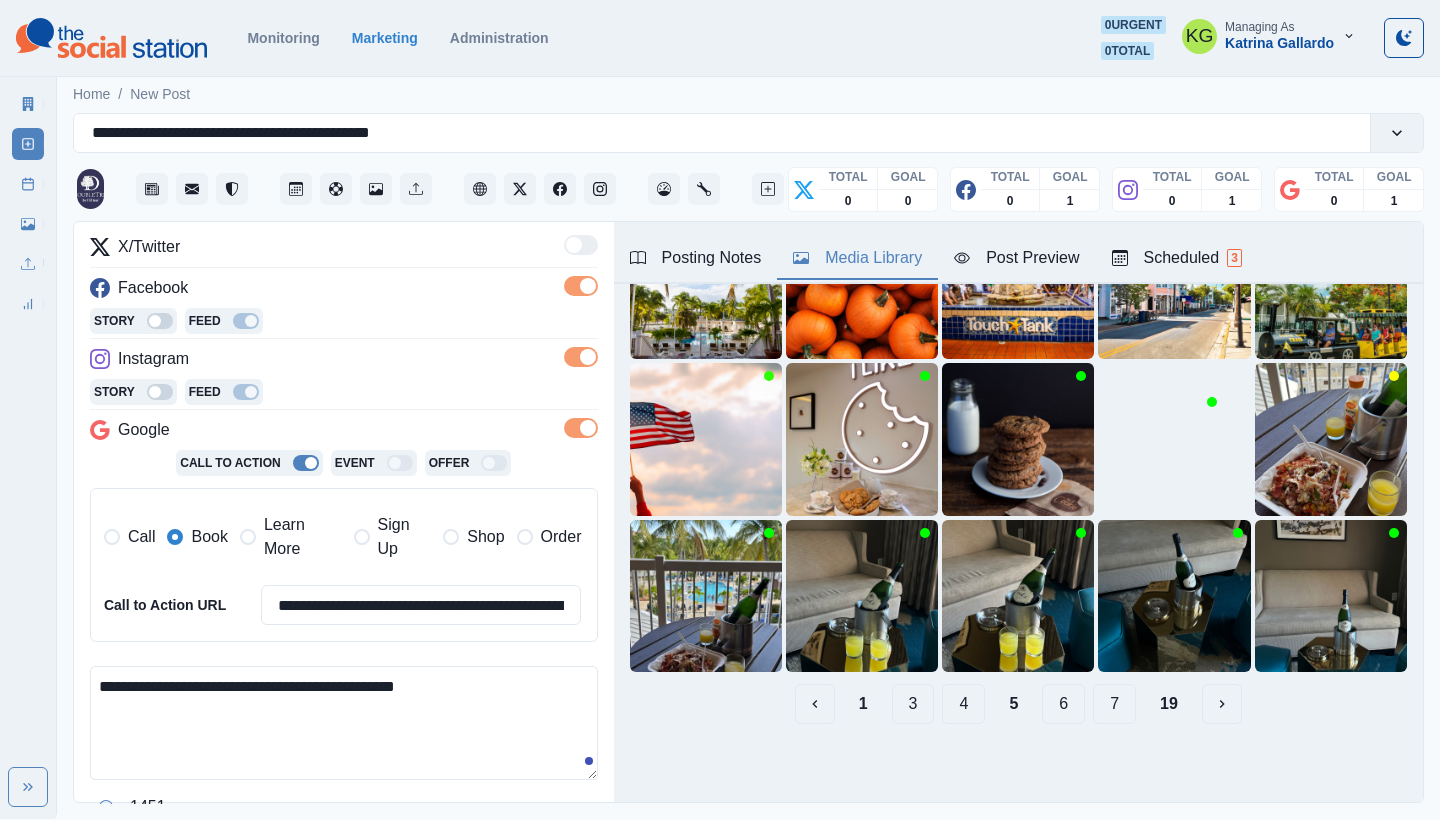 scroll, scrollTop: 189, scrollLeft: 0, axis: vertical 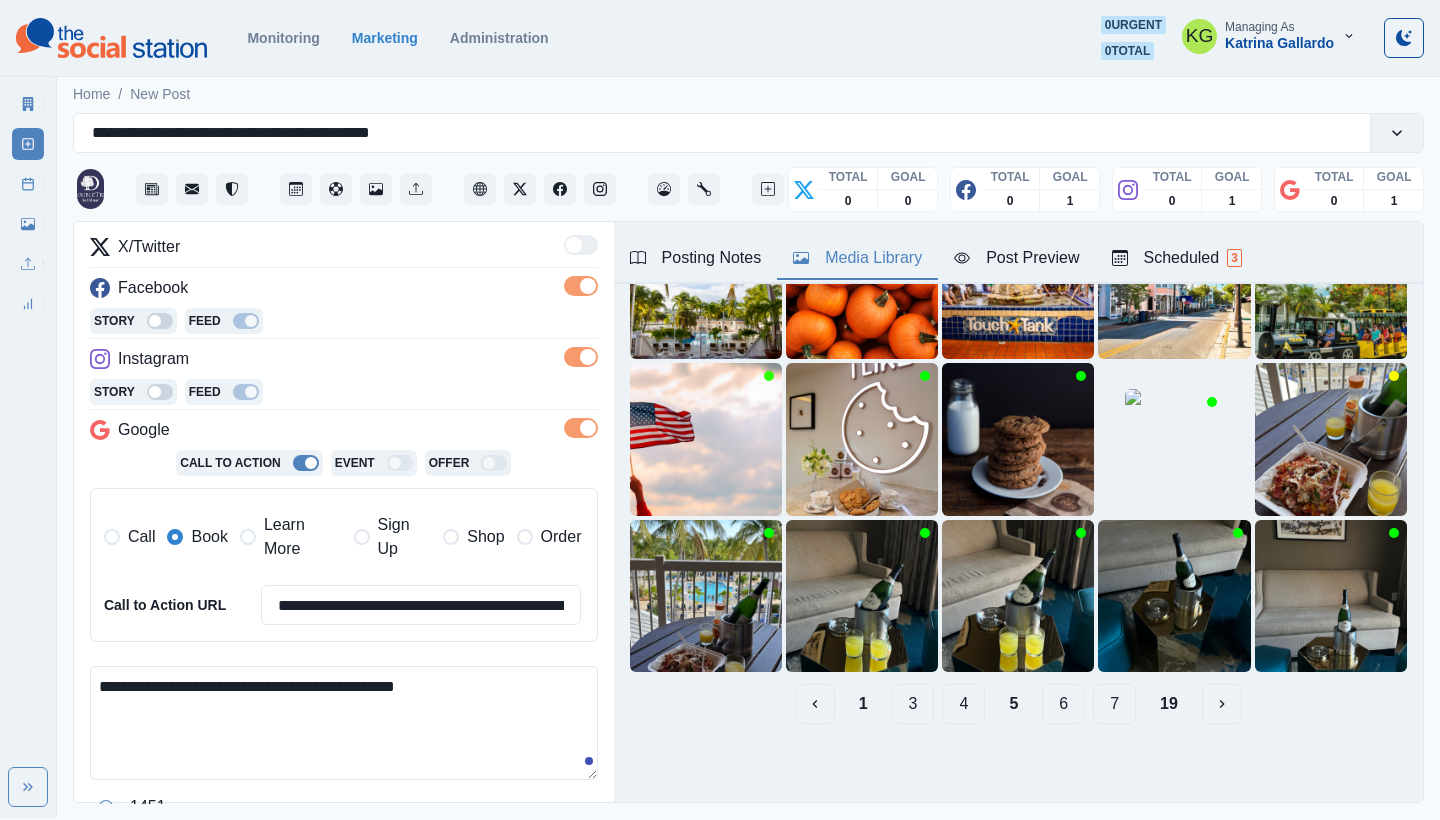 click on "3" at bounding box center (913, 704) 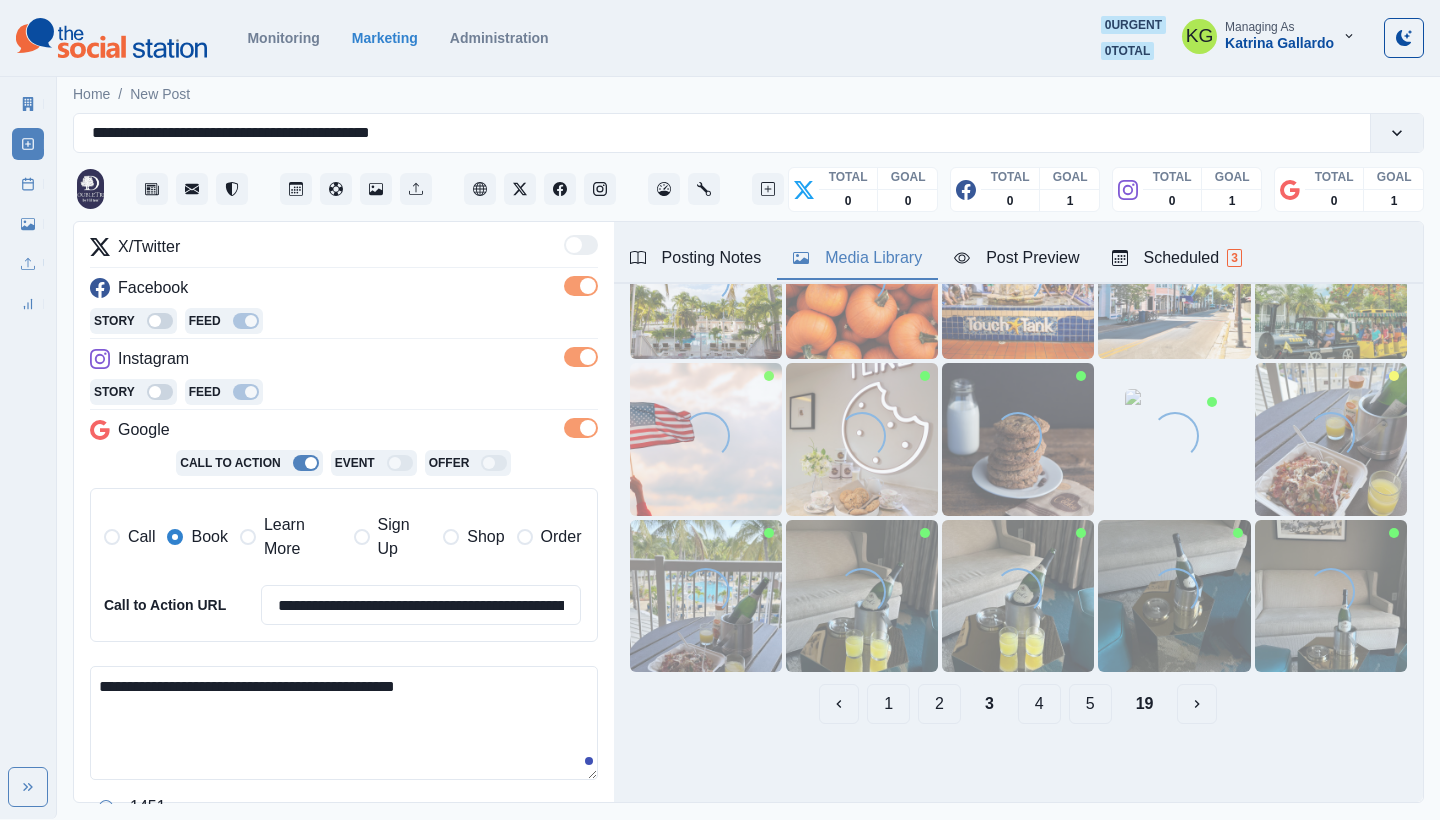 scroll, scrollTop: 32, scrollLeft: 0, axis: vertical 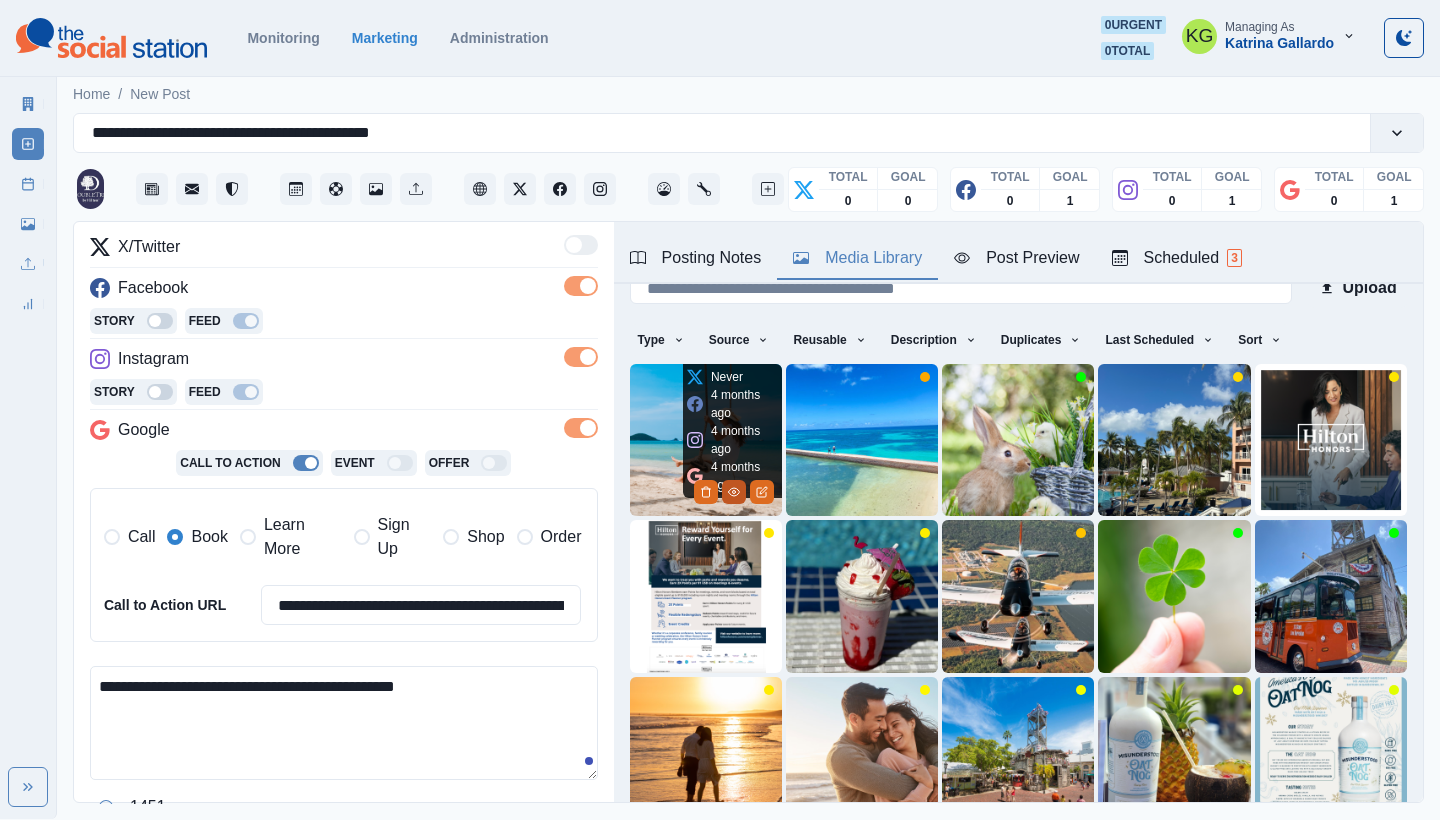 click 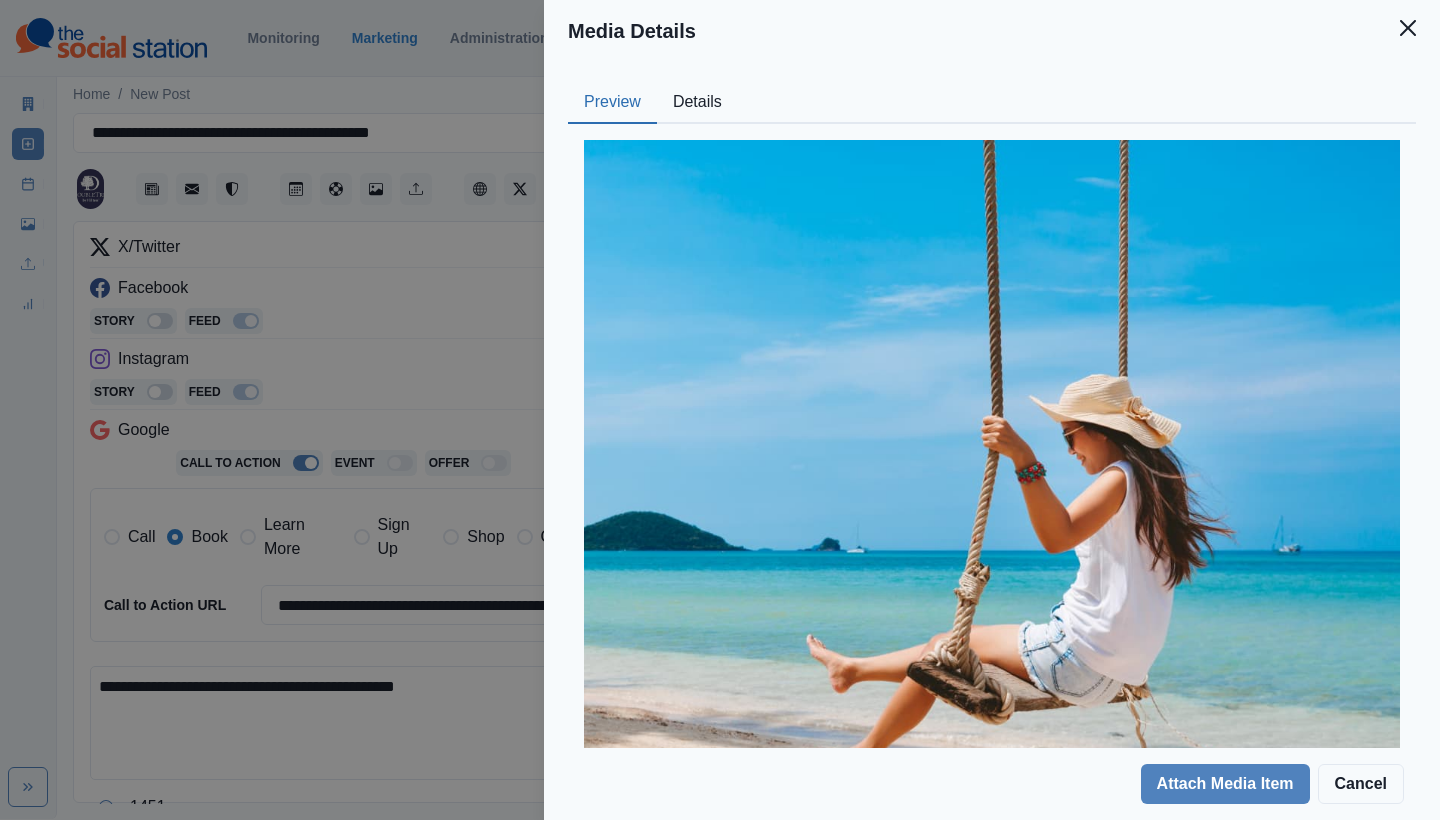 click on "Details" at bounding box center [697, 103] 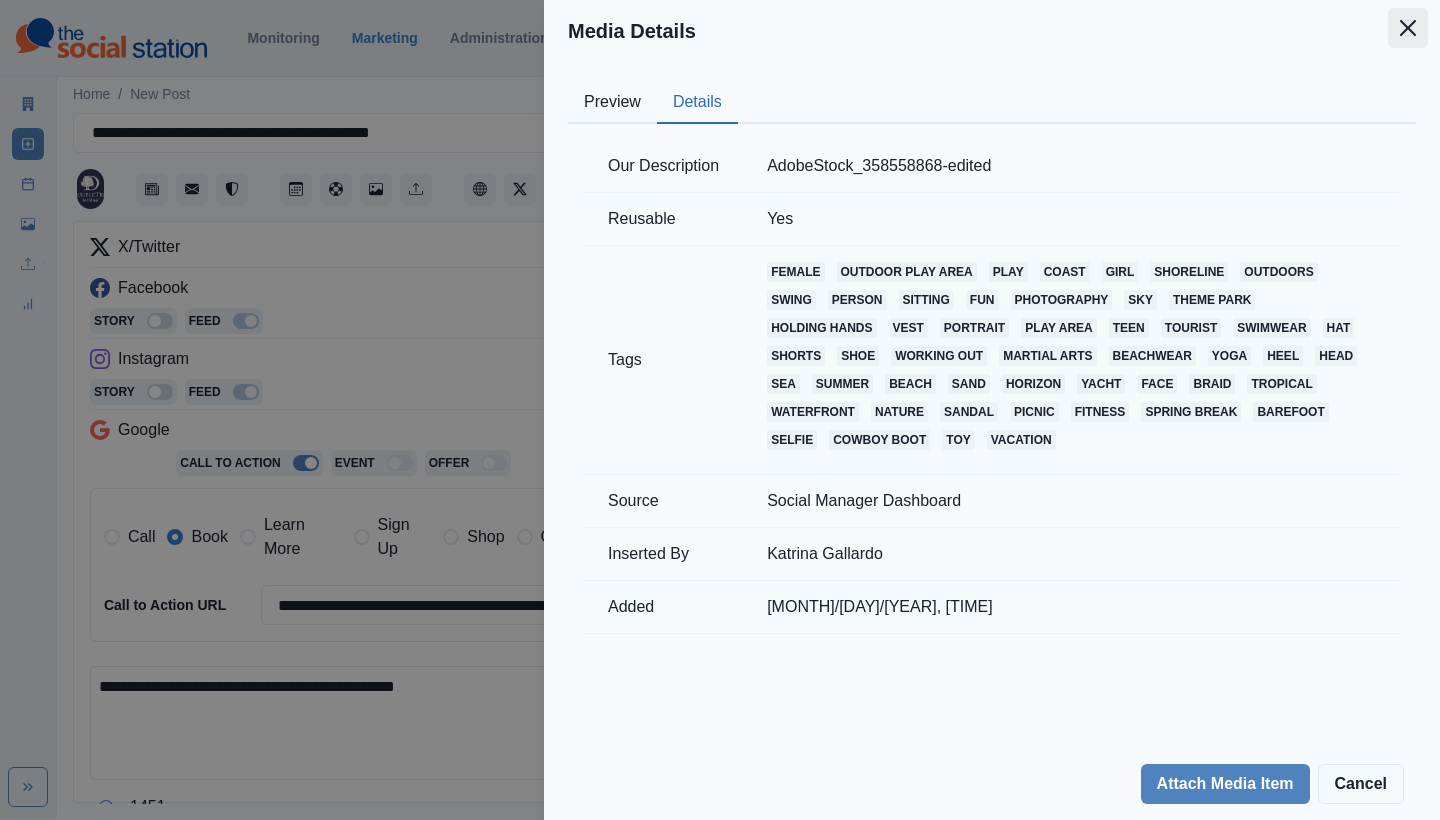 click at bounding box center (1408, 28) 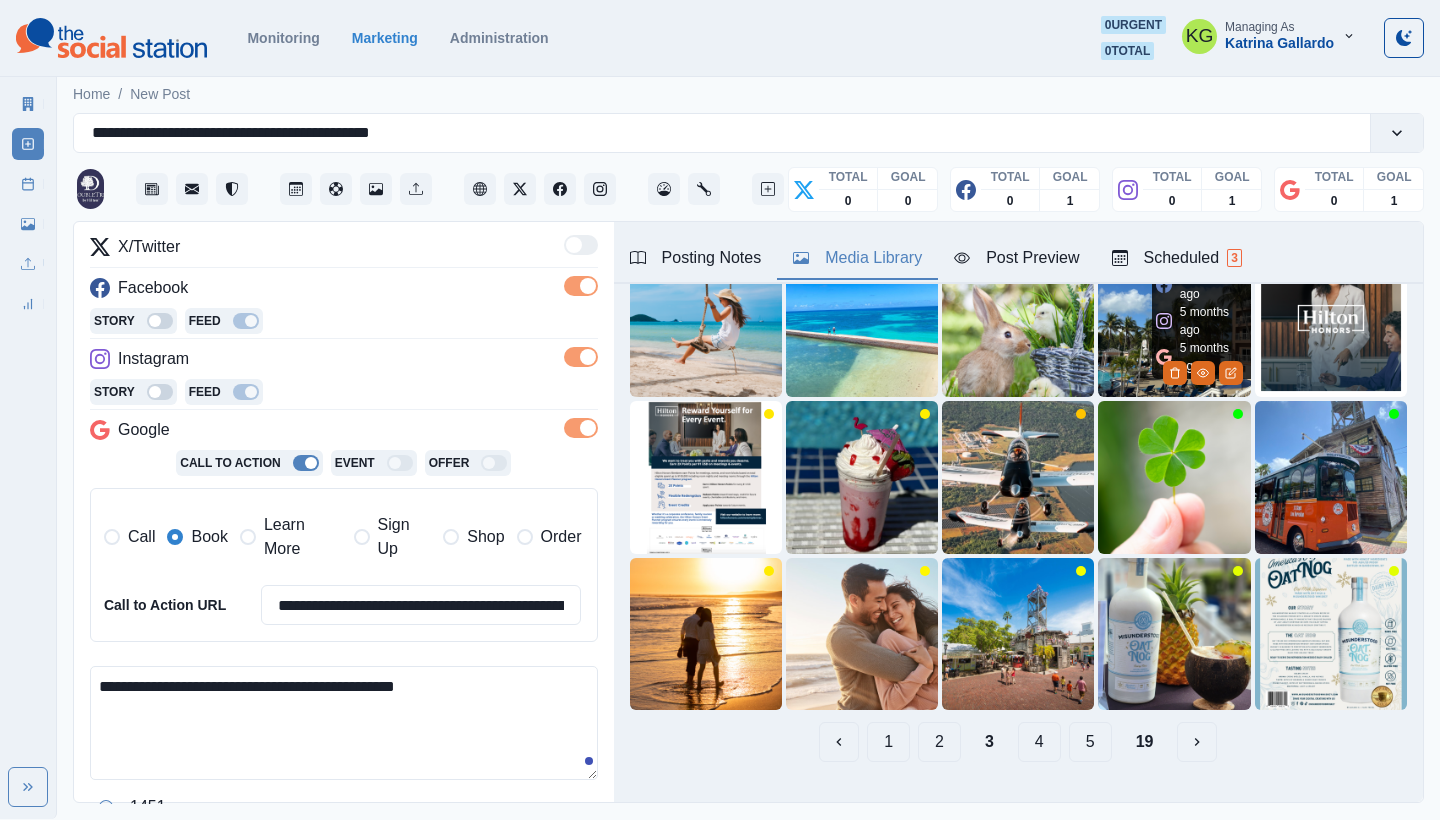 scroll, scrollTop: 157, scrollLeft: 0, axis: vertical 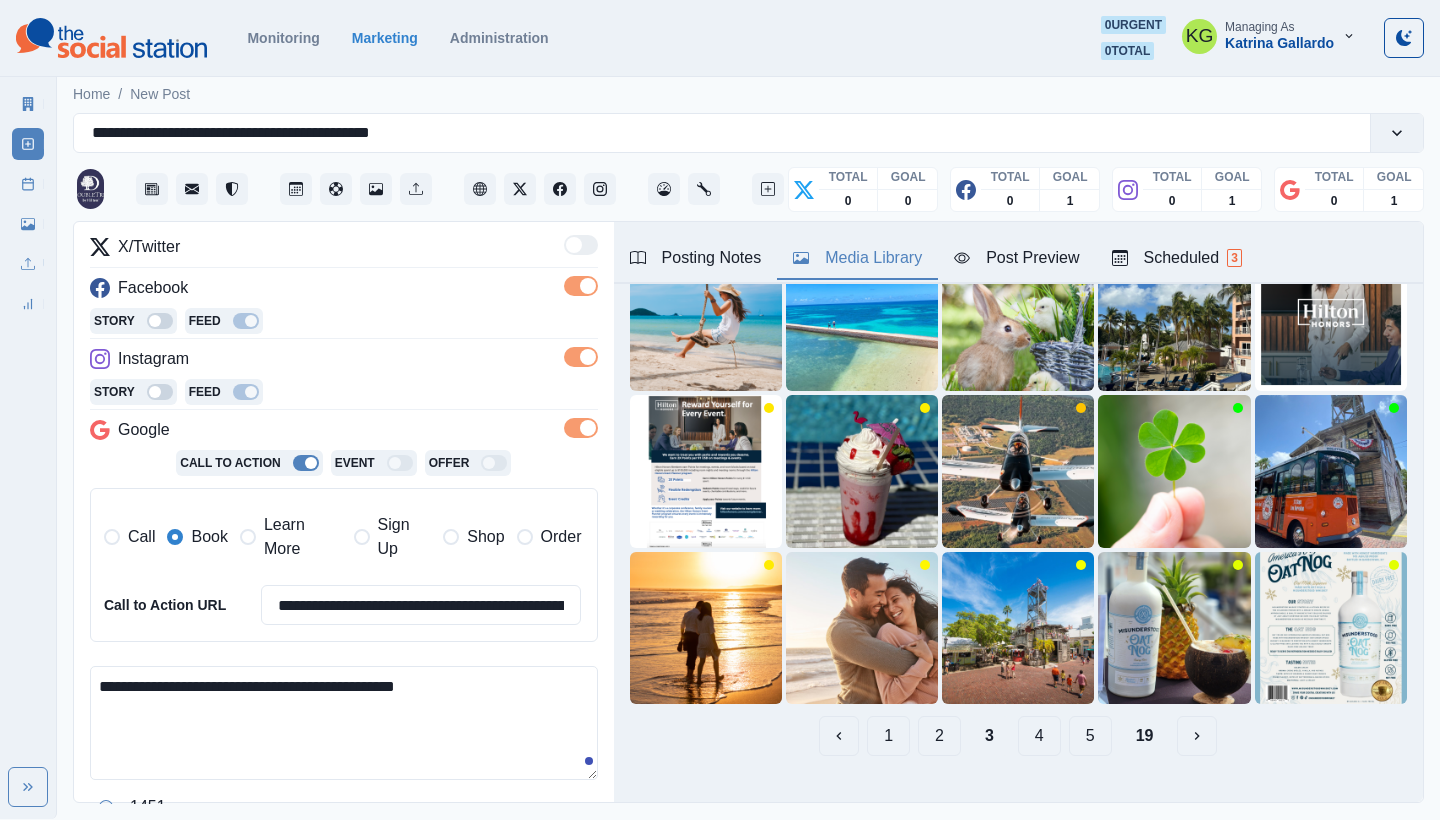 click on "2" at bounding box center [939, 736] 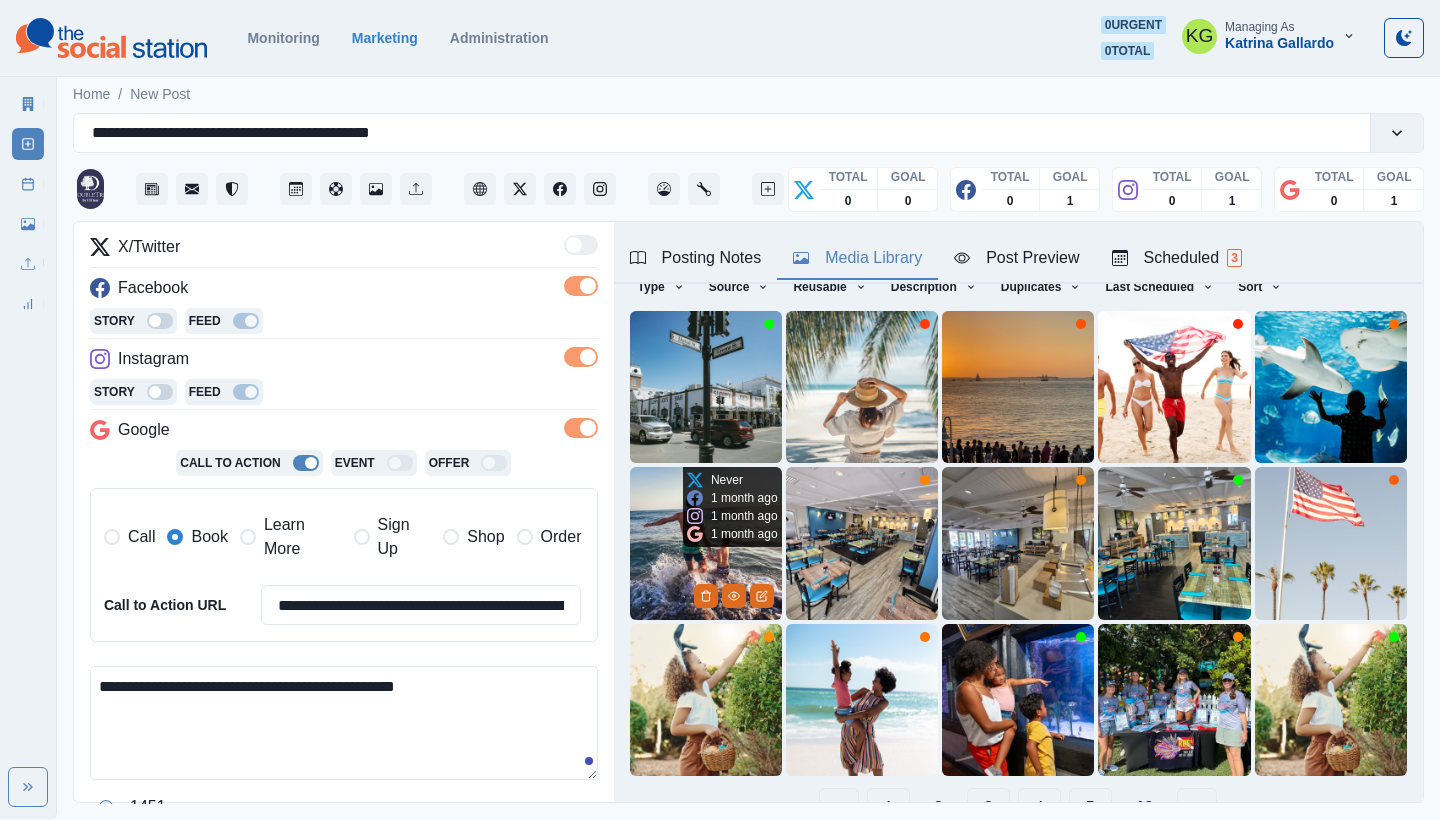 scroll, scrollTop: 97, scrollLeft: 0, axis: vertical 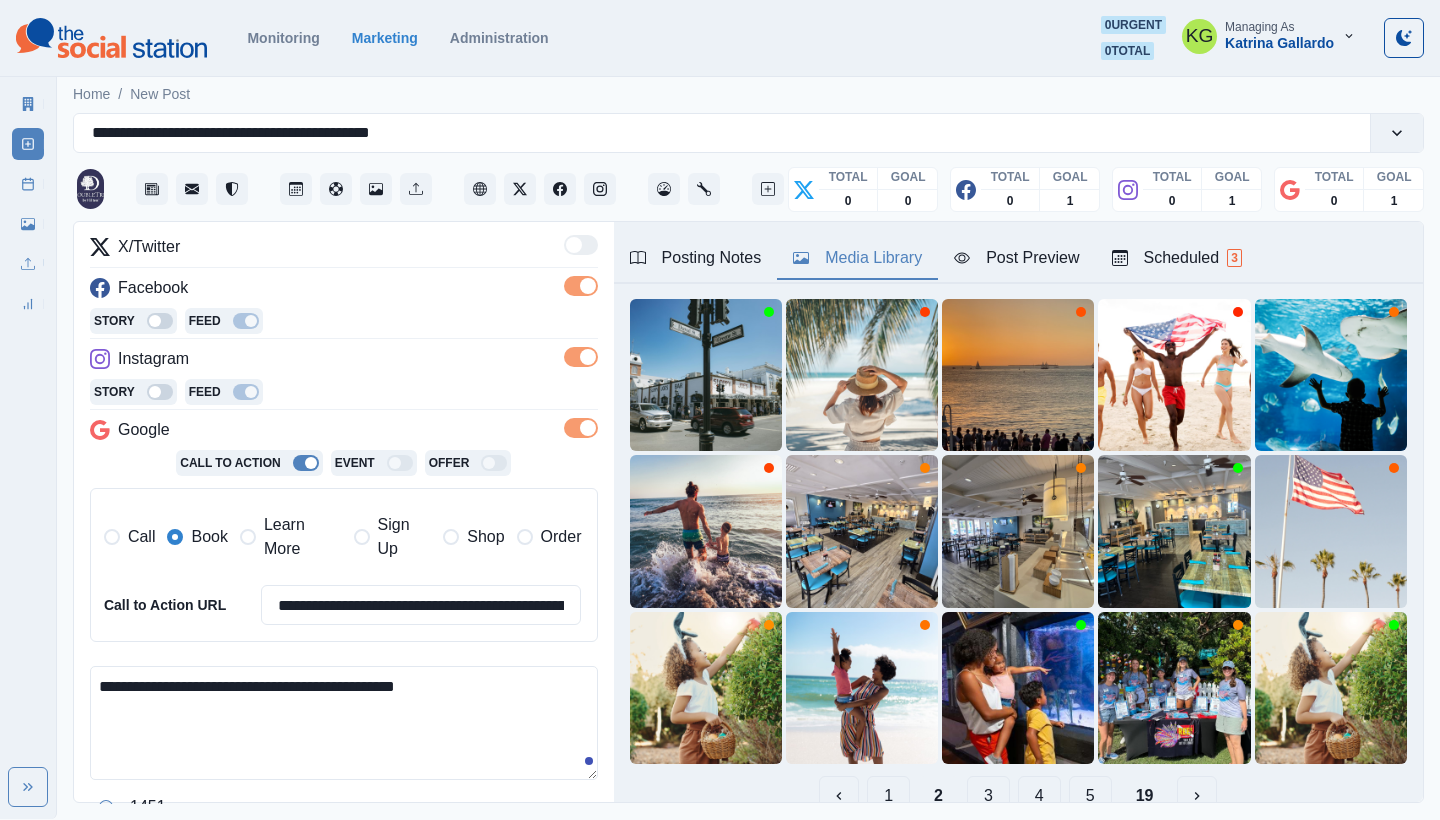click on "1" at bounding box center [888, 796] 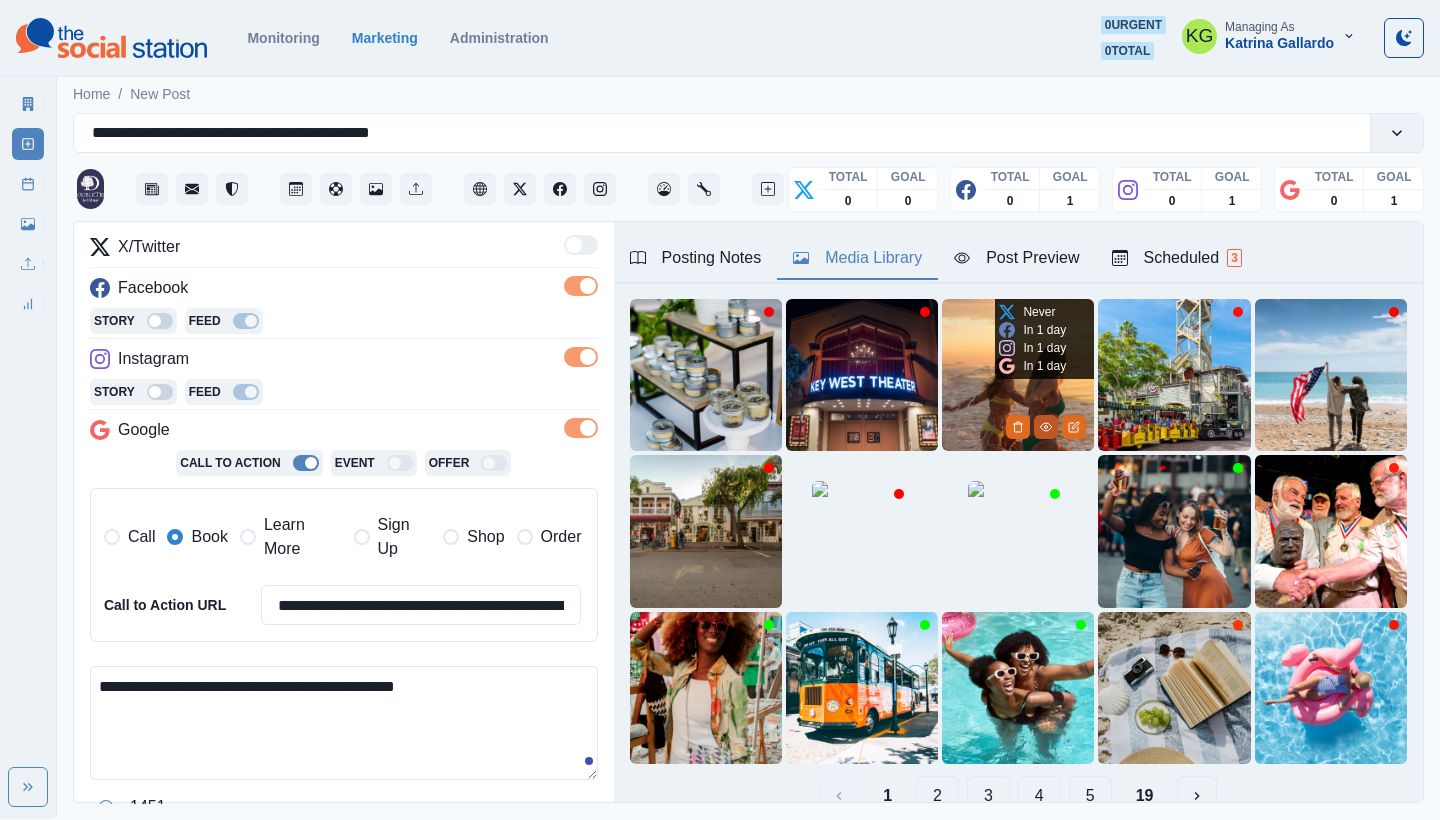click 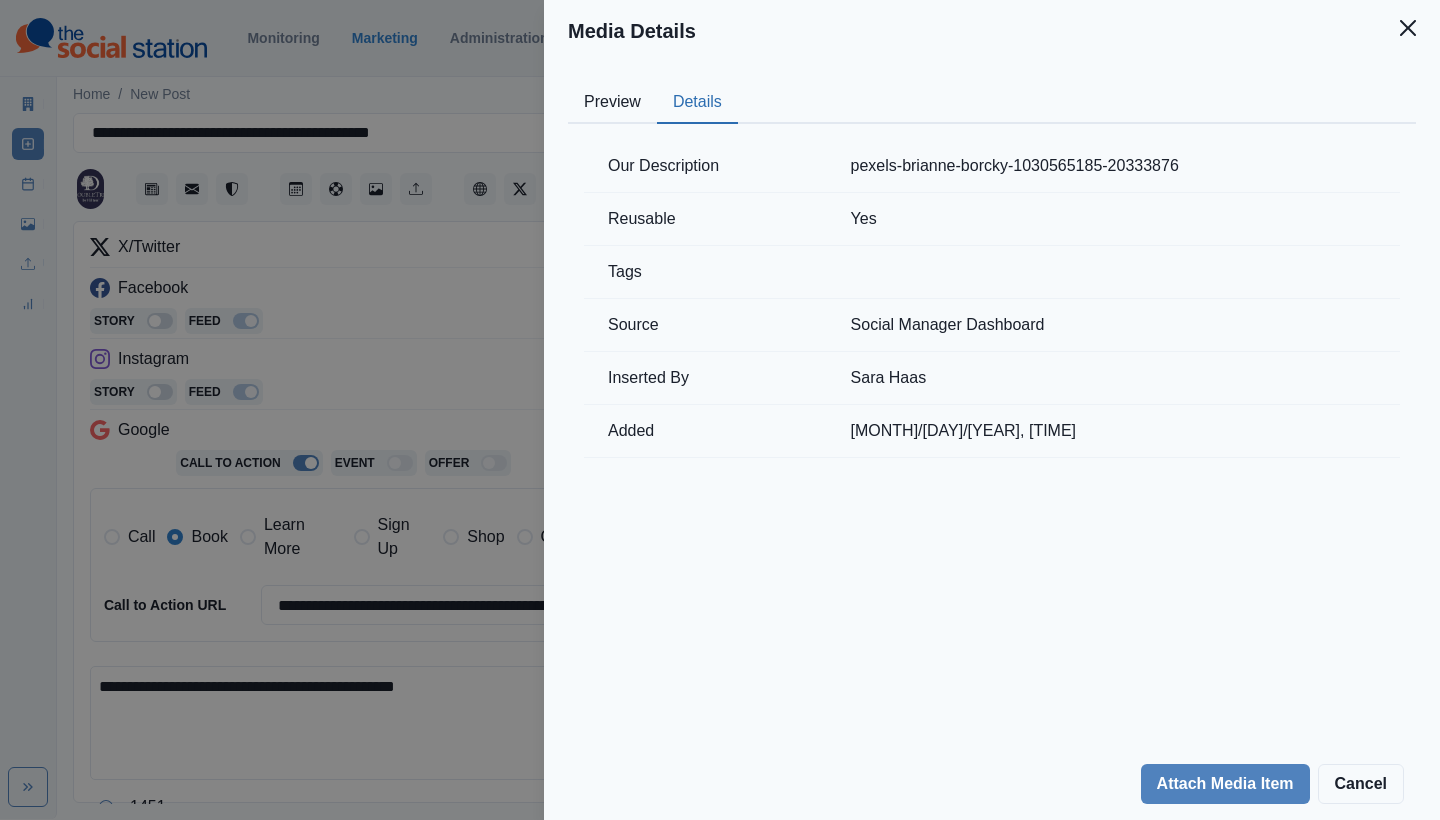 click on "Details" at bounding box center (697, 103) 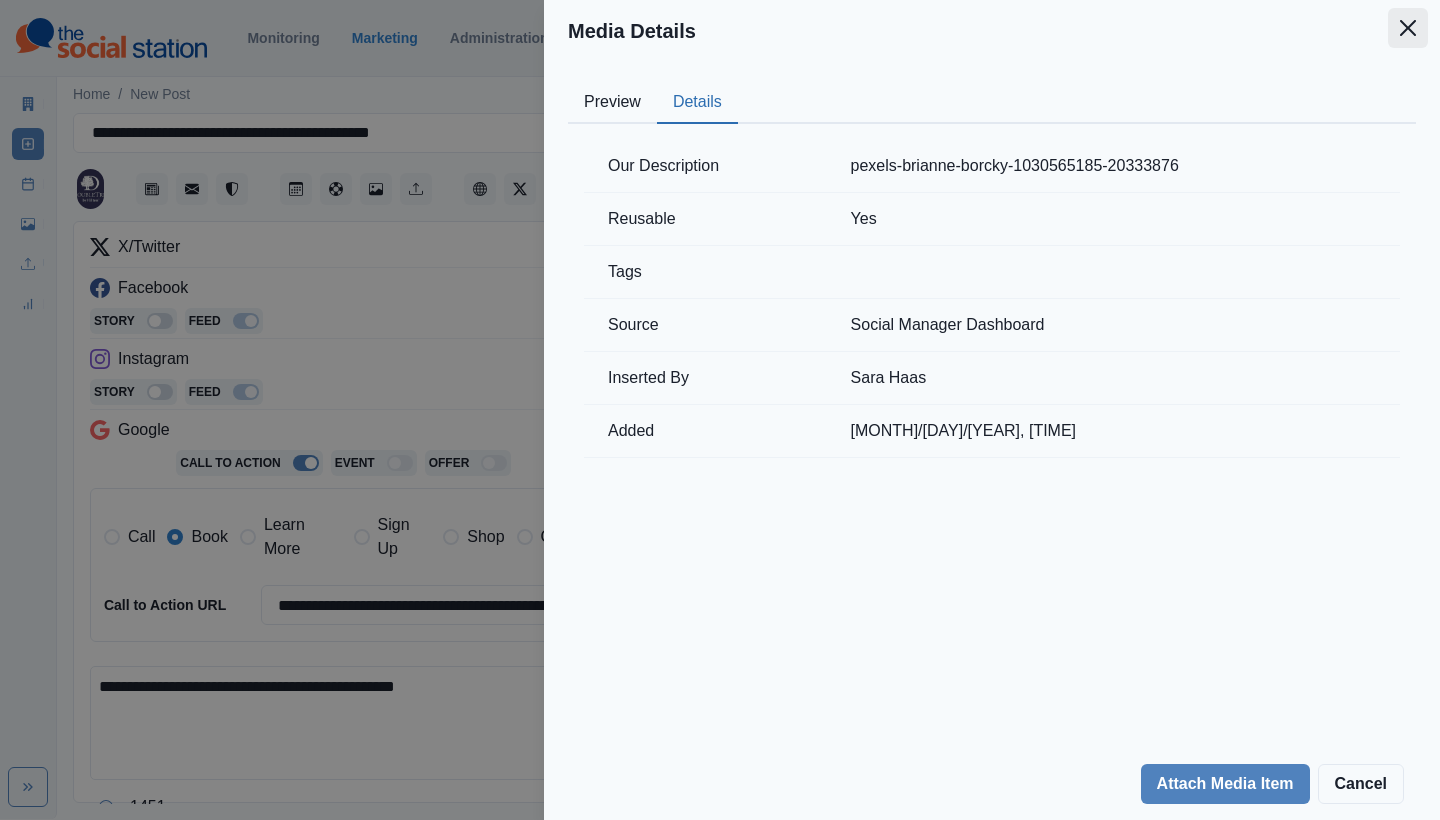 click at bounding box center [1408, 28] 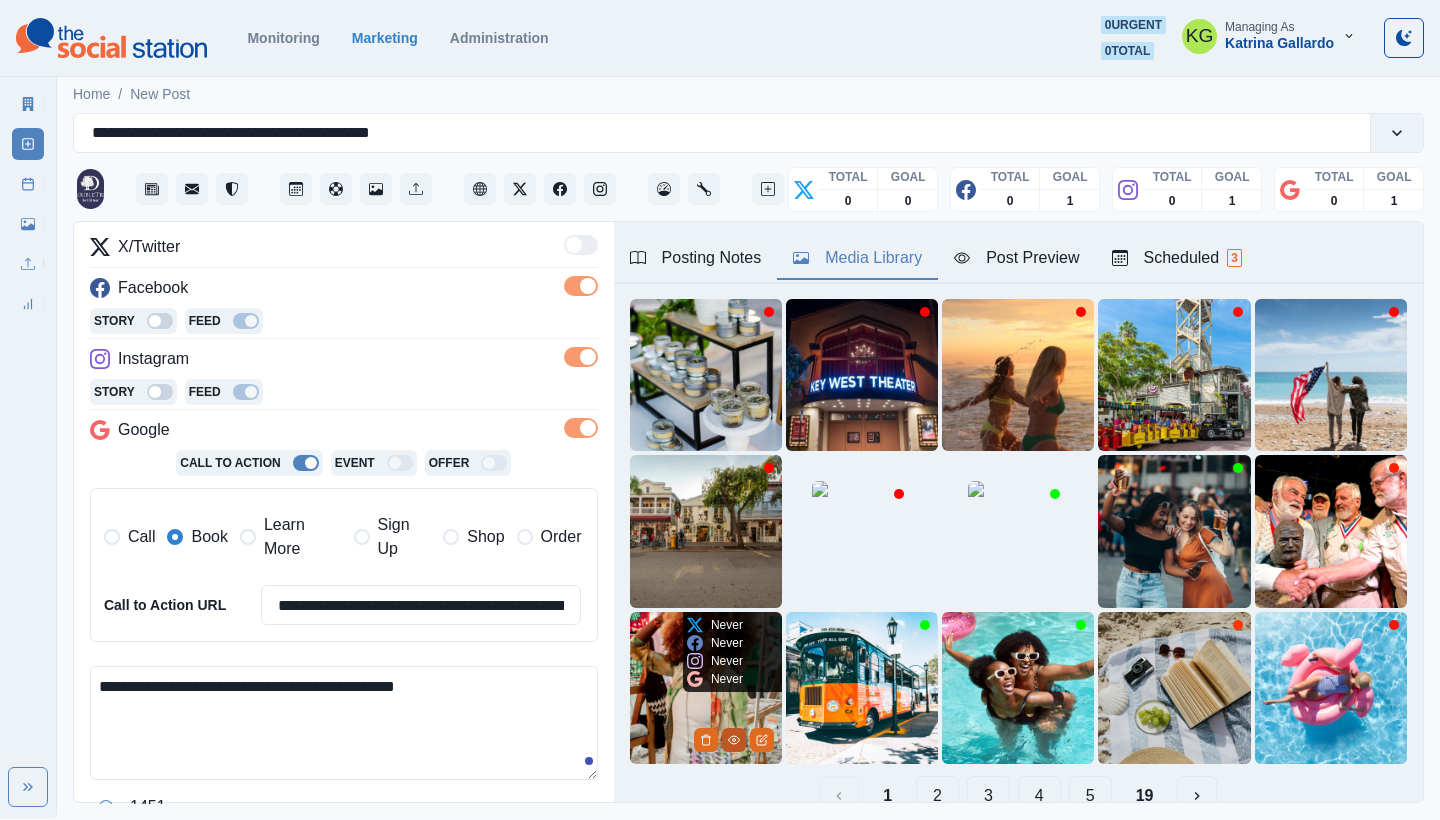 click 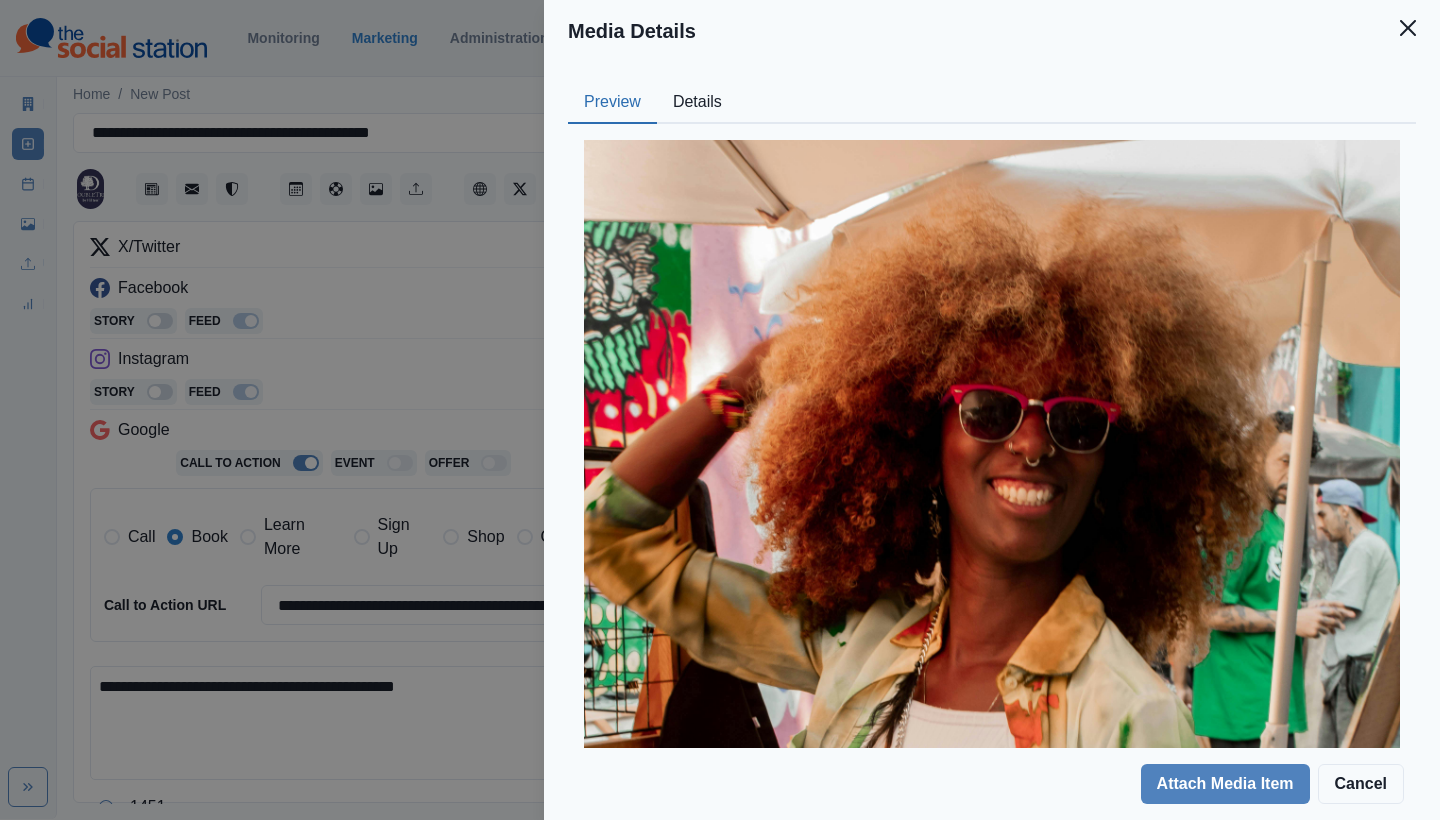 click on "Details" at bounding box center [697, 103] 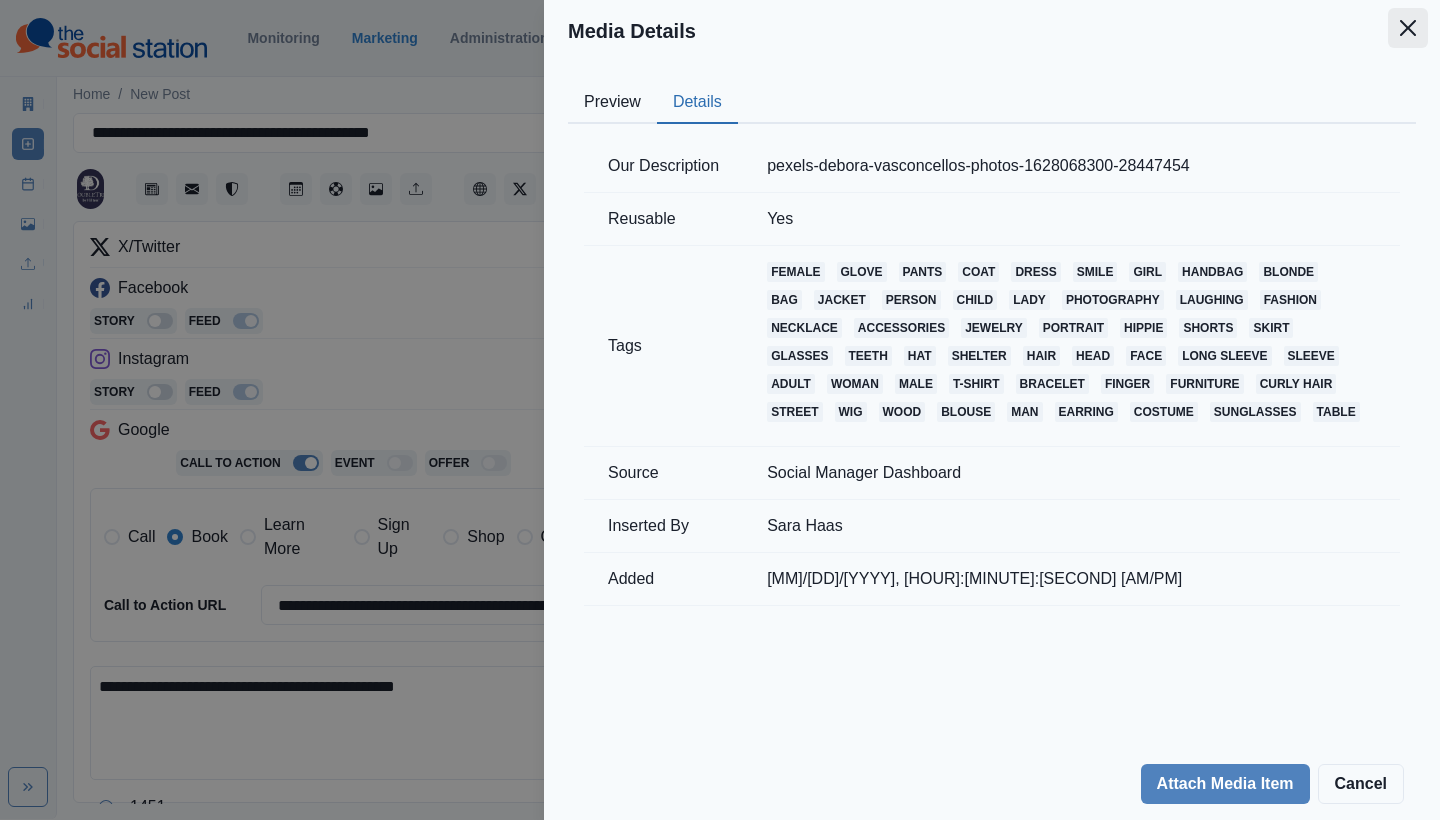 click 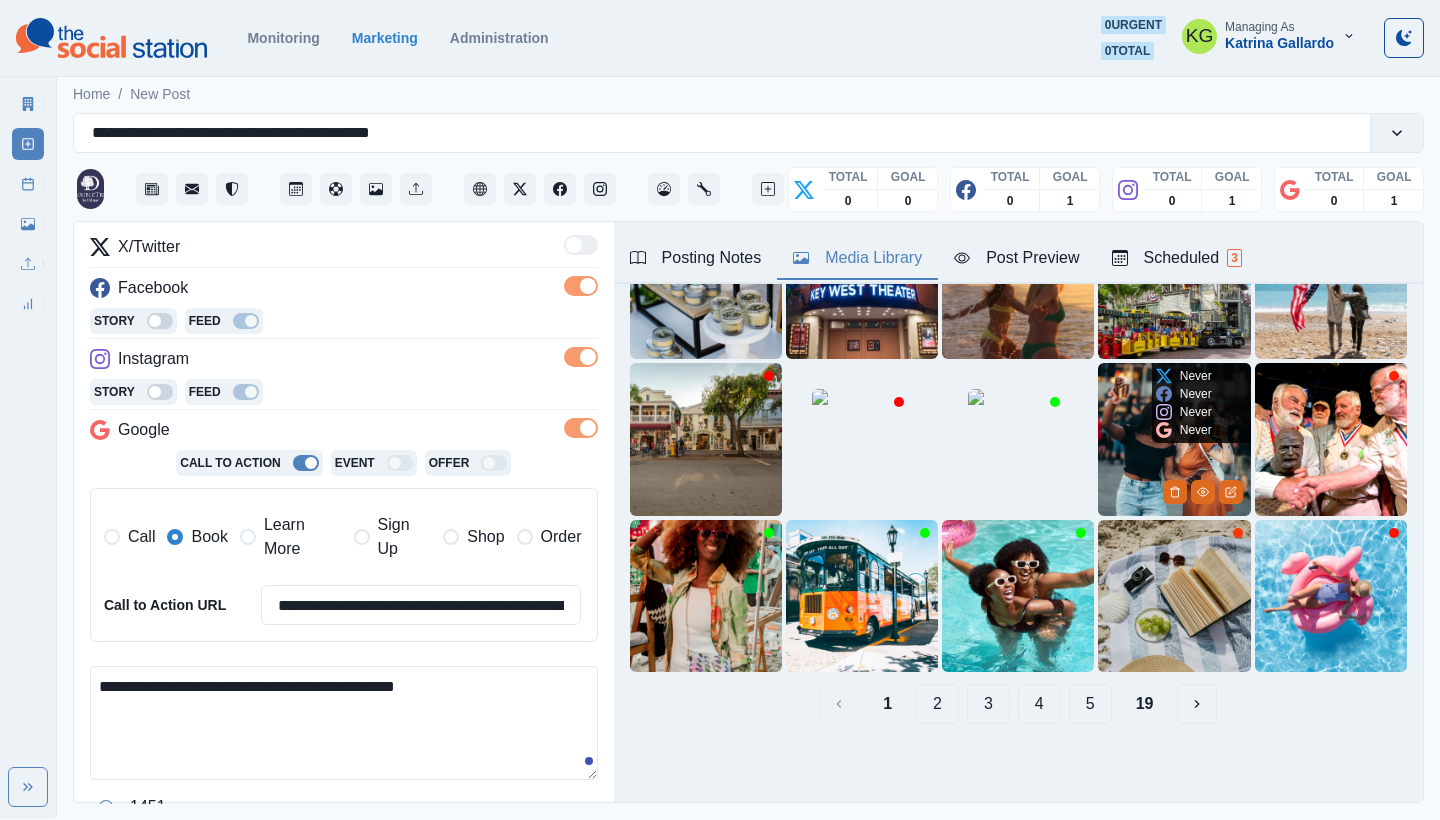 scroll, scrollTop: 189, scrollLeft: 0, axis: vertical 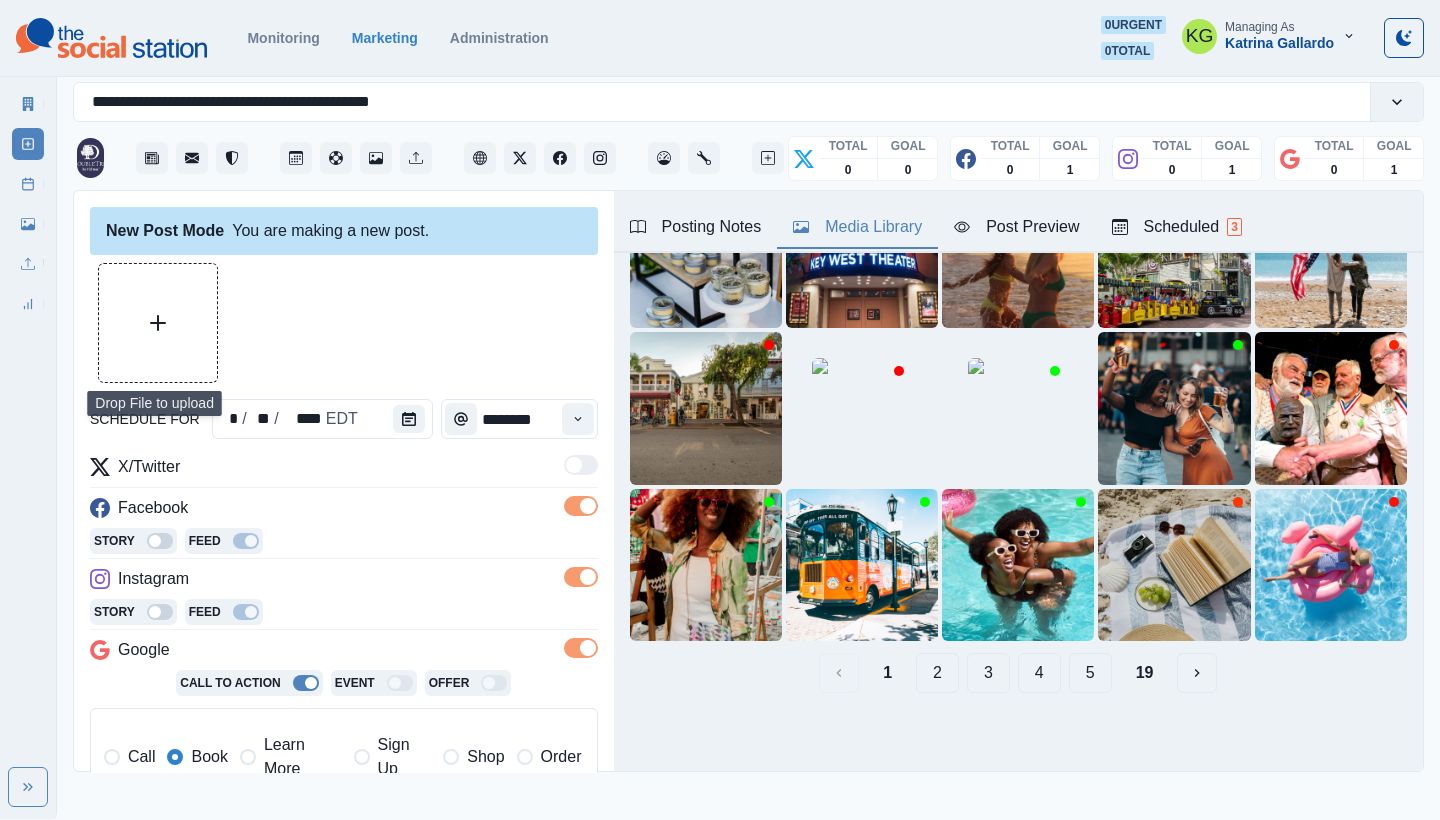 click at bounding box center [158, 323] 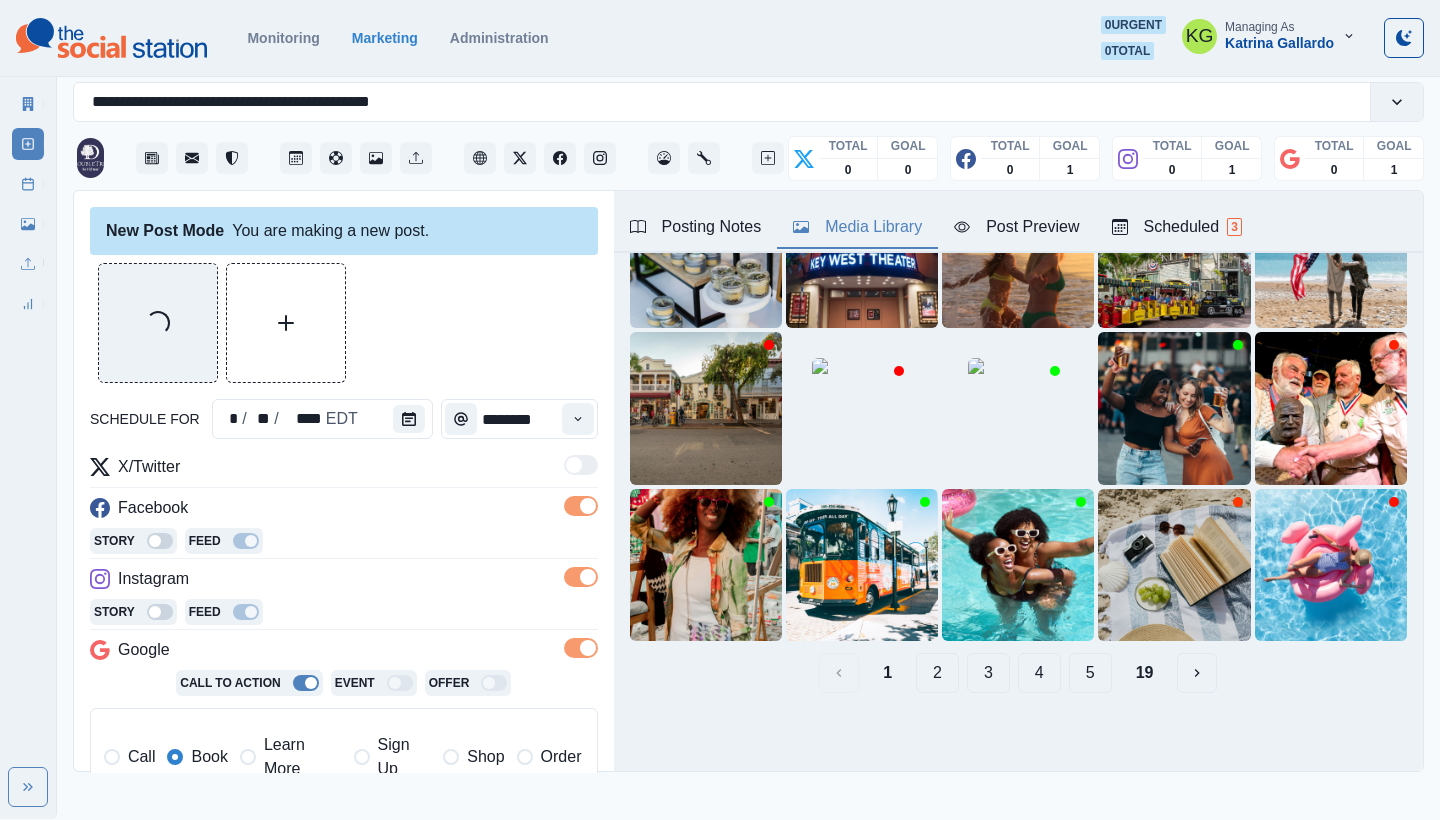 scroll, scrollTop: 281, scrollLeft: 0, axis: vertical 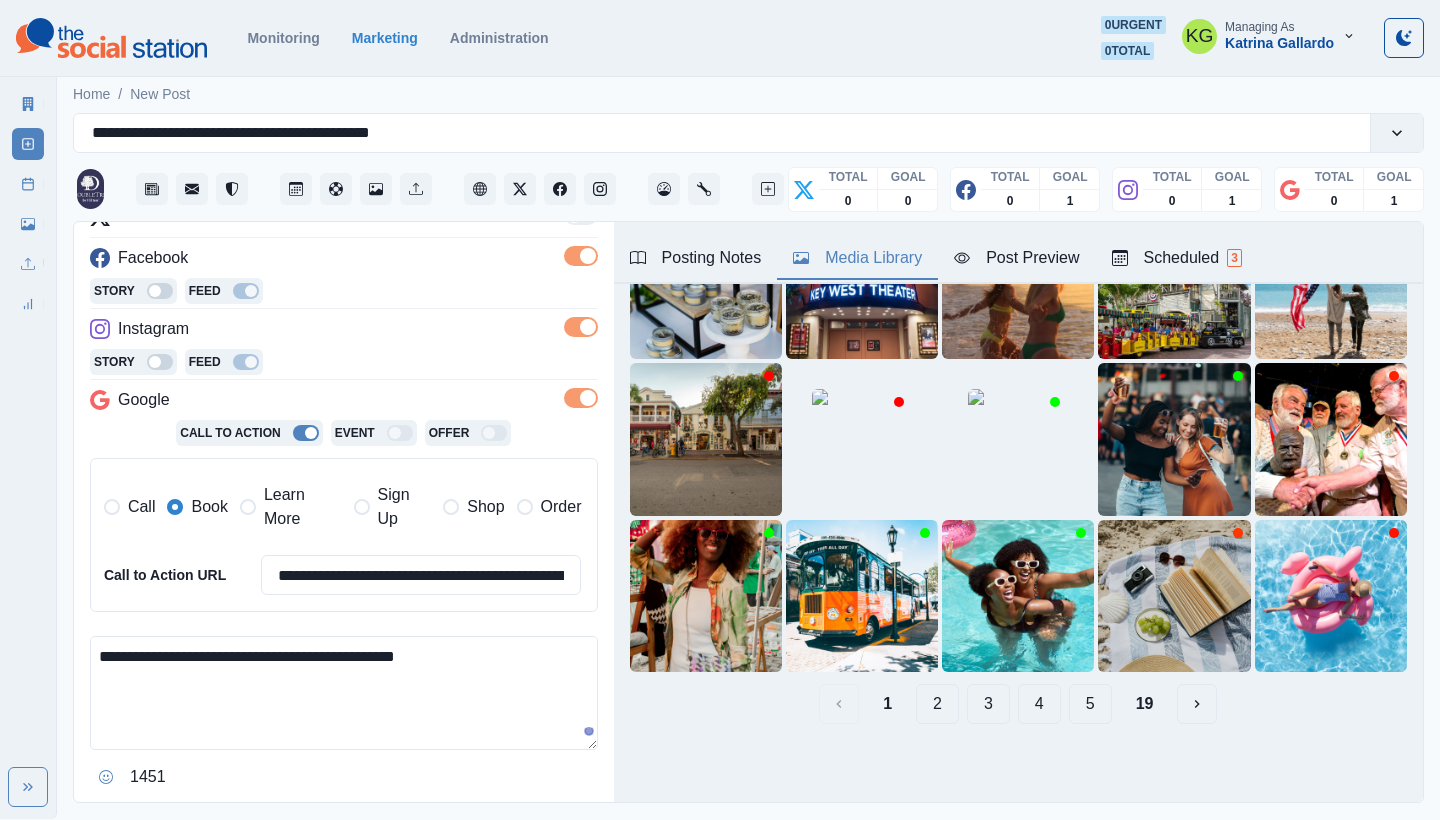 click on "**********" at bounding box center (344, 693) 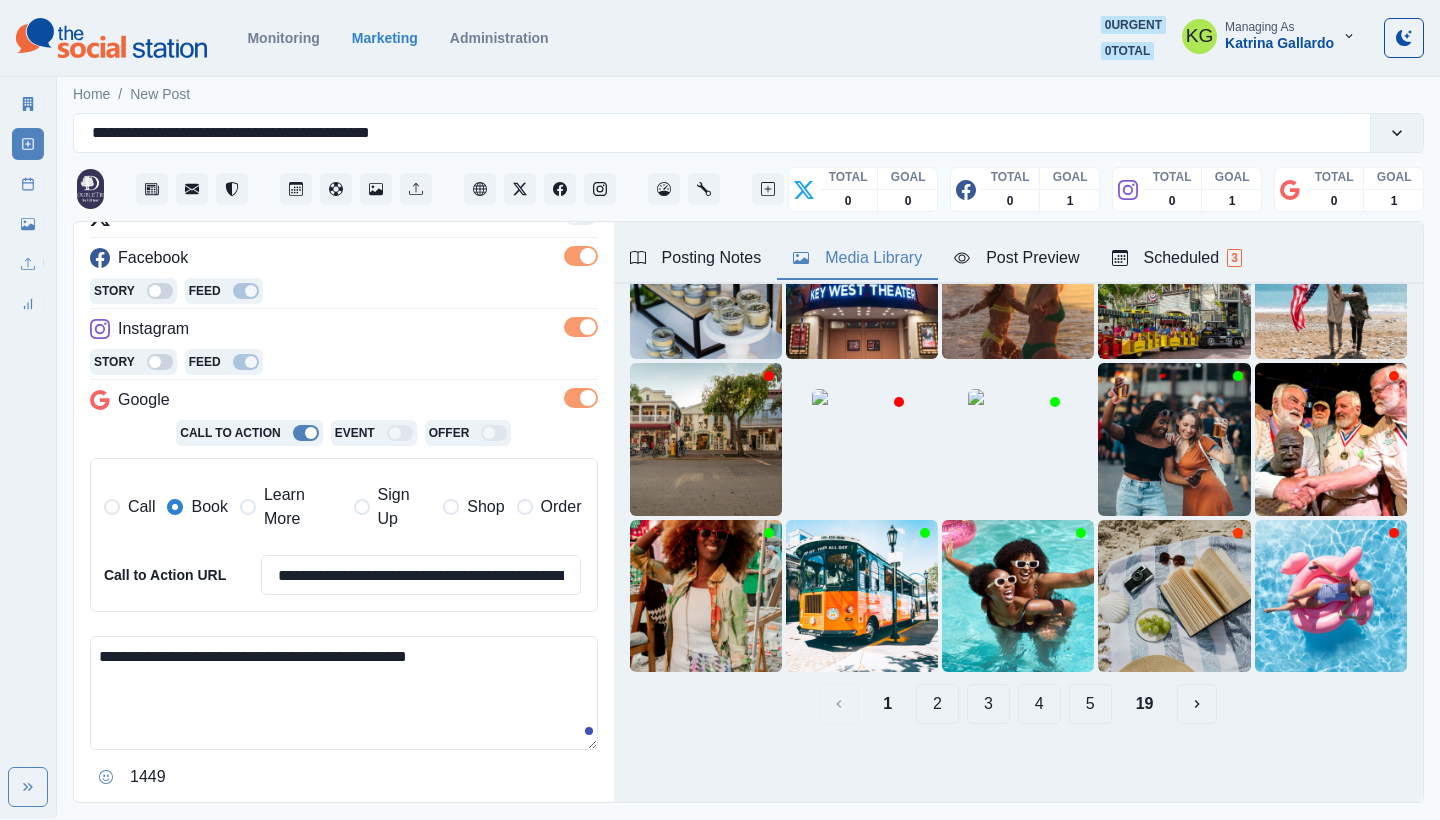 click 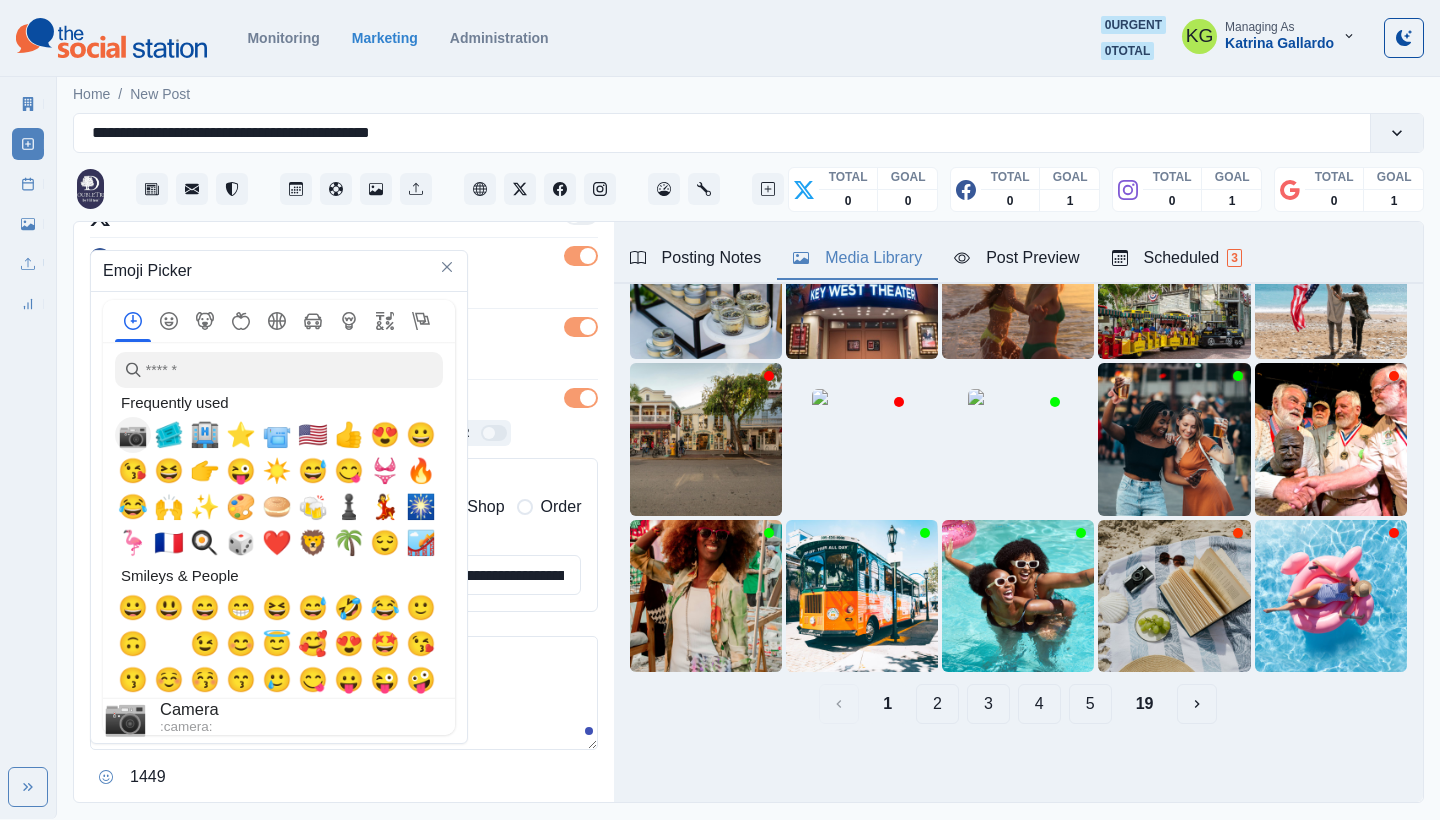 click on "📷" at bounding box center [133, 435] 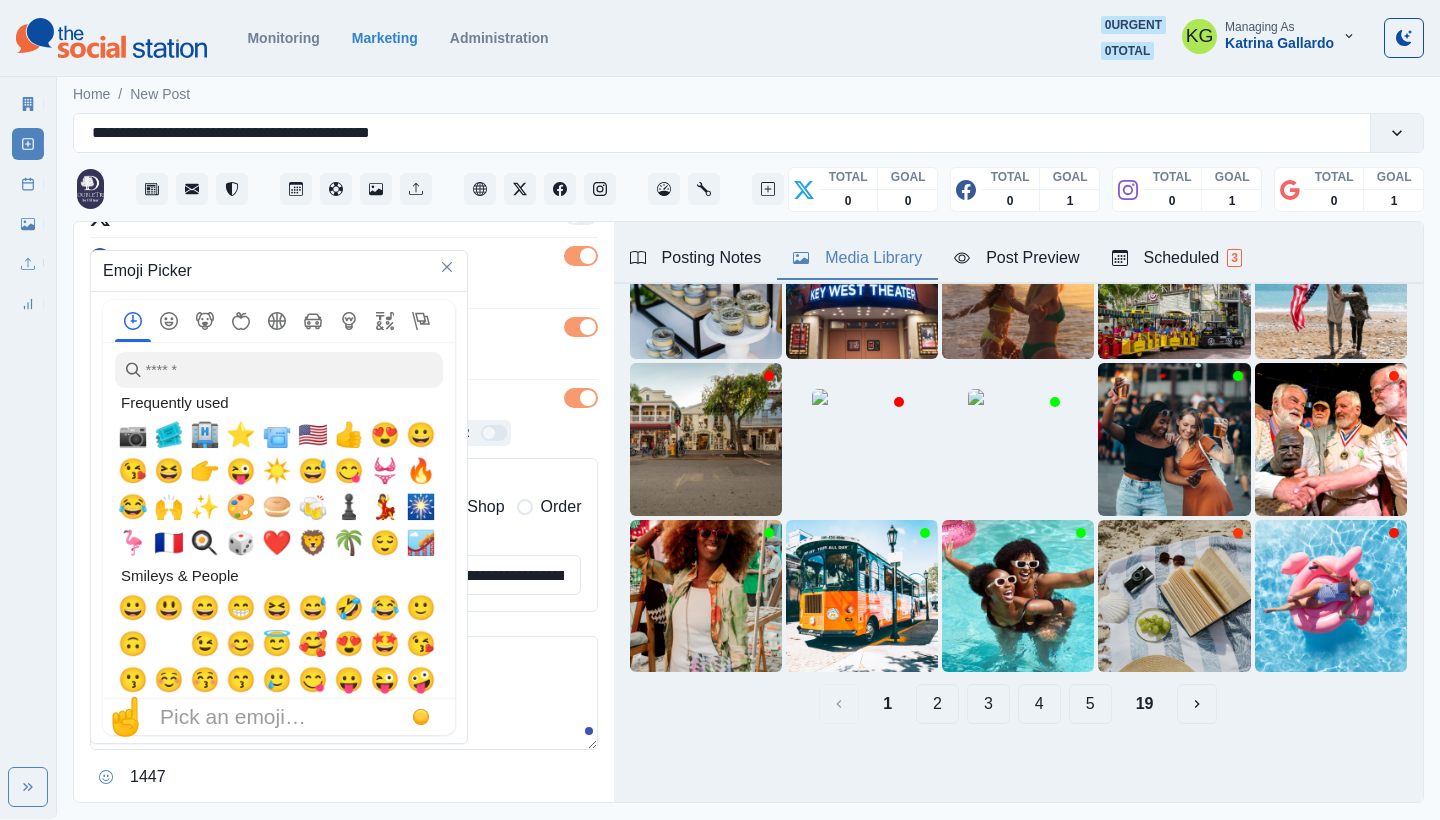 click on "**********" at bounding box center [344, 693] 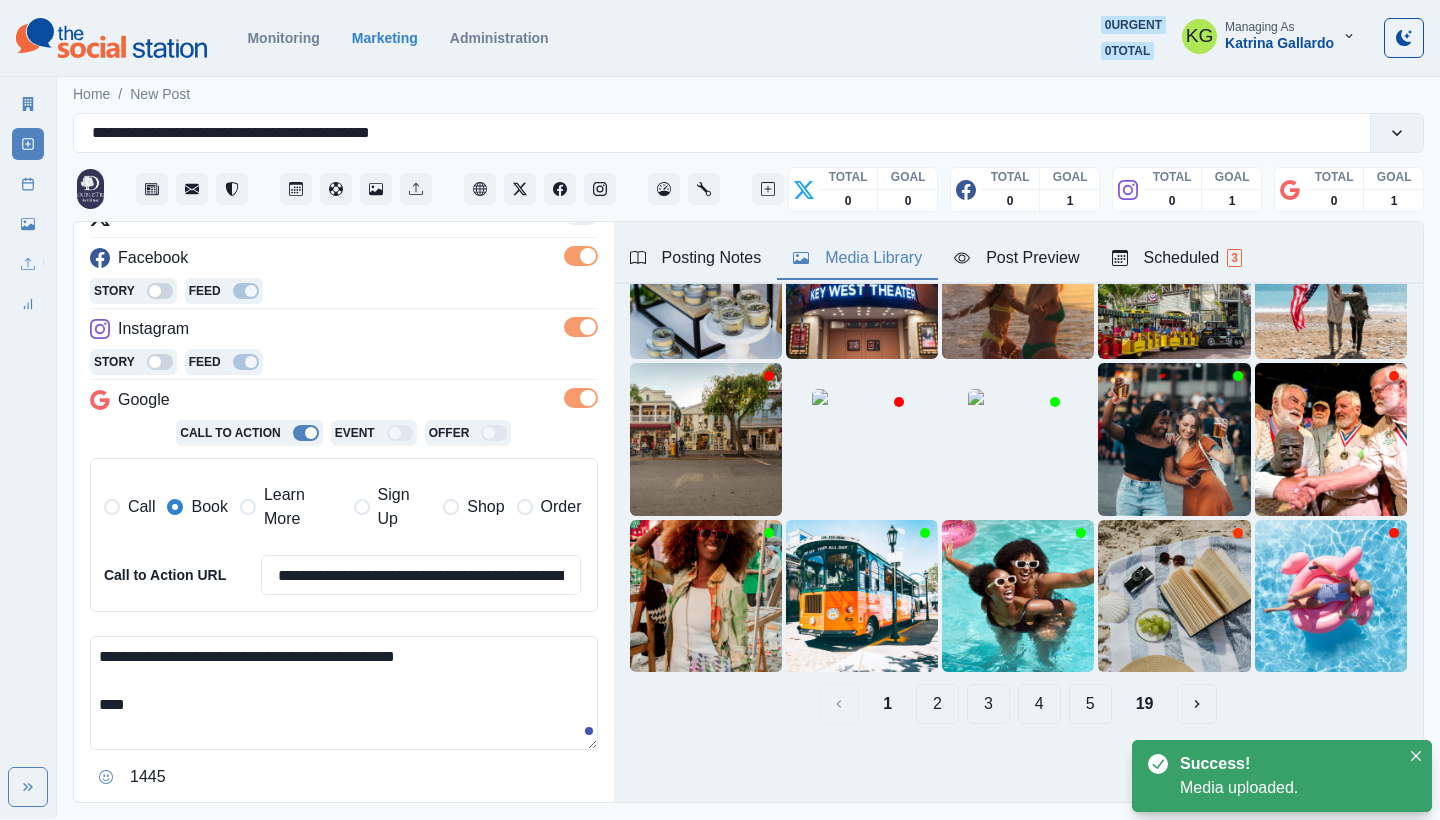 paste on "**********" 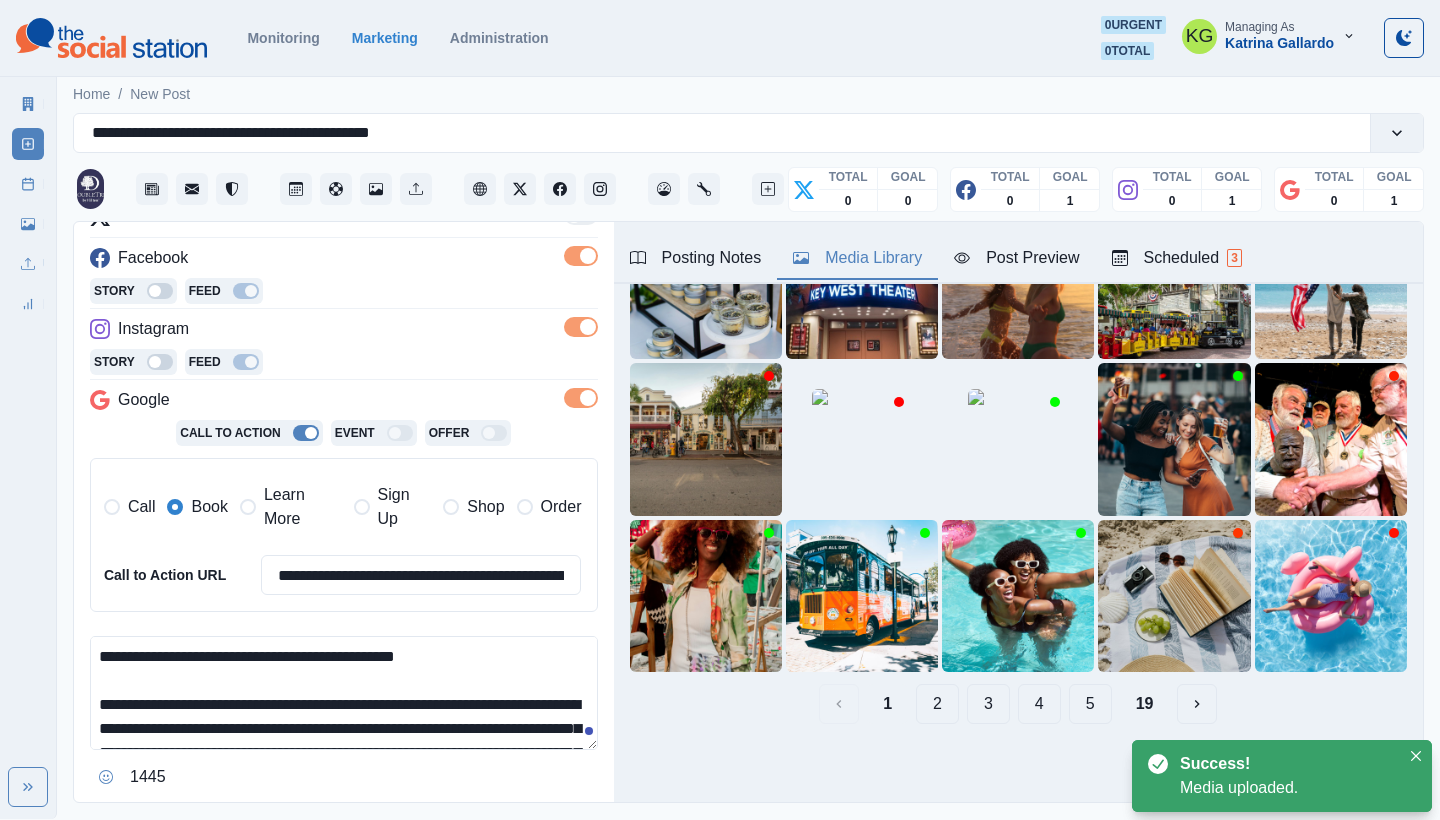 scroll, scrollTop: 144, scrollLeft: 0, axis: vertical 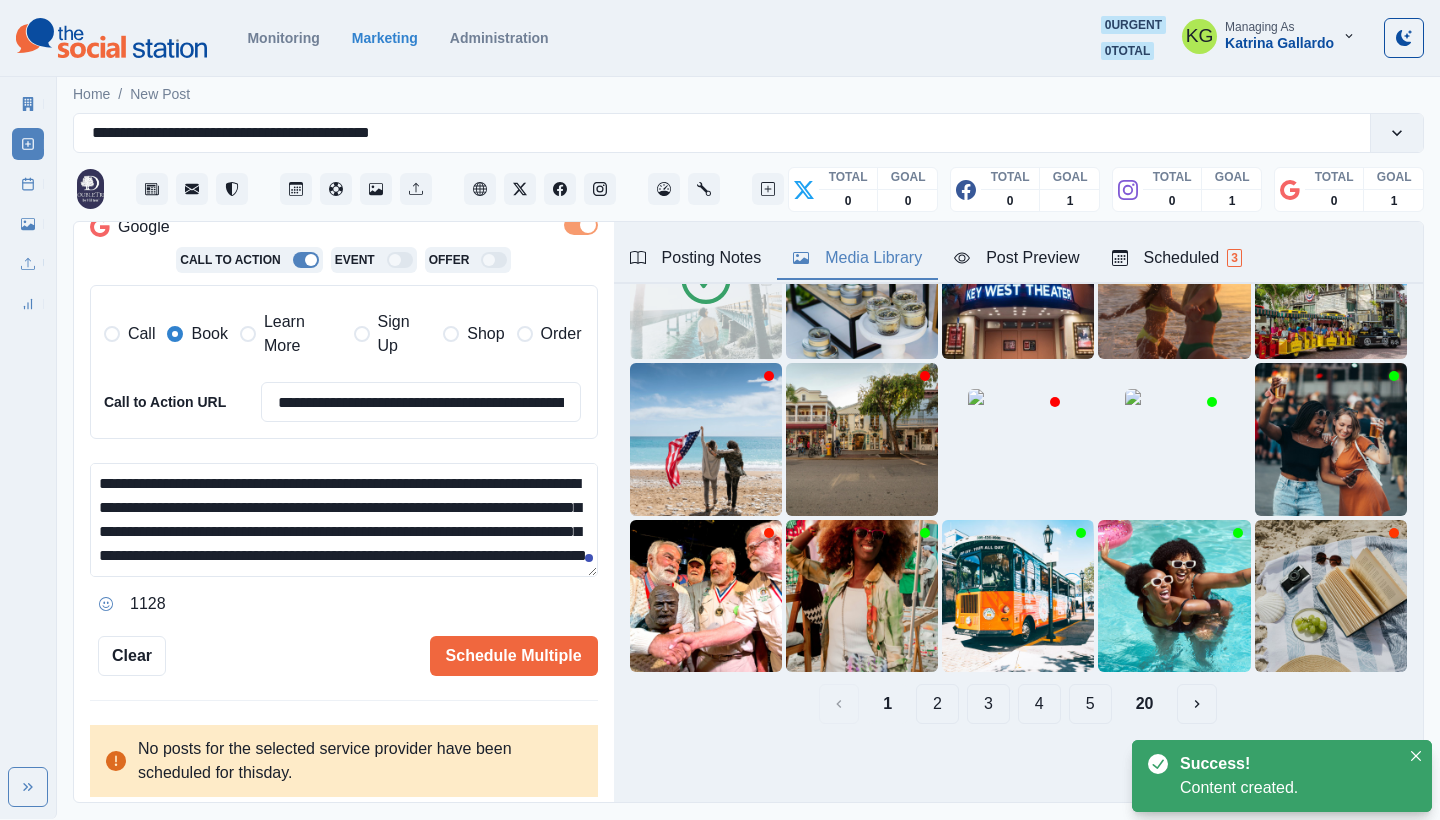 drag, startPoint x: 182, startPoint y: 508, endPoint x: 129, endPoint y: 466, distance: 67.62396 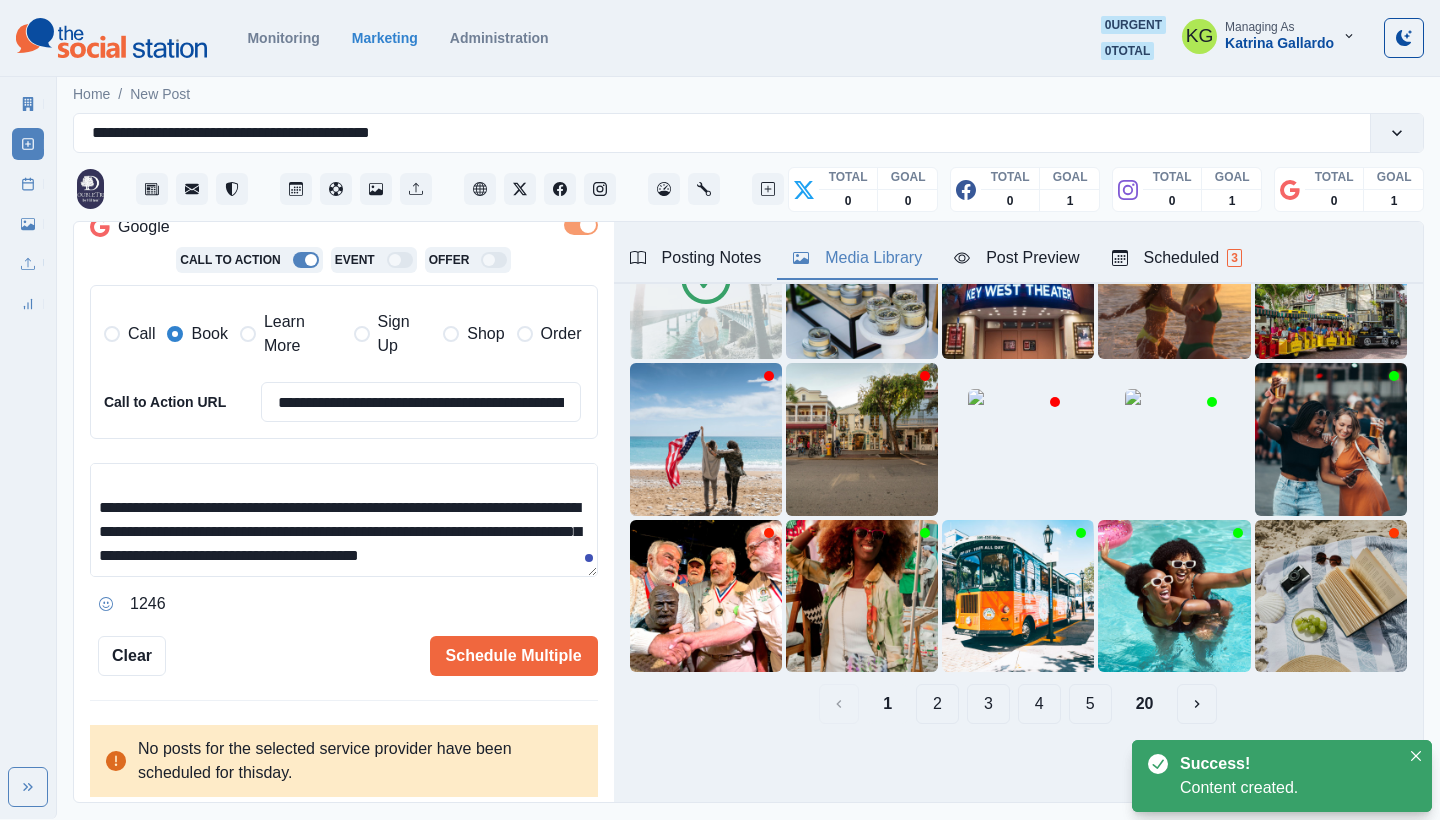 scroll, scrollTop: 53, scrollLeft: 0, axis: vertical 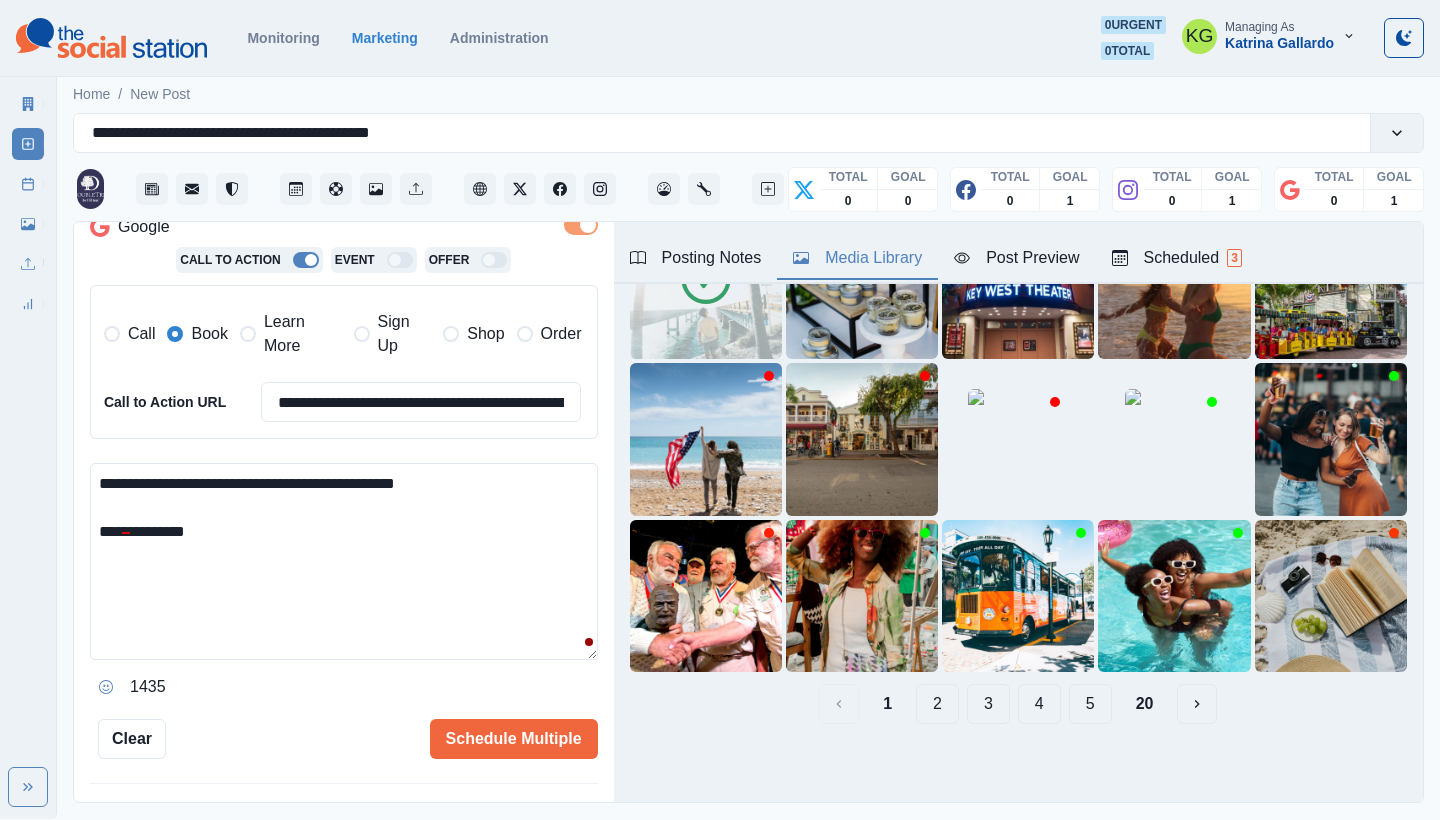 click on "**********" at bounding box center [344, 561] 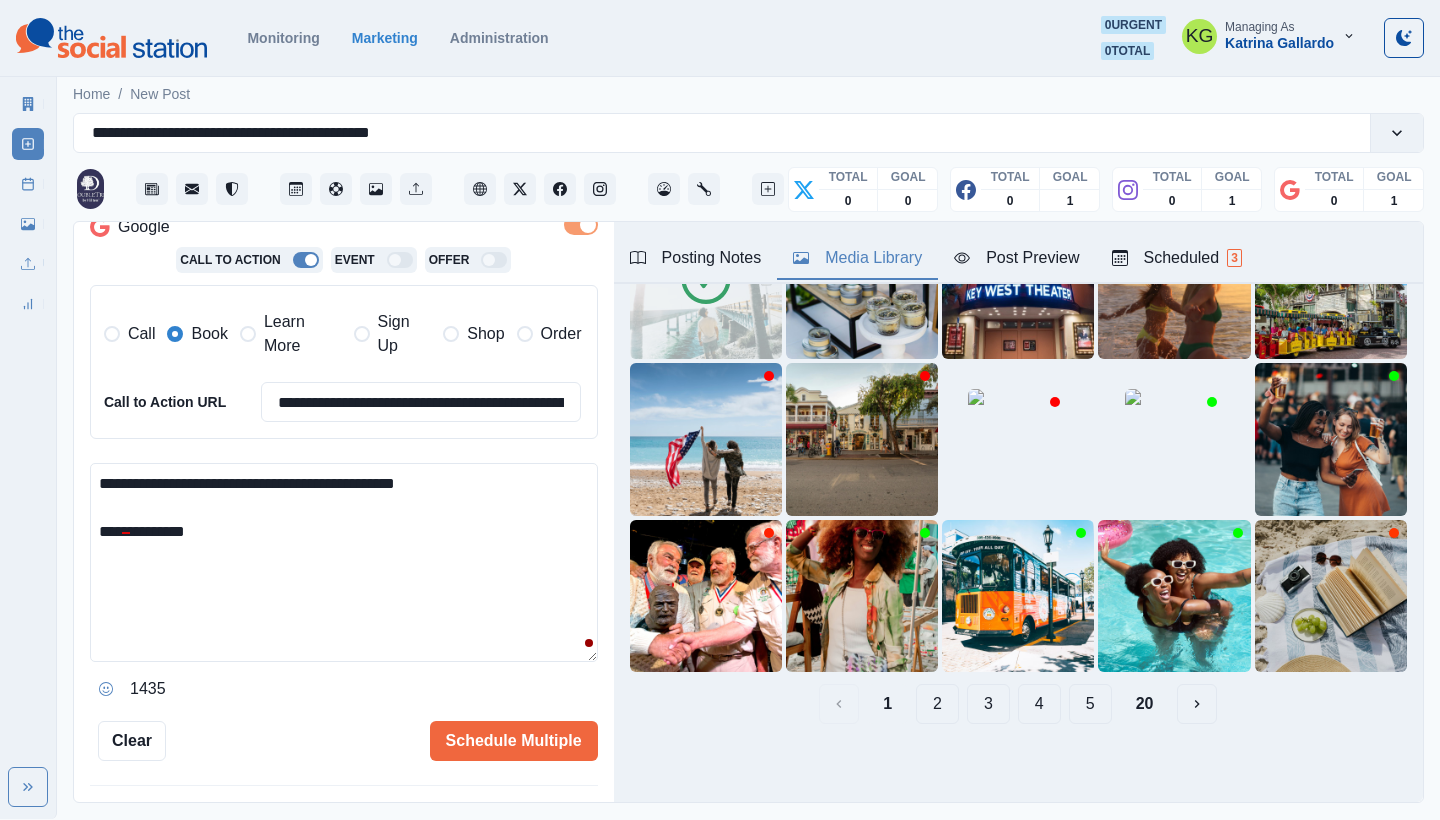 click on "**********" at bounding box center (344, 562) 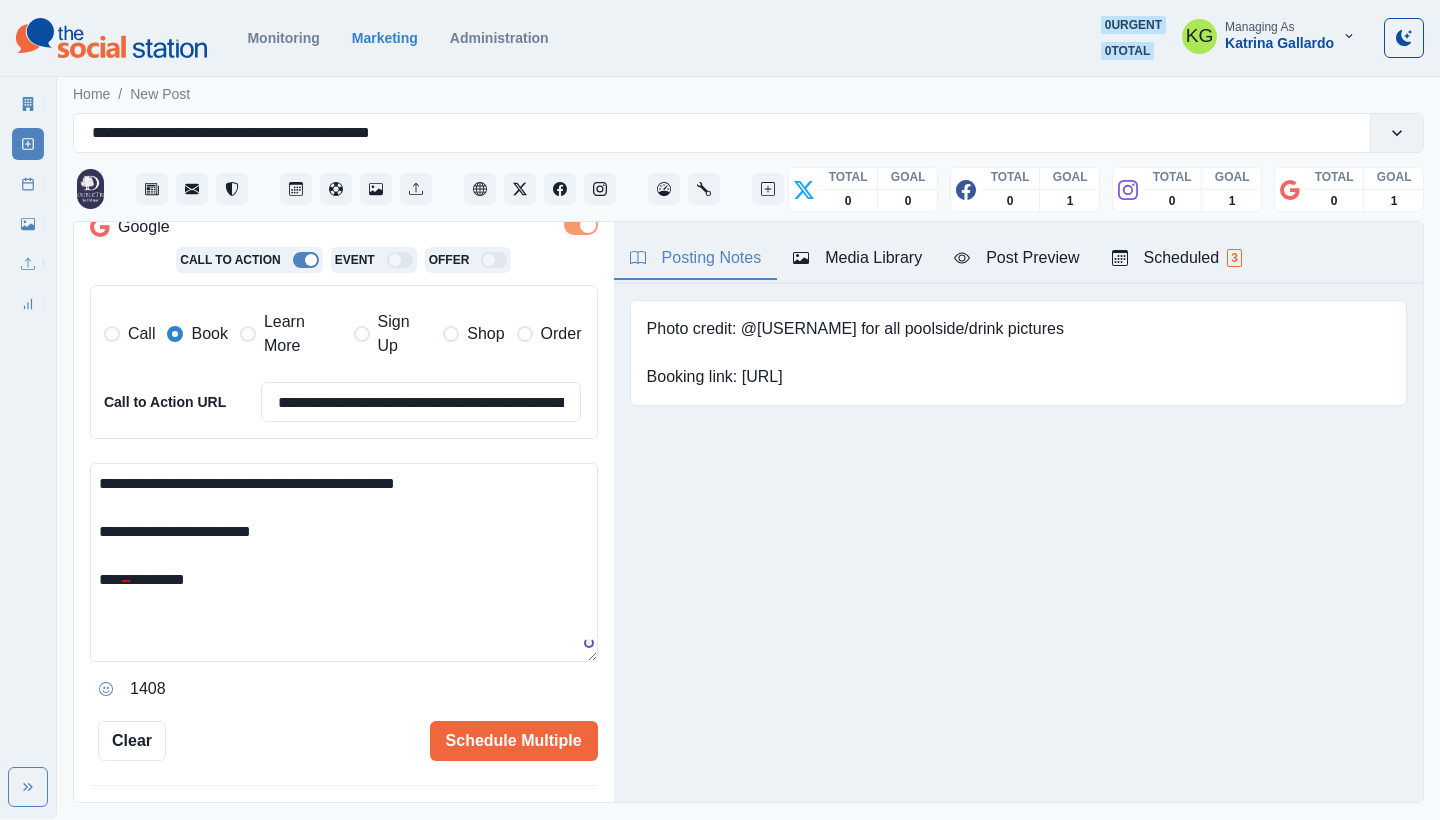 click on "Posting Notes Media Library Post Preview Scheduled 3 Photo credit: @maryushka for all poolside/drink pictures
Booking link: www.bit.ly/3TBLuRu Upload Type Any Image Video Source Any Upload Social Manager Found: Instagram Found: Google Customer Photo Found: TripAdvisor Review Found: Yelp Review Reusable Any Yes No Description Any Missing Description Duplicates Any Show Duplicated Media Last Scheduled Any Over A Month Ago Over 3 Months Ago Over 6 Months Ago Never Scheduled Sort Newest Media Oldest Media Most Recently Scheduled Least Recently Scheduled 1 2 3 4 5 20 Doubletree by Hilton Grand Key Resort September 16, 2025 at 12:30 PM POV: you’re about to make the best memories. 📸🌴
Plan your getaway now at
📷: Slava Jamm Like Comment Share doubletreeresortkeywest September 16, 2025 at 12:30 PM 2,238 likes DoubleTree by Hilton Grand Key Resort-Key West POV: you’re about to make the best memories. 📸🌴
Plan your getaway now at
📷: Slava Jamm DoubleTree by Hilton Grand Key Resort-Key West * /" at bounding box center (1018, 322) 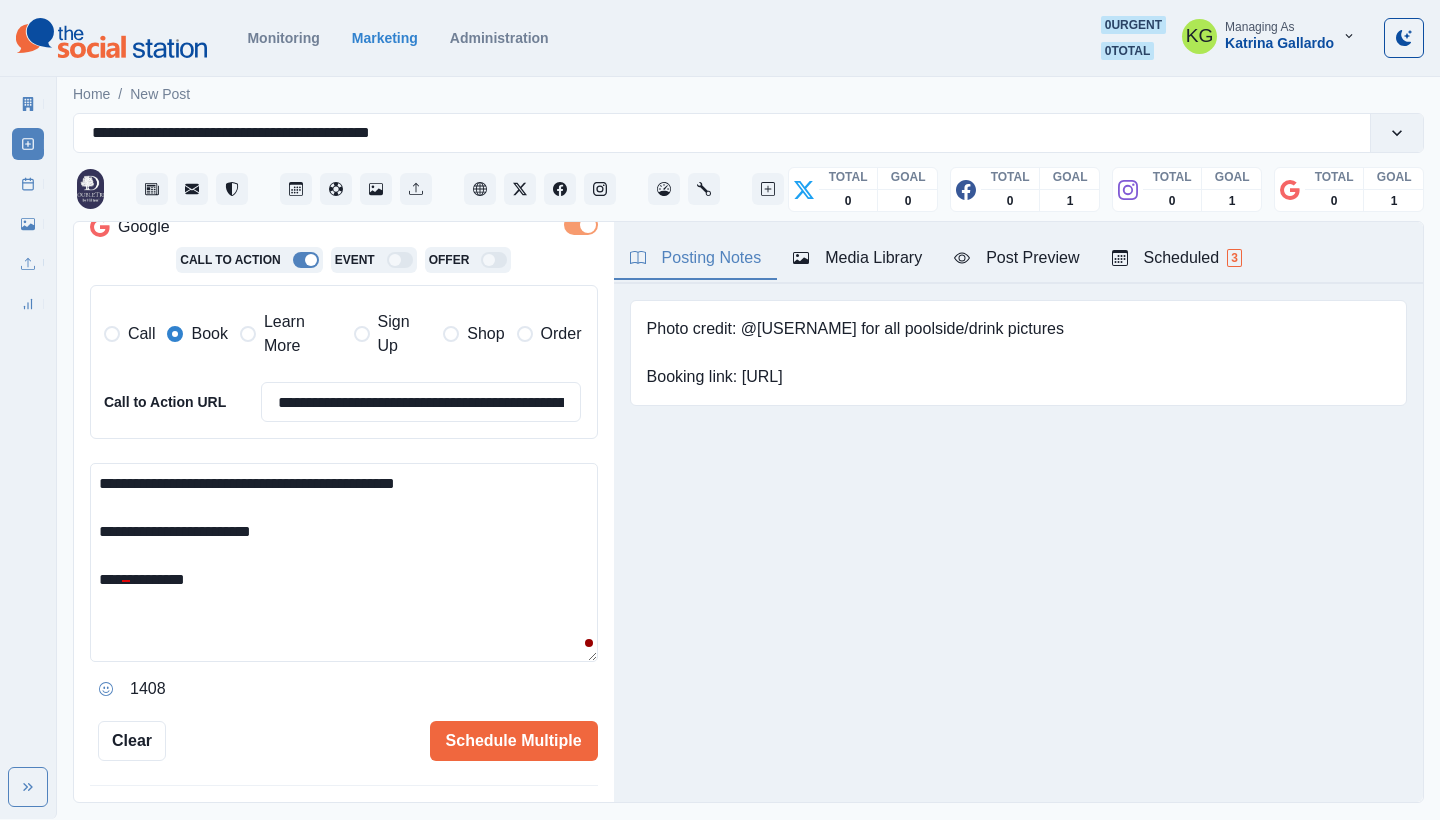 scroll, scrollTop: -4, scrollLeft: 0, axis: vertical 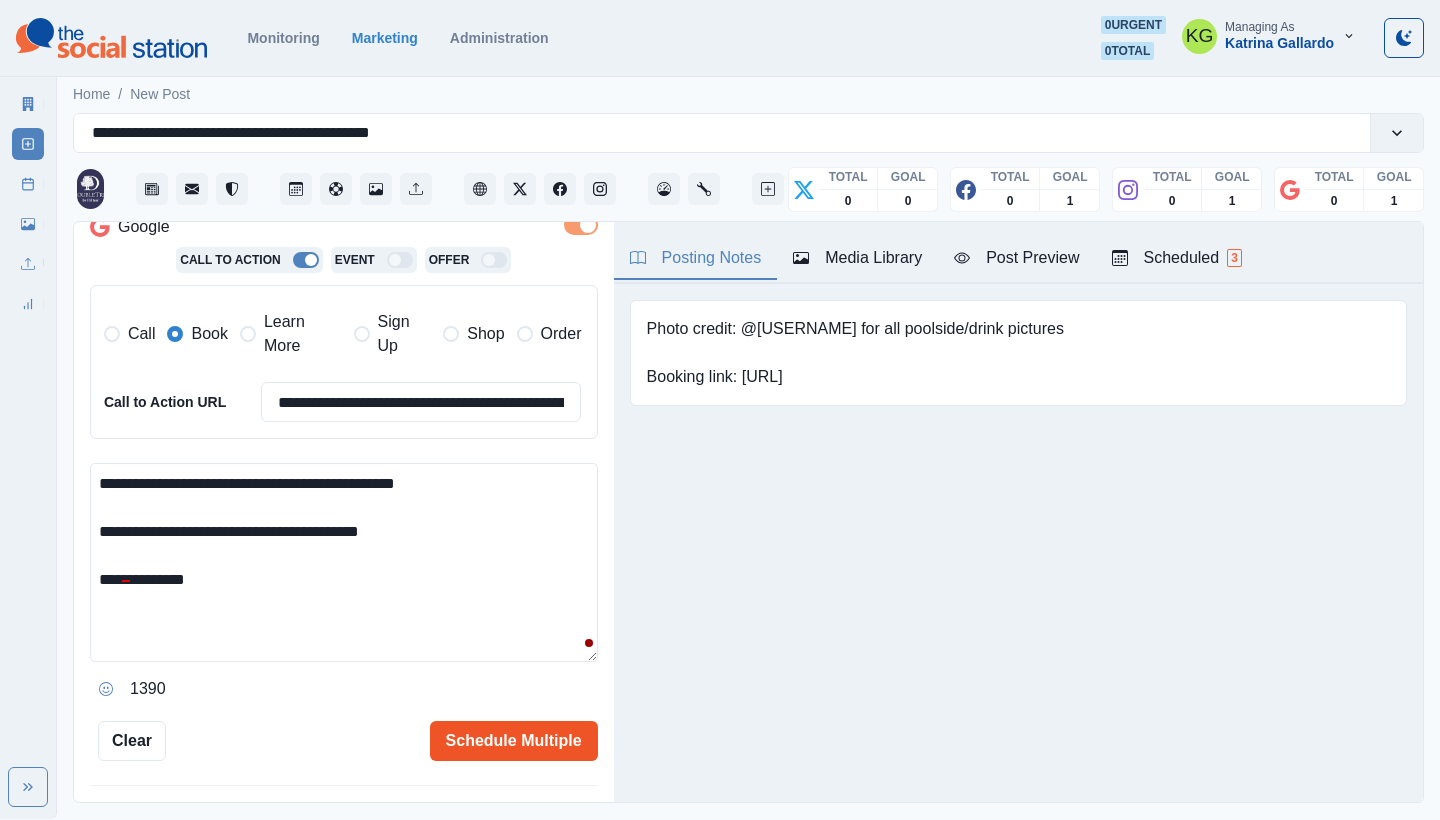 type on "**********" 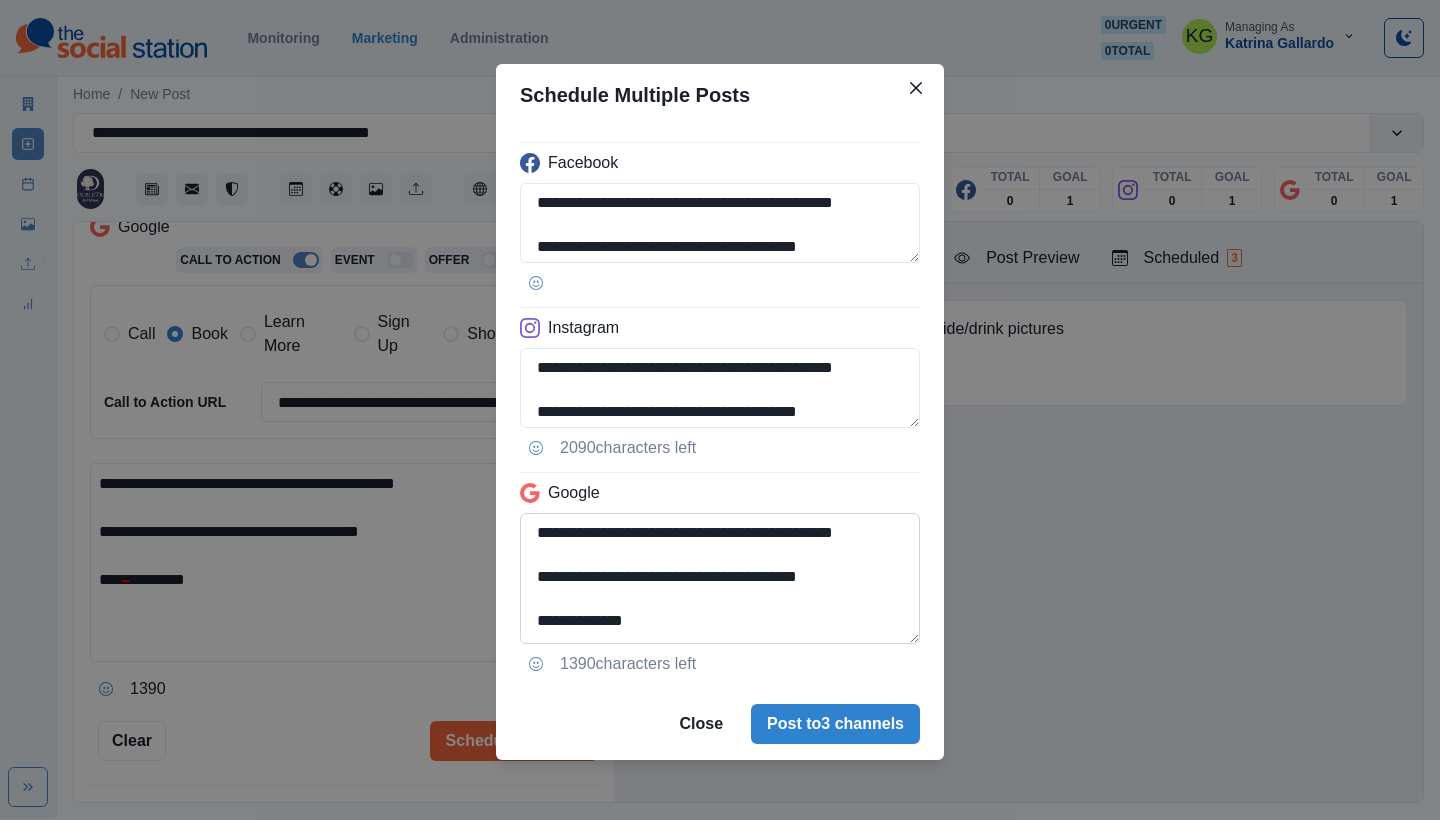 click on "**********" at bounding box center (720, 578) 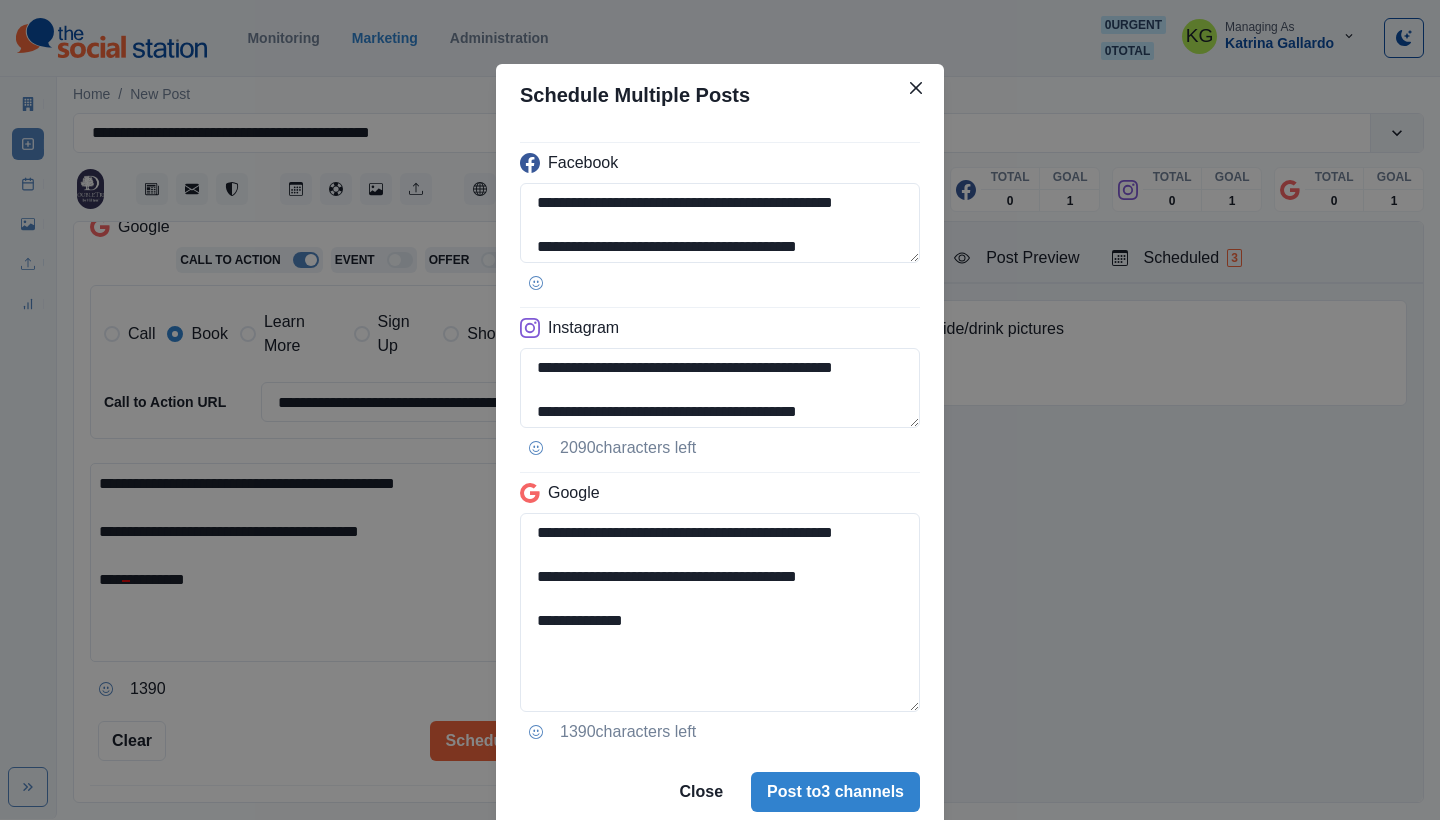 drag, startPoint x: 902, startPoint y: 607, endPoint x: 413, endPoint y: 600, distance: 489.0501 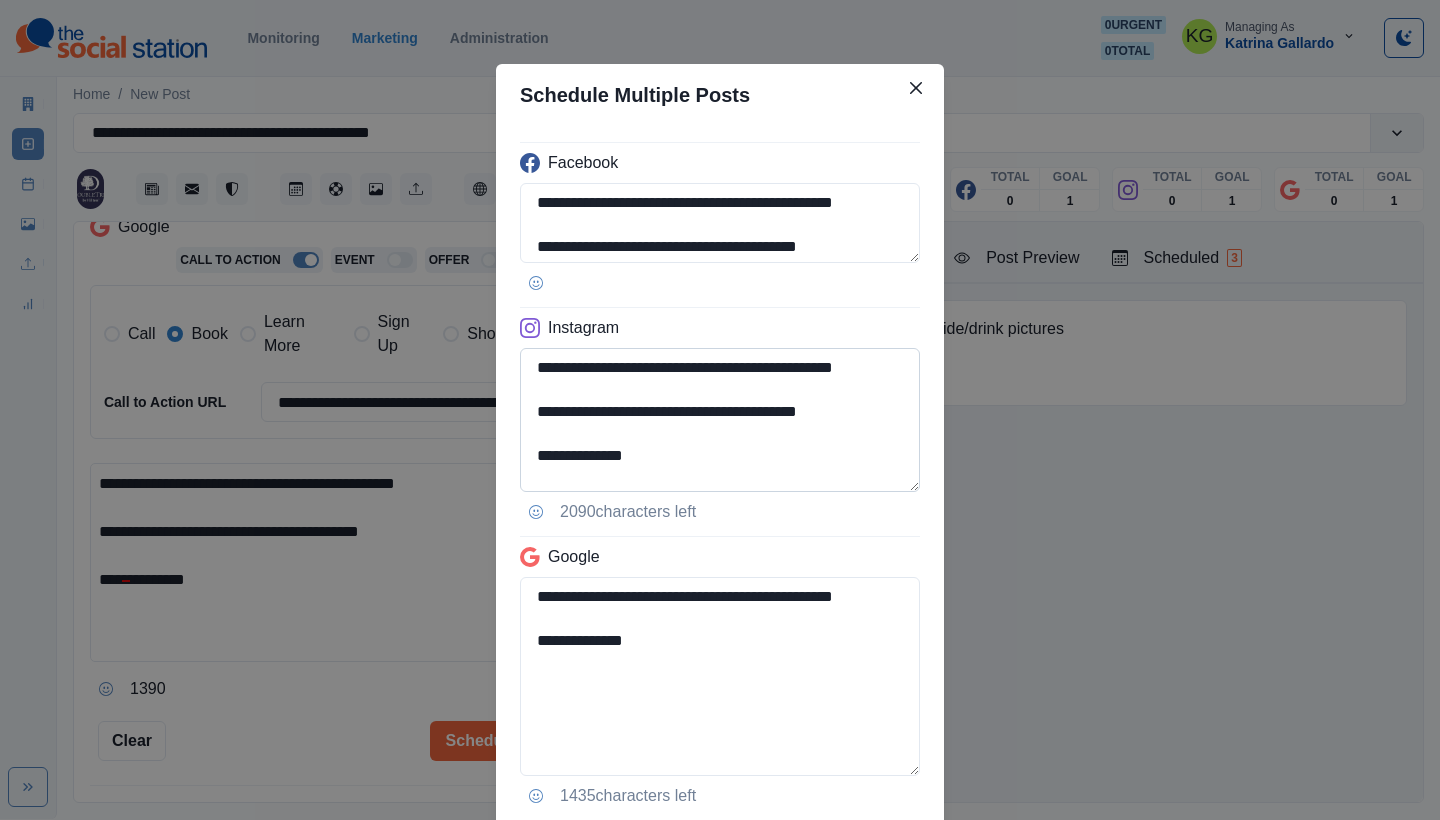 click on "**********" at bounding box center [720, 420] 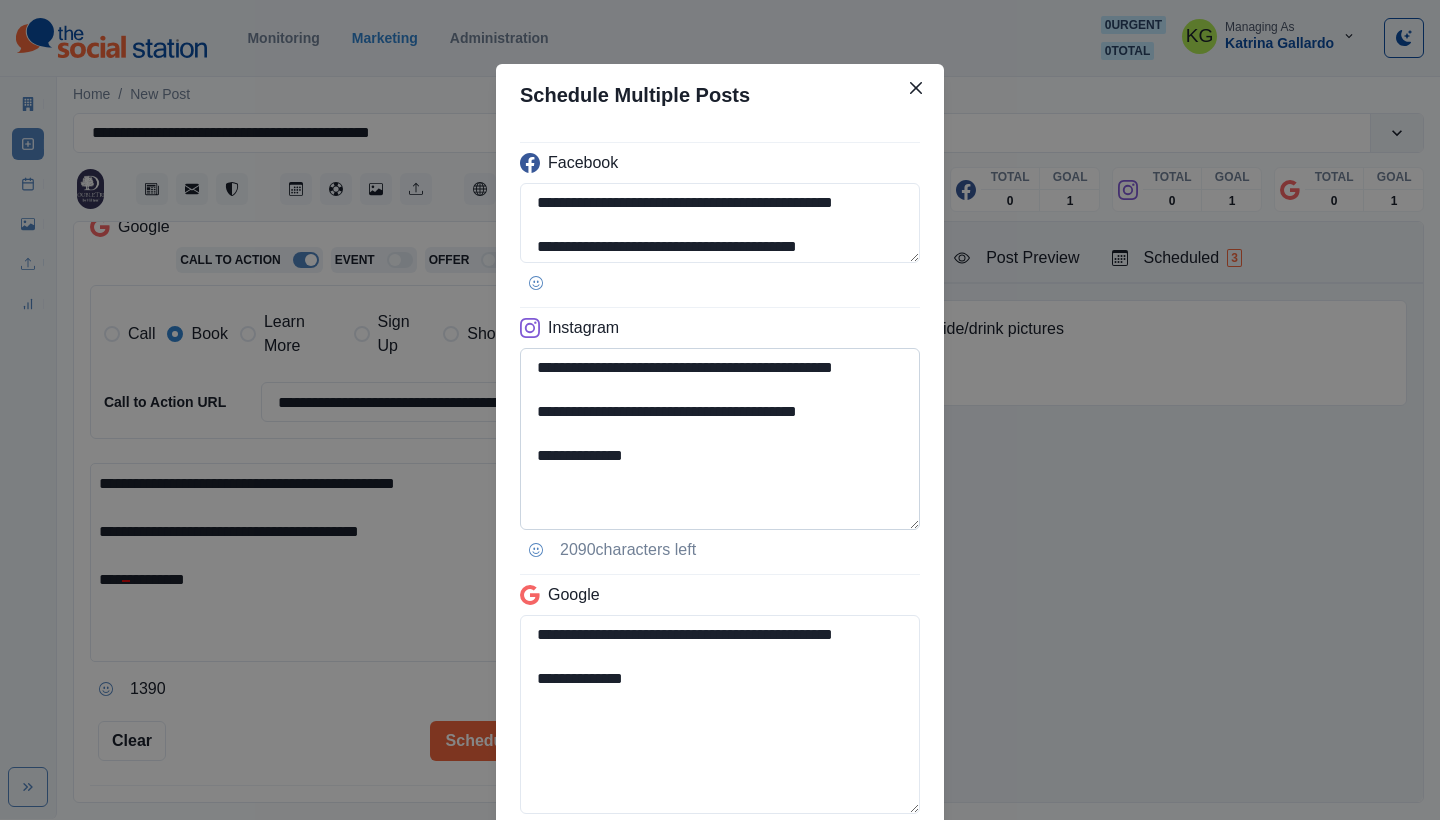 type on "**********" 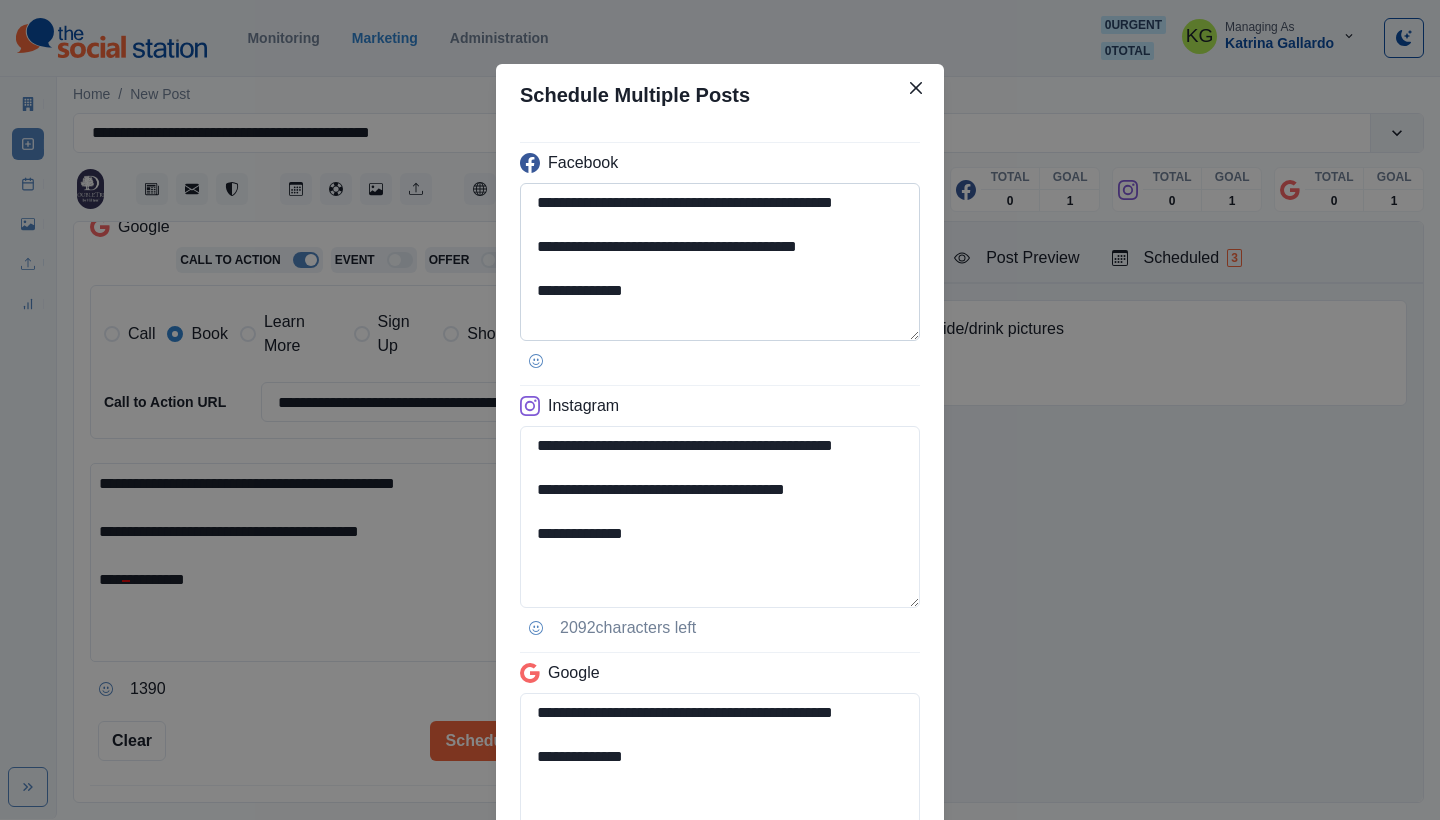 click on "**********" at bounding box center [720, 262] 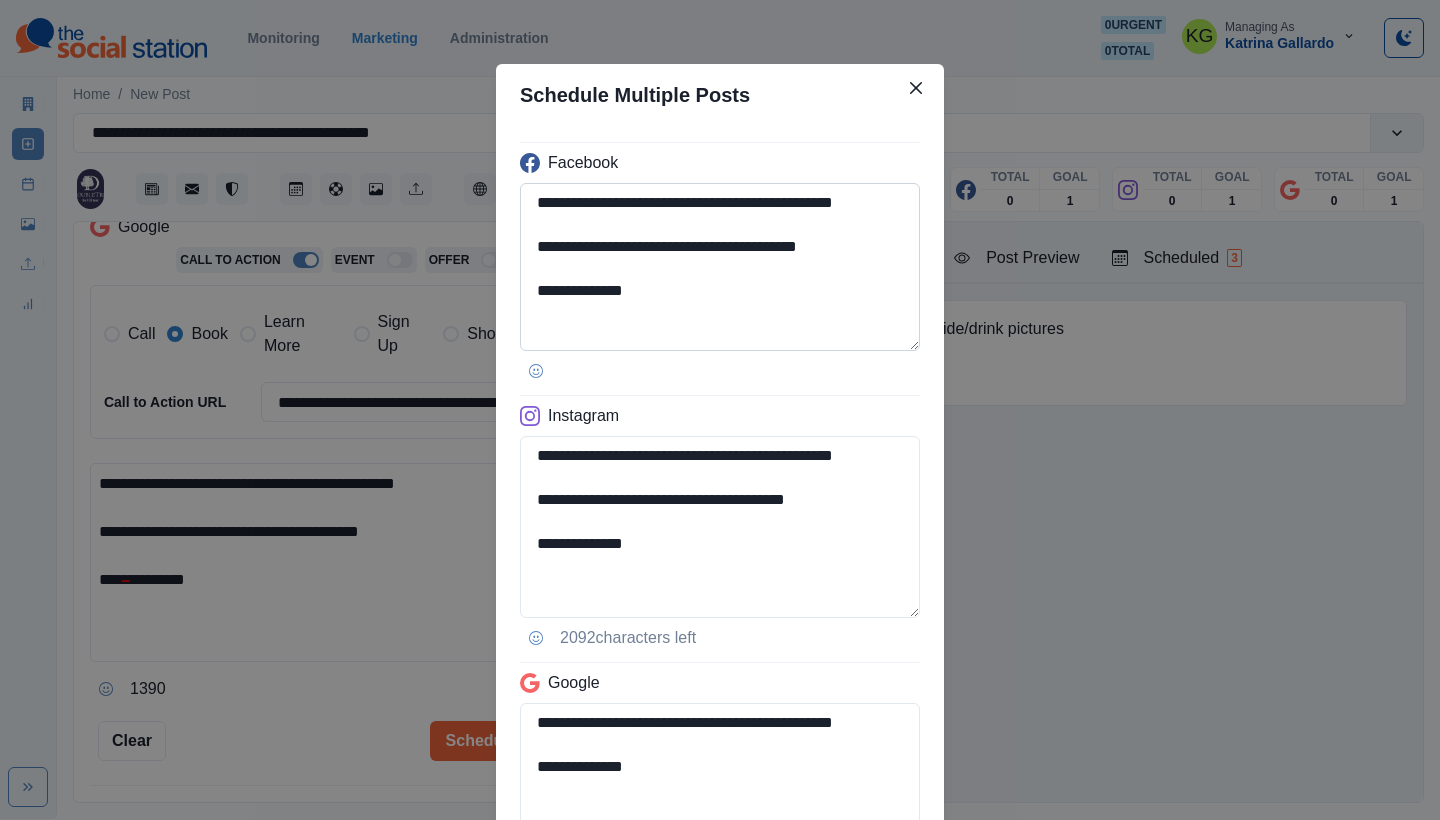 scroll, scrollTop: 262, scrollLeft: 0, axis: vertical 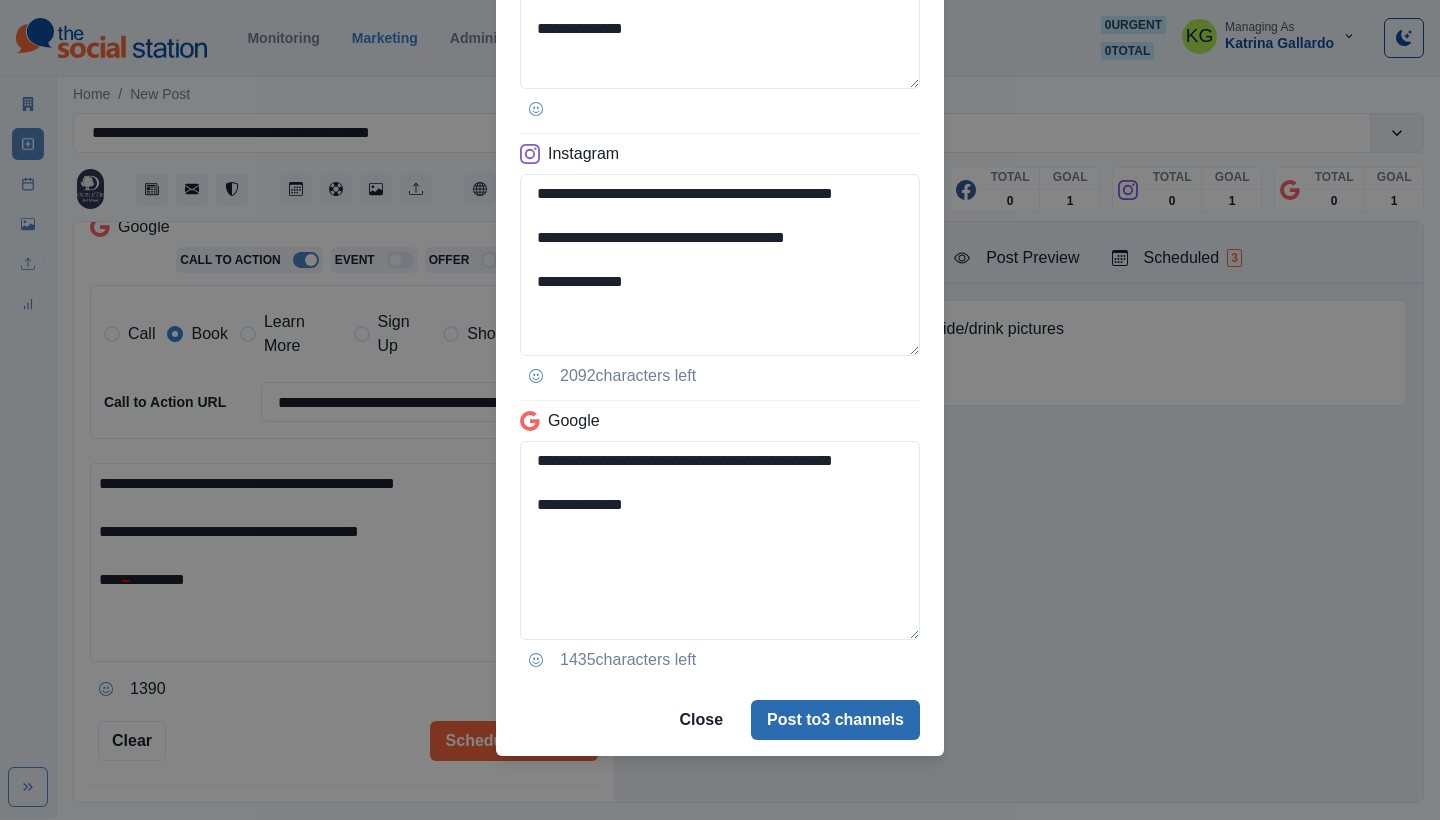 type on "**********" 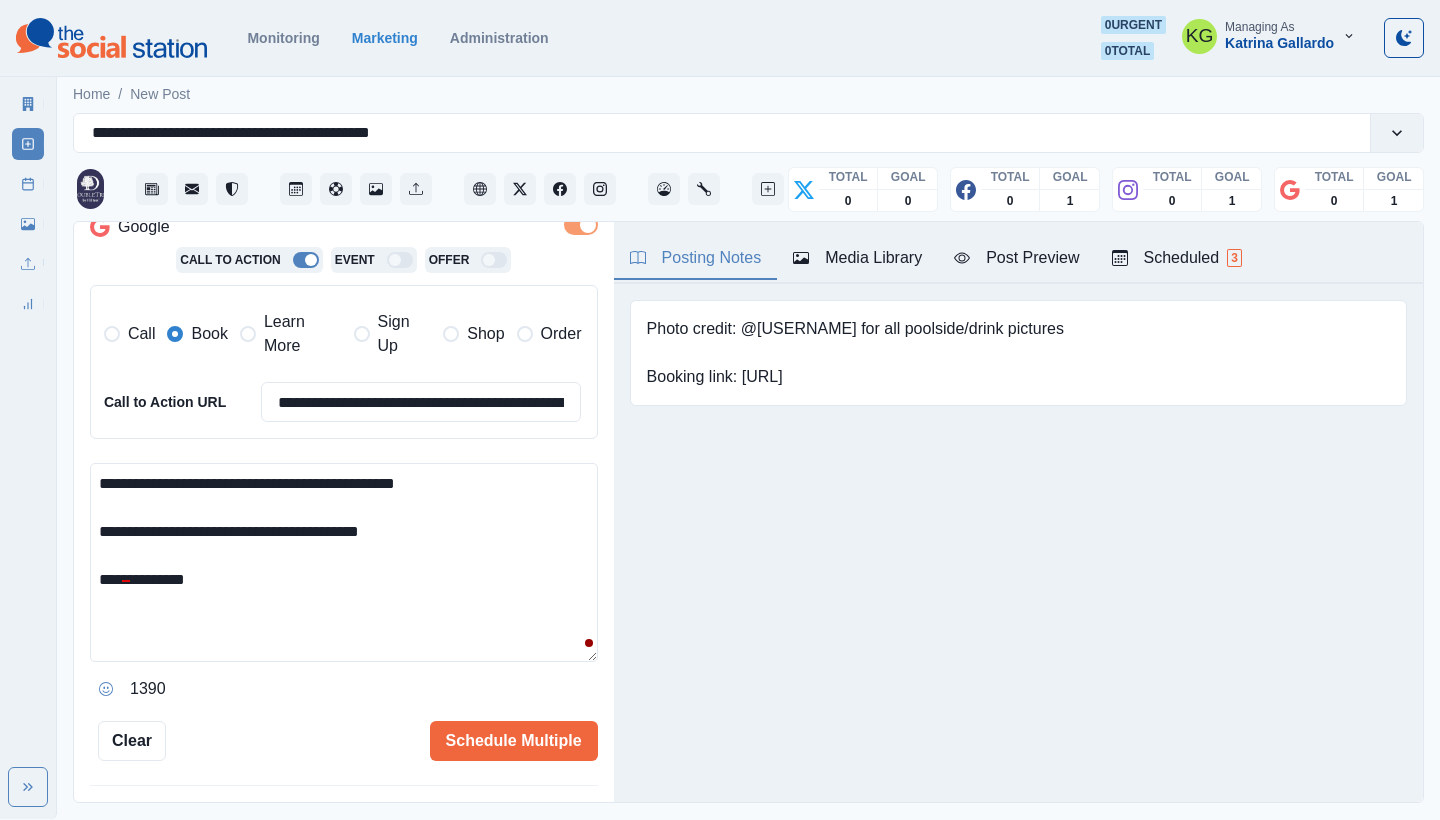 type 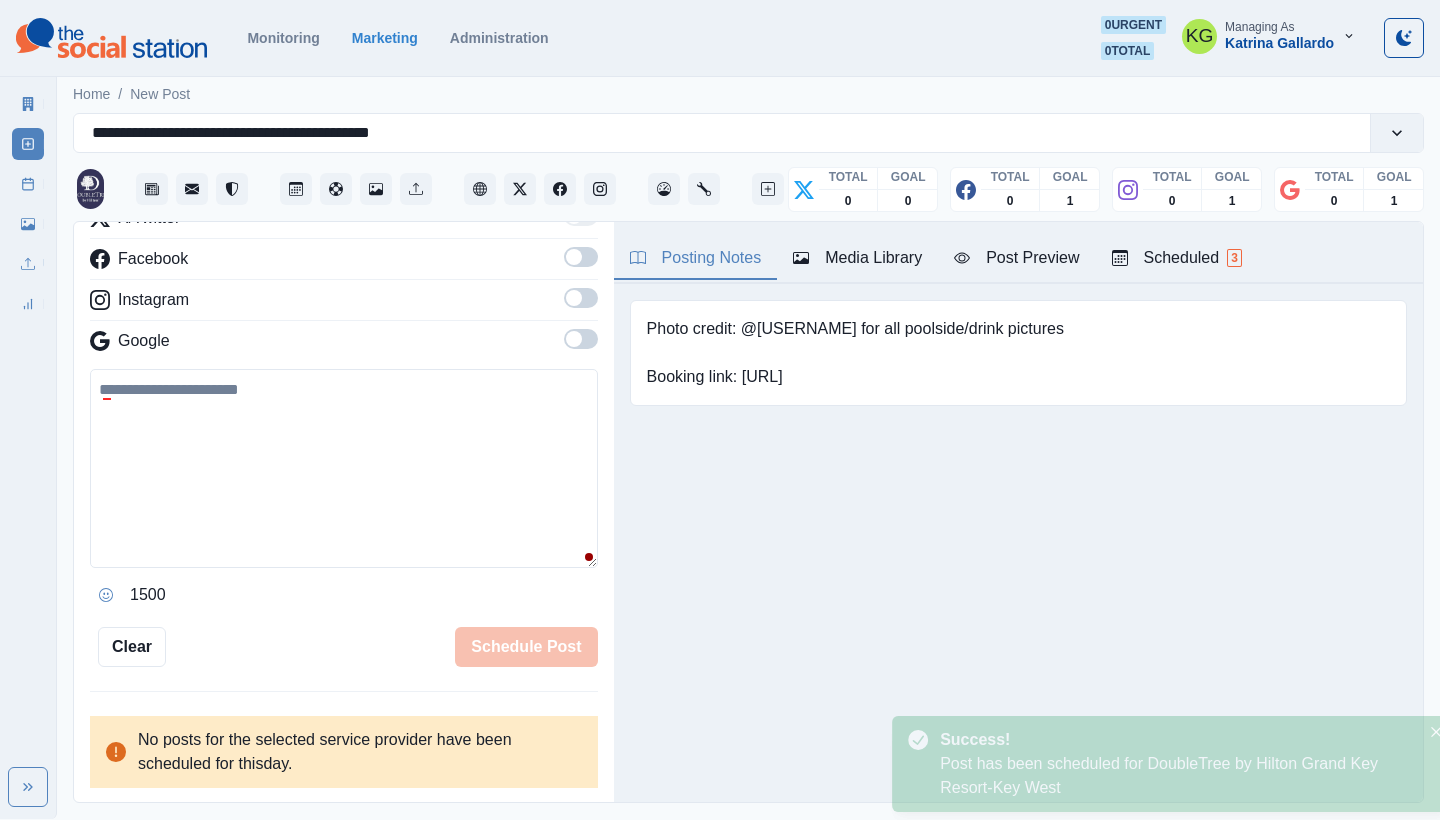 scroll, scrollTop: 279, scrollLeft: 0, axis: vertical 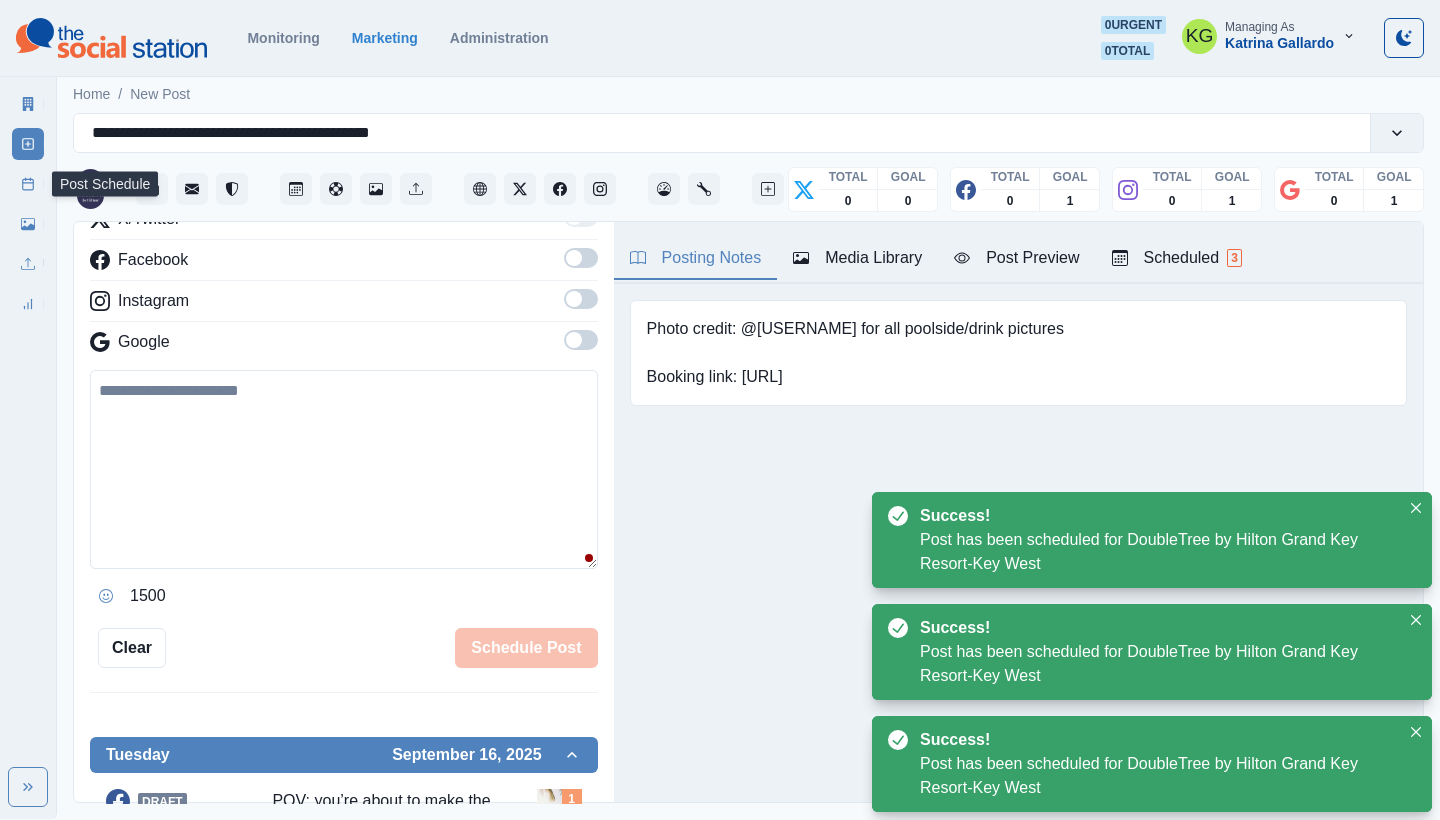 click on "Post Schedule" at bounding box center [28, 184] 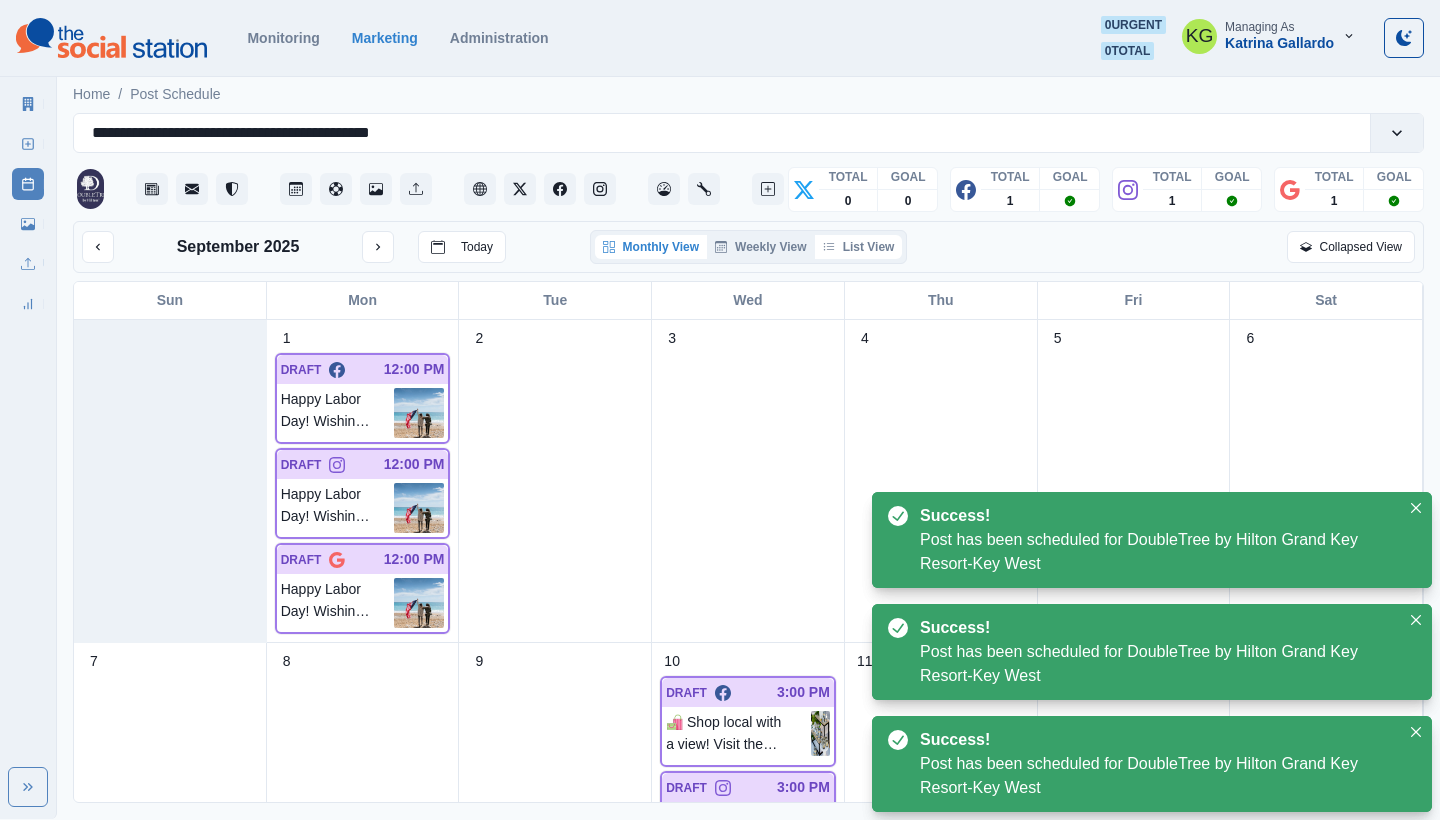 click on "List View" at bounding box center [859, 247] 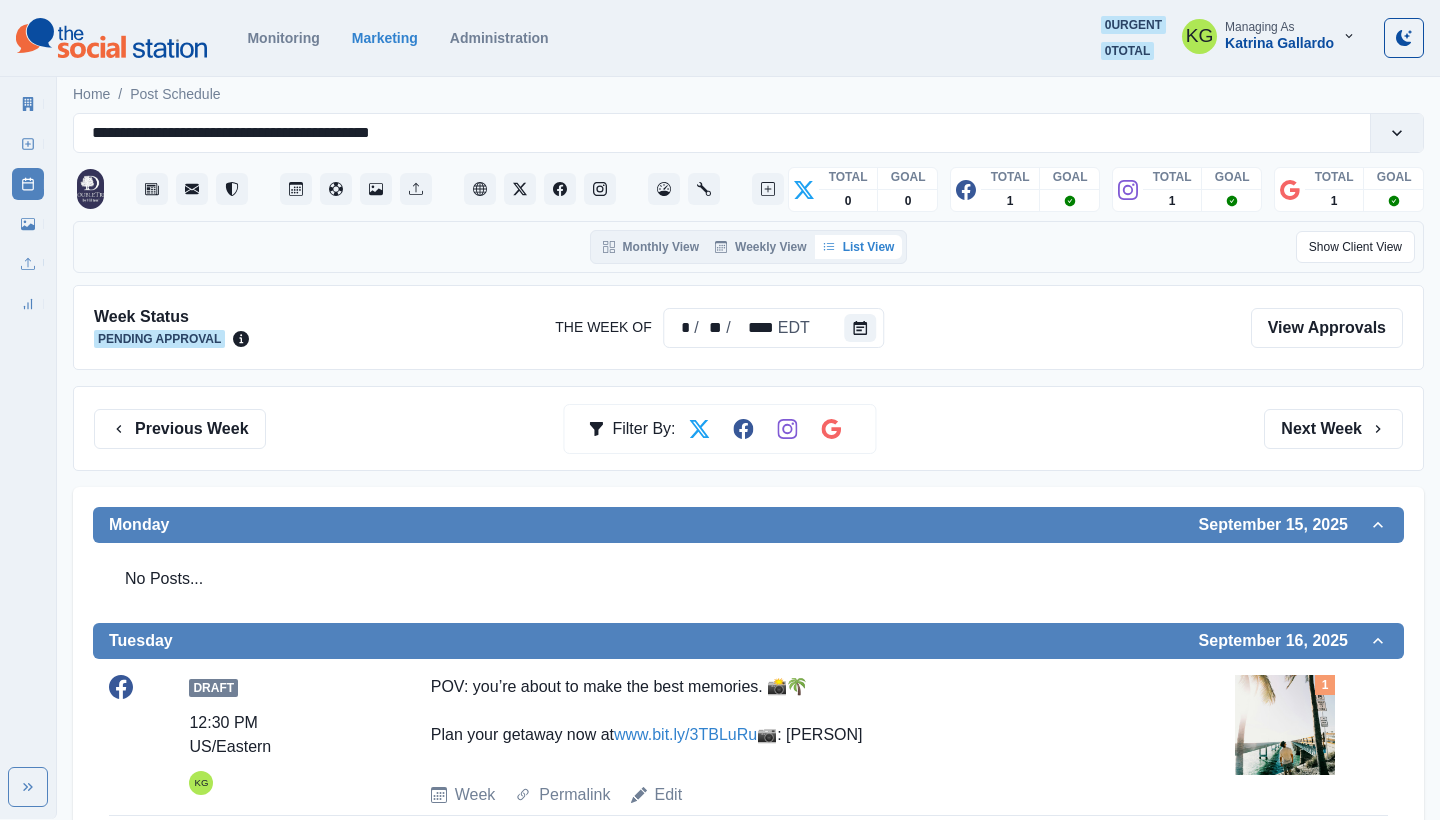scroll, scrollTop: 0, scrollLeft: 0, axis: both 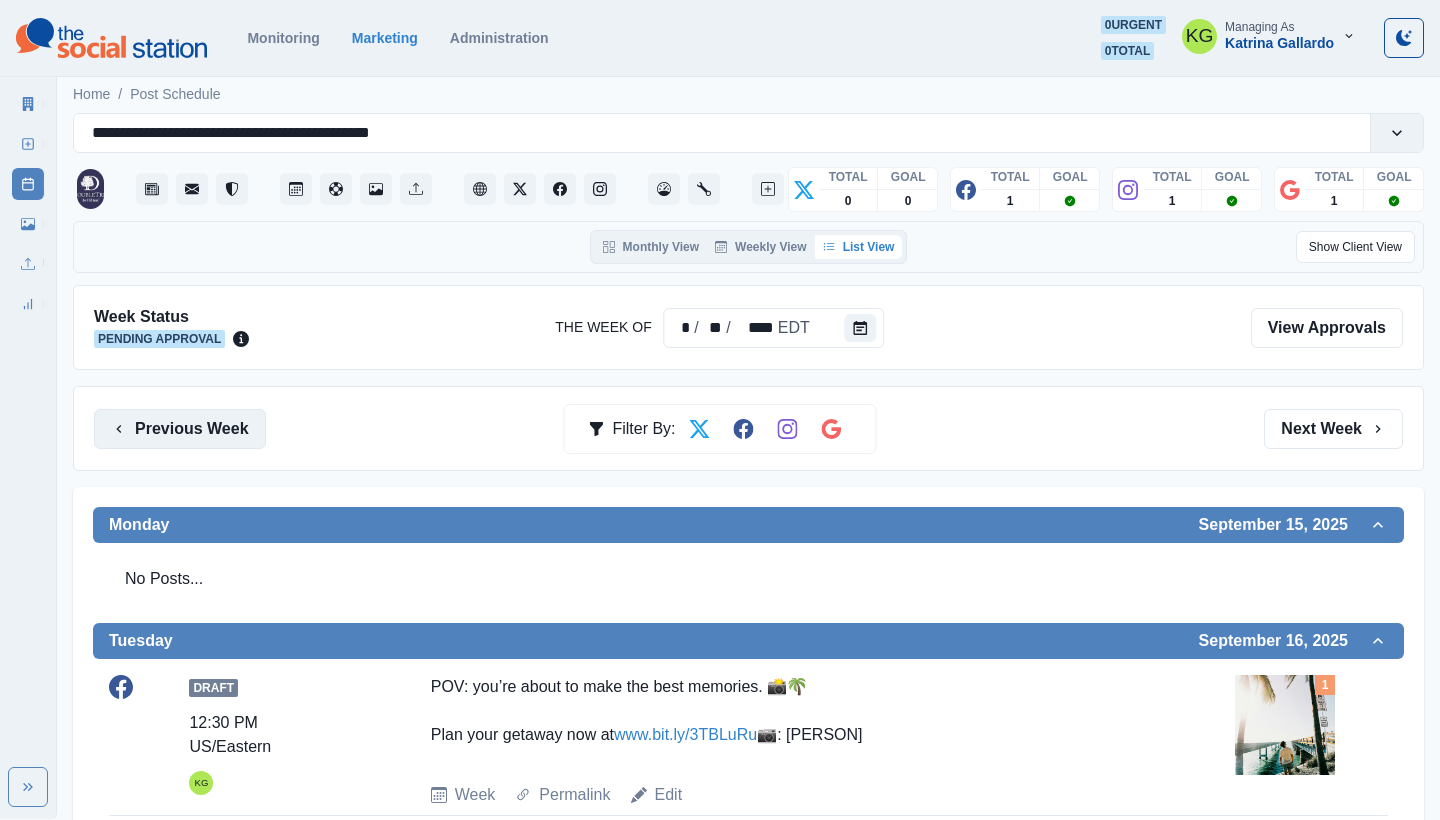 click on "Previous Week" at bounding box center [180, 429] 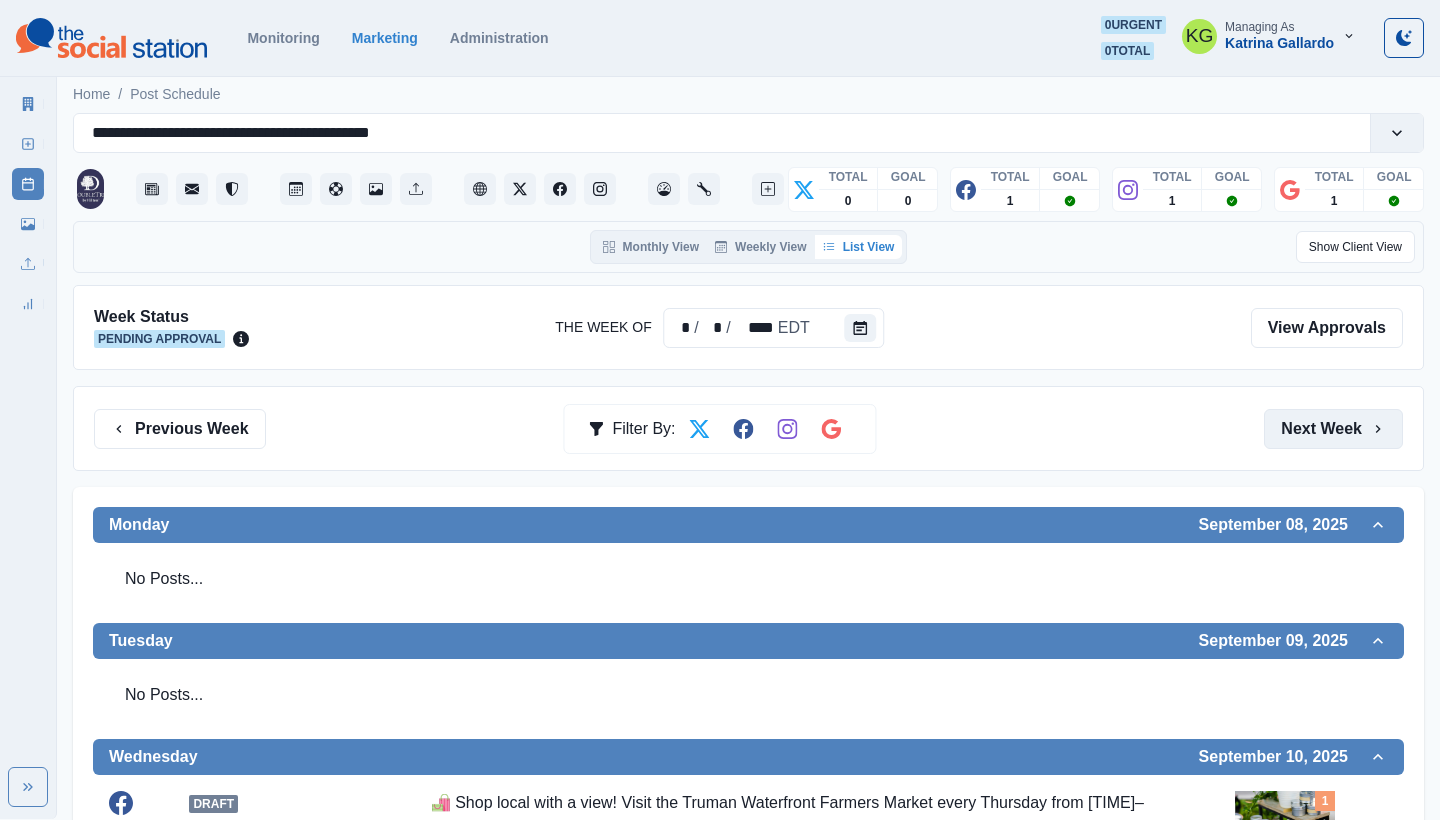 scroll, scrollTop: 0, scrollLeft: 0, axis: both 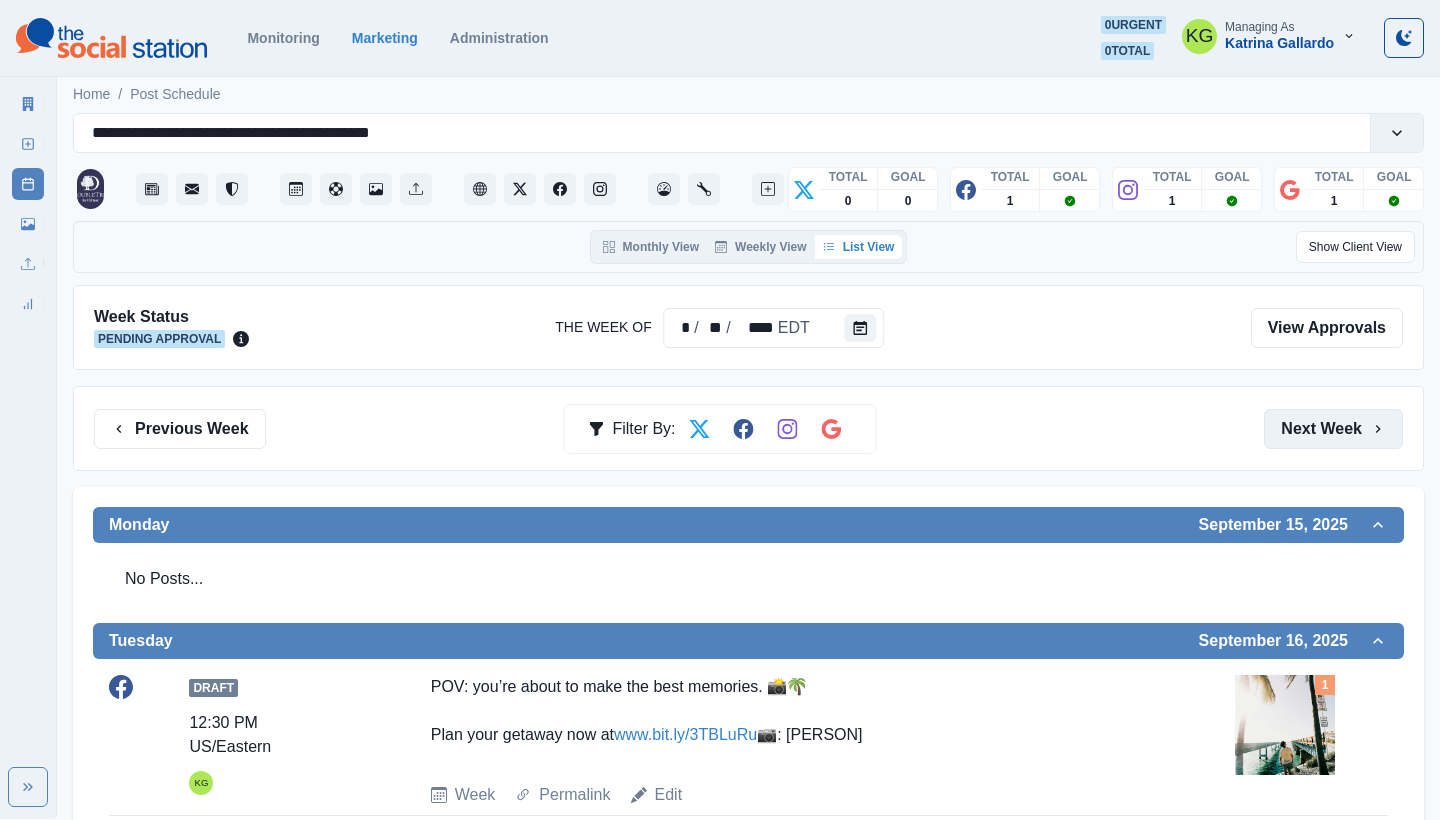 click on "Next Week" at bounding box center [1333, 429] 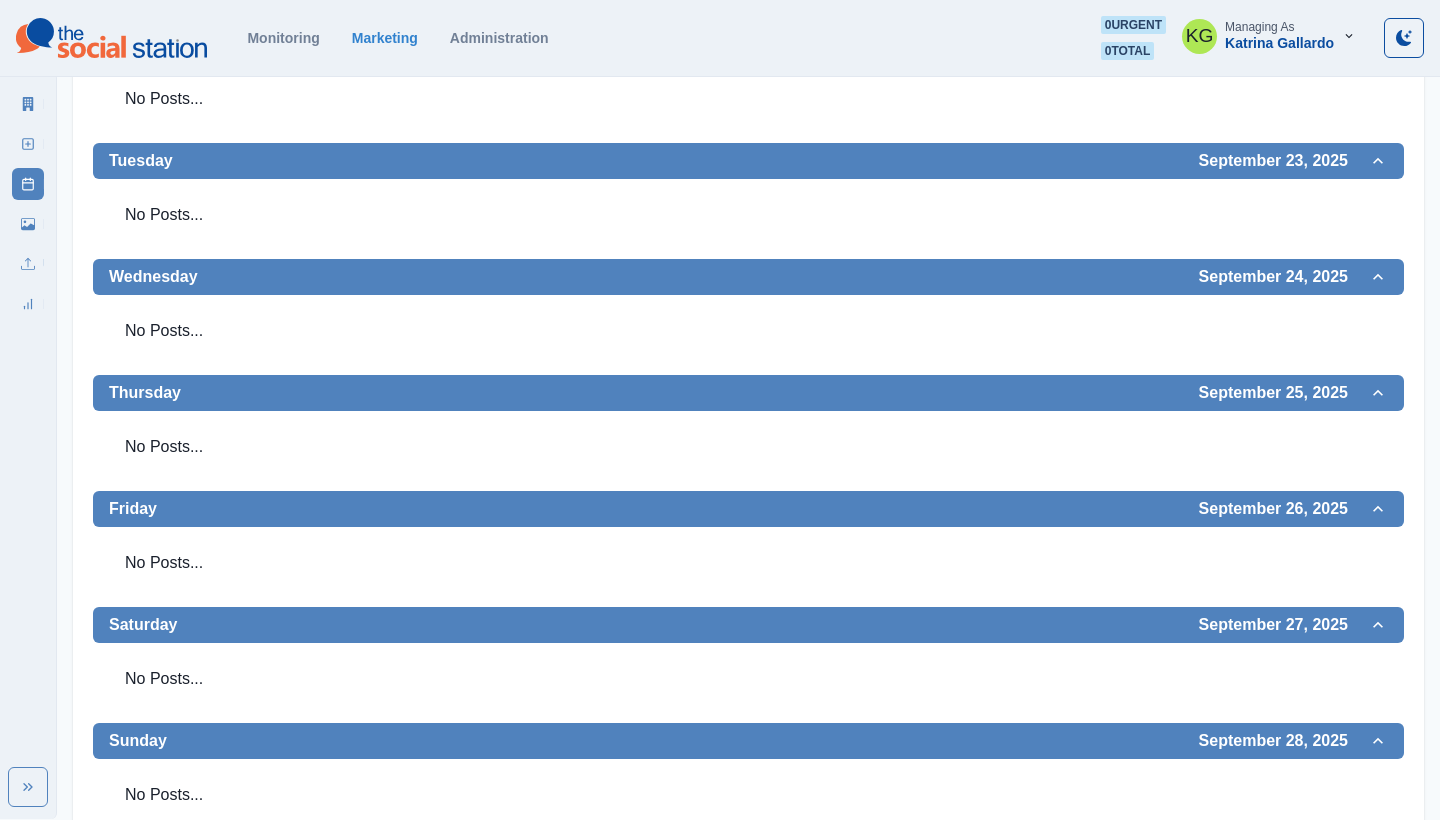 scroll, scrollTop: 259, scrollLeft: 0, axis: vertical 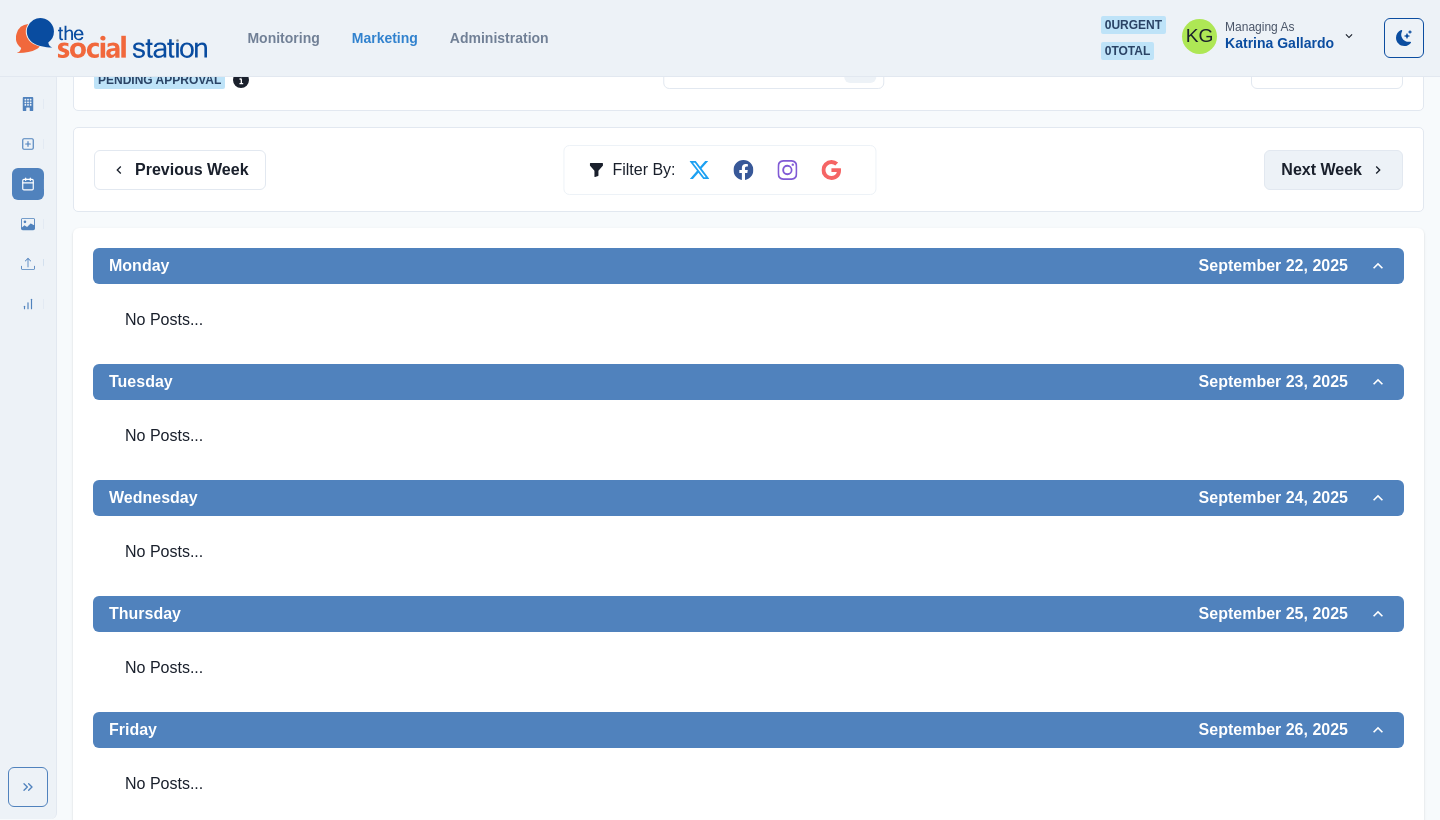 click on "Next Week" at bounding box center (1333, 170) 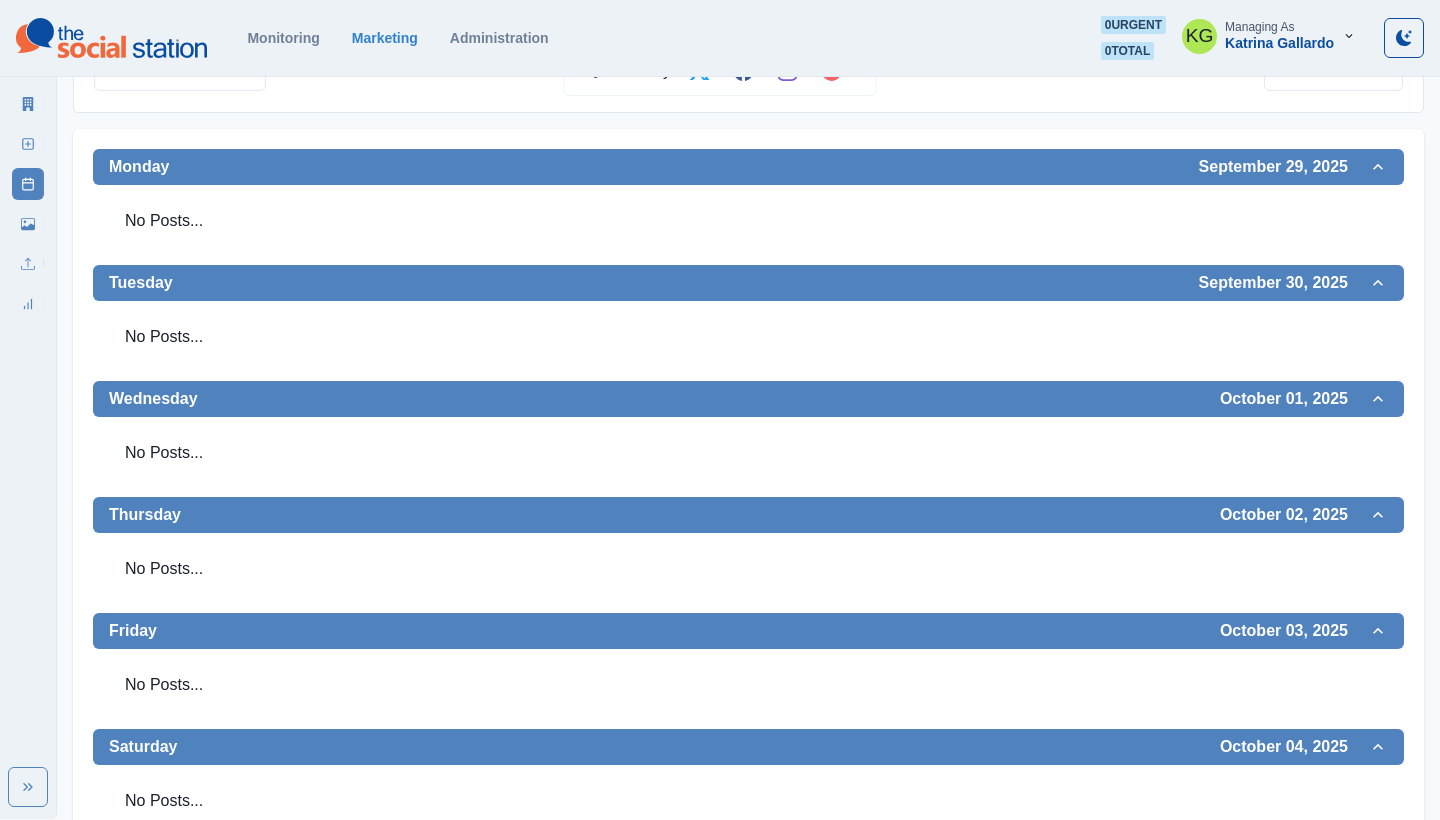 scroll, scrollTop: 15, scrollLeft: 0, axis: vertical 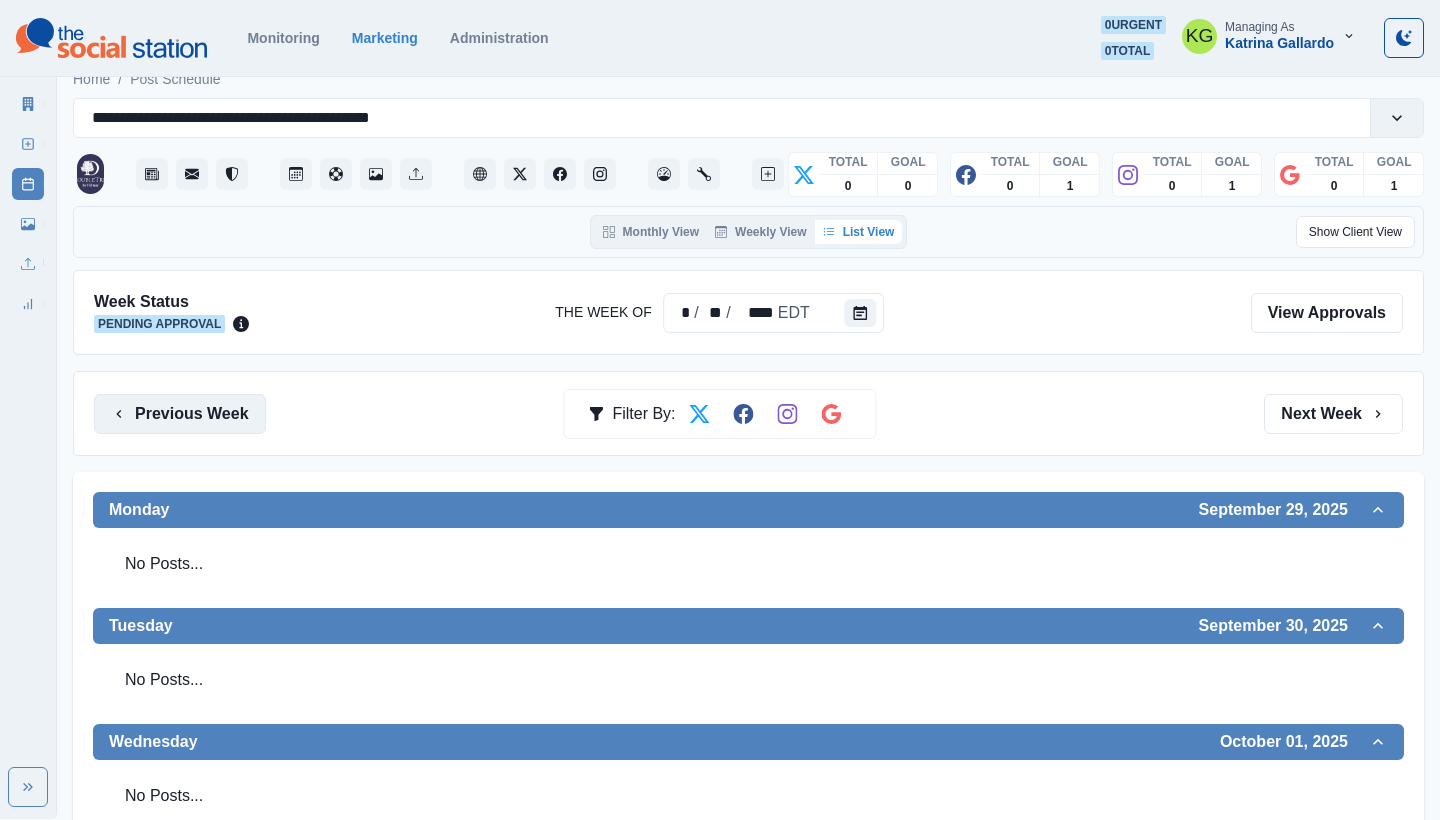 click on "Previous Week" at bounding box center (180, 414) 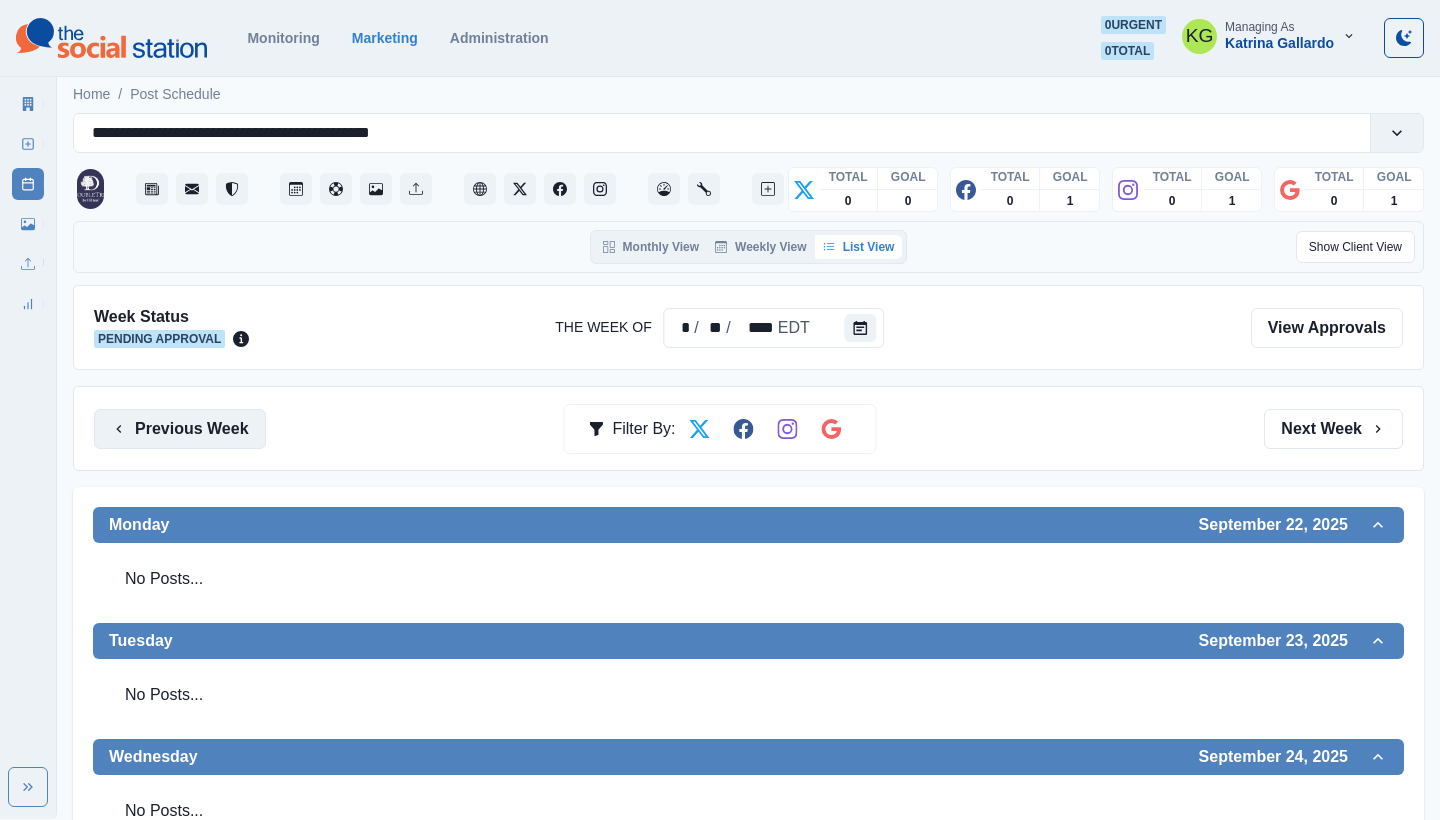 scroll, scrollTop: 0, scrollLeft: 0, axis: both 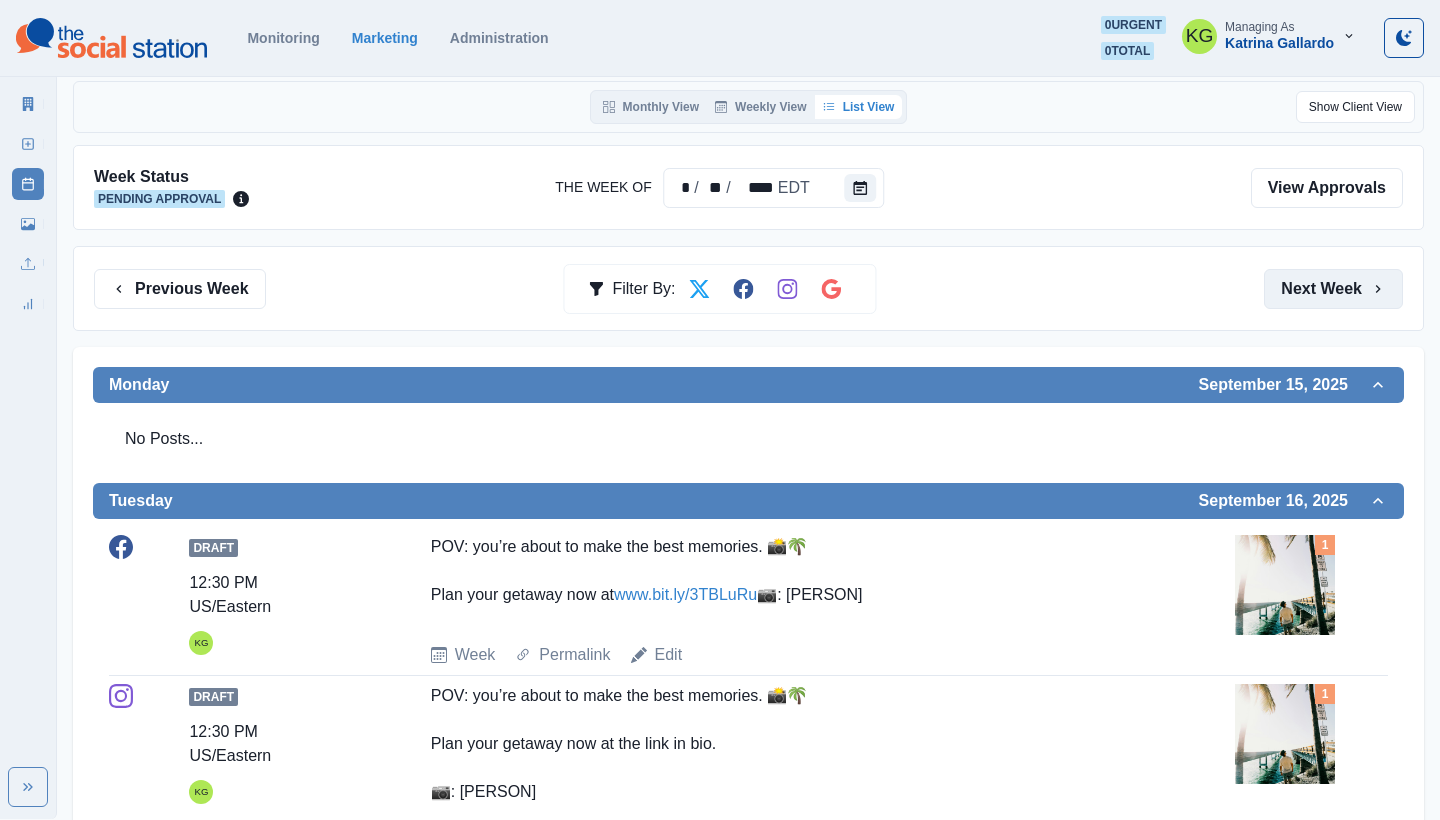 click on "Next Week" at bounding box center (1333, 289) 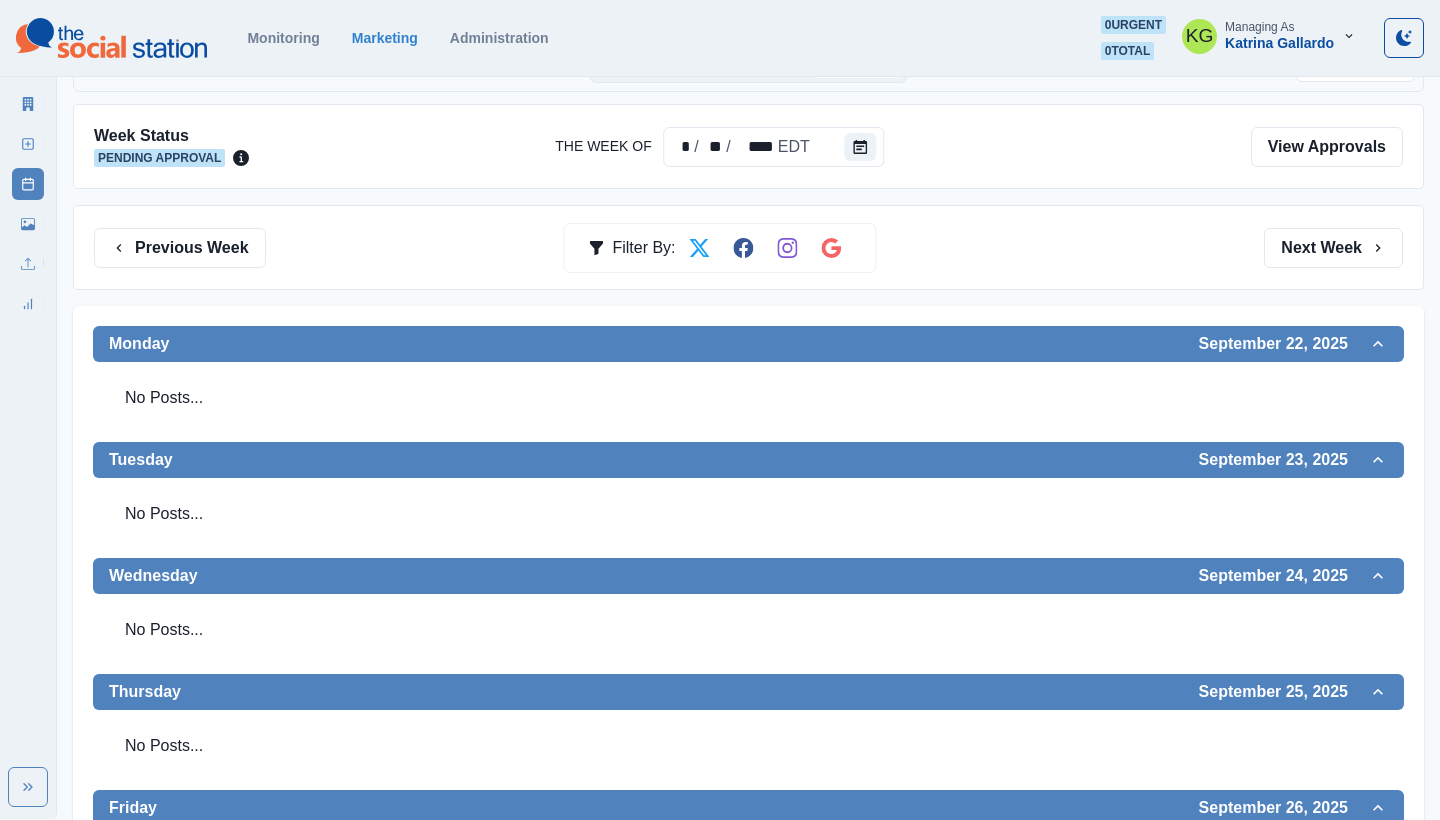 scroll, scrollTop: 185, scrollLeft: 0, axis: vertical 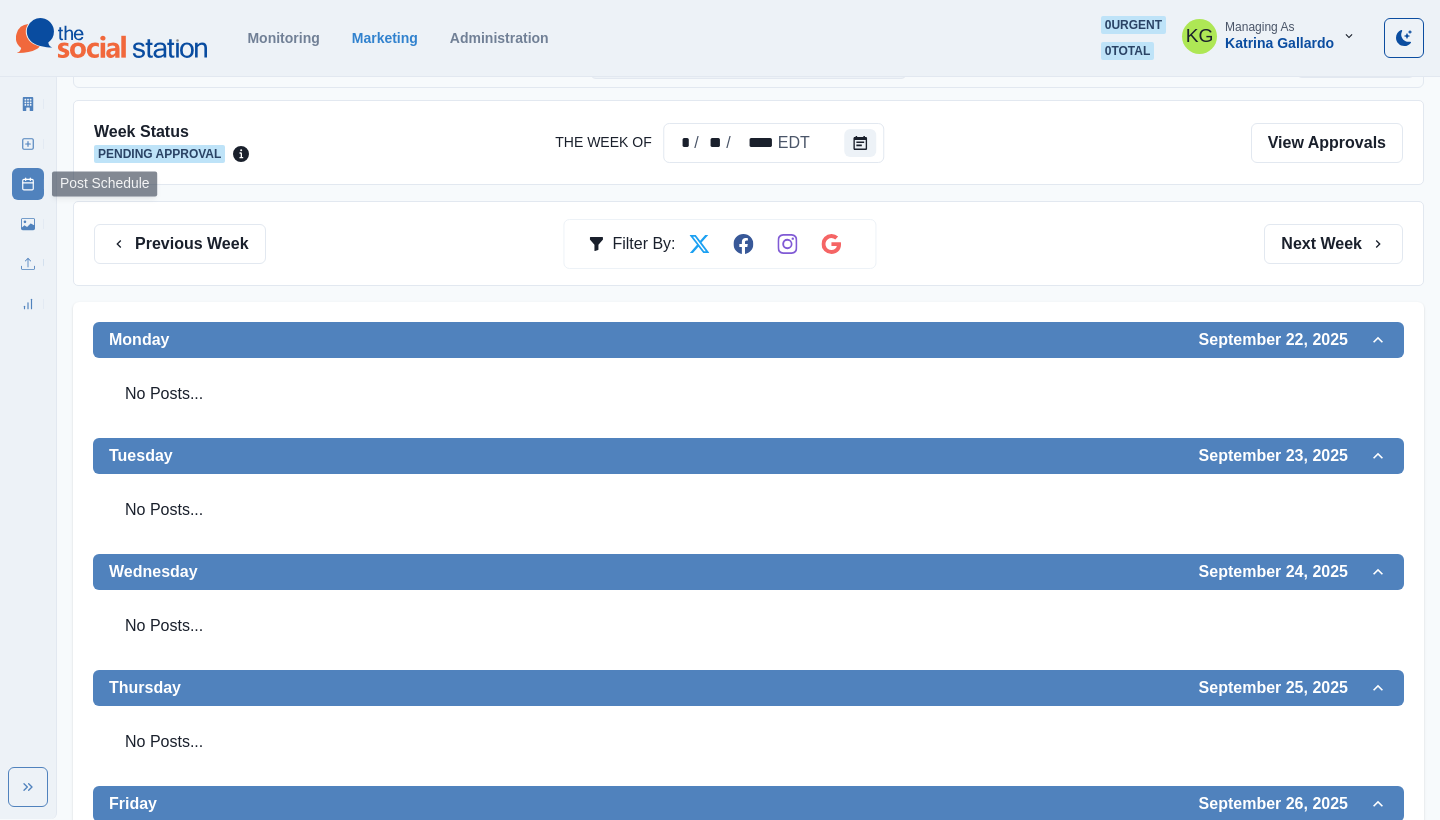 click on "Post Schedule" at bounding box center (28, 180) 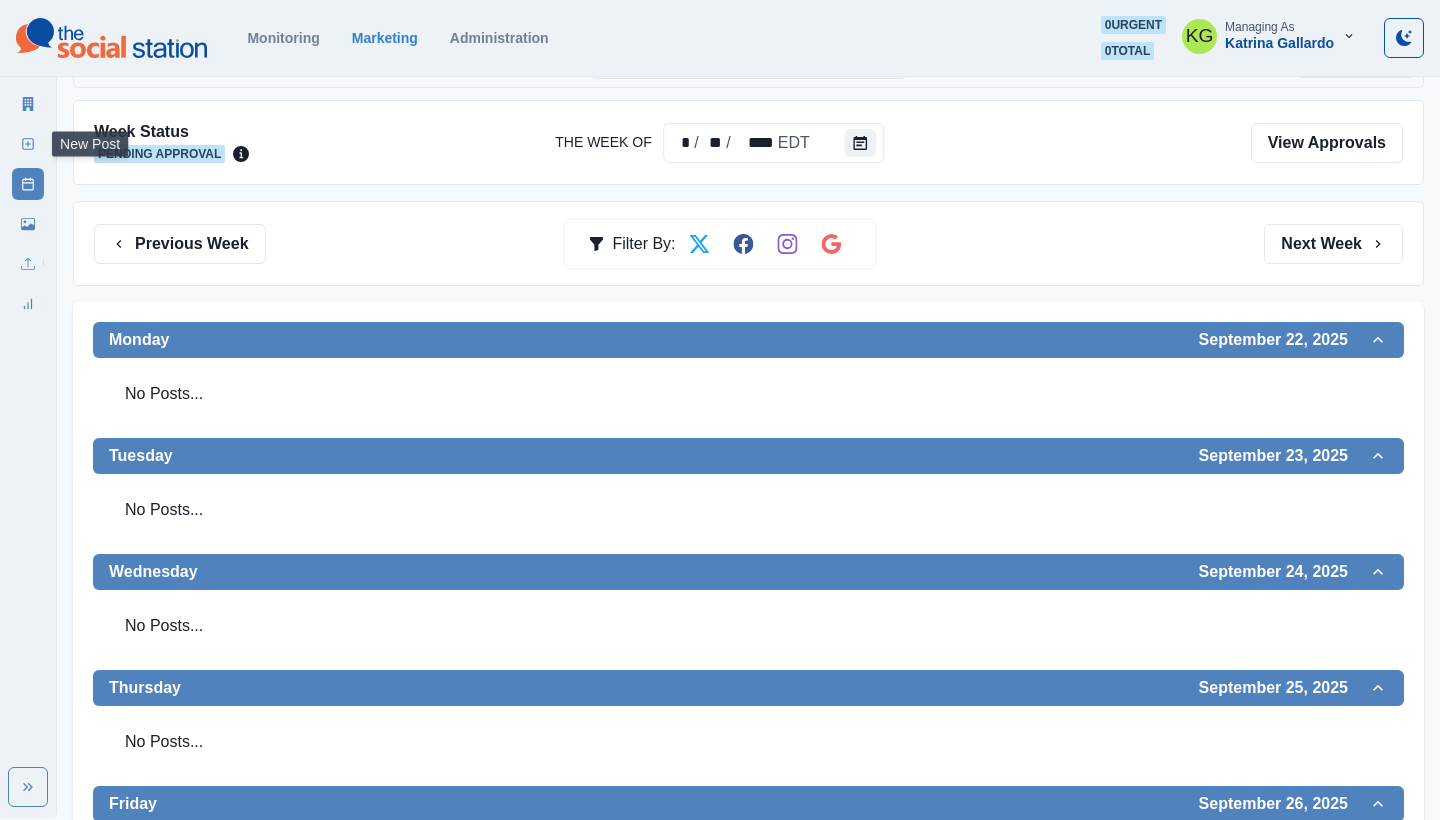 click 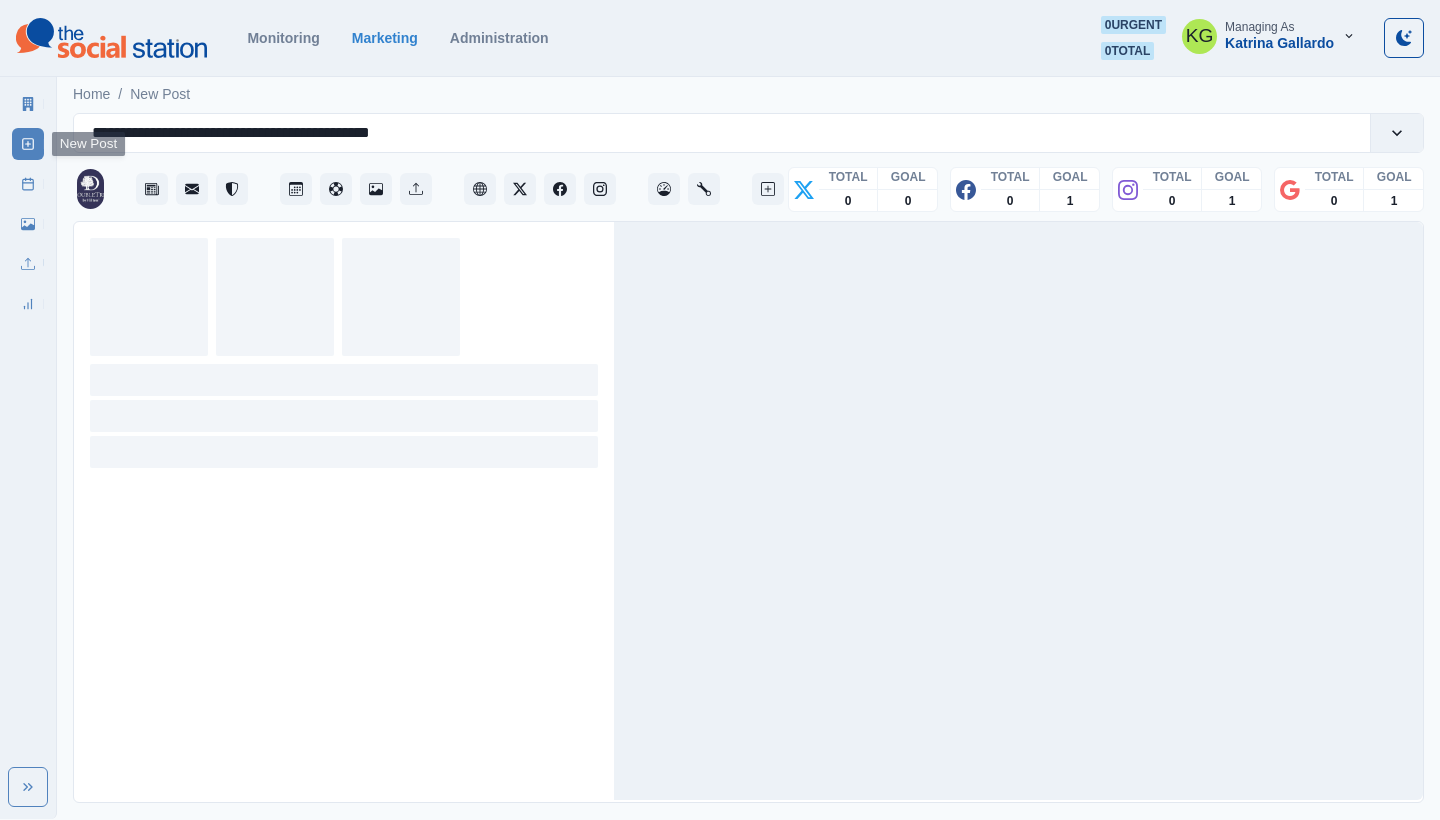 scroll, scrollTop: 0, scrollLeft: 0, axis: both 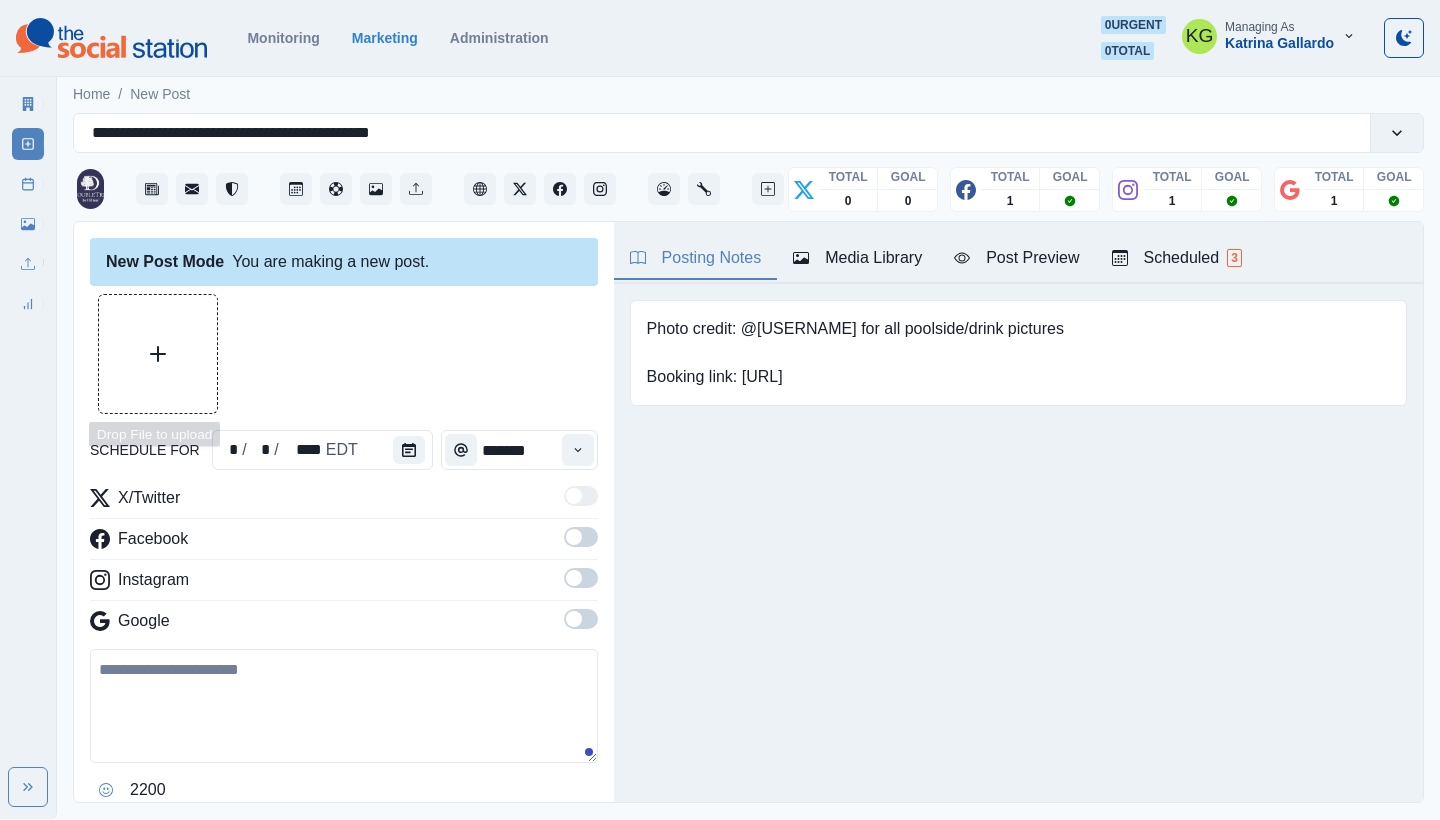 click at bounding box center (158, 354) 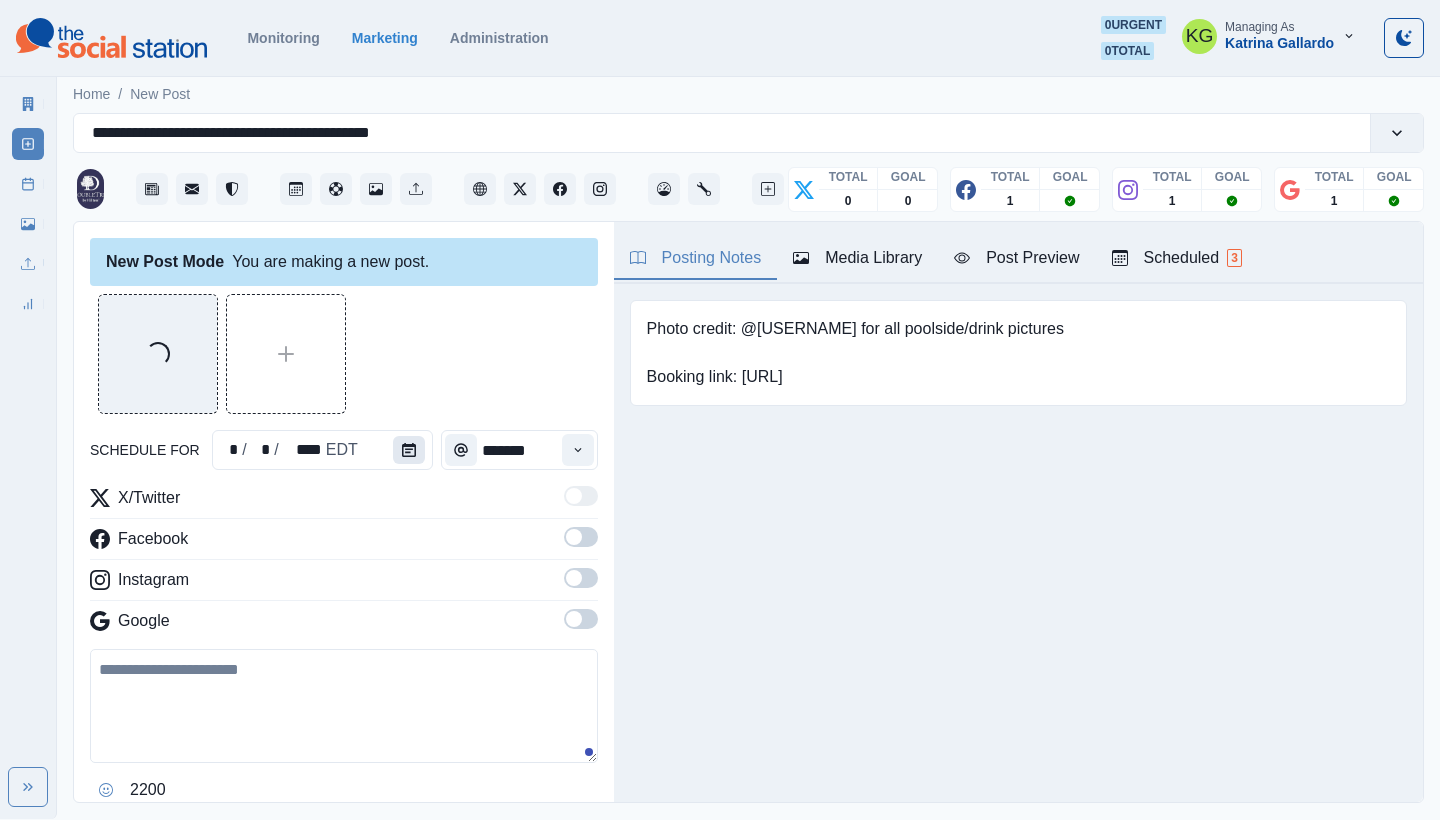 click 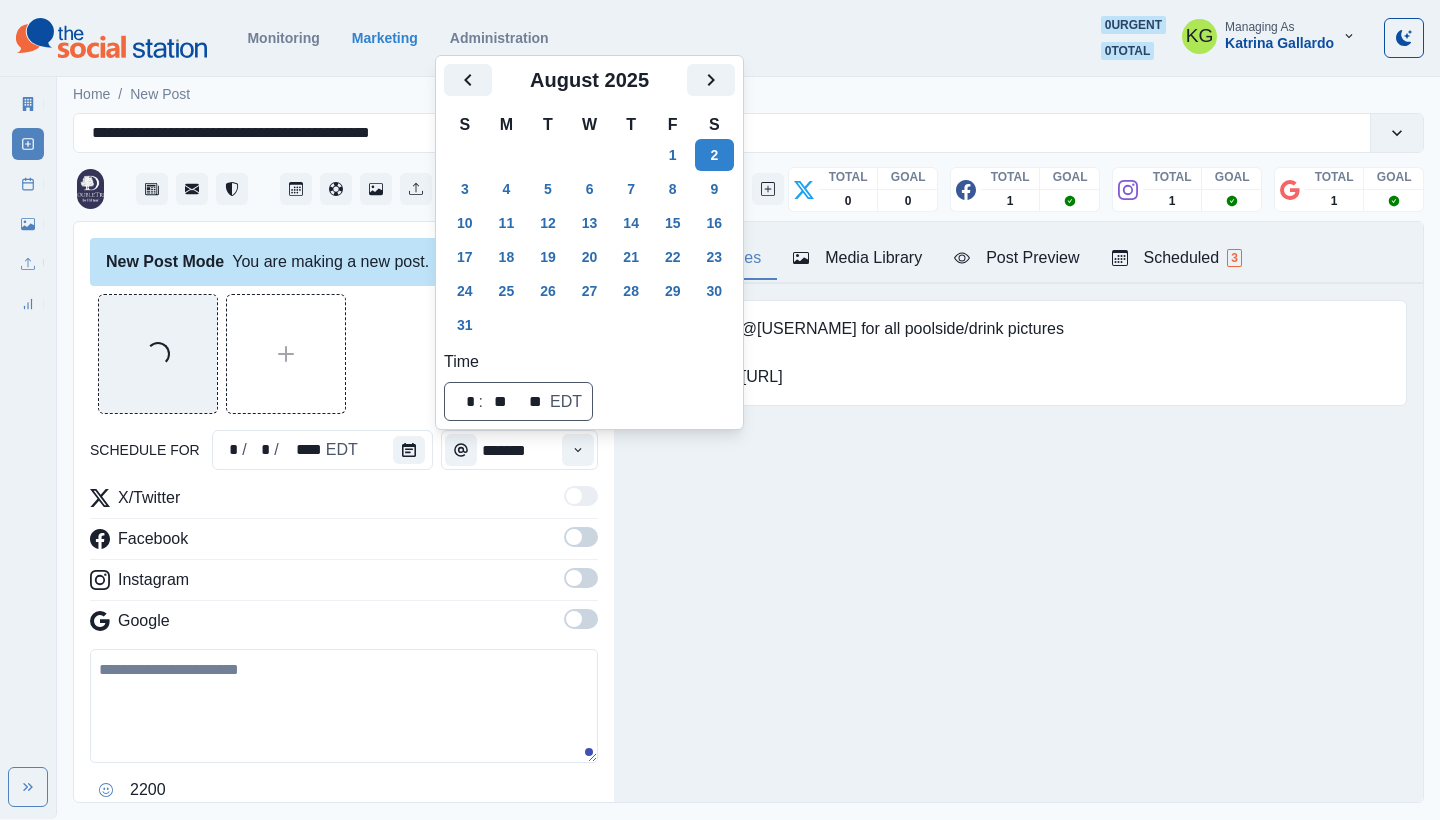 click 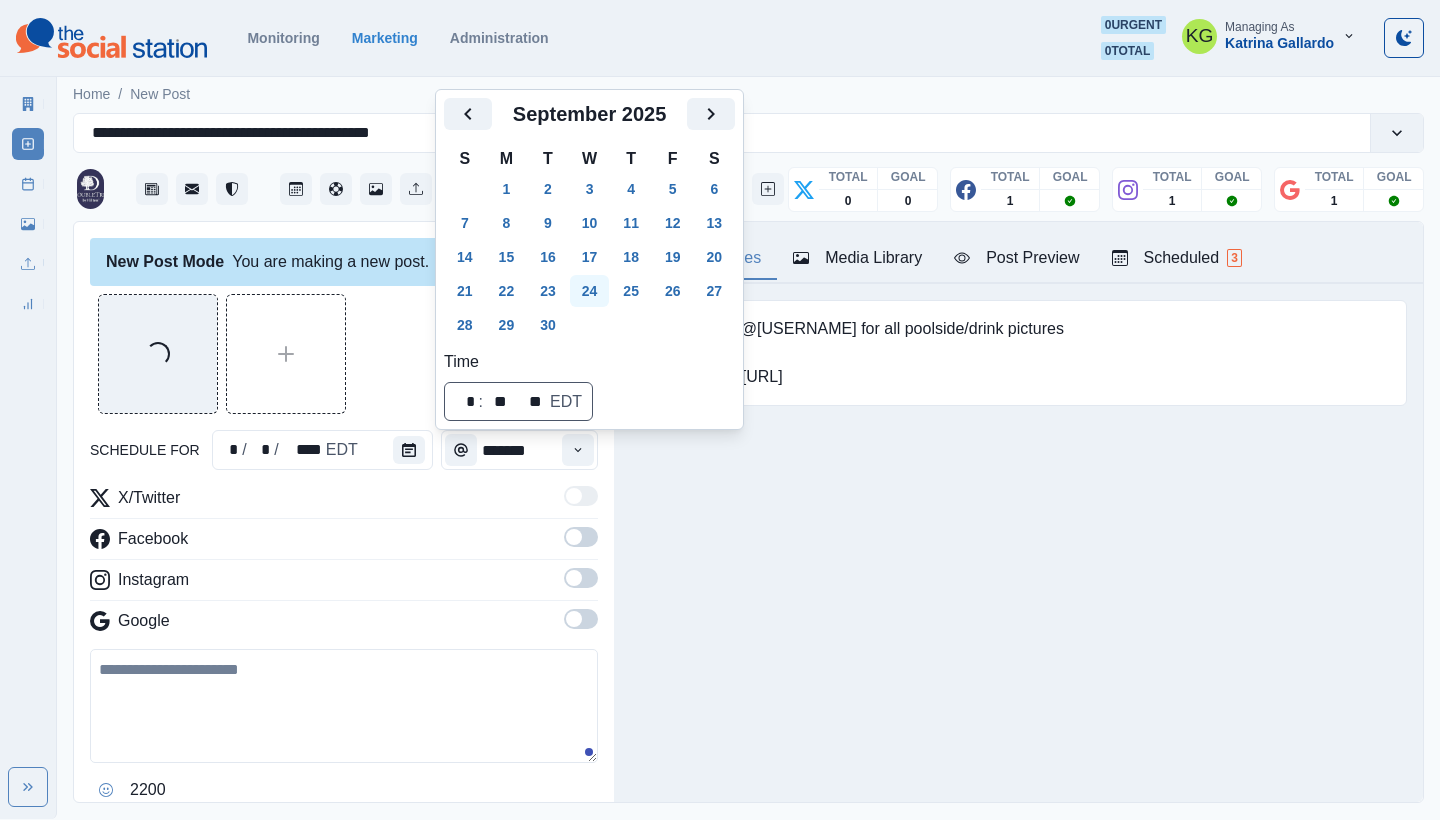 click on "24" at bounding box center (590, 291) 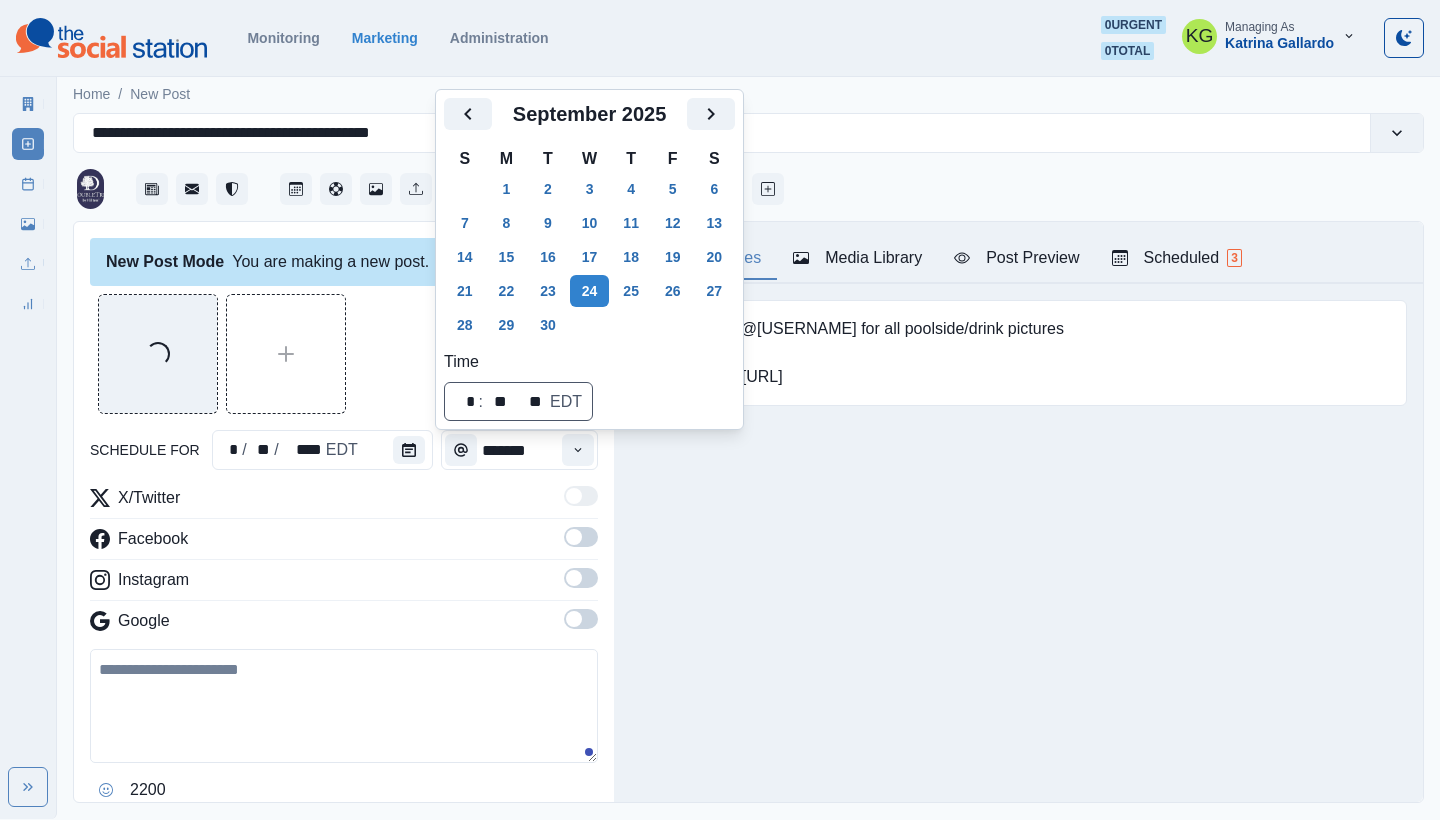 click on "Loading..." at bounding box center (344, 354) 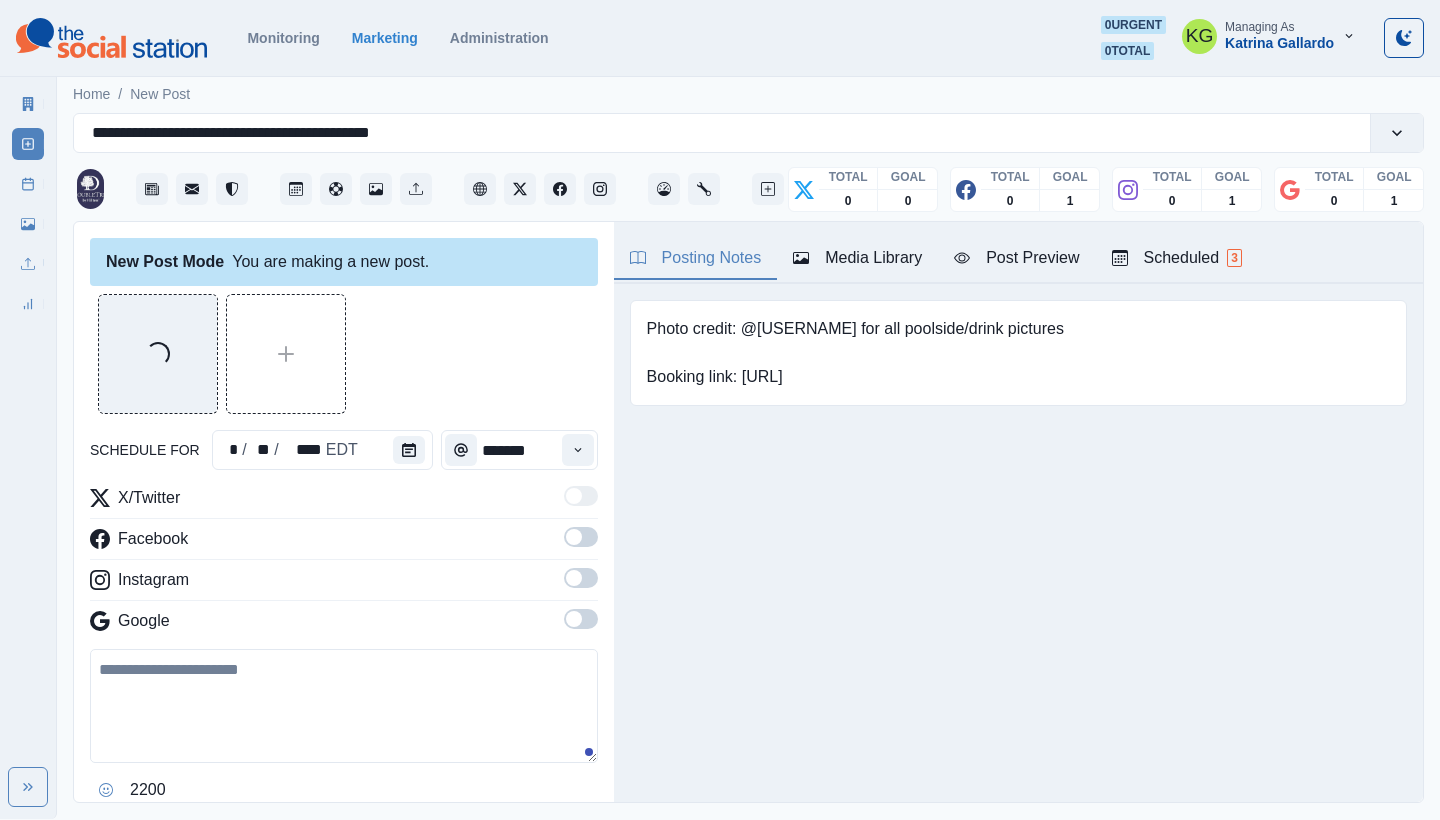 click at bounding box center (578, 450) 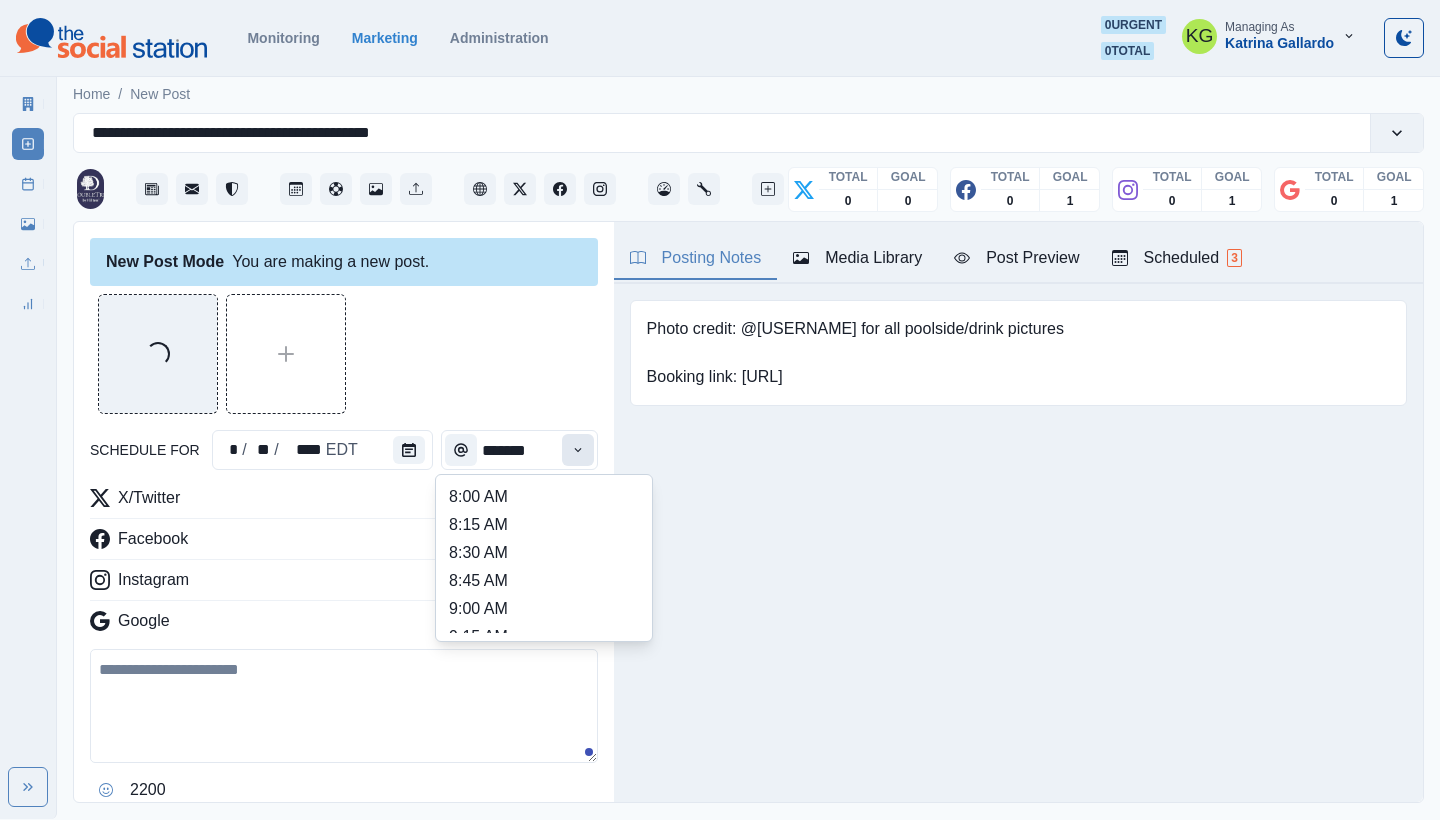 click 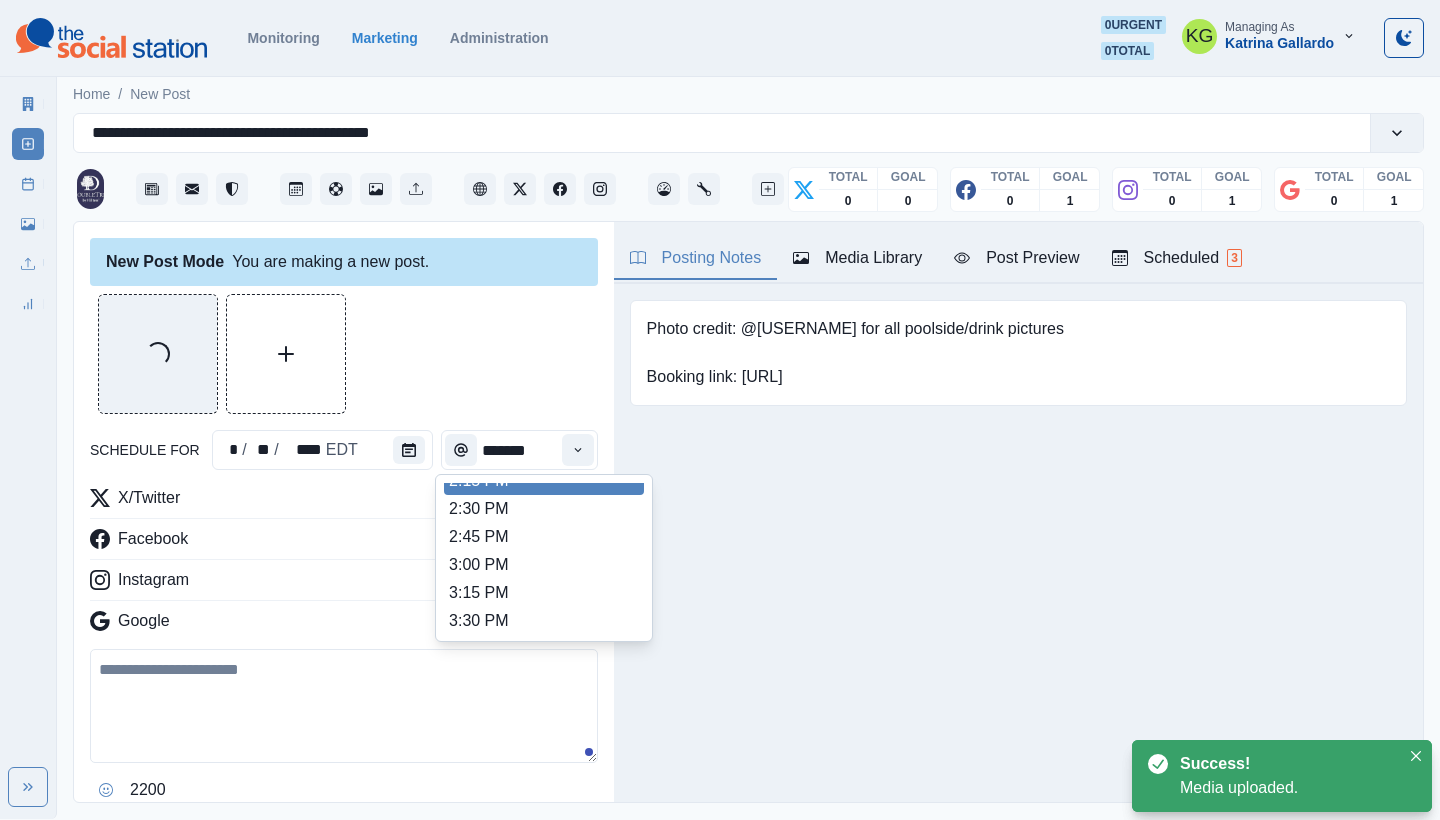 scroll, scrollTop: 718, scrollLeft: 0, axis: vertical 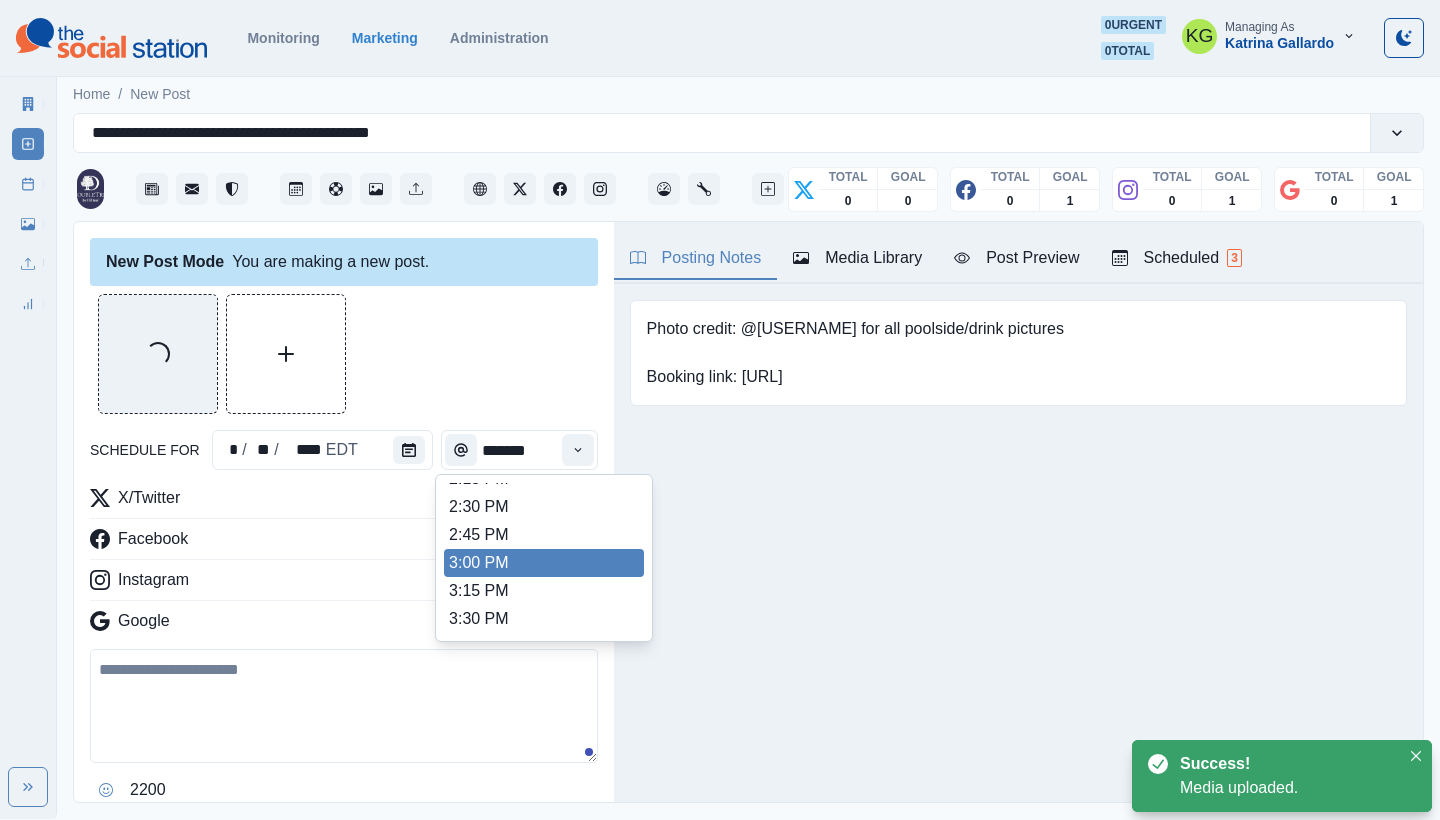 click on "3:00 PM" at bounding box center (544, 563) 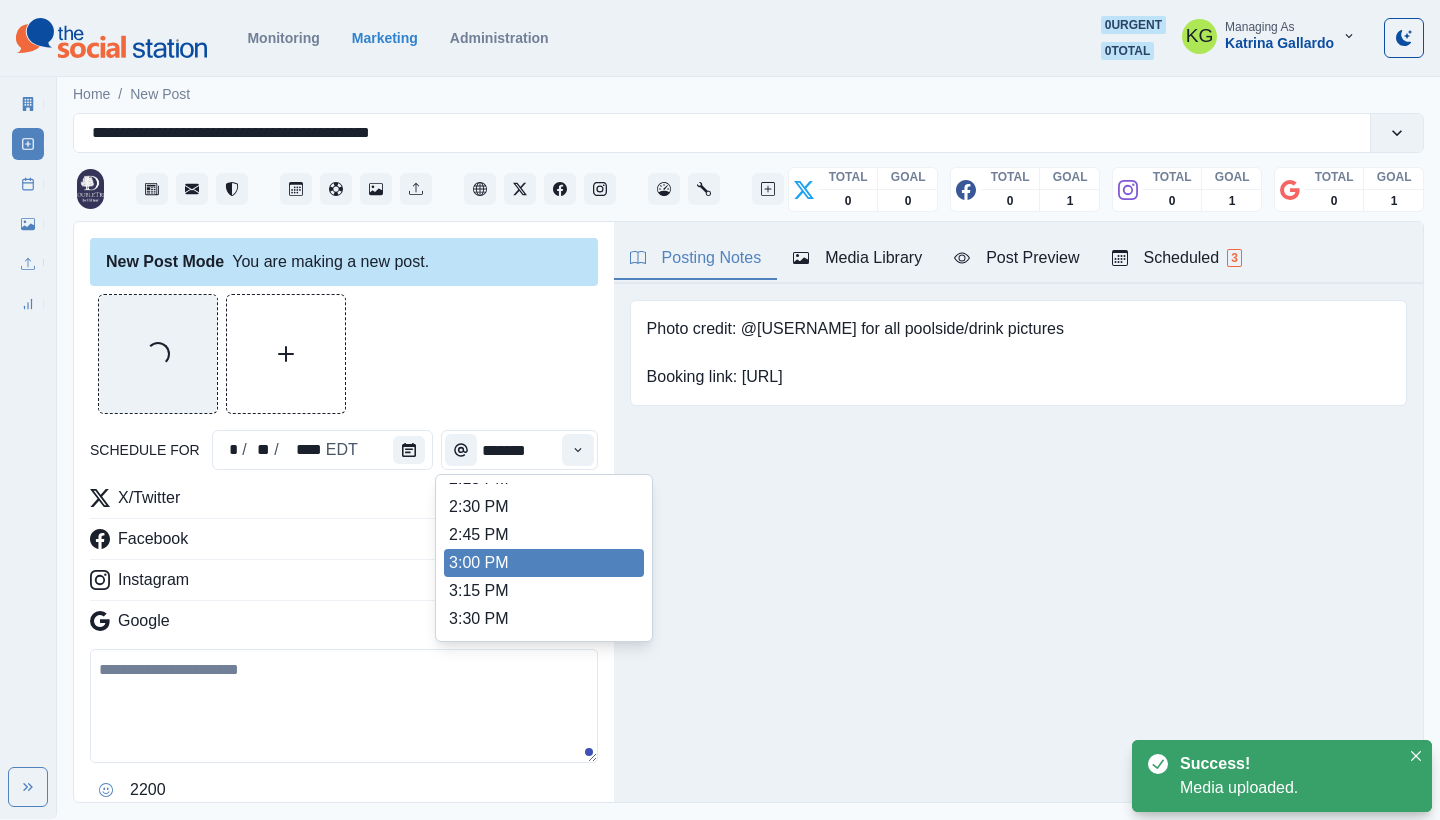 type on "*******" 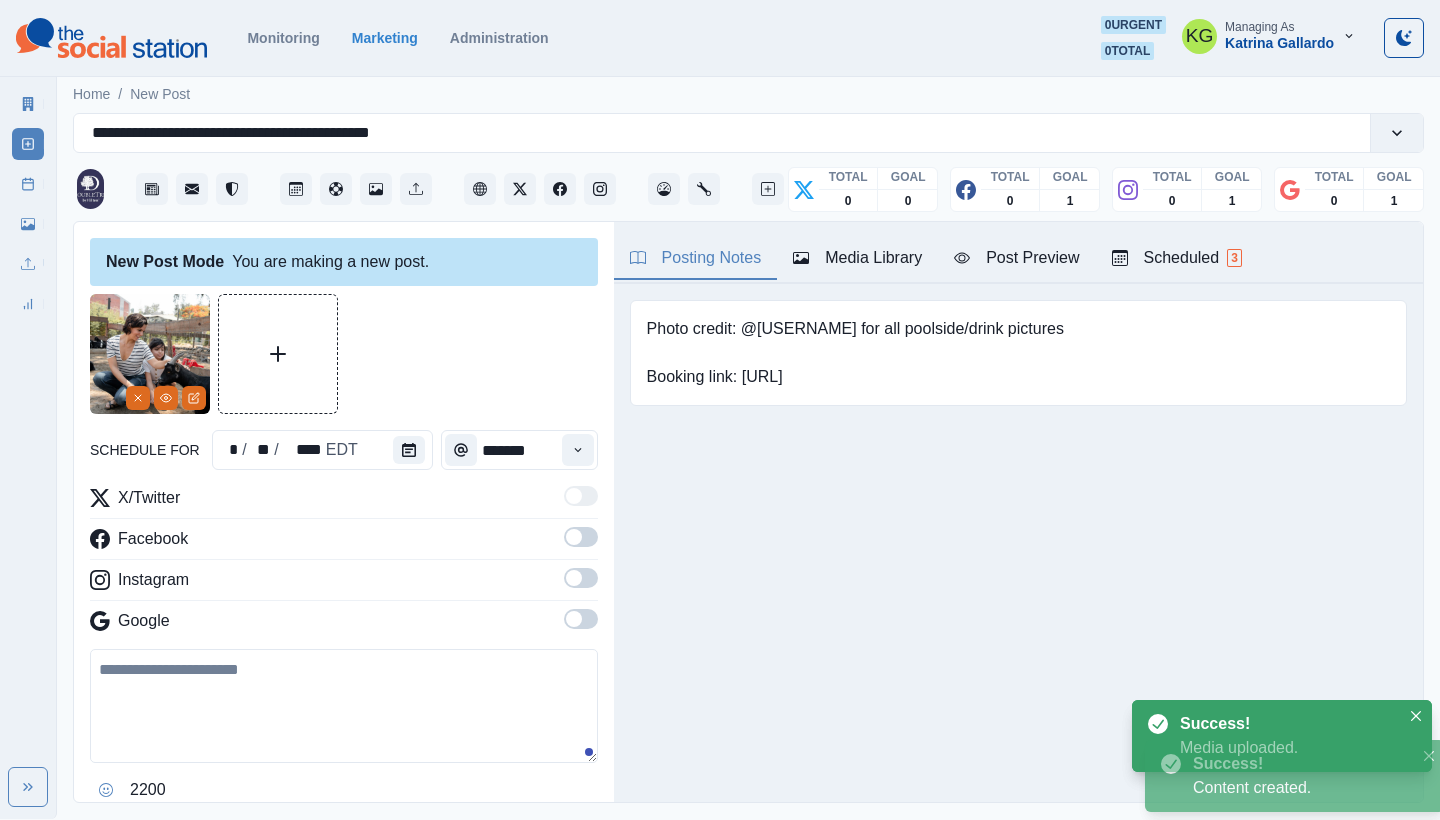 click at bounding box center (581, 619) 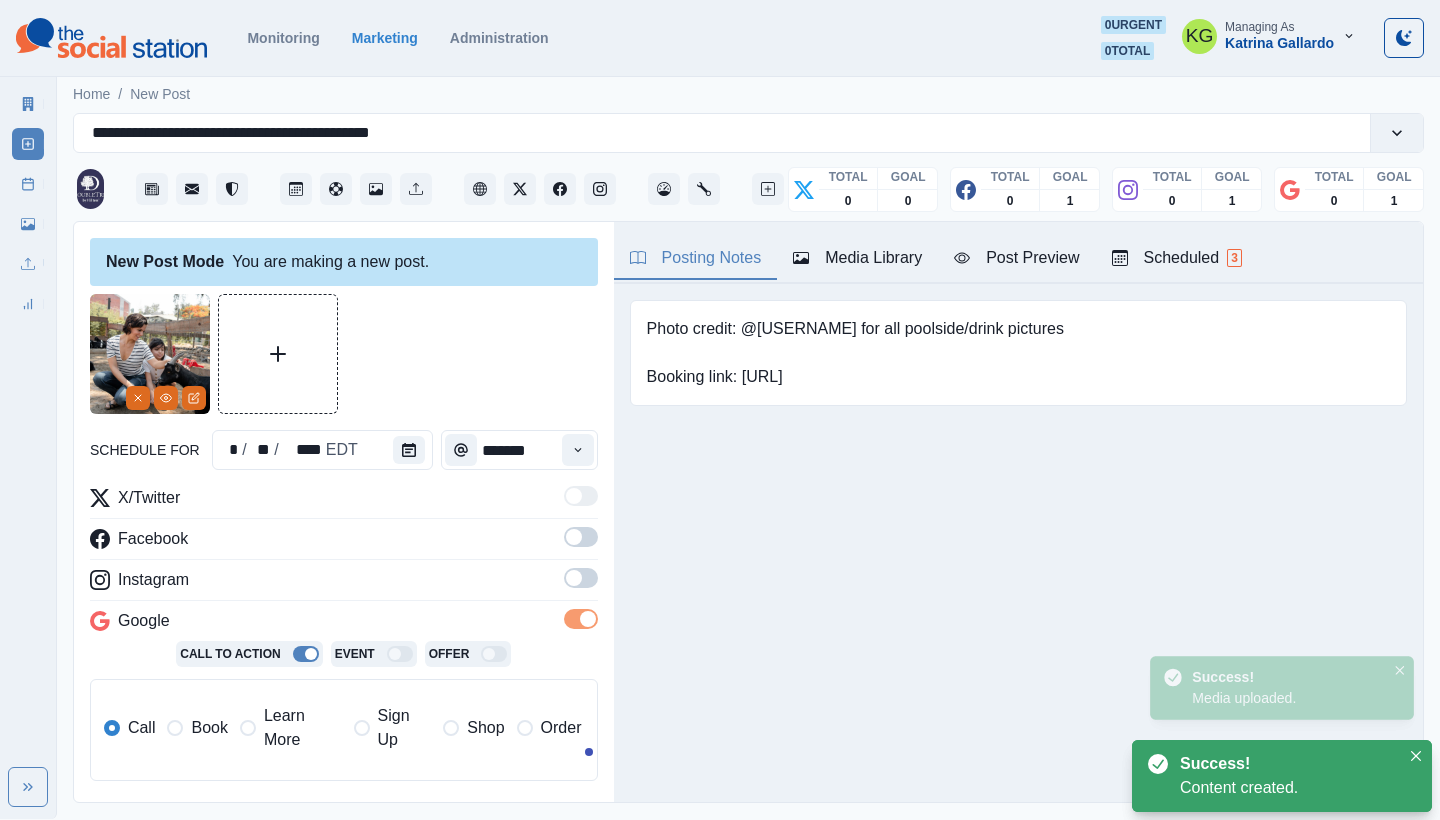 click at bounding box center [581, 578] 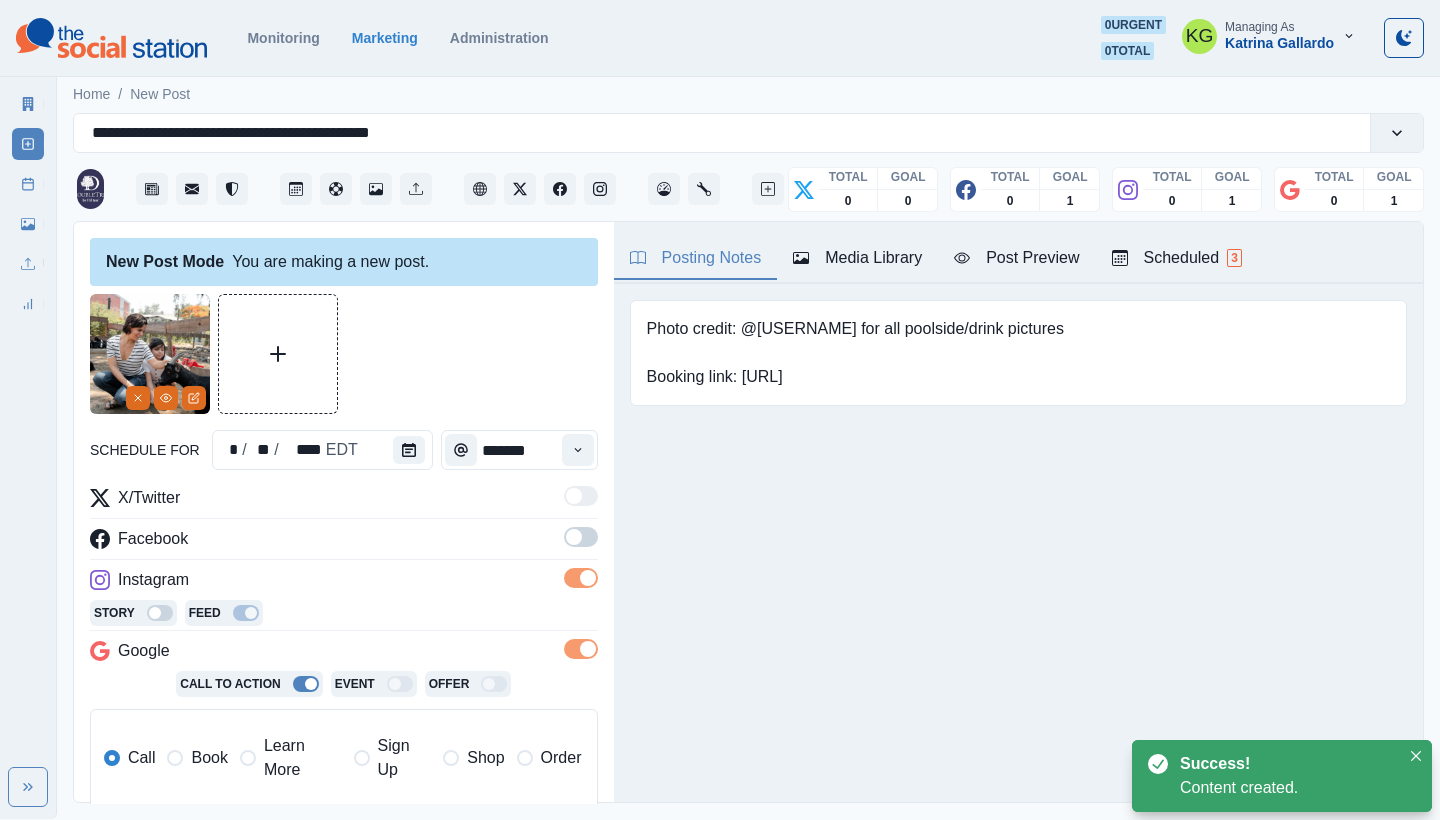 click at bounding box center (581, 537) 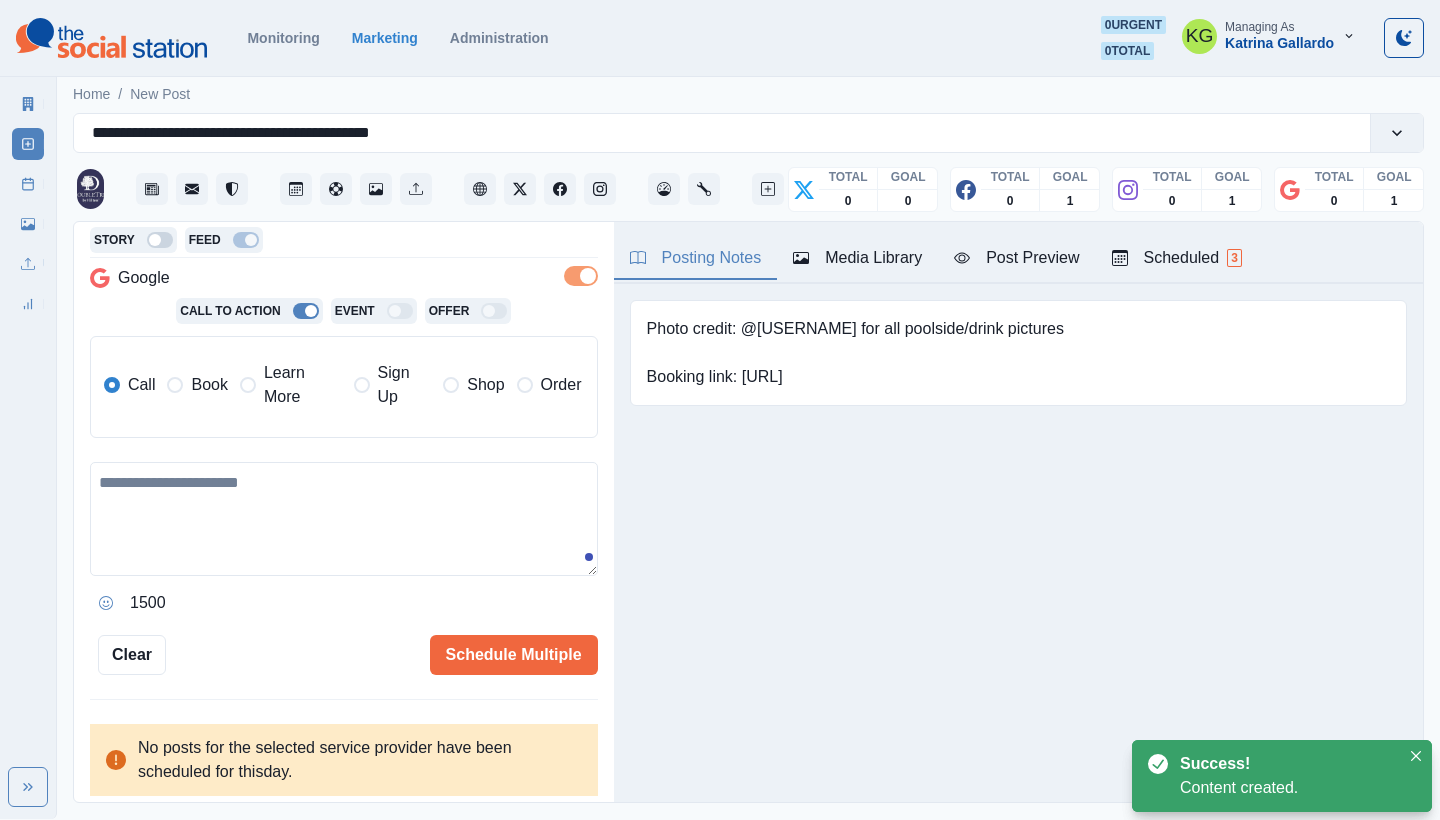 scroll, scrollTop: 402, scrollLeft: 0, axis: vertical 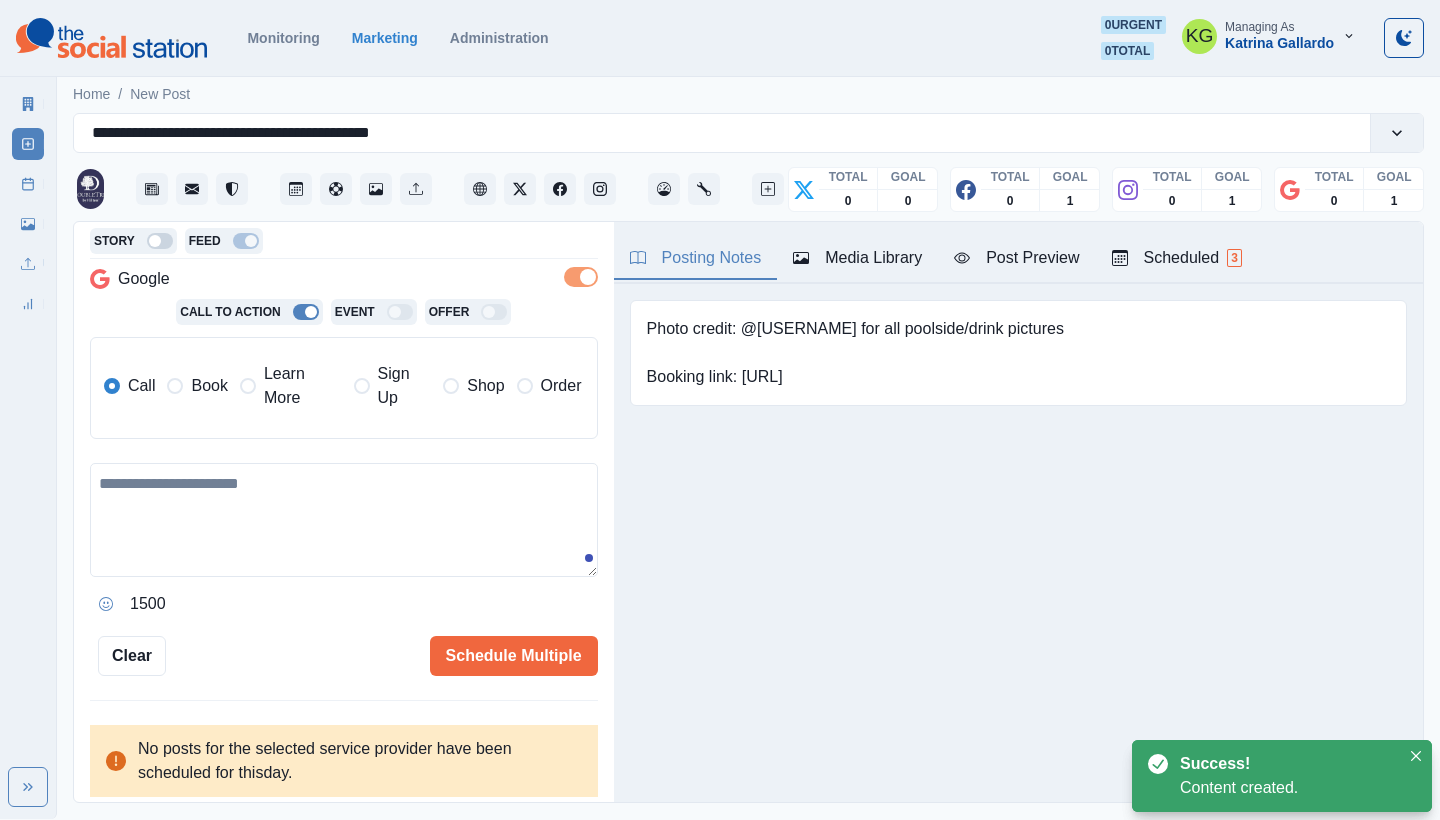 click at bounding box center [248, 386] 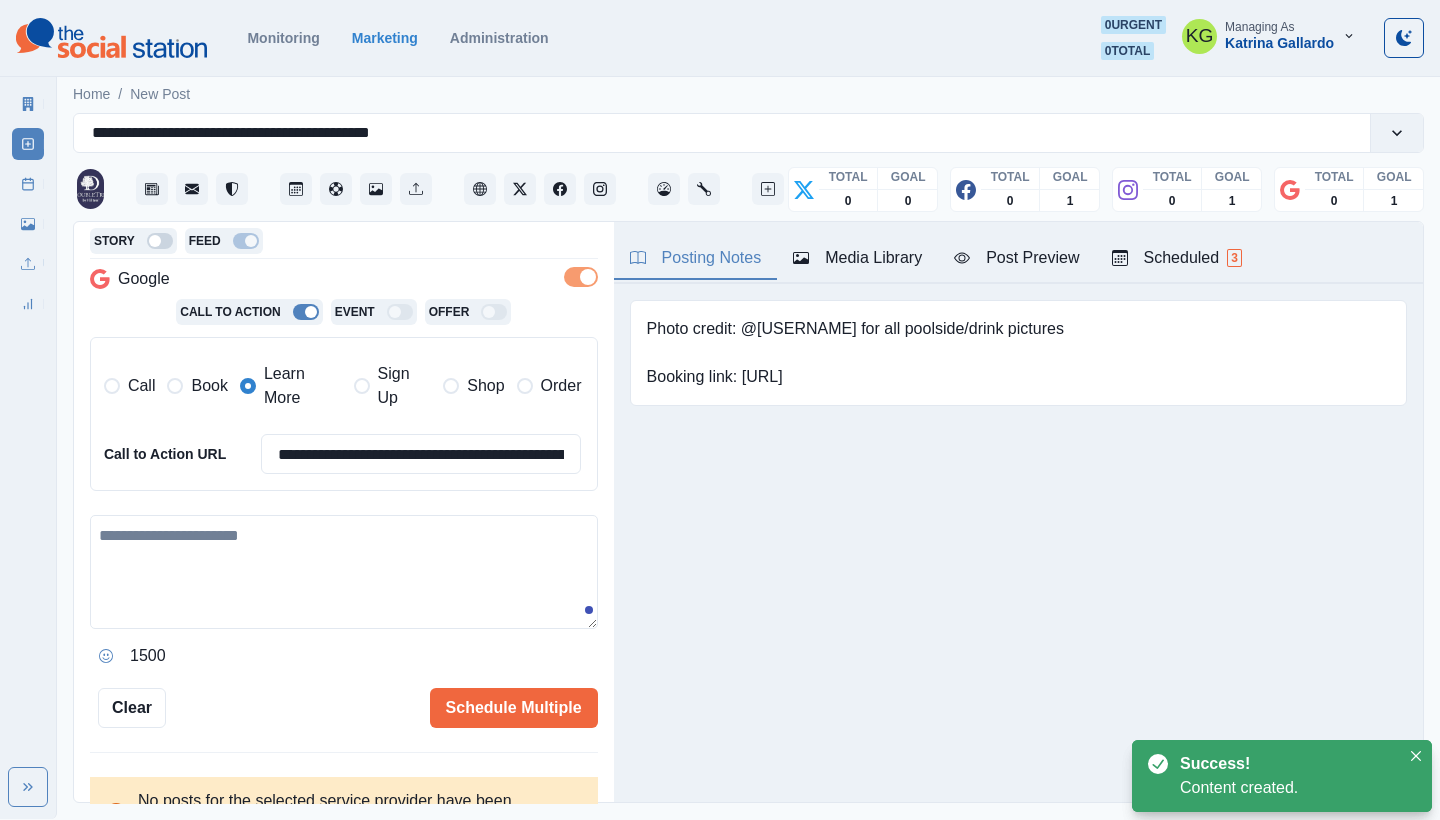 click at bounding box center (344, 572) 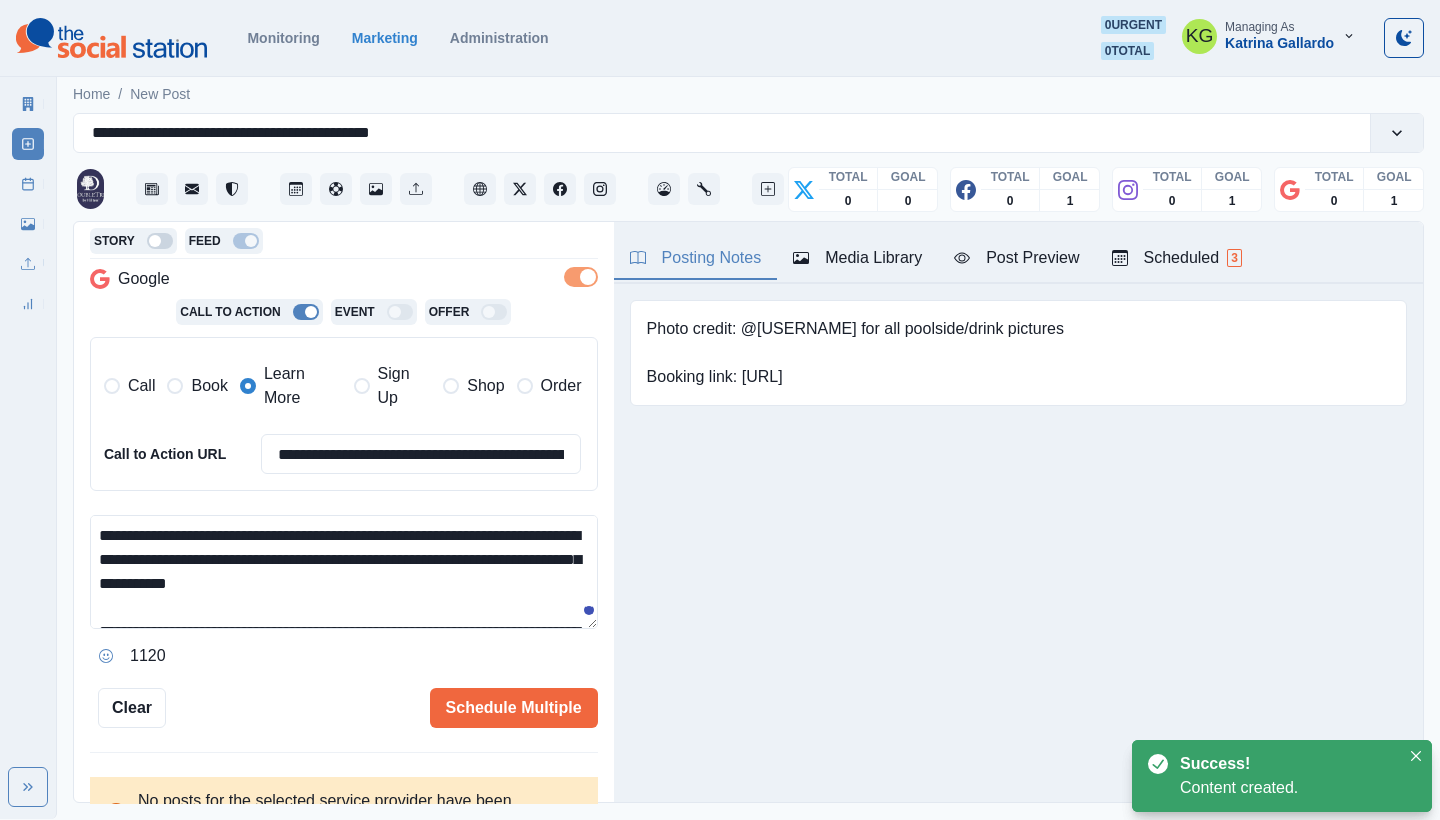 scroll, scrollTop: 120, scrollLeft: 0, axis: vertical 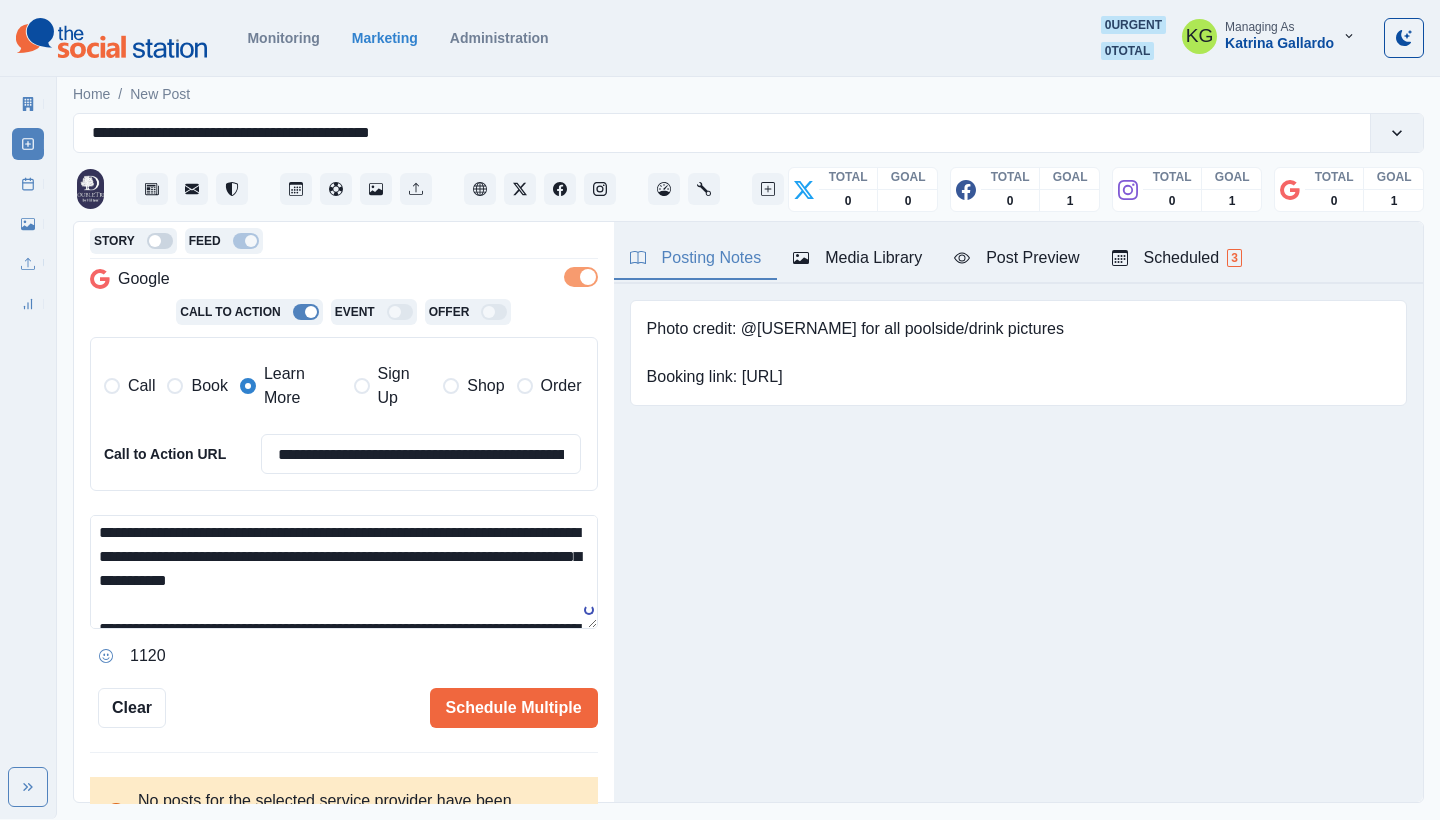click on "**********" at bounding box center (344, 572) 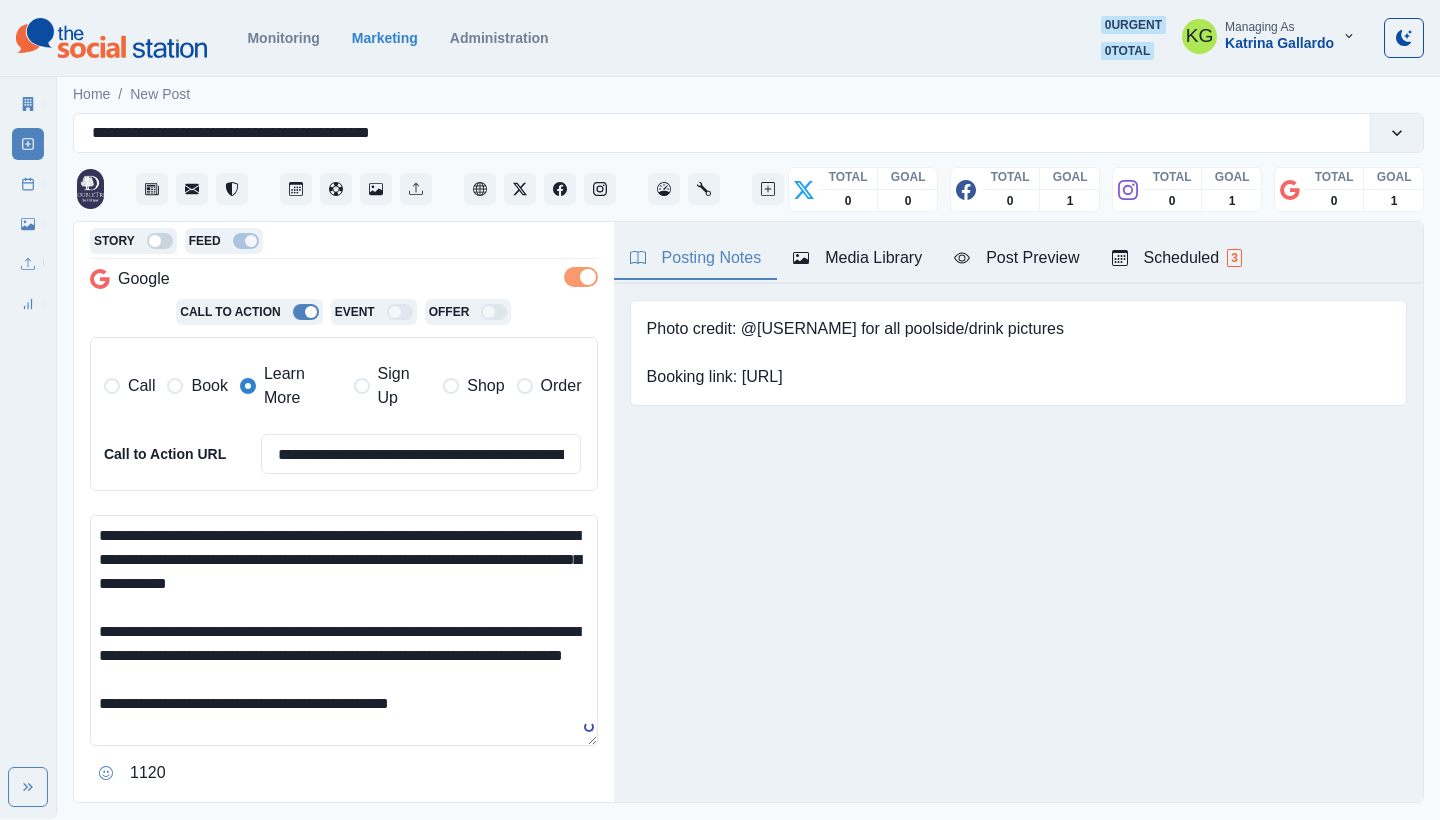 drag, startPoint x: 125, startPoint y: 521, endPoint x: 63, endPoint y: 521, distance: 62 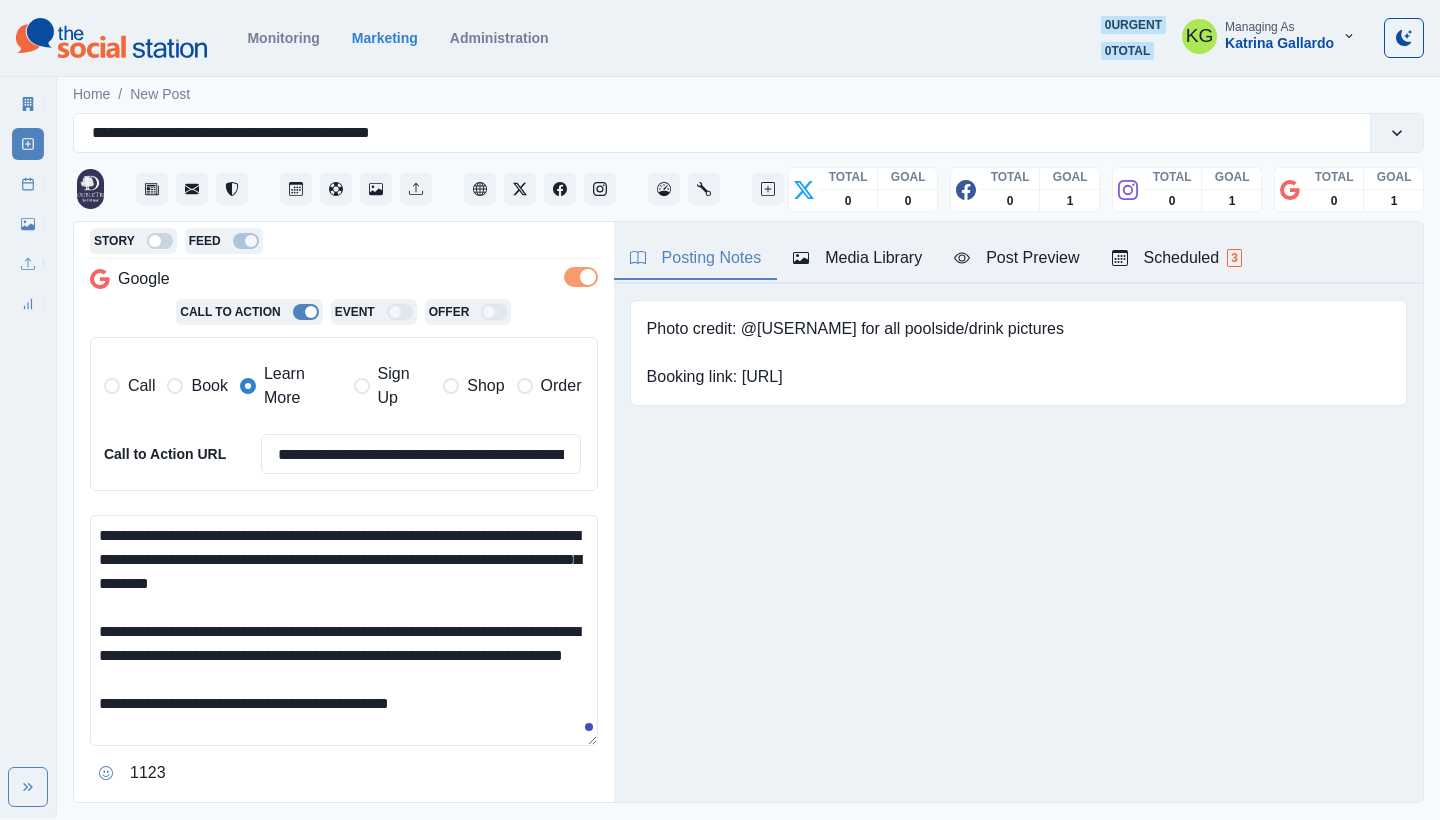click on "**********" at bounding box center [344, 630] 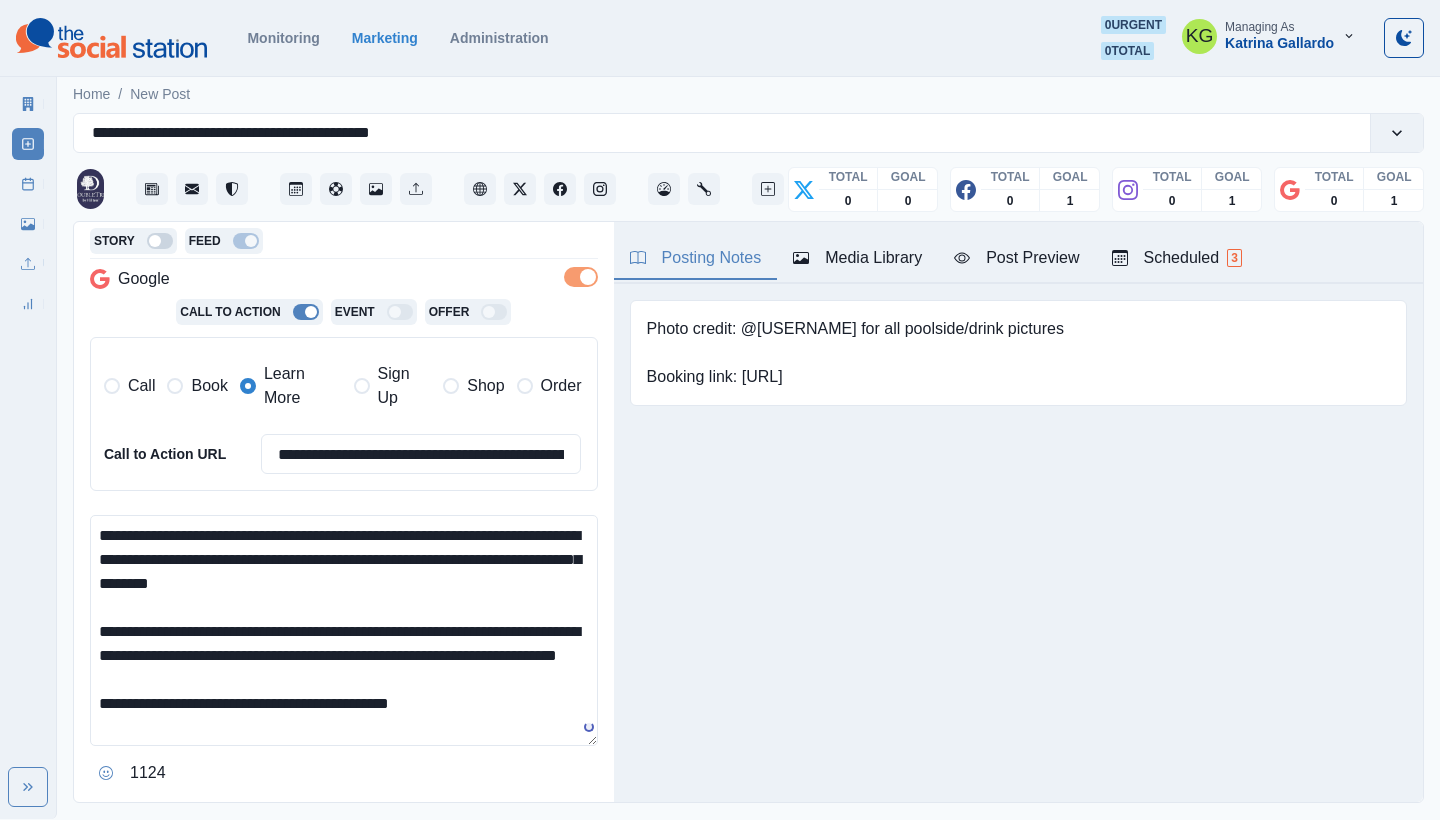 click on "**********" at bounding box center (344, 630) 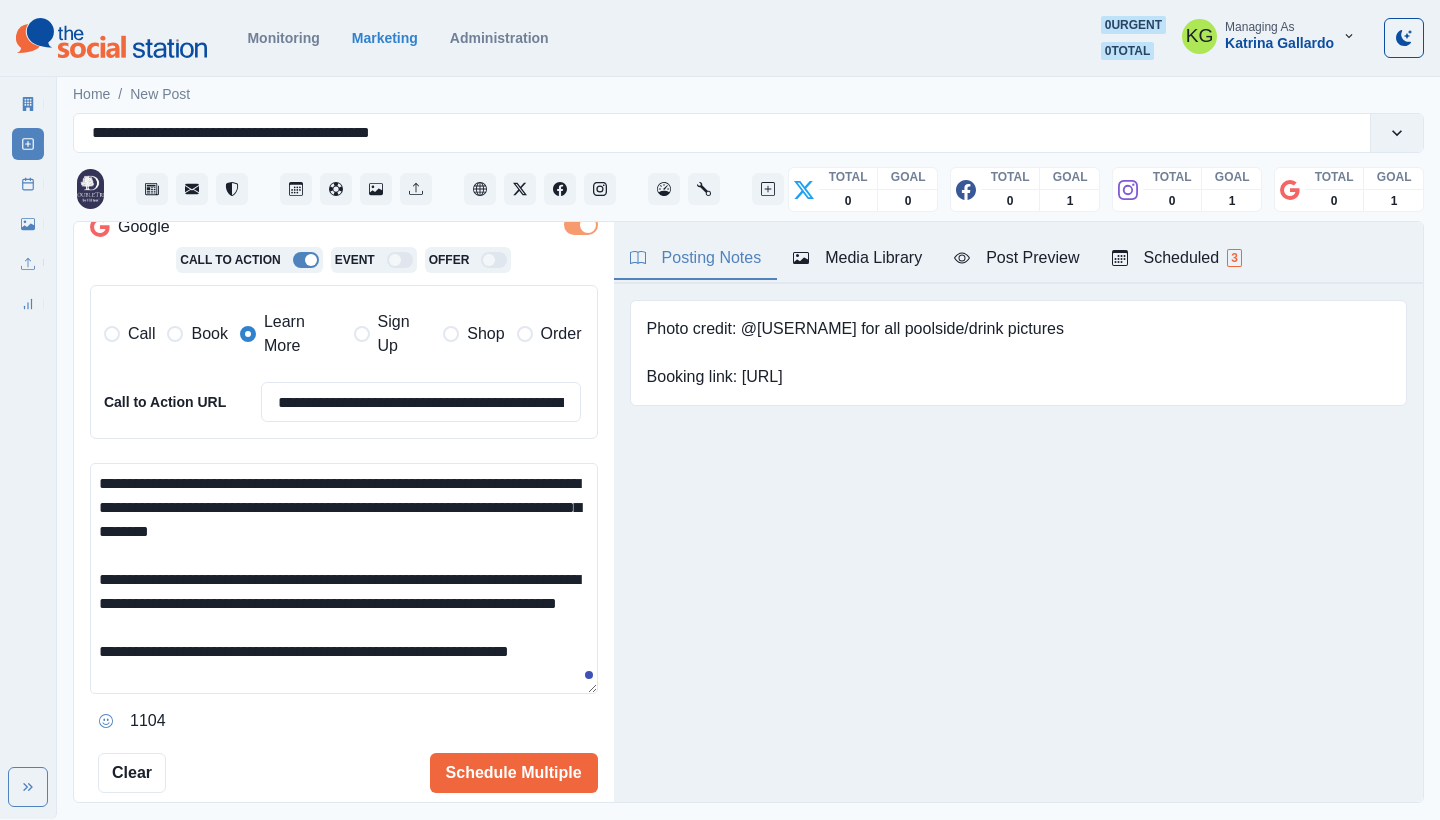 scroll, scrollTop: 479, scrollLeft: 0, axis: vertical 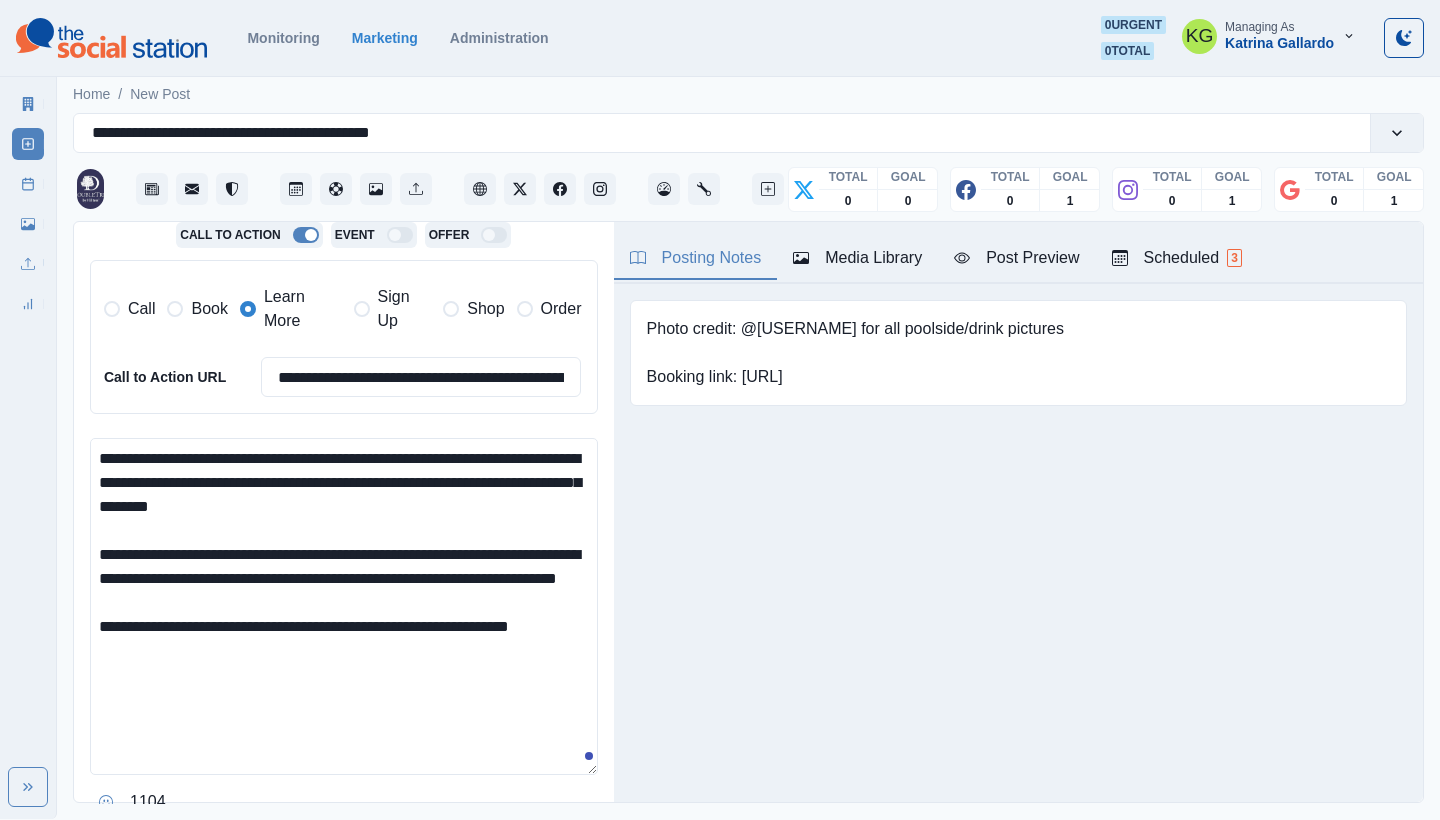 click on "**********" at bounding box center [344, 606] 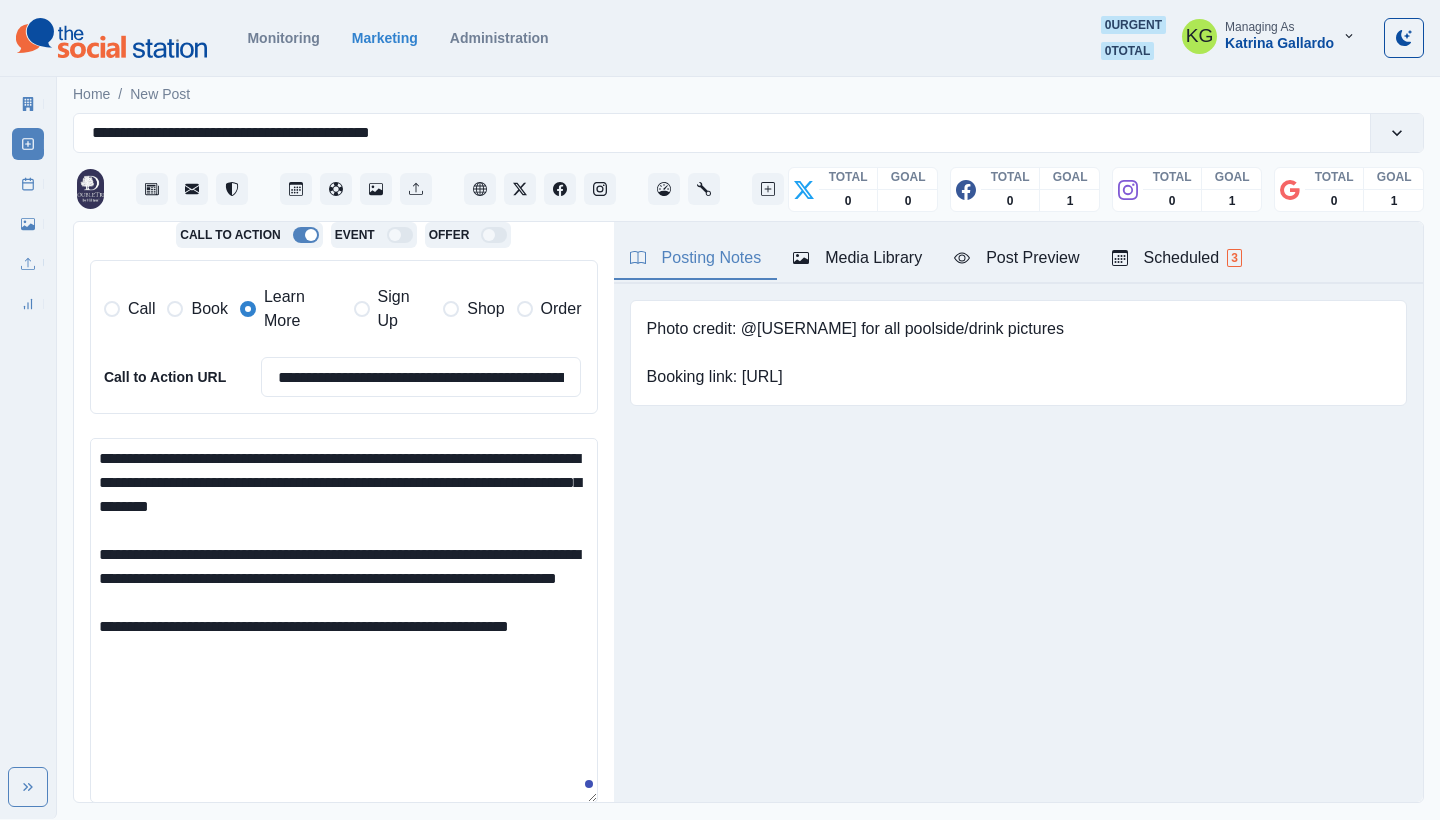paste on "**********" 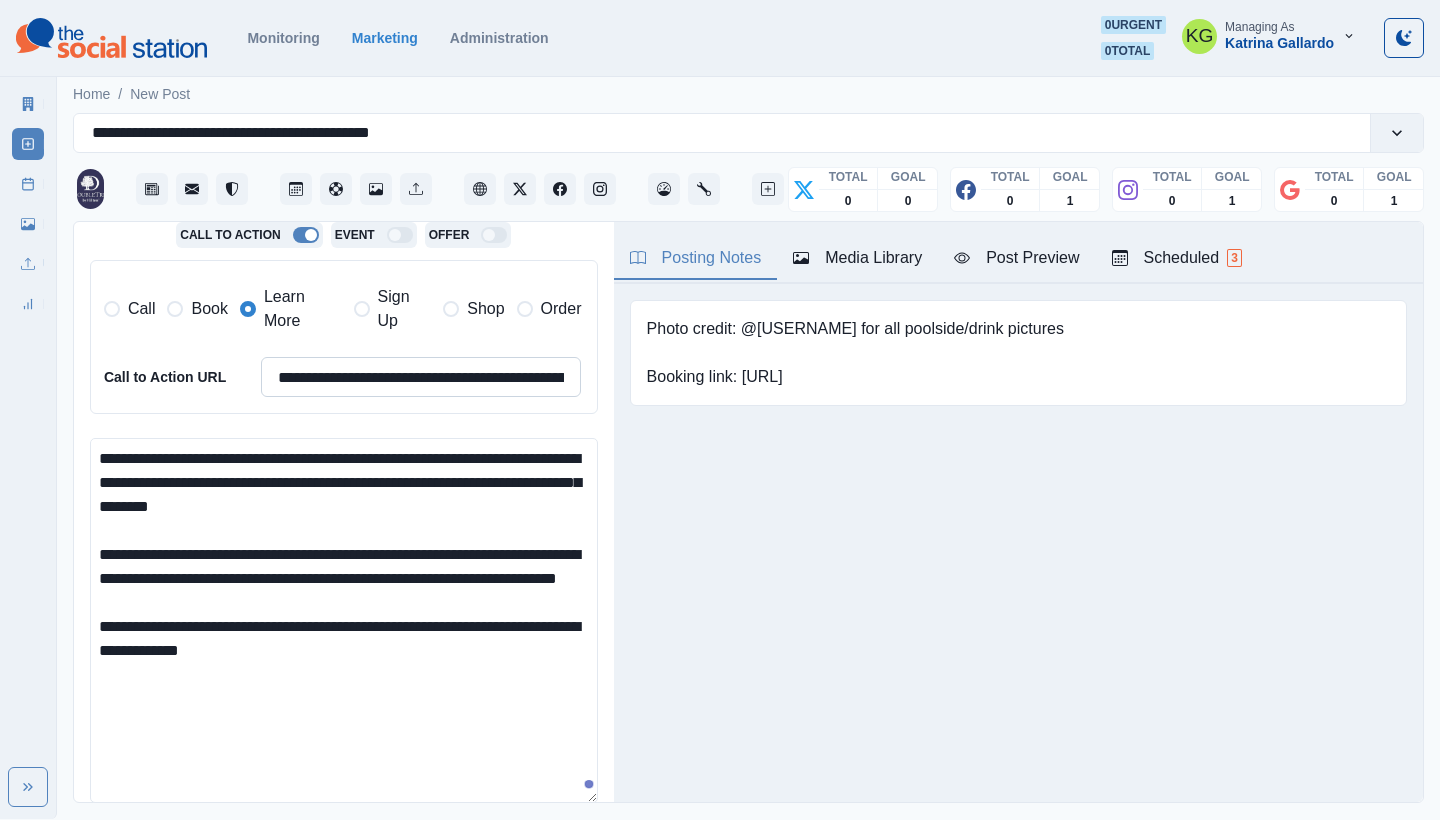 type on "**********" 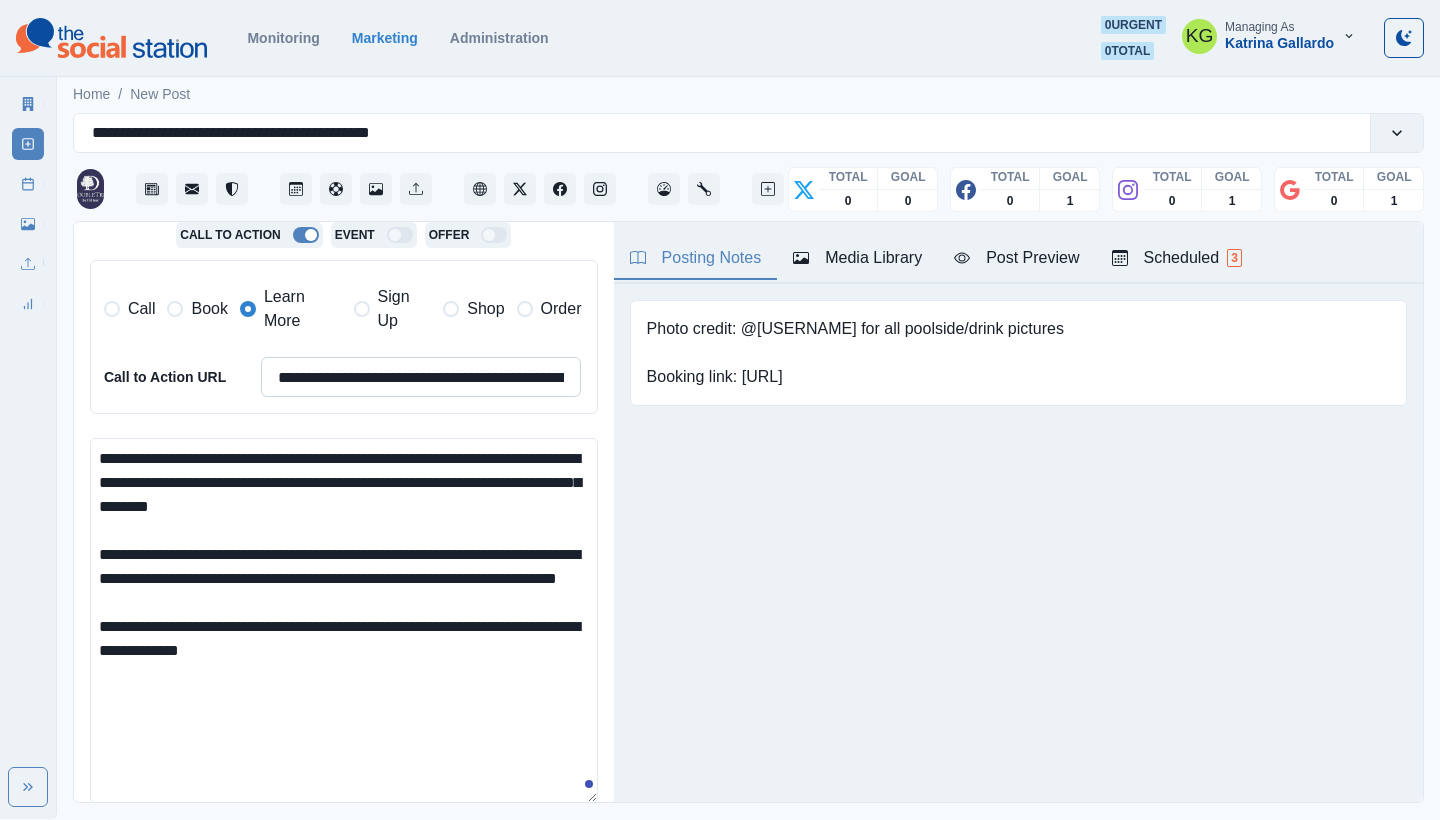 click on "**********" at bounding box center (421, 377) 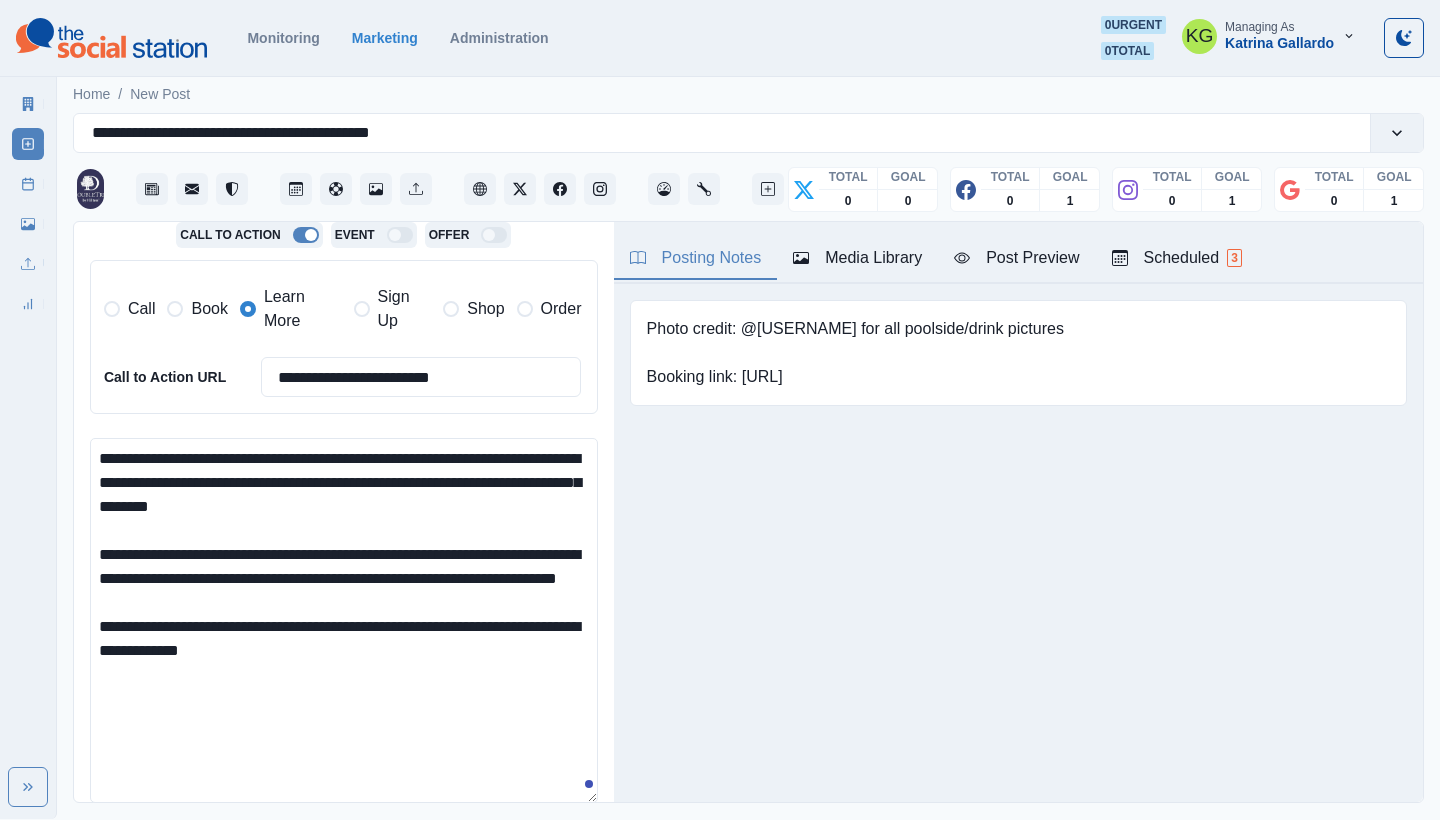 type on "**********" 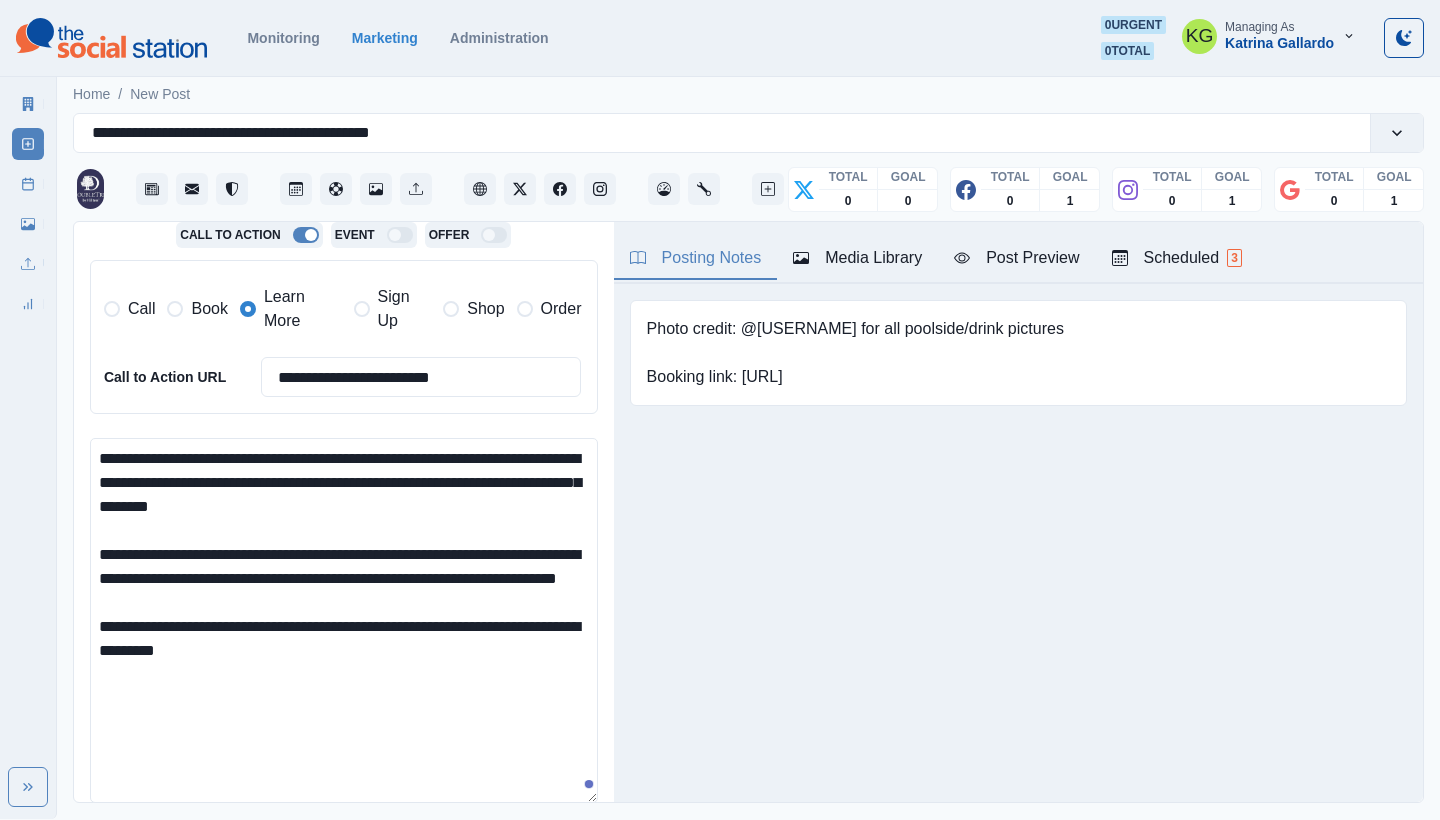 click on "**********" at bounding box center (344, 620) 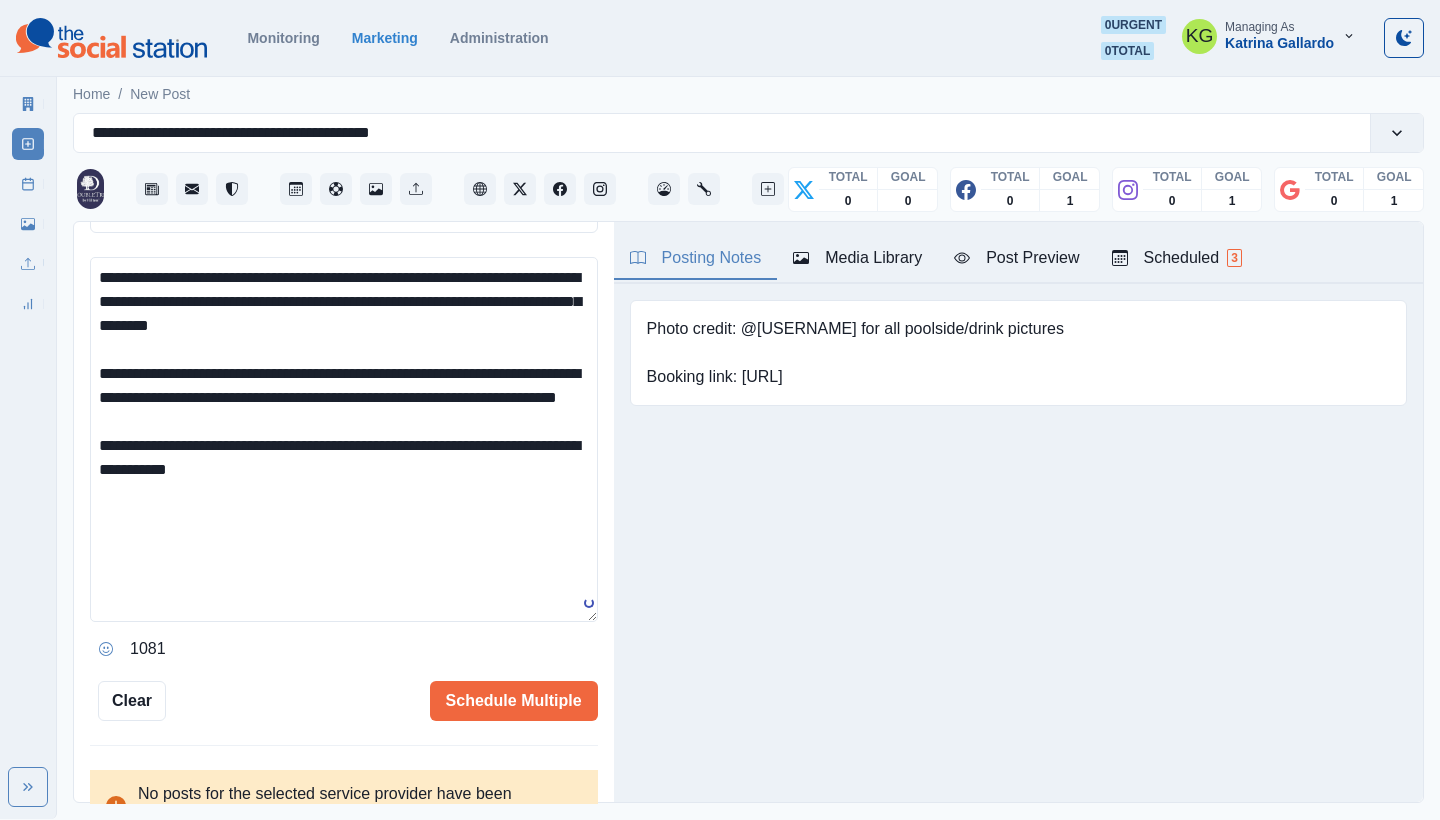 scroll, scrollTop: 660, scrollLeft: 0, axis: vertical 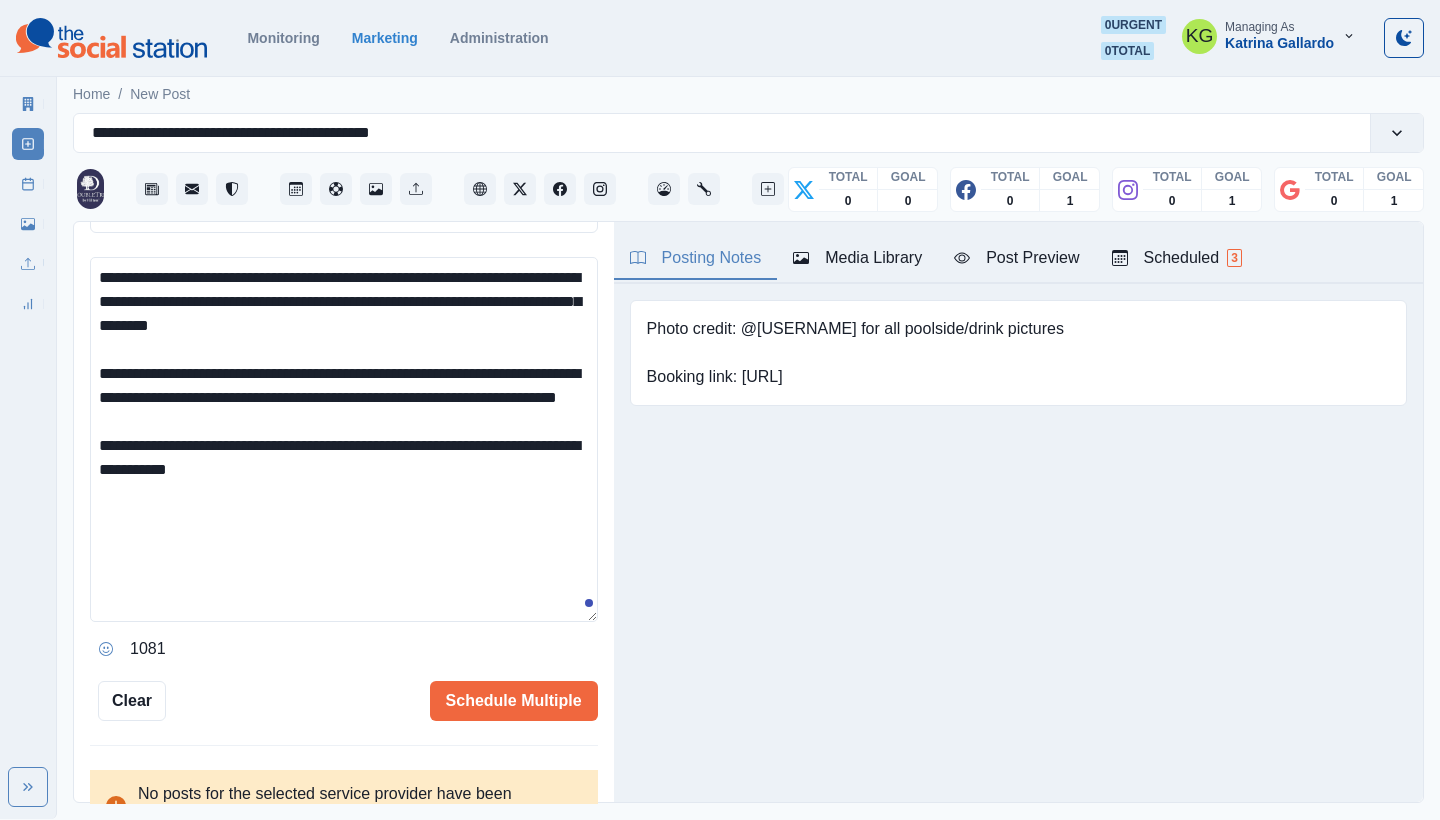 click on "**********" at bounding box center [344, 461] 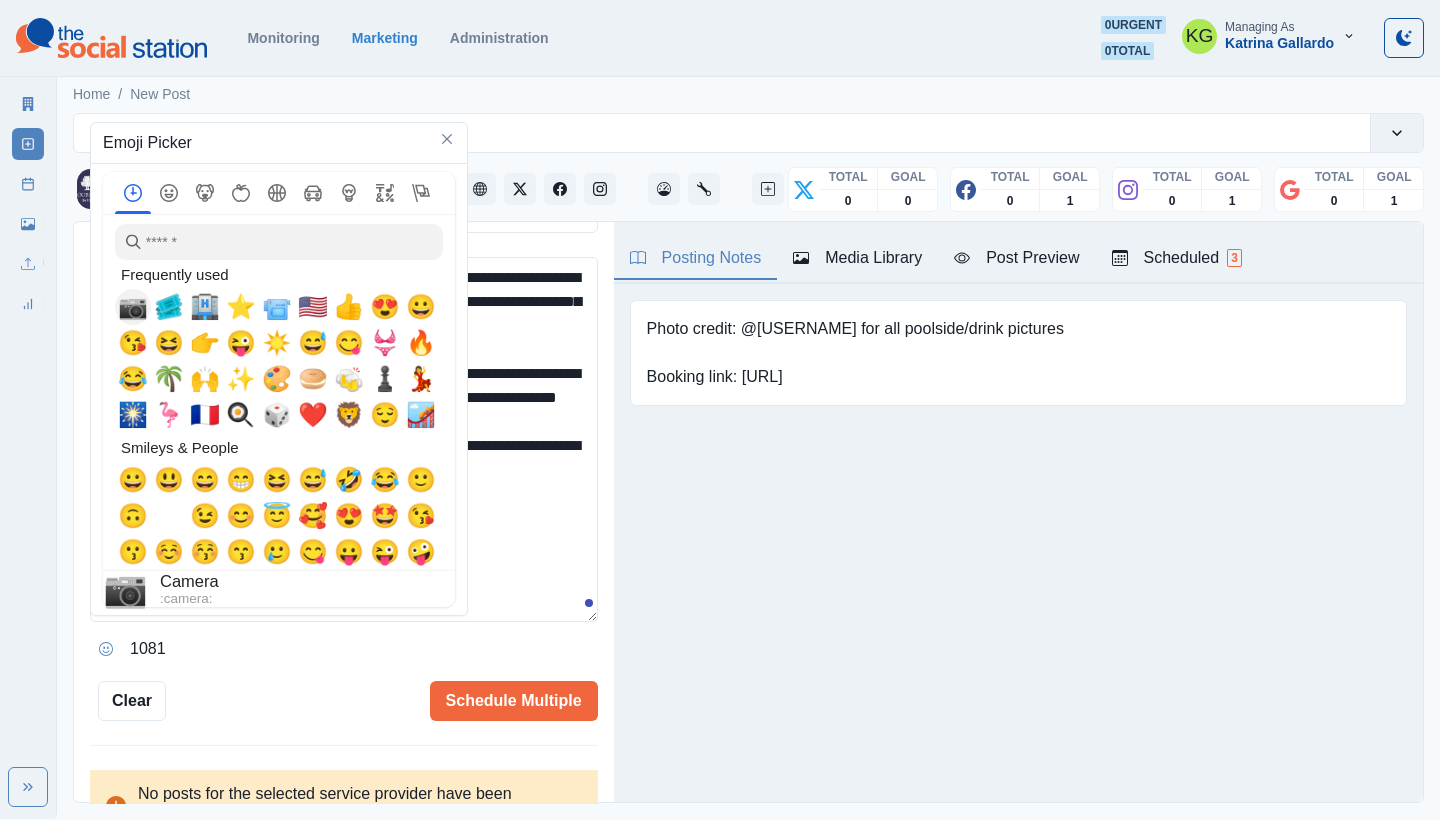 click on "📷" at bounding box center [133, 307] 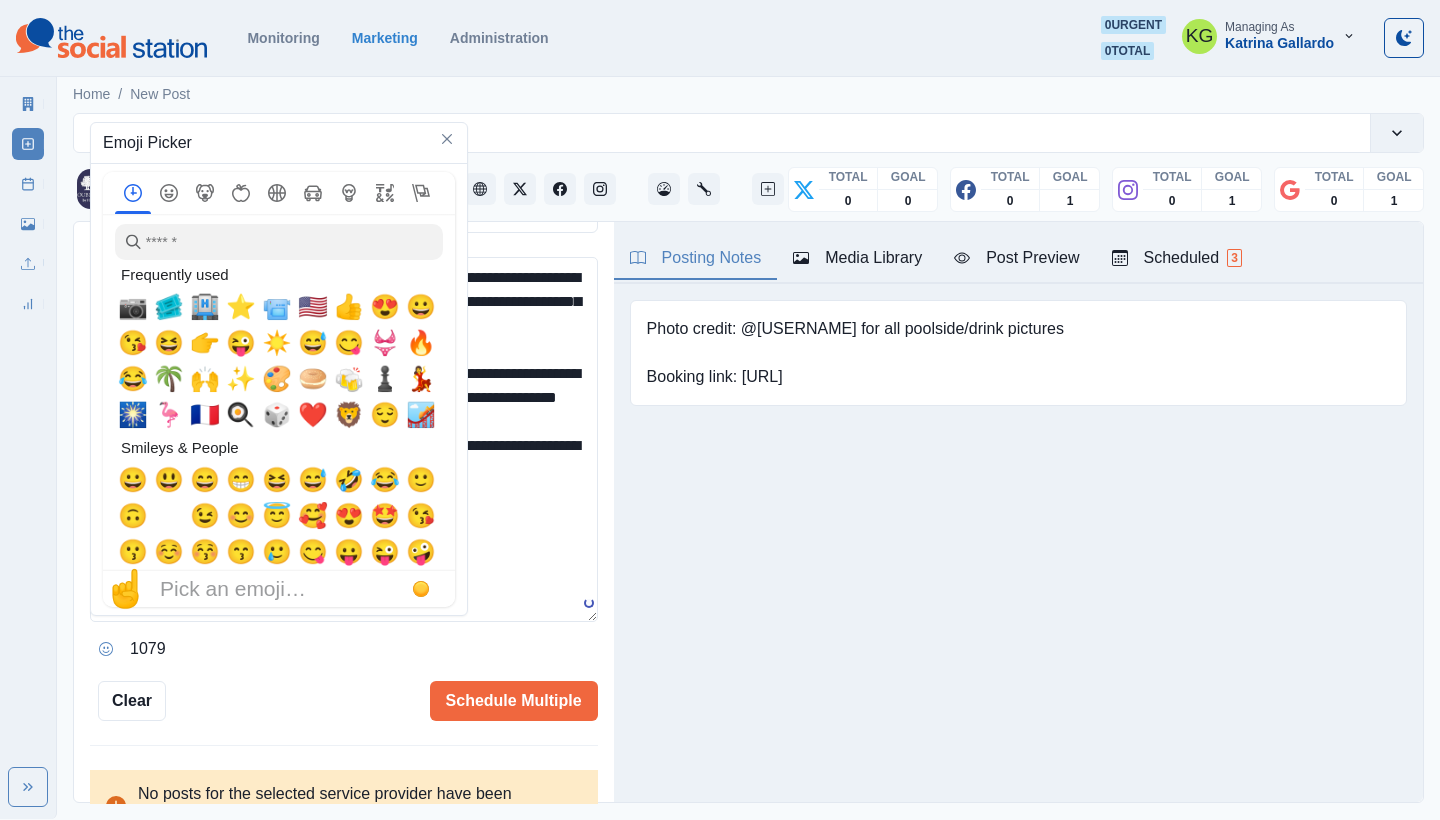 click on "**********" at bounding box center (344, 439) 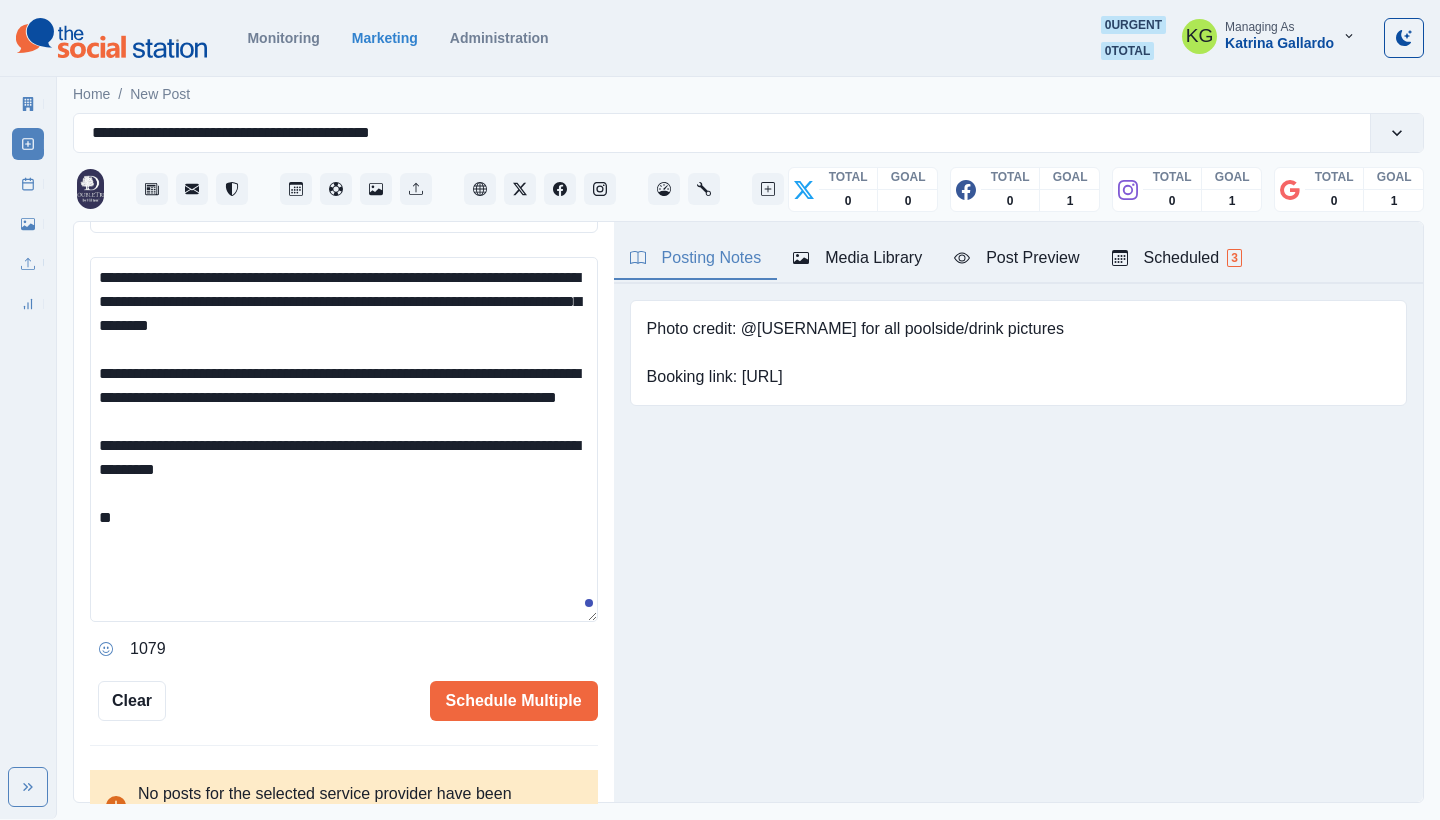 type 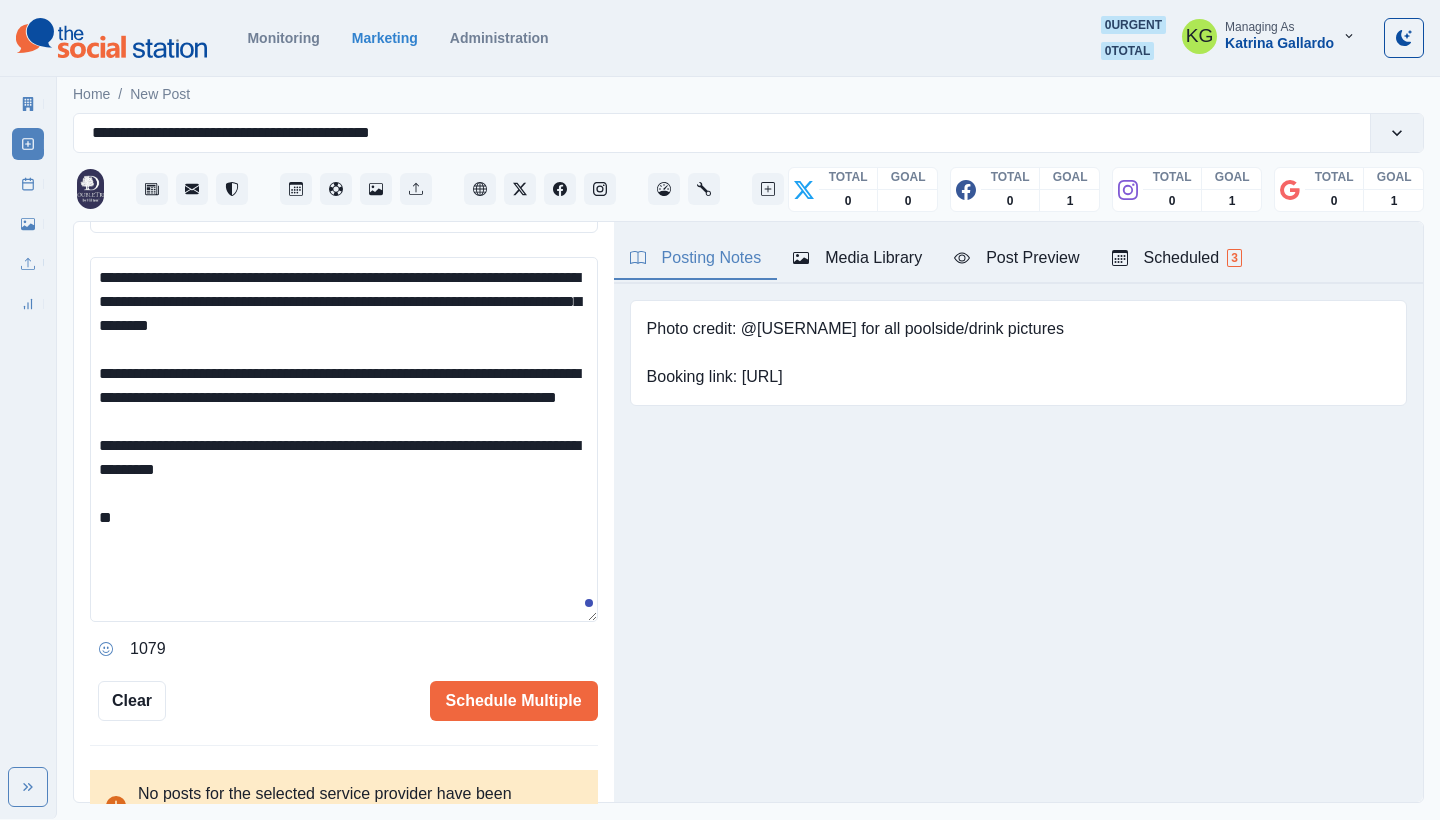 click on "**********" at bounding box center (344, 439) 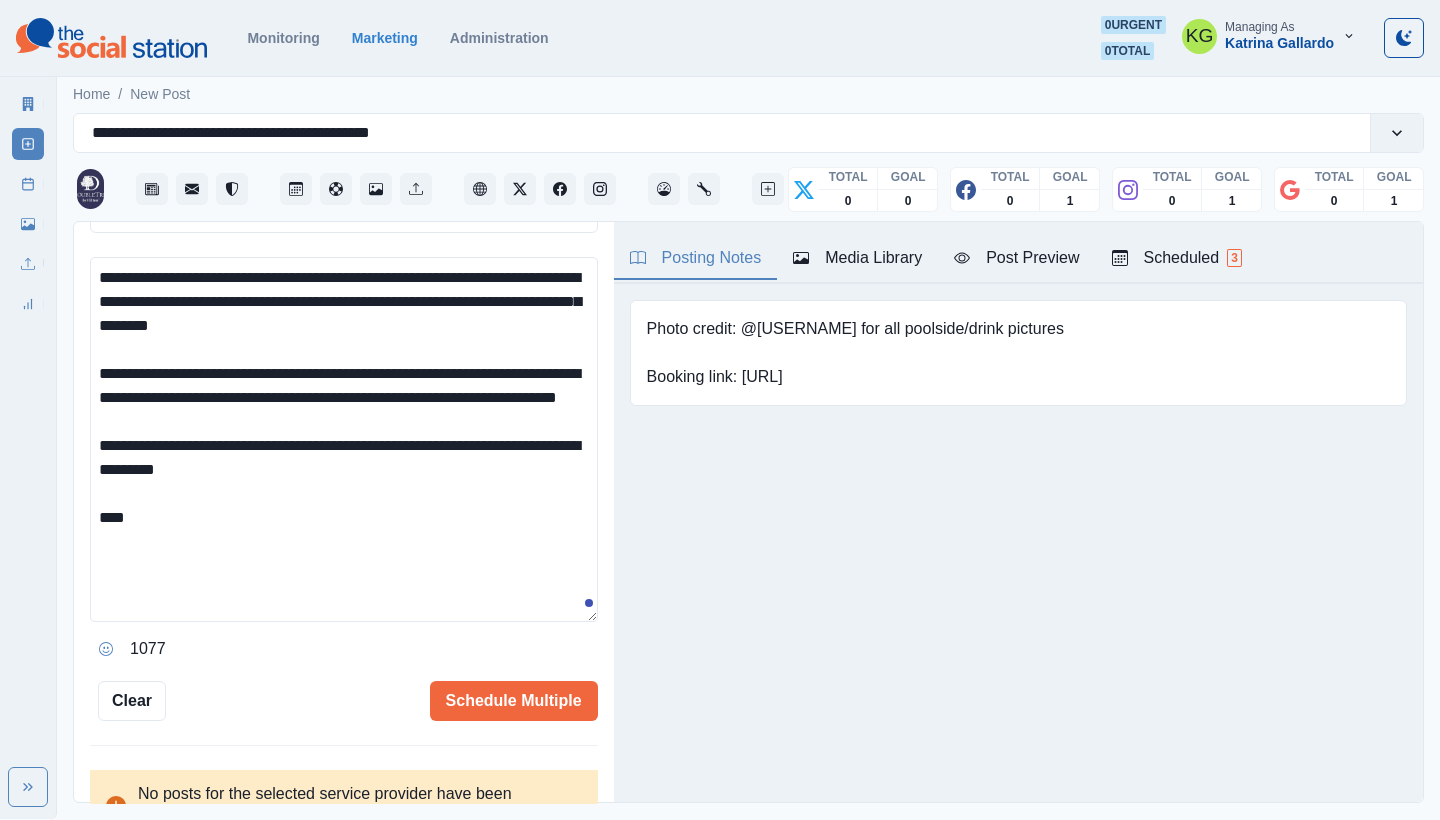 click on "**********" at bounding box center [344, 439] 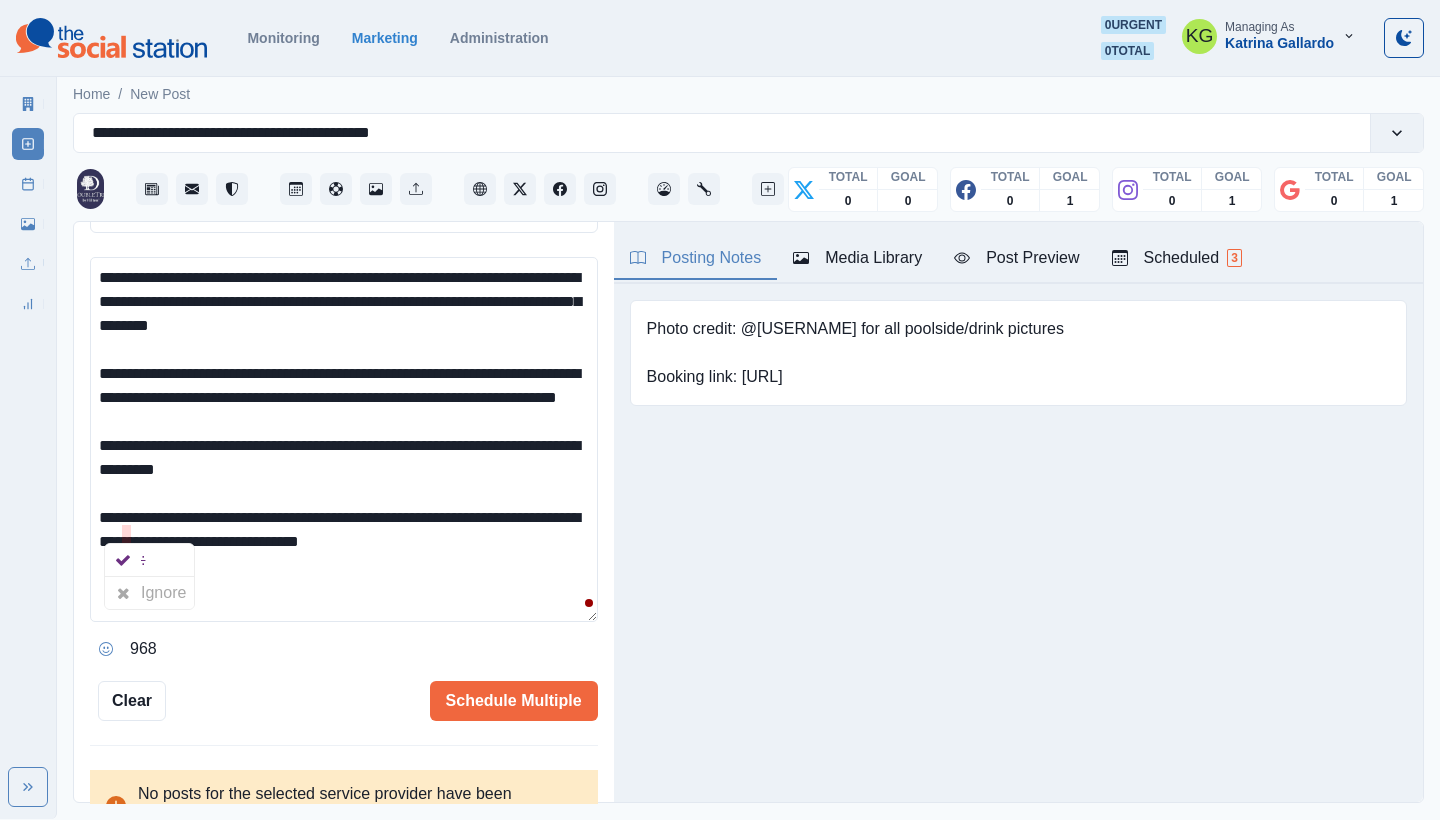 drag, startPoint x: 198, startPoint y: 529, endPoint x: 132, endPoint y: 528, distance: 66.007576 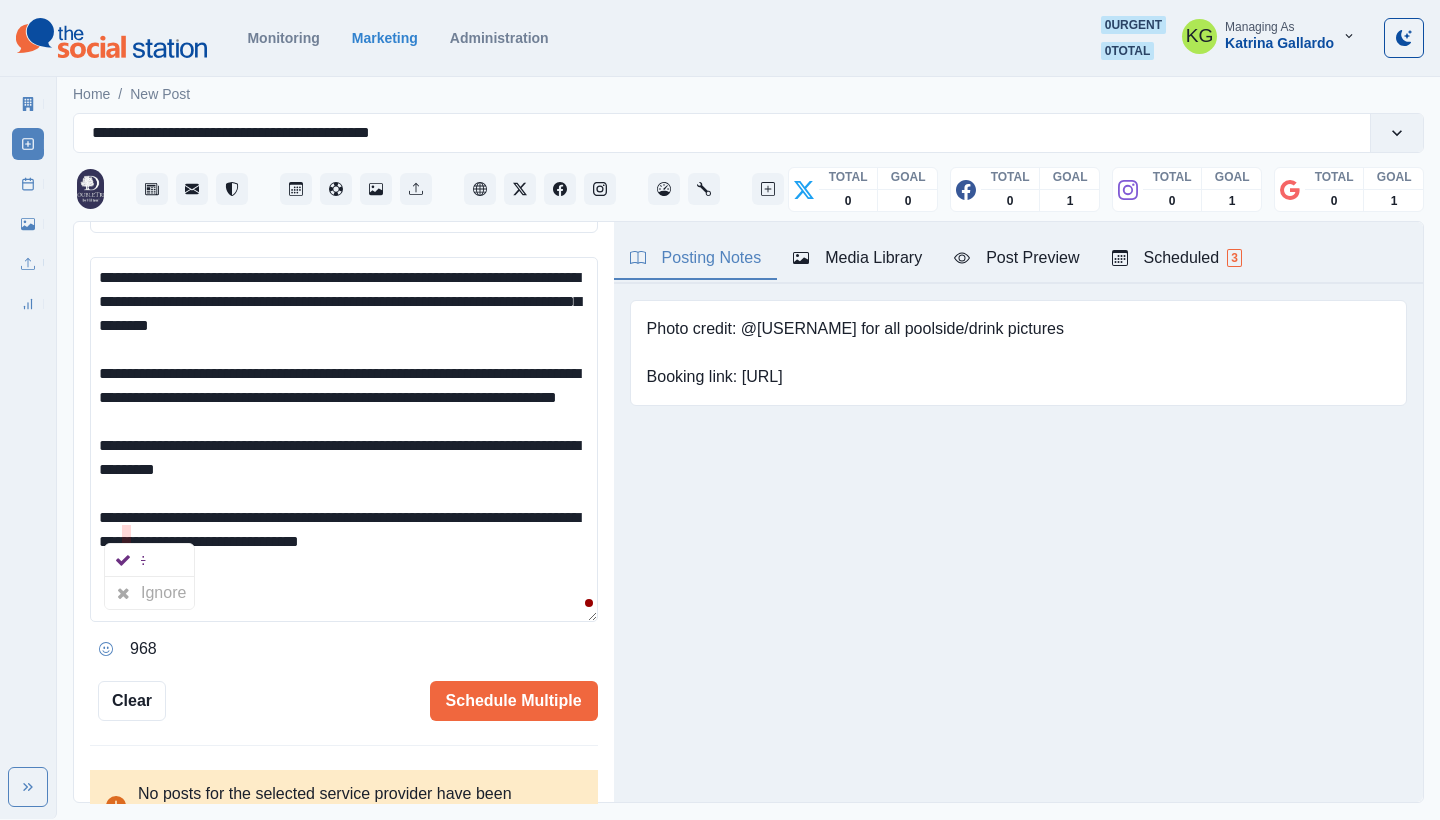 click on "**********" at bounding box center (344, 439) 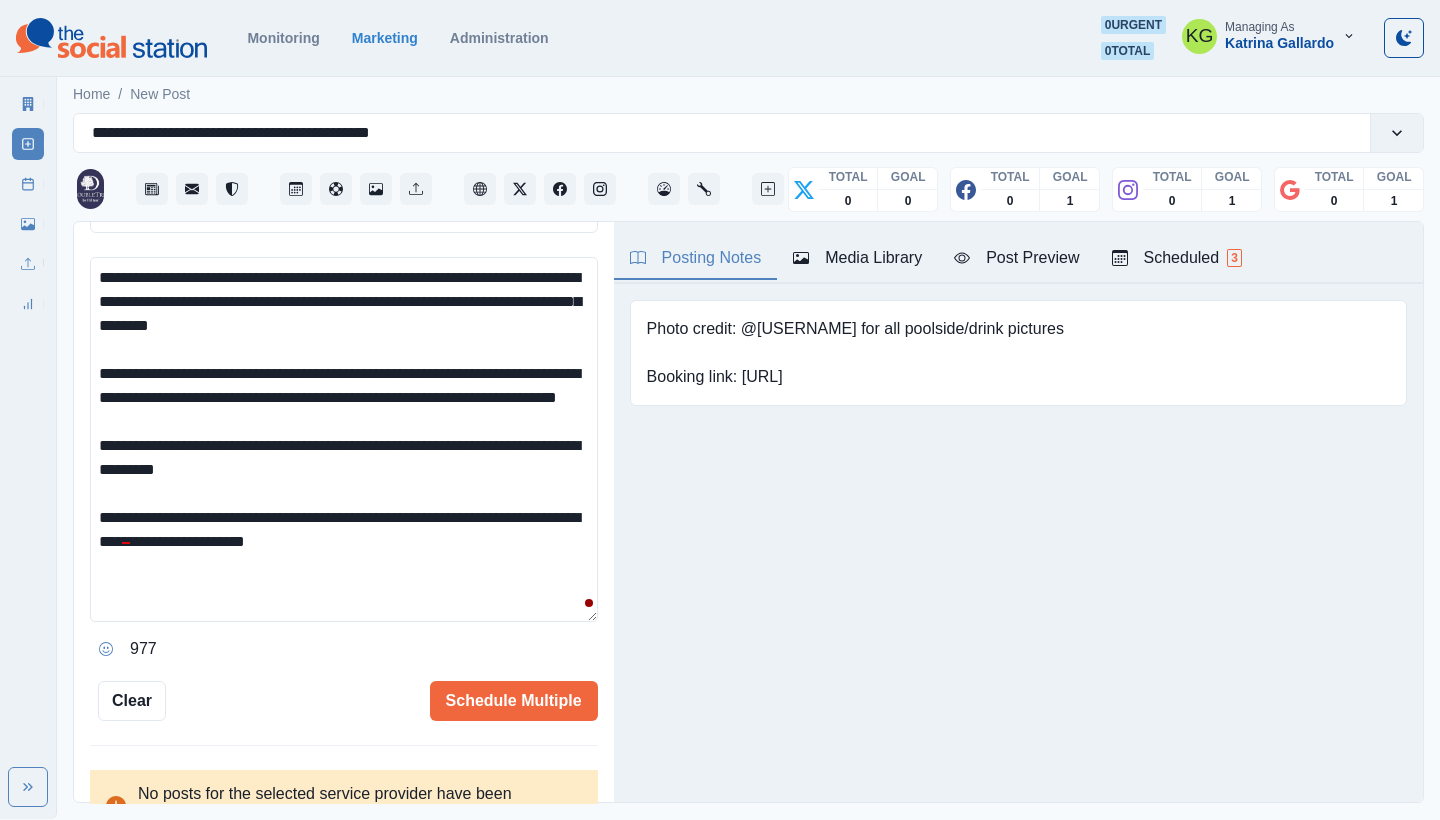 drag, startPoint x: 259, startPoint y: 532, endPoint x: 494, endPoint y: 591, distance: 242.29321 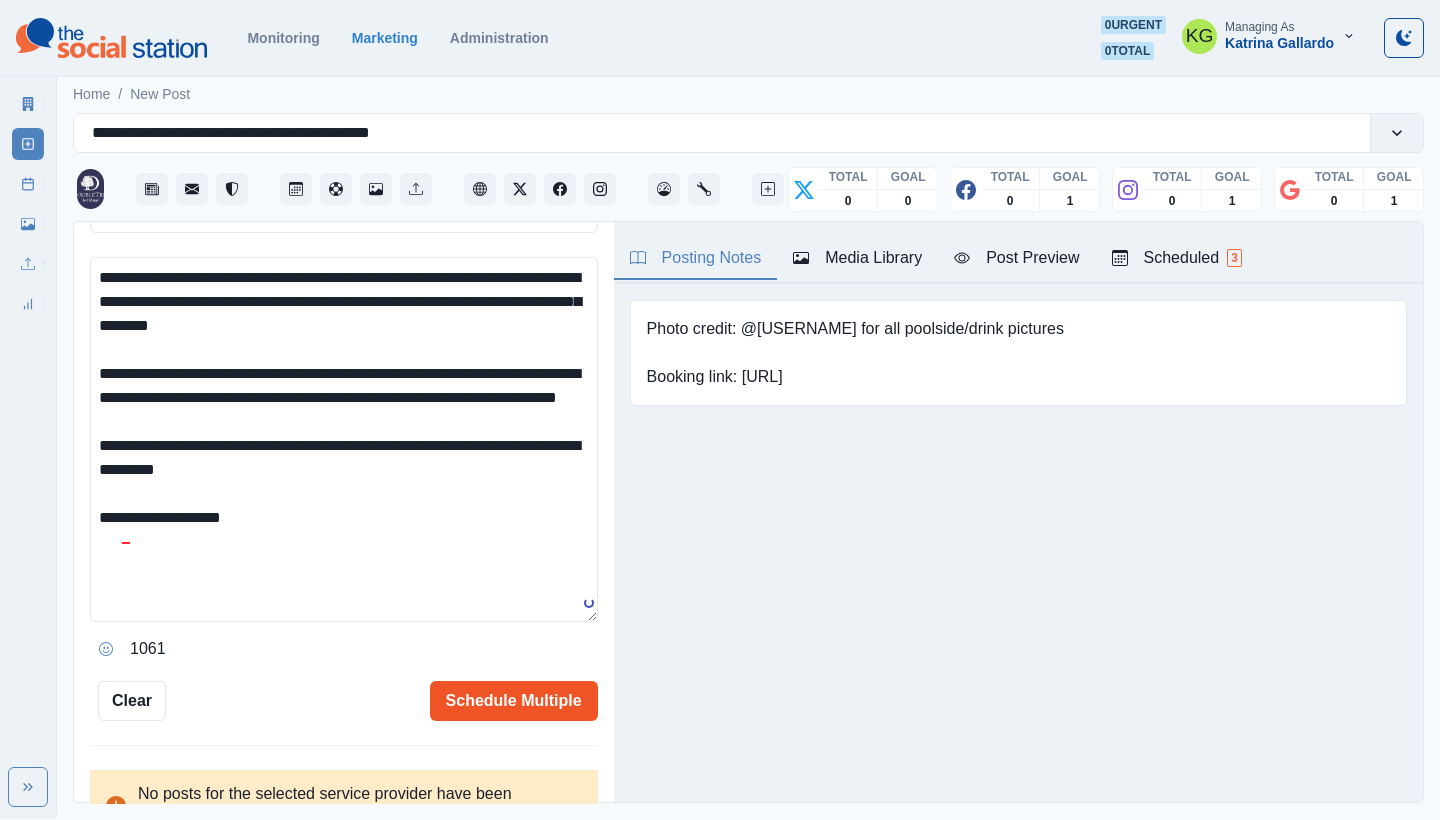type on "**********" 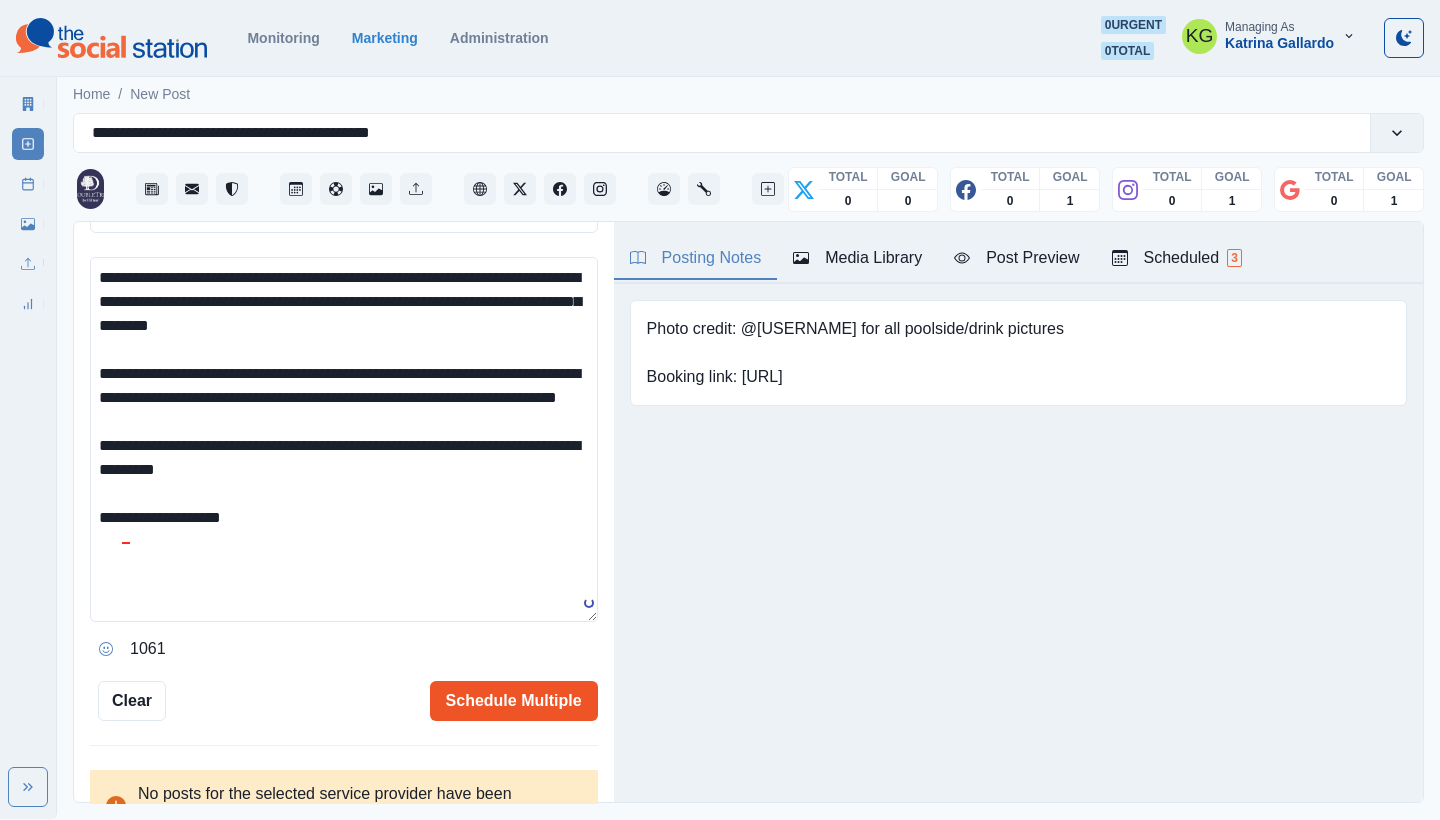 click on "Schedule Multiple" at bounding box center (514, 701) 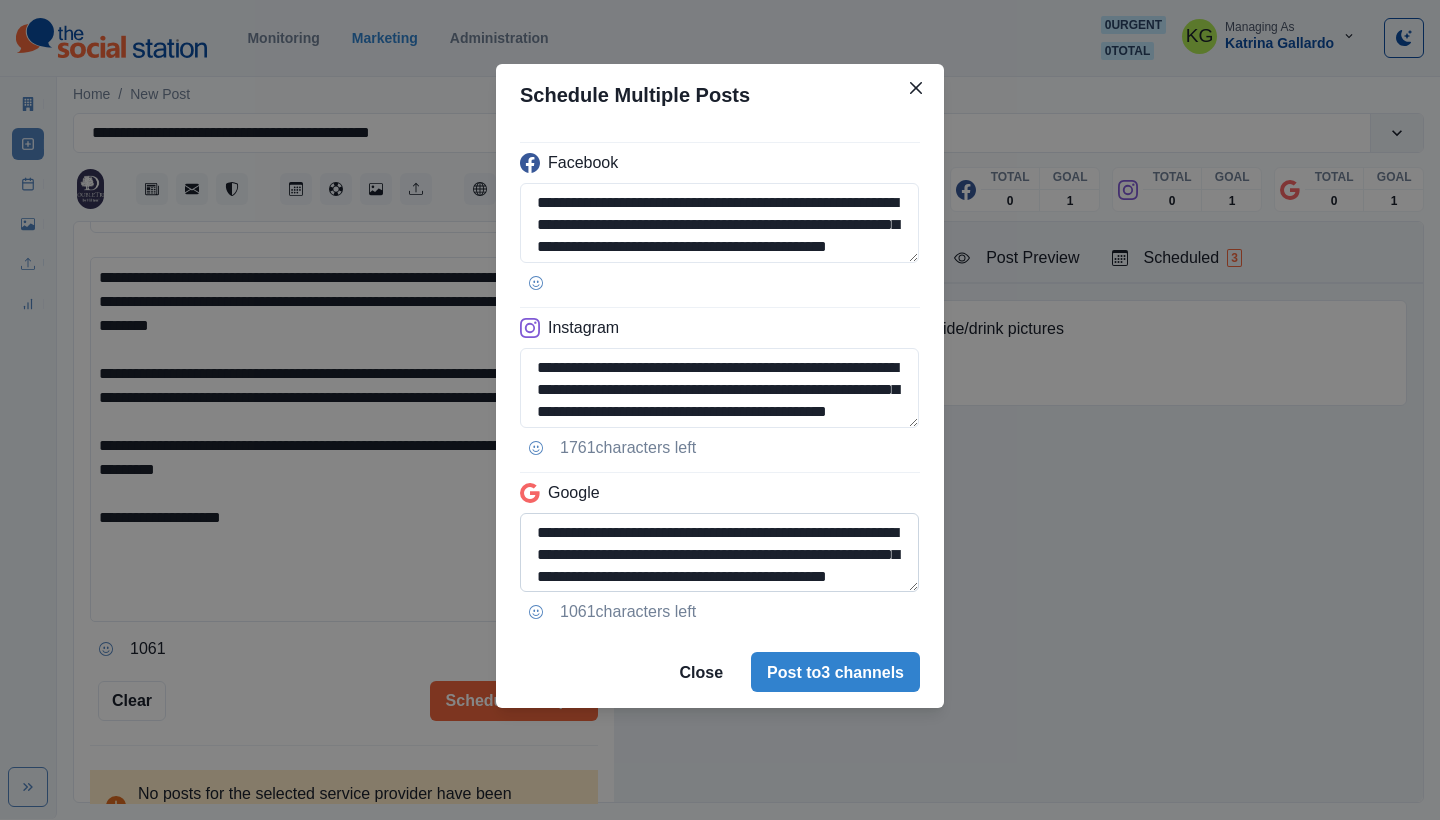 click on "**********" at bounding box center (719, 553) 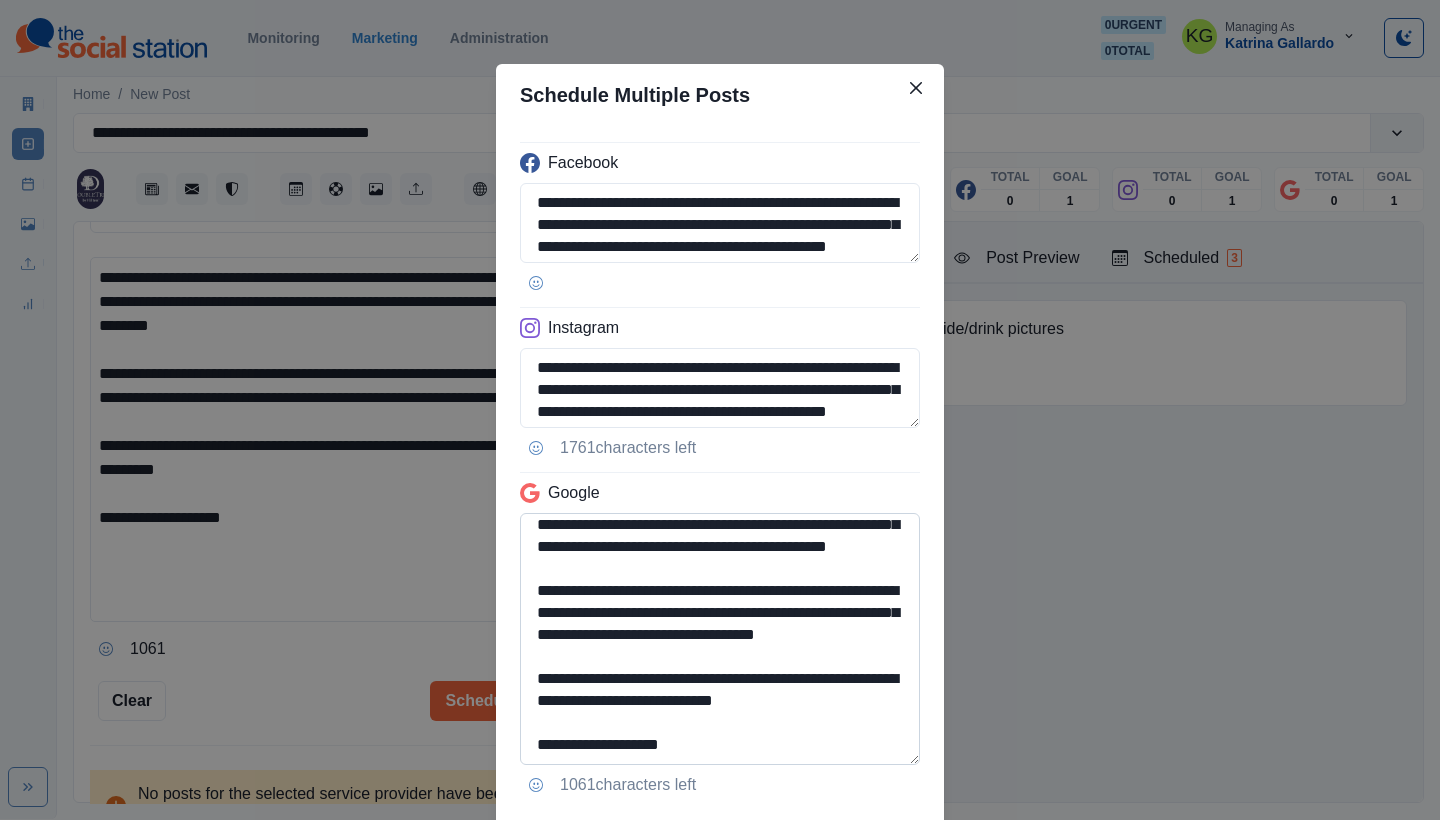 scroll, scrollTop: 74, scrollLeft: 0, axis: vertical 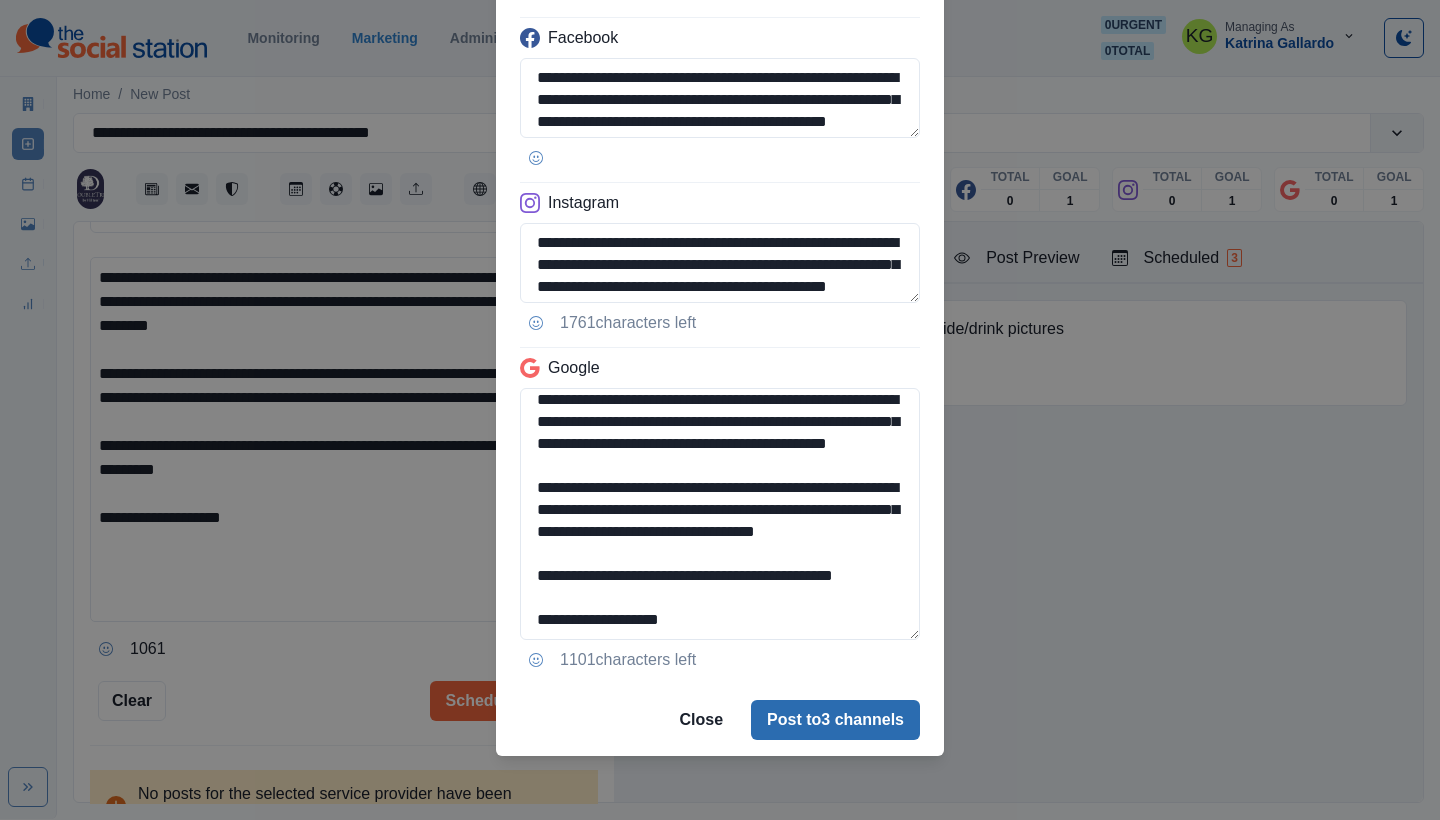type on "**********" 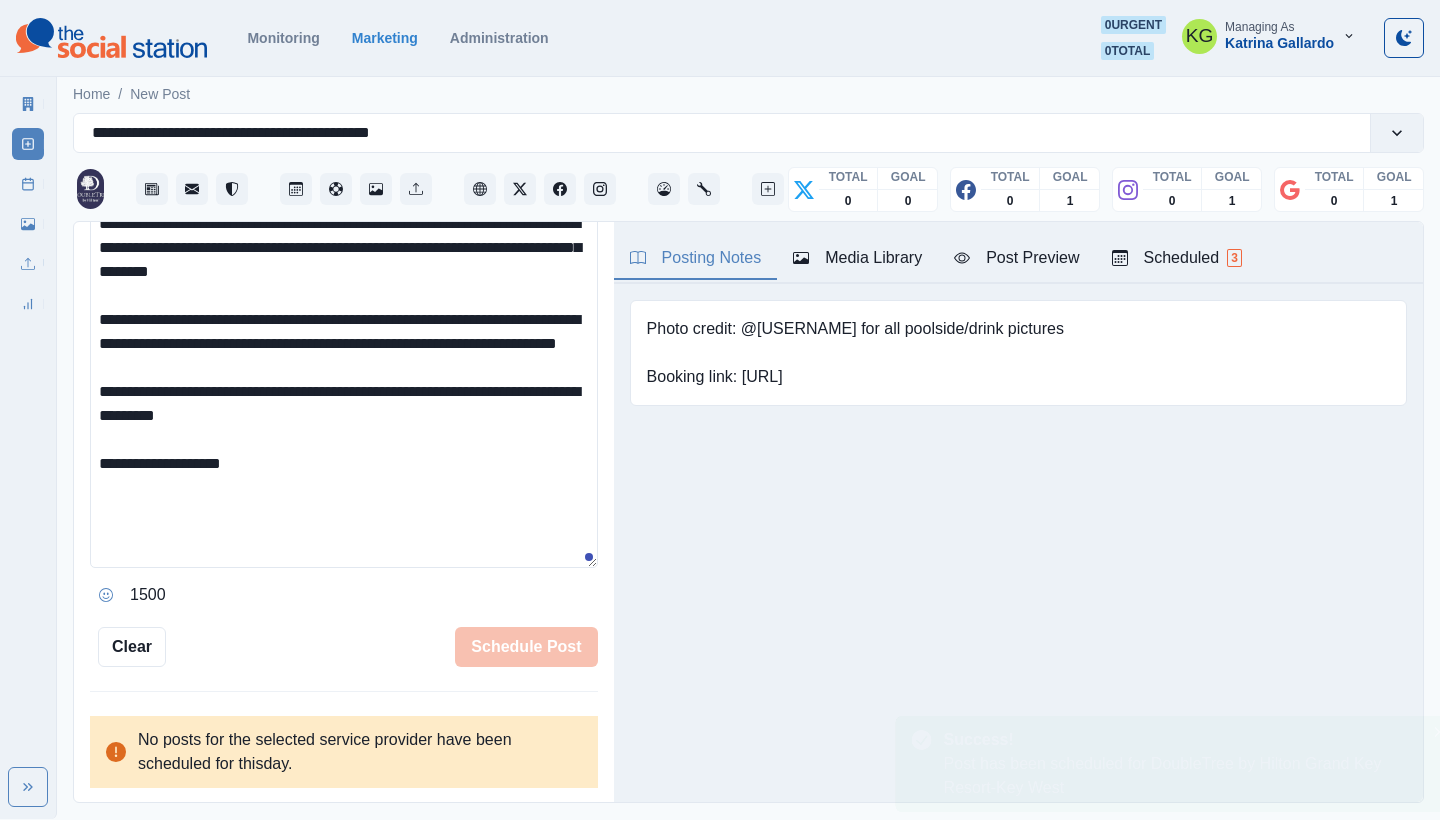 type 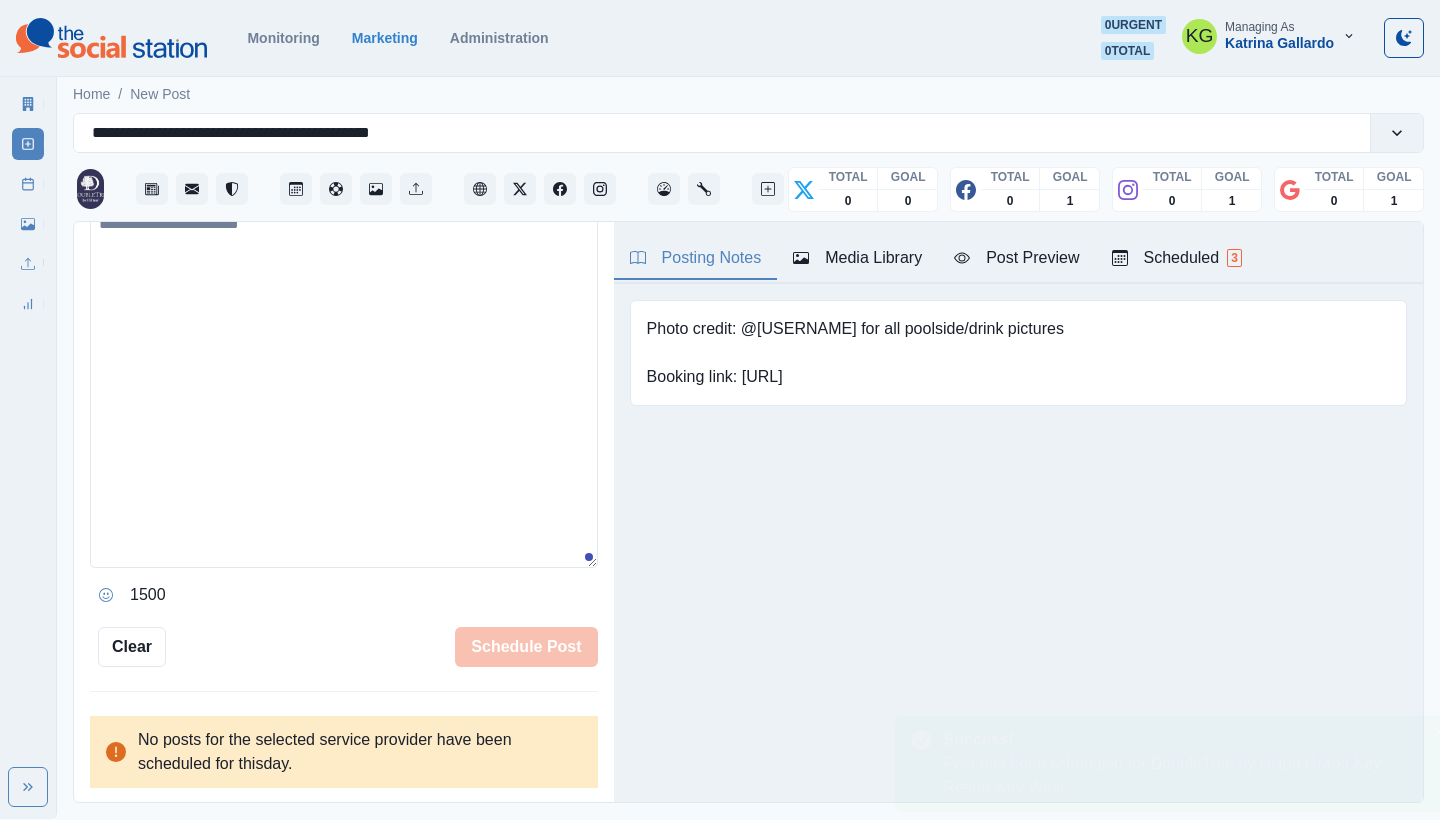 scroll, scrollTop: 445, scrollLeft: 0, axis: vertical 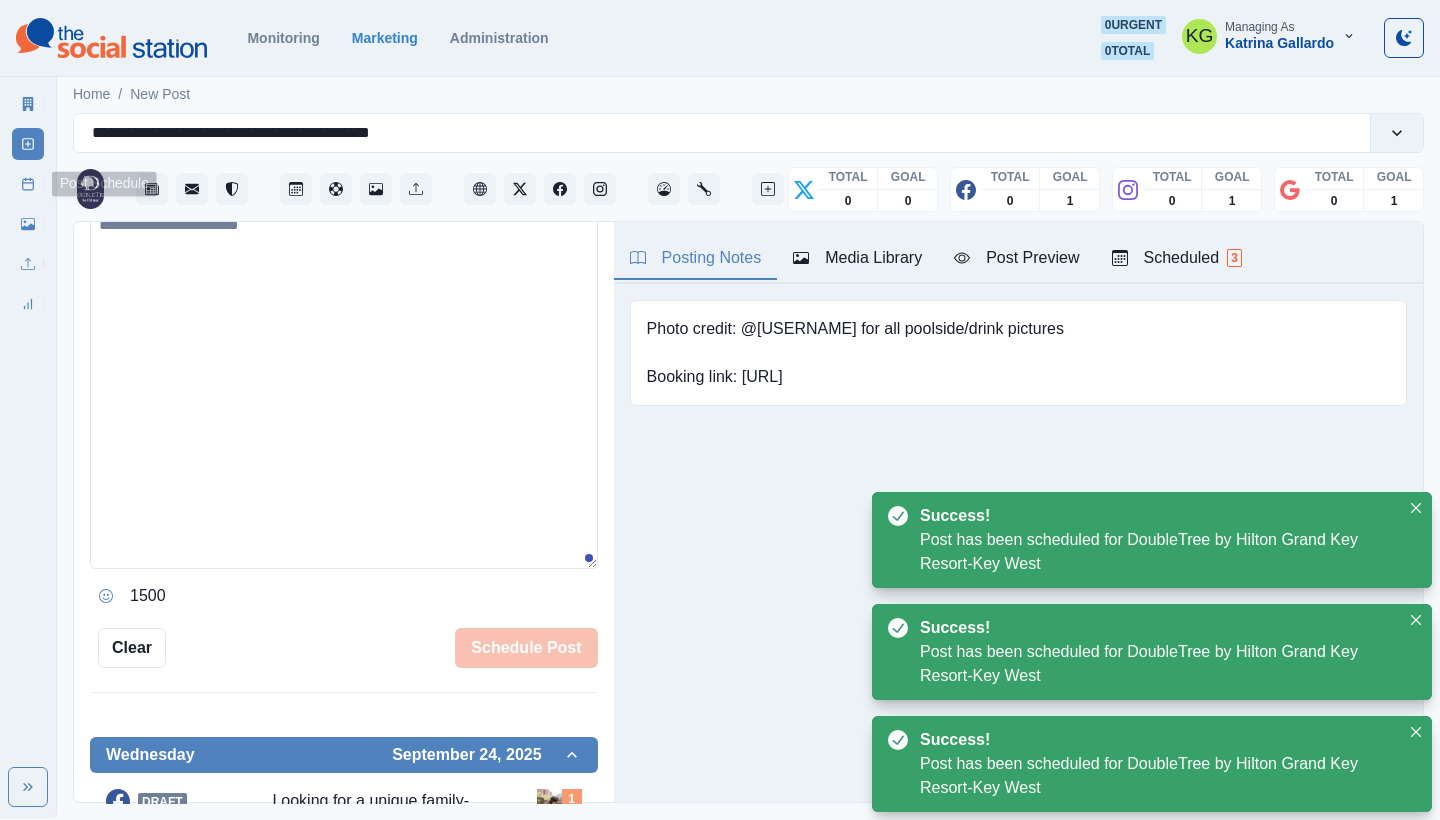 click 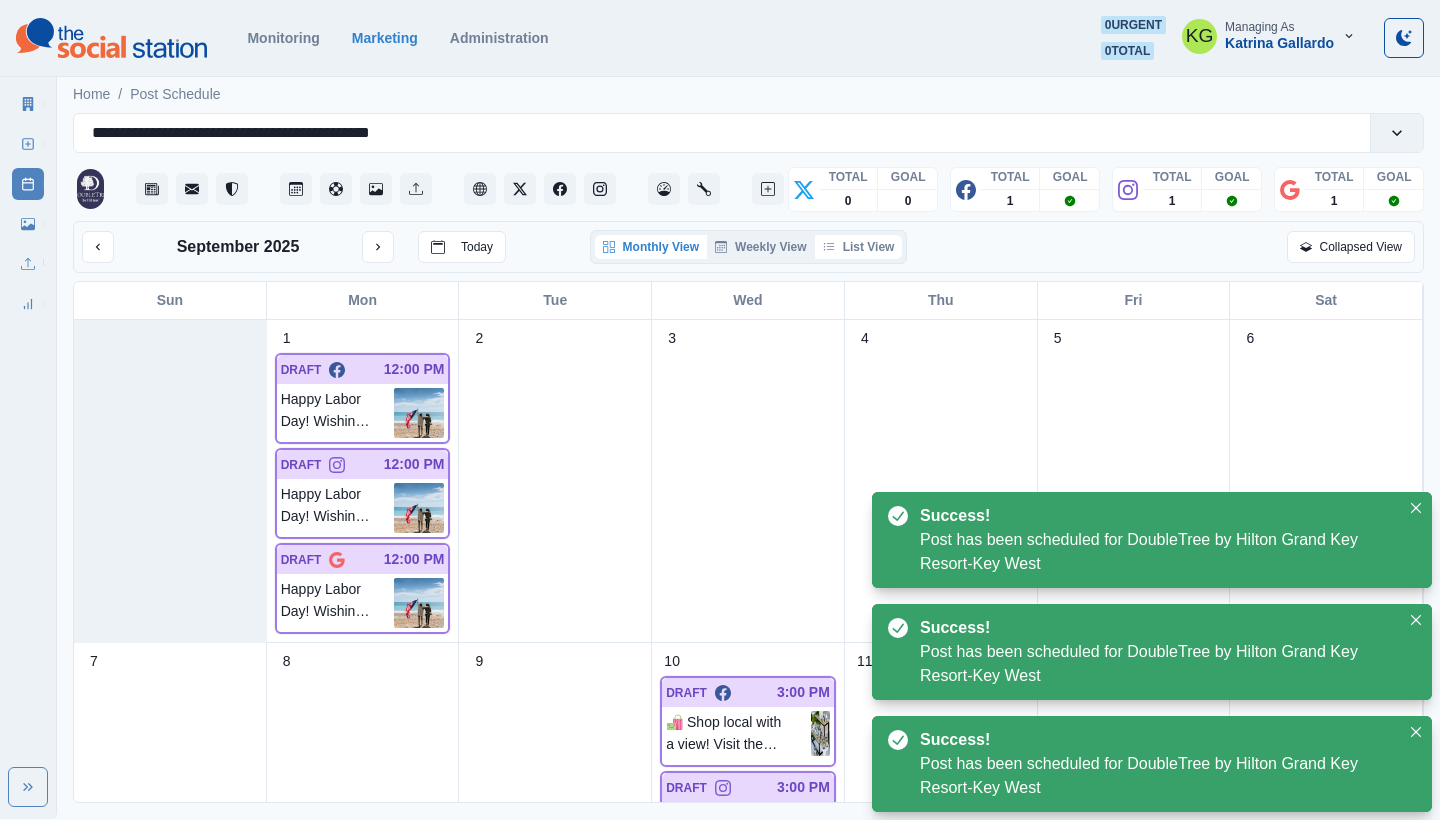 click on "List View" at bounding box center [859, 247] 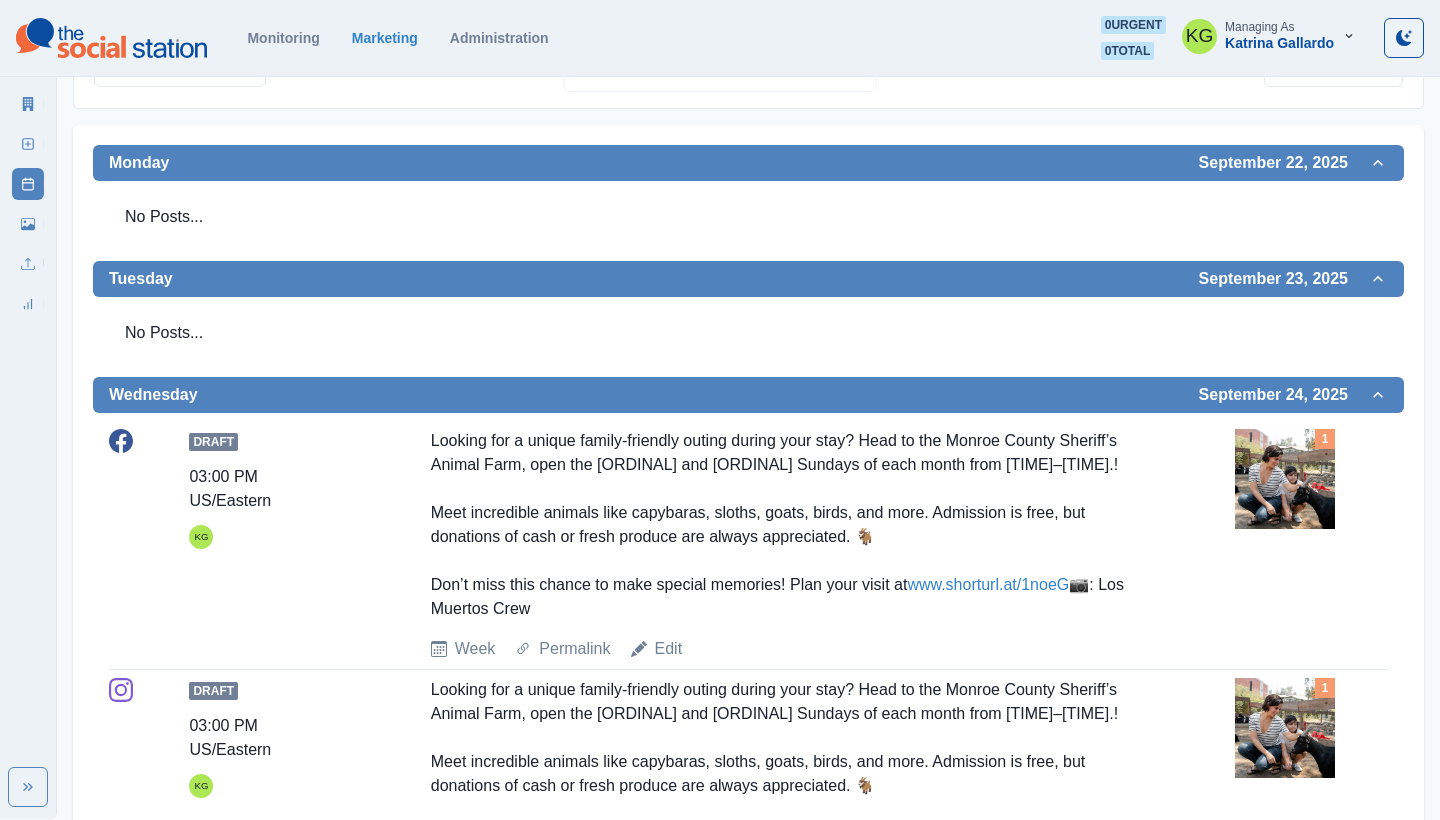 scroll, scrollTop: 203, scrollLeft: 0, axis: vertical 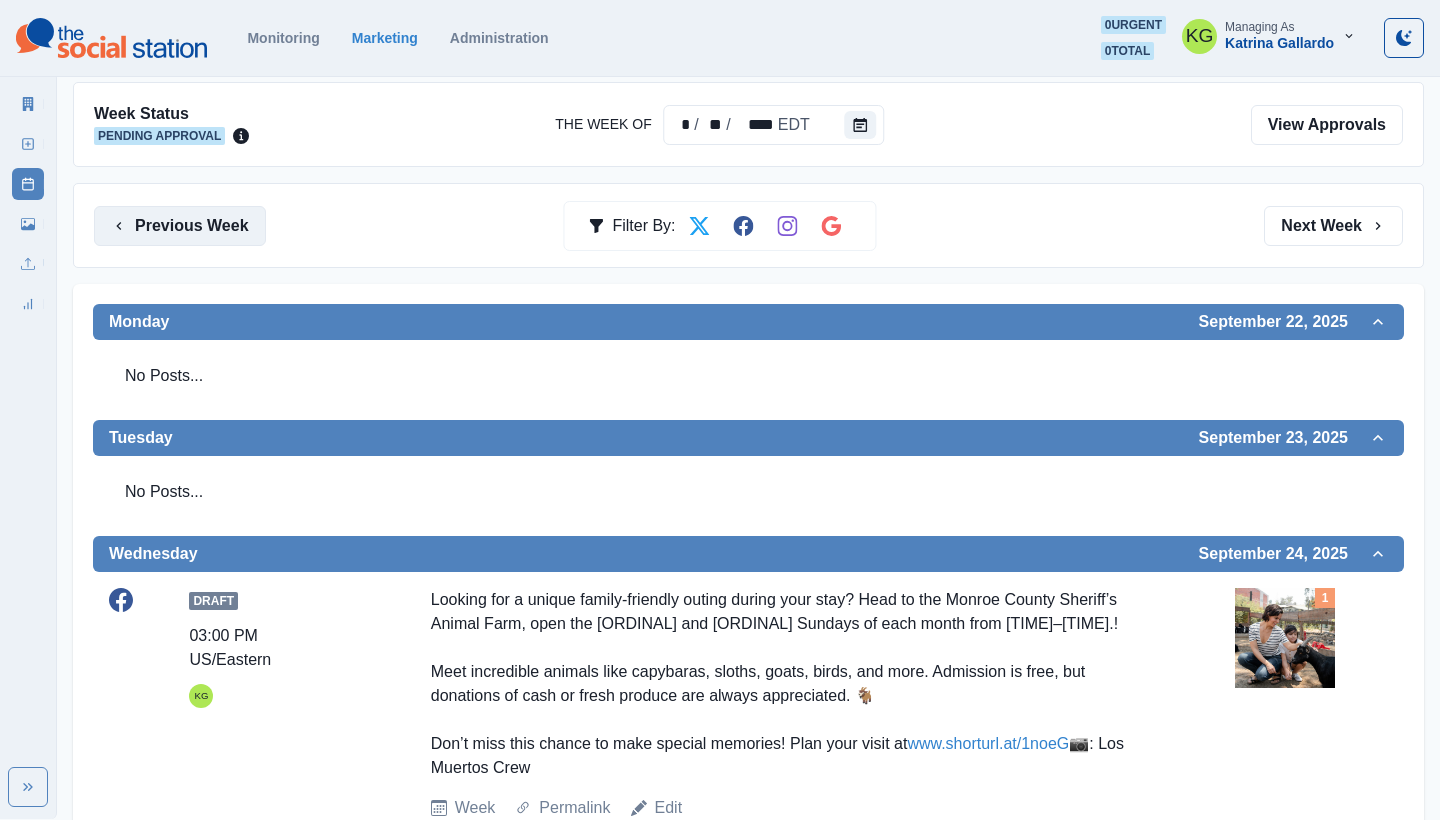click on "Previous Week" at bounding box center [180, 226] 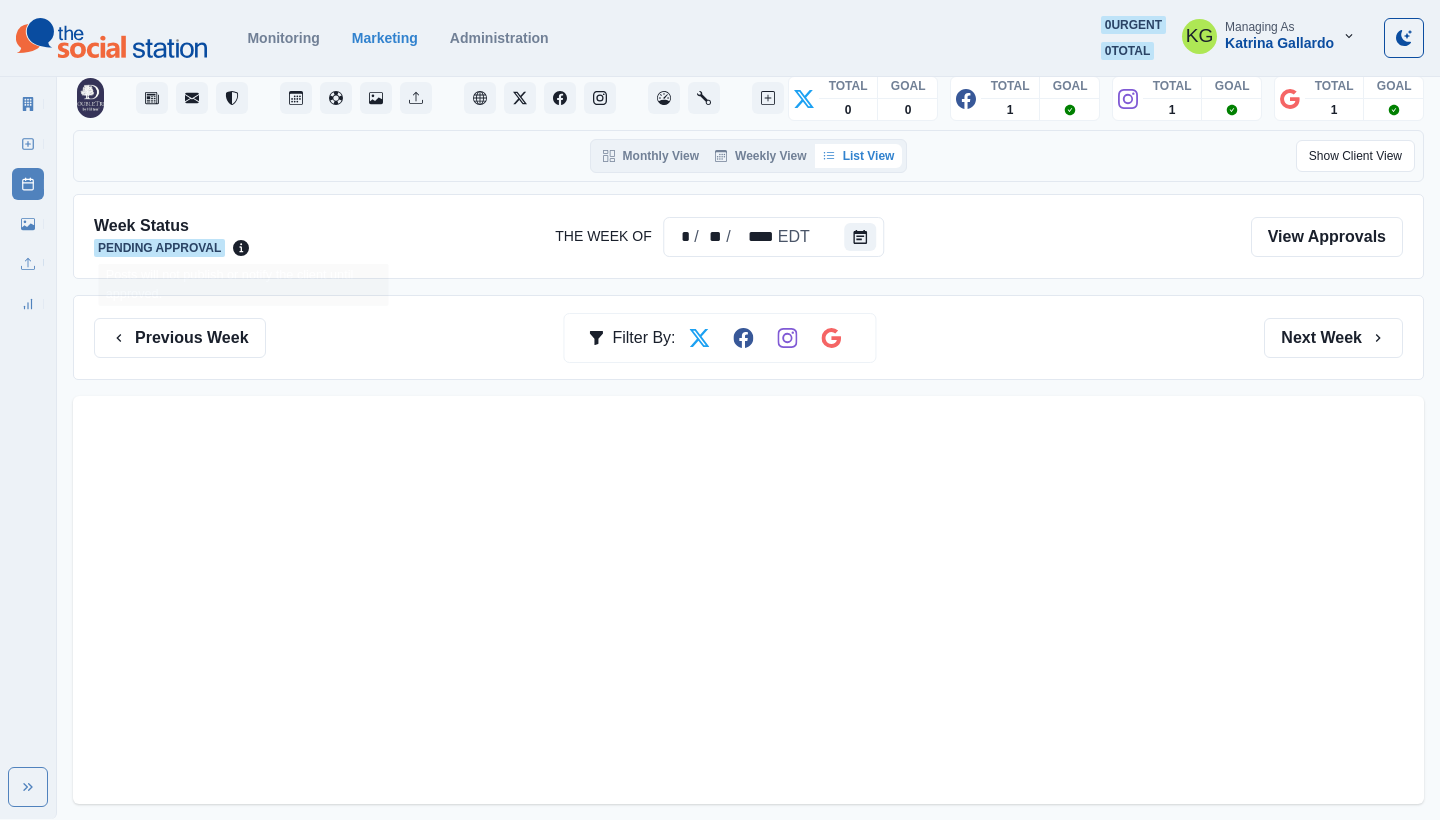 scroll, scrollTop: 0, scrollLeft: 0, axis: both 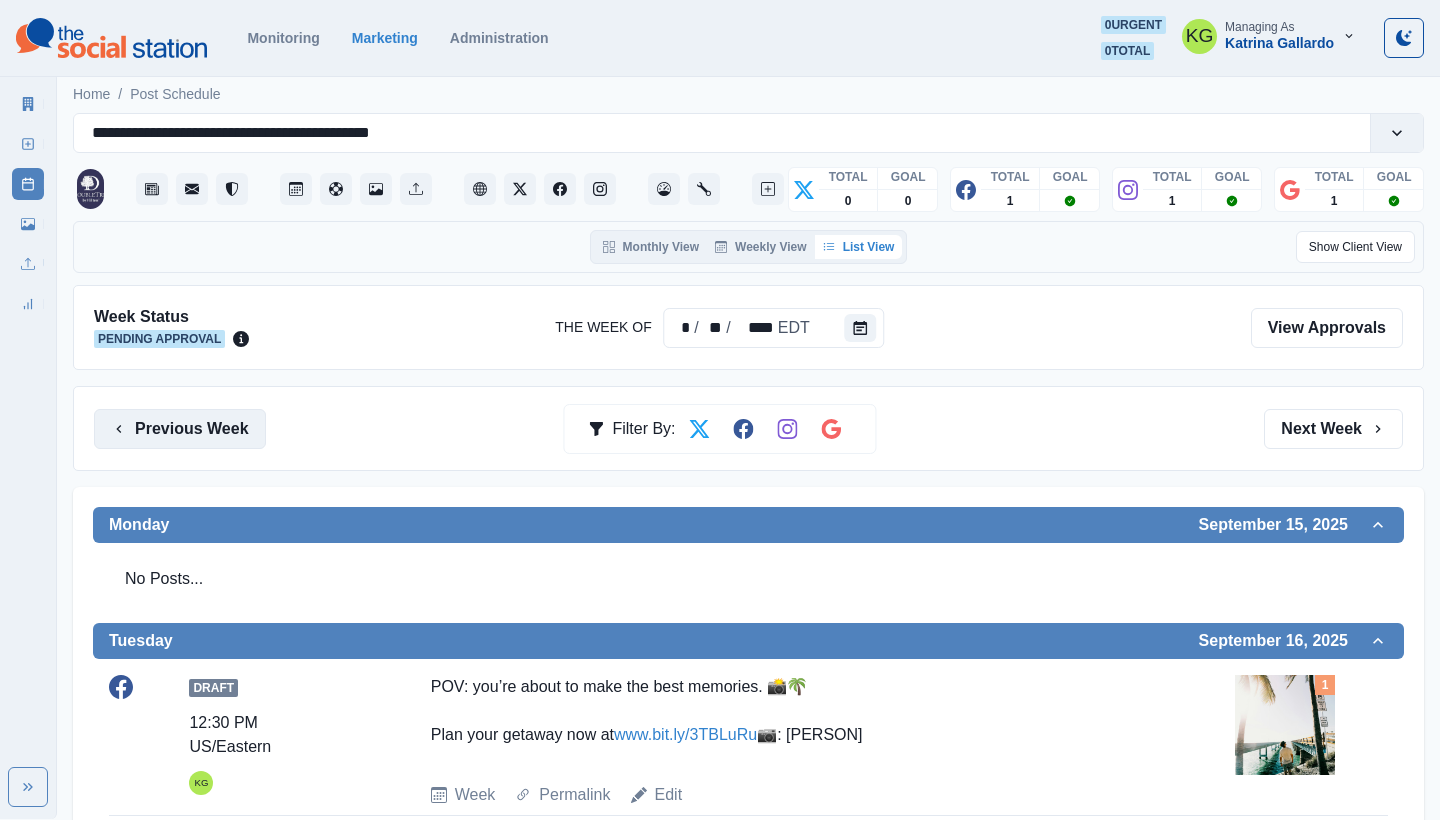 click on "Previous Week" at bounding box center [180, 429] 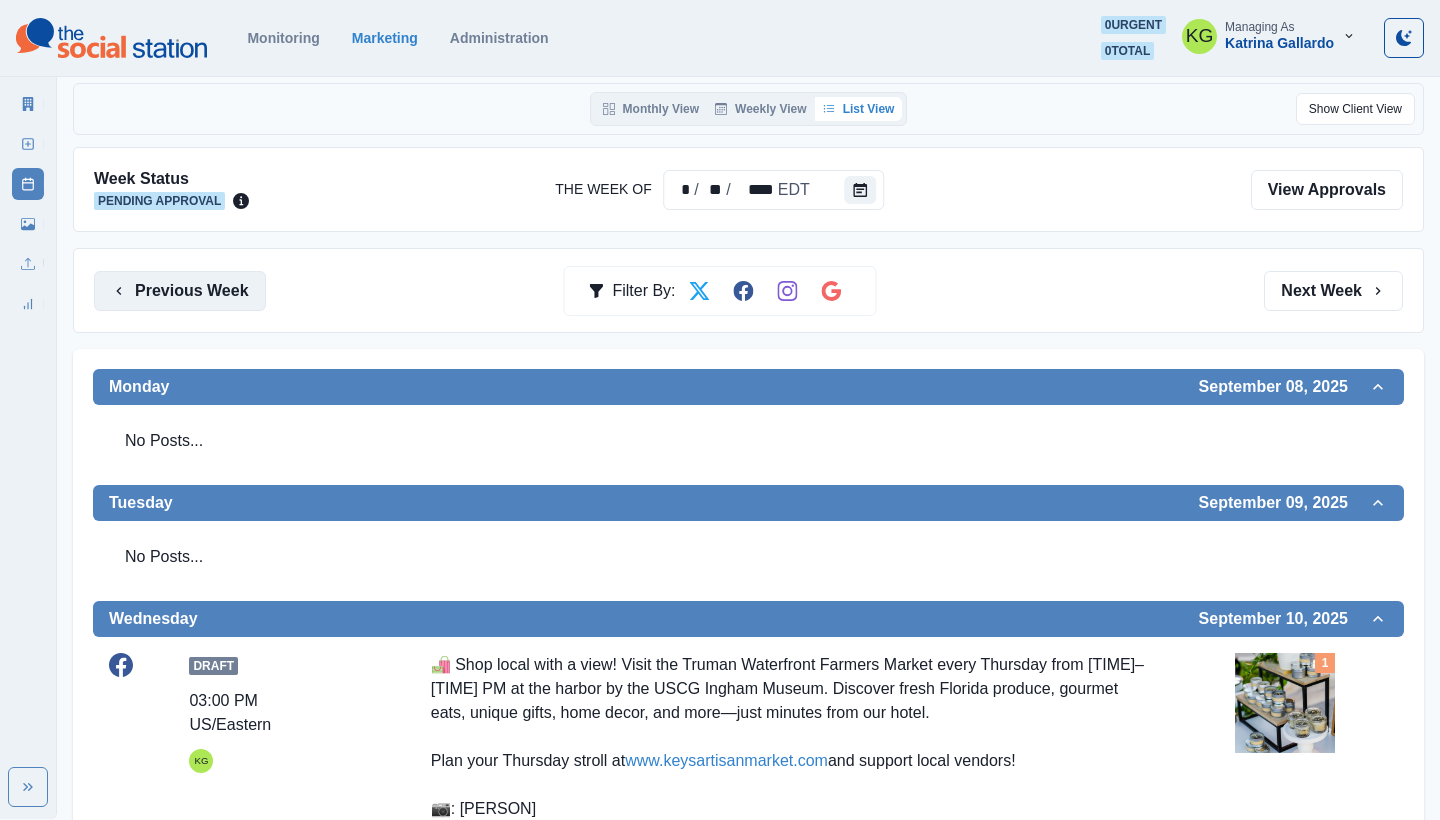 click on "Previous Week" at bounding box center [180, 291] 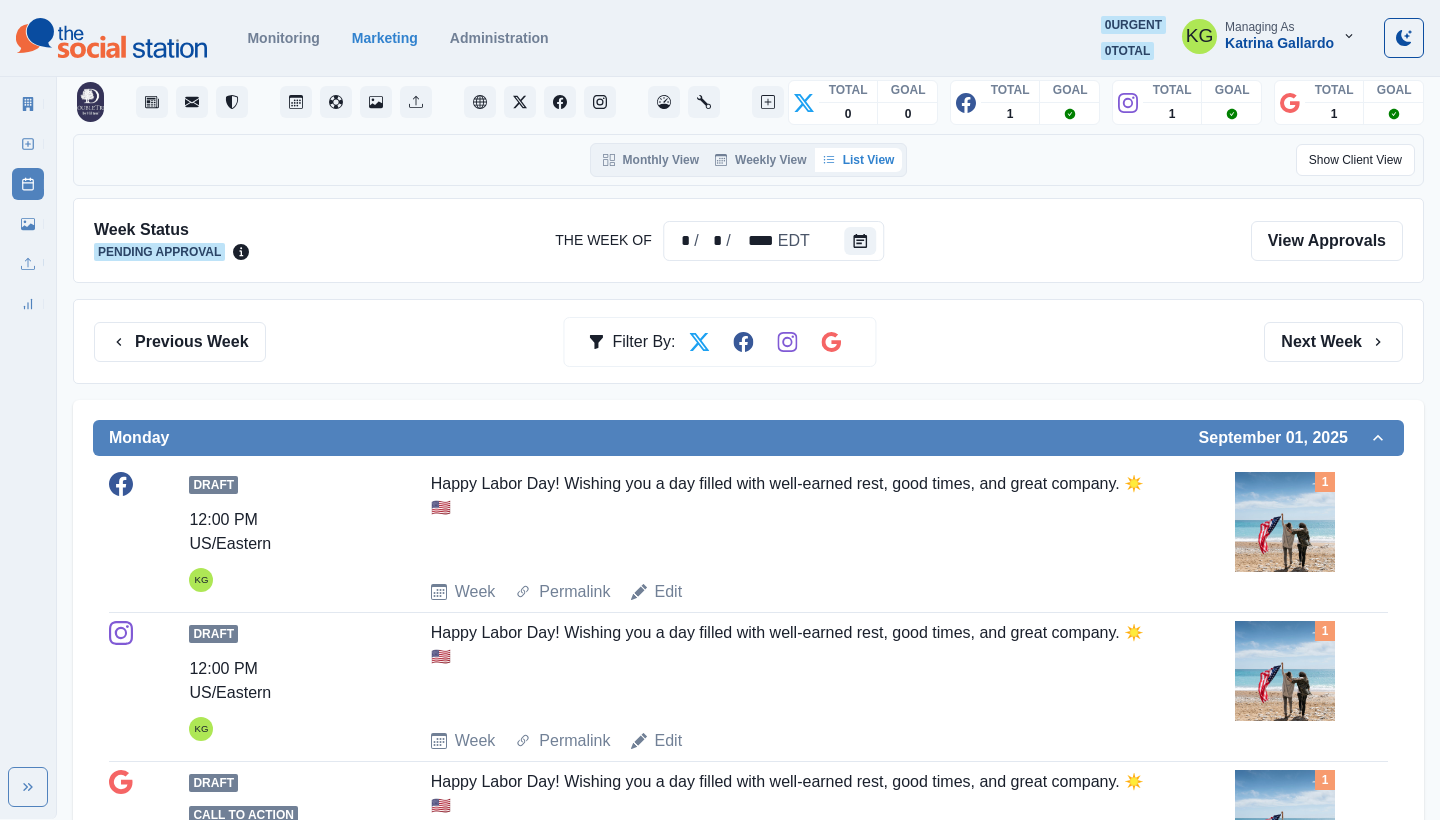 scroll, scrollTop: 9, scrollLeft: 0, axis: vertical 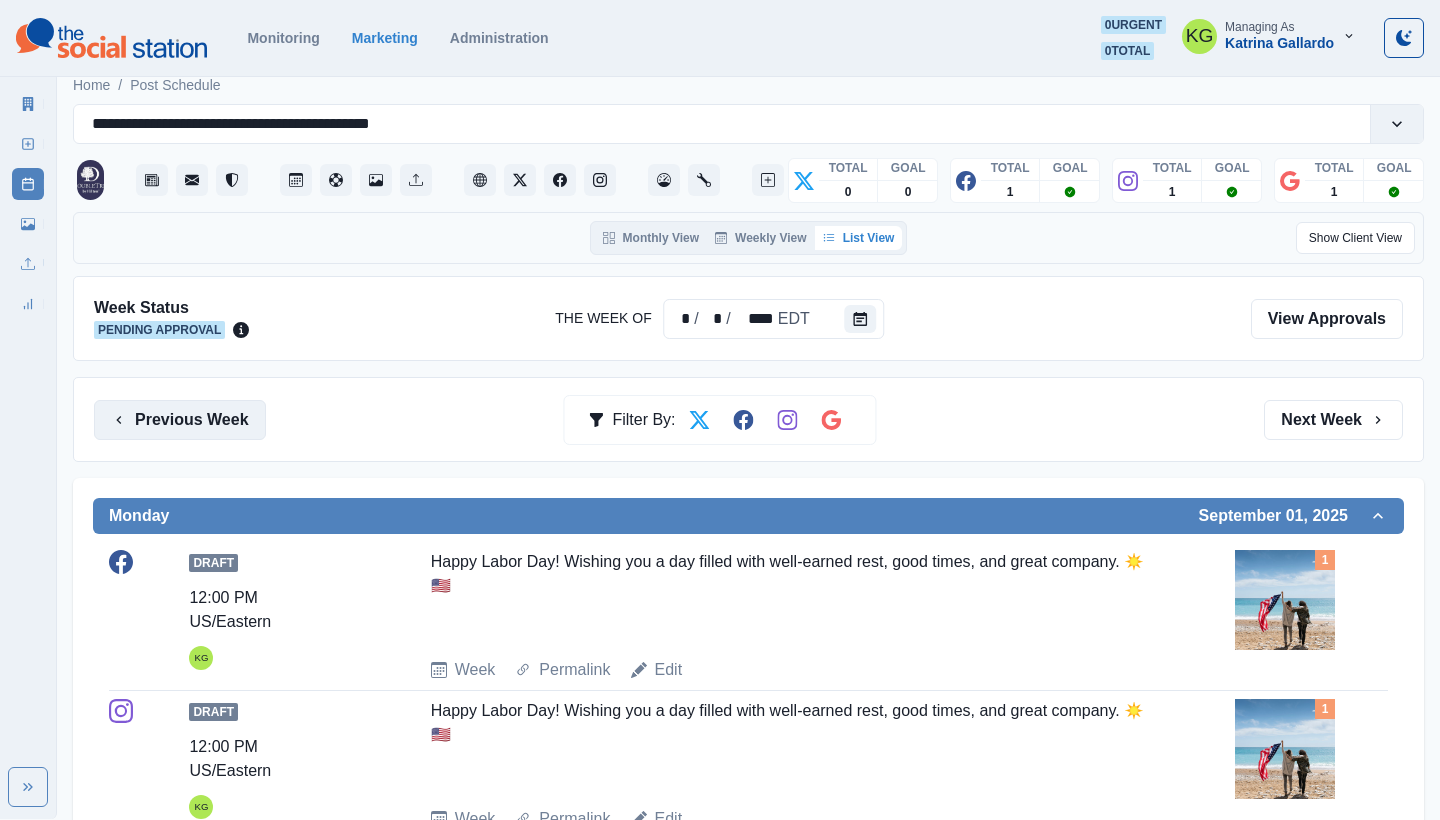 click on "Previous Week" at bounding box center (180, 420) 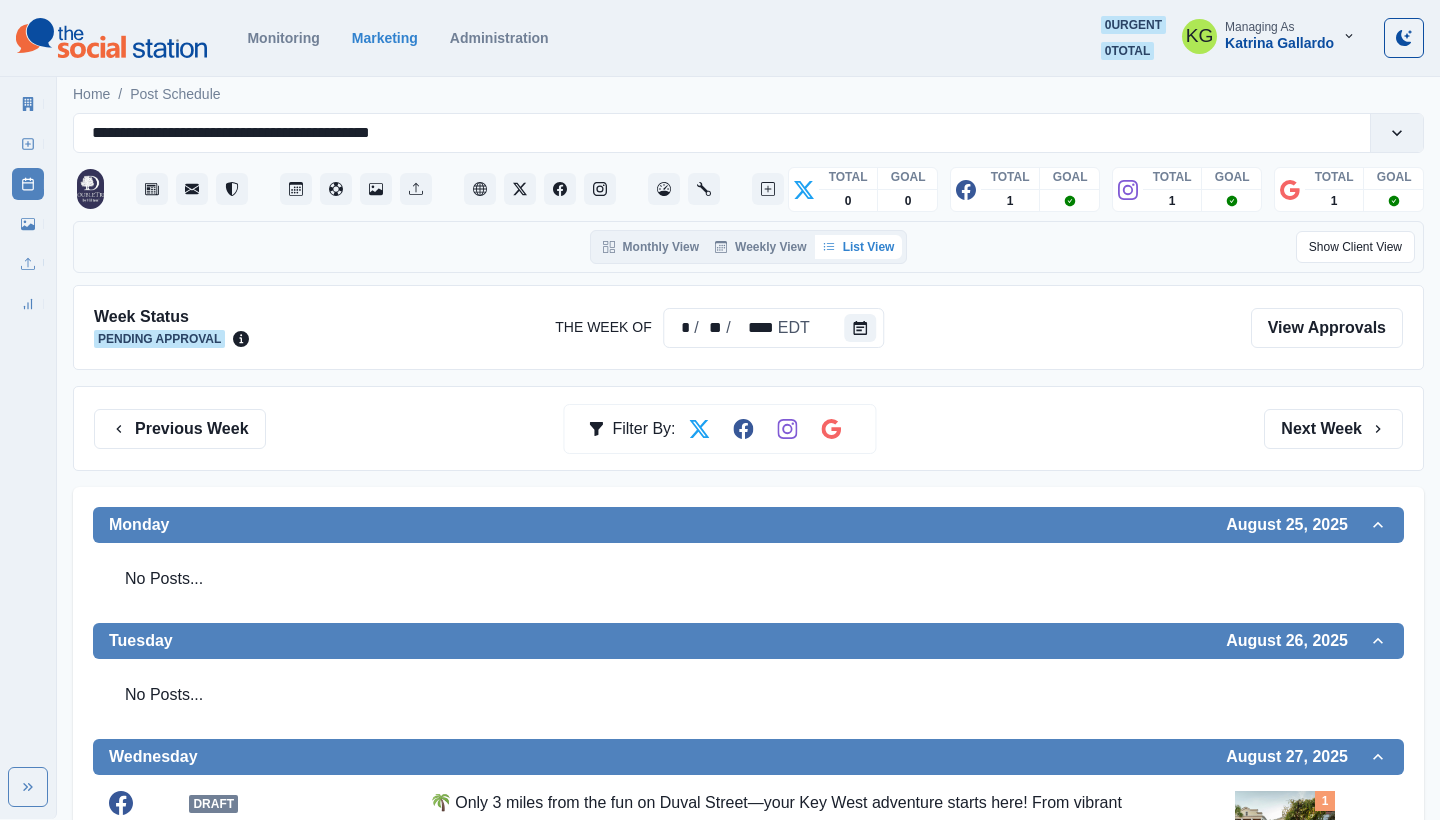 scroll, scrollTop: 0, scrollLeft: 0, axis: both 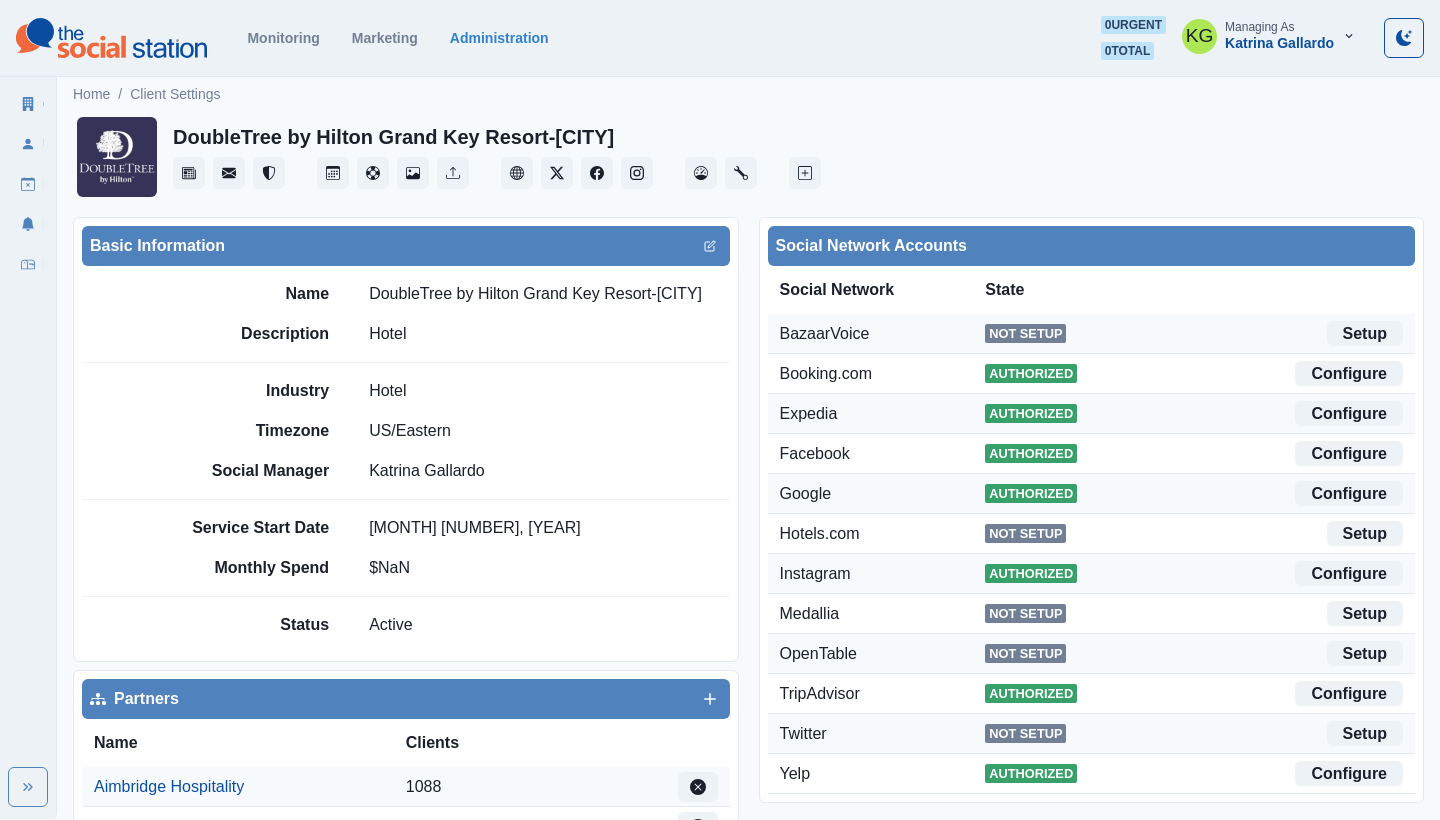 drag, startPoint x: 369, startPoint y: 296, endPoint x: 722, endPoint y: 302, distance: 353.051 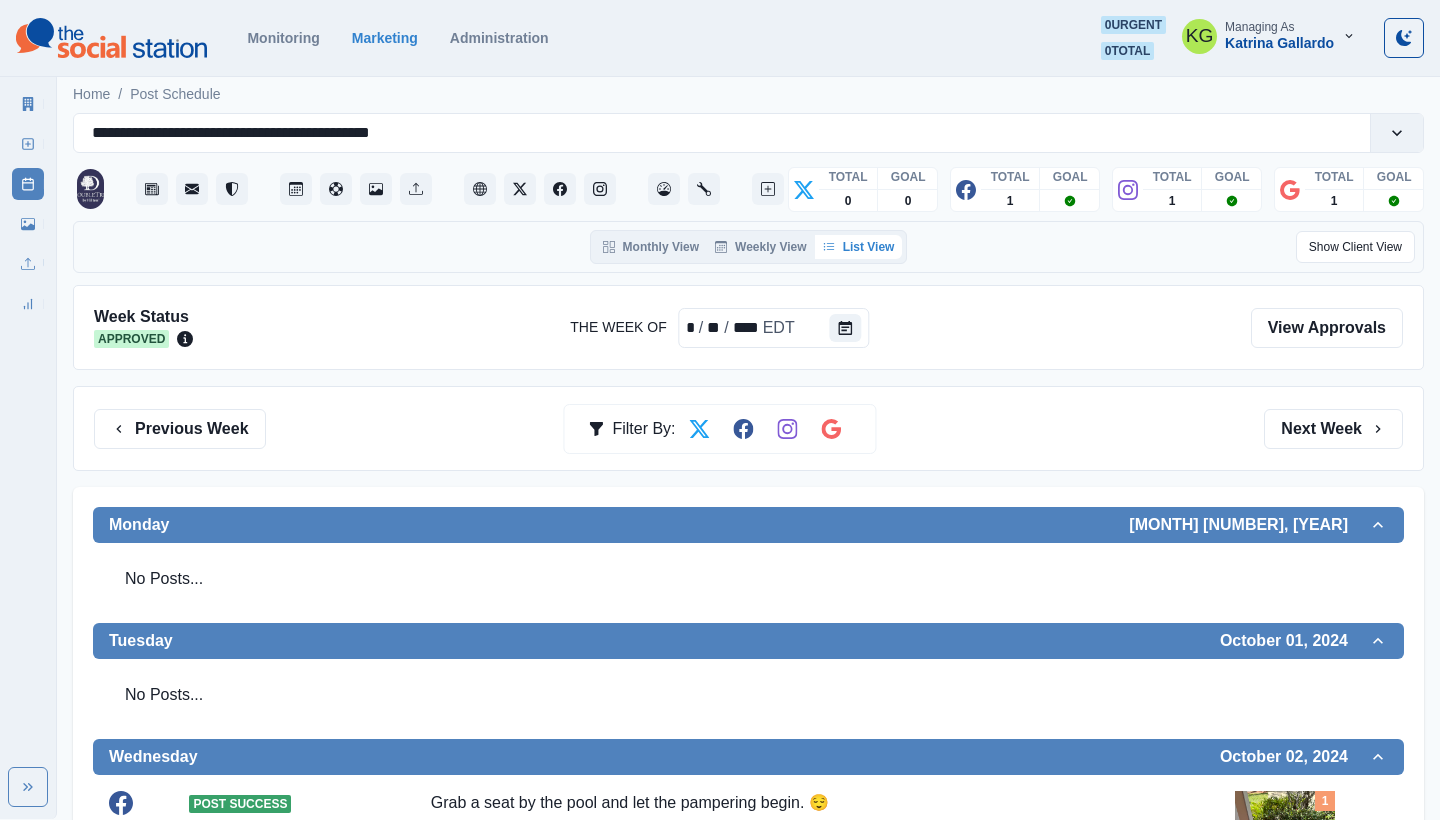 scroll, scrollTop: 569, scrollLeft: 0, axis: vertical 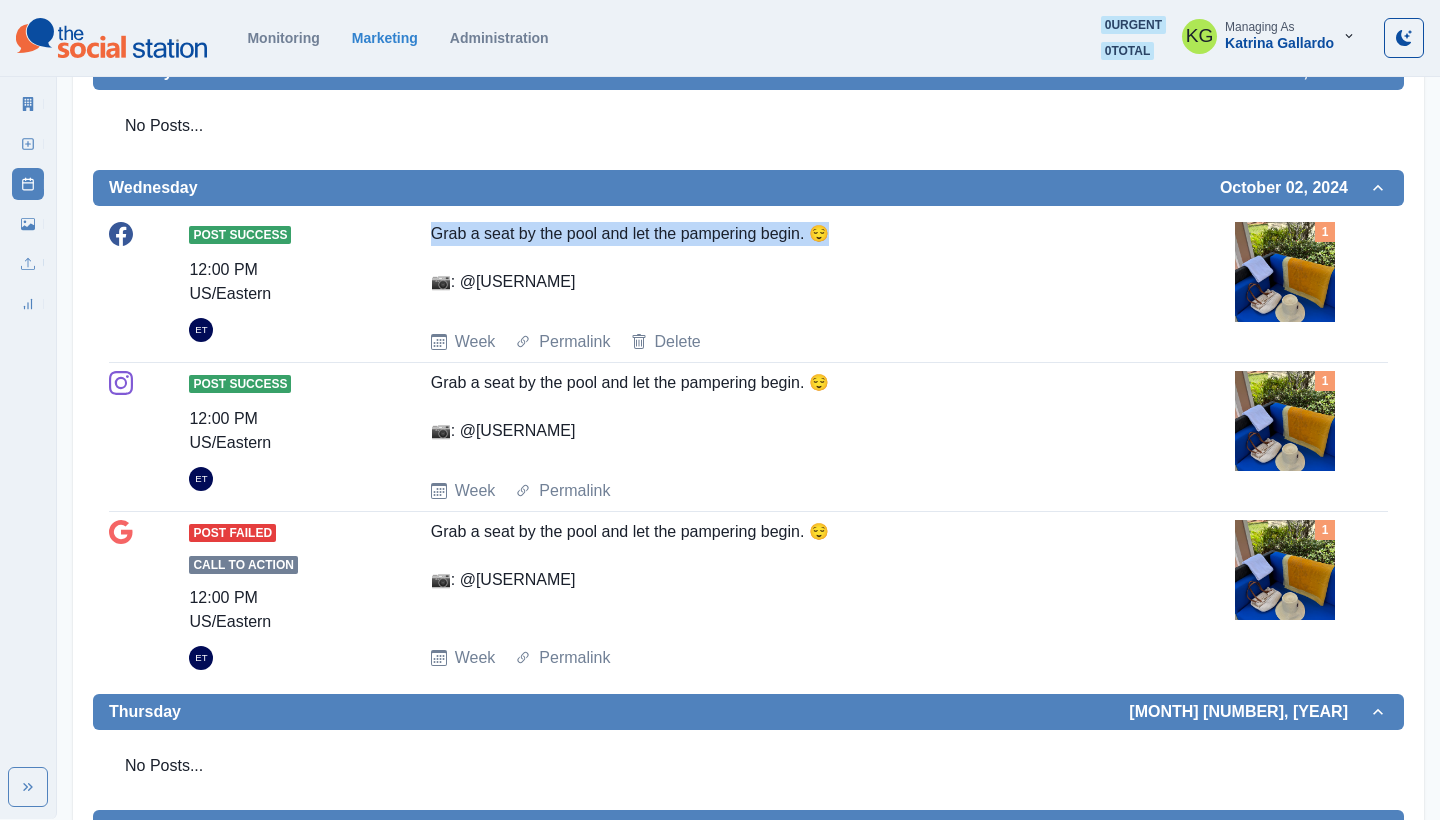 drag, startPoint x: 872, startPoint y: 234, endPoint x: 426, endPoint y: 235, distance: 446.00113 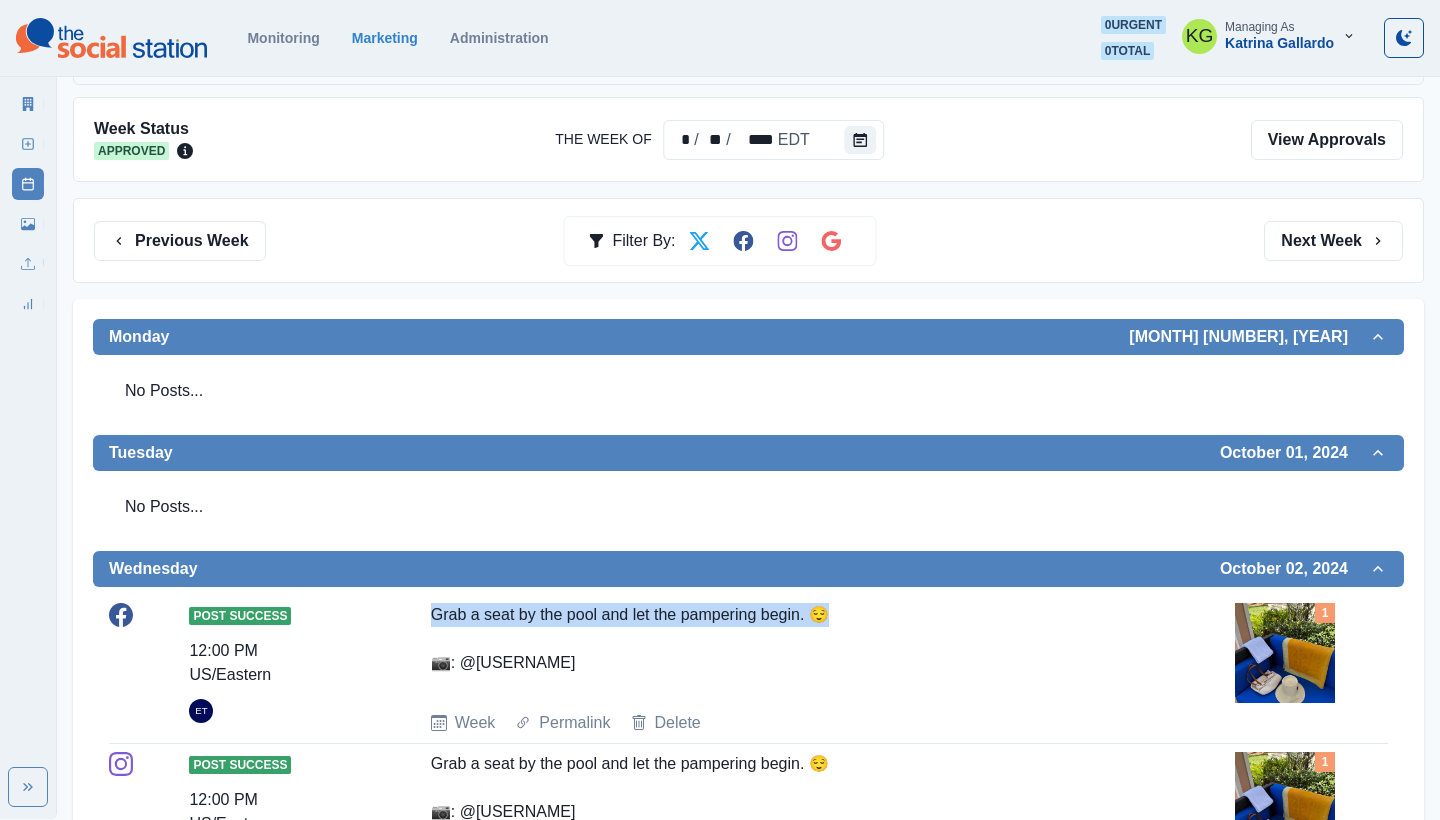scroll, scrollTop: 189, scrollLeft: 0, axis: vertical 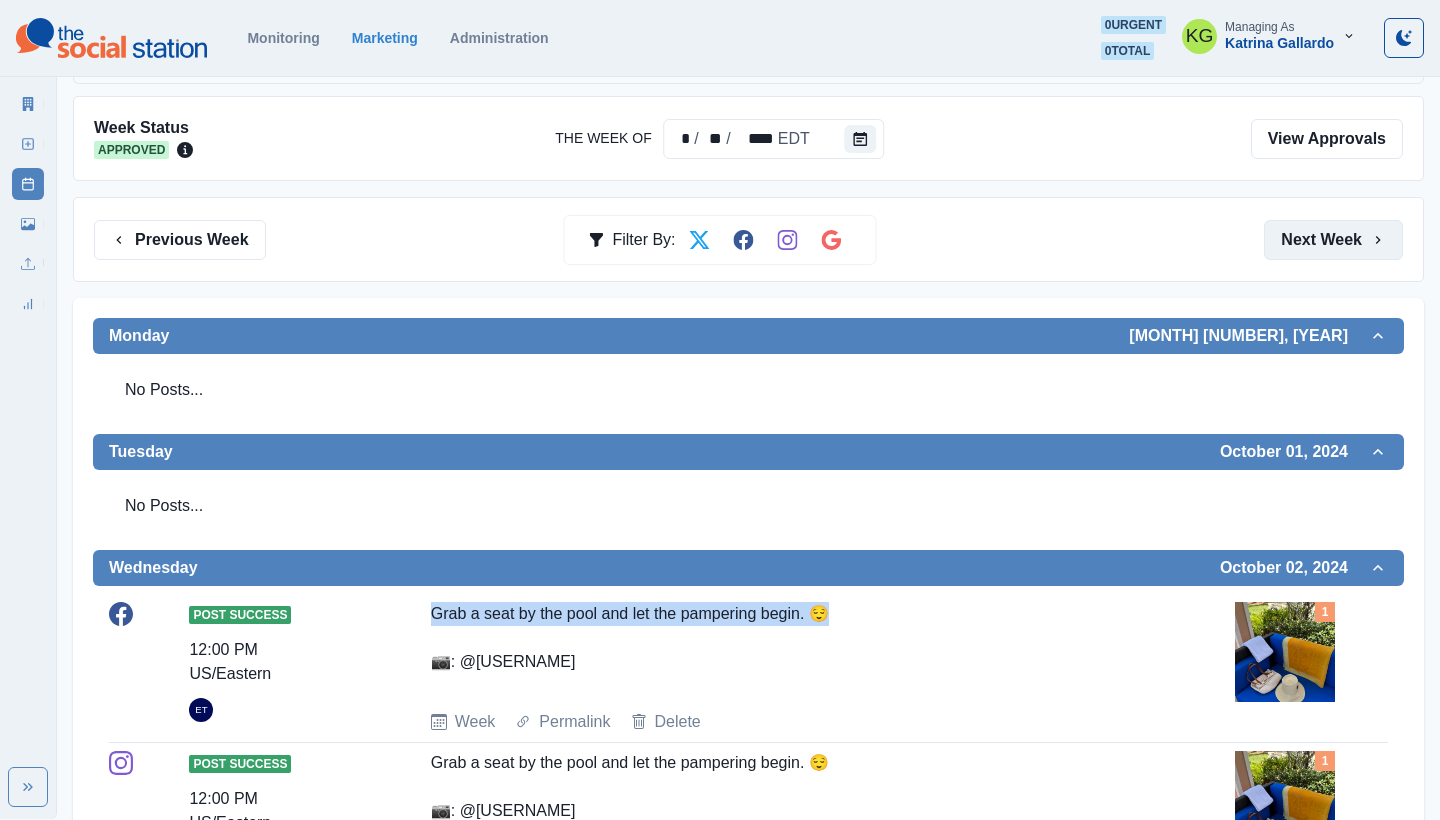 click on "Next Week" at bounding box center [1333, 240] 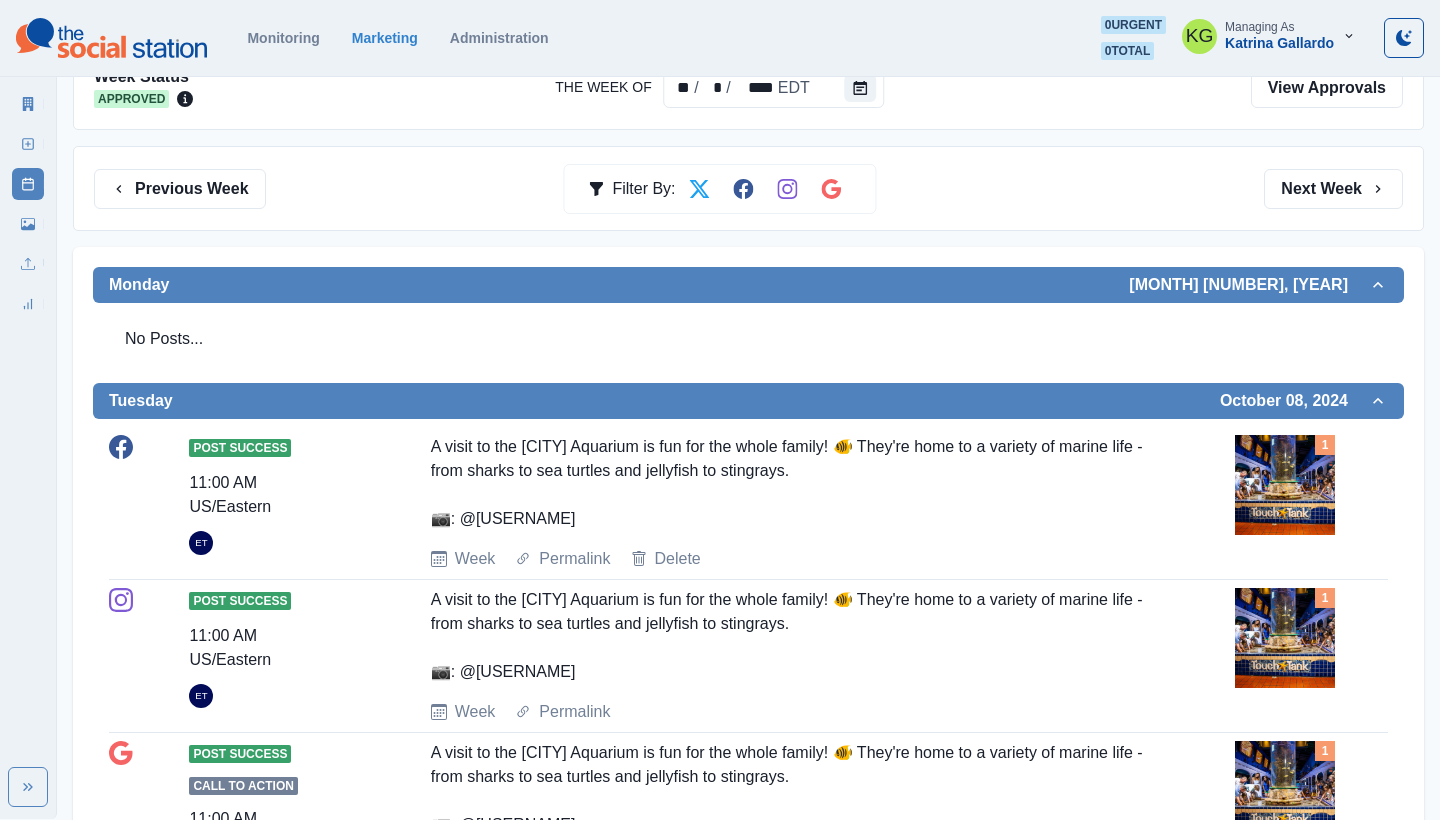 scroll, scrollTop: 62, scrollLeft: 0, axis: vertical 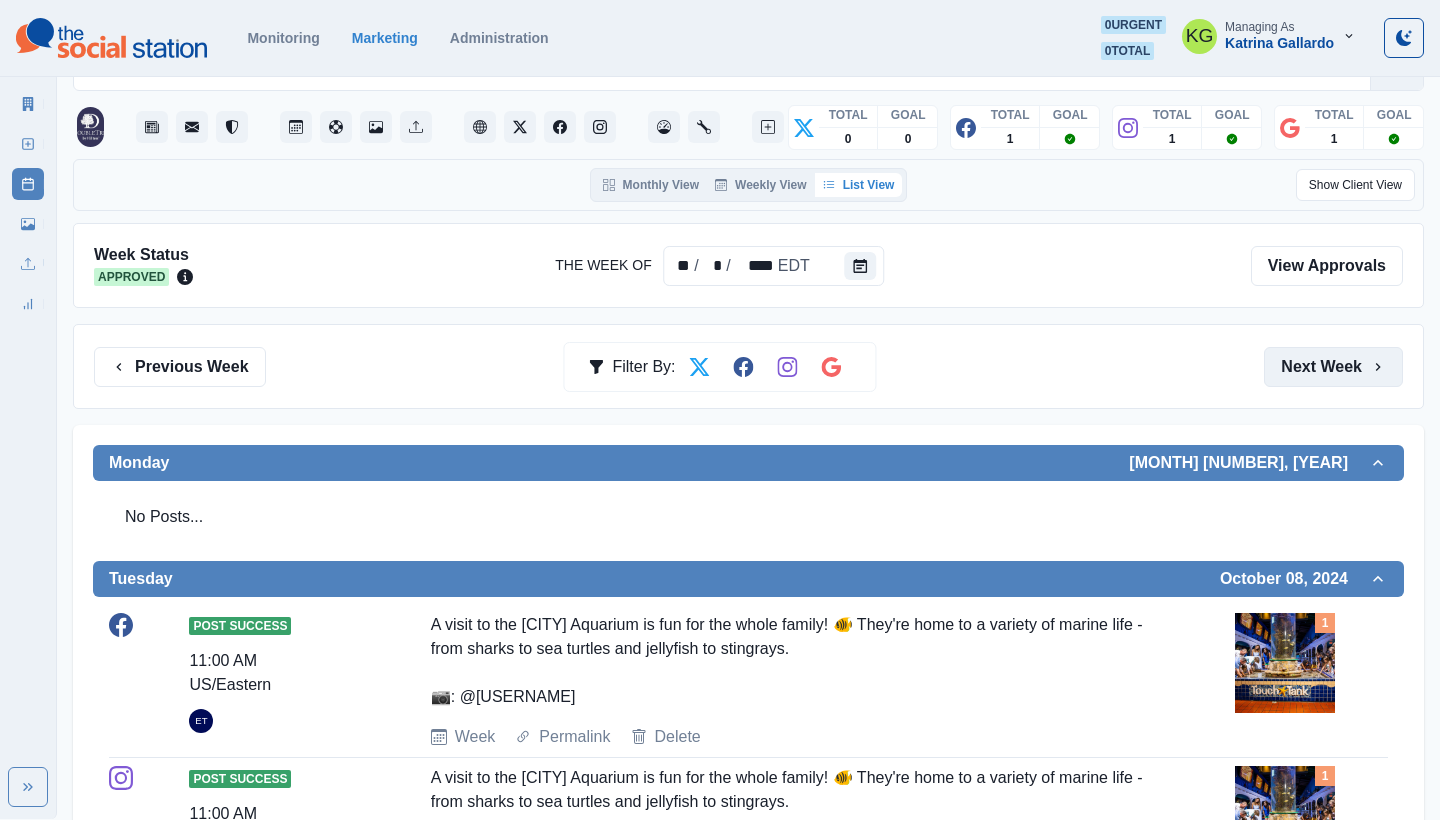 click on "Next Week" at bounding box center (1333, 367) 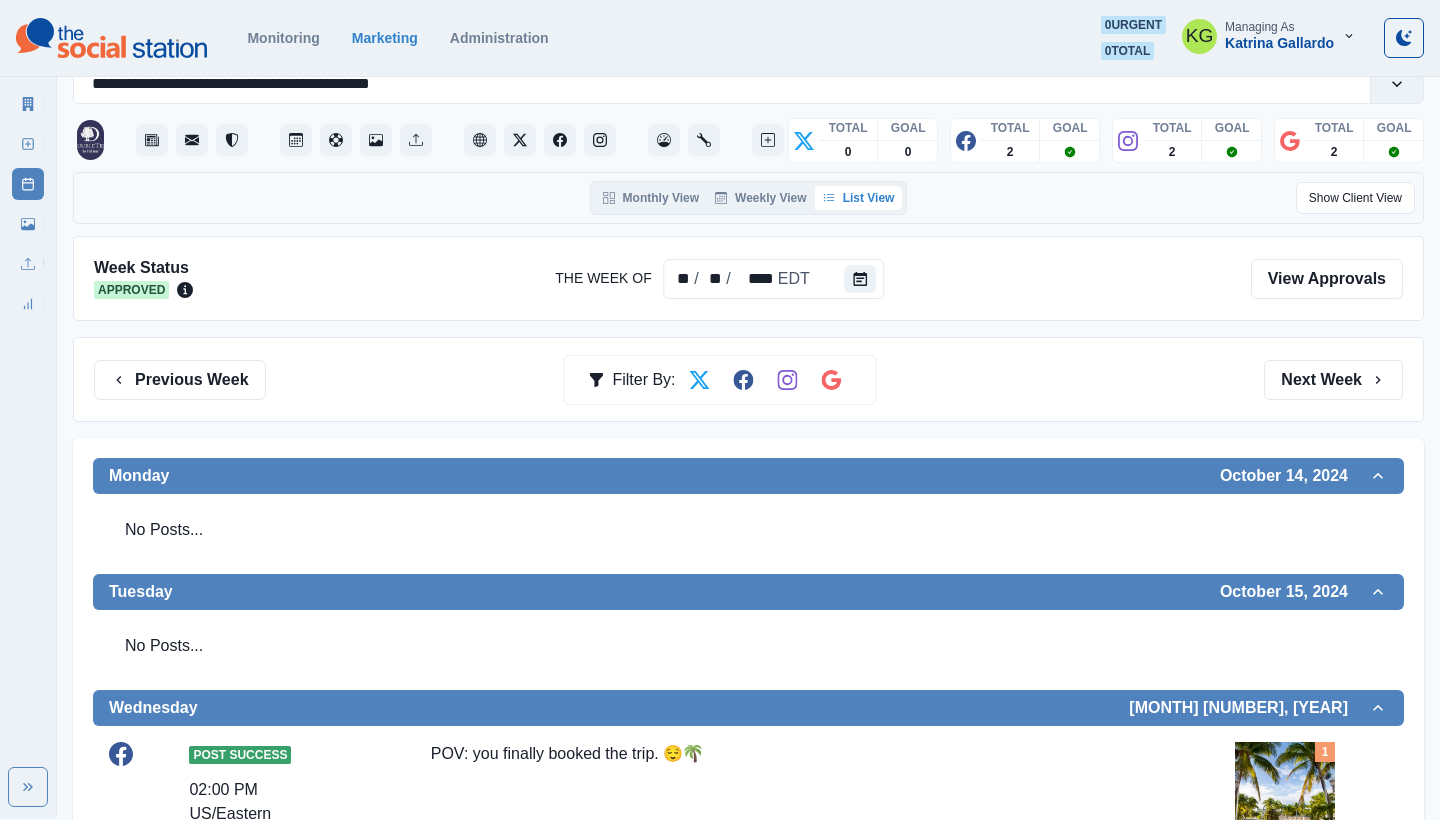 scroll, scrollTop: 417, scrollLeft: 0, axis: vertical 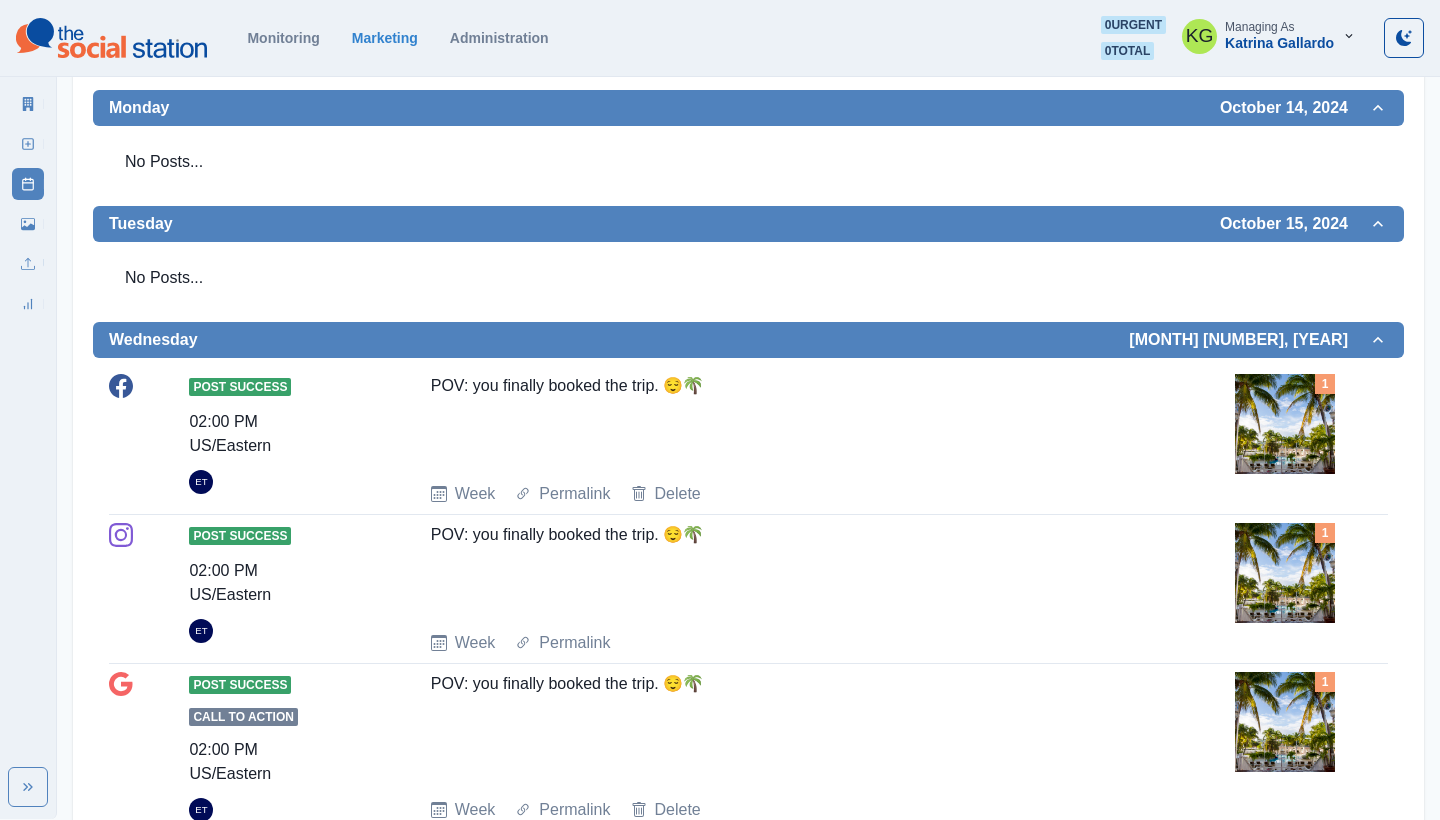 click at bounding box center (1285, 424) 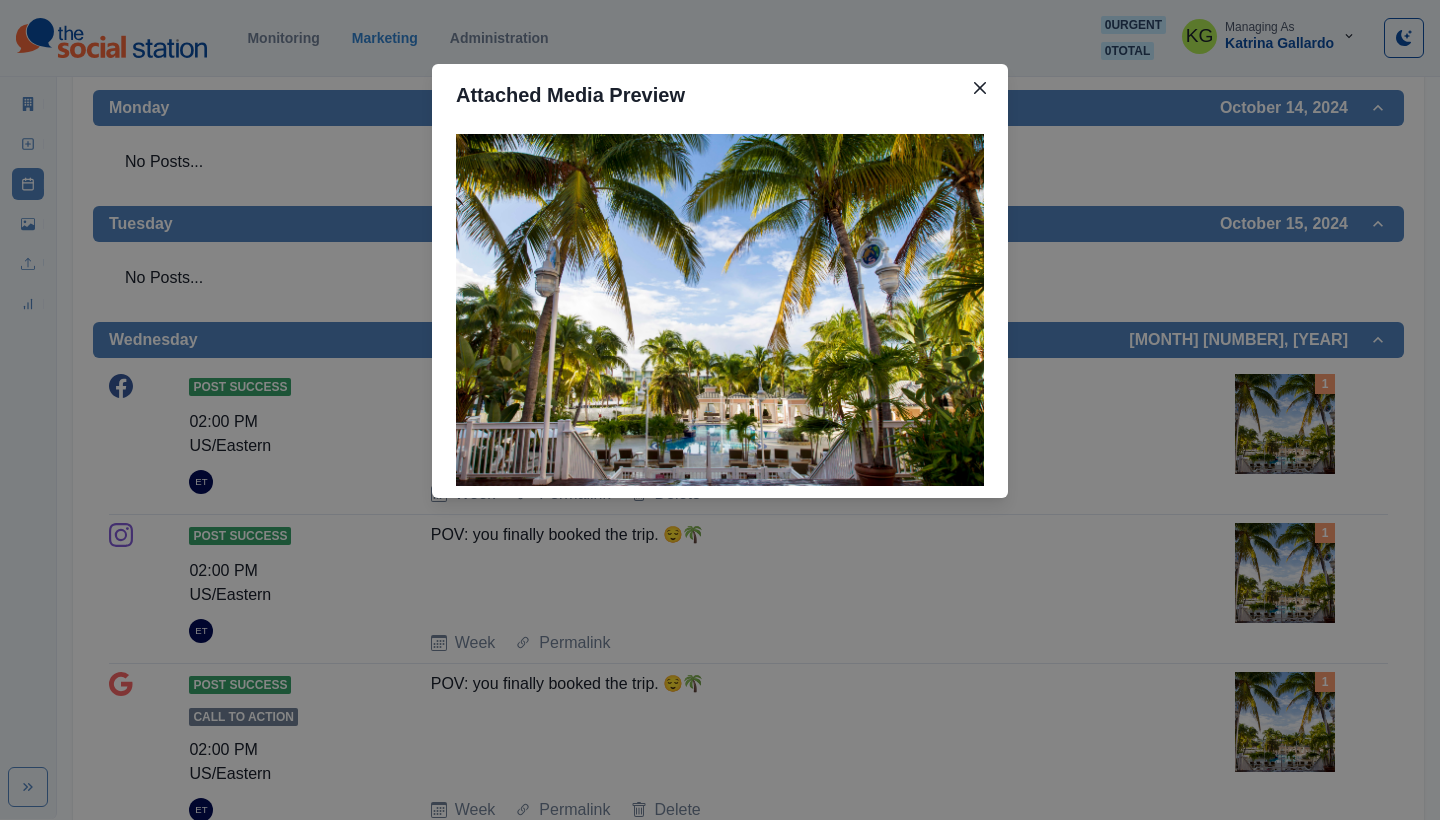 click on "Attached Media Preview" at bounding box center [720, 410] 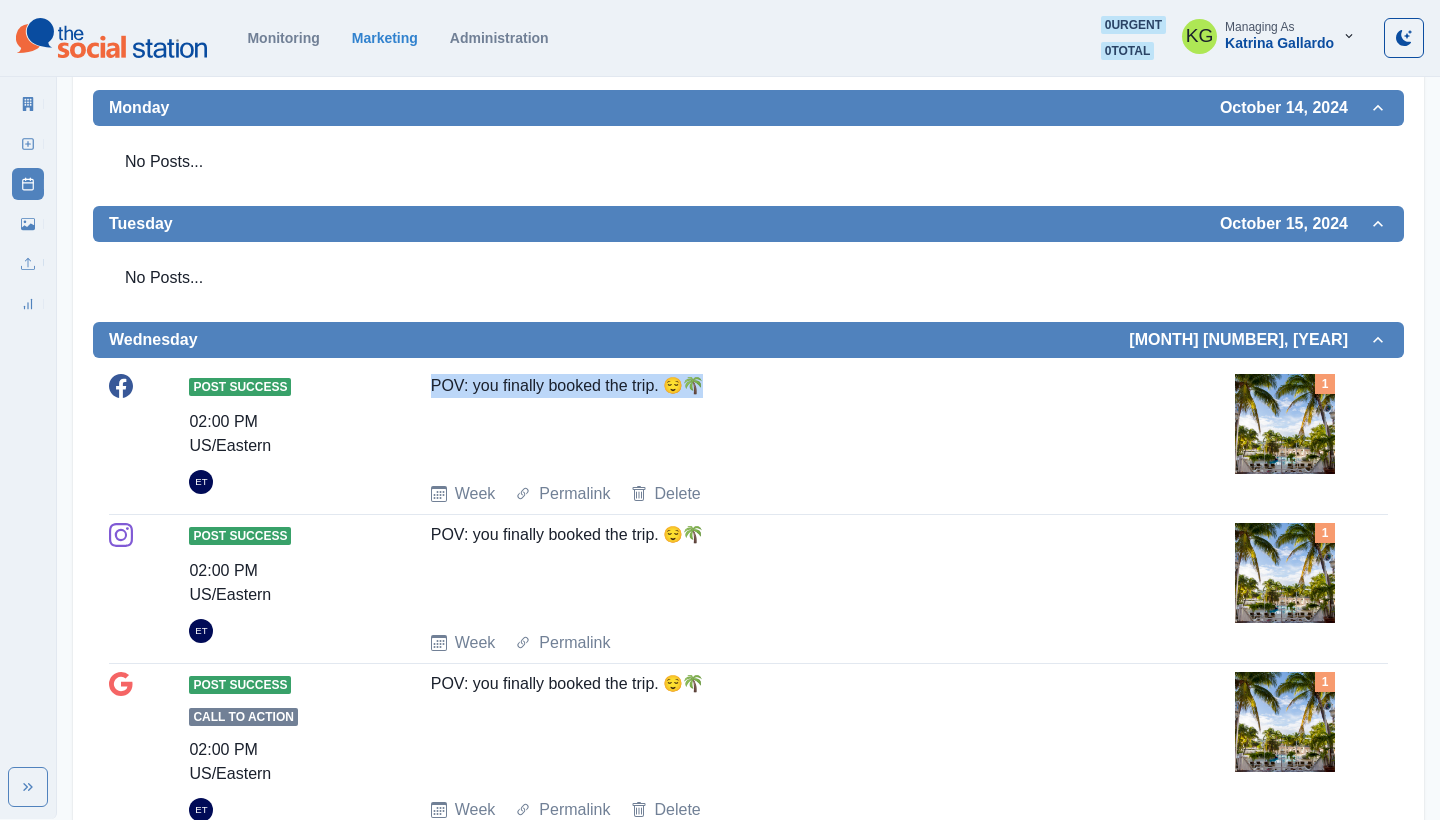 drag, startPoint x: 750, startPoint y: 392, endPoint x: 432, endPoint y: 381, distance: 318.1902 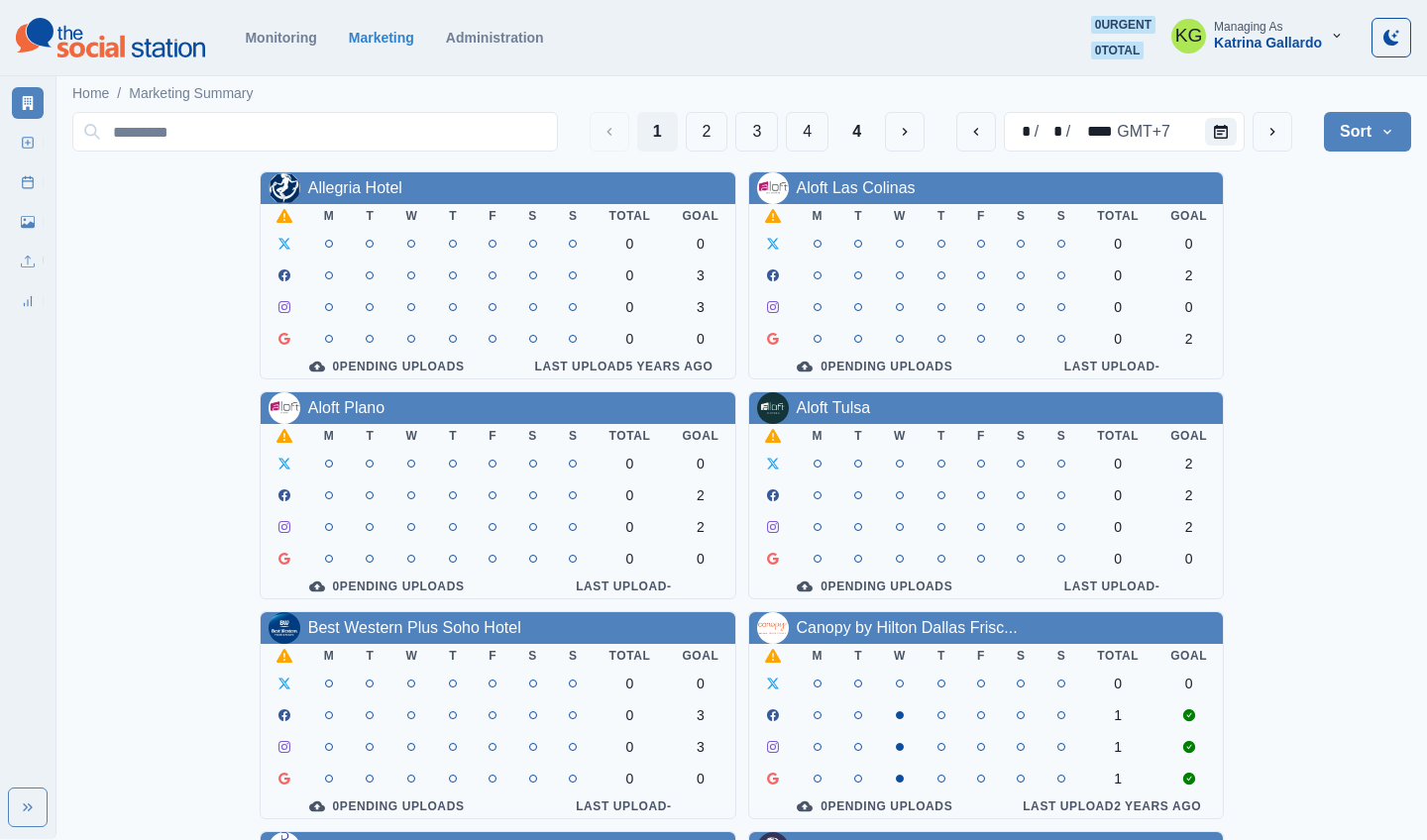 scroll, scrollTop: 684, scrollLeft: 0, axis: vertical 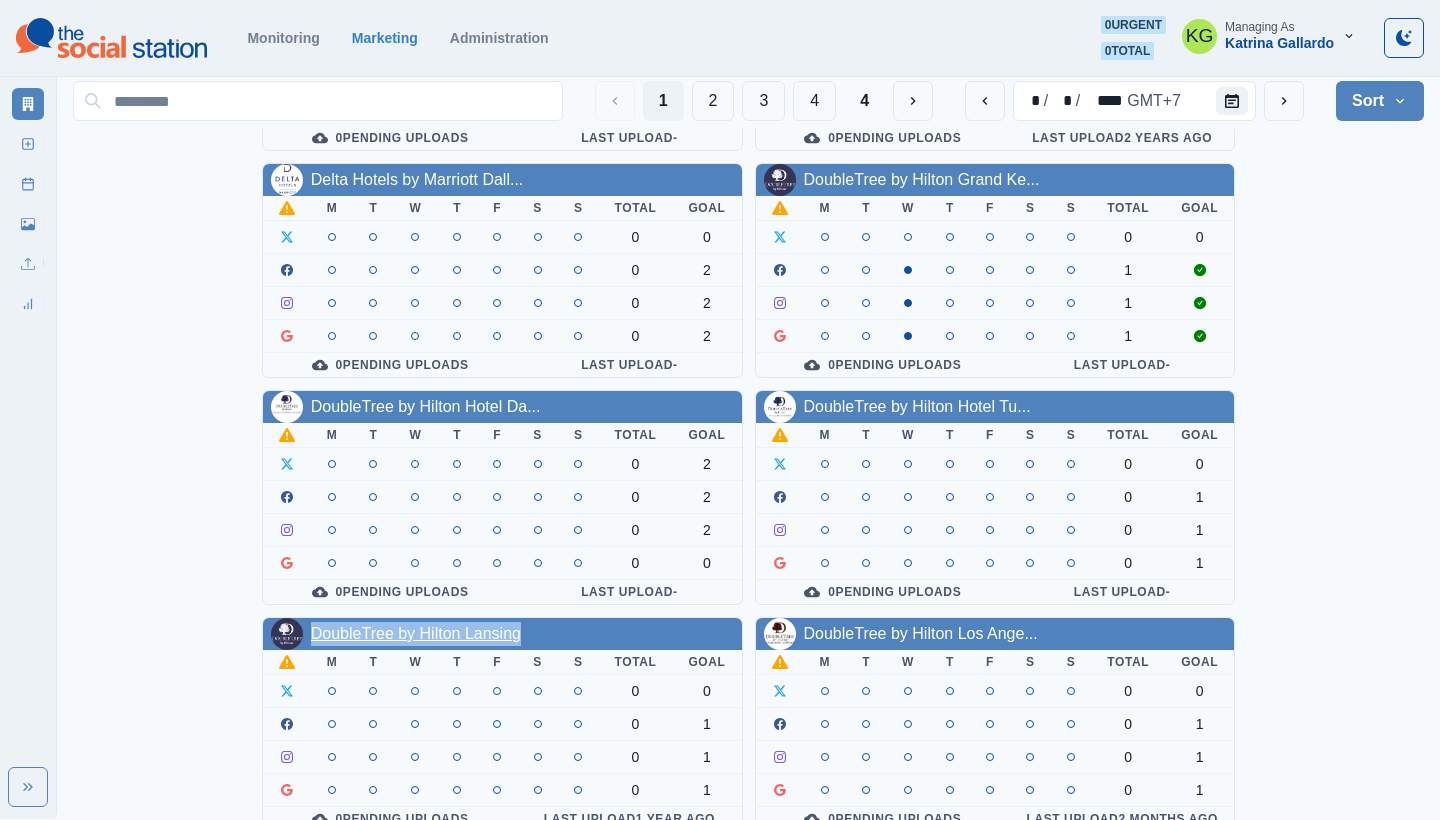 click on "DoubleTree by Hilton Lansing" at bounding box center [416, 633] 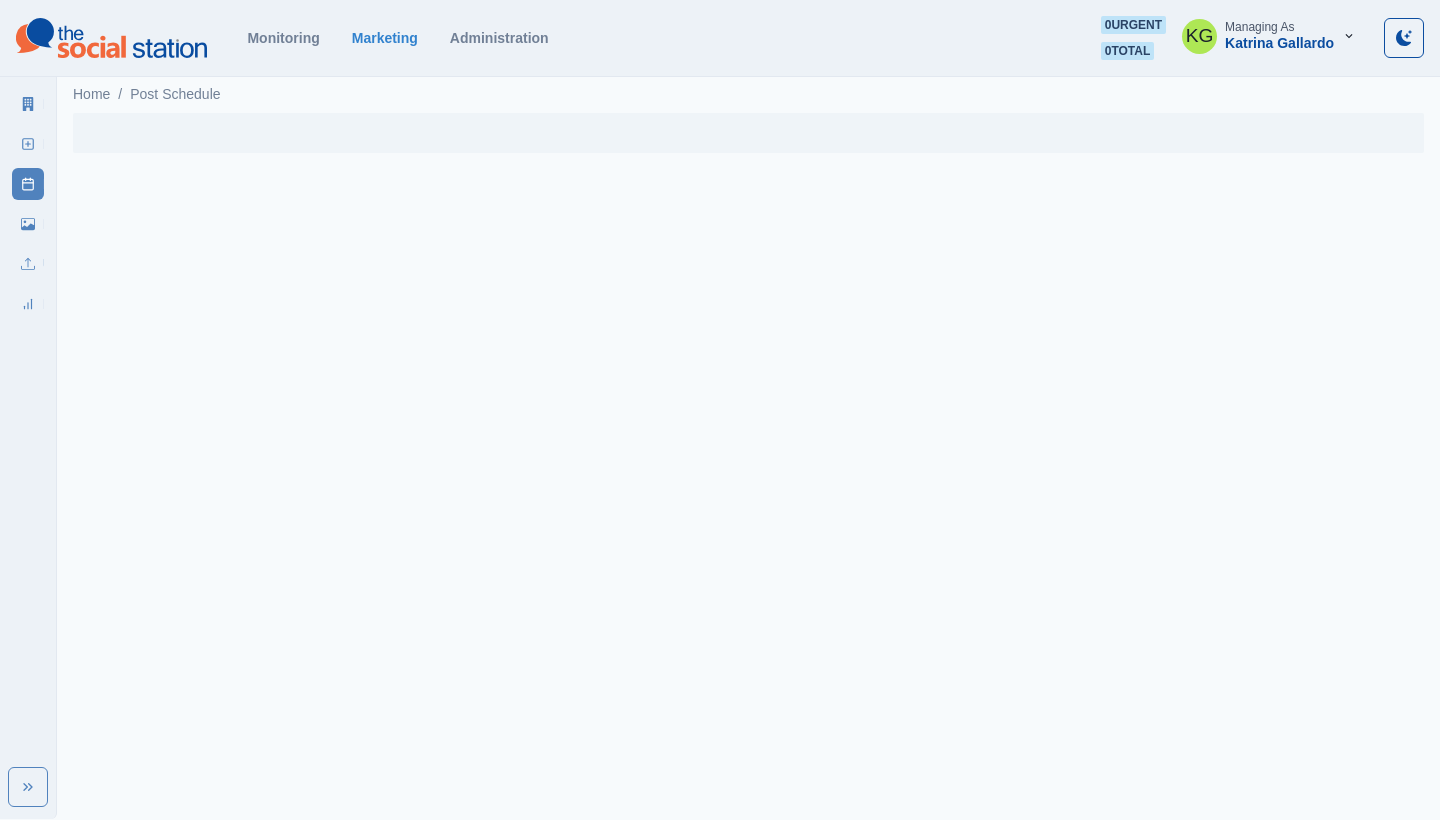 scroll, scrollTop: 0, scrollLeft: 0, axis: both 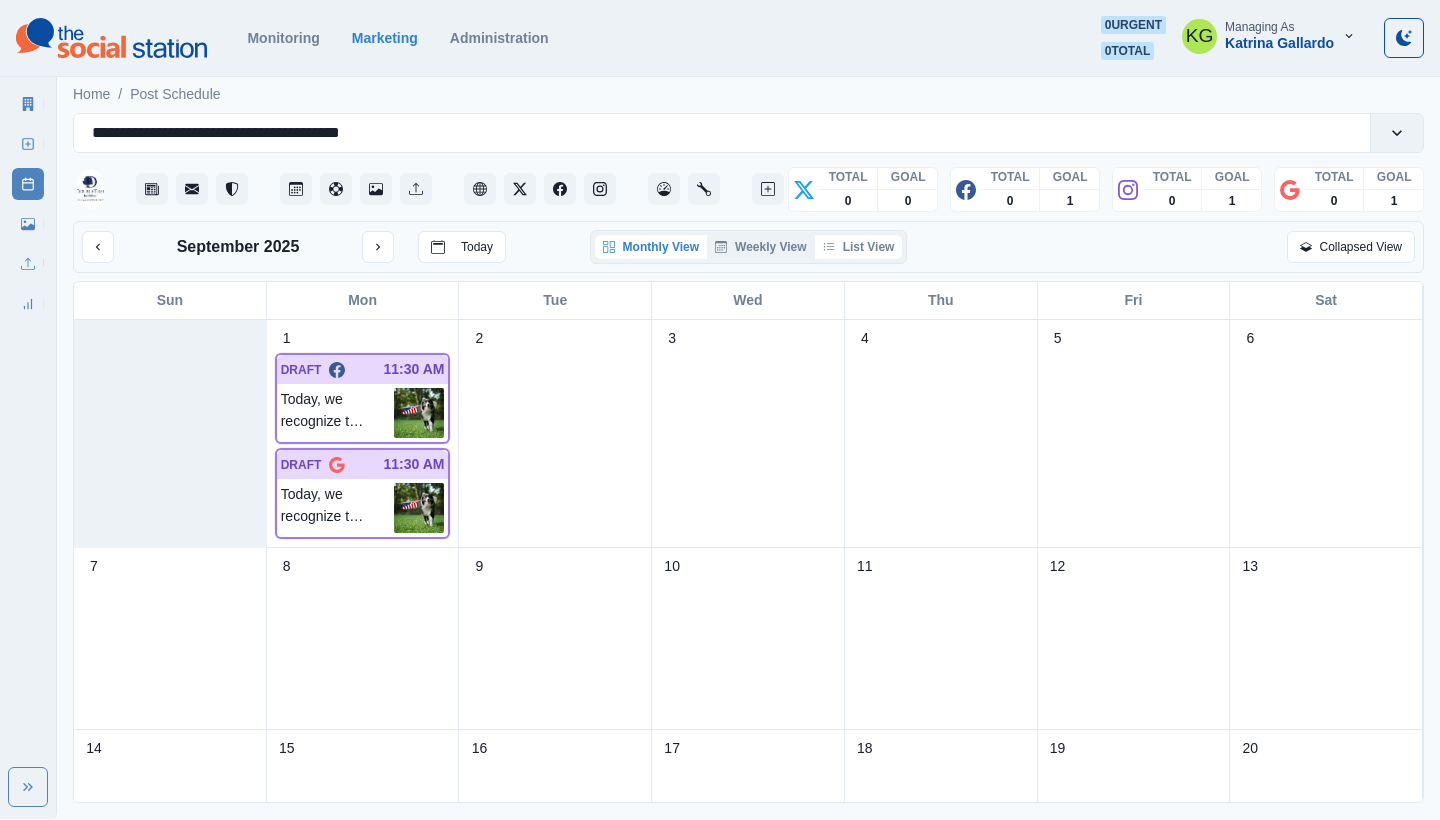 click on "List View" at bounding box center (859, 247) 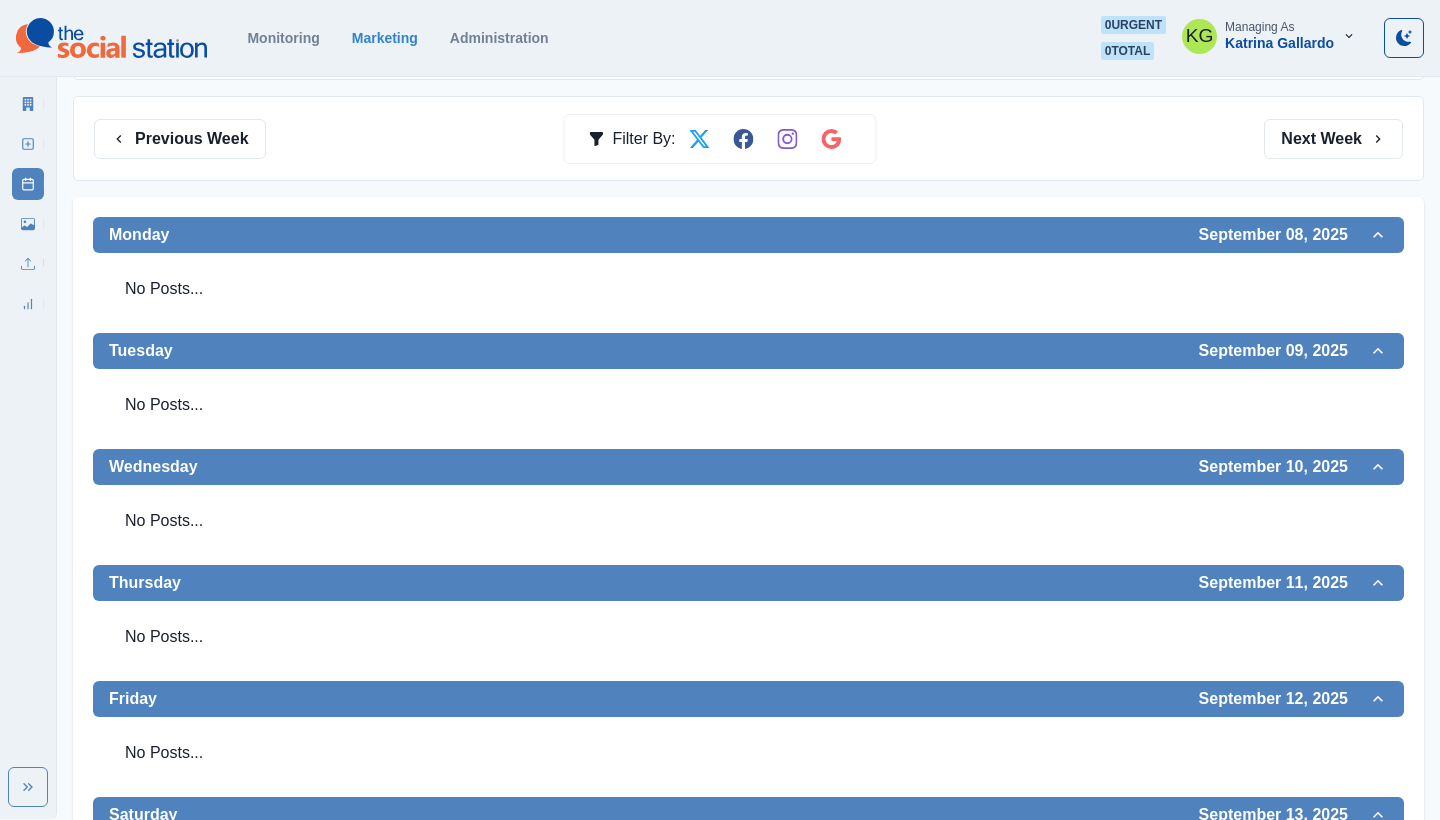 scroll, scrollTop: 0, scrollLeft: 0, axis: both 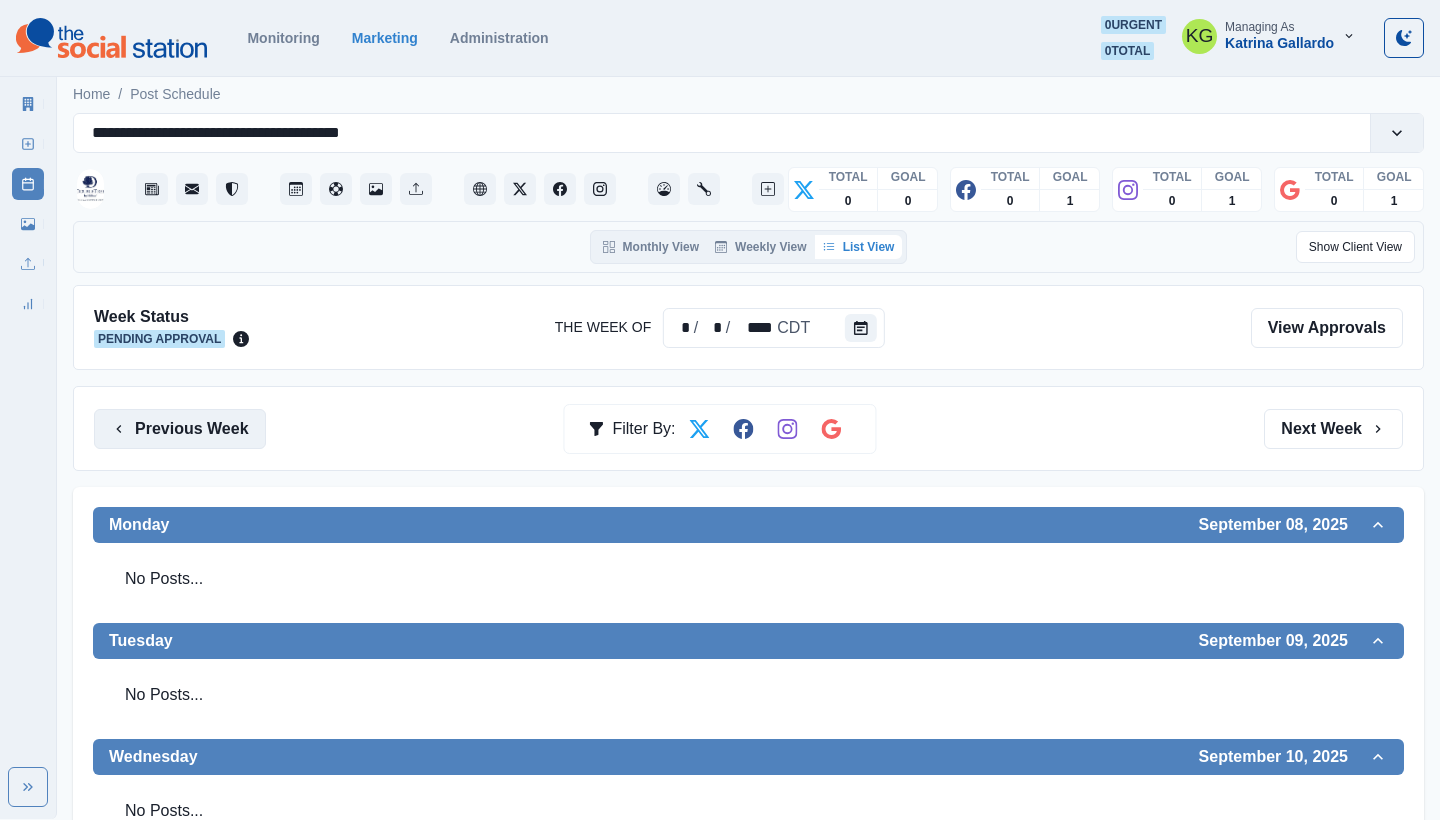 click on "Previous Week" at bounding box center [180, 429] 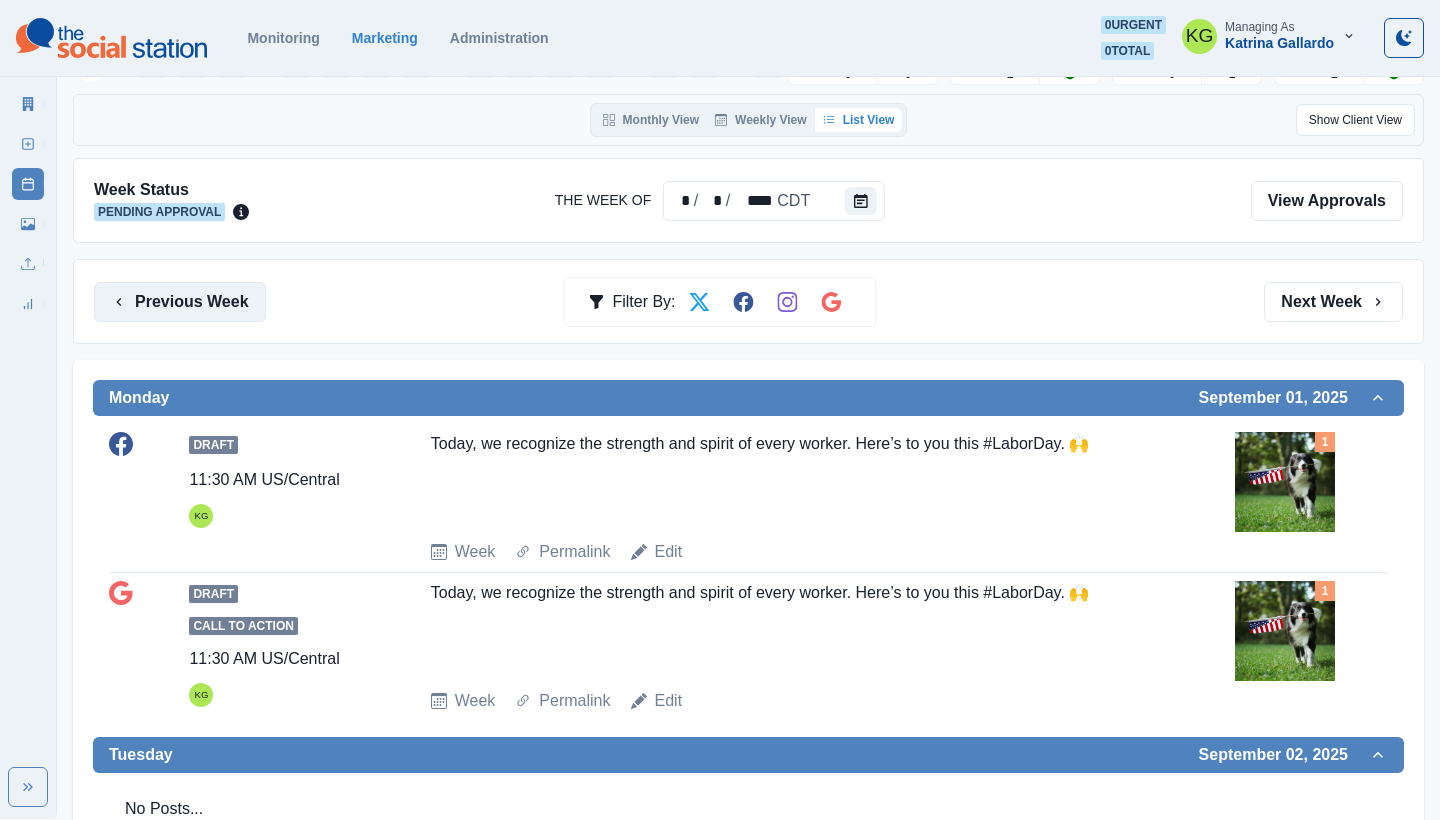 click on "Previous Week" at bounding box center (180, 302) 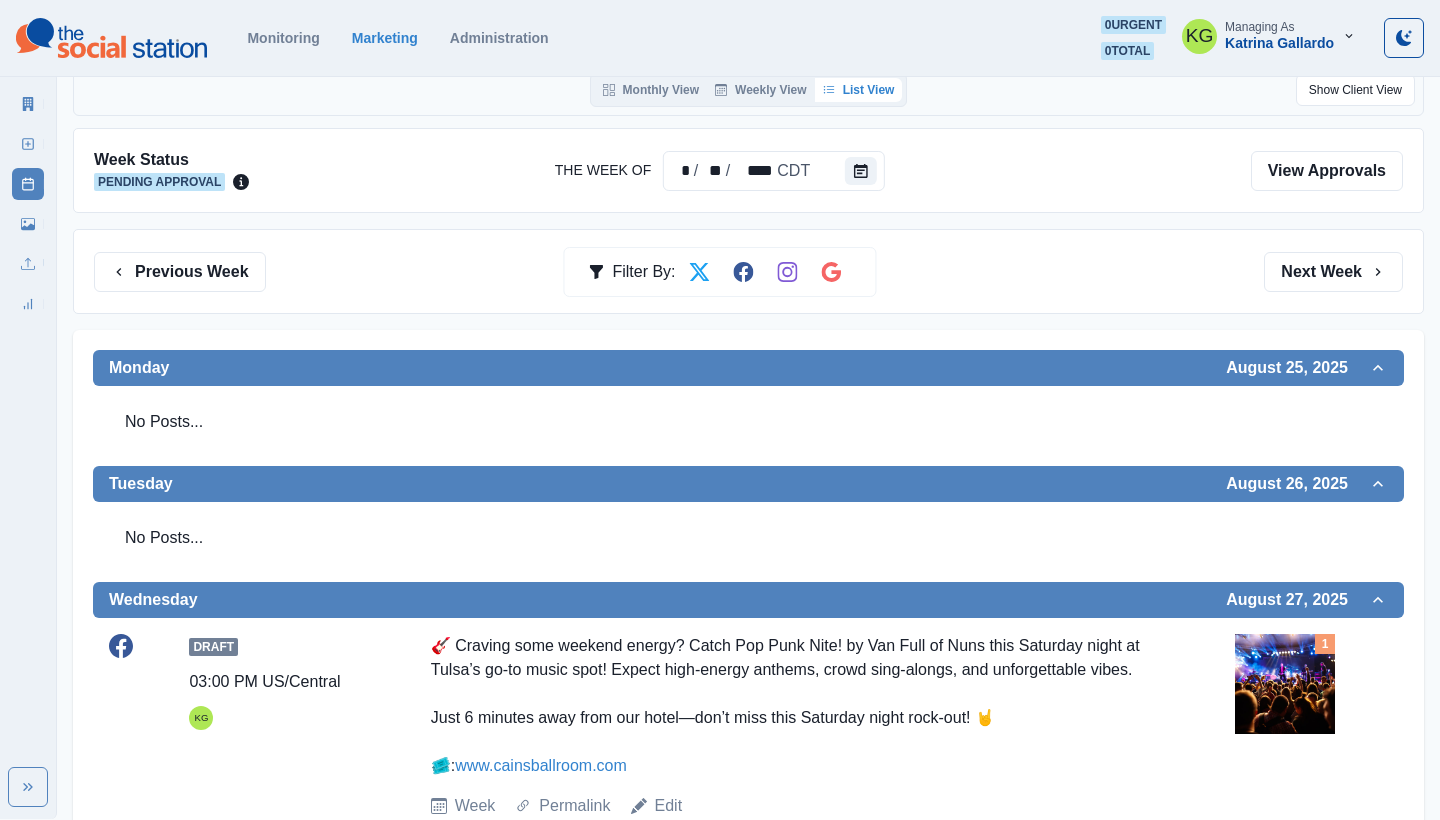 scroll, scrollTop: 82, scrollLeft: 0, axis: vertical 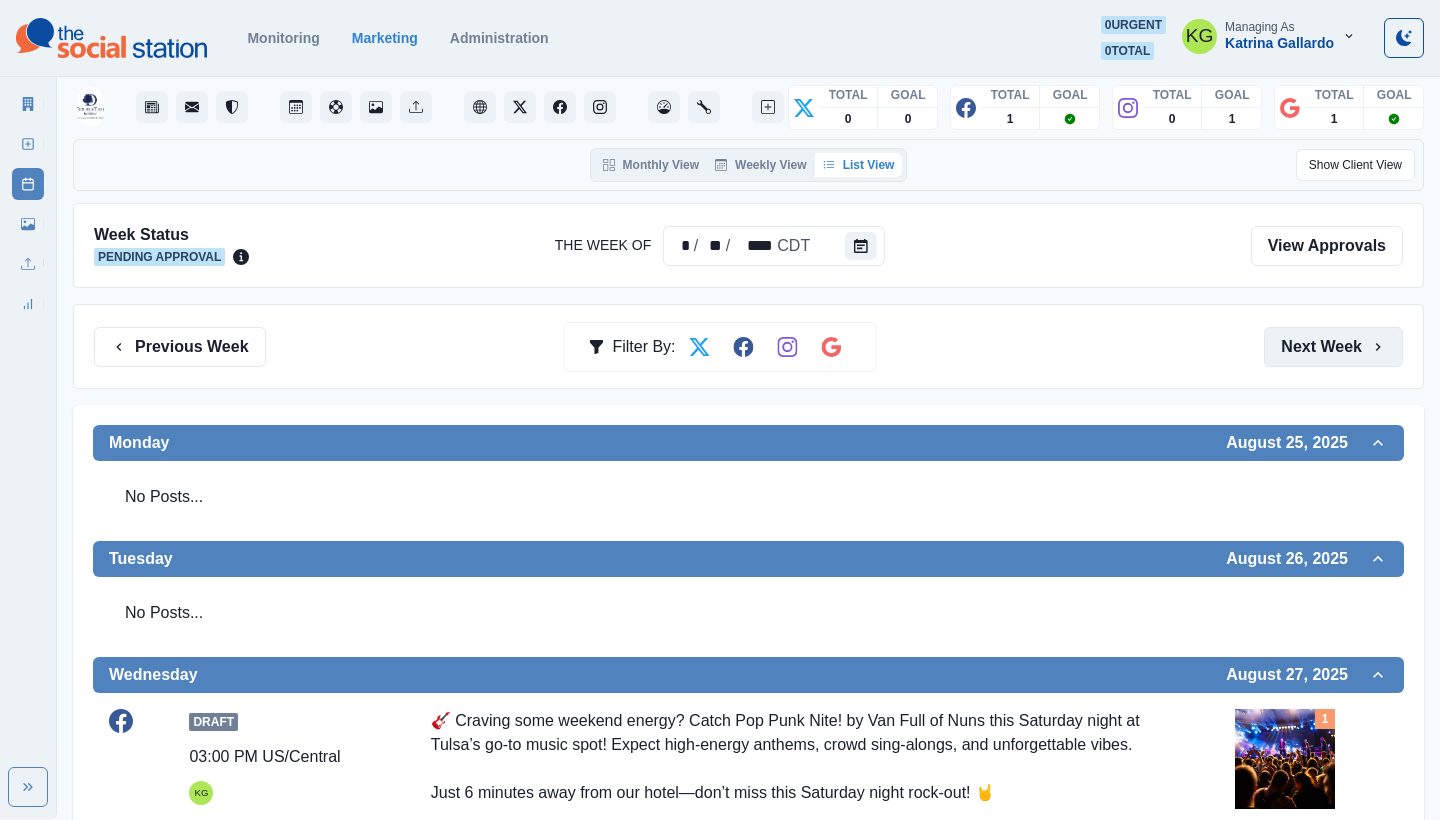 click on "Next Week" at bounding box center (1333, 347) 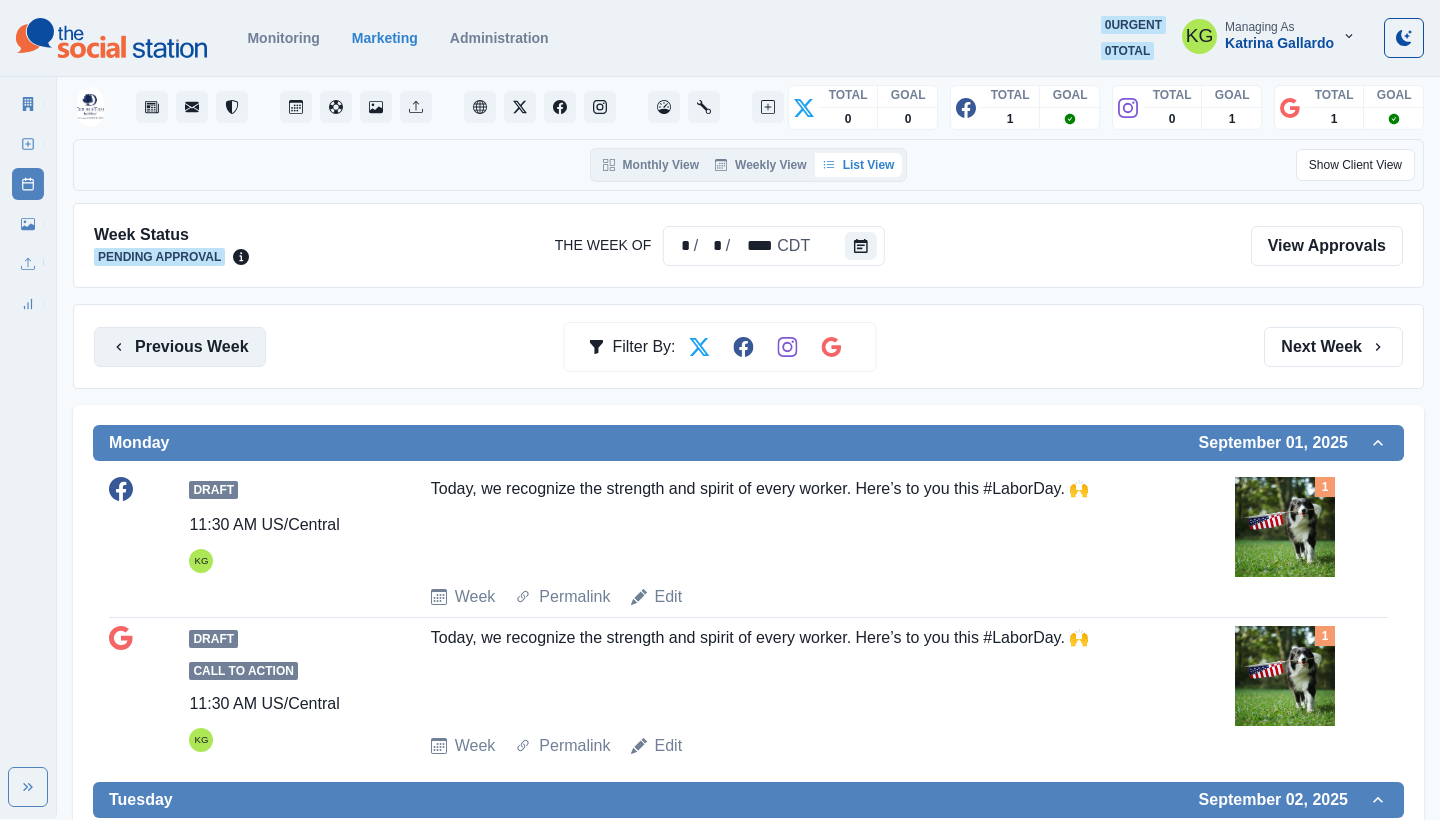 click on "Previous Week" at bounding box center (180, 347) 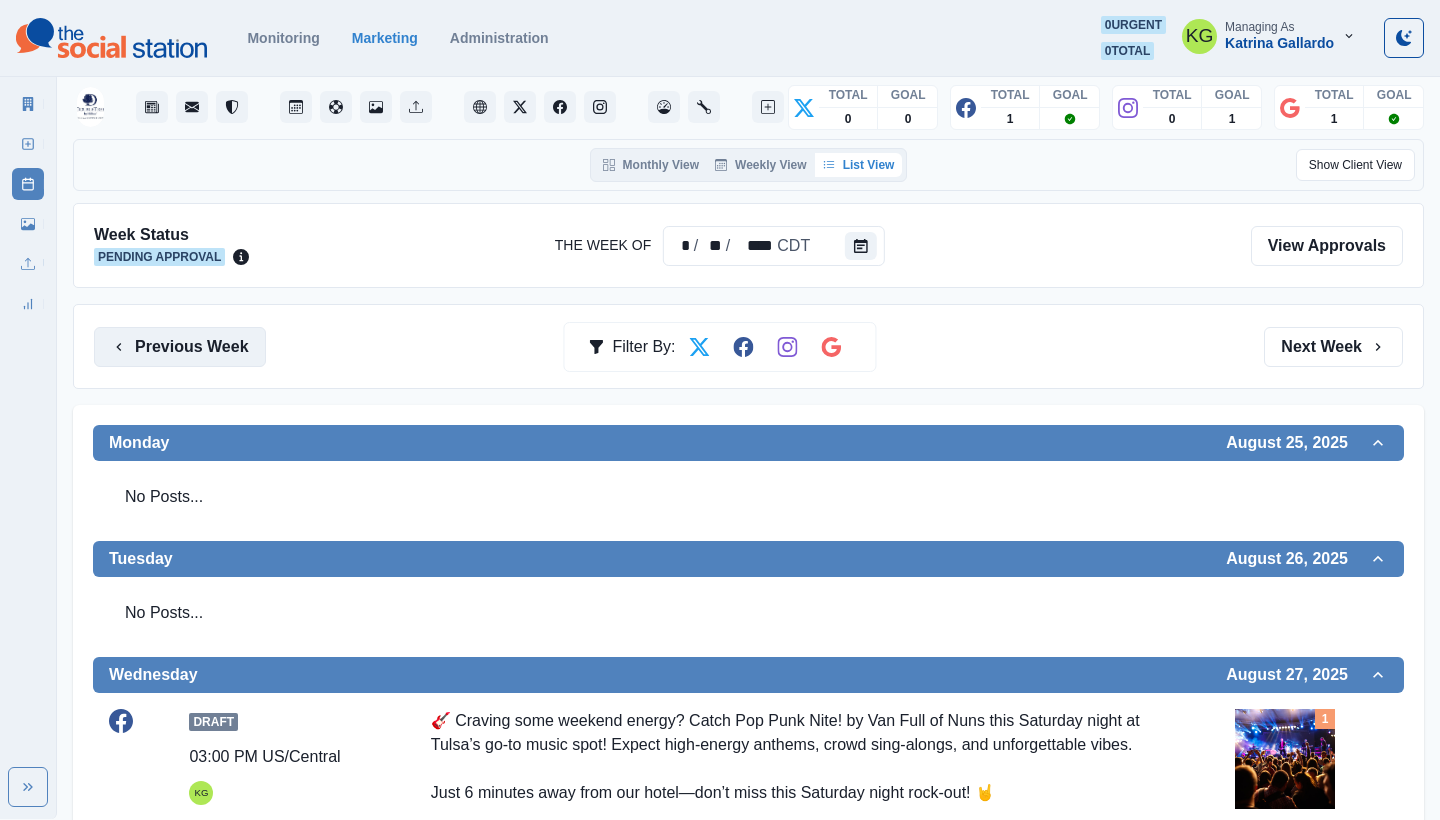 click on "Previous Week" at bounding box center [180, 347] 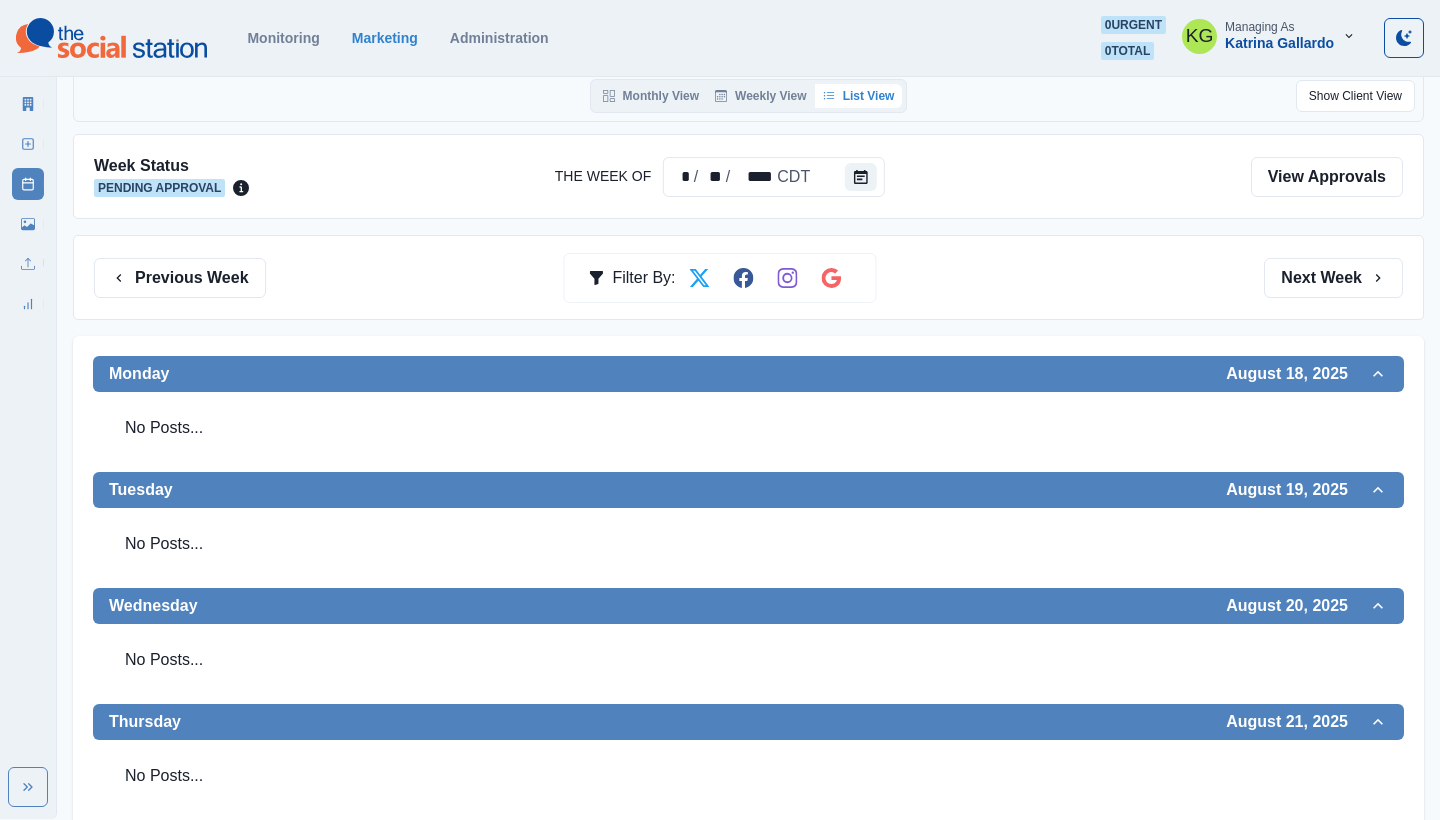 scroll, scrollTop: 126, scrollLeft: 0, axis: vertical 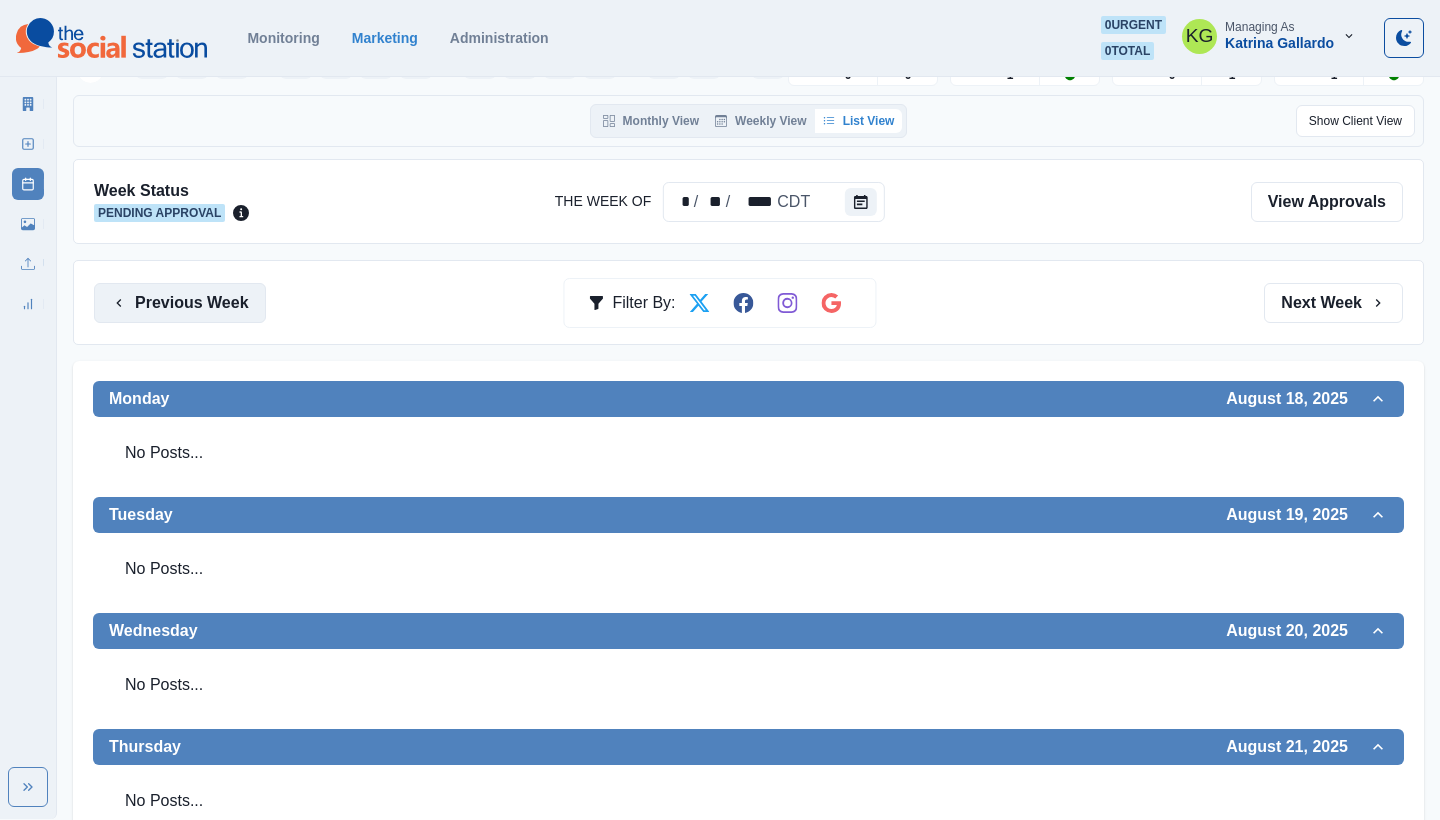 click on "Previous Week" at bounding box center (180, 303) 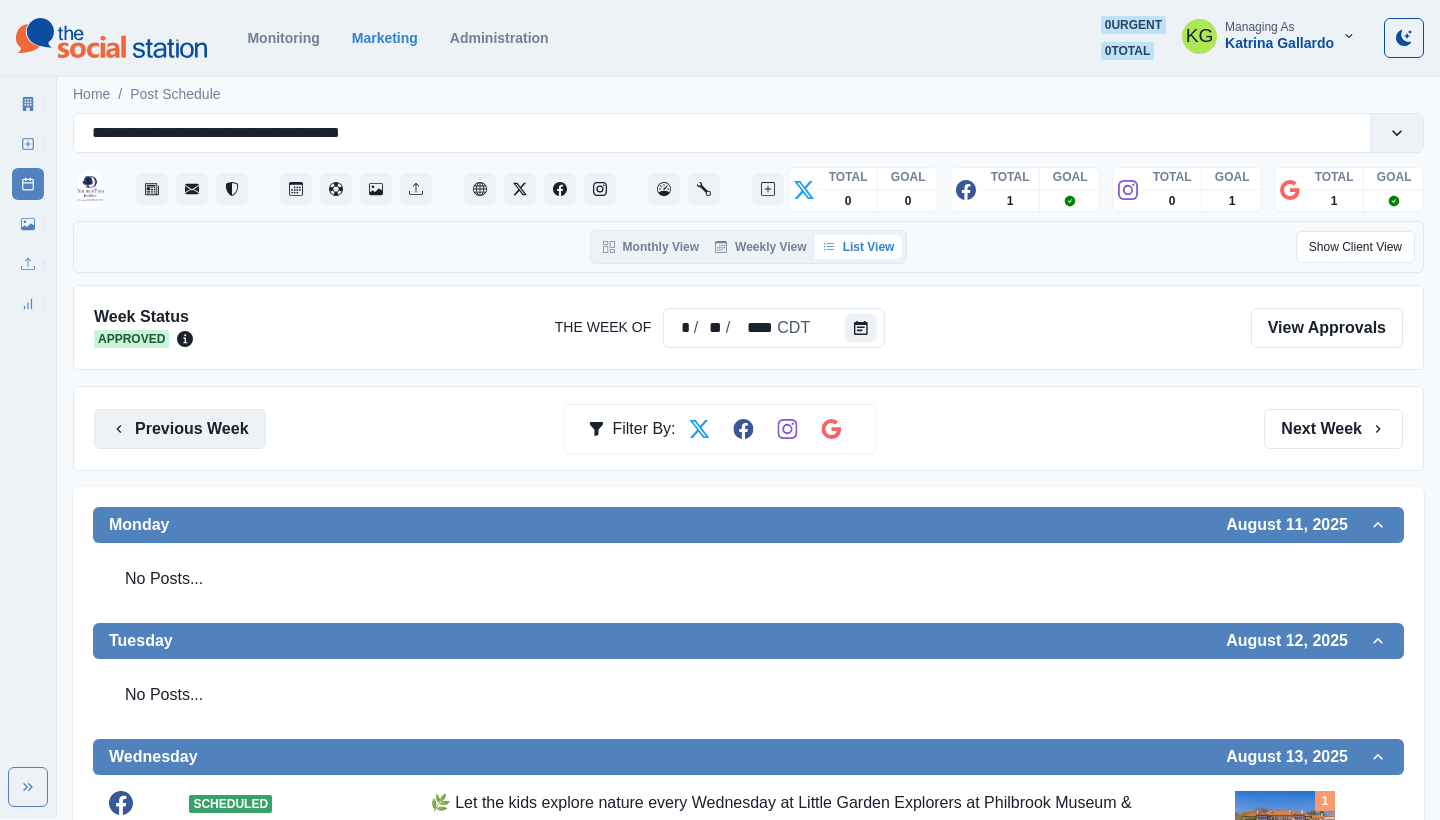 scroll, scrollTop: -1, scrollLeft: 0, axis: vertical 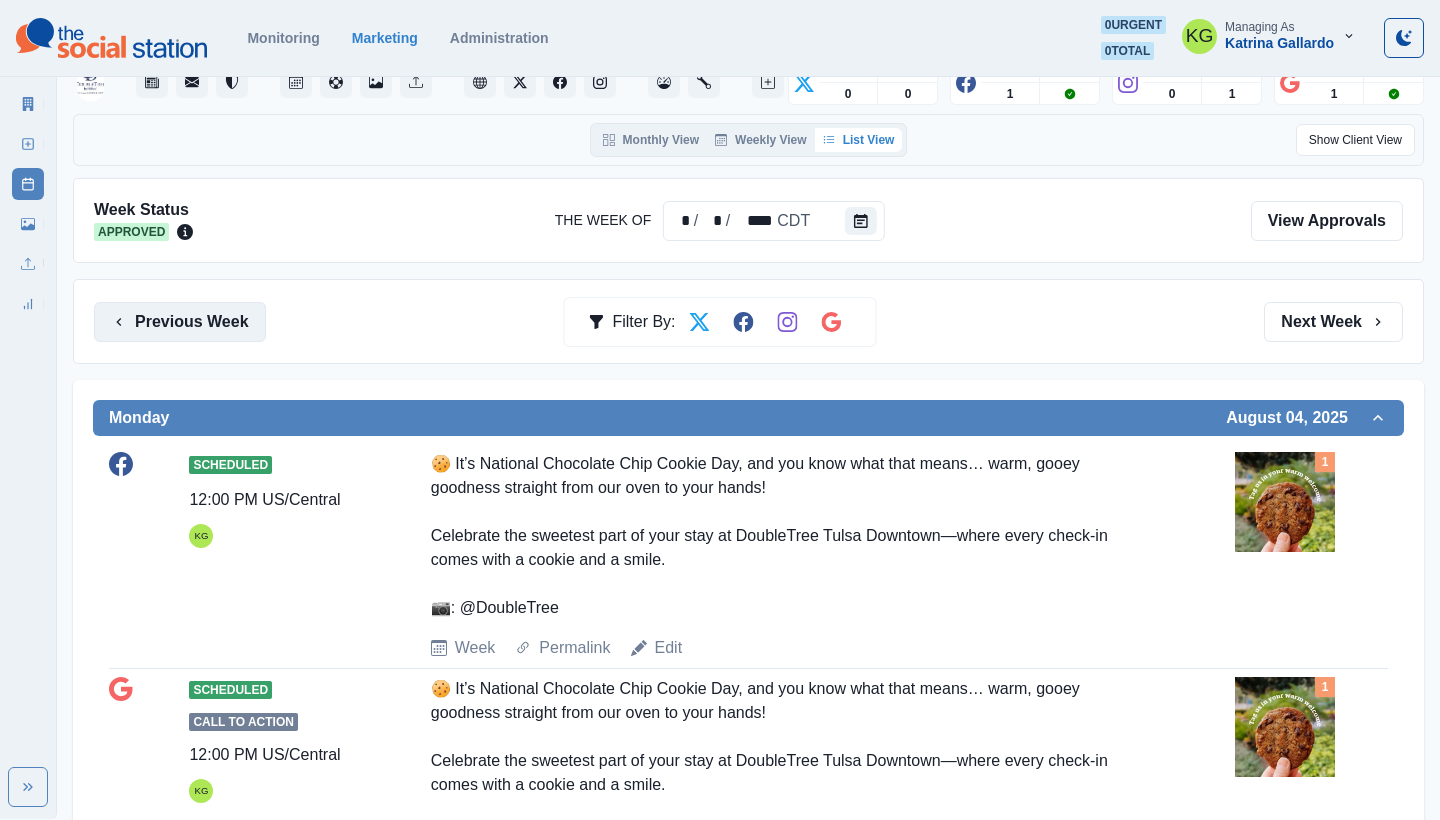 click on "Previous Week" at bounding box center [180, 322] 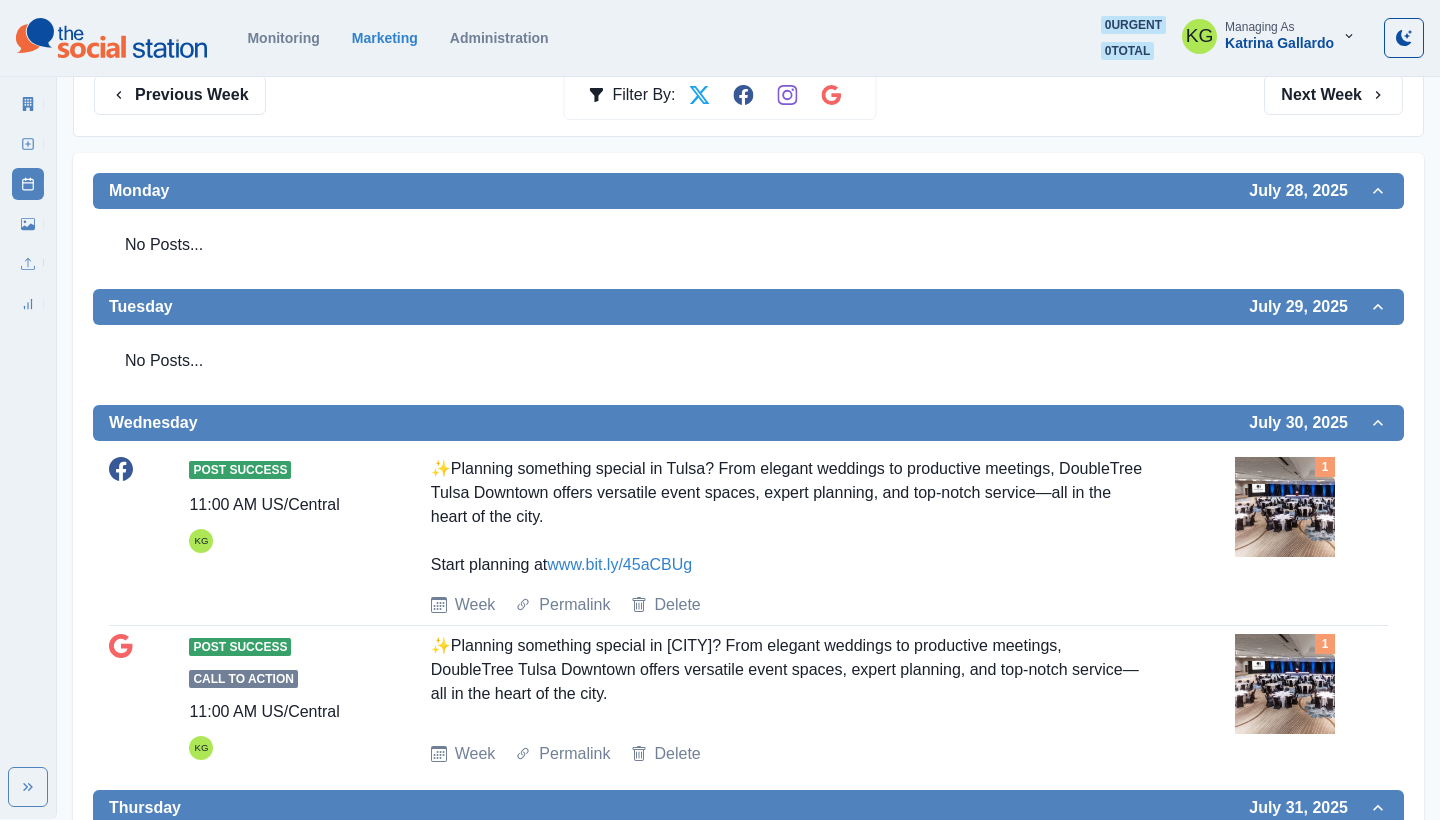 scroll, scrollTop: 182, scrollLeft: 0, axis: vertical 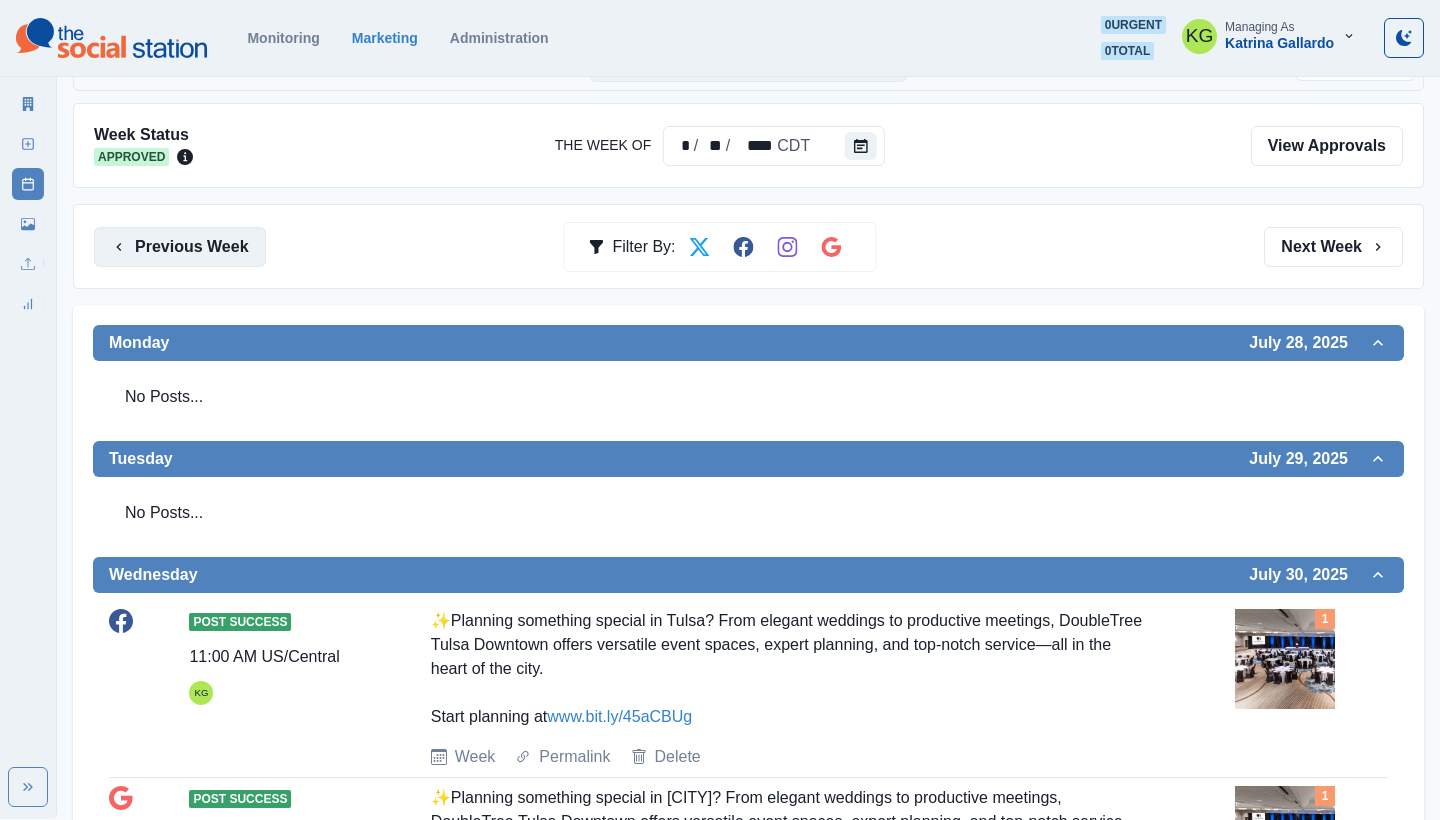 click on "Previous Week" at bounding box center [180, 247] 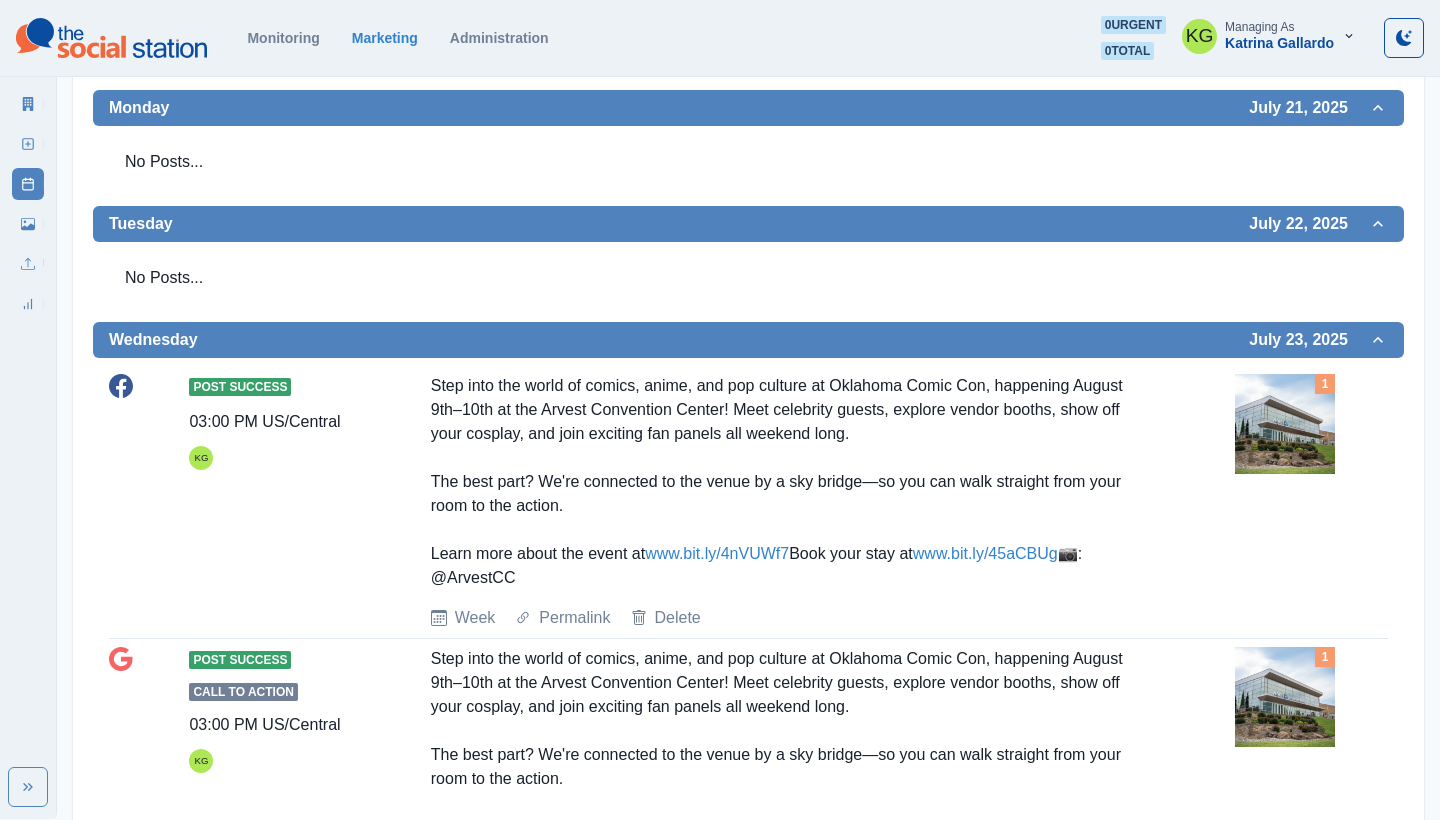 scroll, scrollTop: 51, scrollLeft: 0, axis: vertical 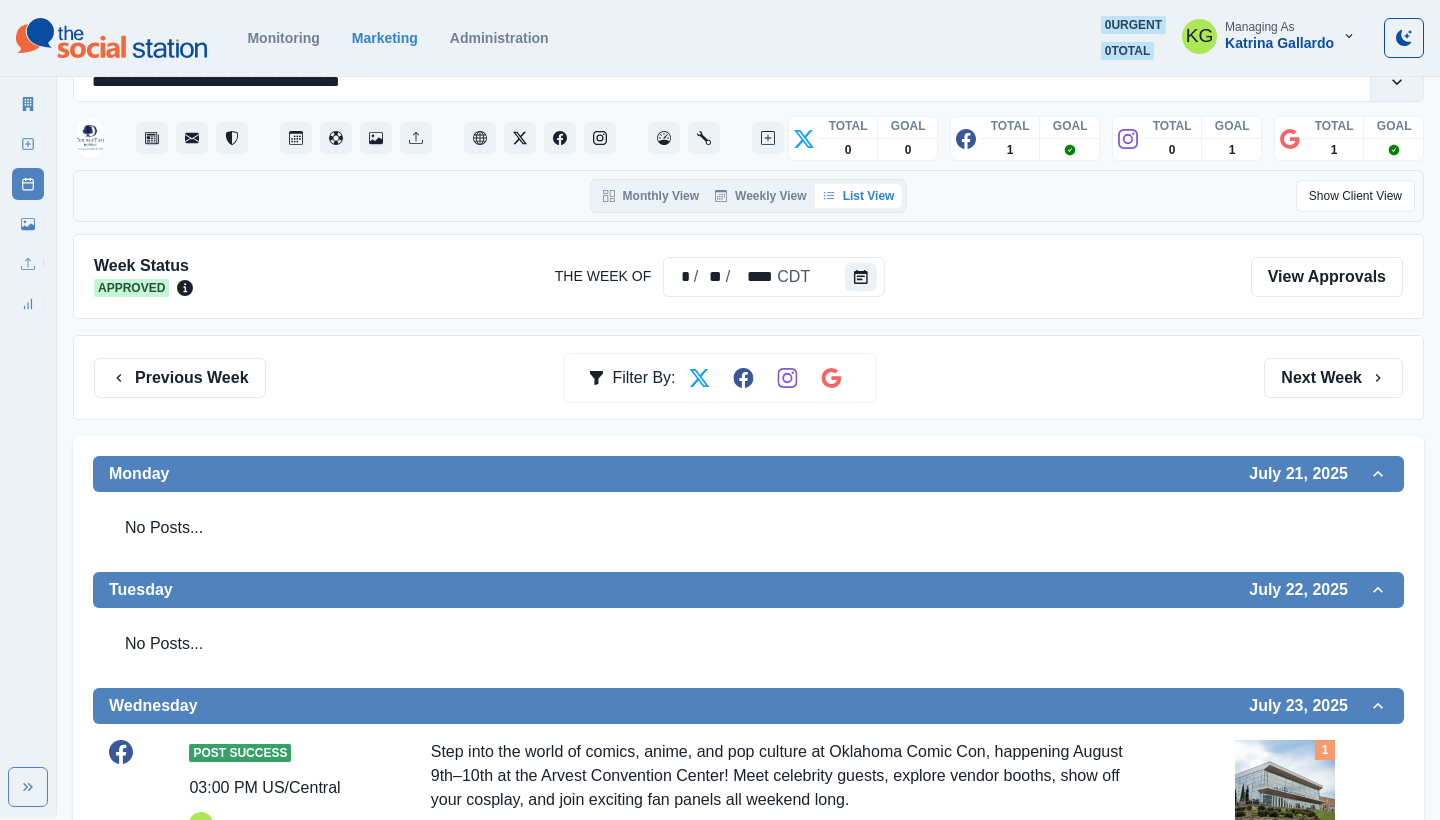 click on "Previous Week Filter By: Next Week" at bounding box center (748, 377) 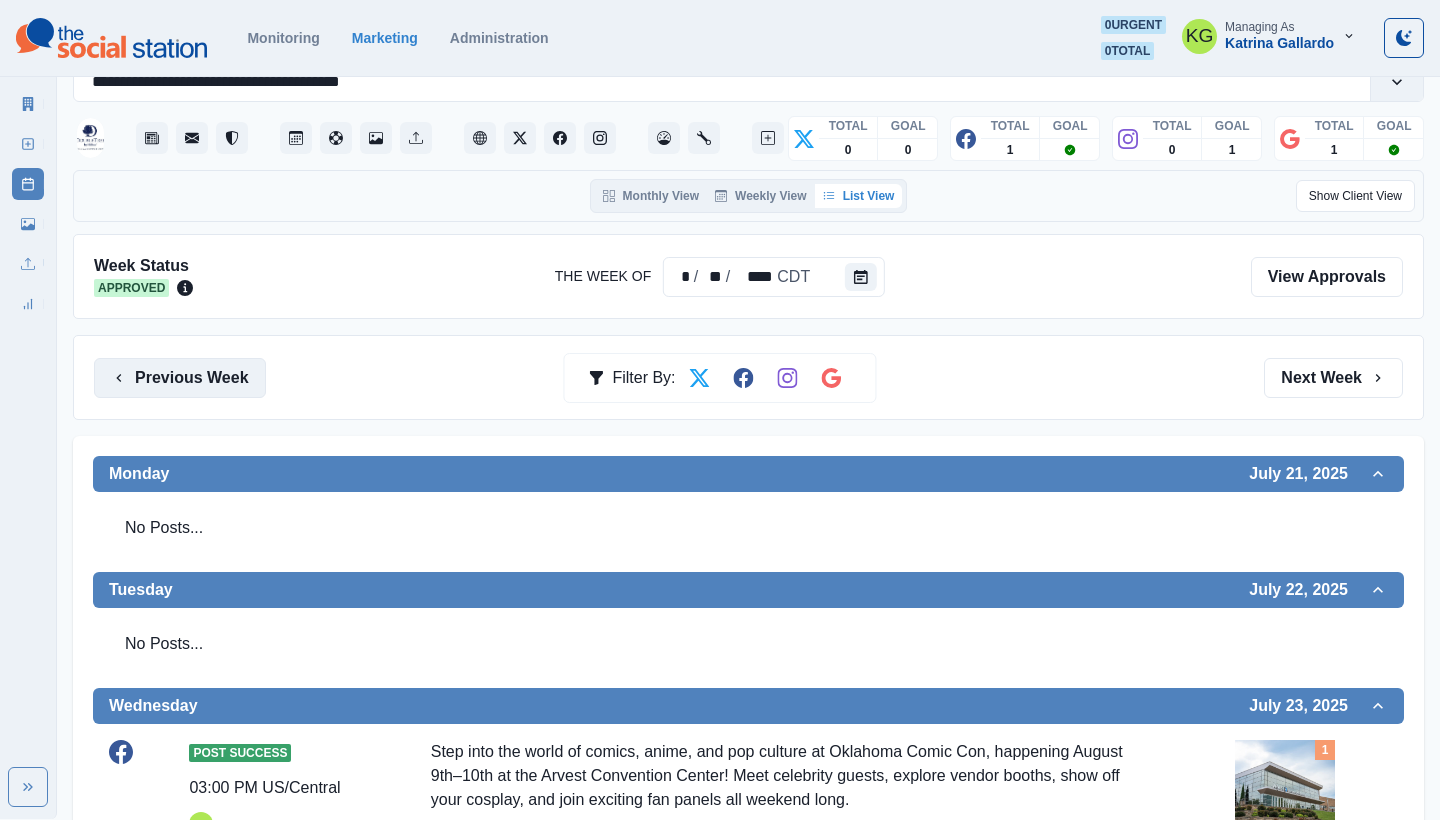 click on "Previous Week" at bounding box center [180, 378] 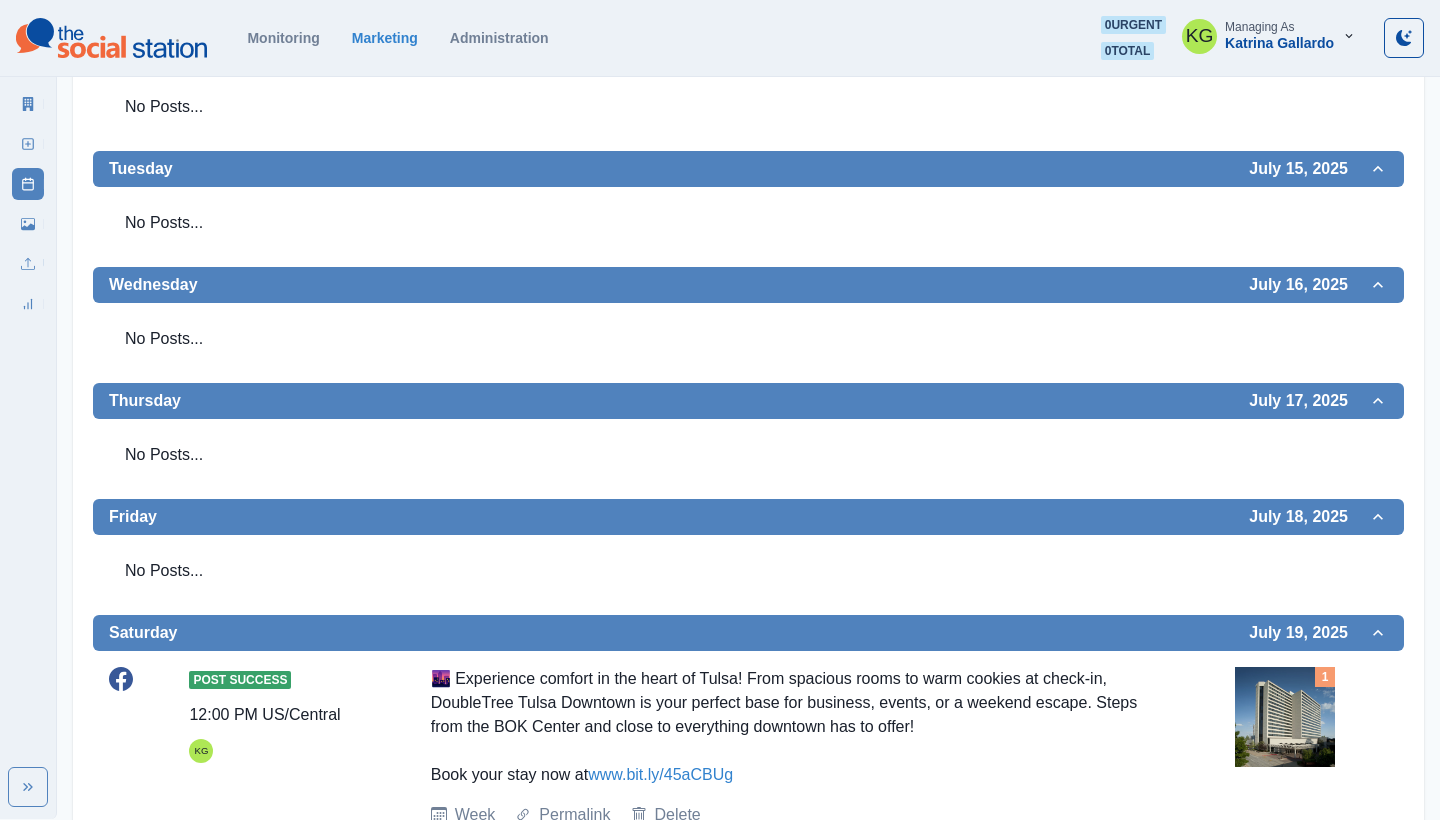 scroll, scrollTop: 523, scrollLeft: 0, axis: vertical 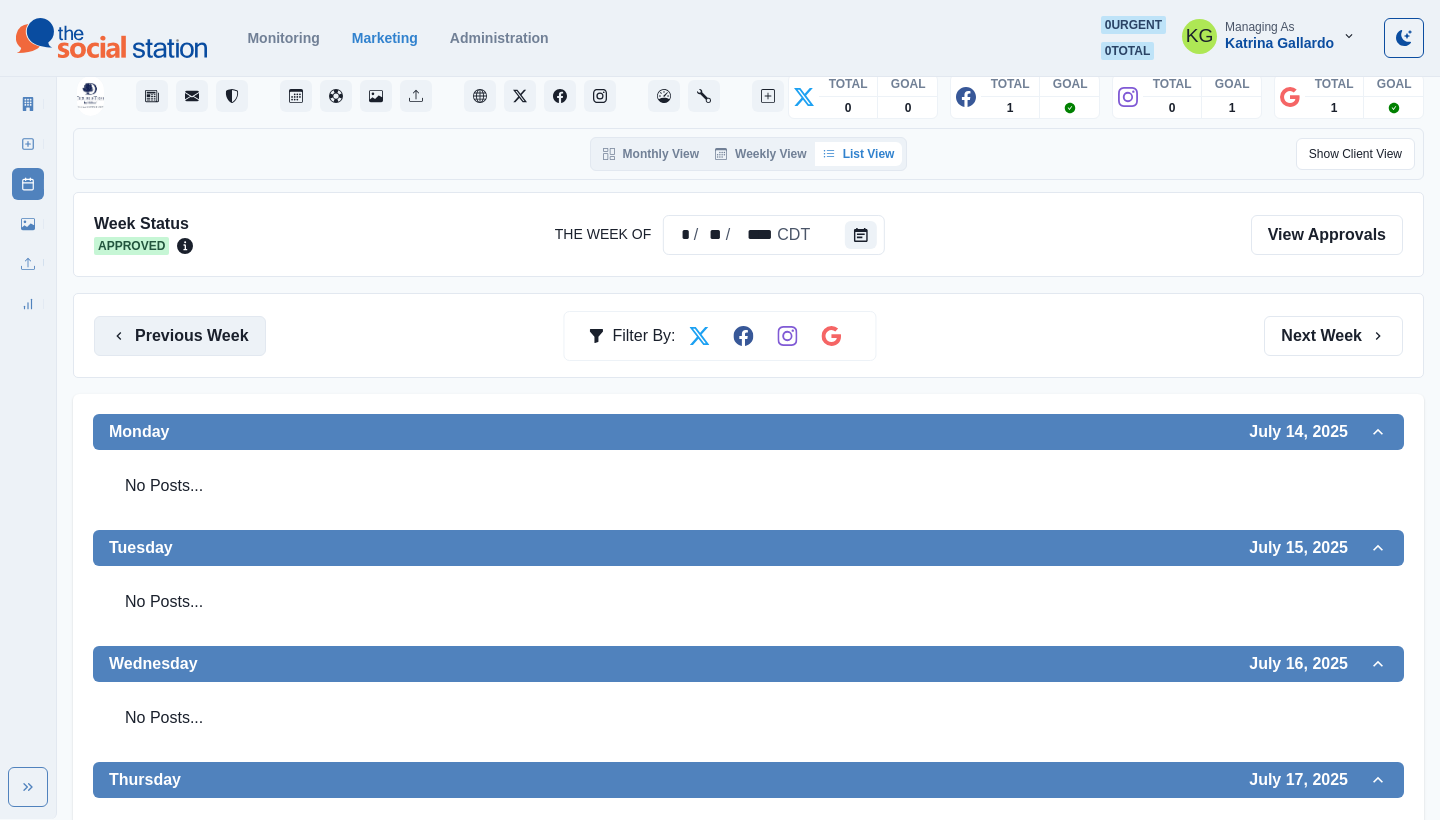 click on "Previous Week" at bounding box center (180, 336) 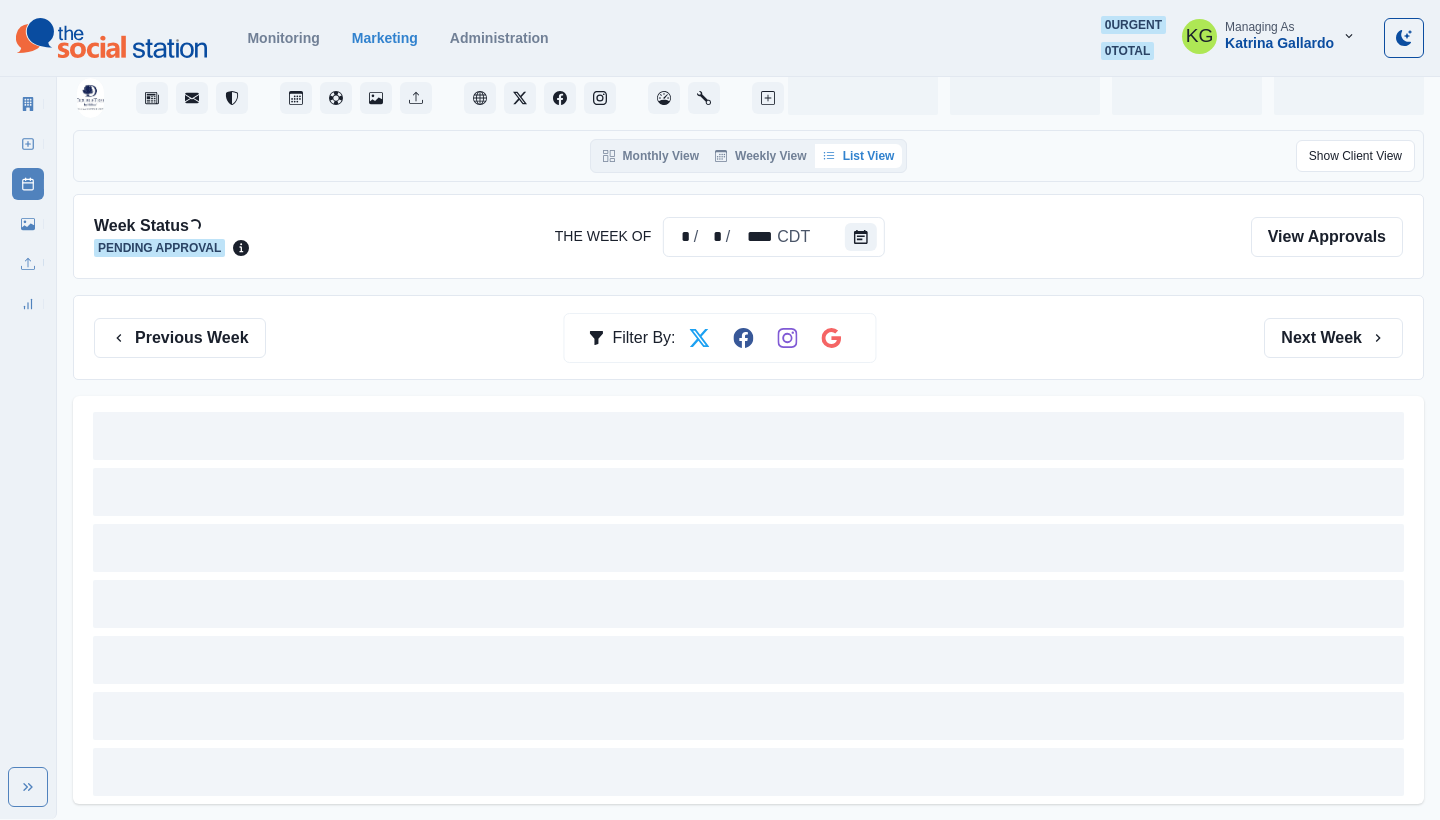 scroll, scrollTop: 0, scrollLeft: 0, axis: both 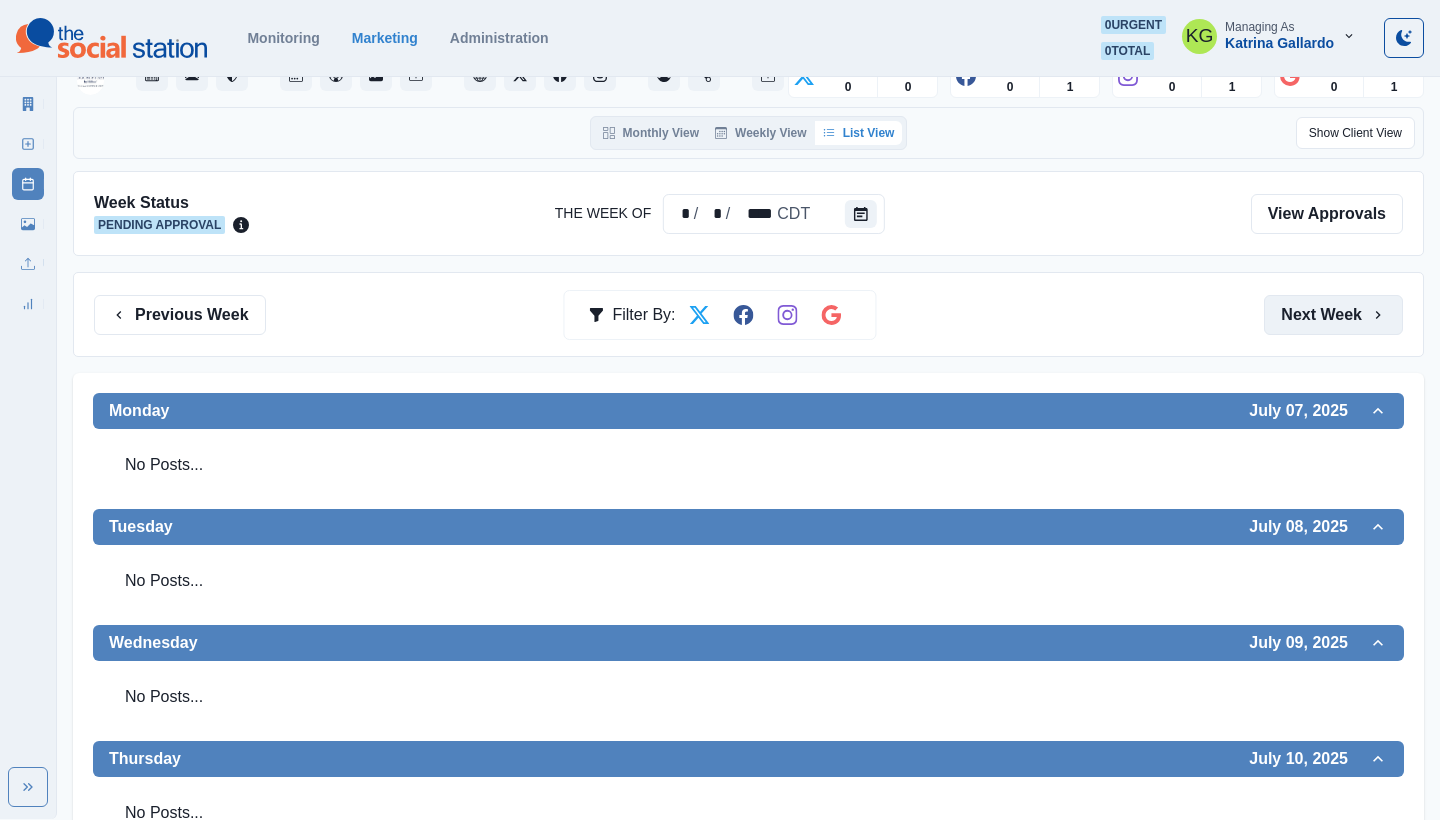click on "Next Week" at bounding box center (1333, 315) 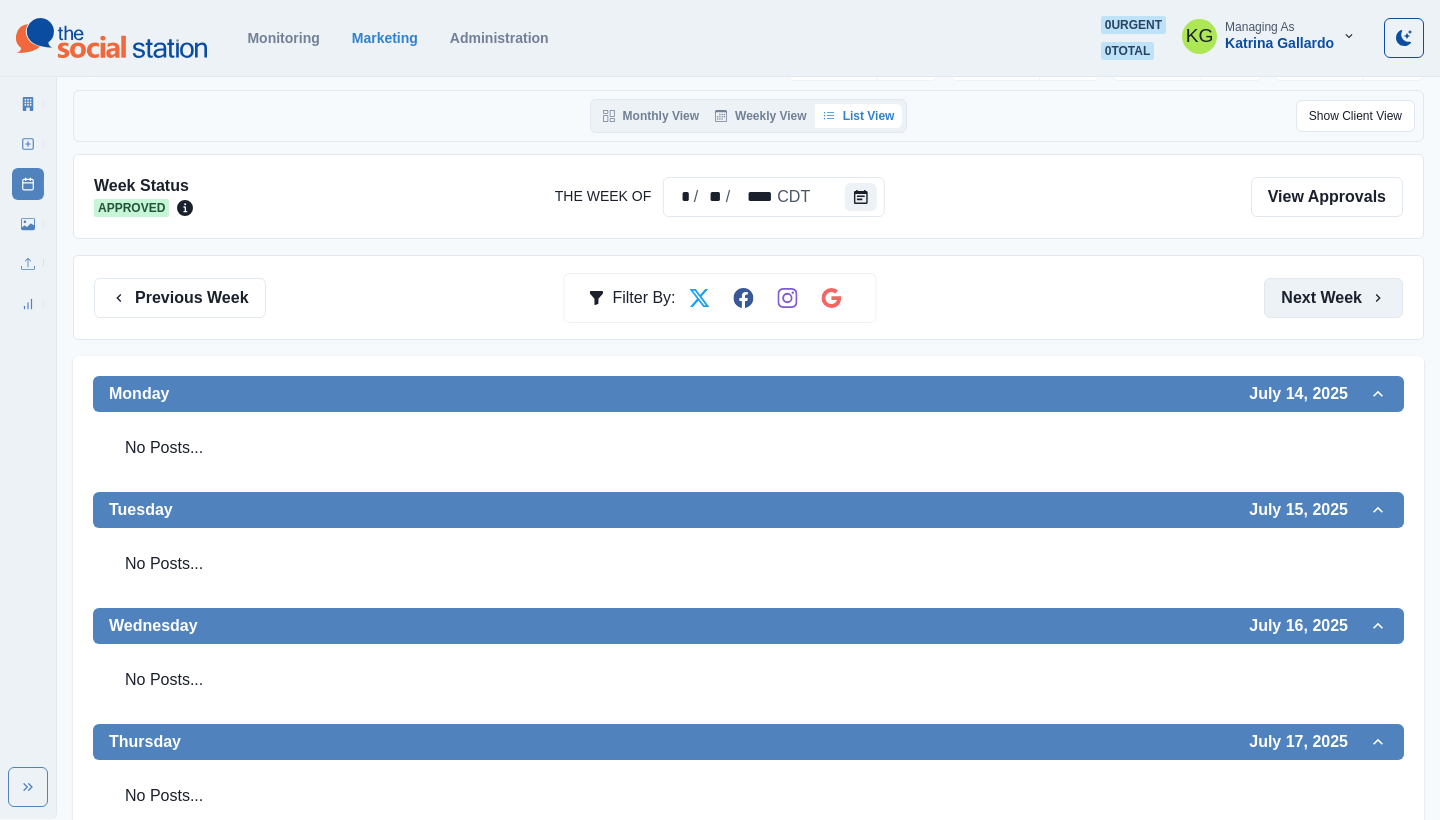 click on "Next Week" at bounding box center (1333, 298) 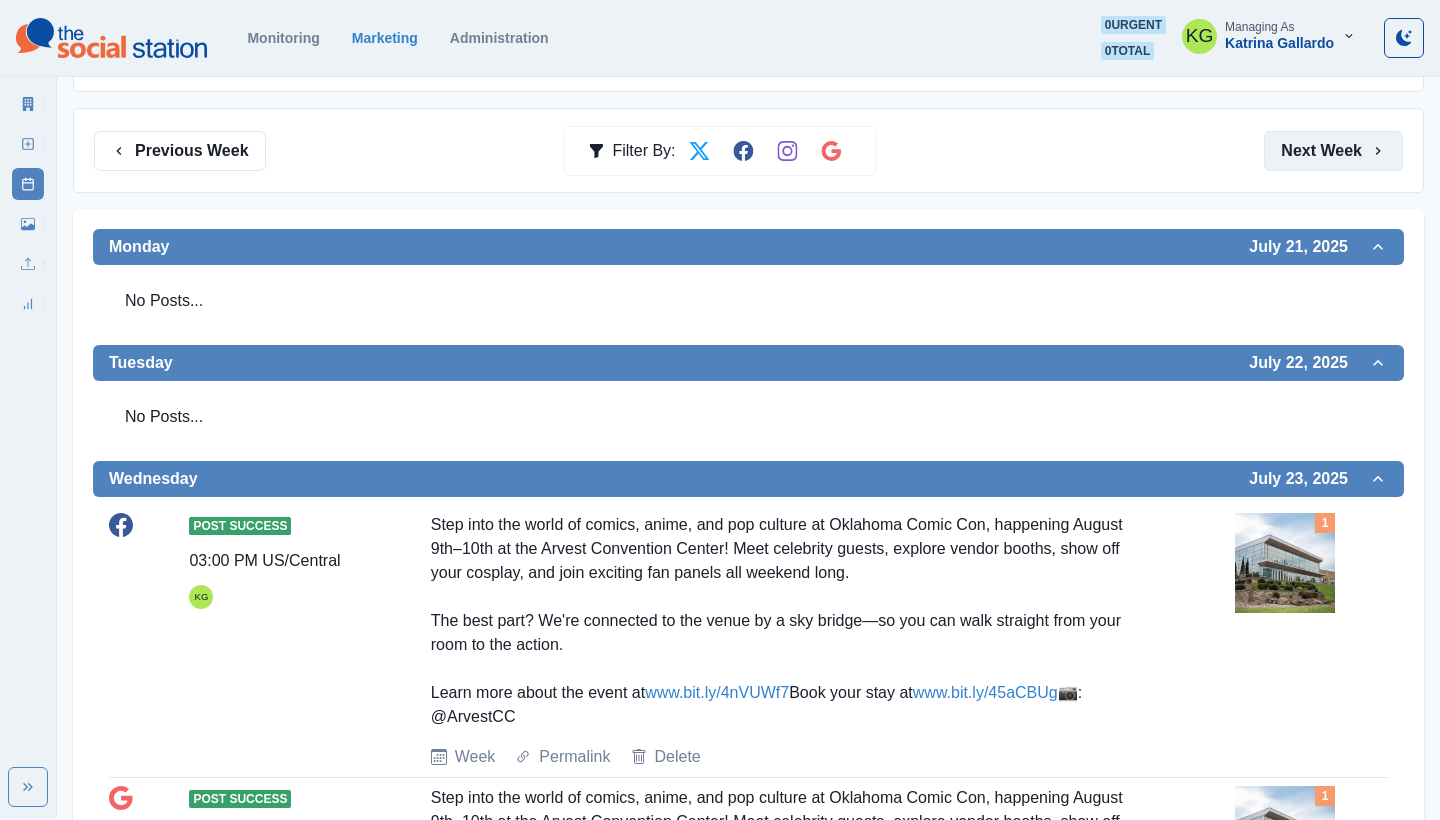 click on "Next Week" at bounding box center [1333, 151] 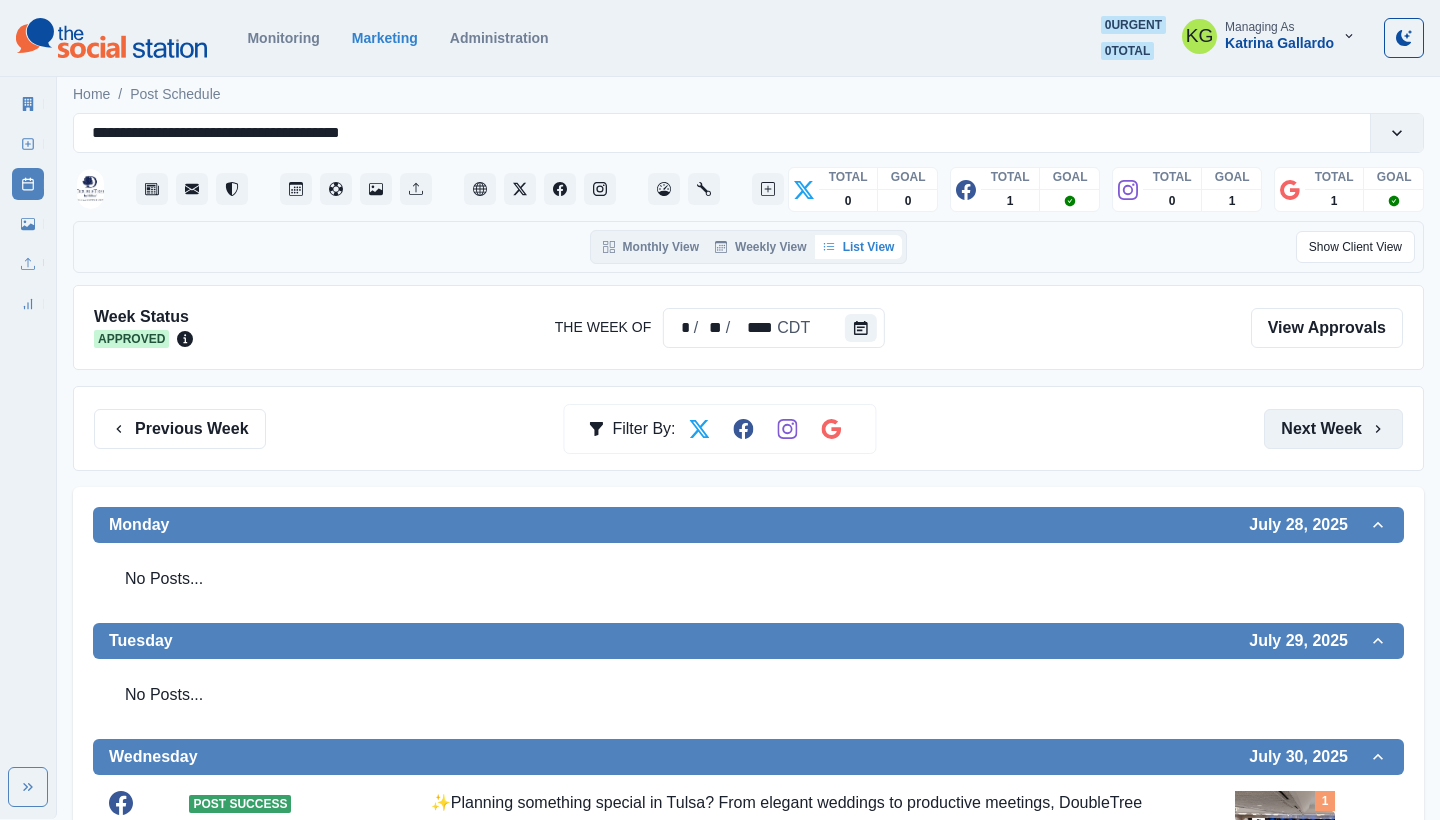 click on "Next Week" at bounding box center [1333, 429] 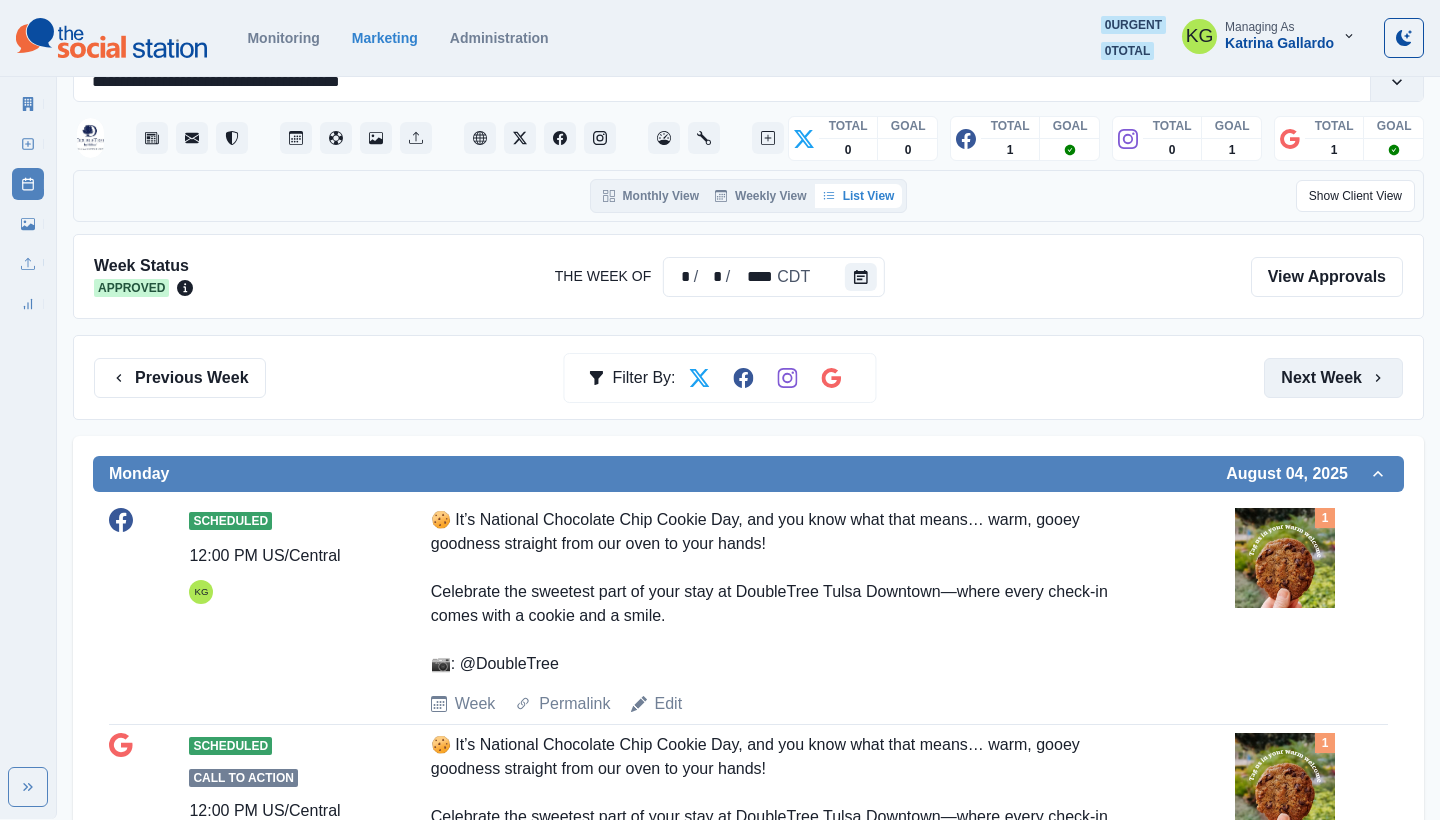 click on "Next Week" at bounding box center (1333, 378) 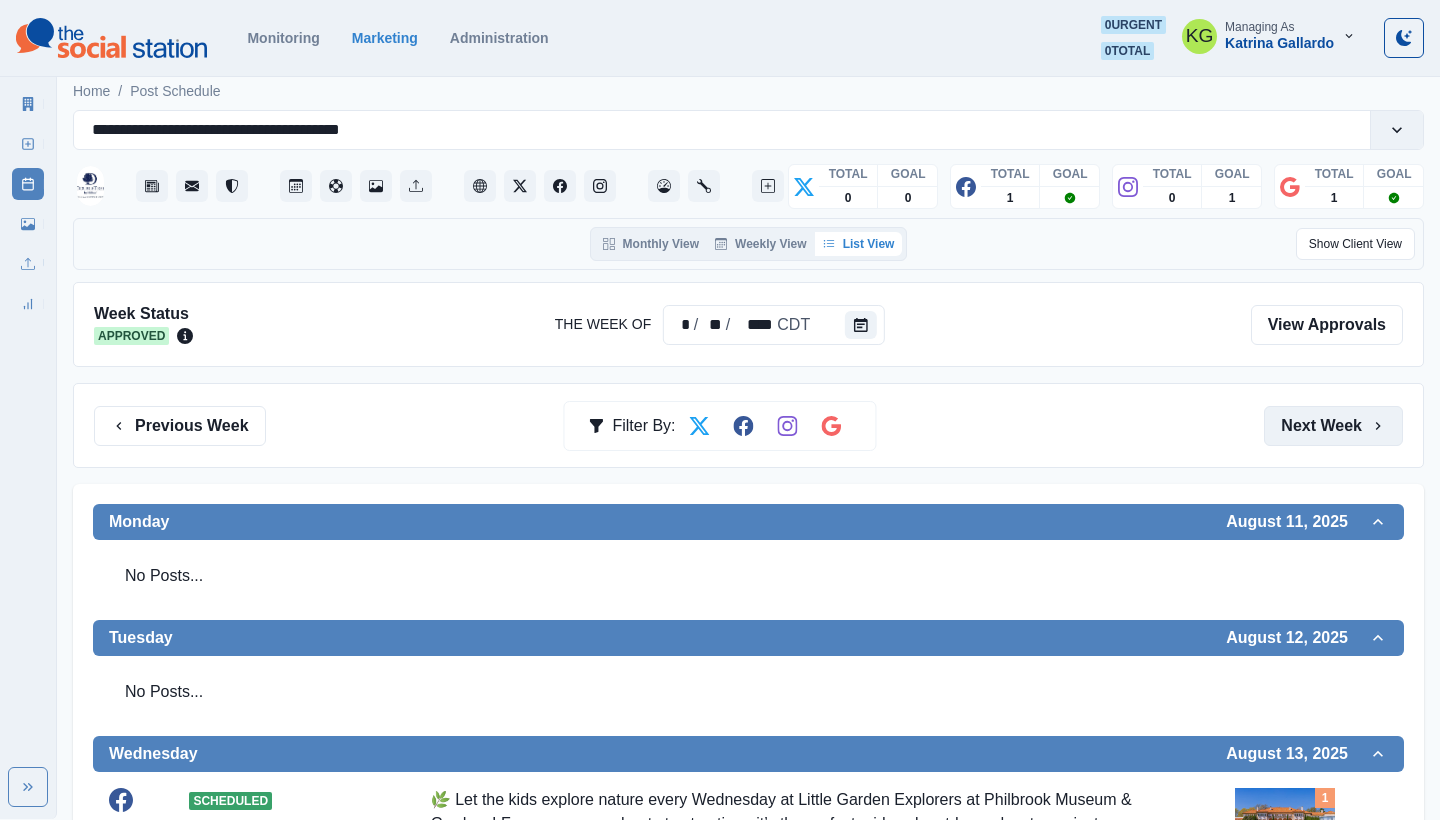 click on "Next Week" at bounding box center [1333, 426] 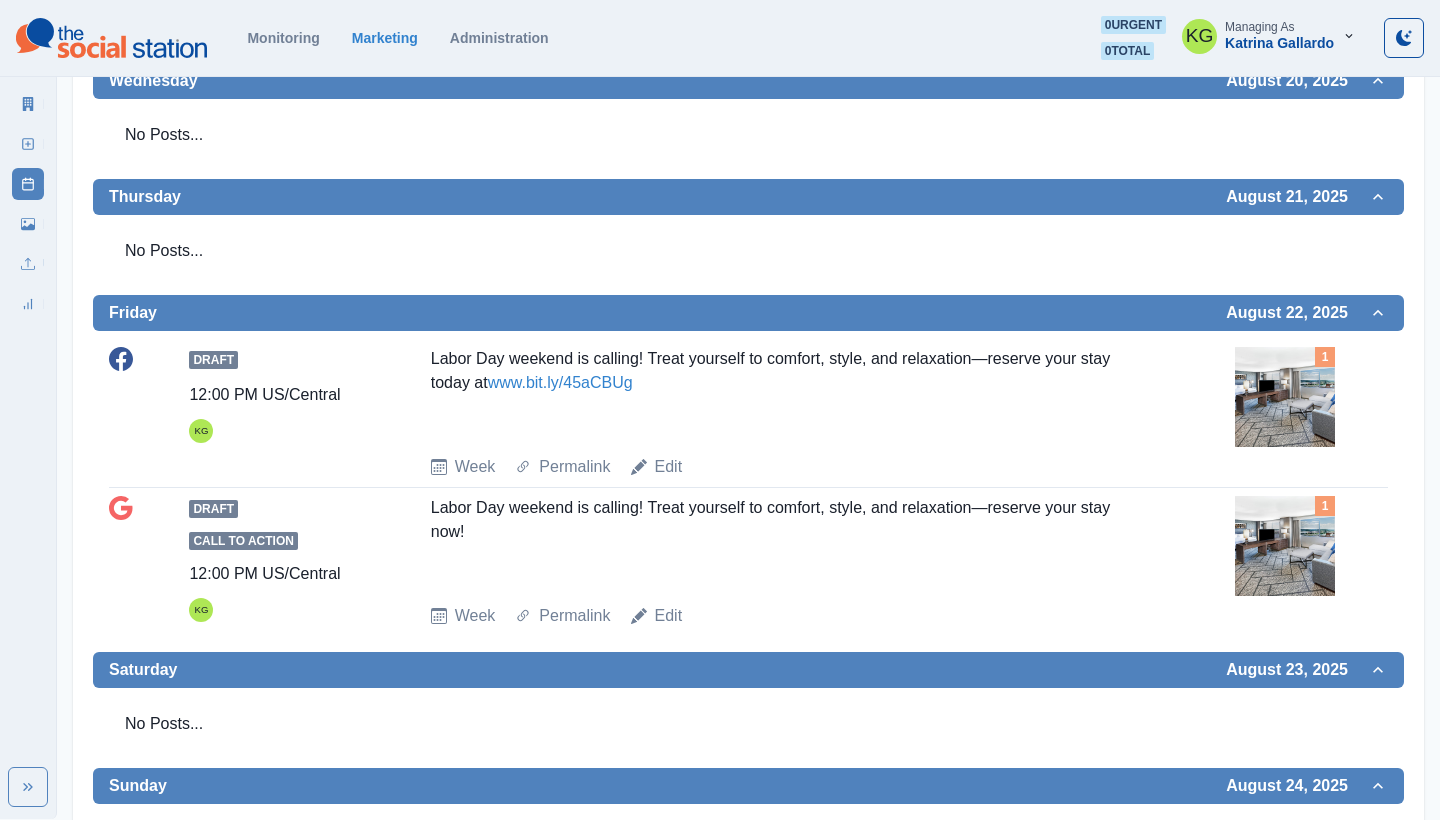 click at bounding box center [1285, 397] 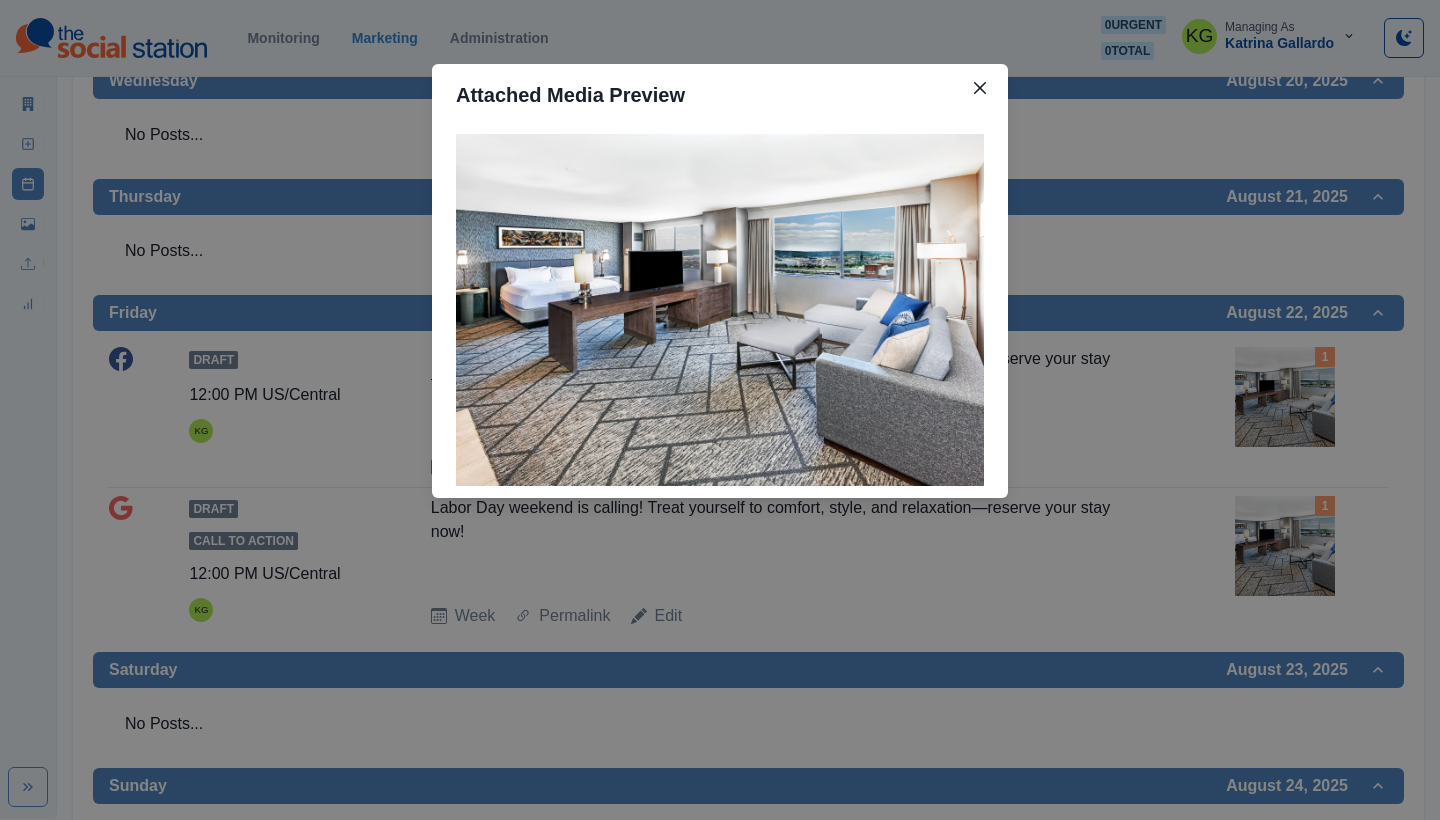 click on "Attached Media Preview" at bounding box center [720, 410] 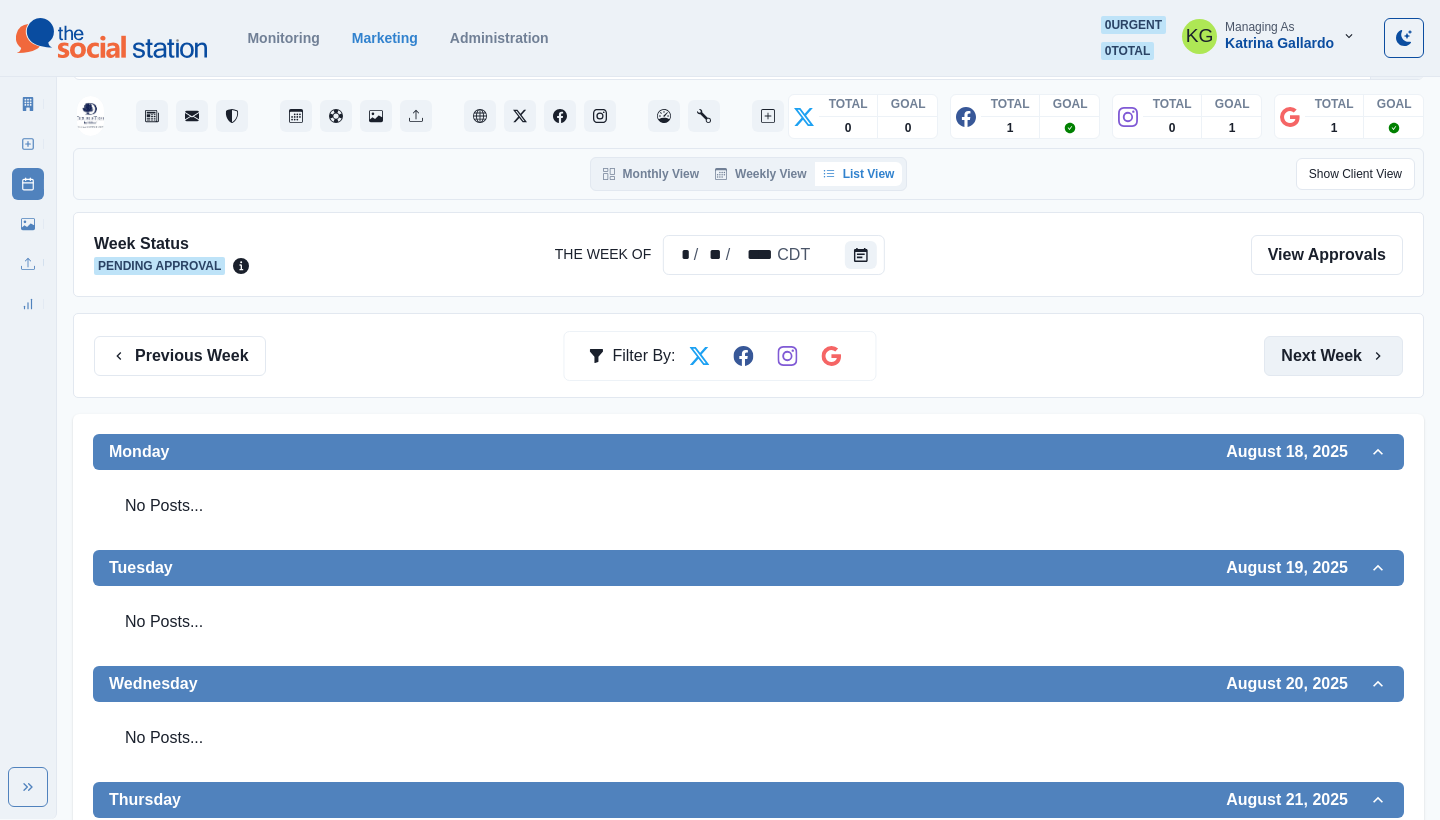click on "Next Week" at bounding box center (1333, 356) 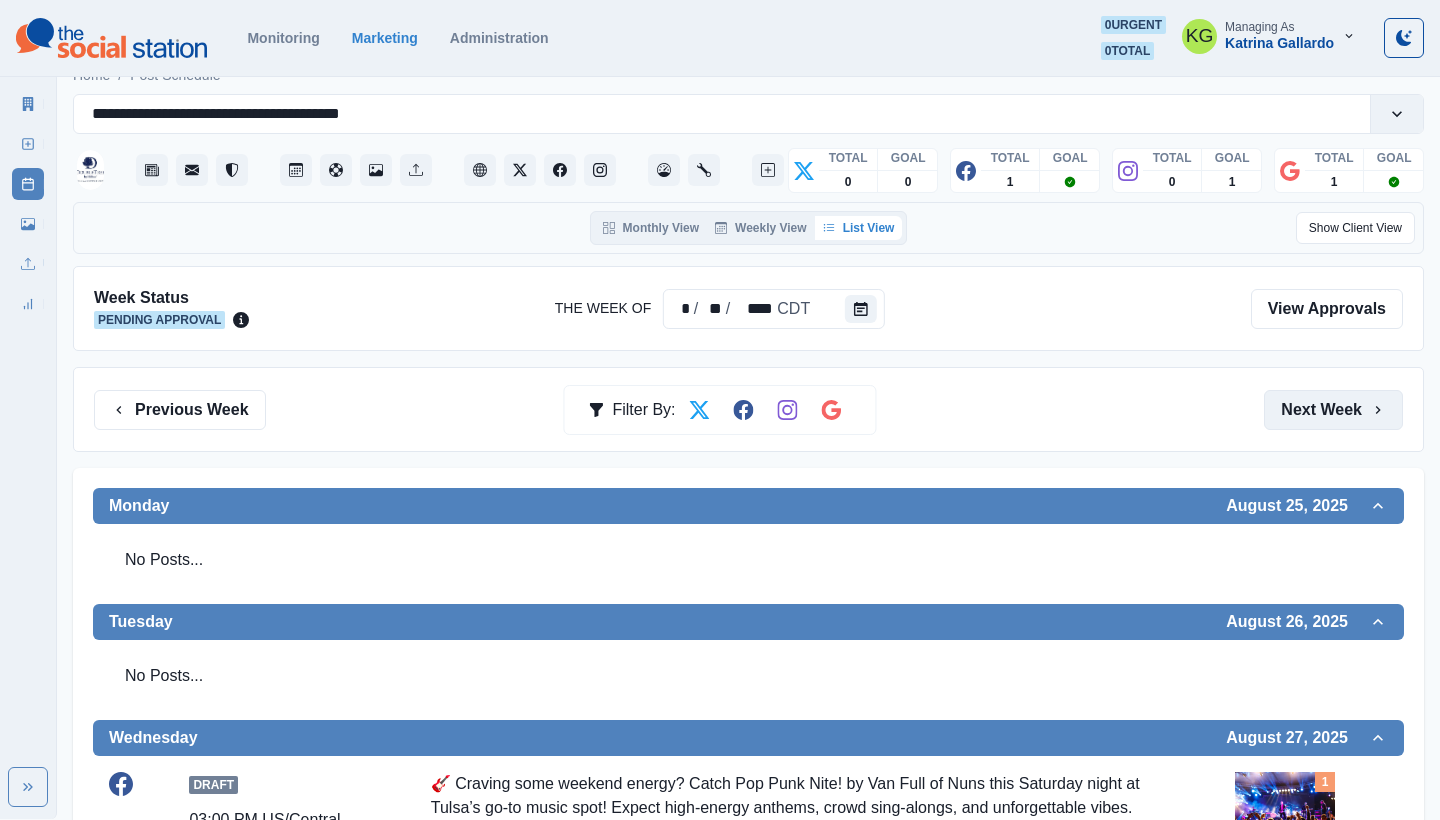 click on "Next Week" at bounding box center [1333, 410] 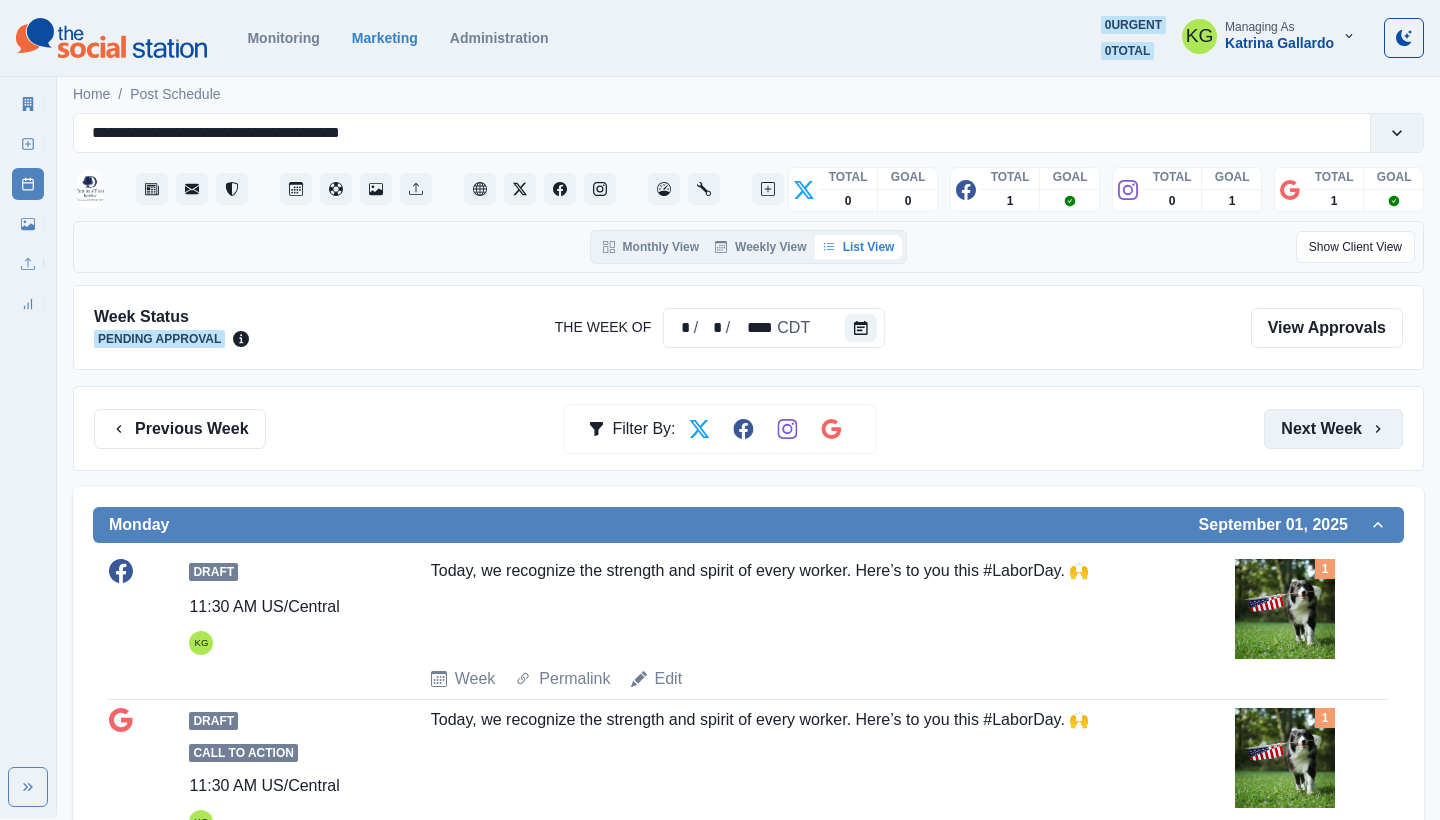 click on "Next Week" at bounding box center [1333, 429] 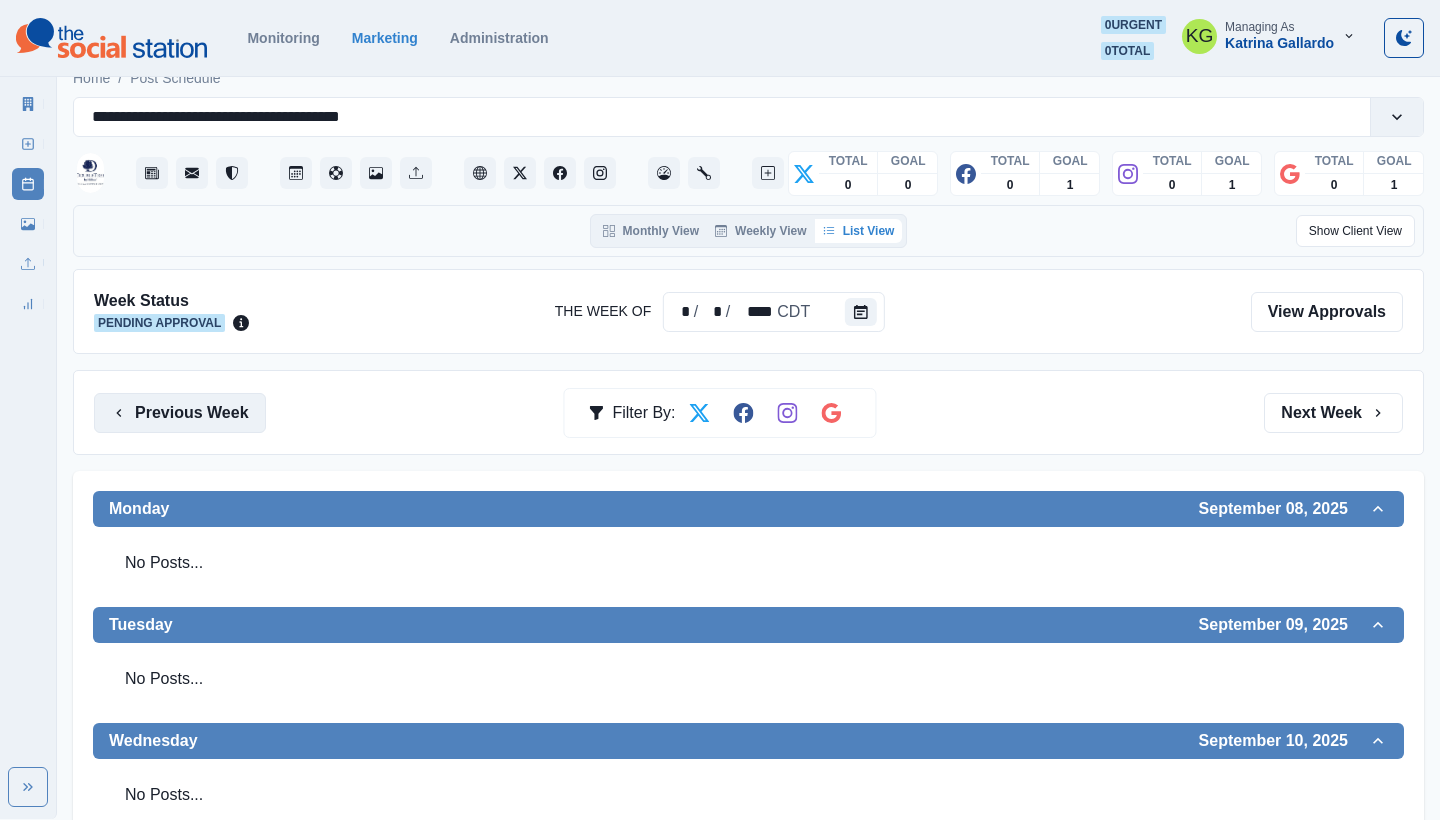 click on "Previous Week" at bounding box center [180, 413] 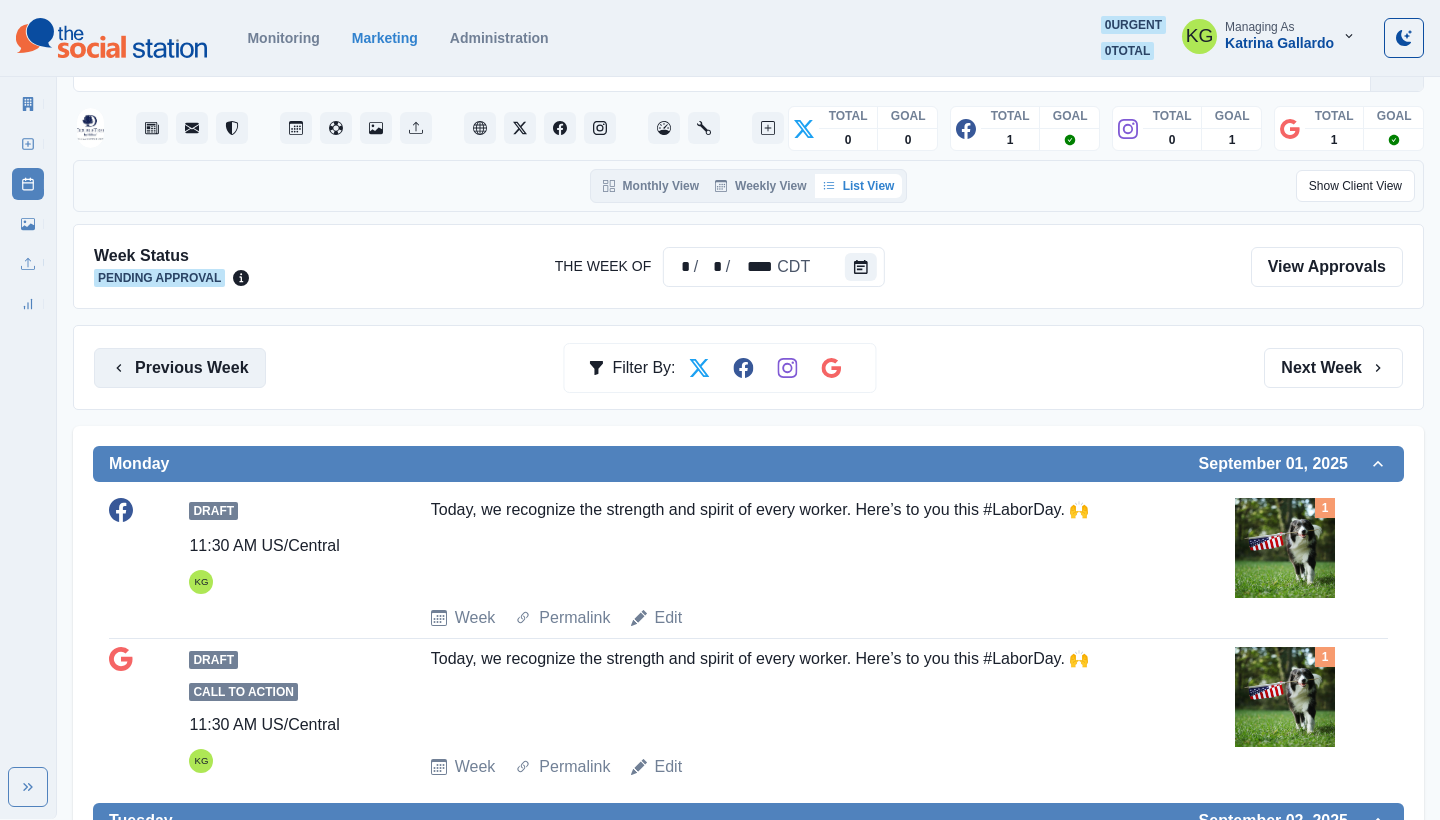 click on "Previous Week" at bounding box center (180, 368) 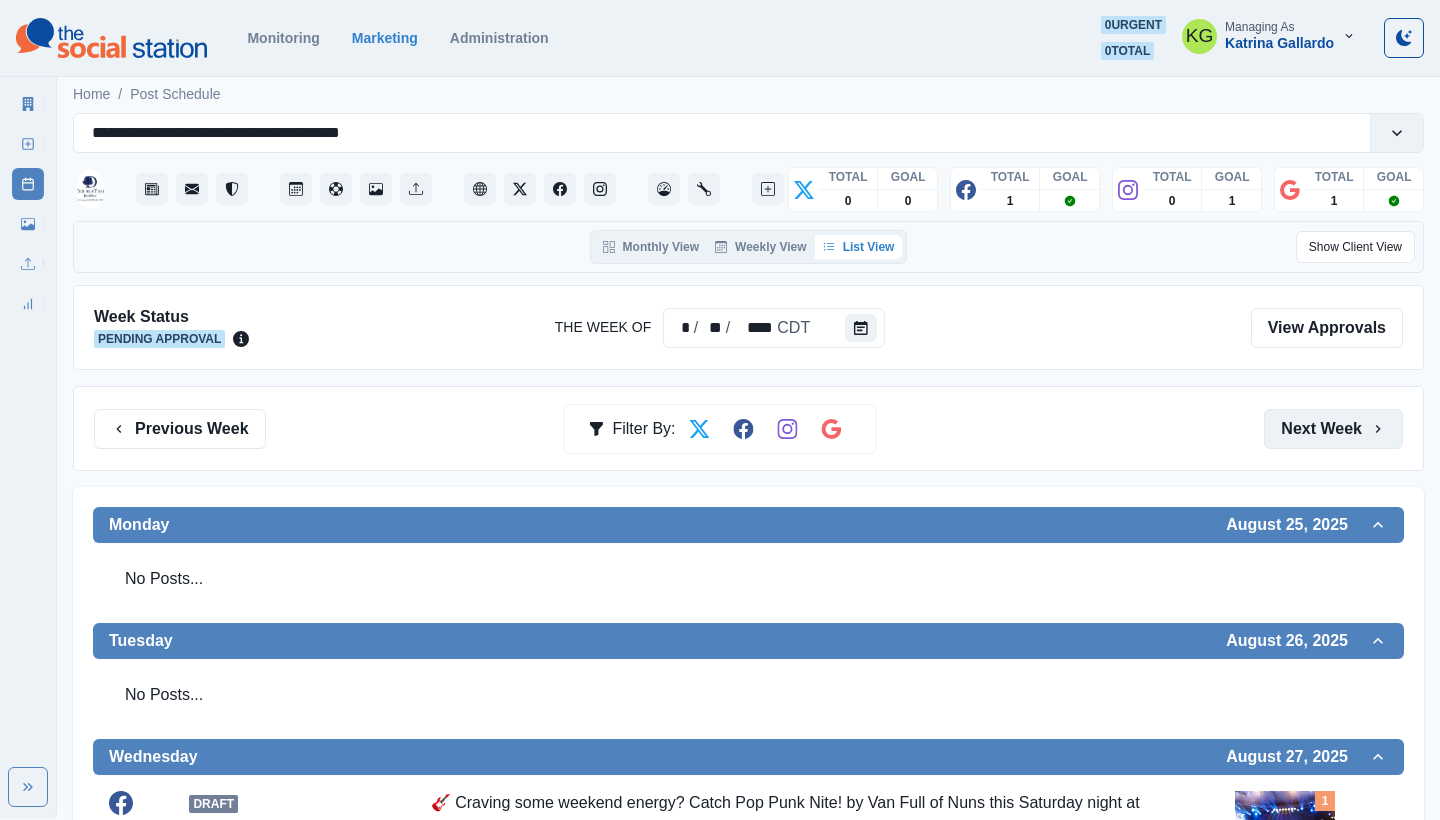 click on "Next Week" at bounding box center (1333, 429) 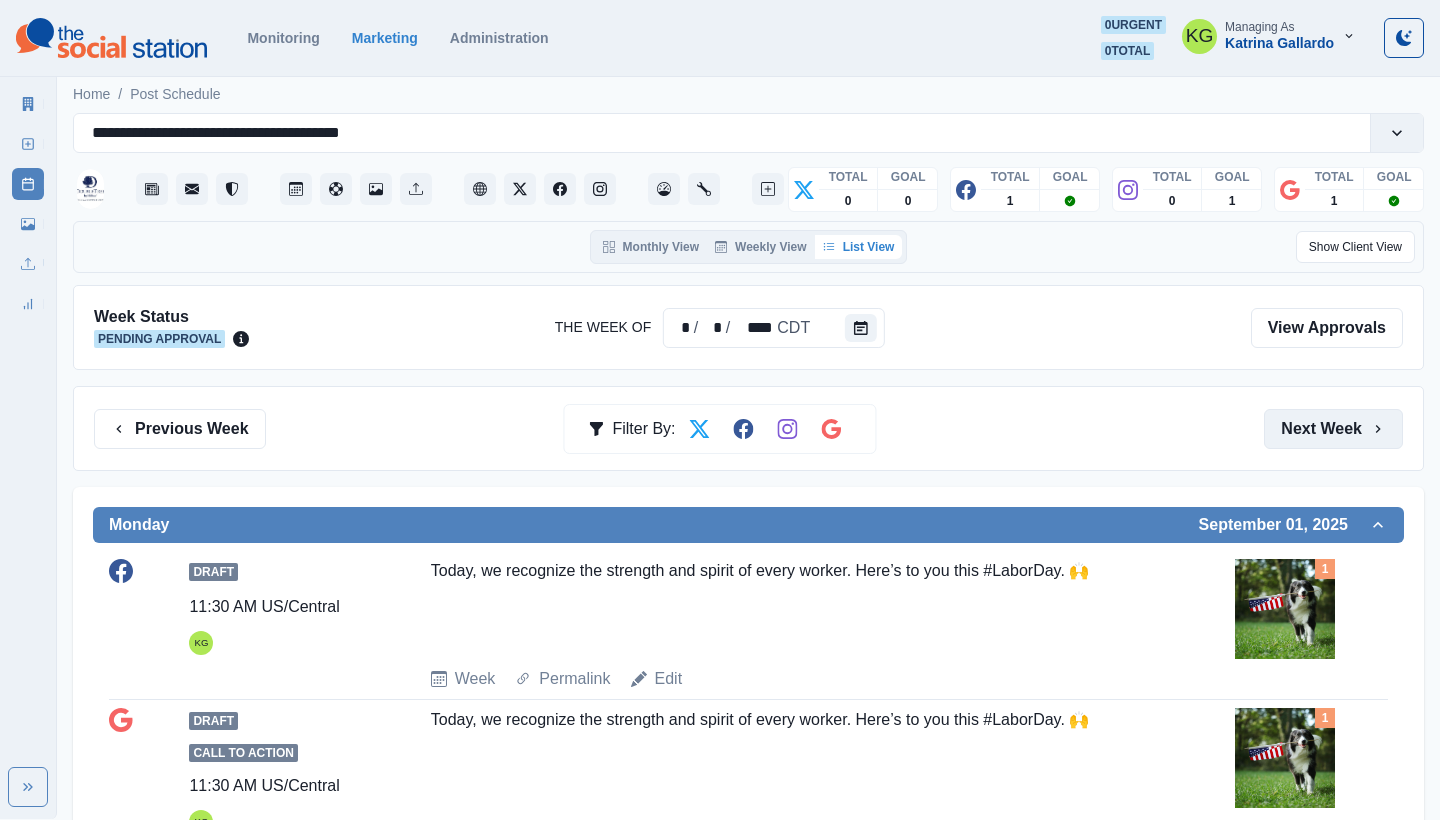 click on "Next Week" at bounding box center [1333, 429] 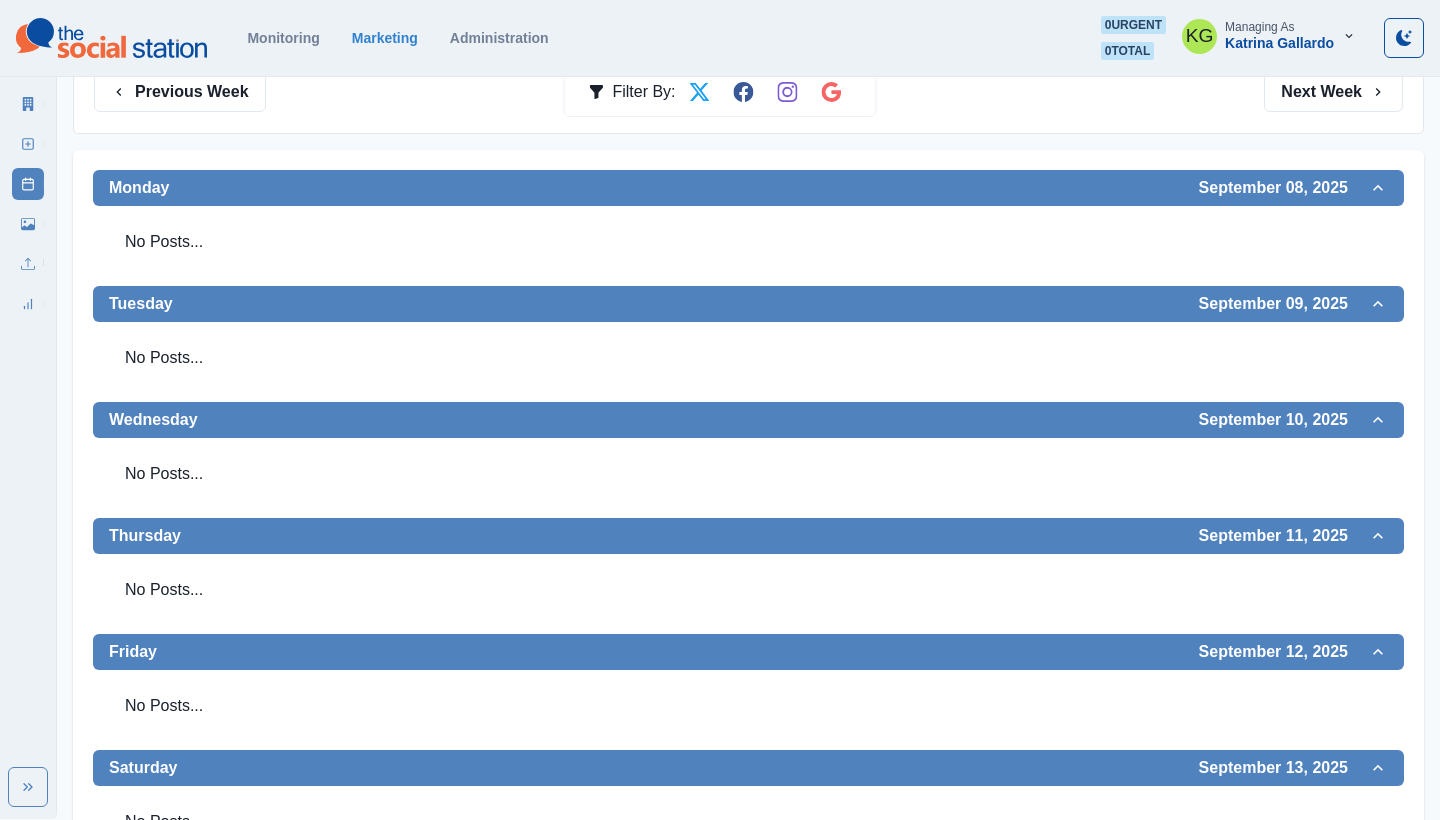 scroll, scrollTop: 25, scrollLeft: 0, axis: vertical 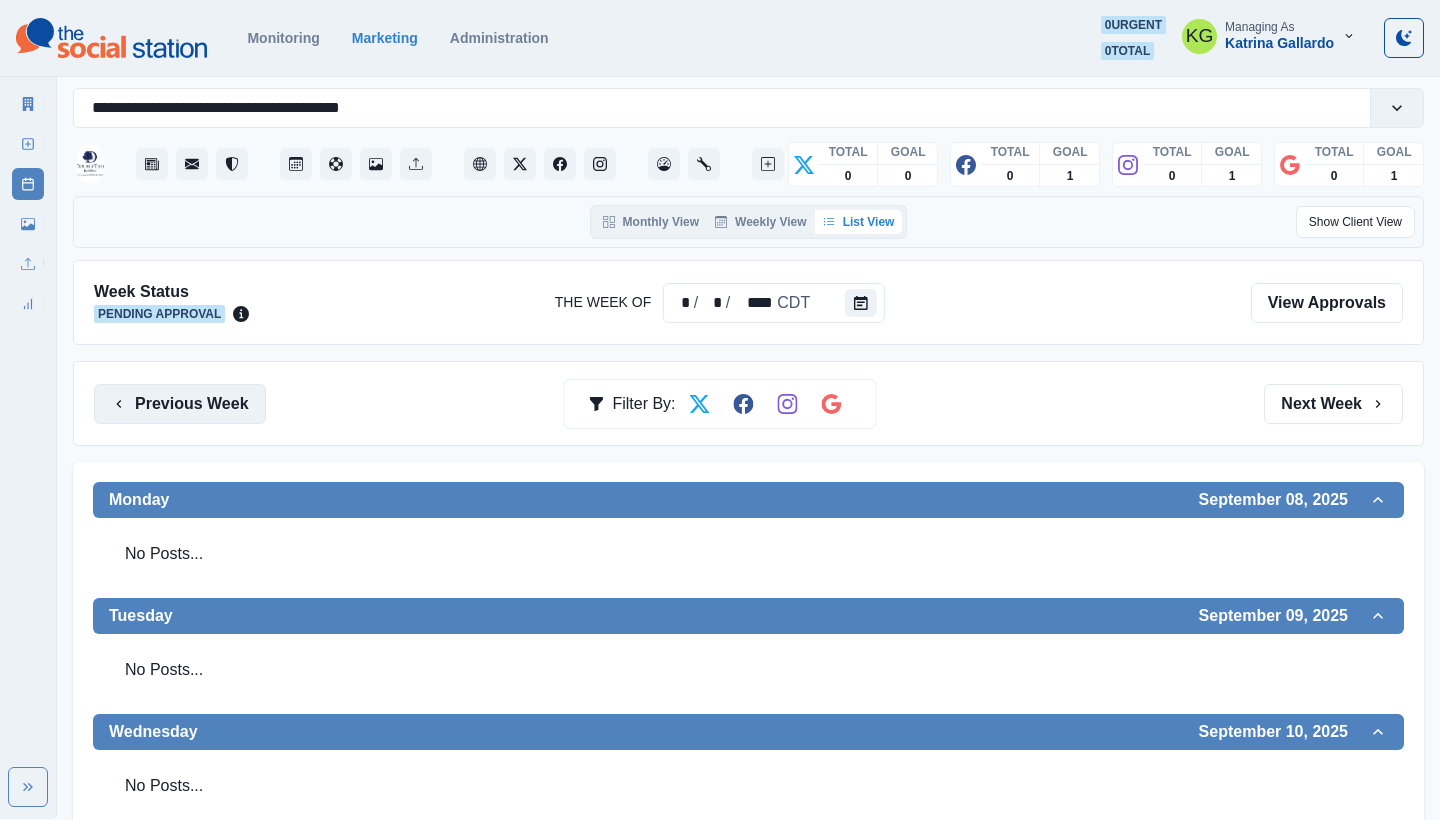click on "Previous Week" at bounding box center (180, 404) 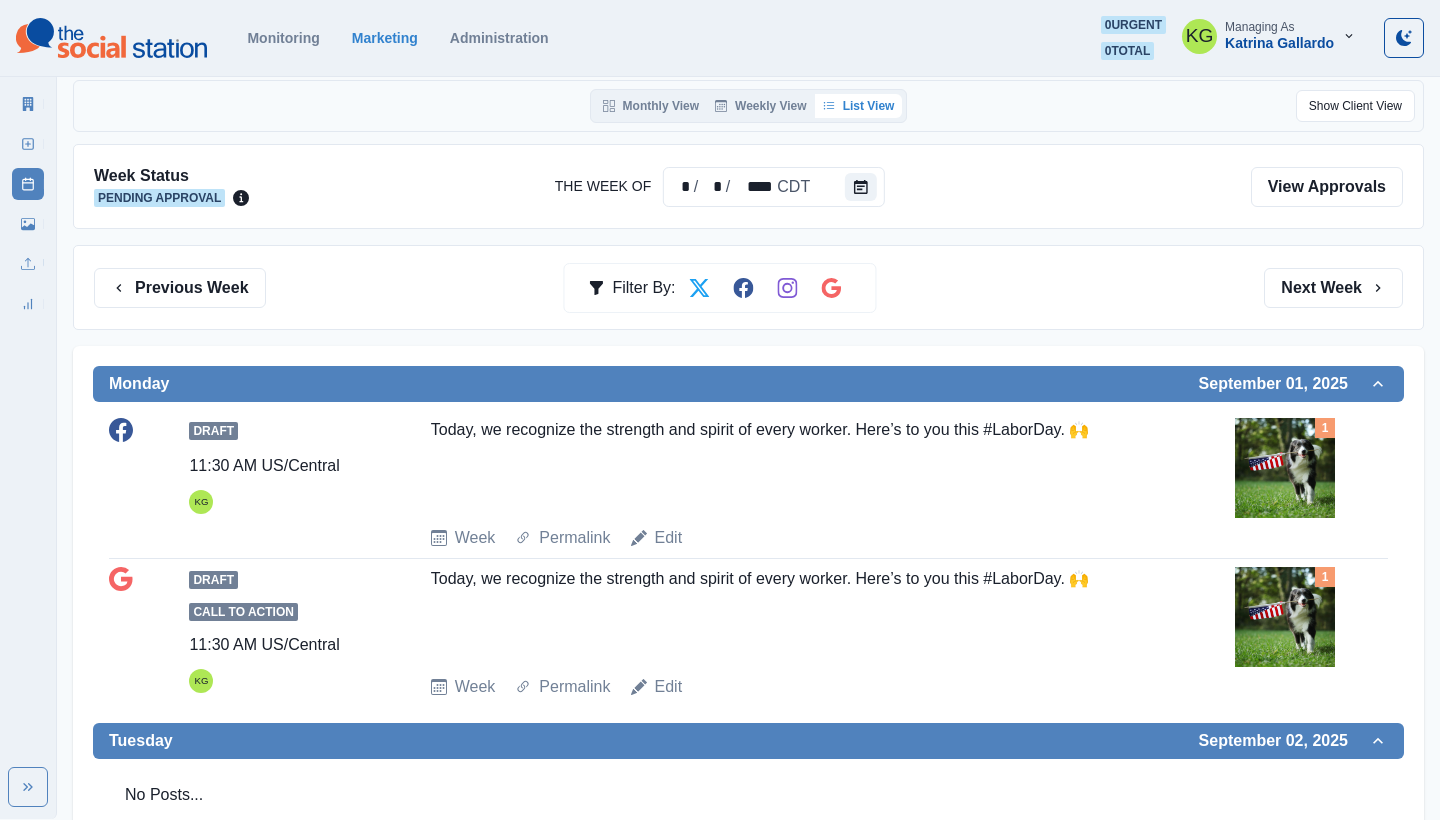scroll, scrollTop: 121, scrollLeft: 0, axis: vertical 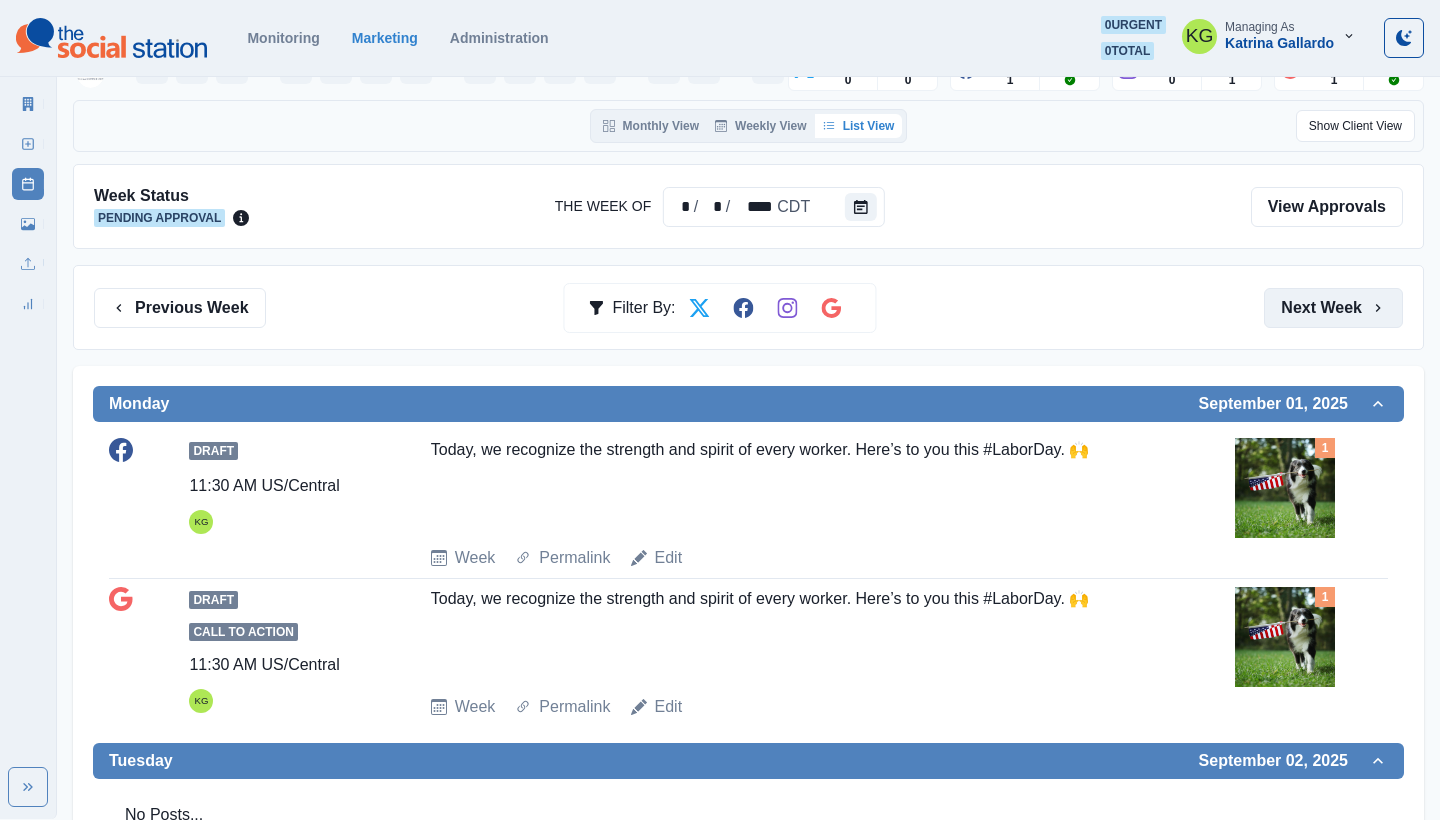 click on "Next Week" at bounding box center [1333, 308] 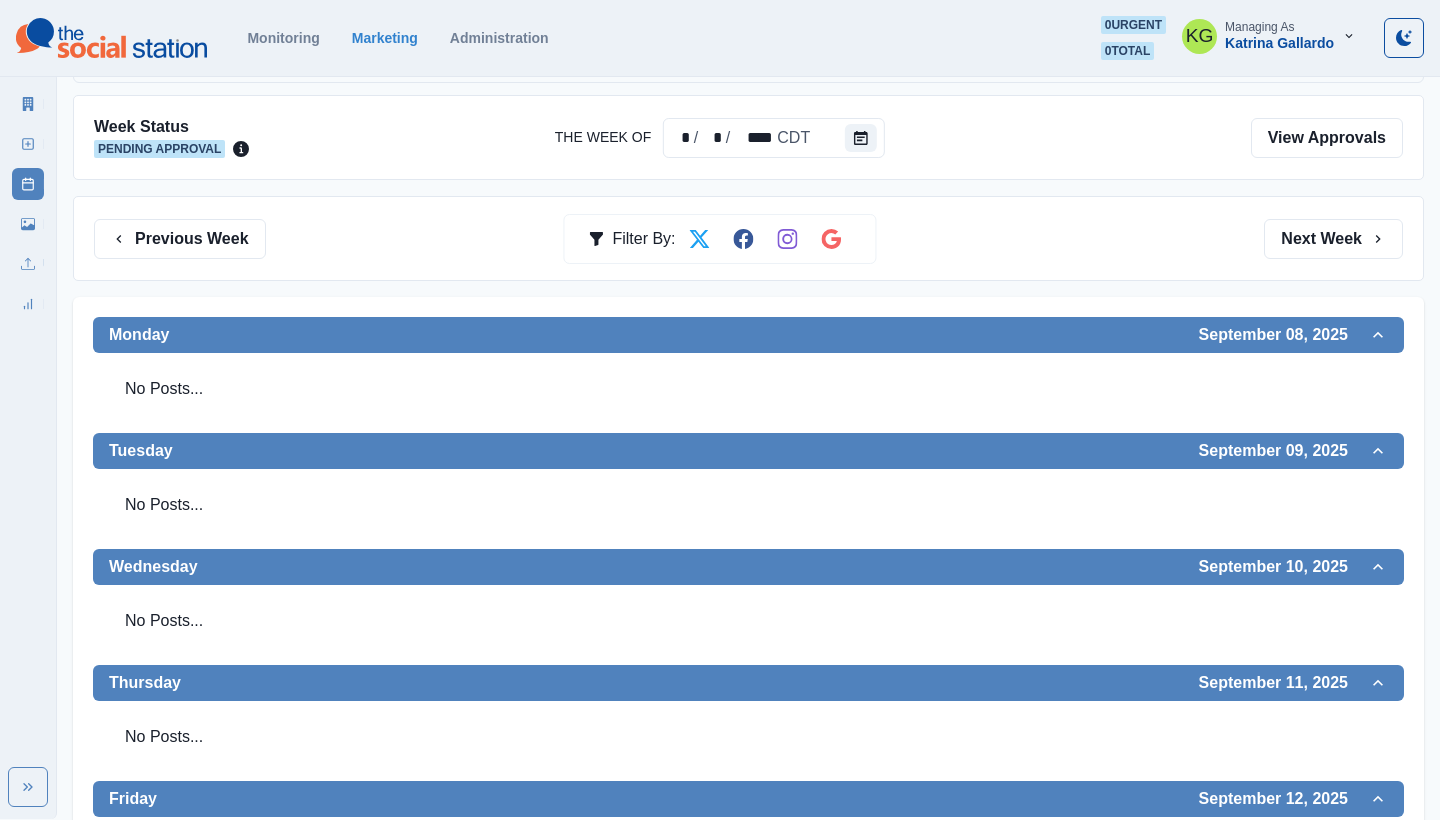 scroll, scrollTop: 202, scrollLeft: 0, axis: vertical 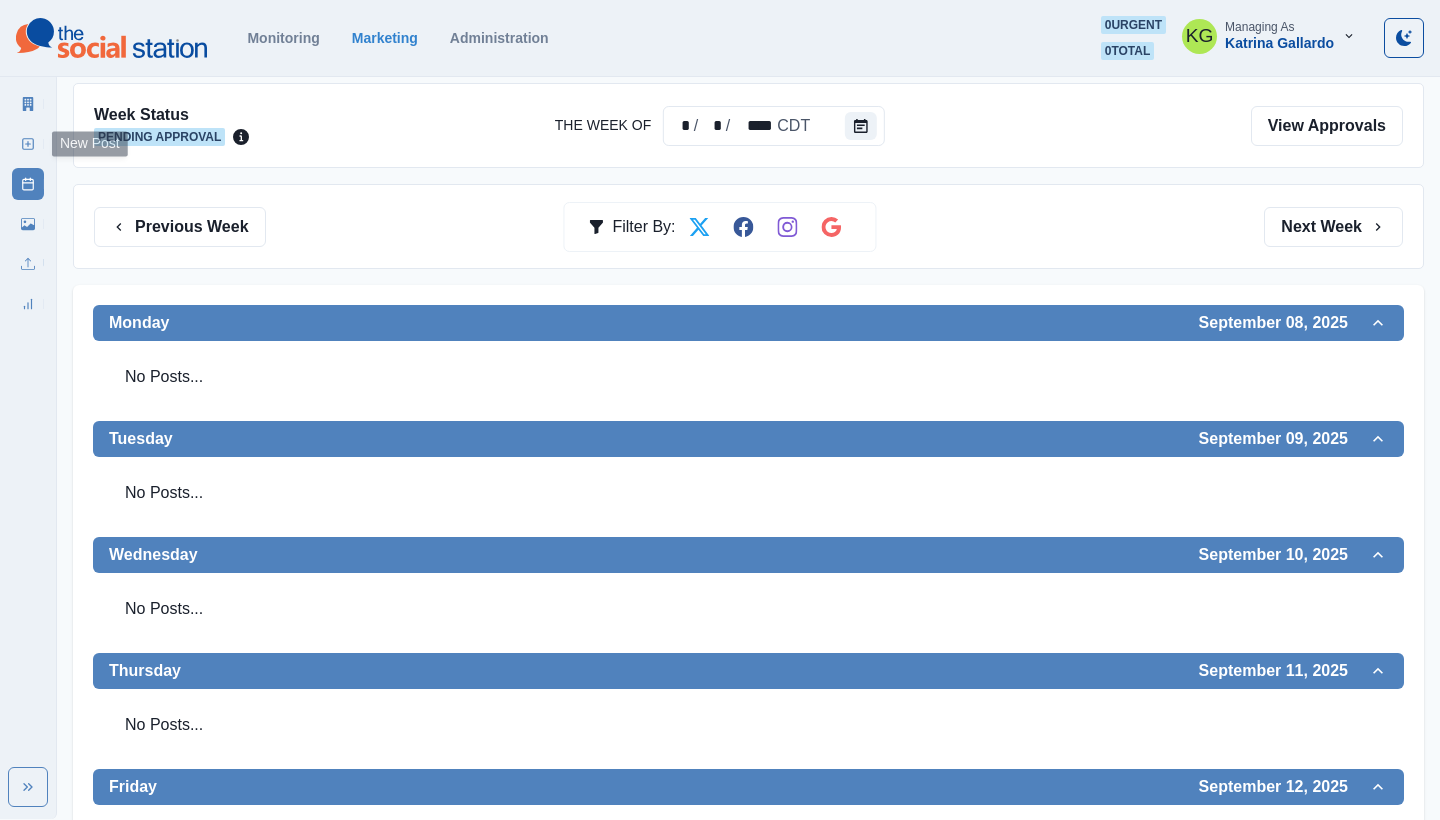 click on "New Post" at bounding box center [28, 144] 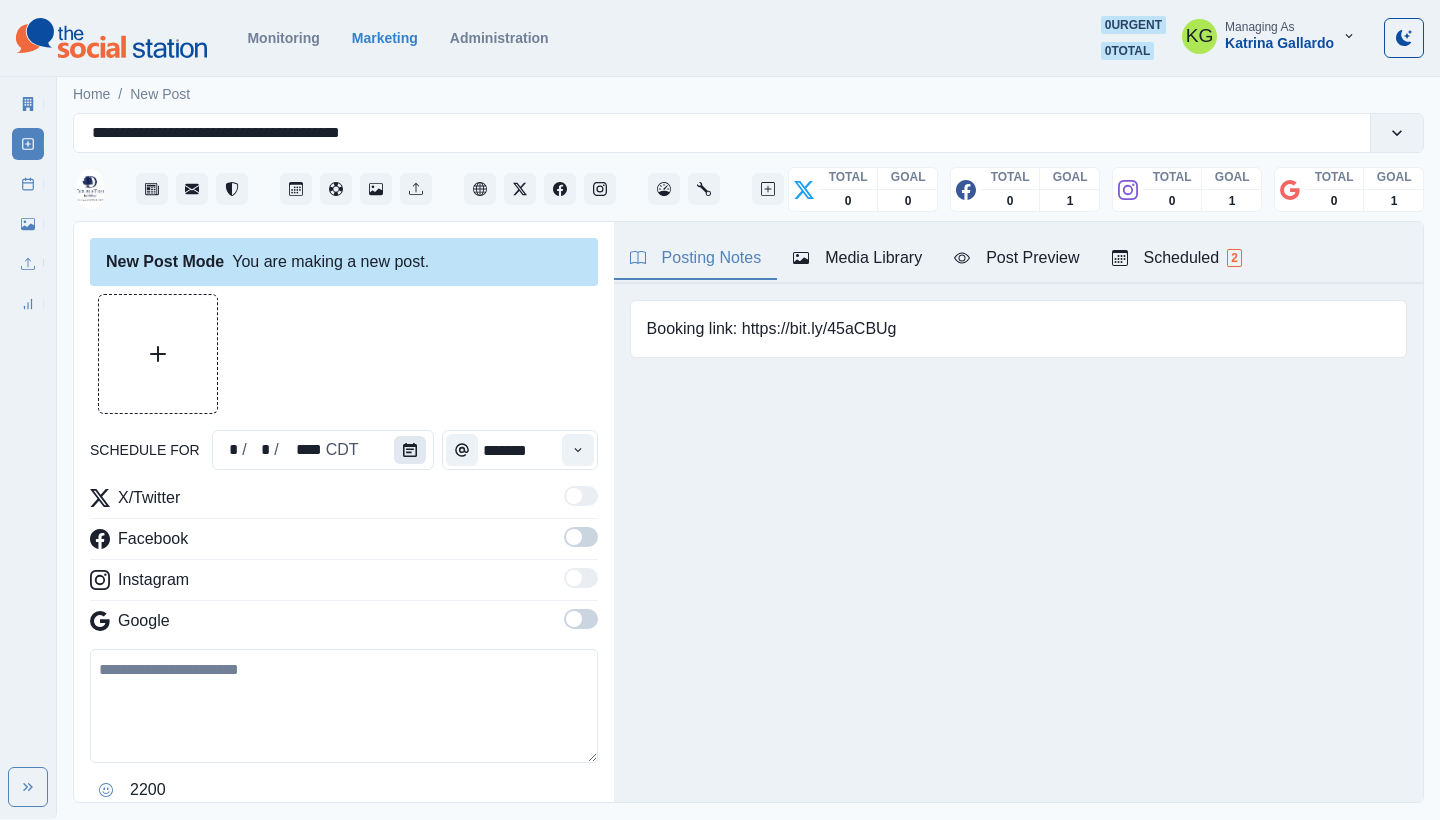 click at bounding box center (410, 450) 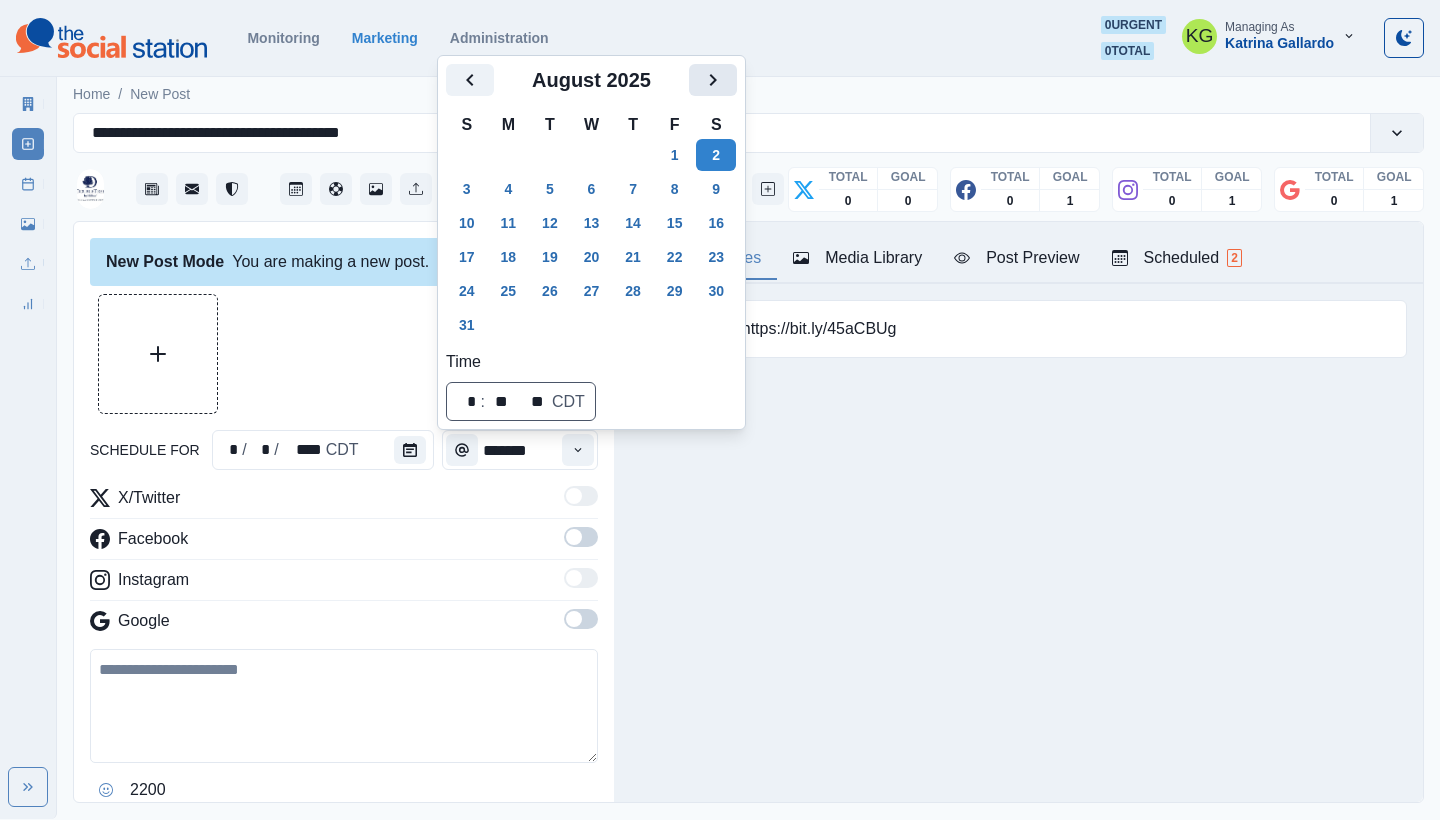 click 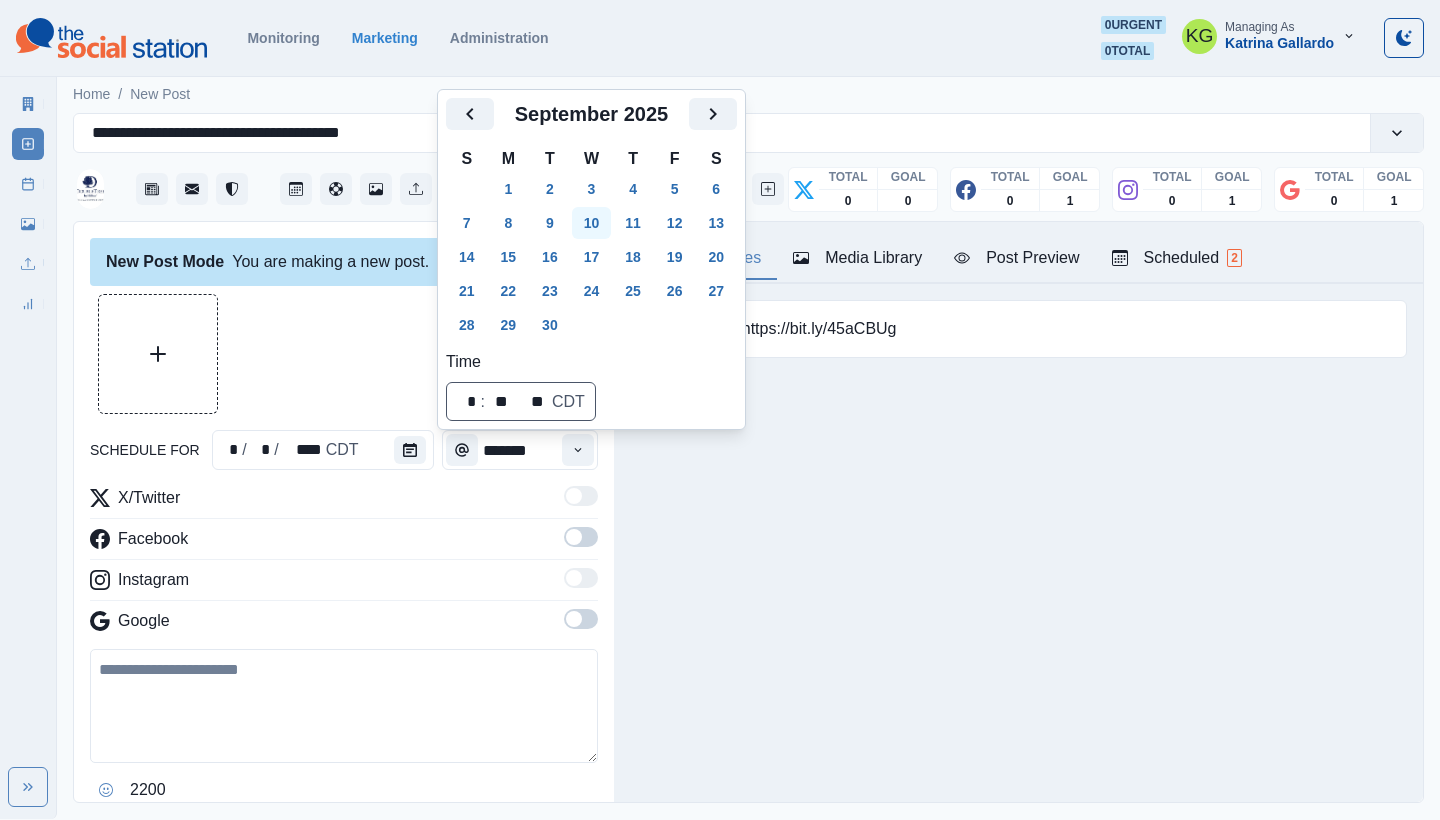 click on "10" at bounding box center [592, 223] 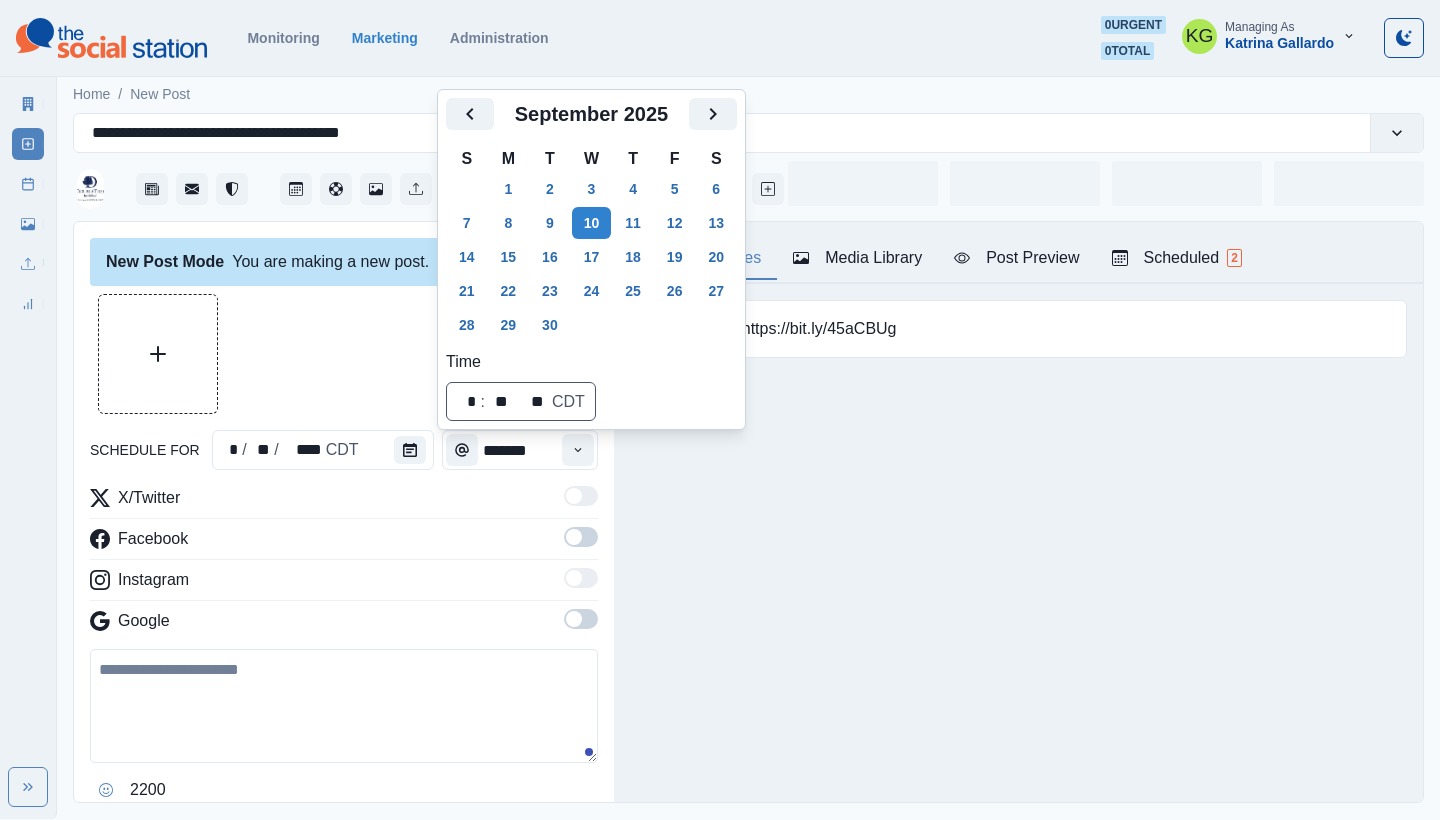 click at bounding box center [344, 354] 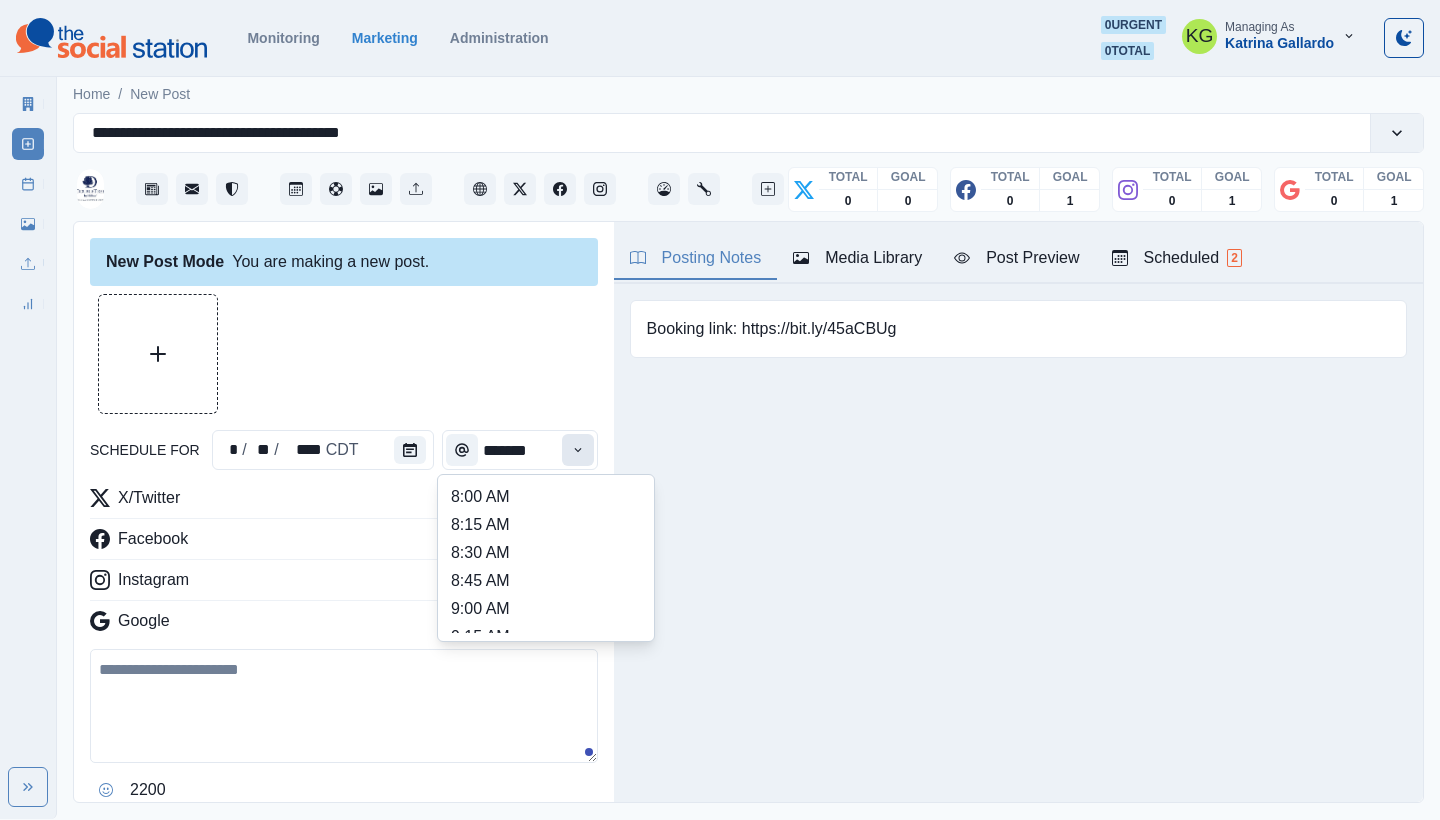 click 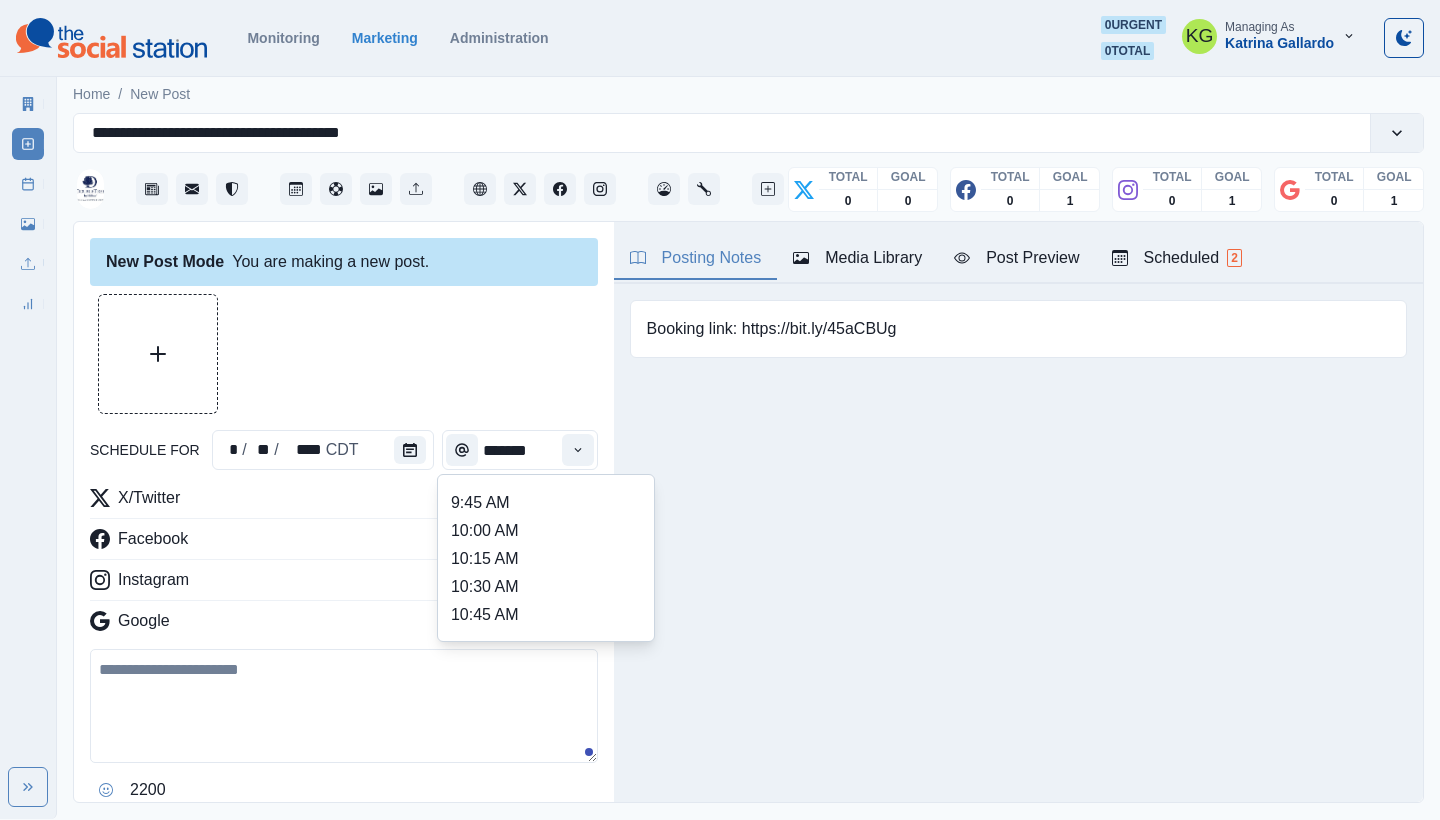 scroll, scrollTop: 331, scrollLeft: 0, axis: vertical 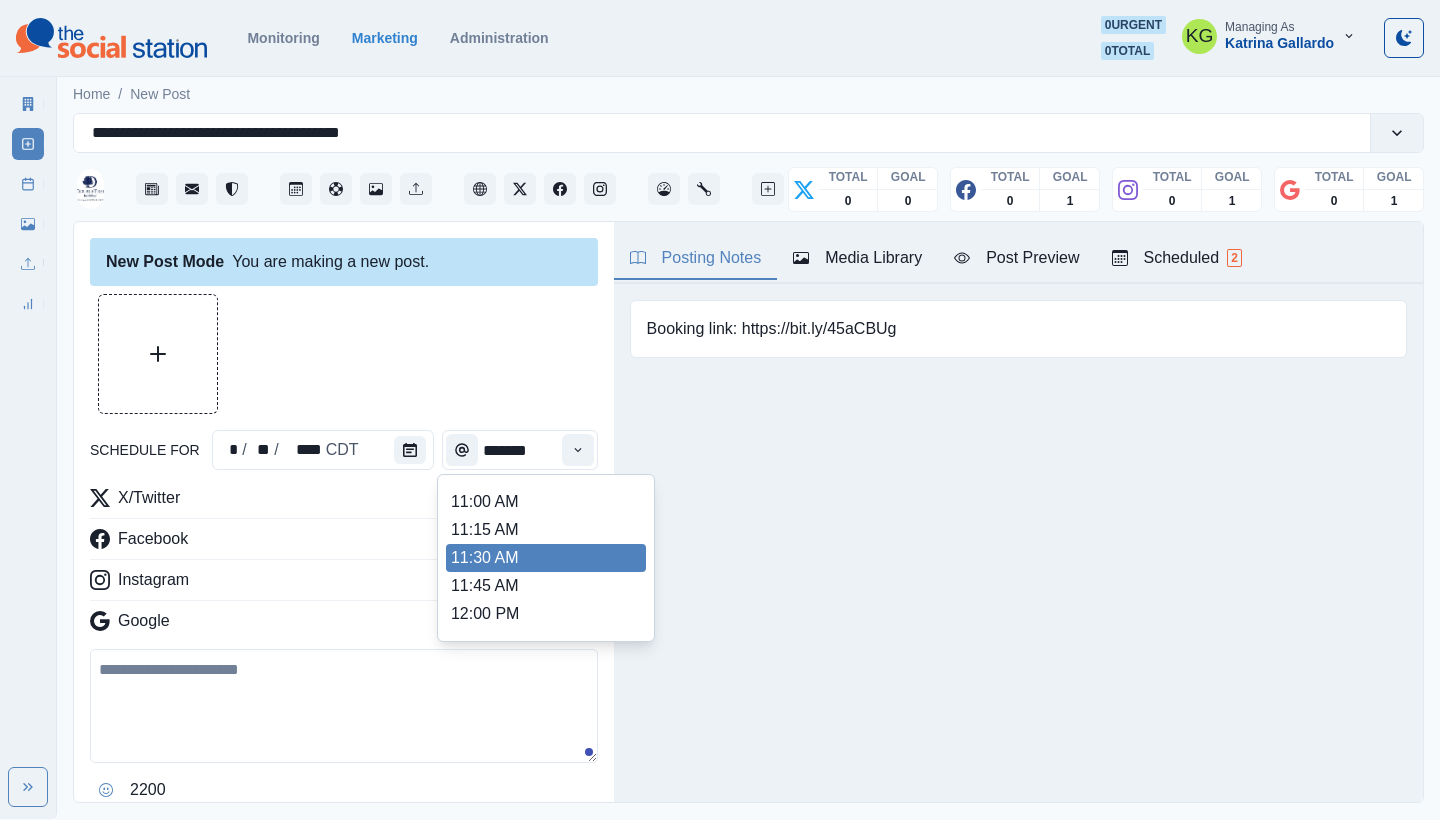 click on "11:30 AM" at bounding box center [546, 558] 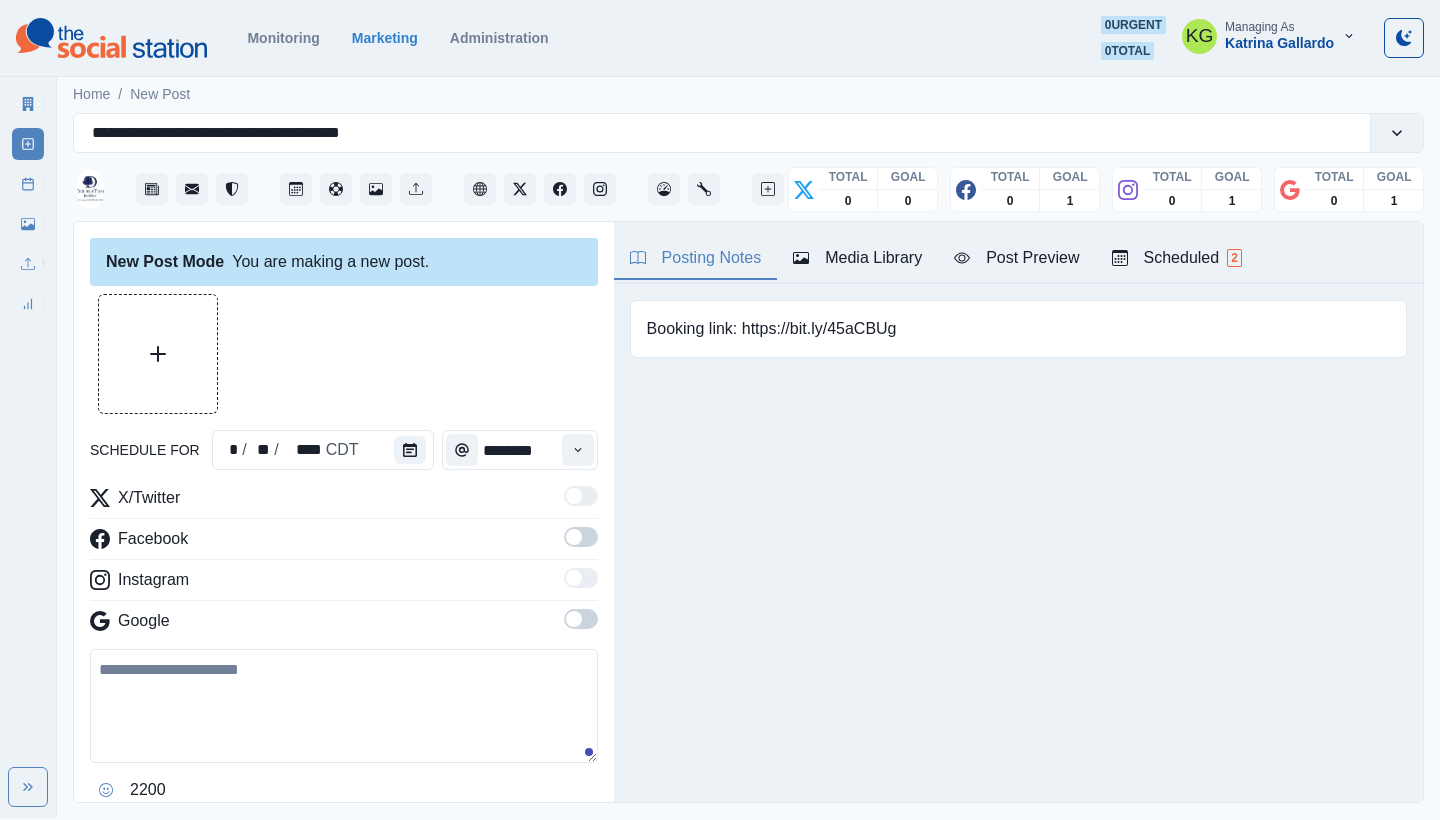click at bounding box center (581, 619) 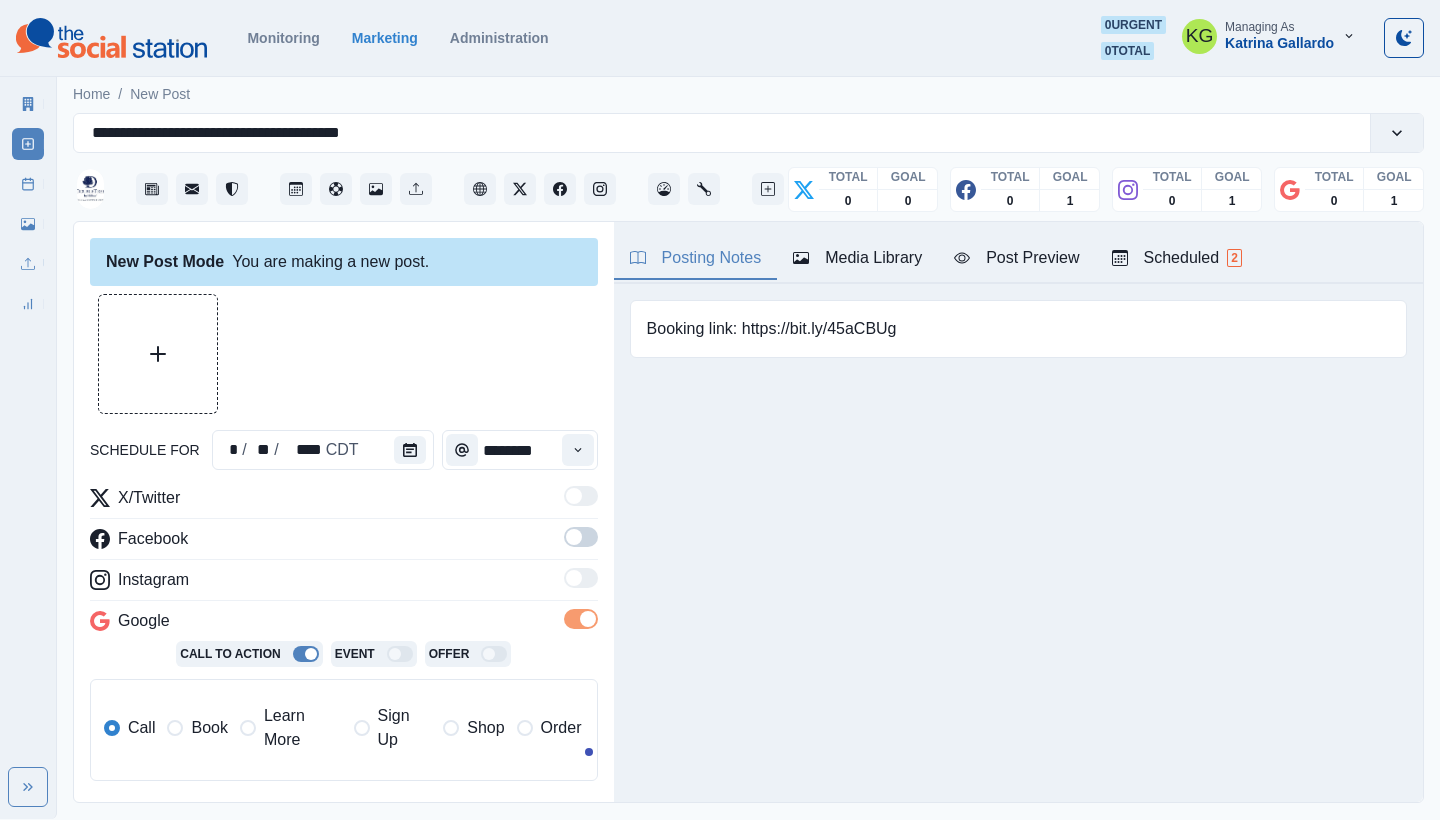 click at bounding box center [574, 496] 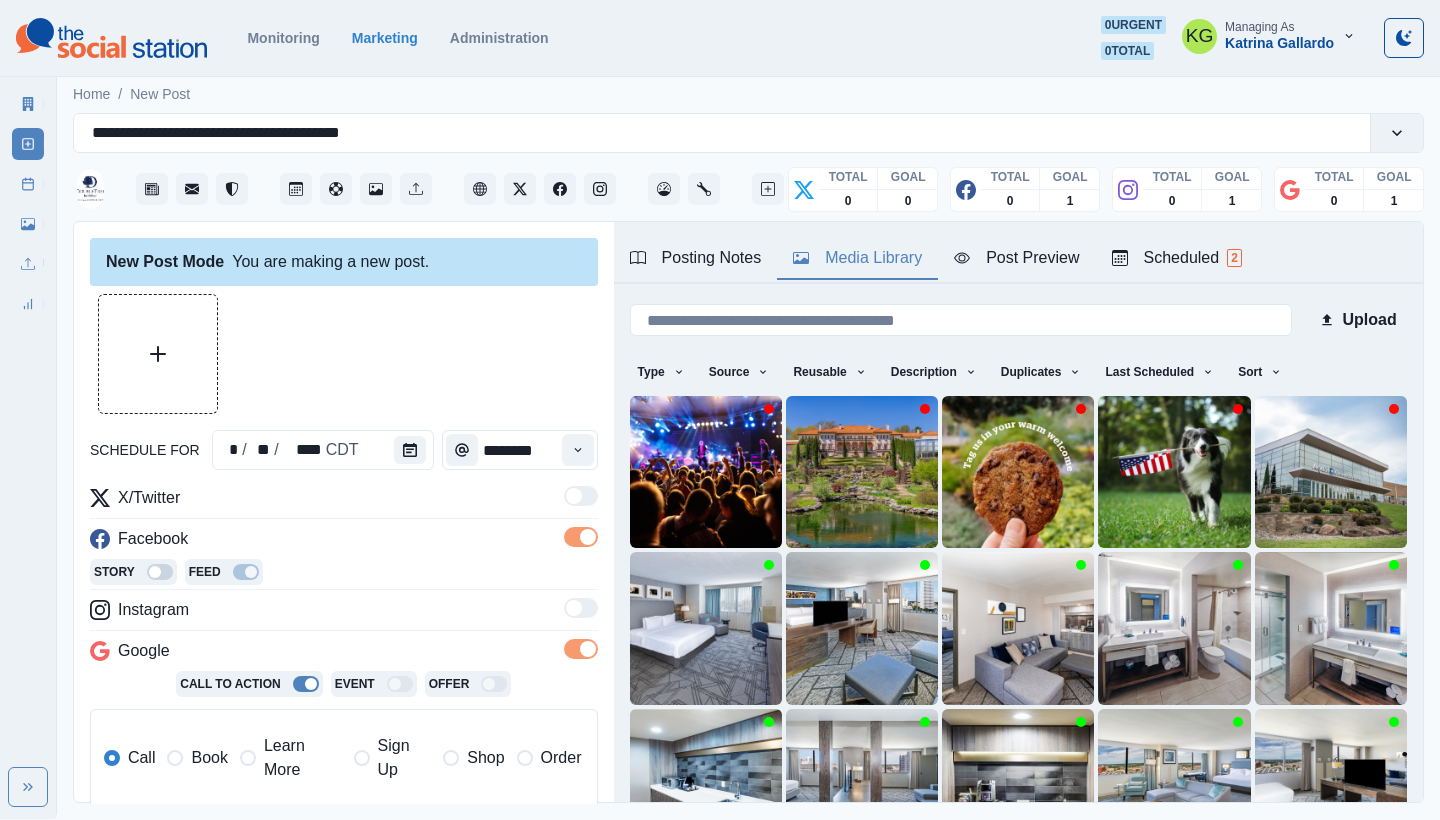 click on "Media Library" at bounding box center (857, 259) 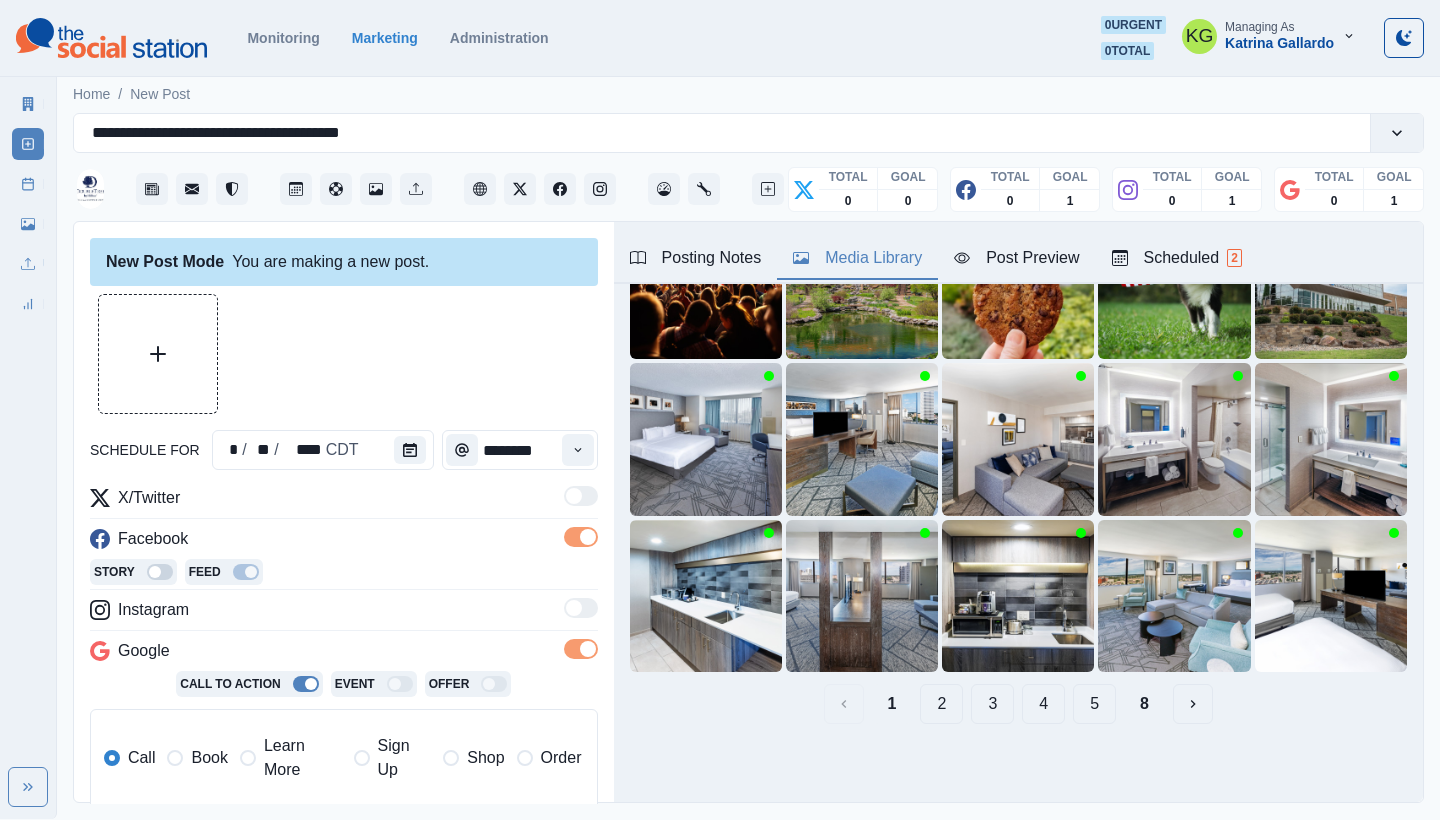 scroll, scrollTop: 189, scrollLeft: 0, axis: vertical 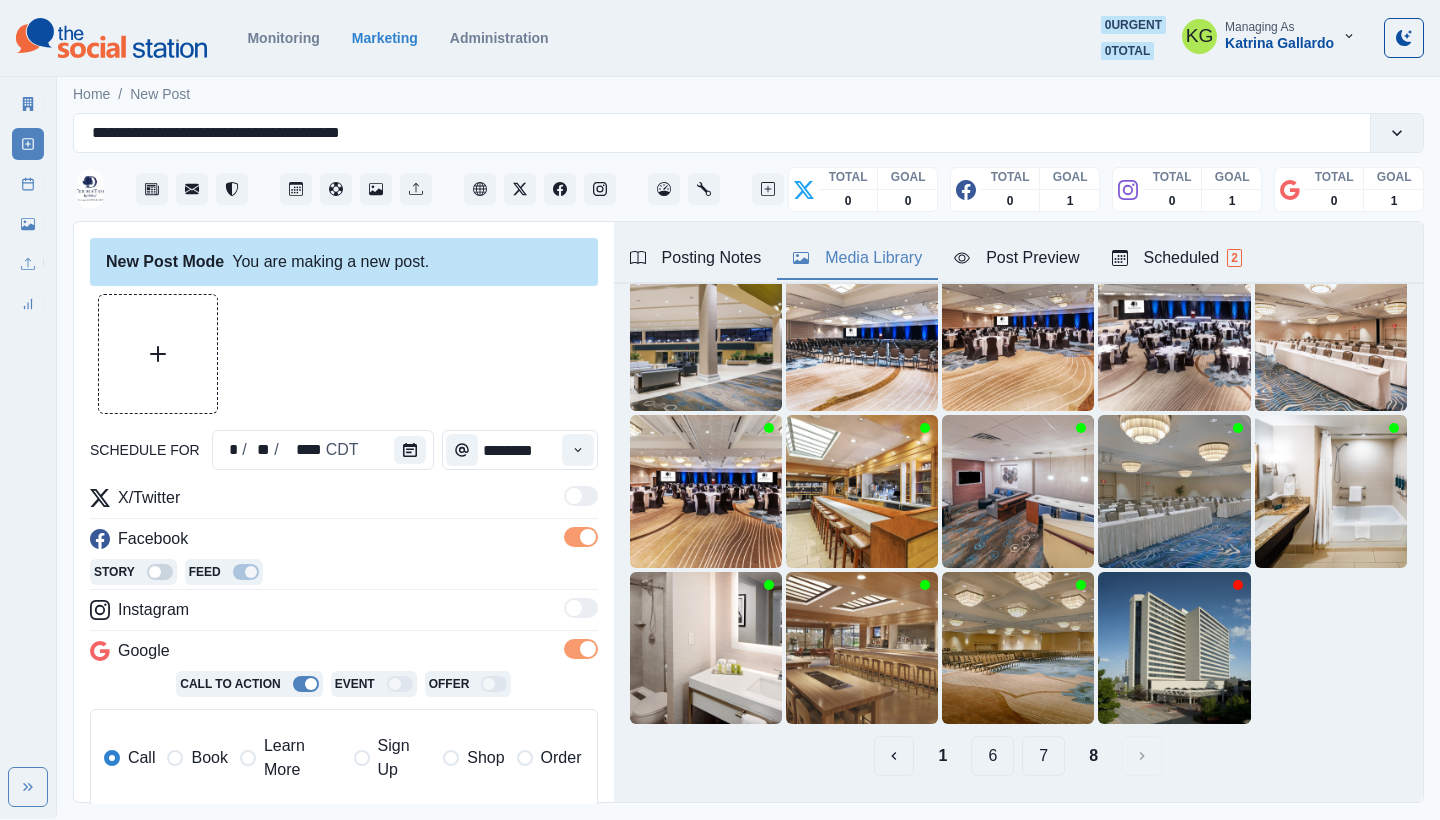 click on "7" at bounding box center (1043, 756) 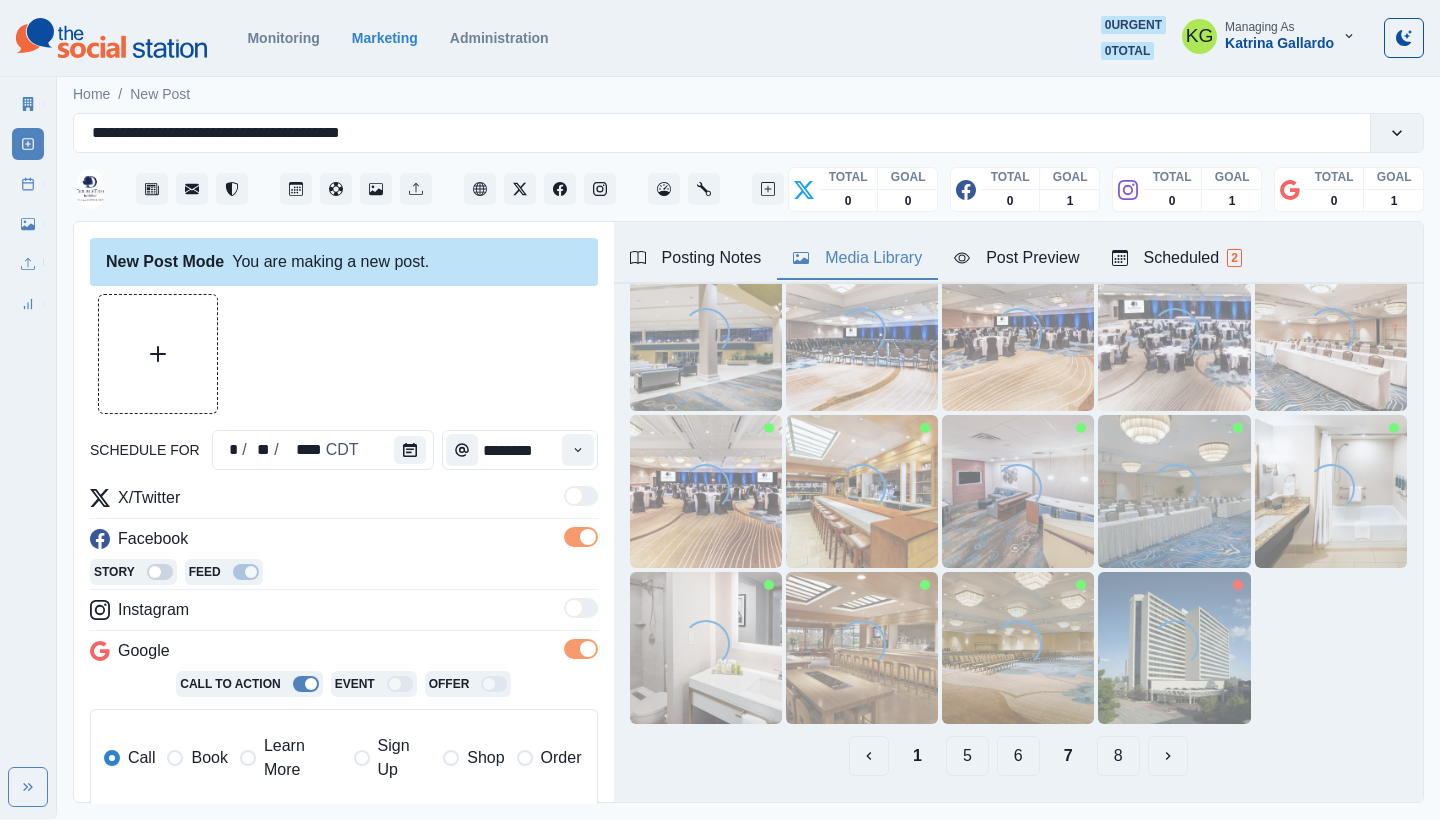 scroll, scrollTop: 32, scrollLeft: 0, axis: vertical 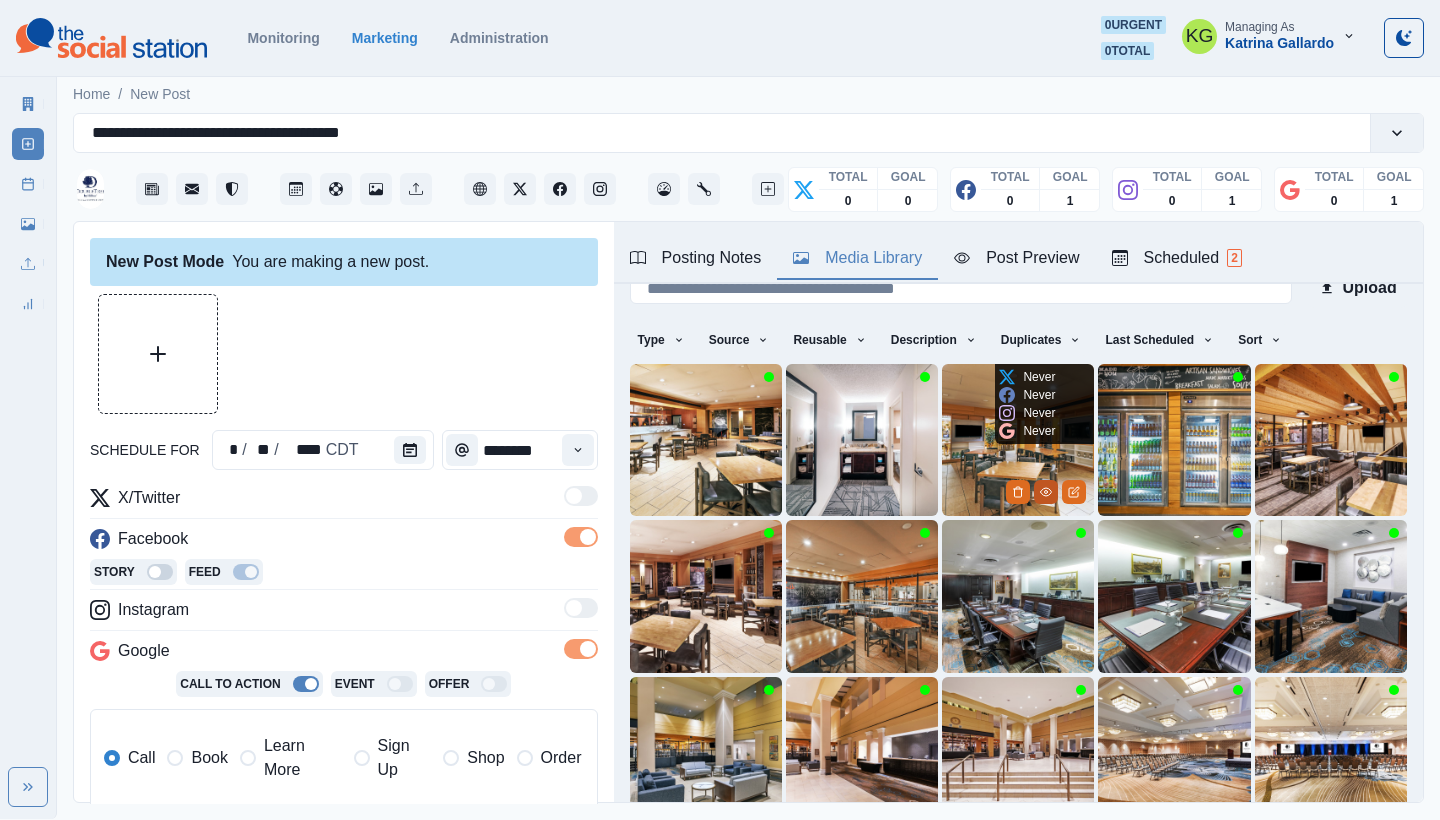 click 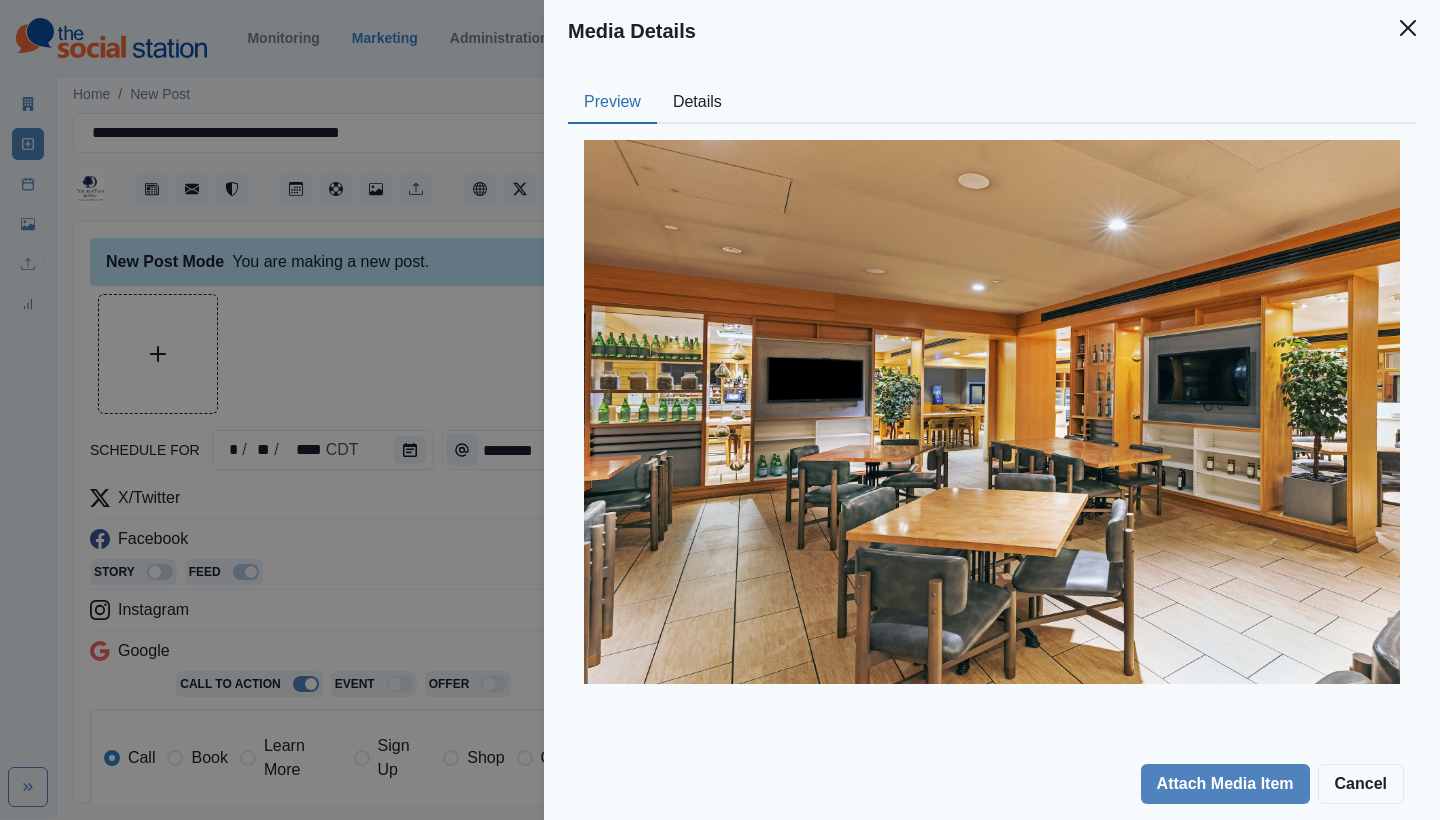 click on "Preview Details Our Description TULSD_DOUBLETREE_TULSA_DOWNTOWN_2023_PHASE_2_RESTURANT_7 Reusable Yes Tags device cafe lighting penthouse chandelier restaurant microwave door entertainment center home decor hardware wood home theater dining table bar stool cafeteria electronics food court living room appliance plywood housing pub cabinet tv computer hardware interior design kitchen island monitor indoors tabletop shelf foyer kitchen stained wood hardwood electrical device lounge fireplace table floor chair flooring hotel furniture screen coffee table couch dining room plant Source Social Manager Dashboard Inserted By [FIRST] [LAST] Added [DATE], [TIME]" at bounding box center [992, 405] 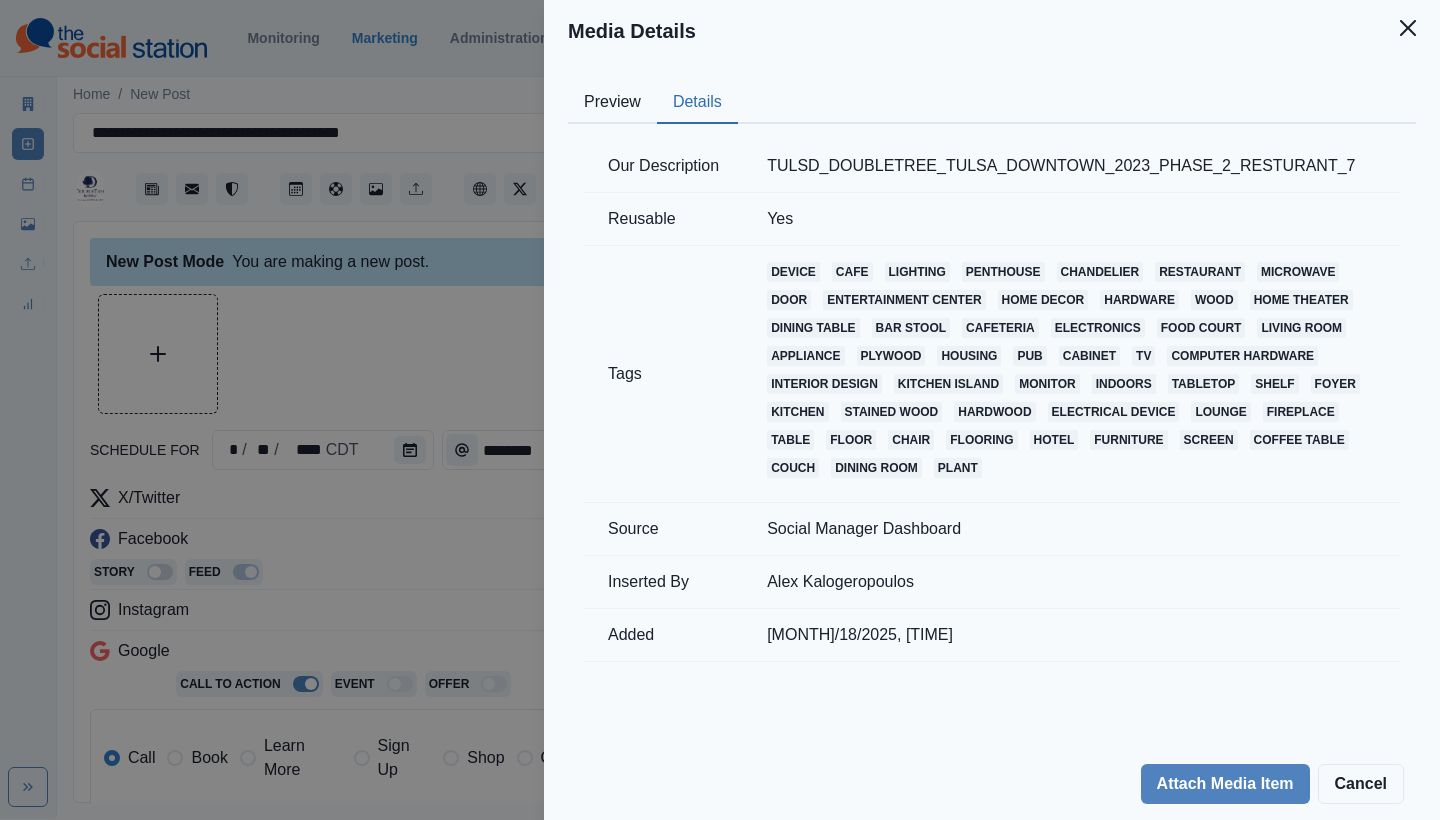 click on "Preview" at bounding box center (612, 103) 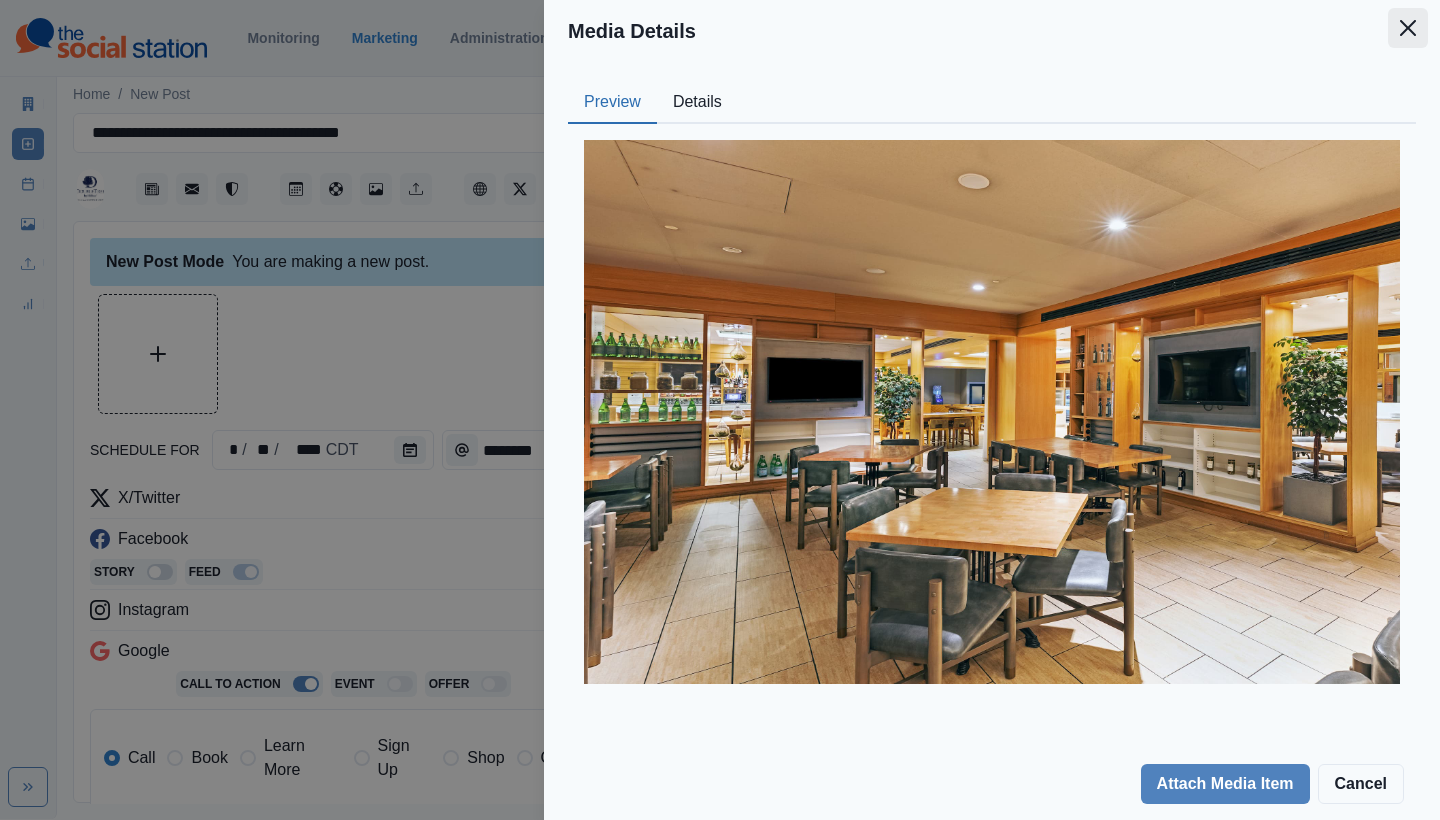 click 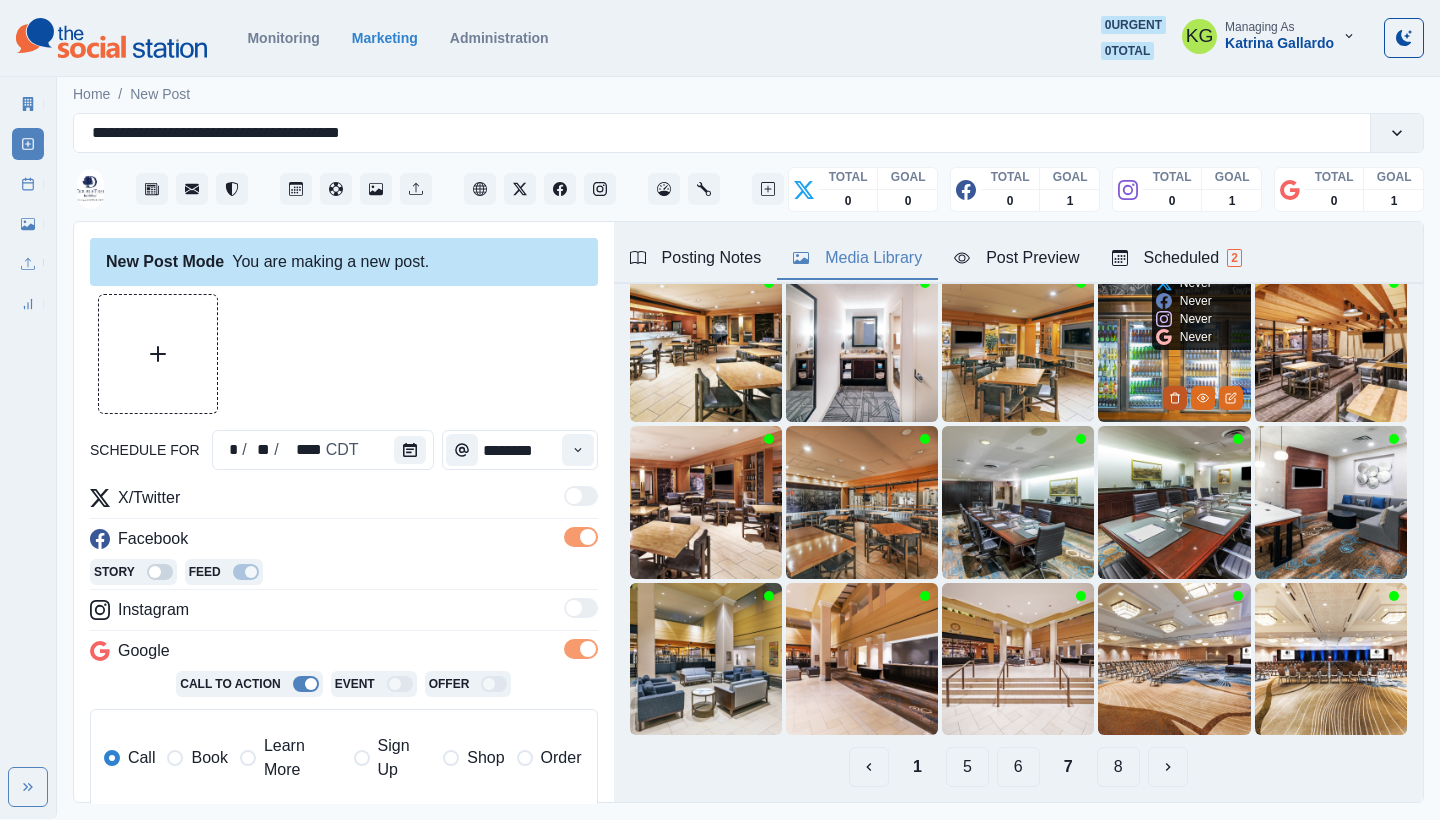 scroll, scrollTop: 129, scrollLeft: 0, axis: vertical 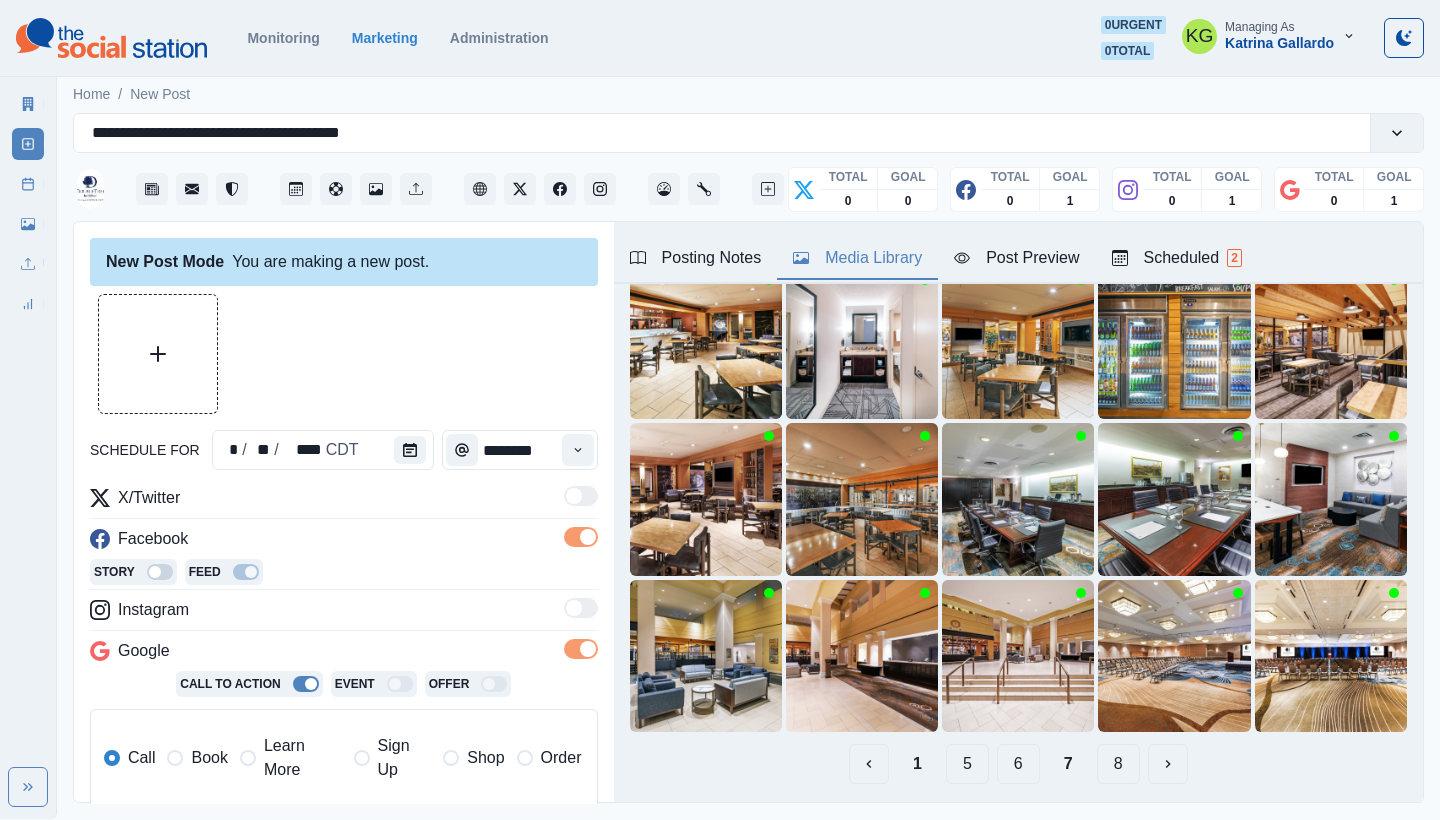 click on "6" at bounding box center [1018, 764] 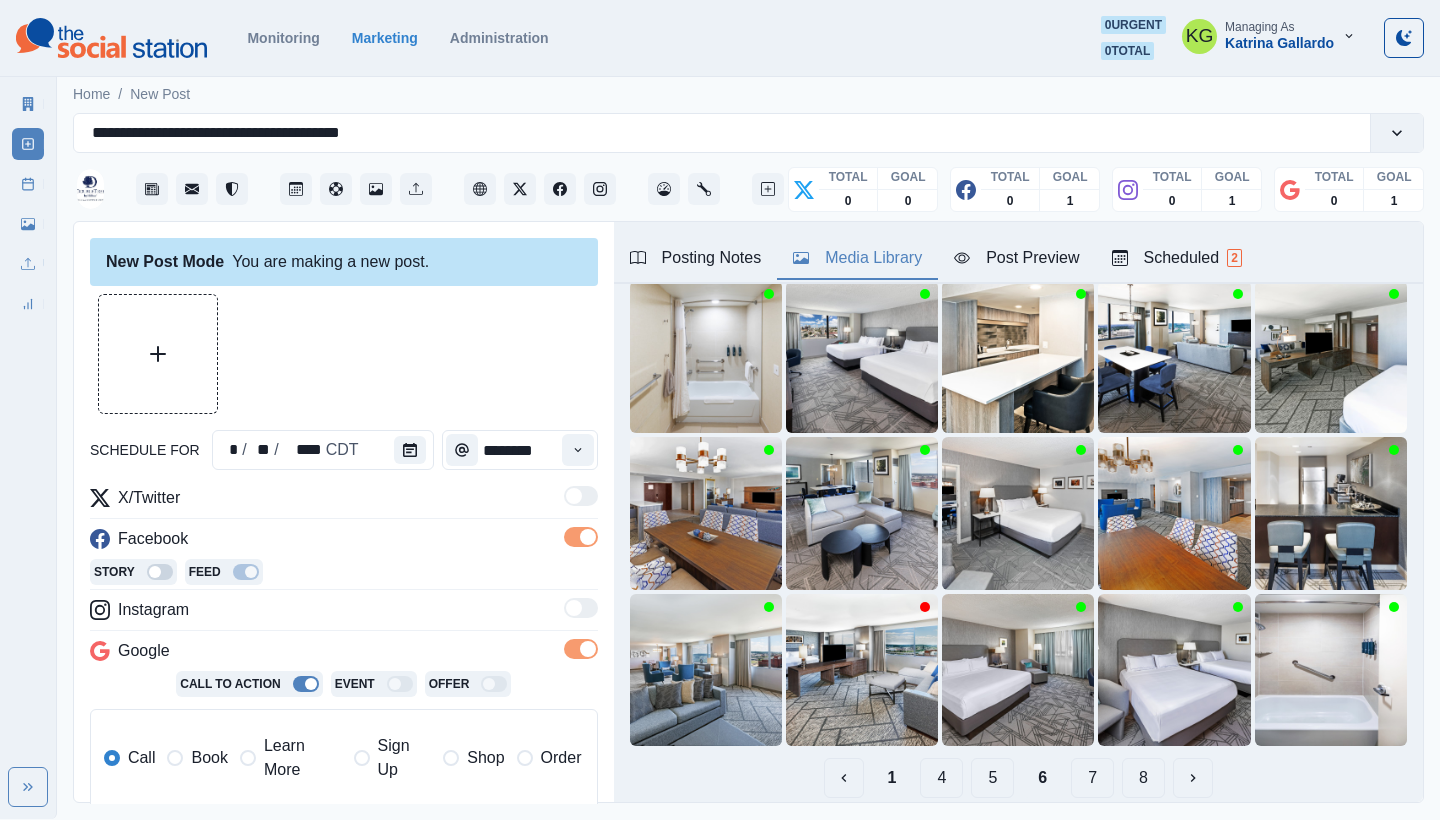 scroll, scrollTop: 138, scrollLeft: 0, axis: vertical 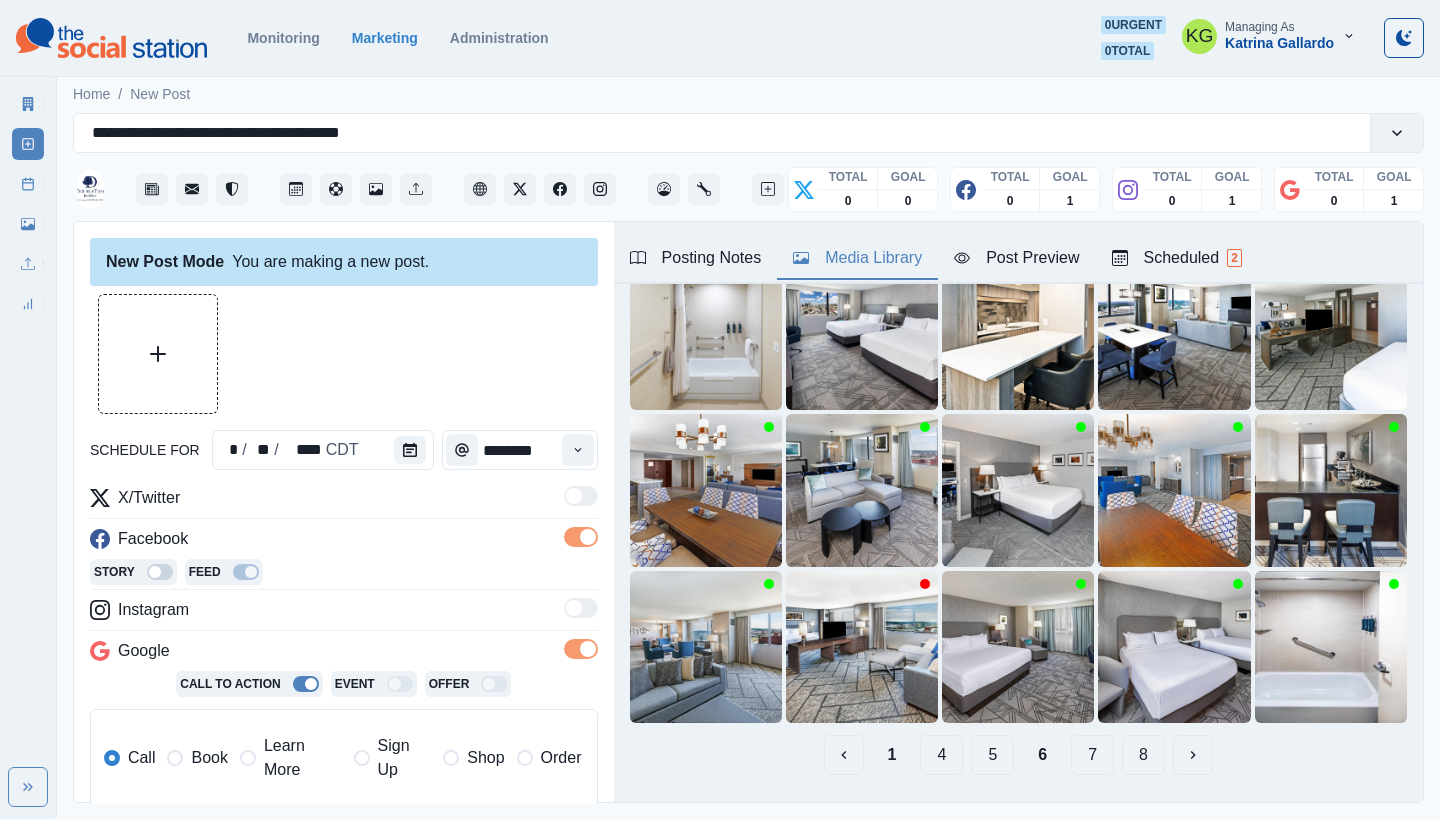 click on "5" at bounding box center [992, 755] 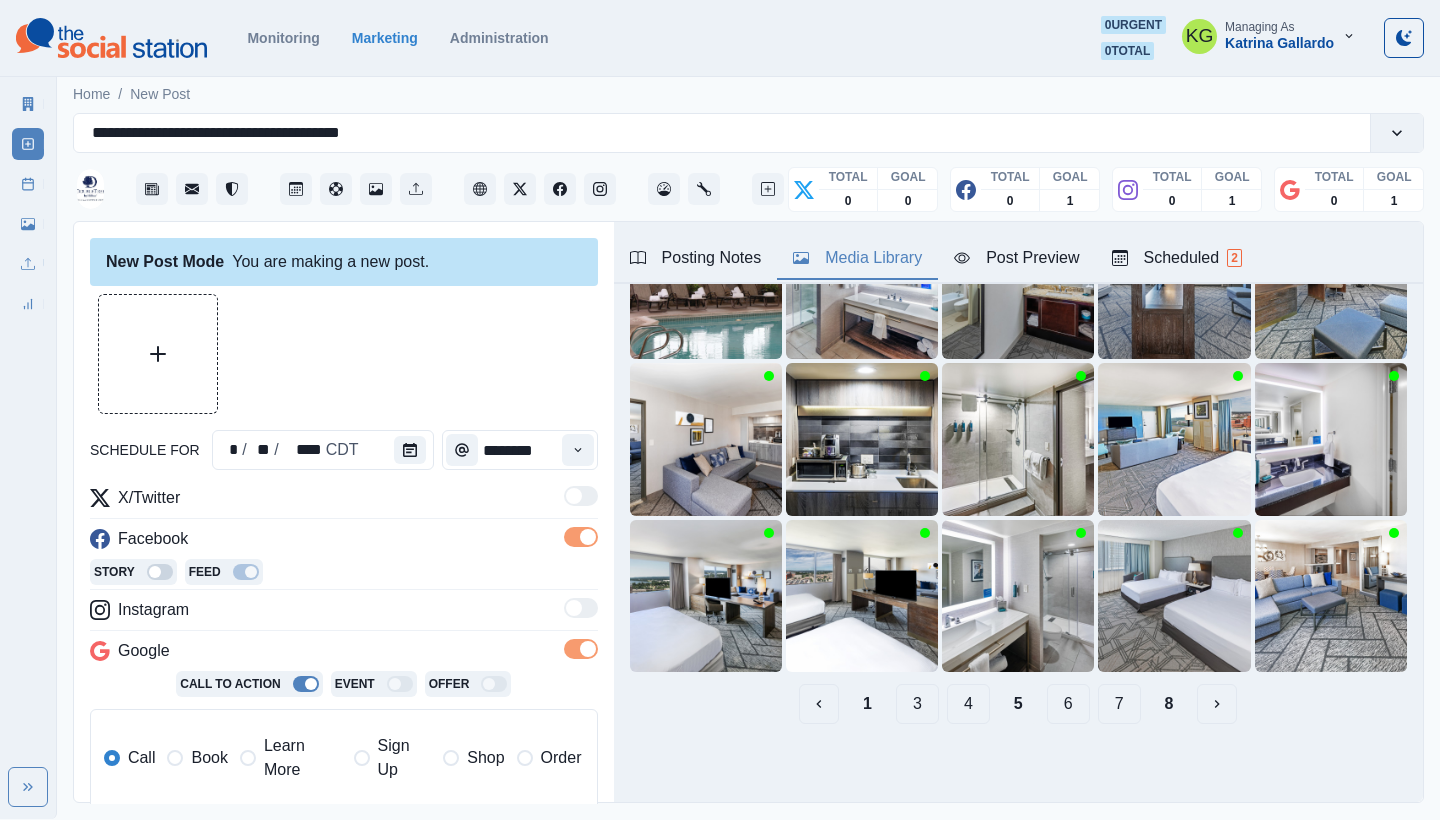 scroll, scrollTop: 189, scrollLeft: 0, axis: vertical 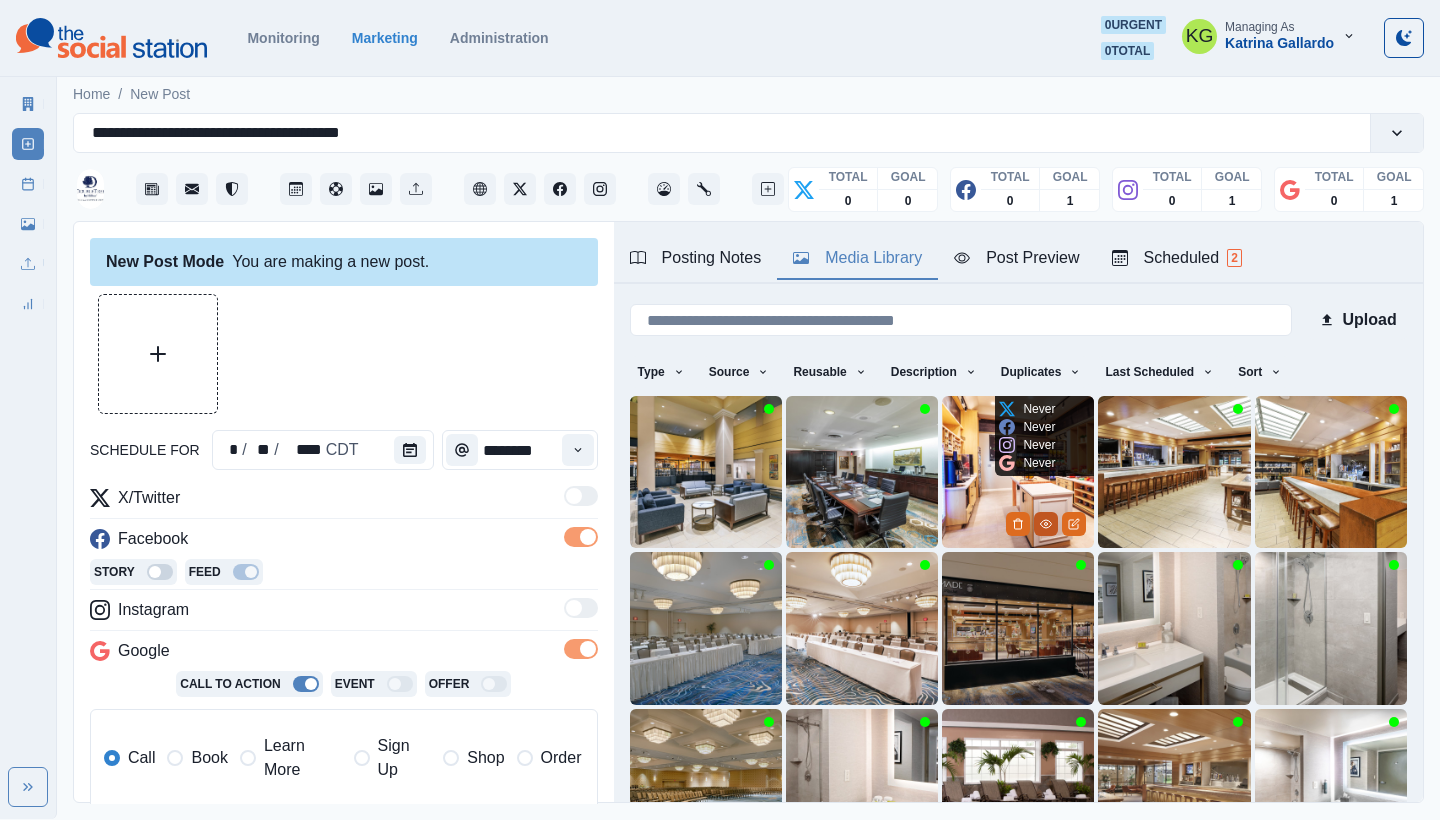 click 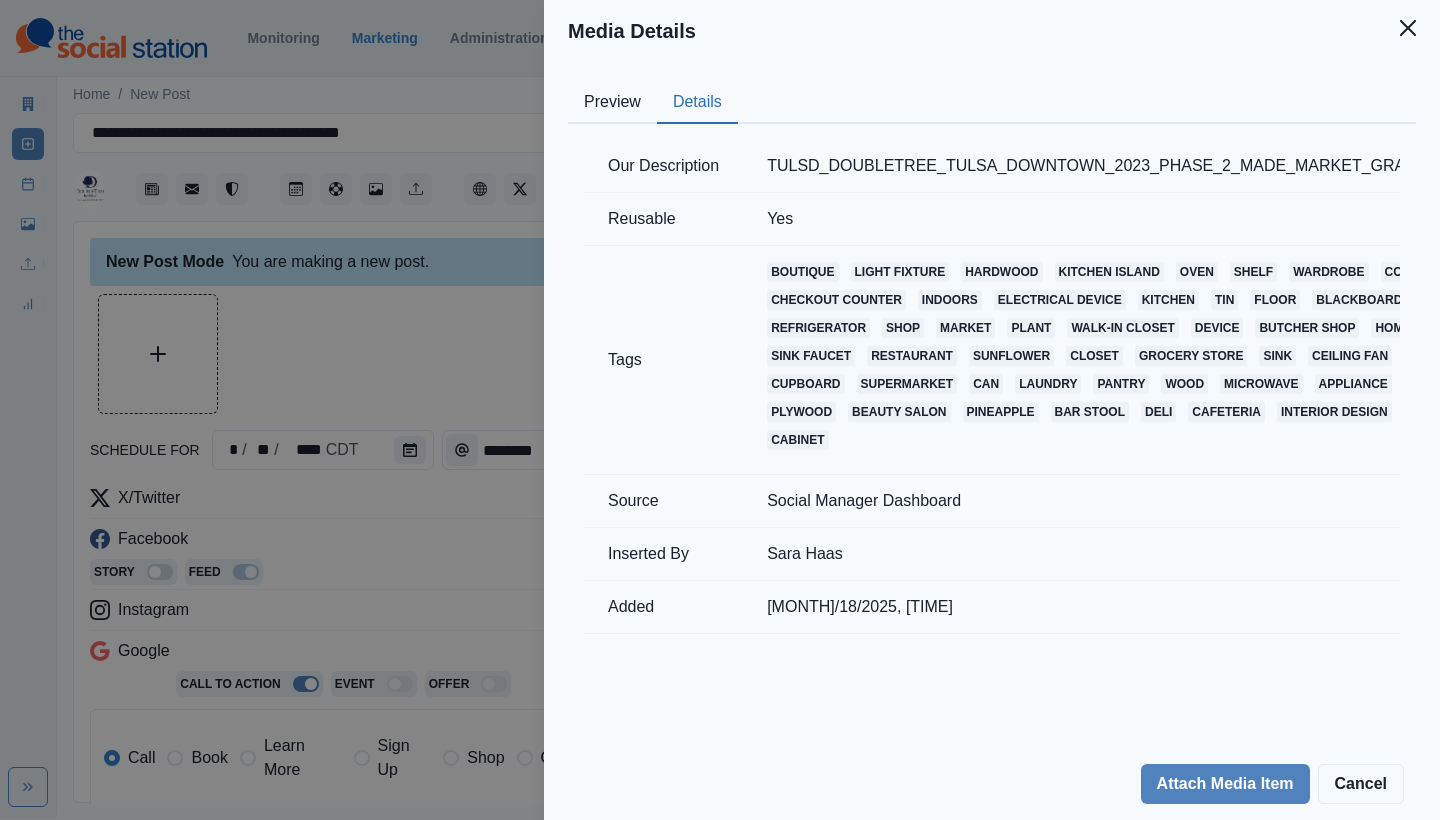 click on "Details" at bounding box center [697, 103] 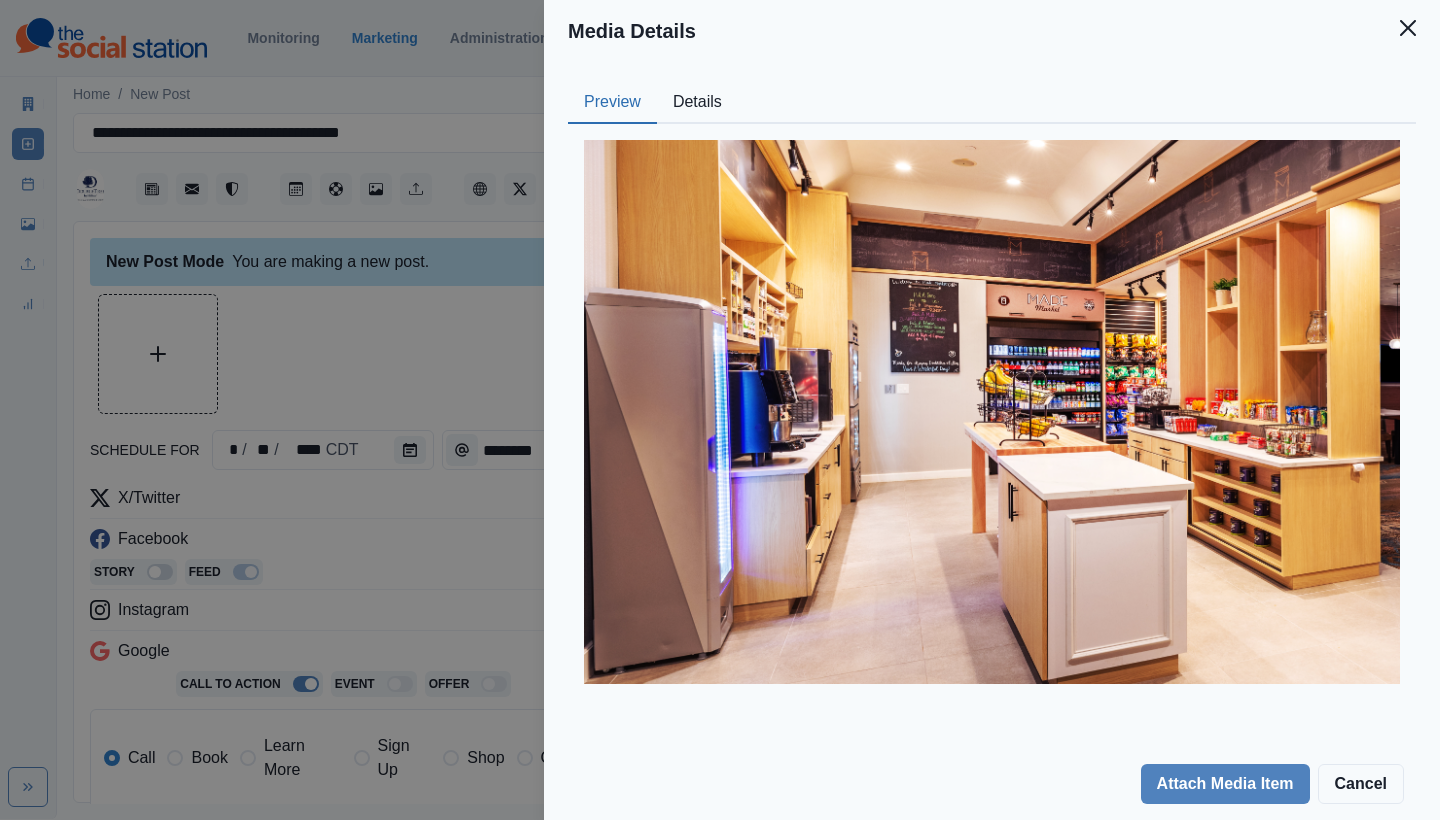 click on "Preview" at bounding box center [612, 103] 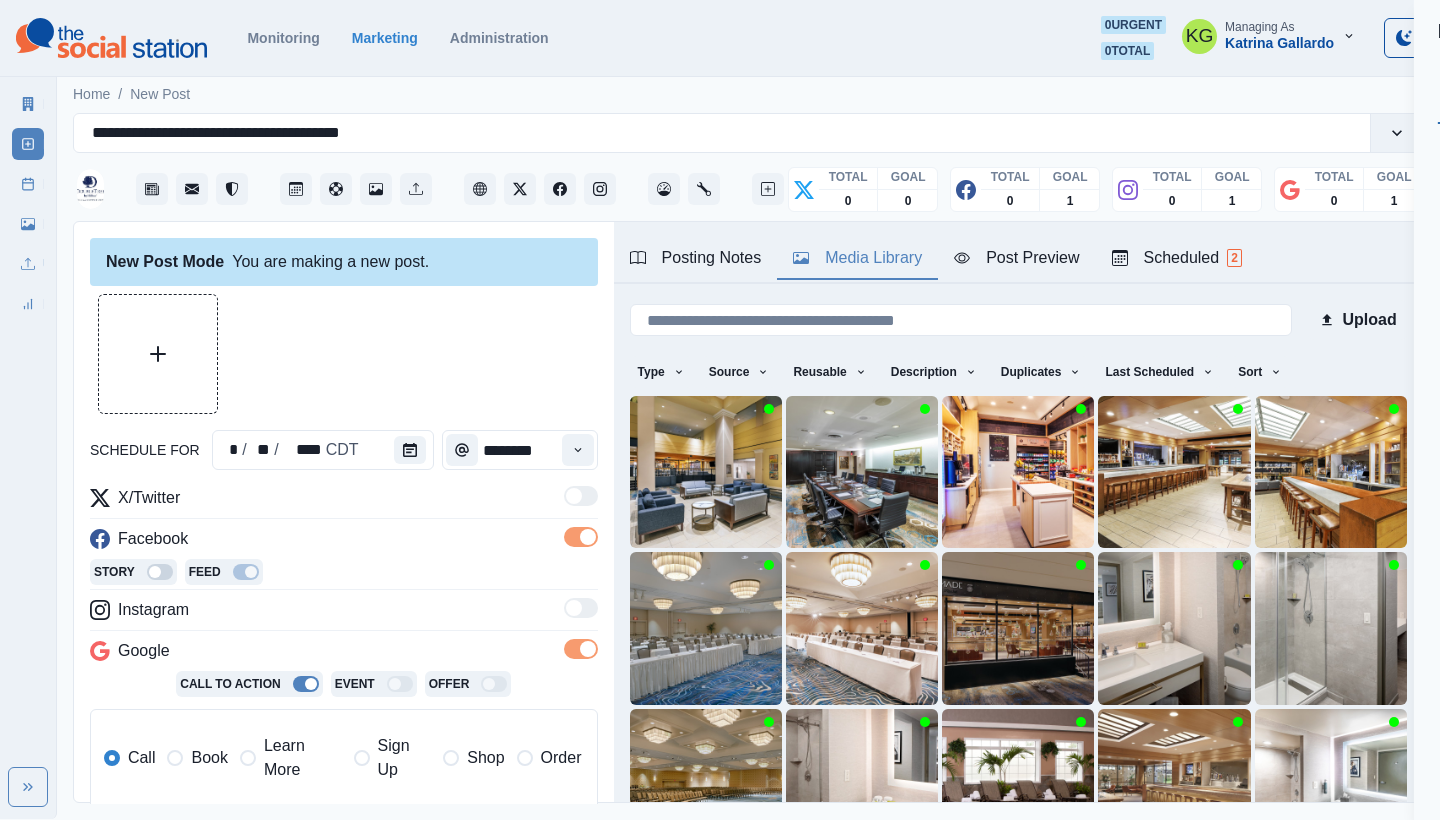 scroll, scrollTop: 62, scrollLeft: 0, axis: vertical 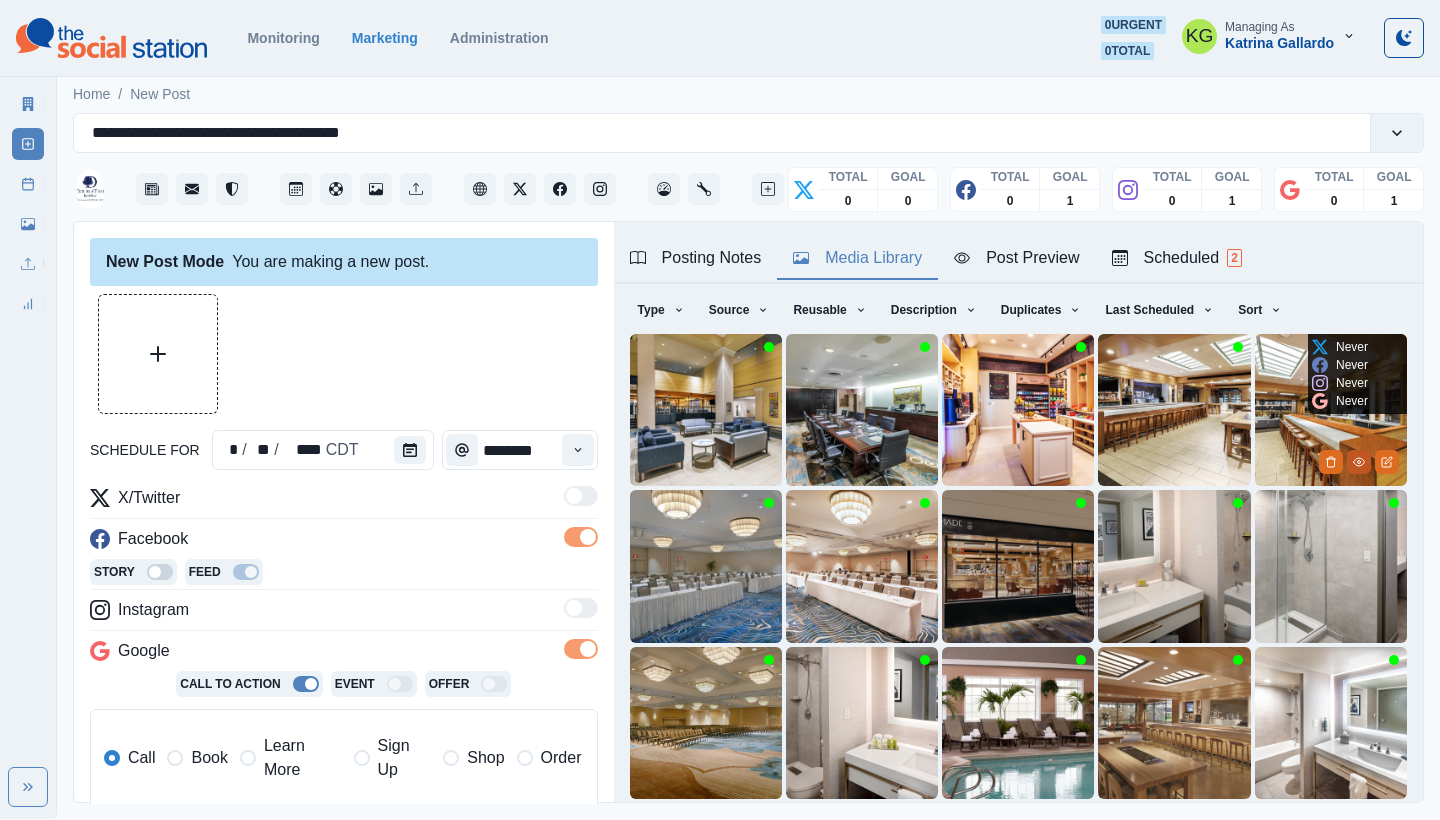 click at bounding box center (1359, 462) 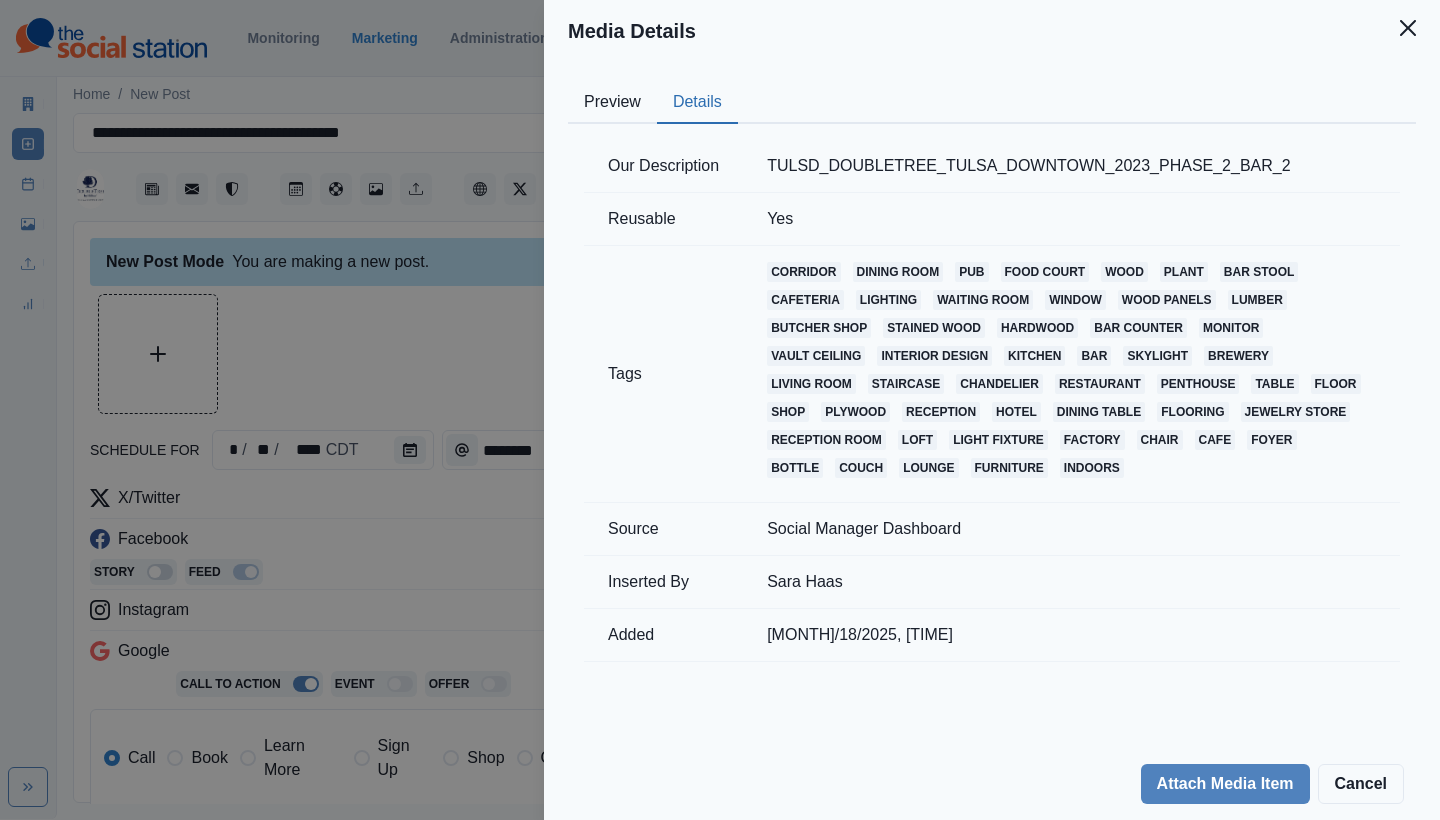 click on "Details" at bounding box center (697, 103) 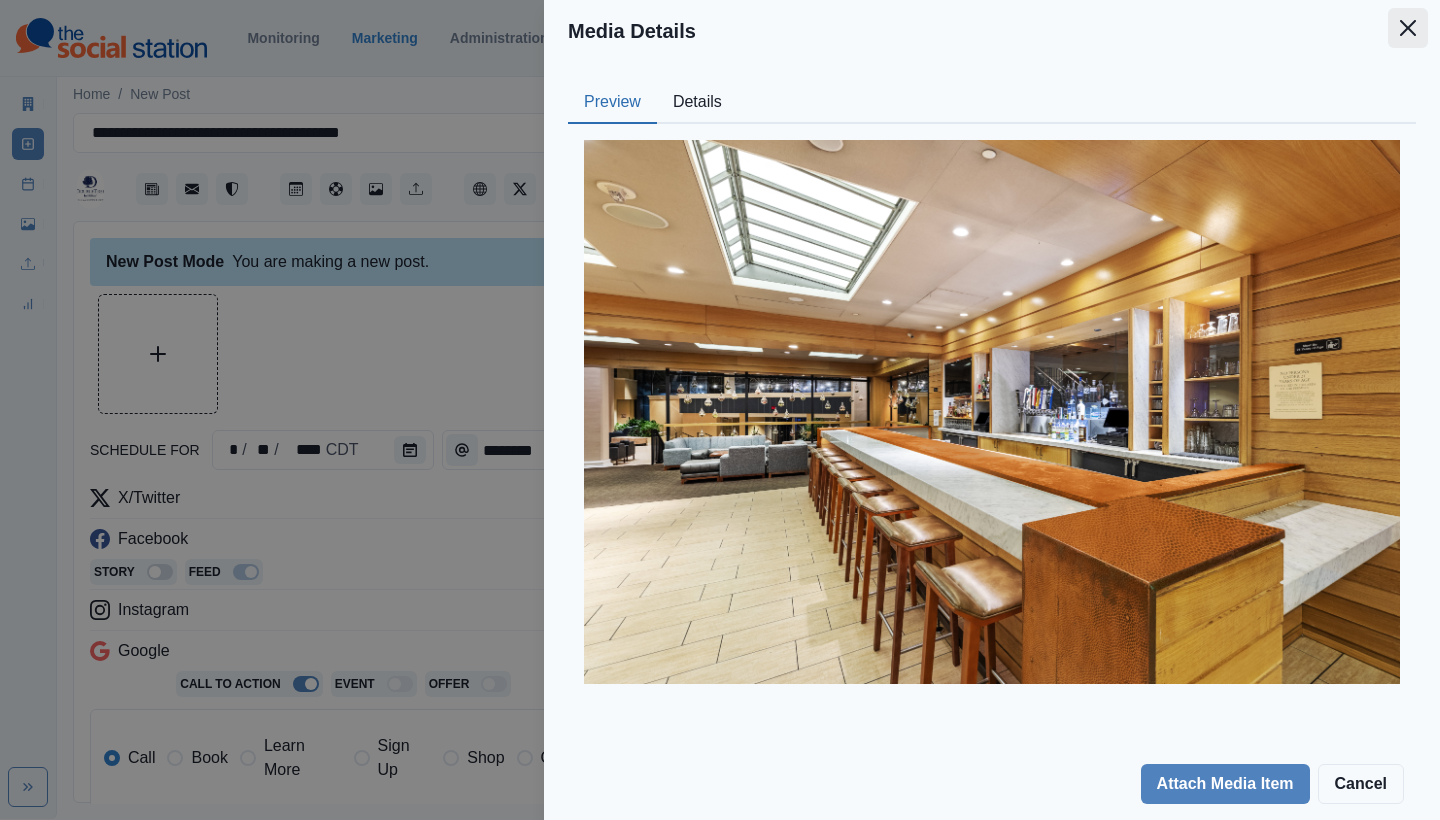 click at bounding box center (1408, 28) 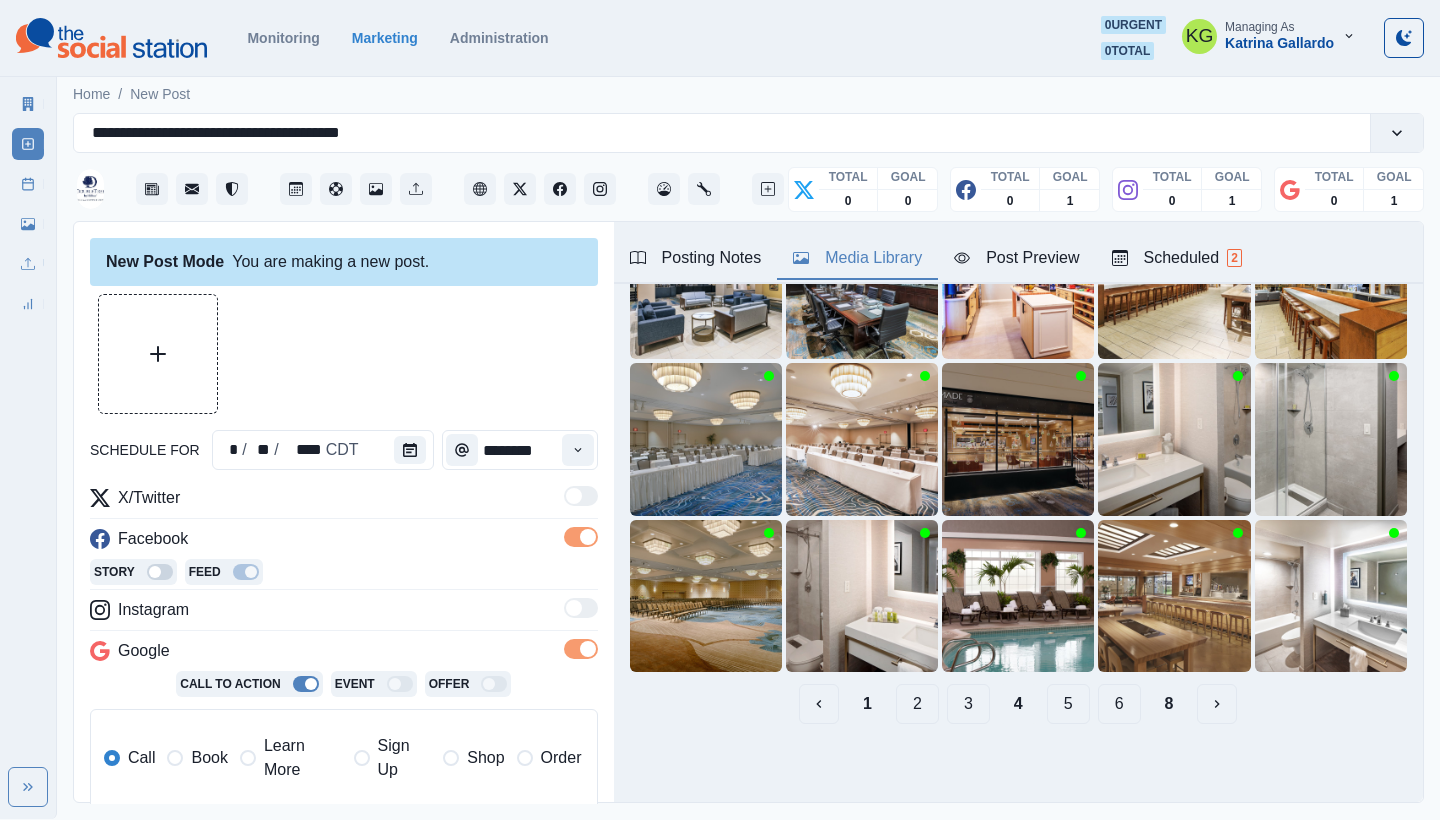 scroll, scrollTop: 189, scrollLeft: 0, axis: vertical 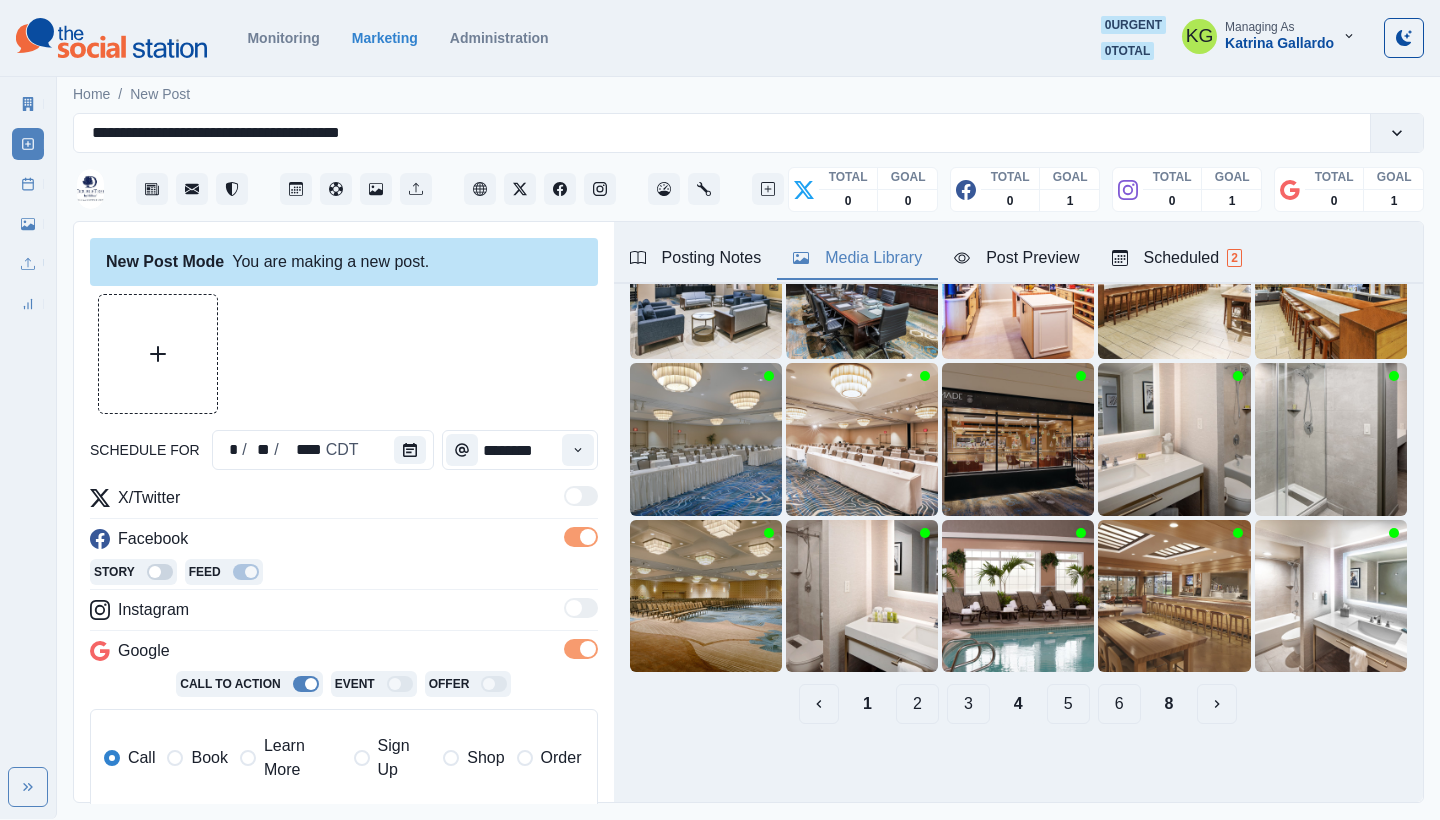 click on "3" at bounding box center [968, 704] 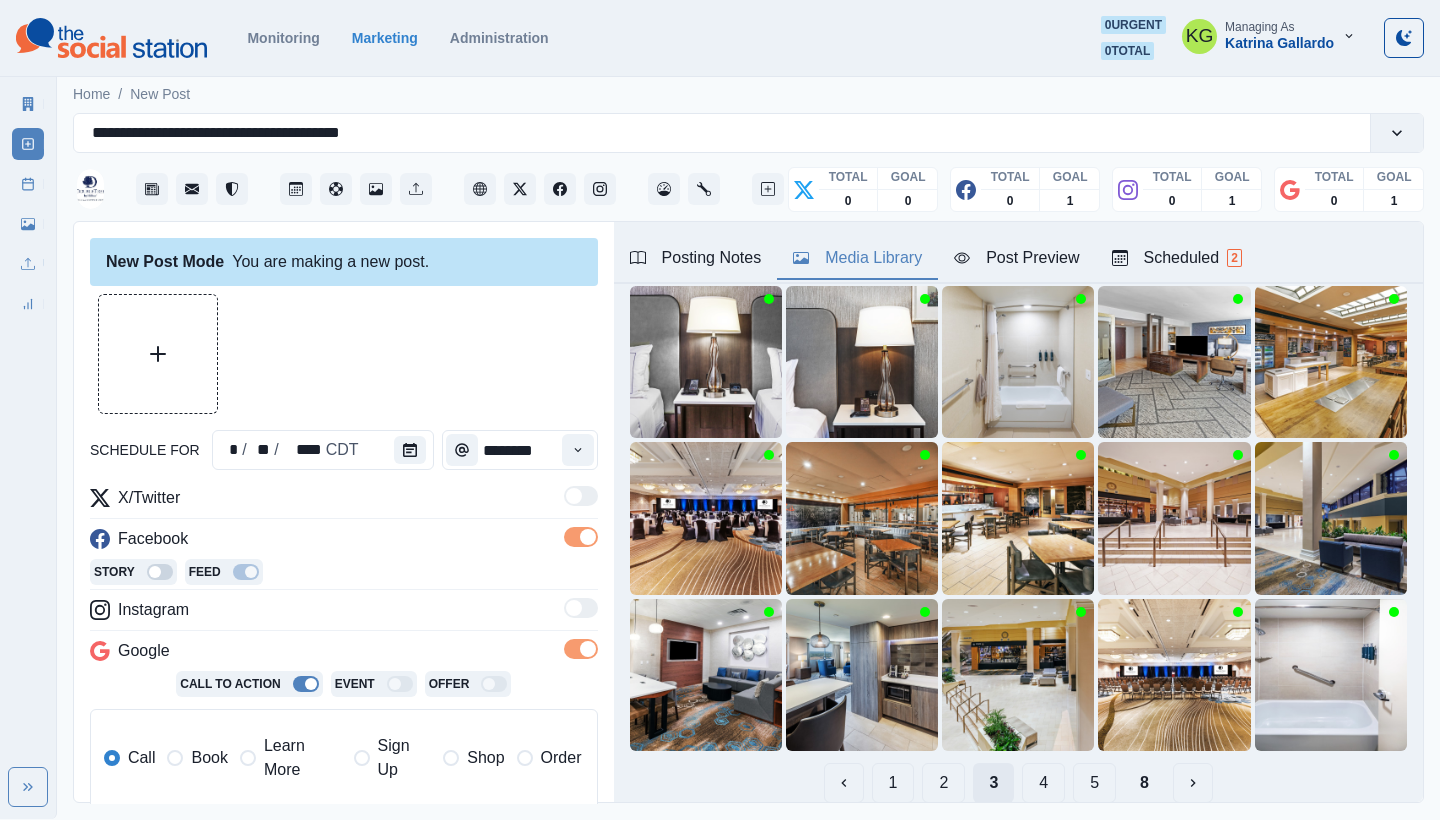 scroll, scrollTop: 105, scrollLeft: 0, axis: vertical 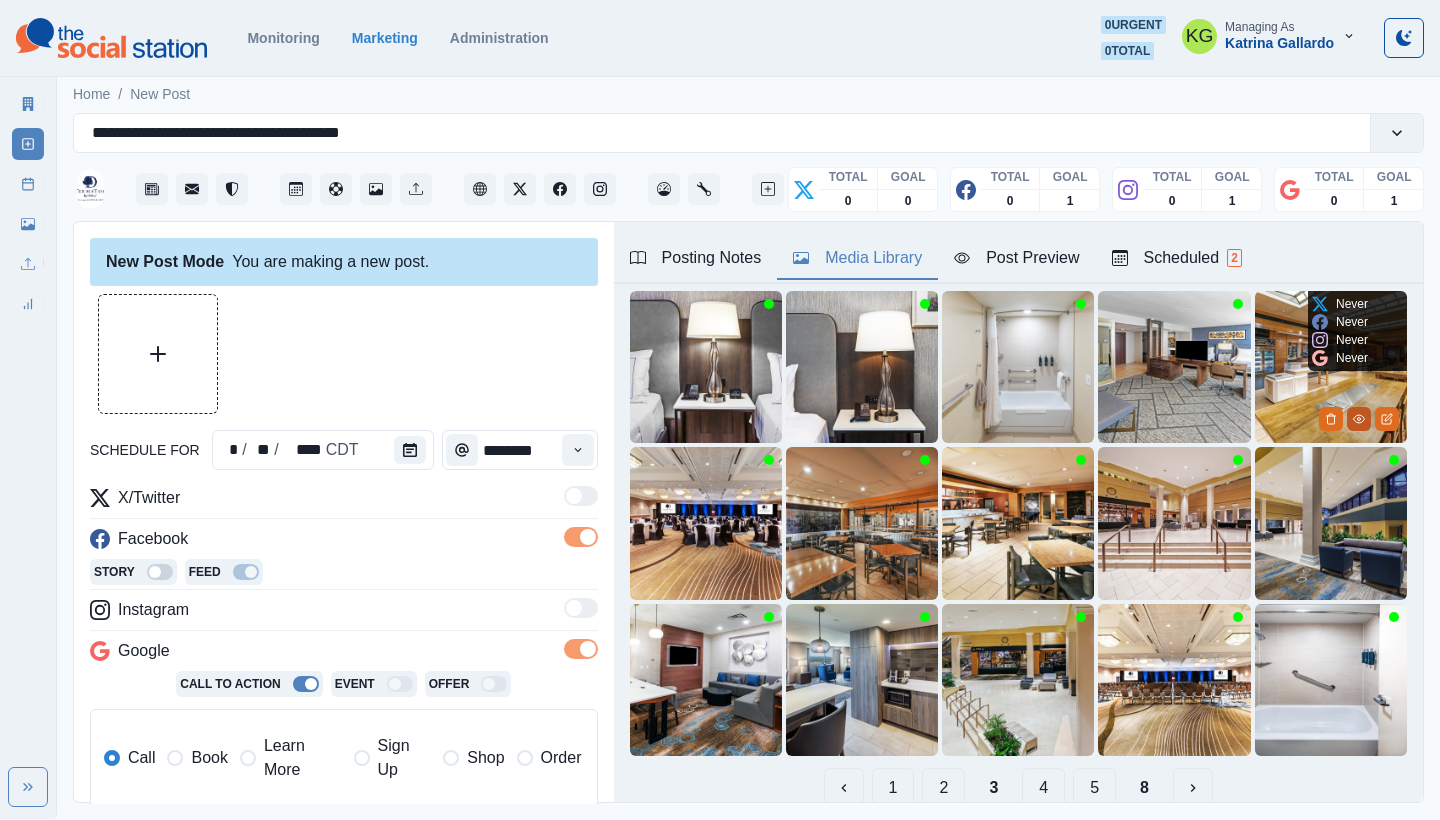 click at bounding box center (1359, 419) 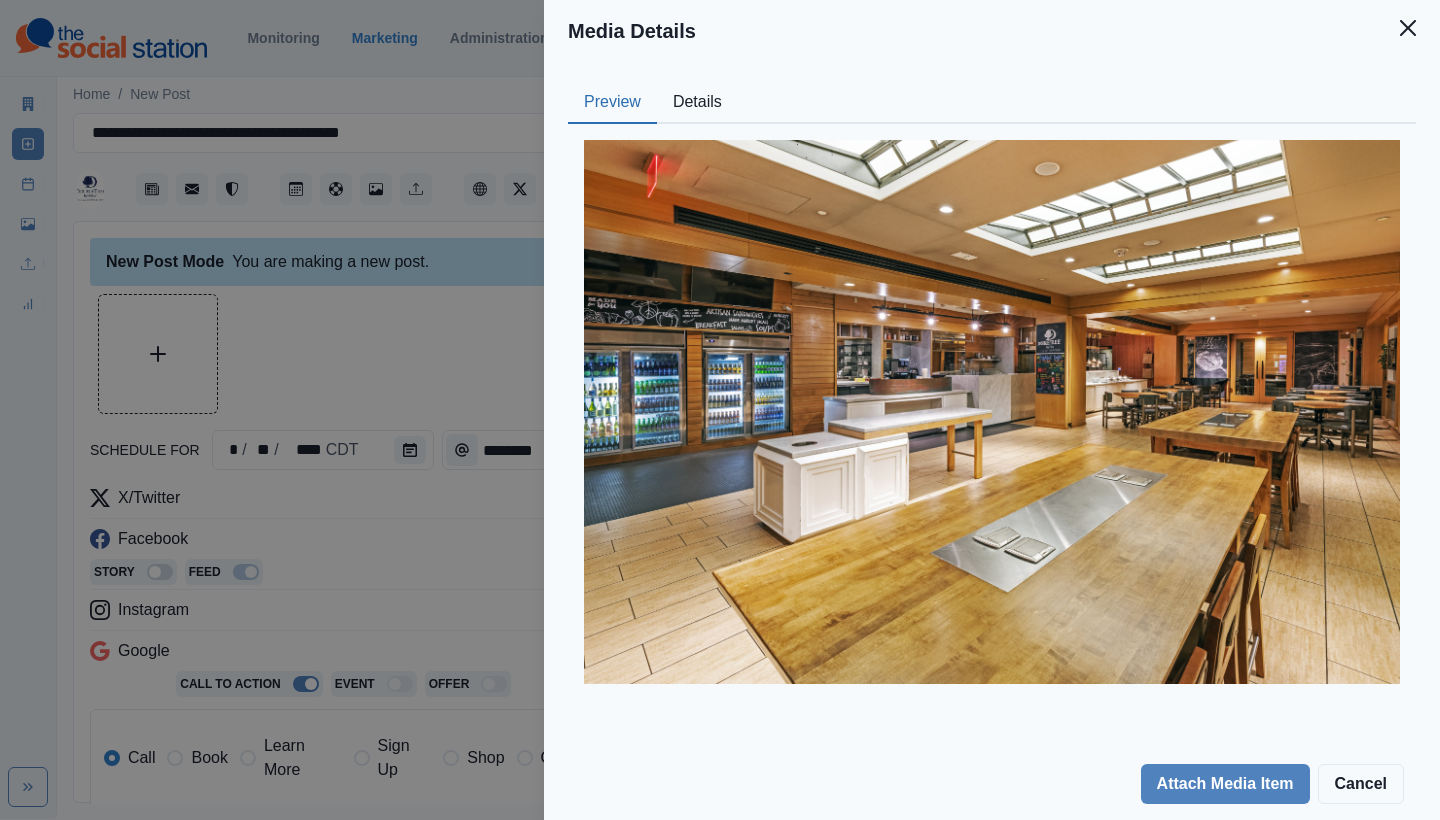 click on "Details" at bounding box center [697, 103] 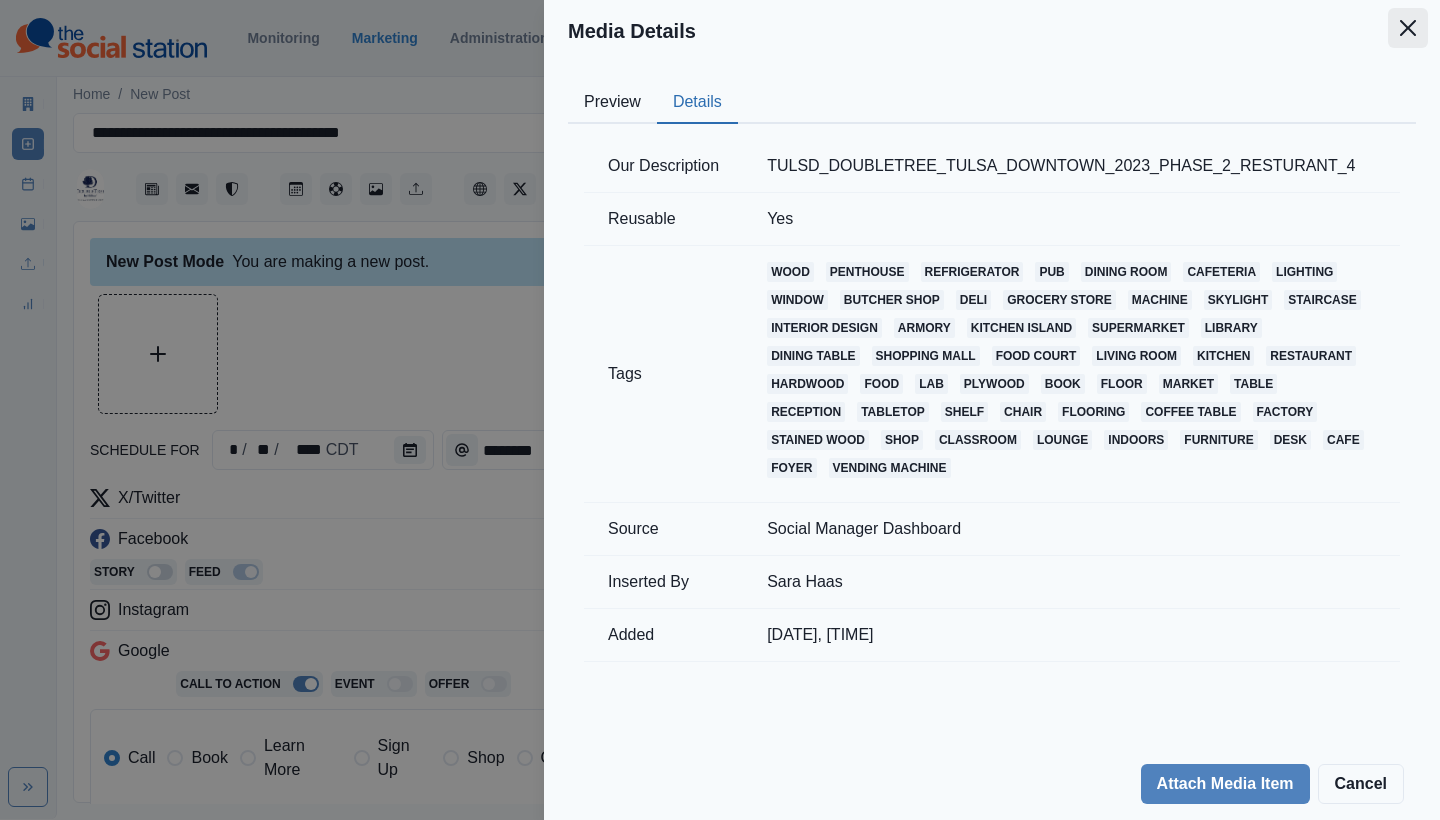 click at bounding box center [1408, 28] 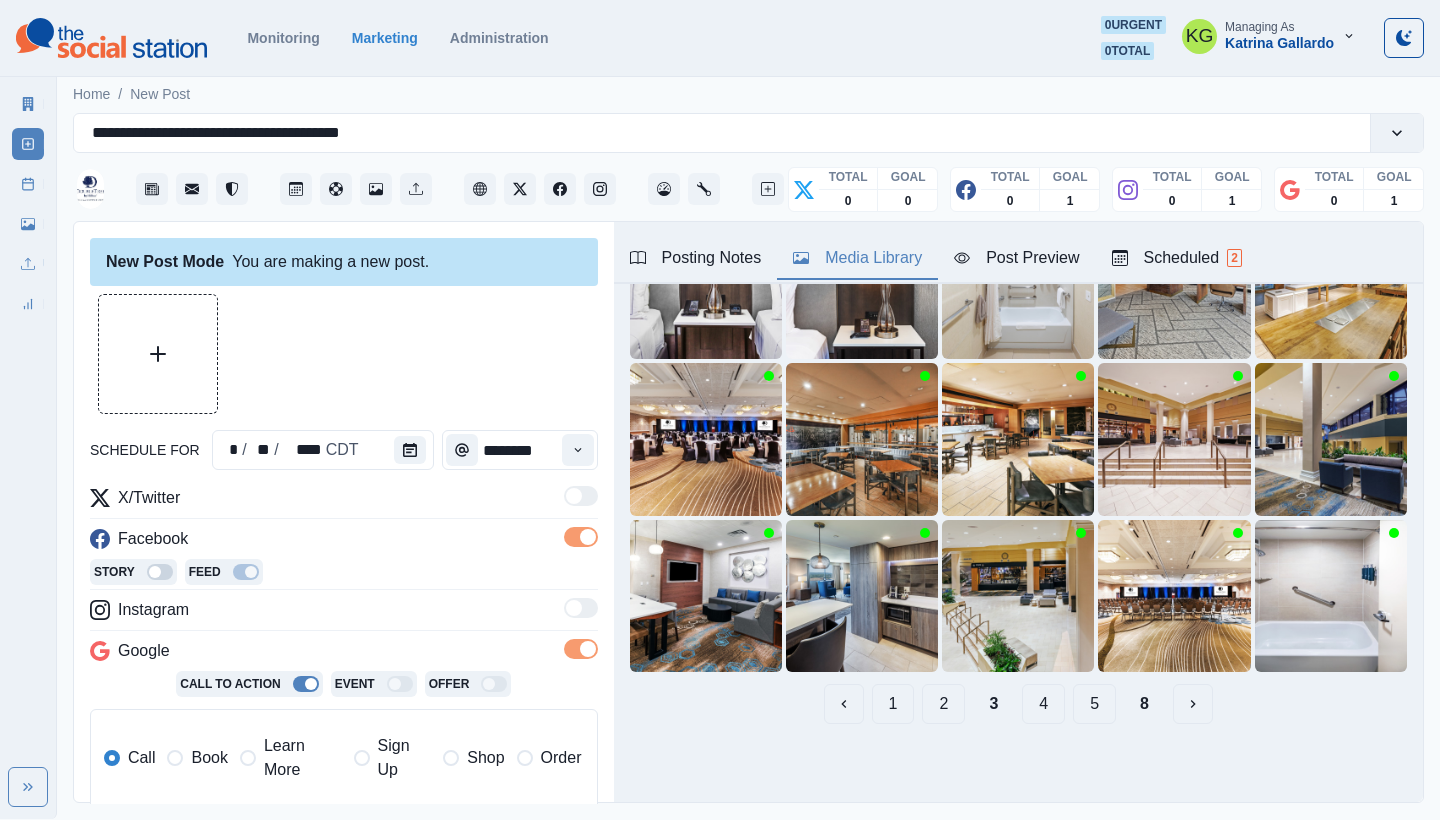 click on "2" at bounding box center (943, 704) 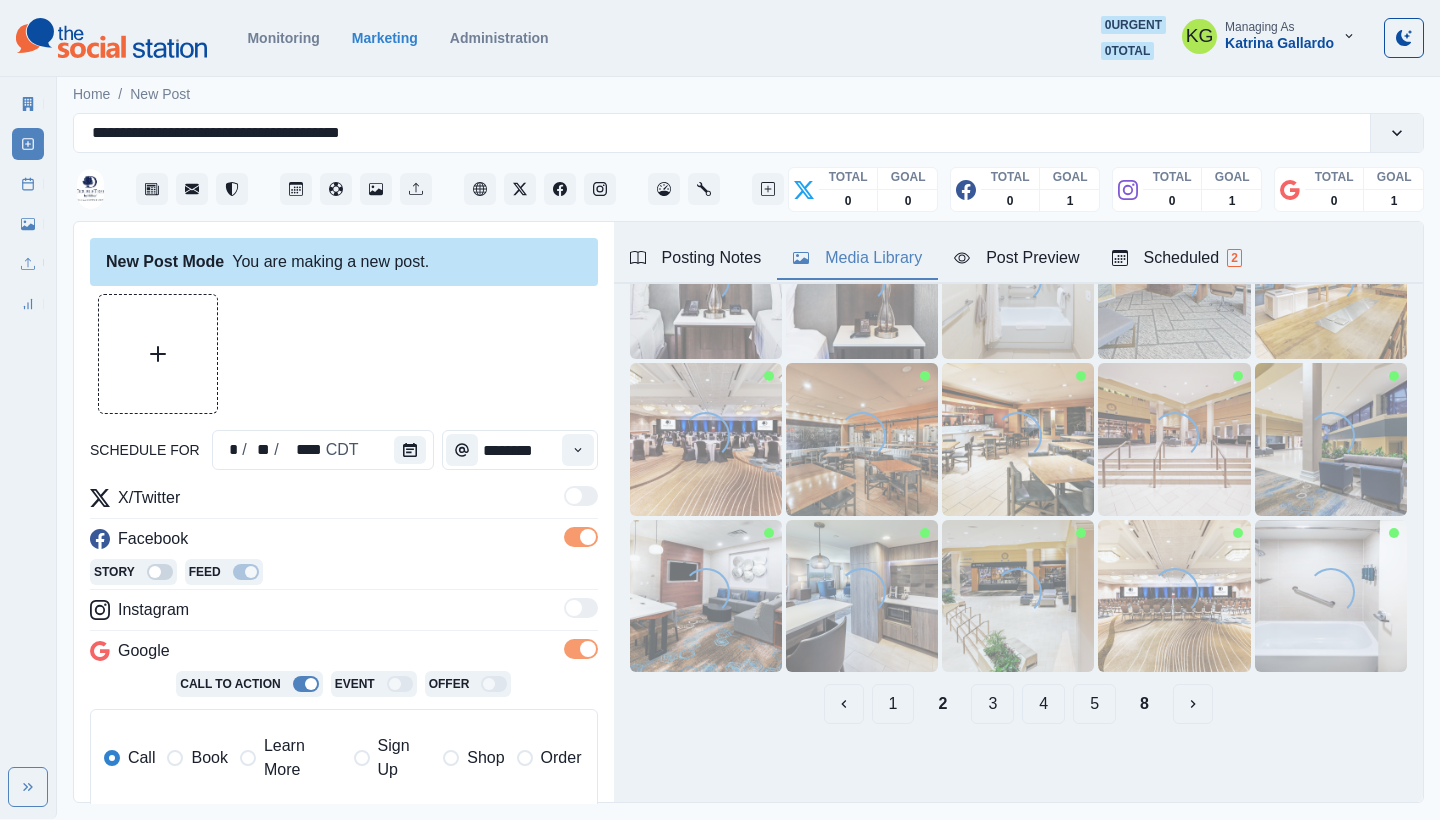 scroll, scrollTop: 137, scrollLeft: 0, axis: vertical 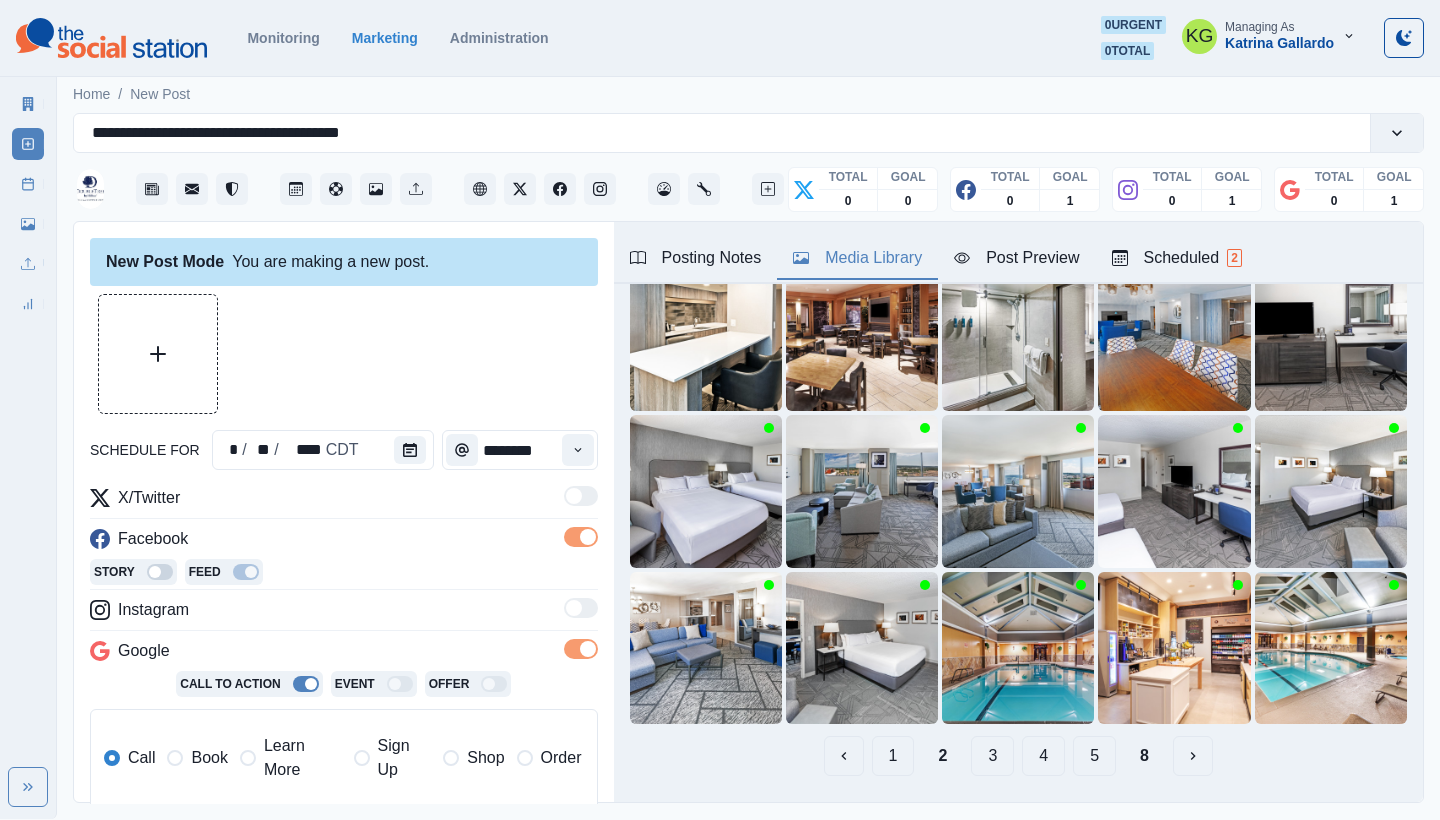 click on "5" at bounding box center [1094, 756] 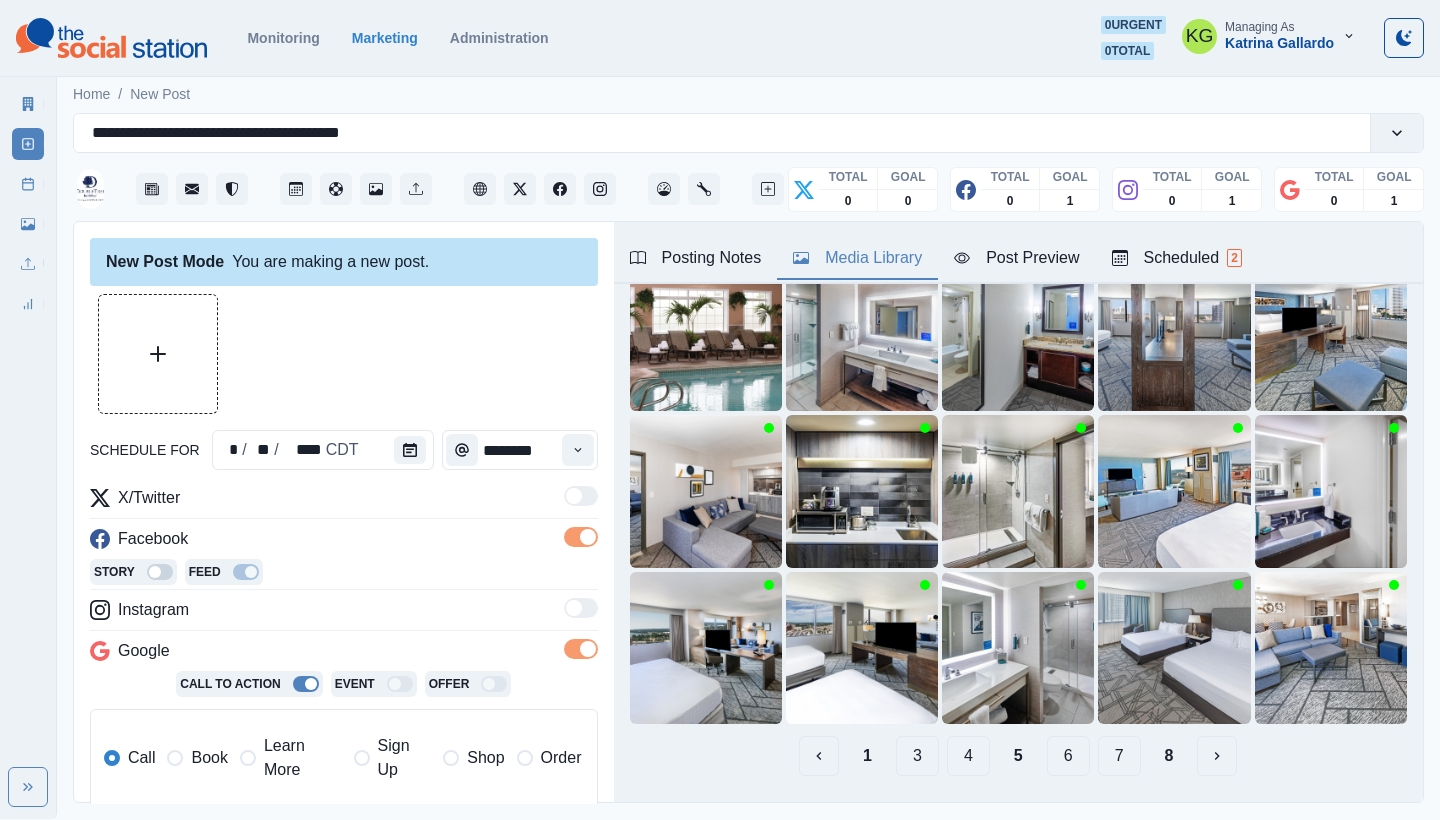 click on "6" at bounding box center (1068, 756) 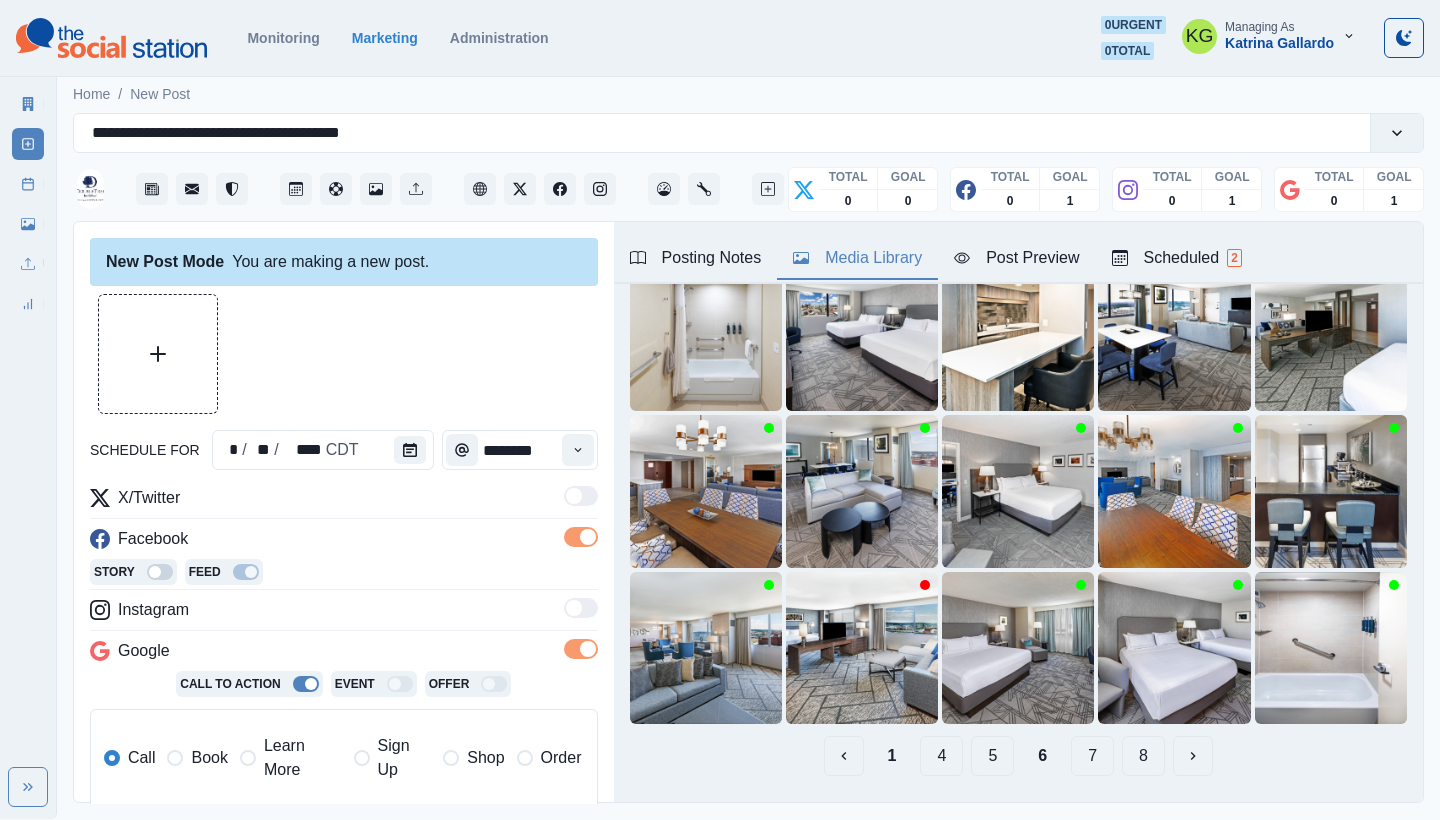 click on "7" at bounding box center [1092, 756] 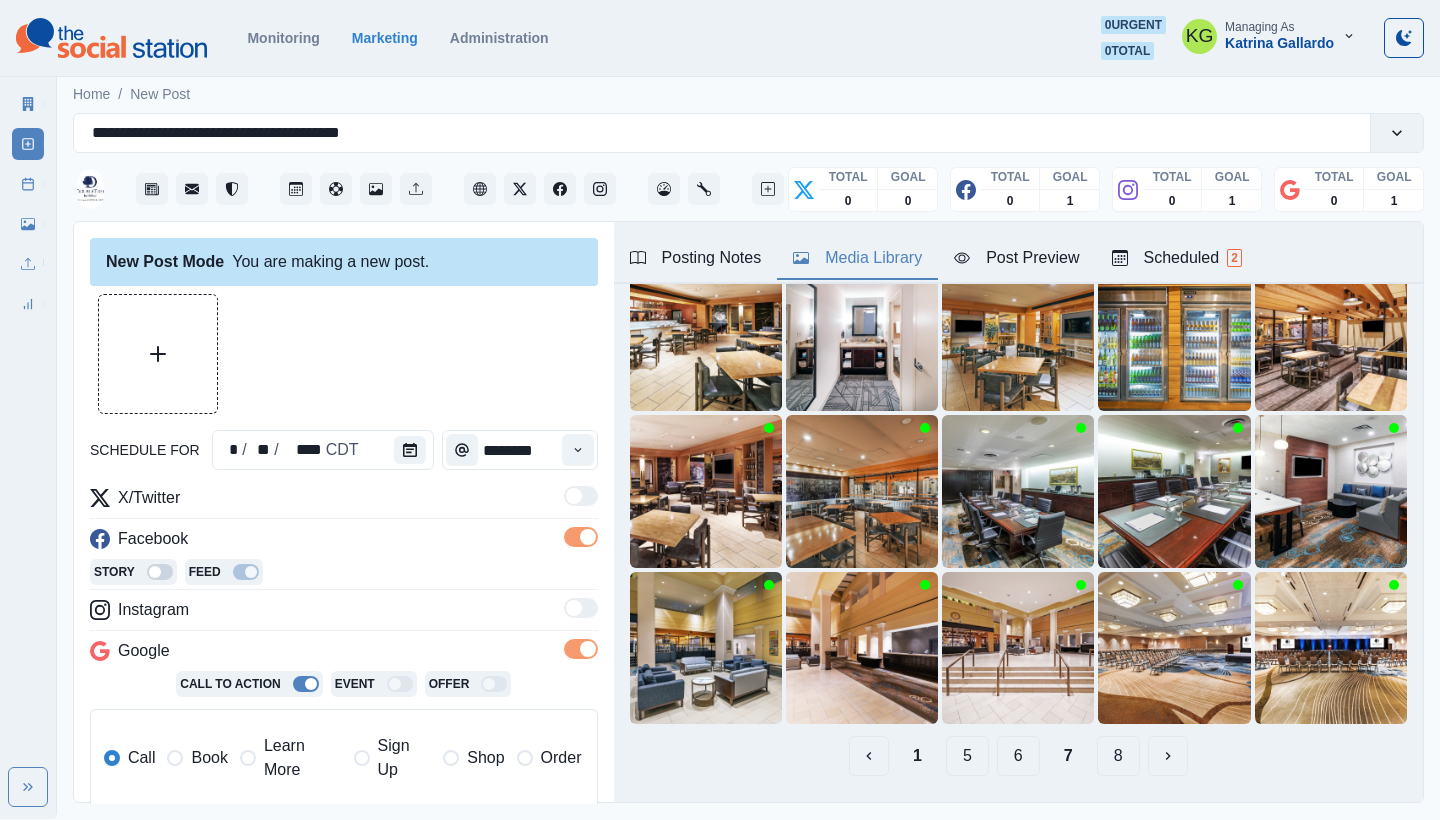 click on "8" at bounding box center (1118, 756) 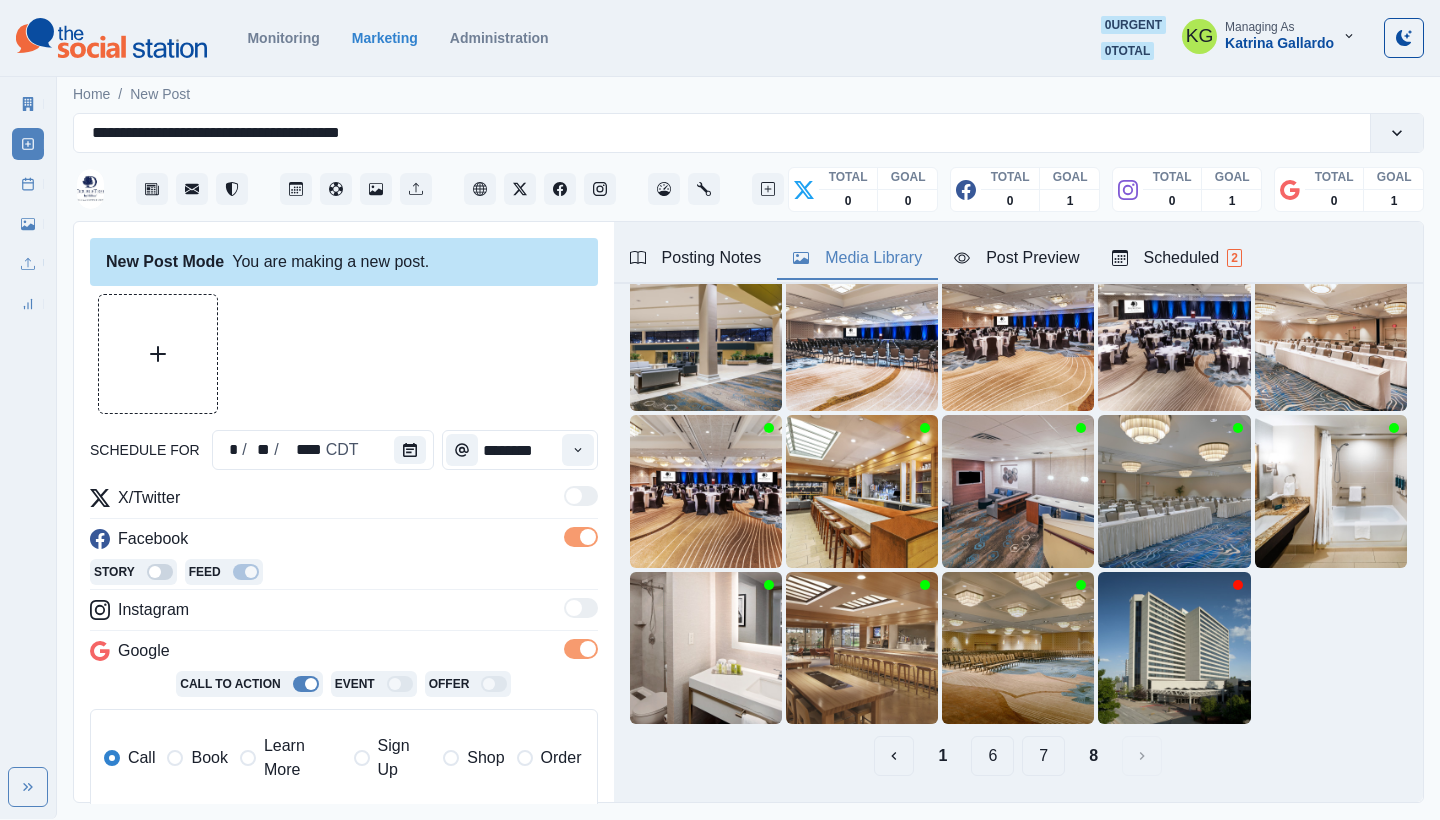 click on "1 6 7 8" at bounding box center (1018, 756) 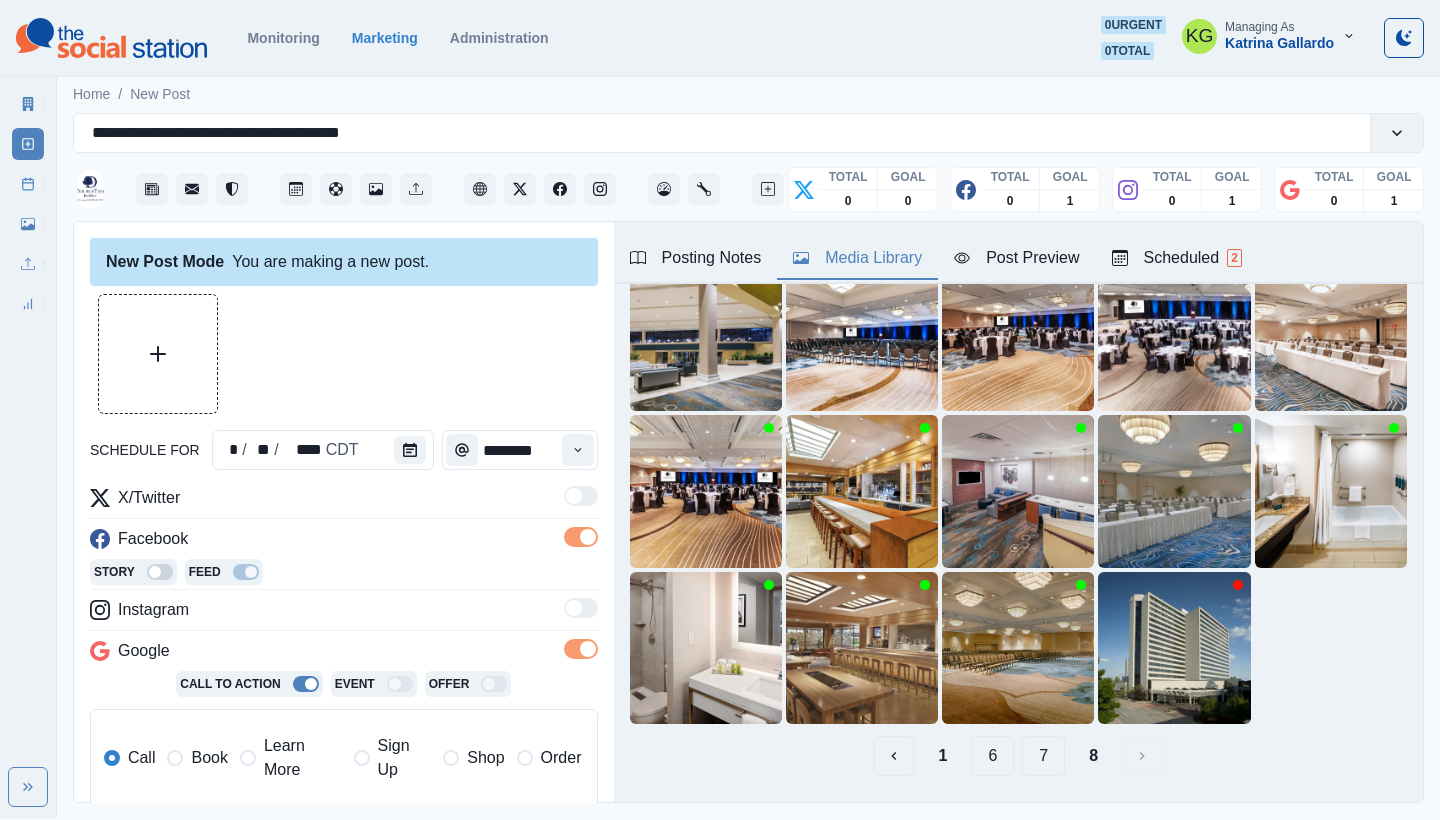 click on "7" at bounding box center (1043, 756) 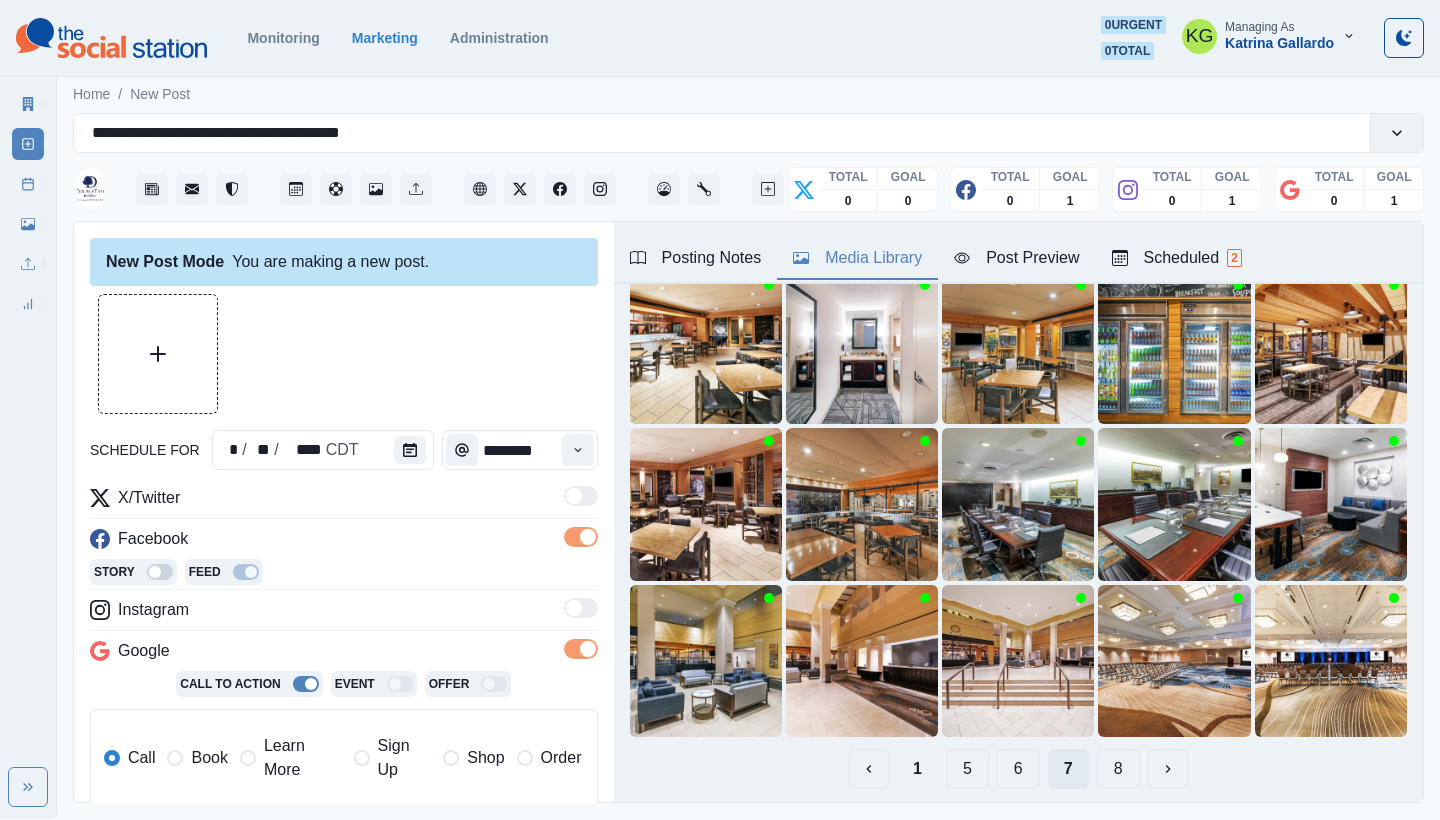 scroll, scrollTop: 122, scrollLeft: 0, axis: vertical 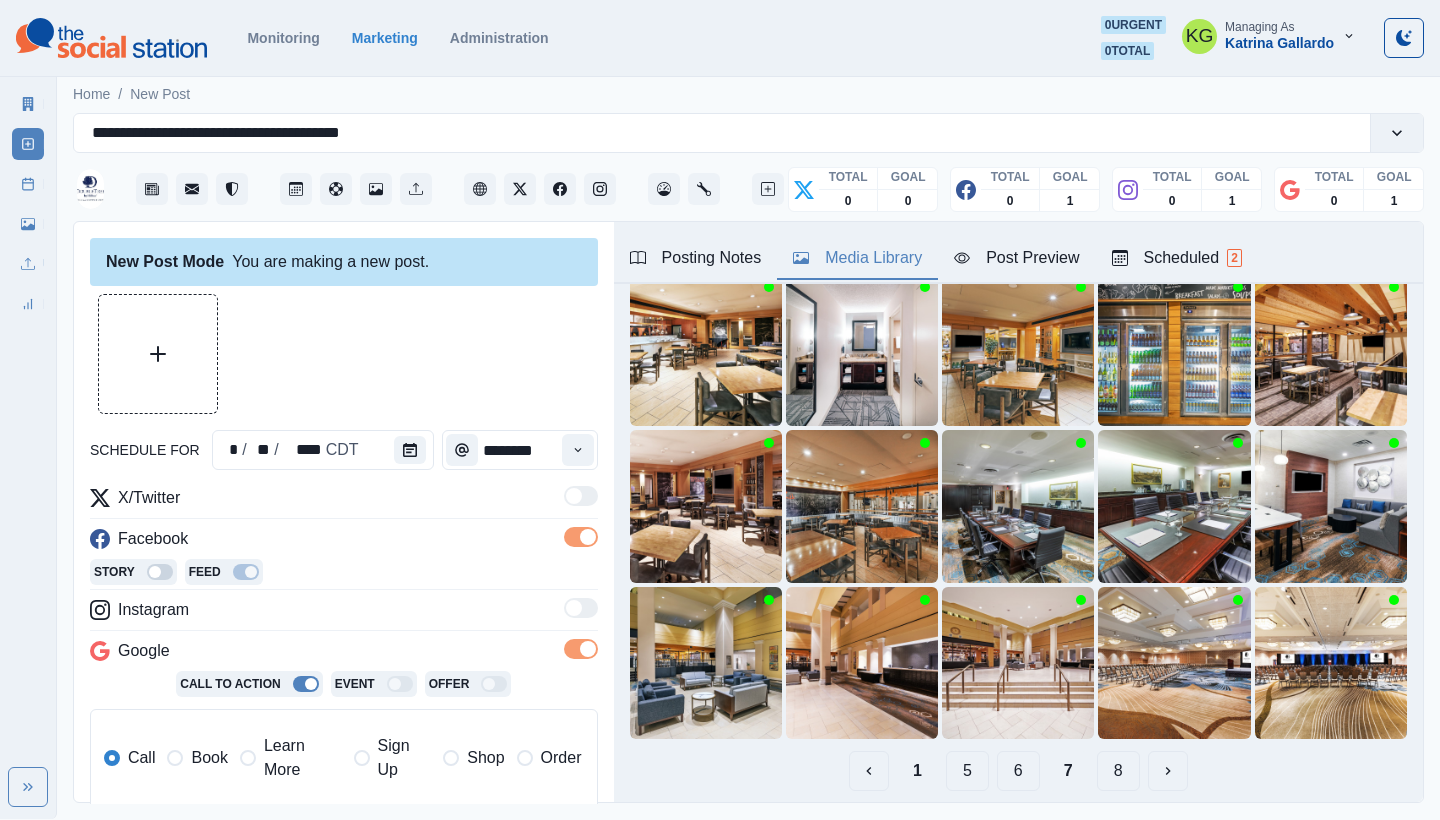 click on "6" at bounding box center (1018, 771) 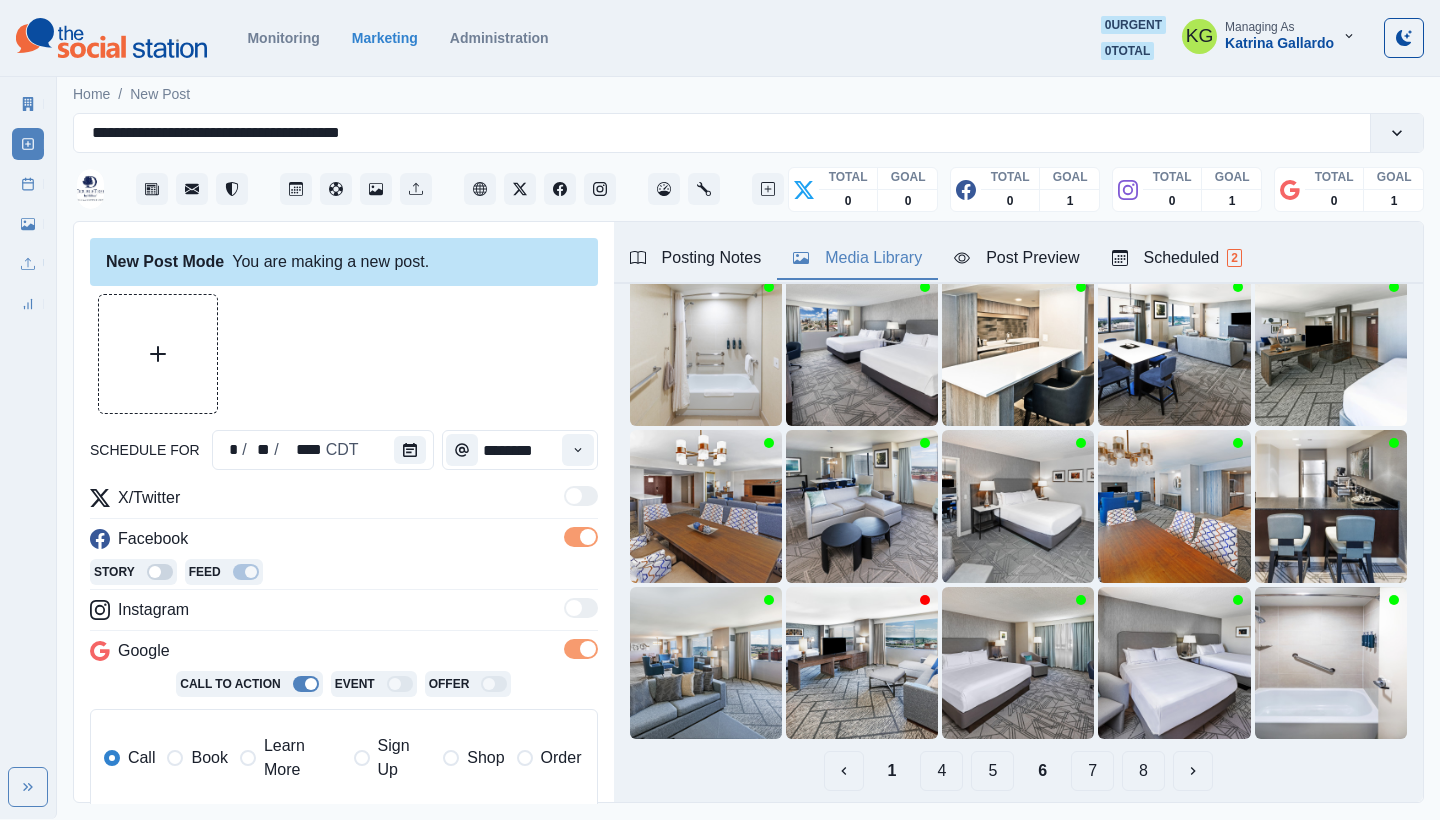 click on "5" at bounding box center (992, 771) 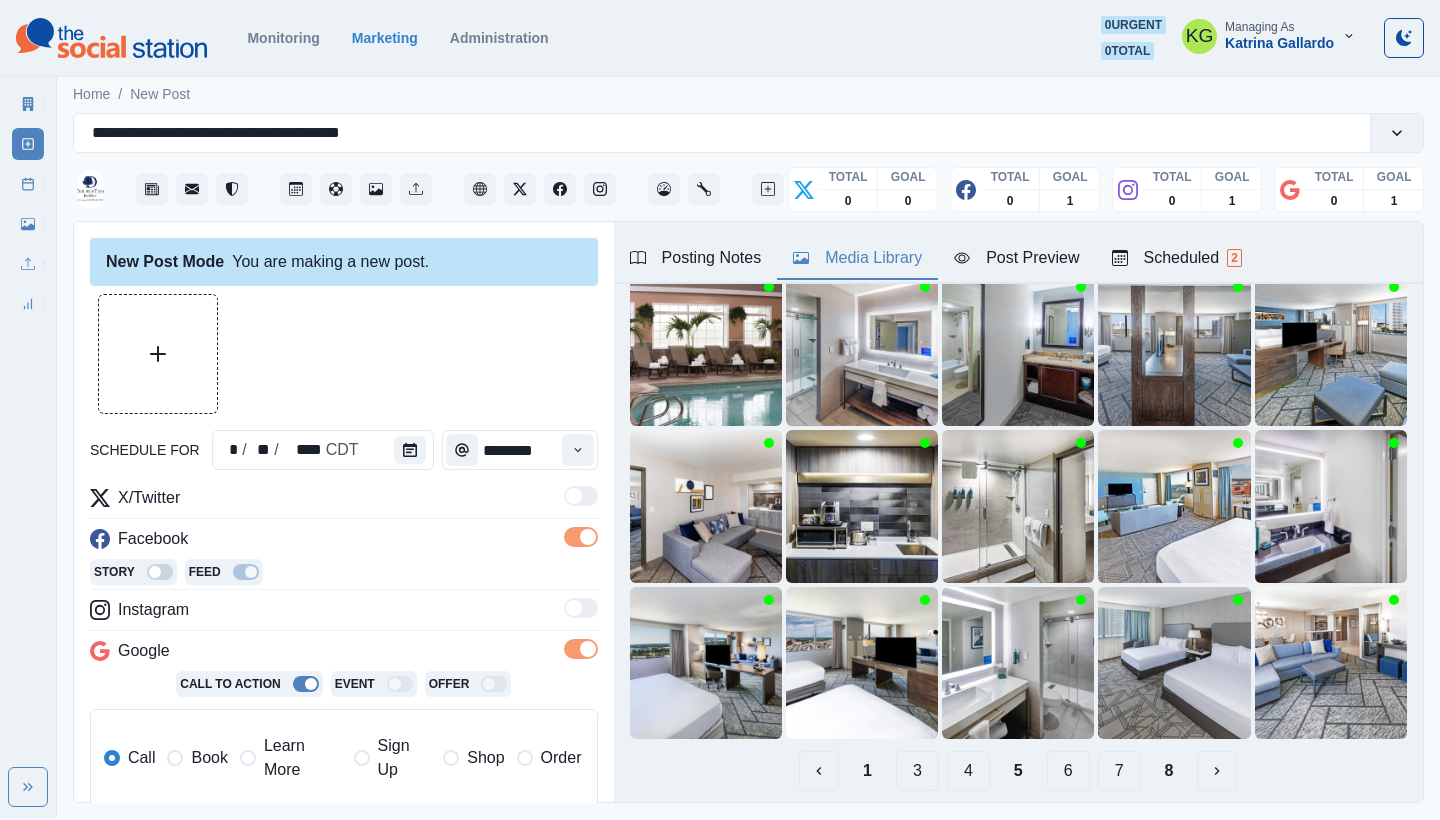 click on "4" at bounding box center [968, 771] 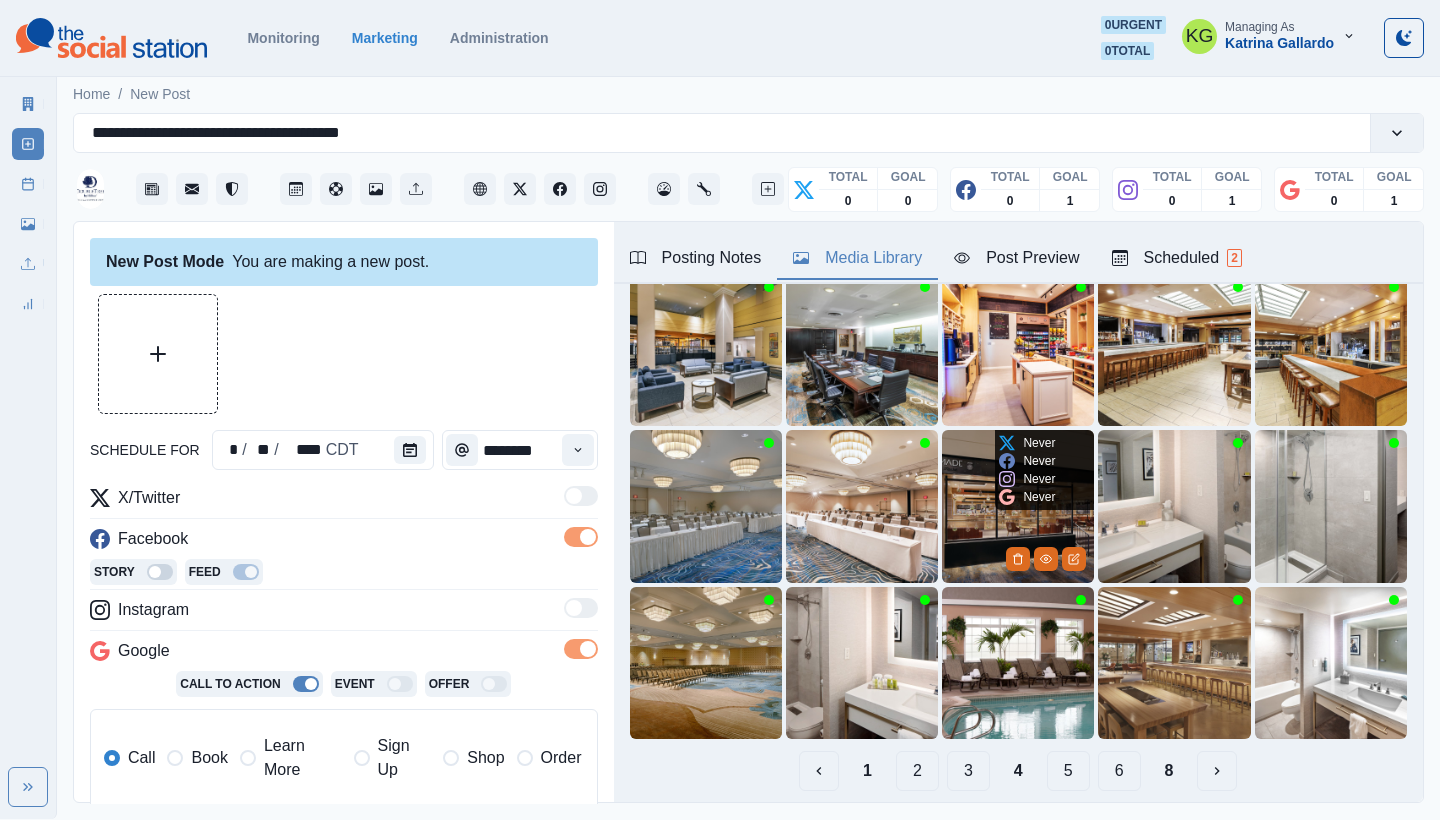 click at bounding box center [1018, 506] 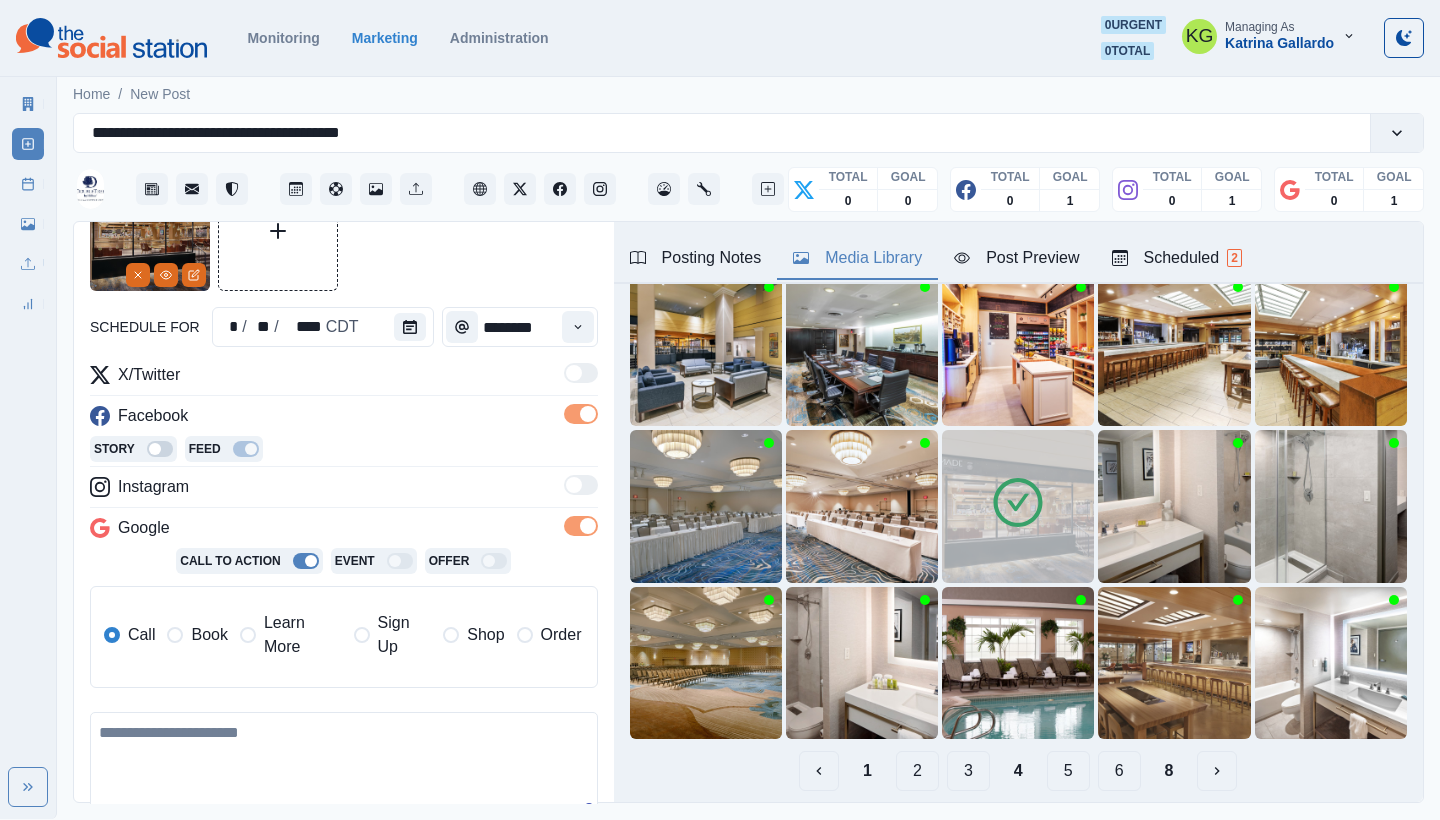 scroll, scrollTop: 126, scrollLeft: 0, axis: vertical 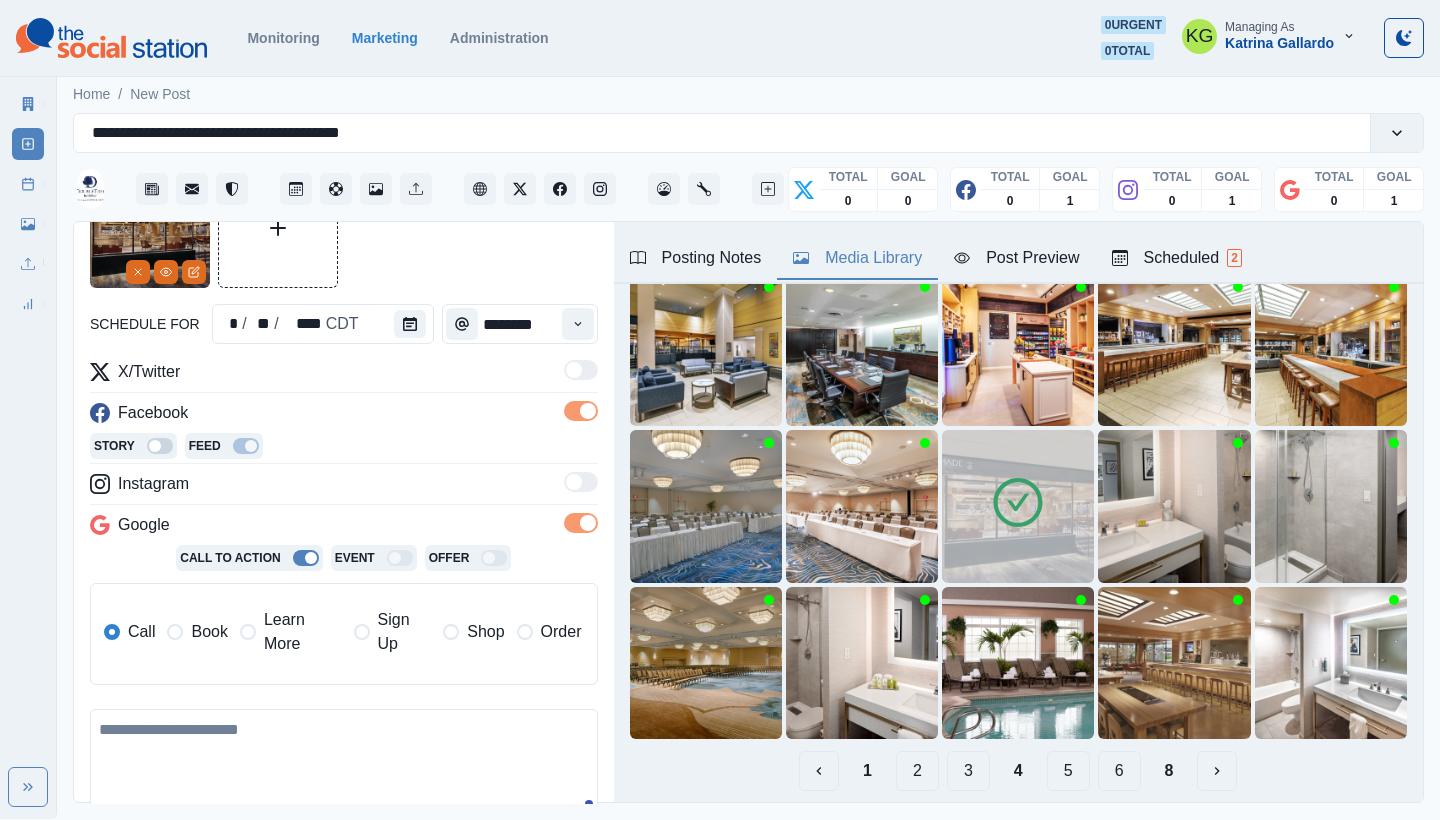 click at bounding box center (344, 766) 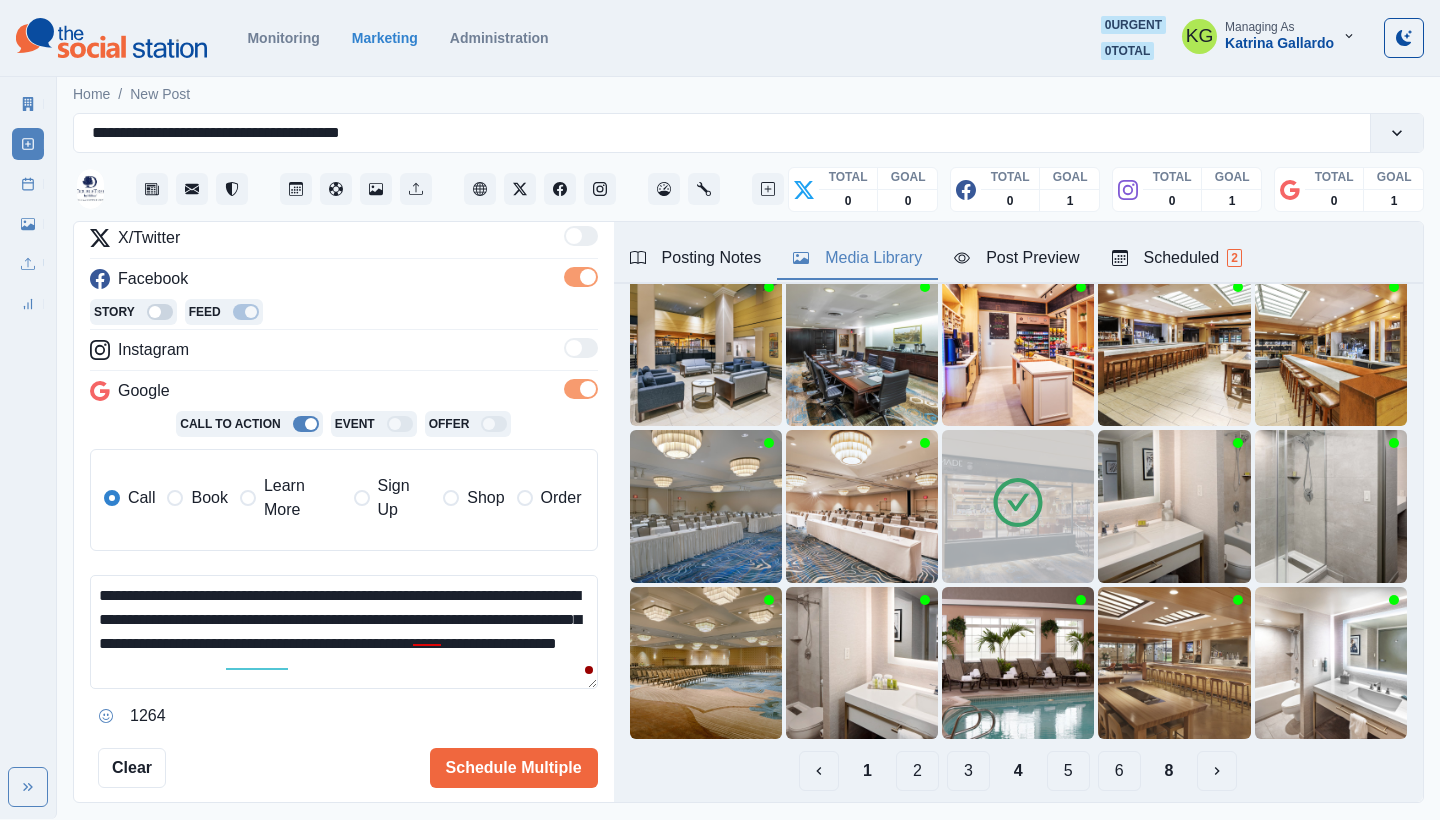 scroll, scrollTop: 262, scrollLeft: 0, axis: vertical 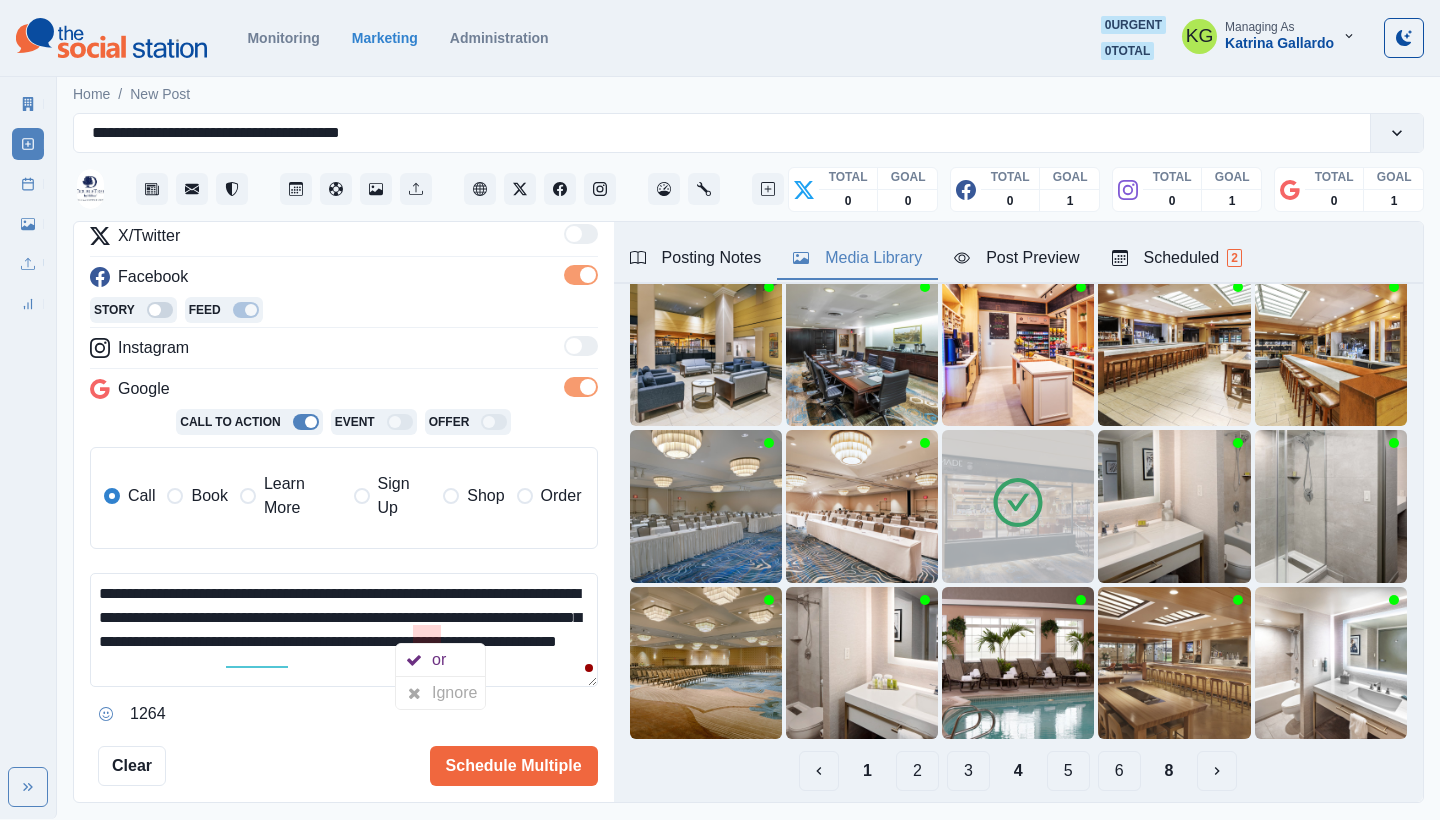 click on "**********" at bounding box center (344, 630) 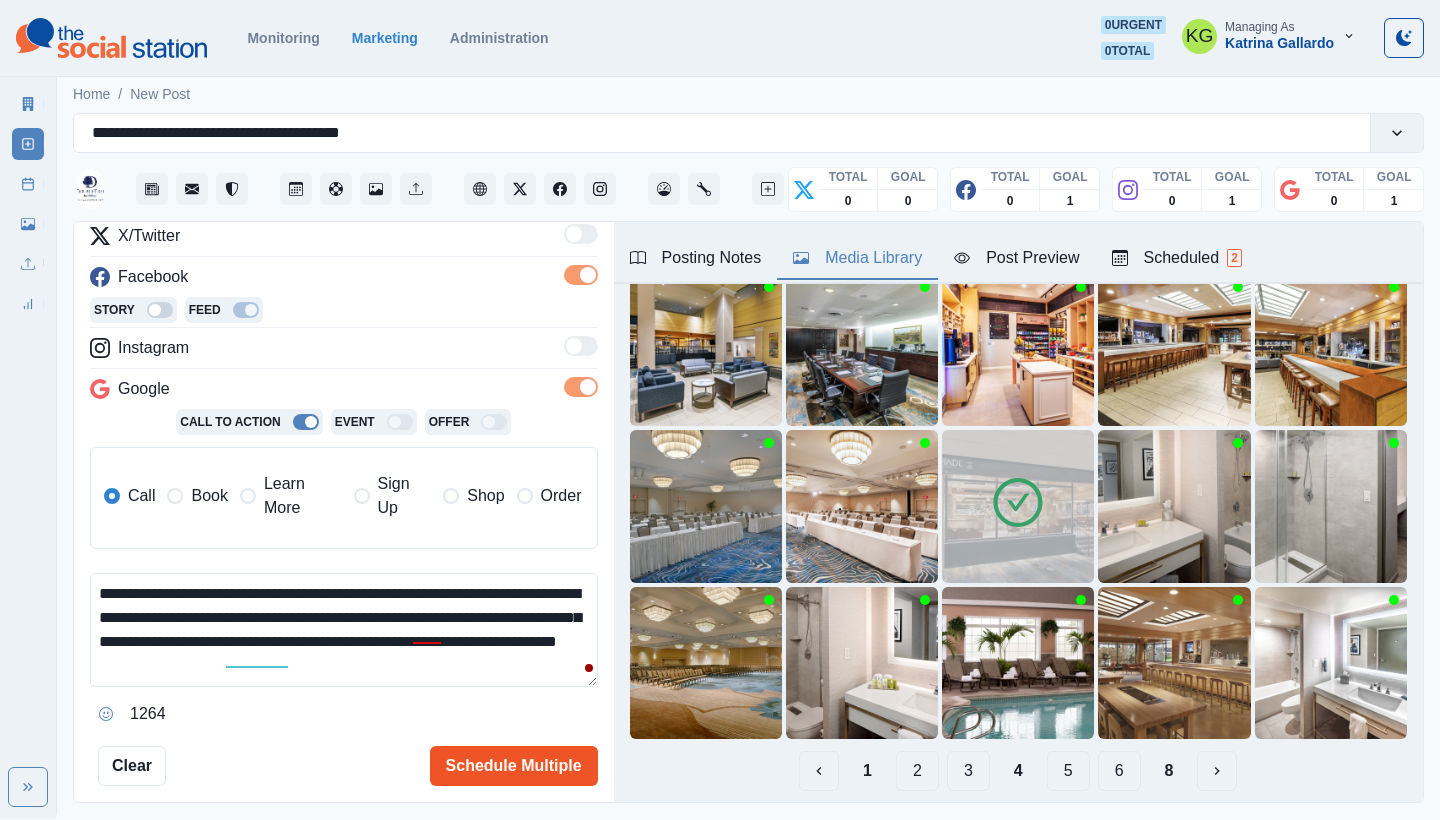 type on "**********" 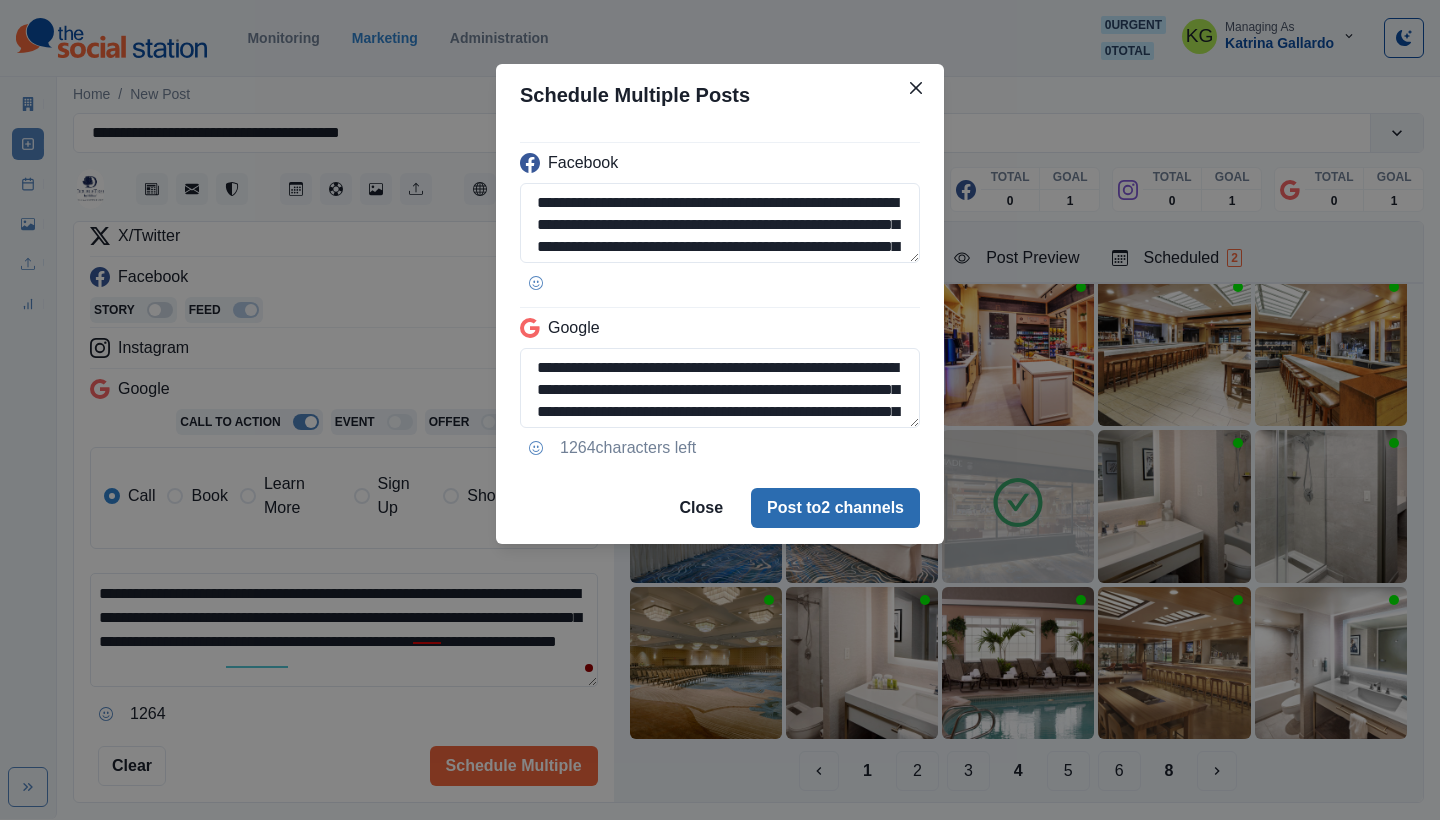 click on "Post to  2   channels" at bounding box center [835, 508] 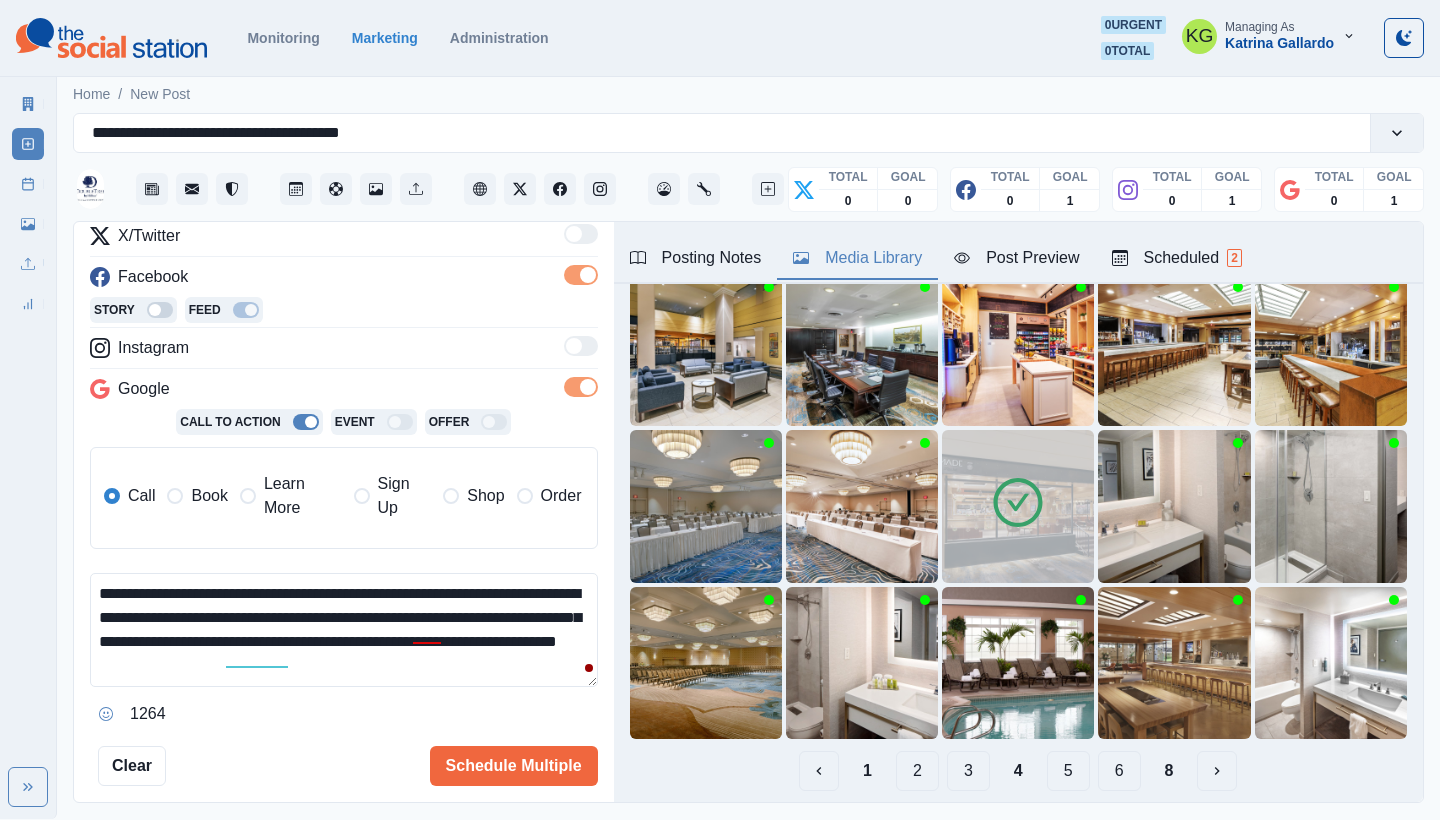 type 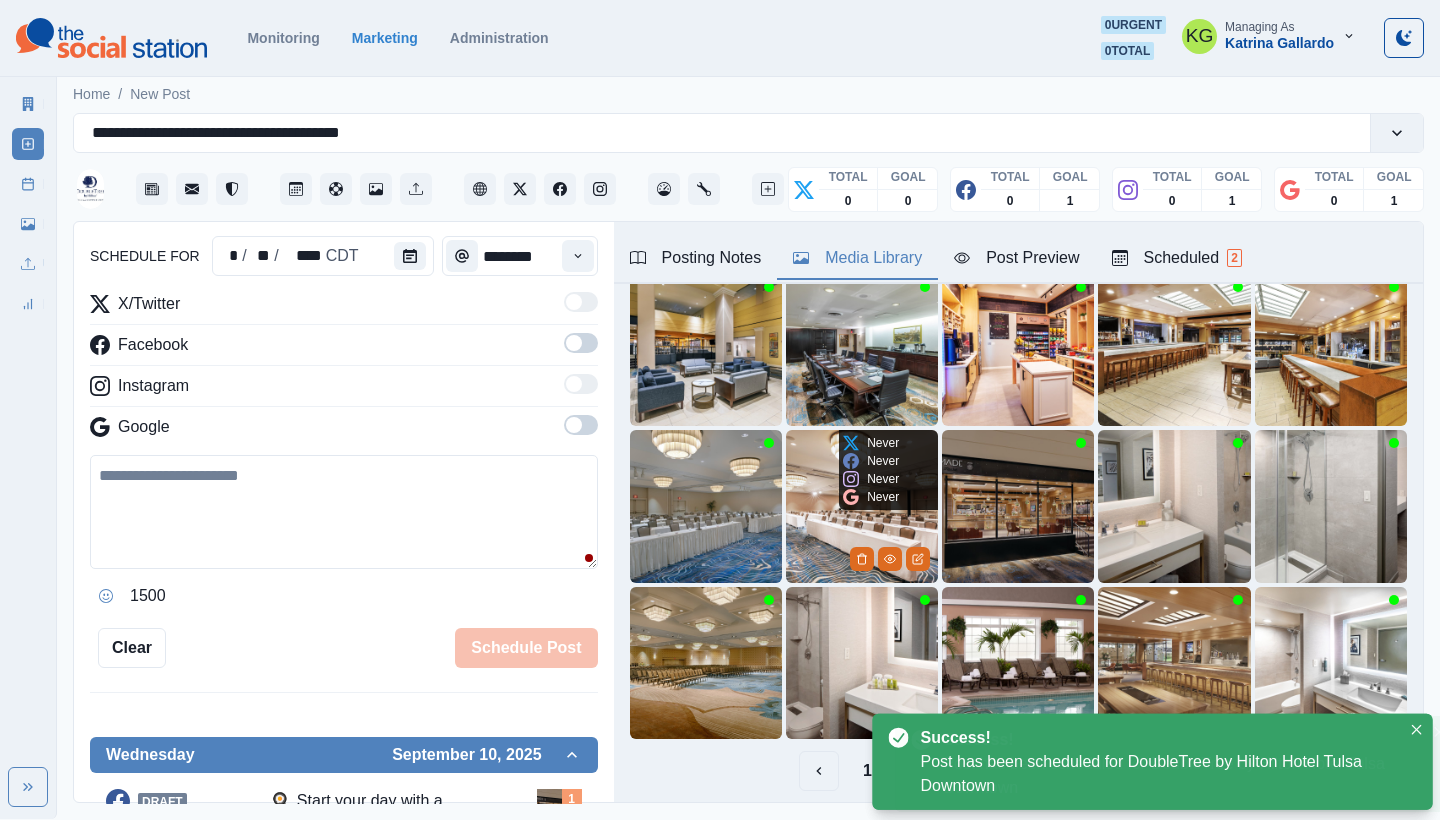 scroll, scrollTop: 122, scrollLeft: 0, axis: vertical 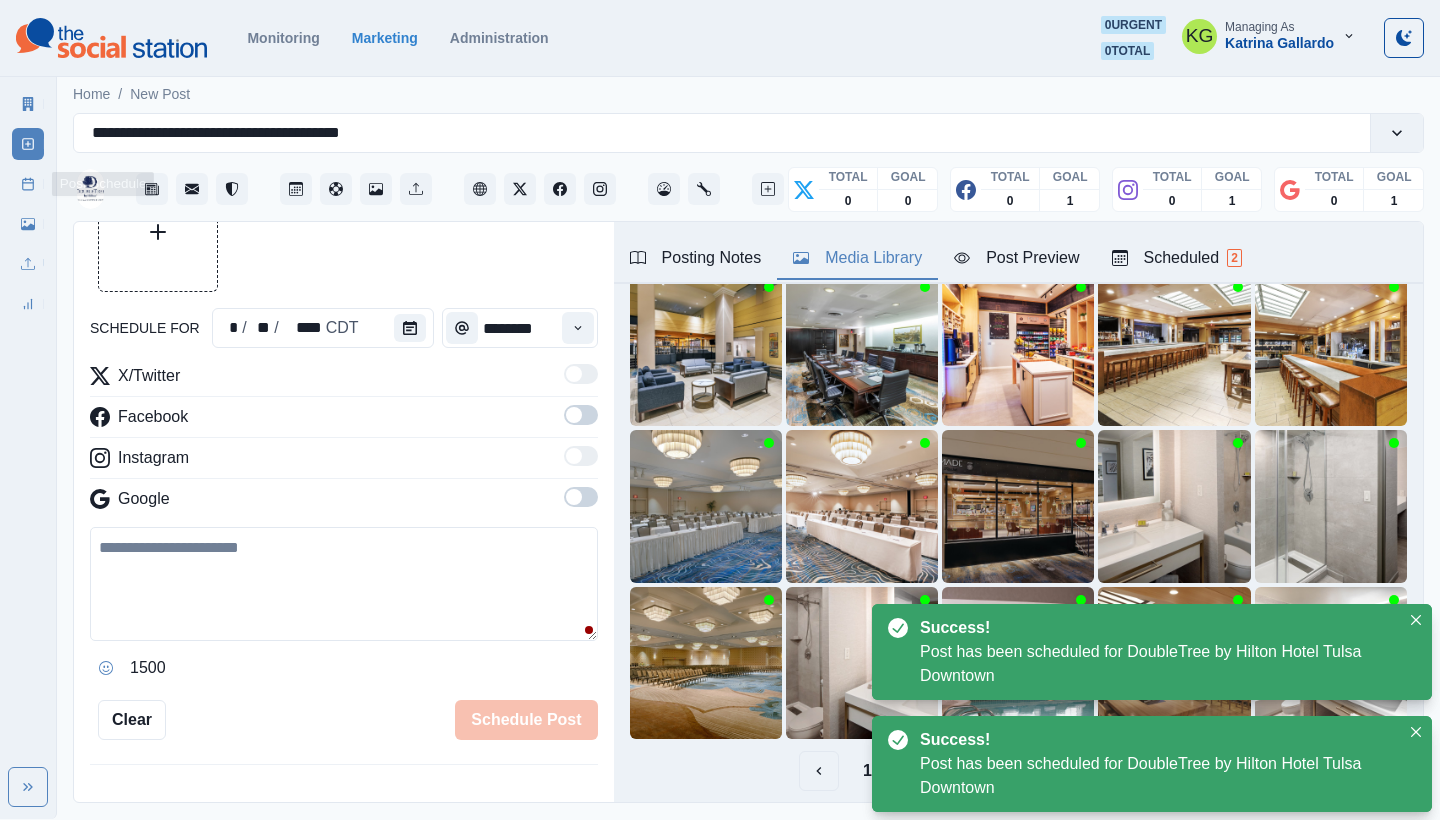 click on "Post Schedule" at bounding box center [28, 184] 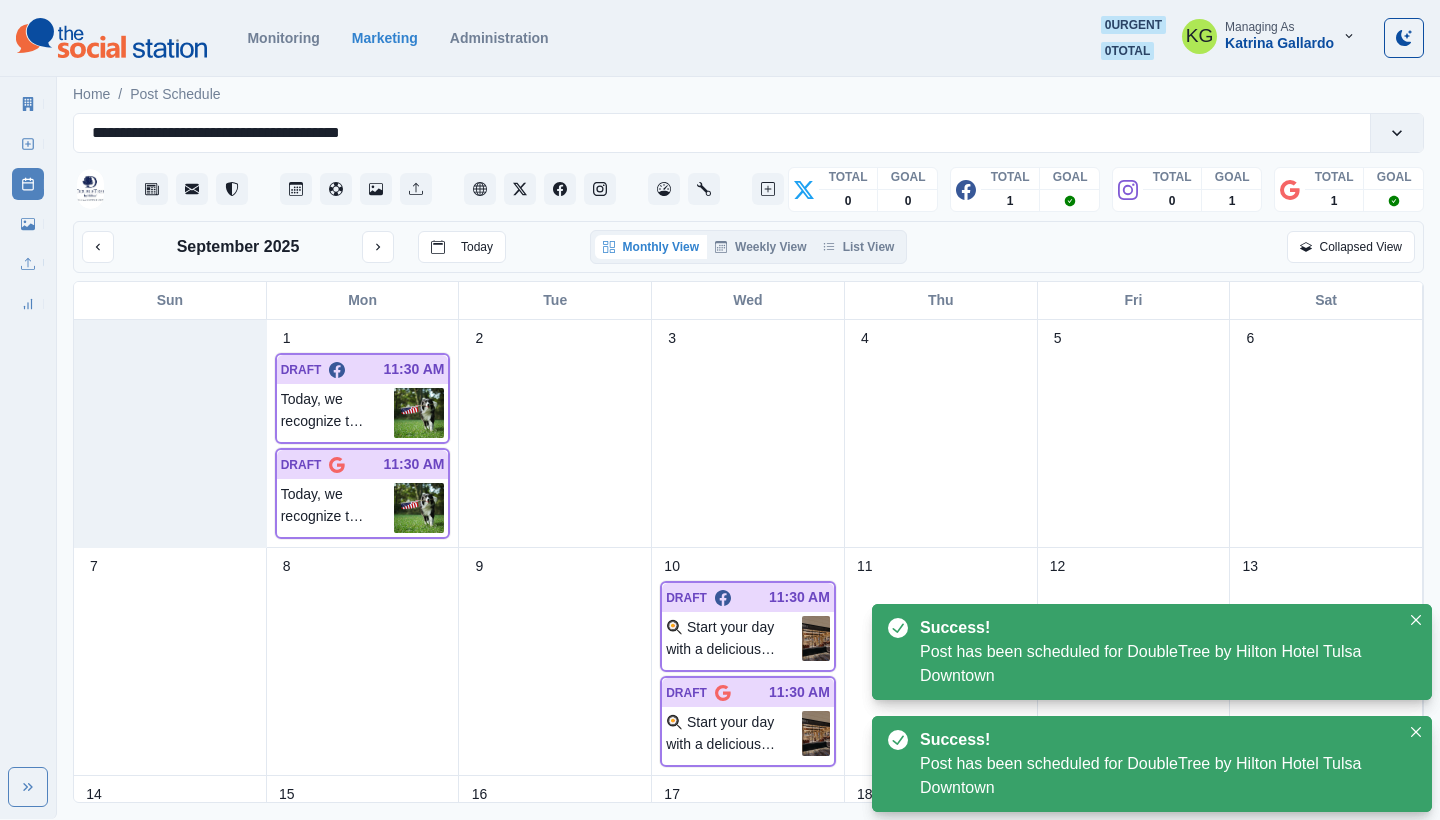click on "Monthly View Weekly View List View" at bounding box center [749, 247] 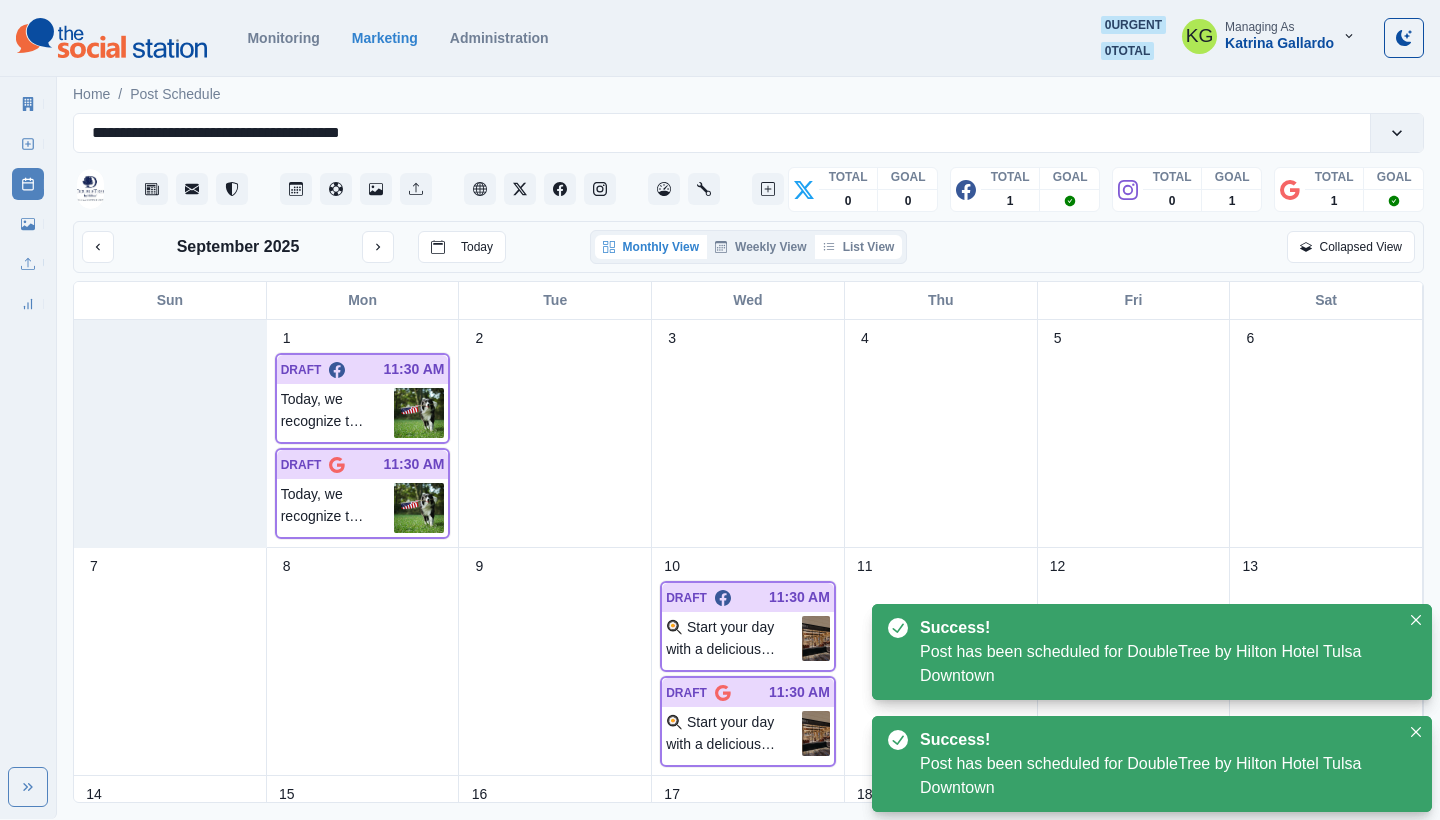 click on "List View" at bounding box center [859, 247] 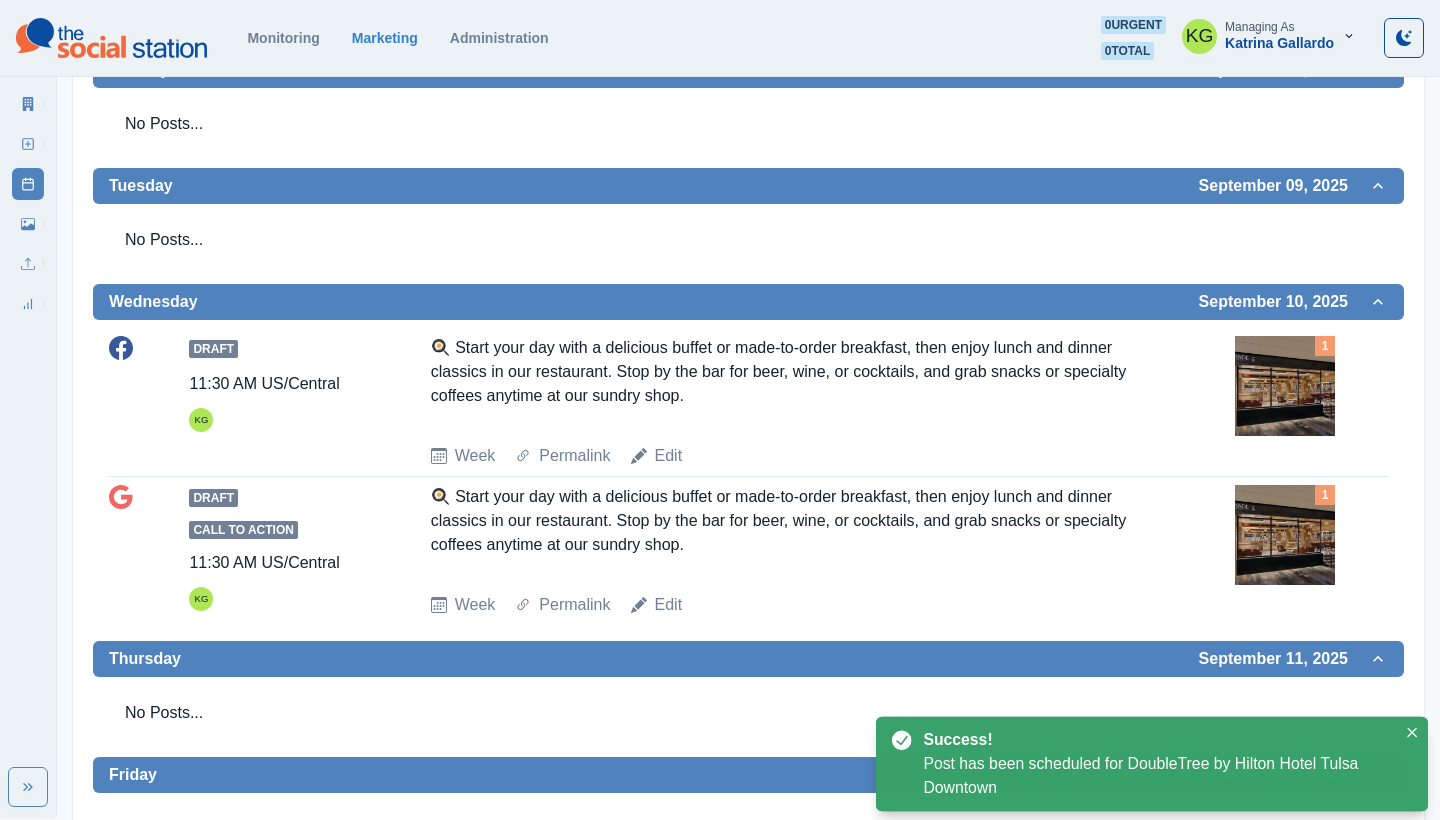scroll, scrollTop: 529, scrollLeft: 0, axis: vertical 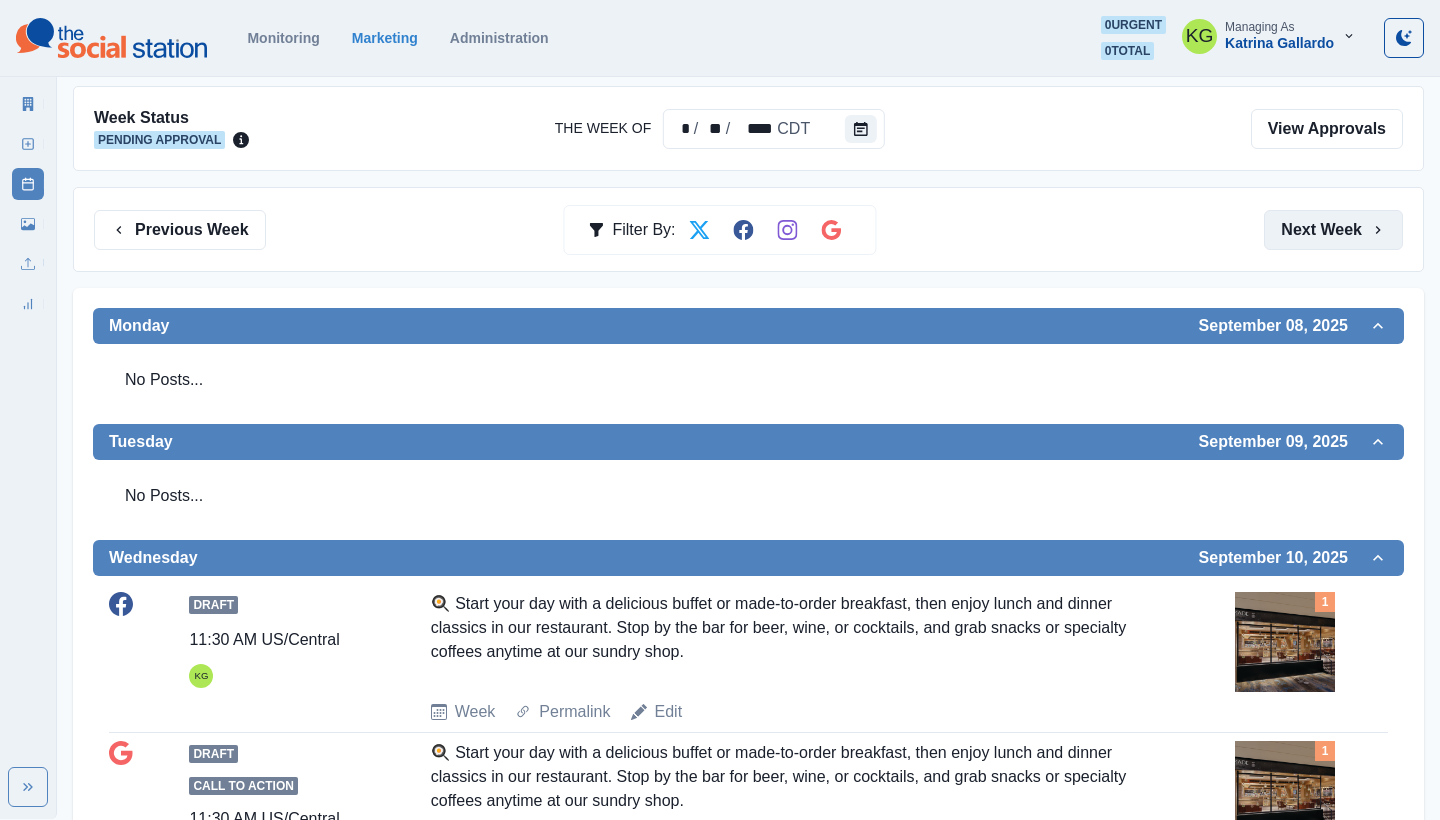 click on "Next Week" at bounding box center (1333, 230) 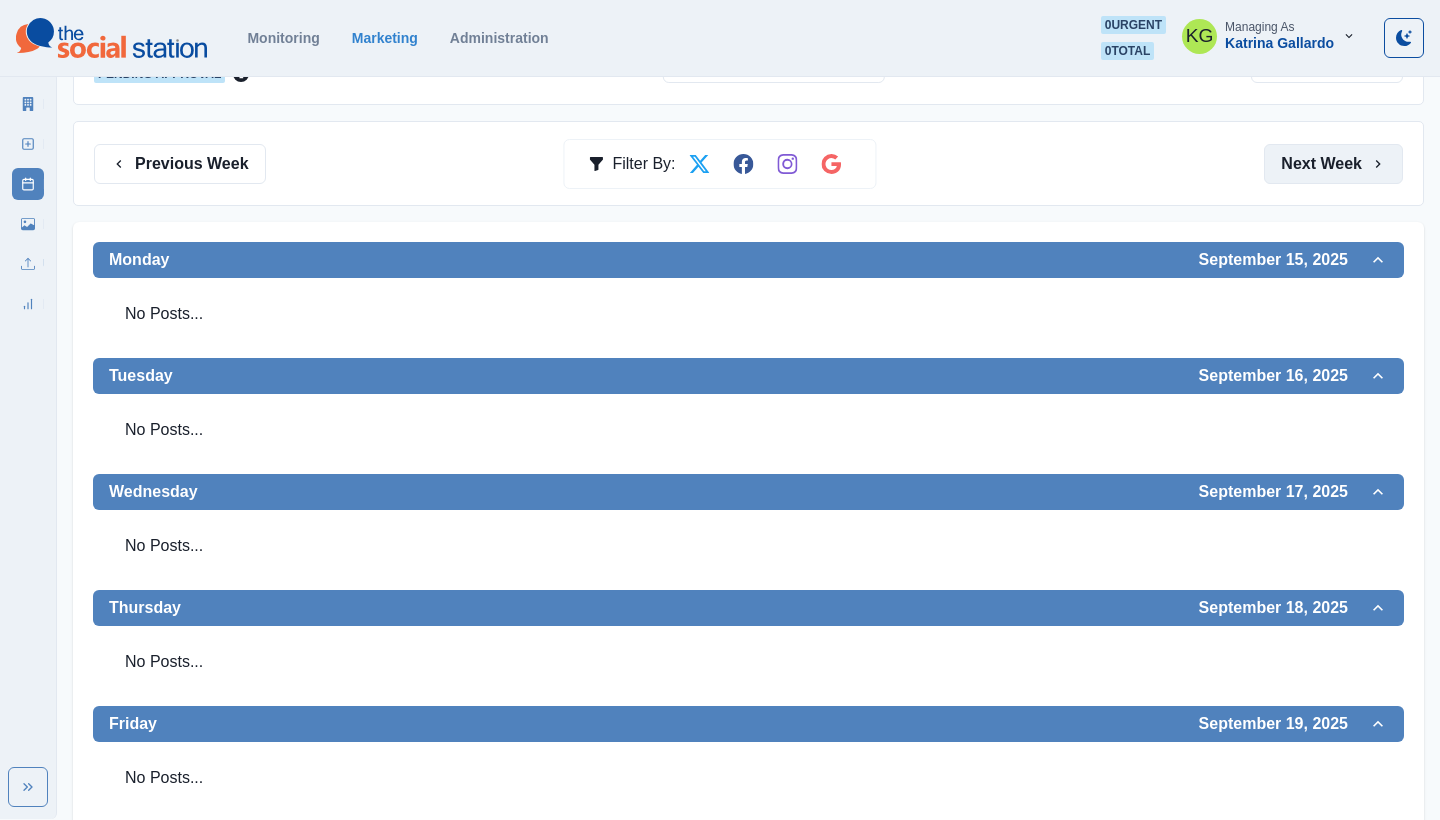 scroll, scrollTop: 250, scrollLeft: 0, axis: vertical 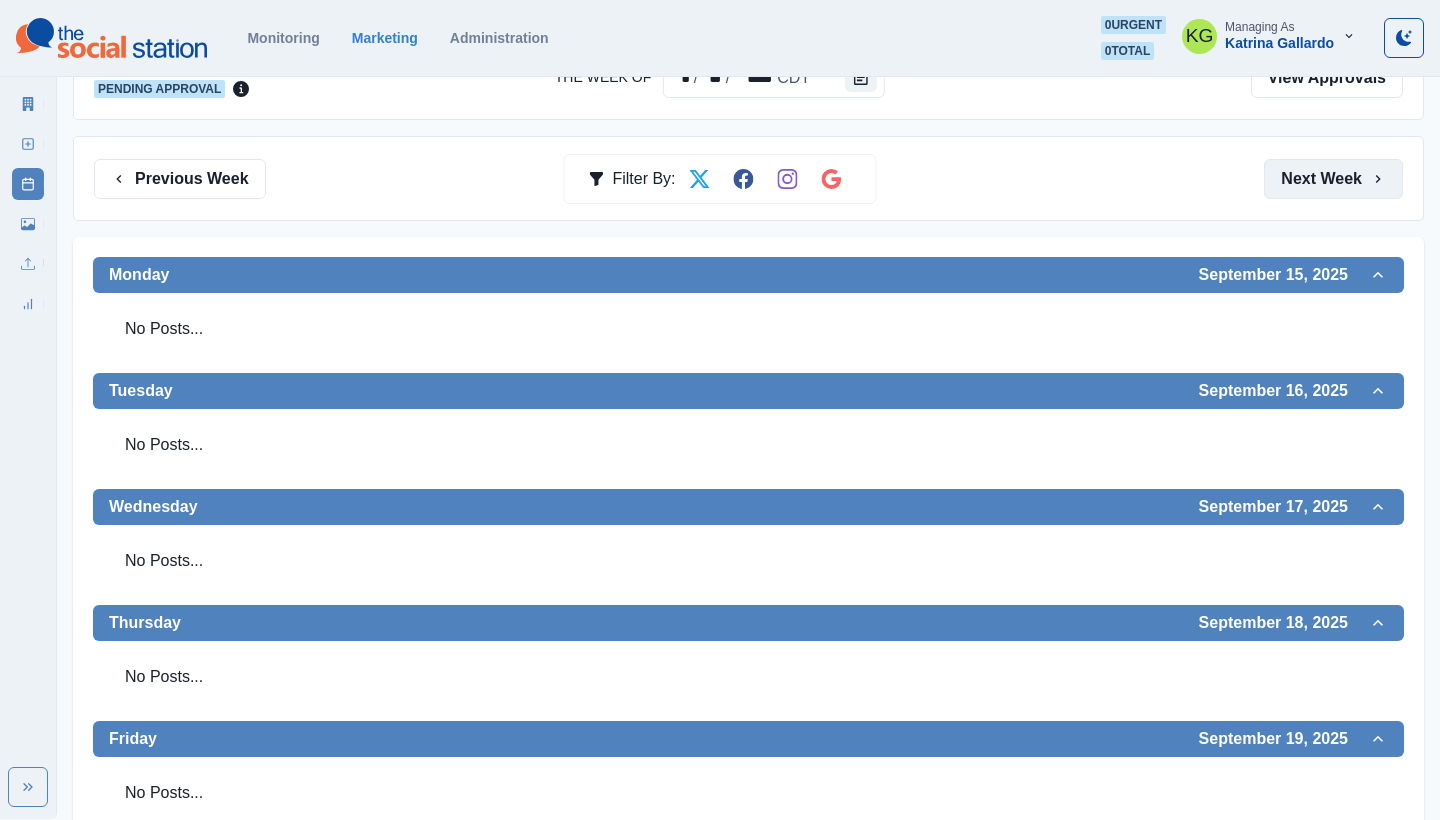click on "Next Week" at bounding box center [1333, 179] 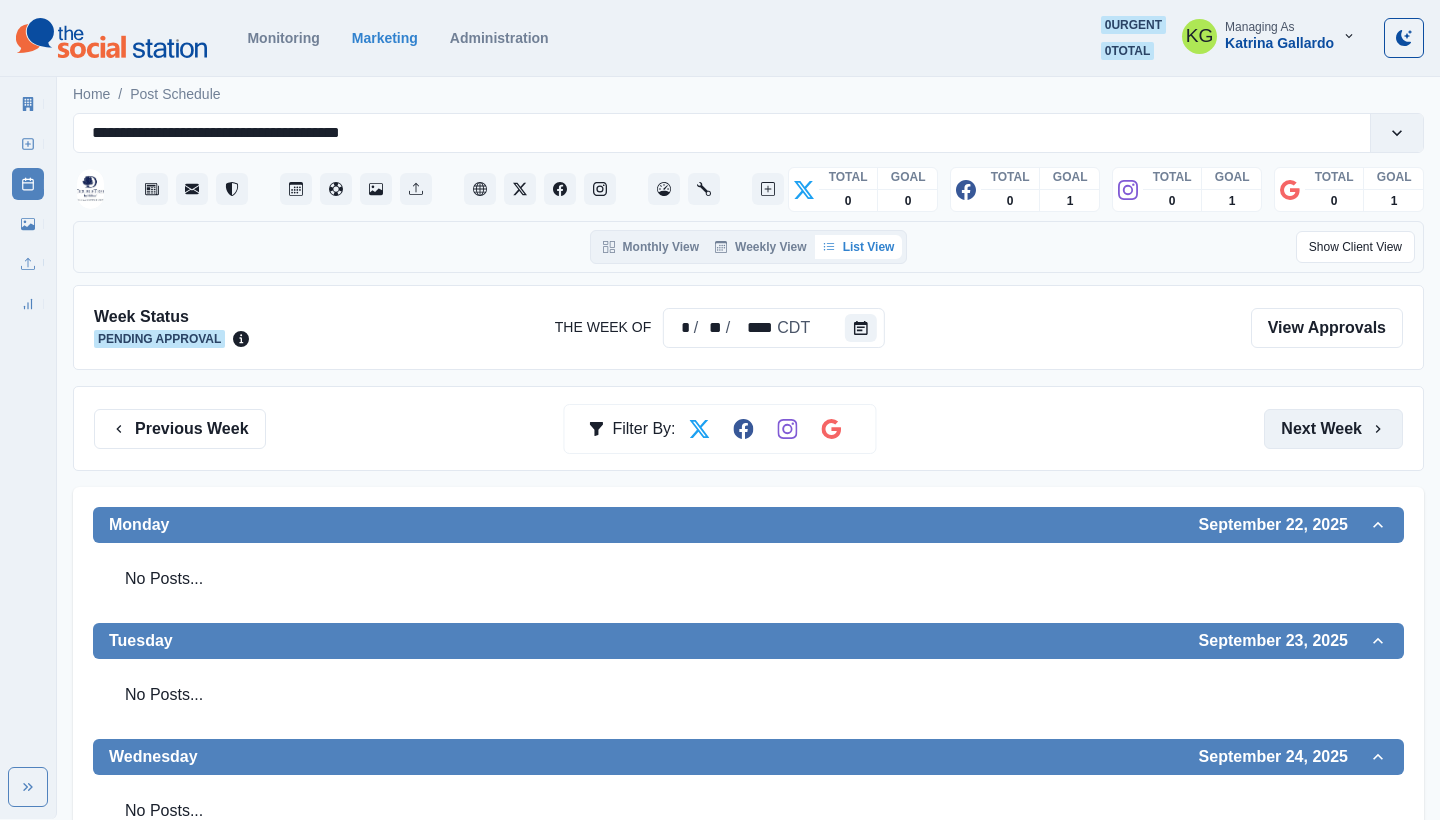 scroll, scrollTop: -1, scrollLeft: 0, axis: vertical 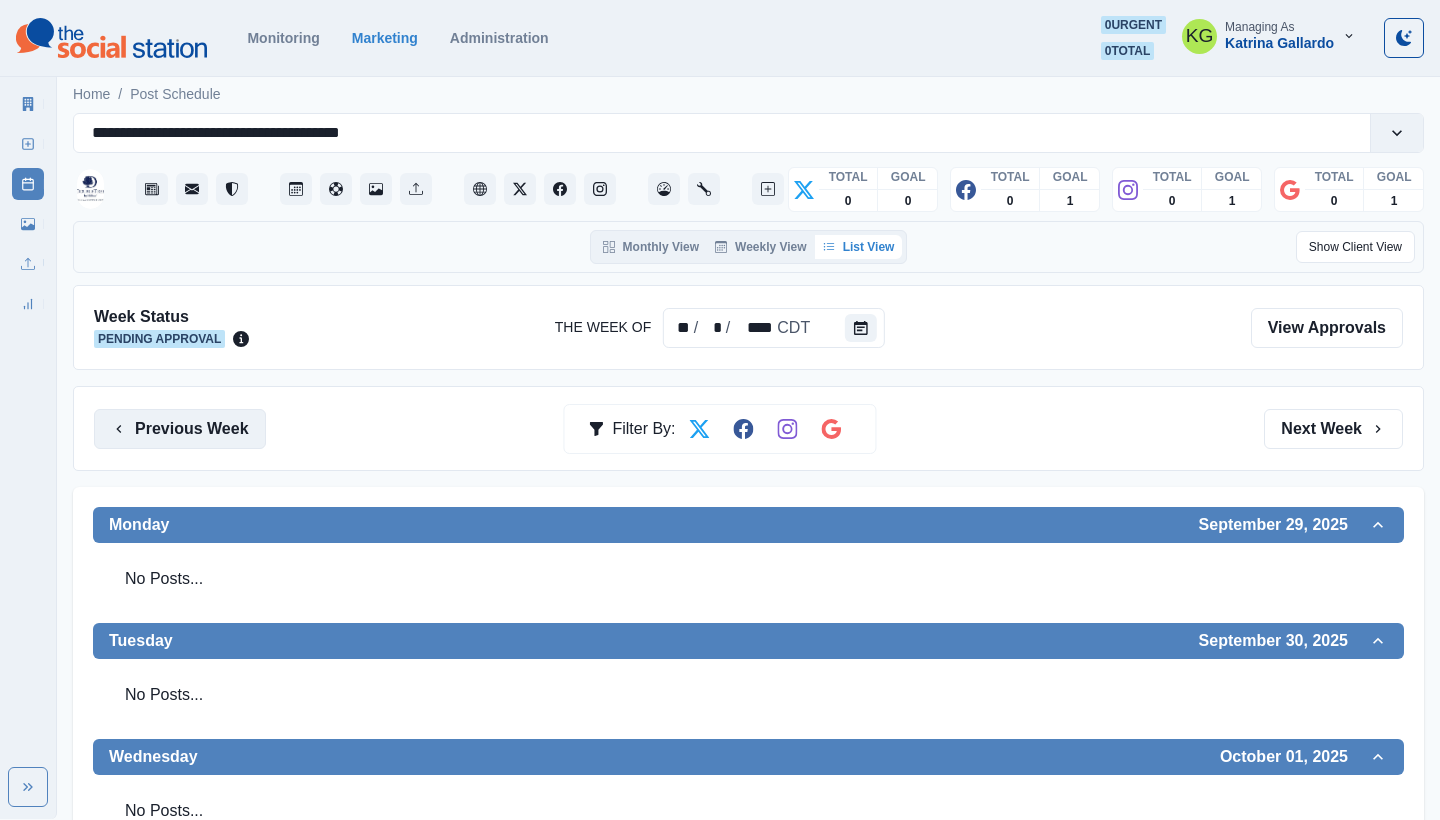 click on "Previous Week" at bounding box center [180, 429] 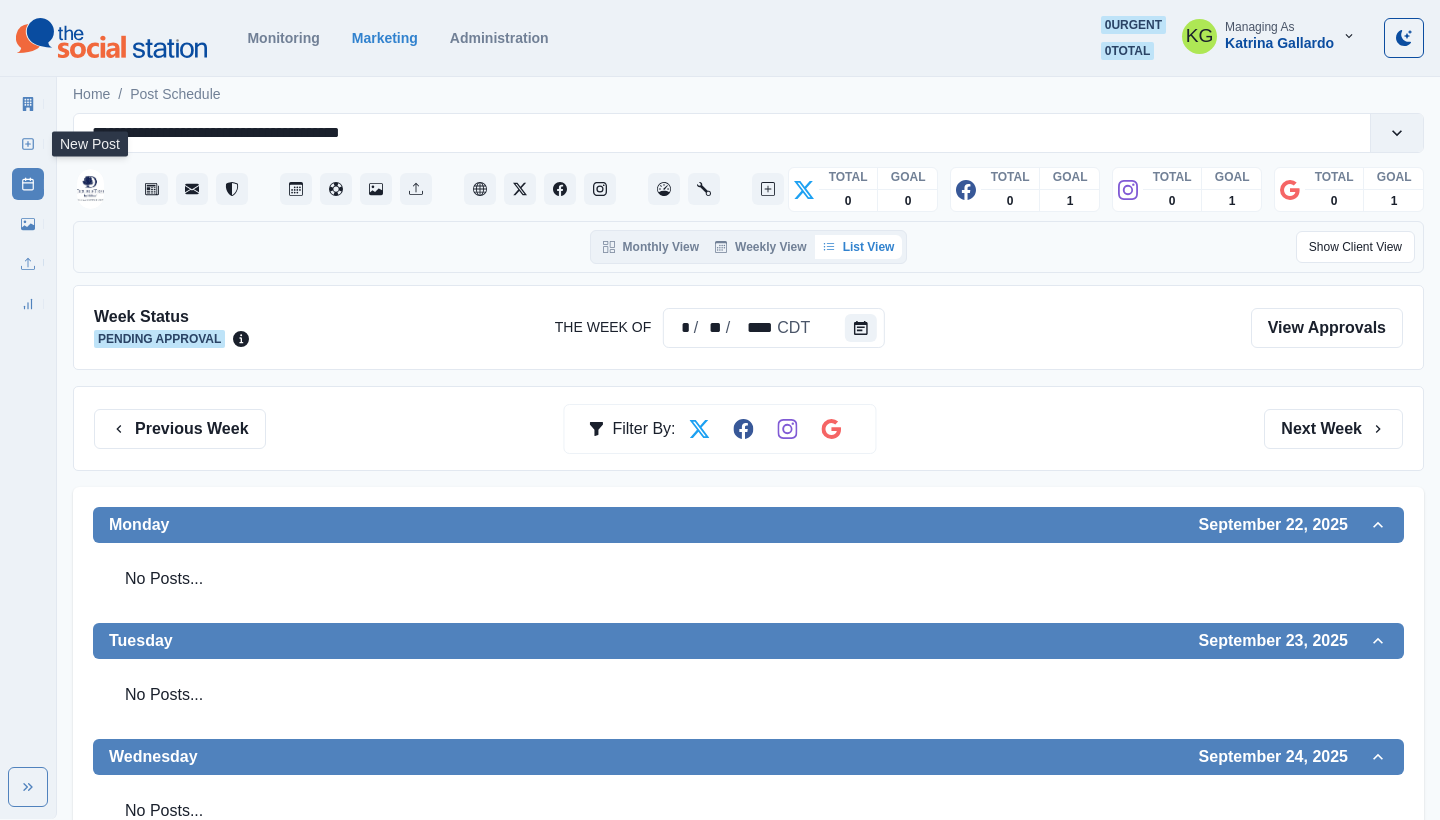 click 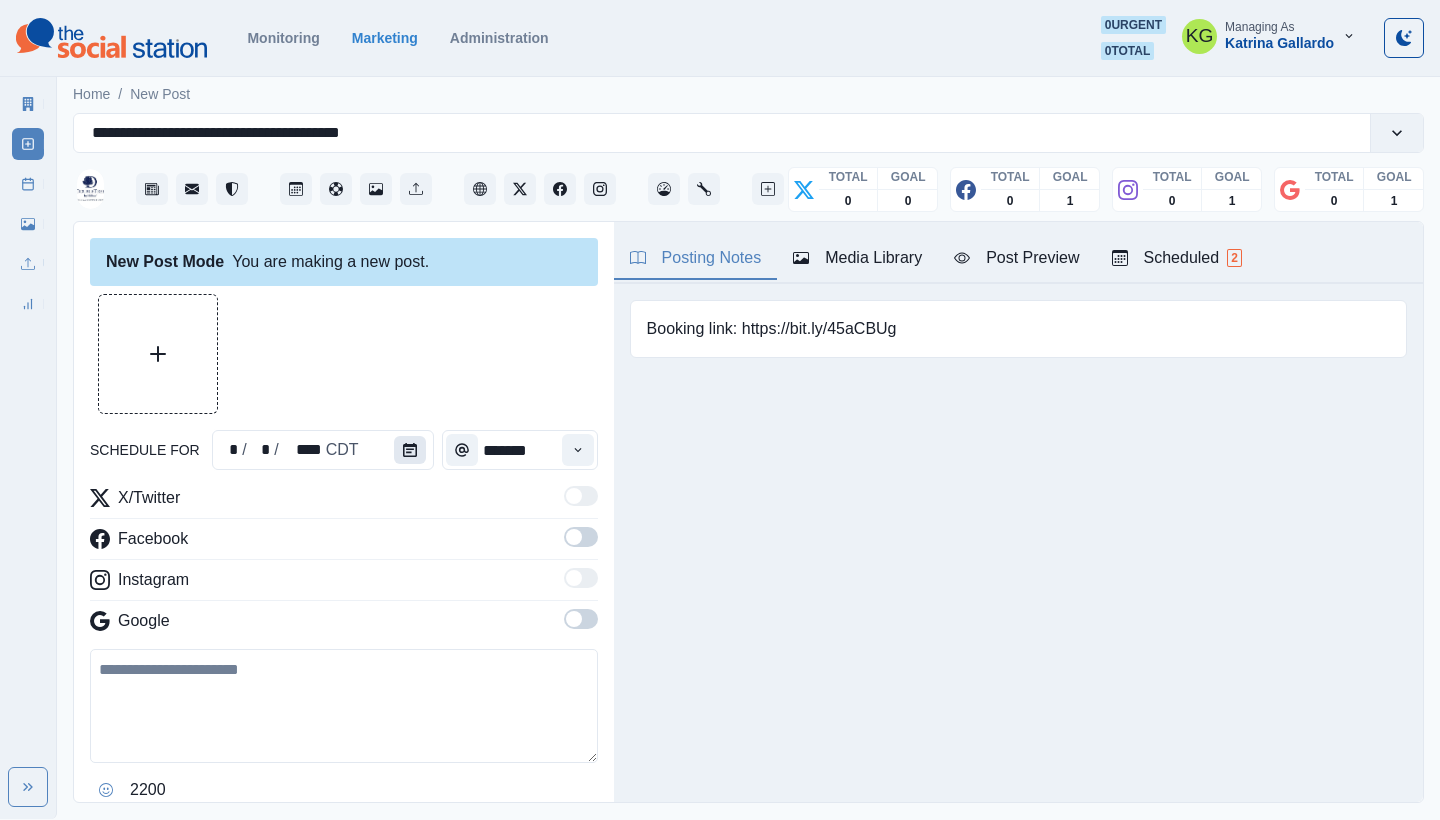 click 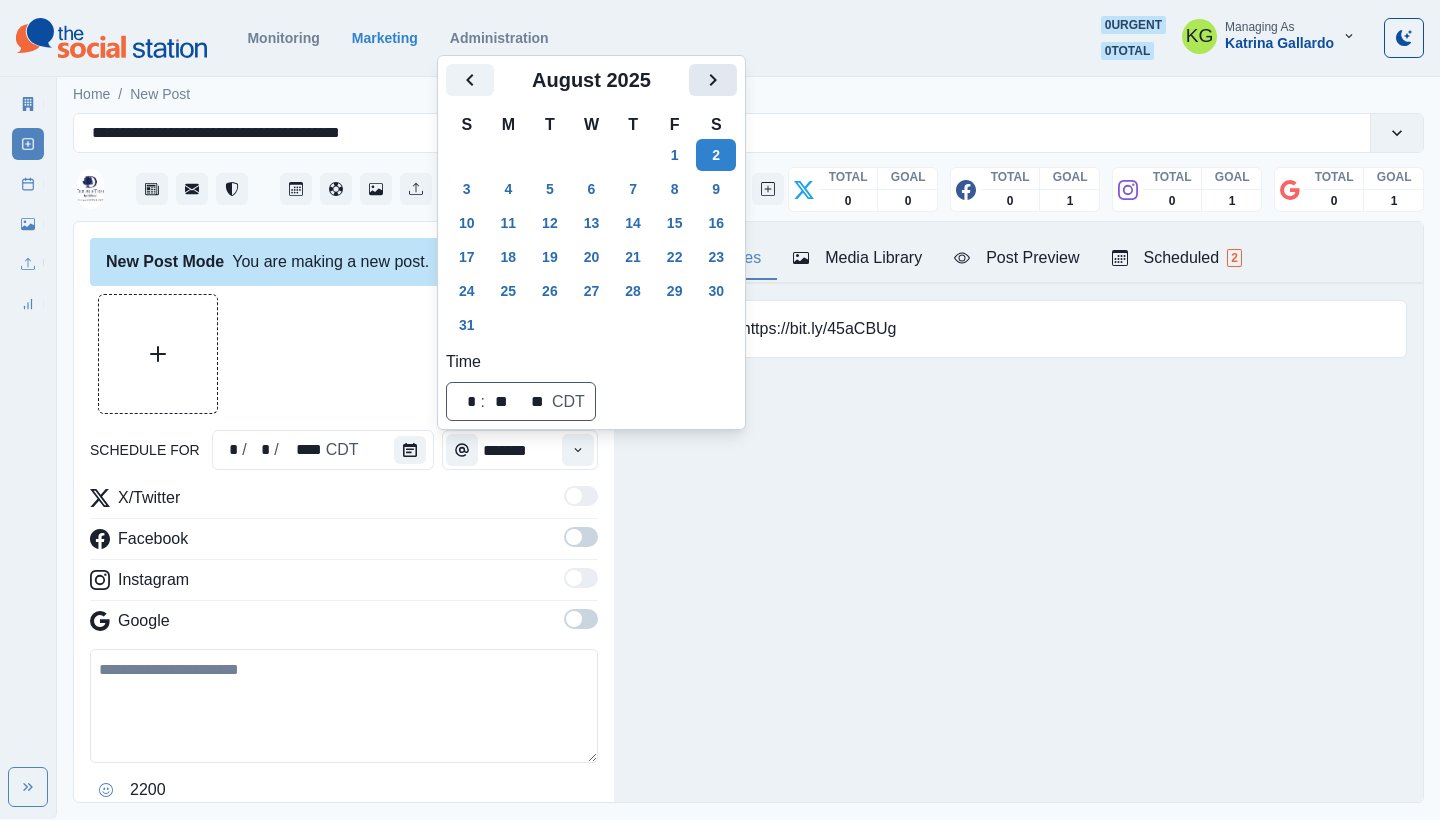 click 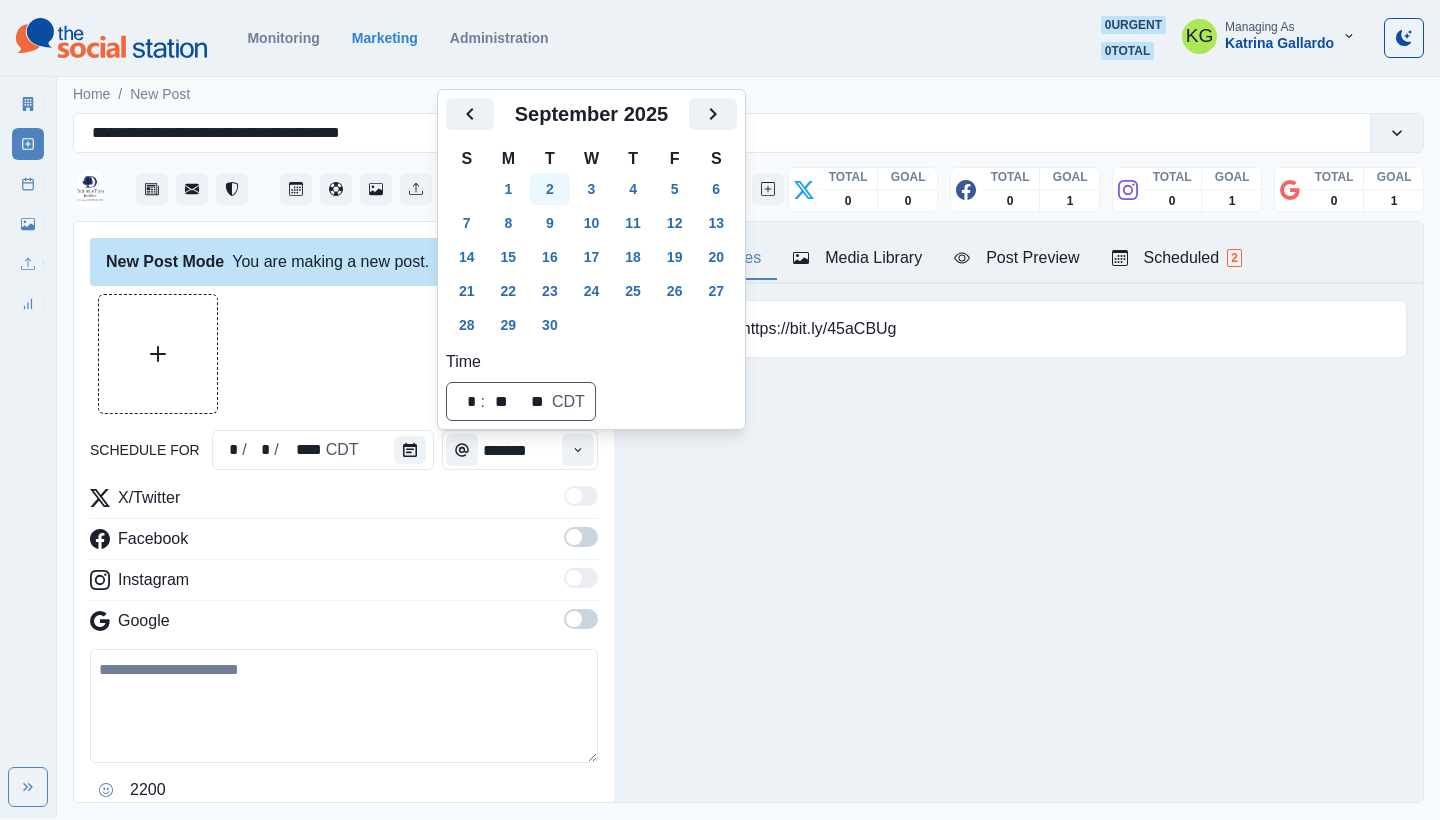 click on "2" at bounding box center [550, 189] 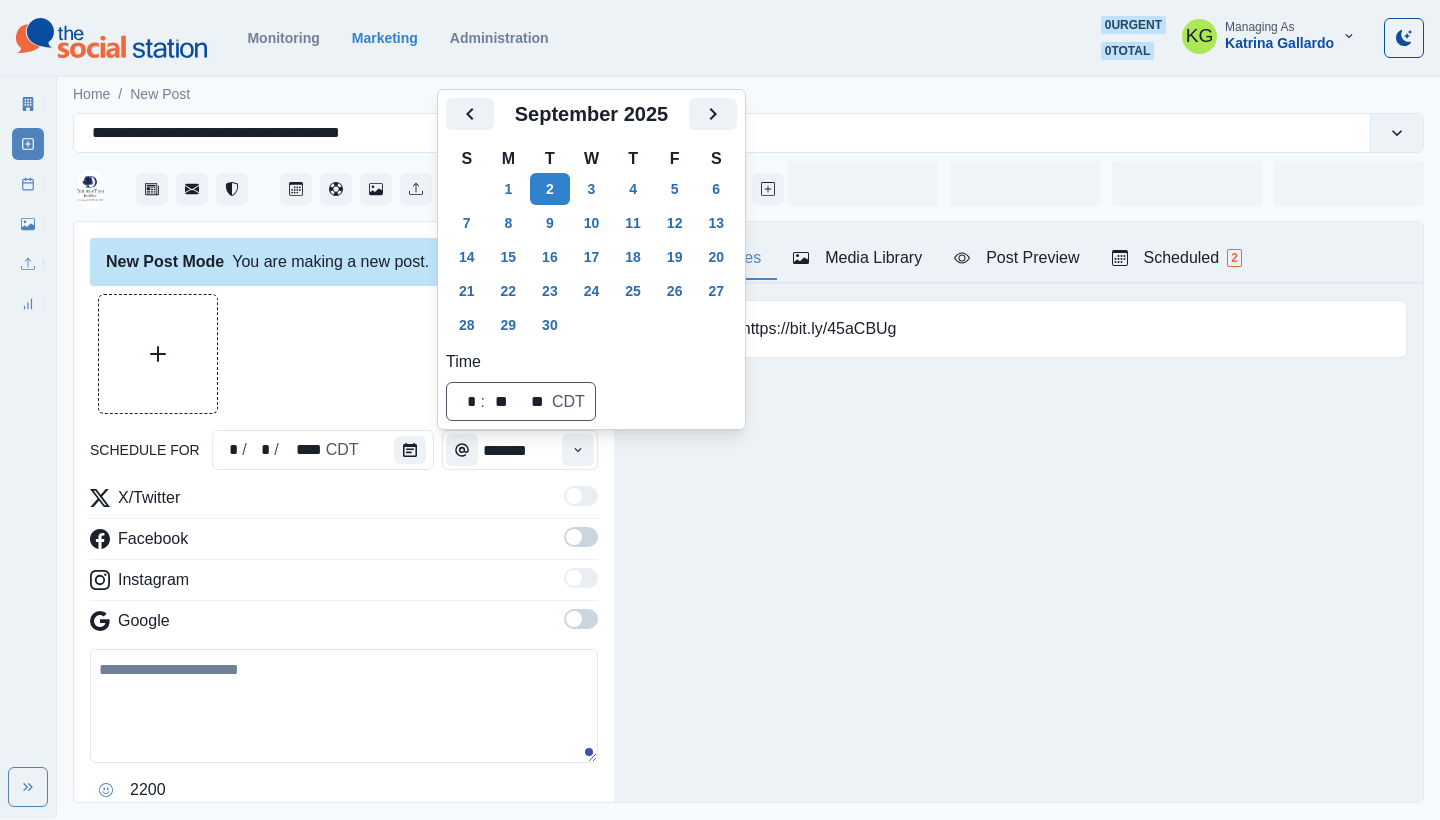 click at bounding box center (344, 354) 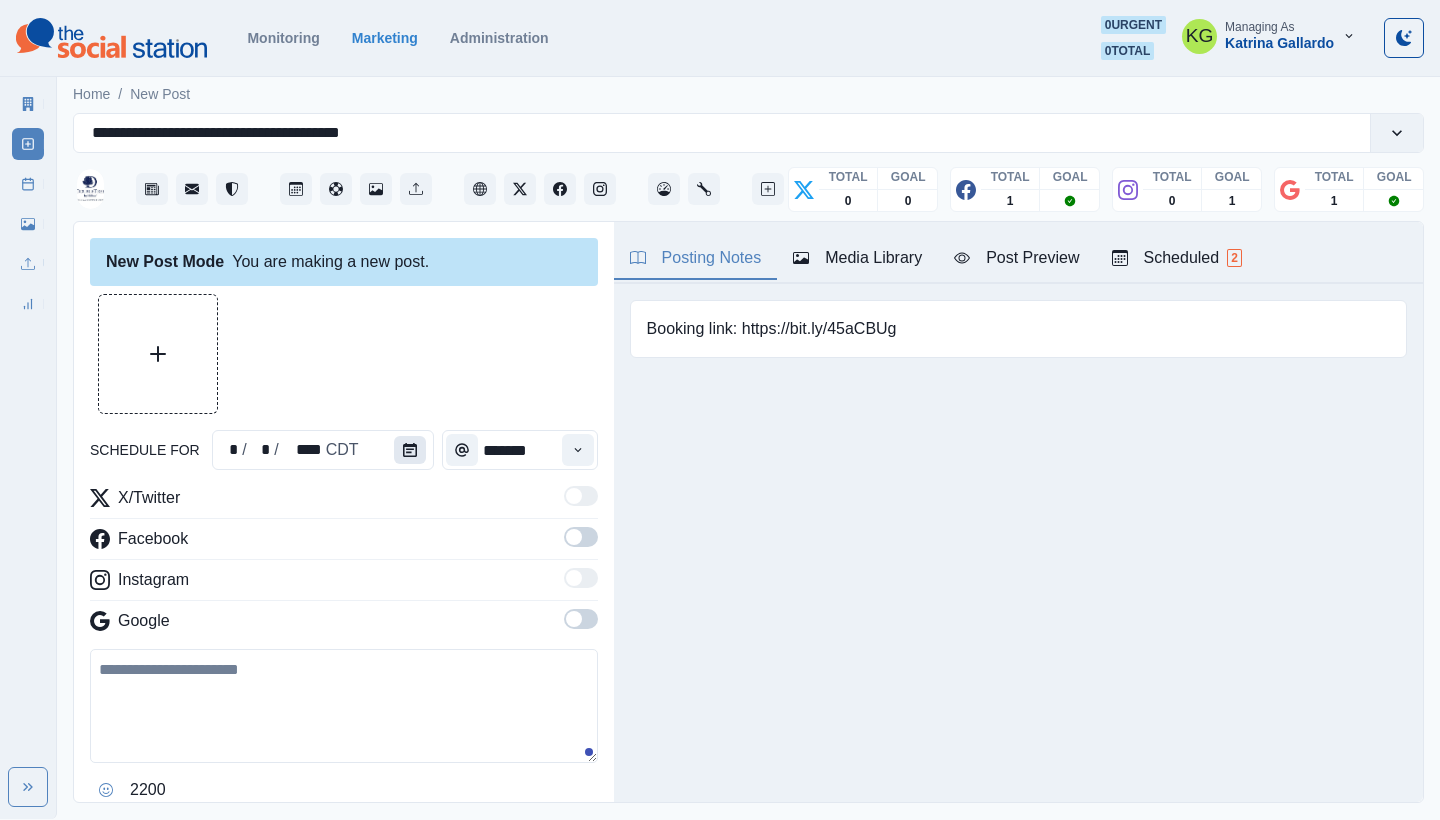 click at bounding box center (410, 450) 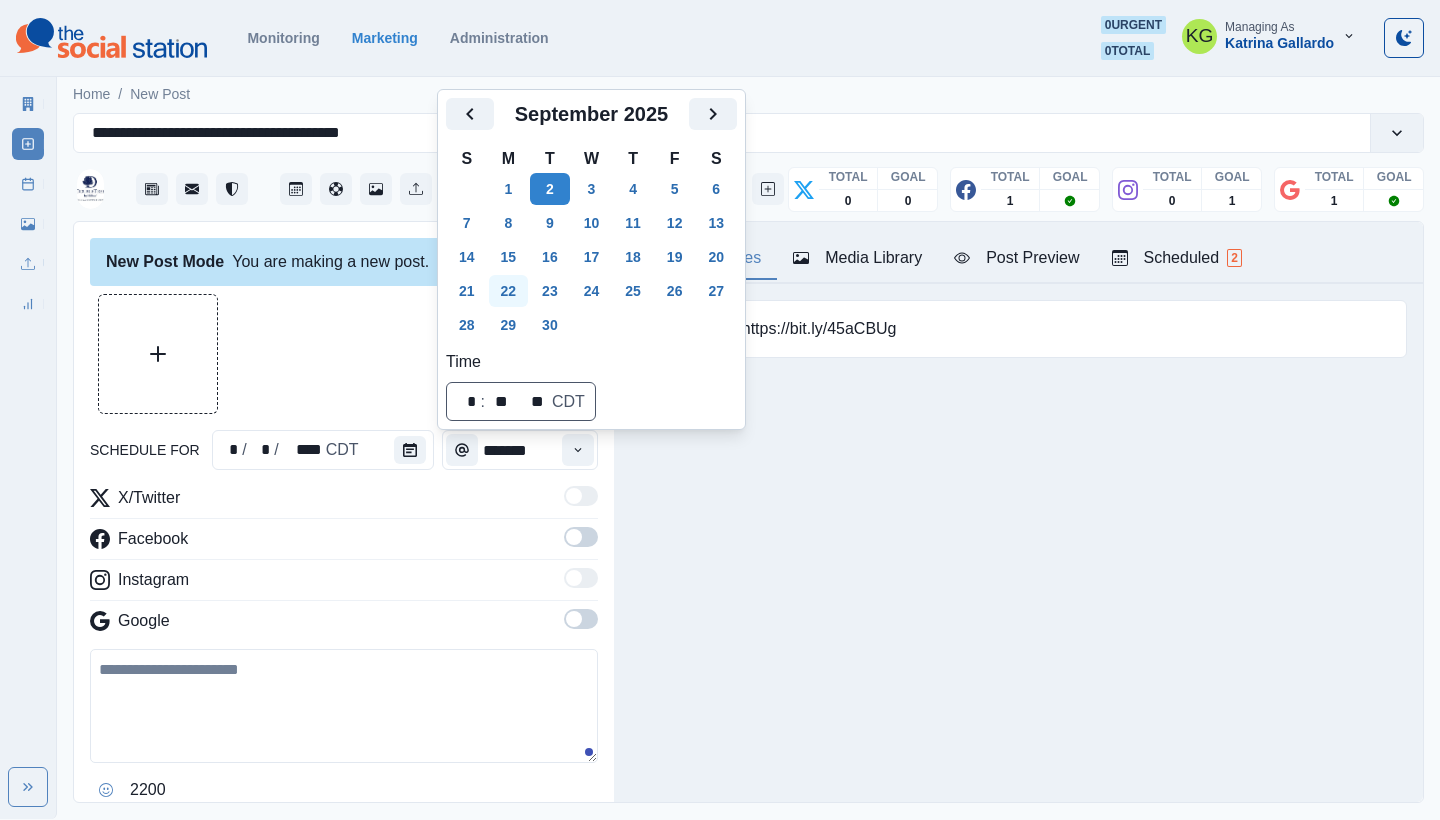 click on "22" at bounding box center (509, 291) 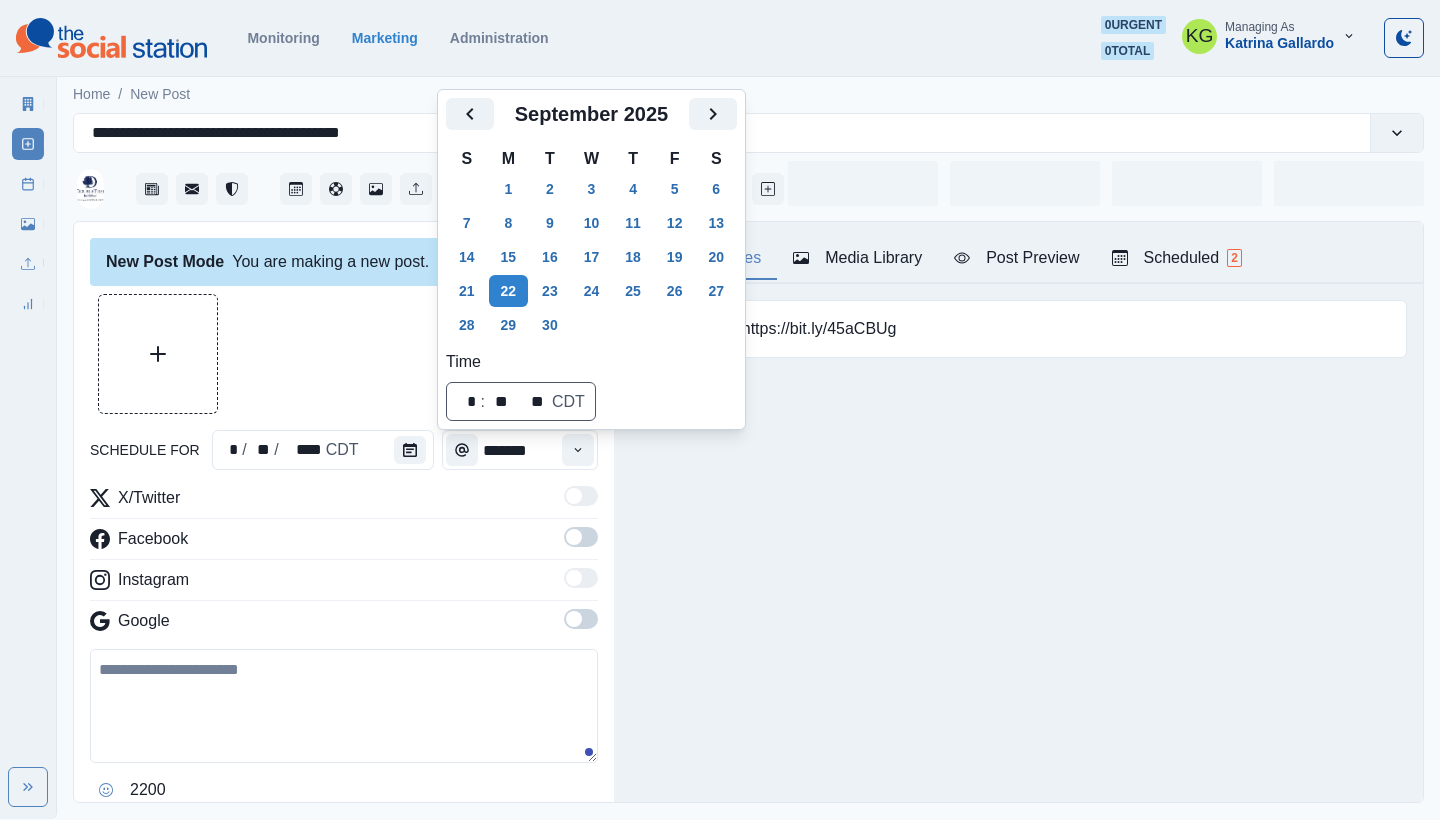 click at bounding box center (344, 354) 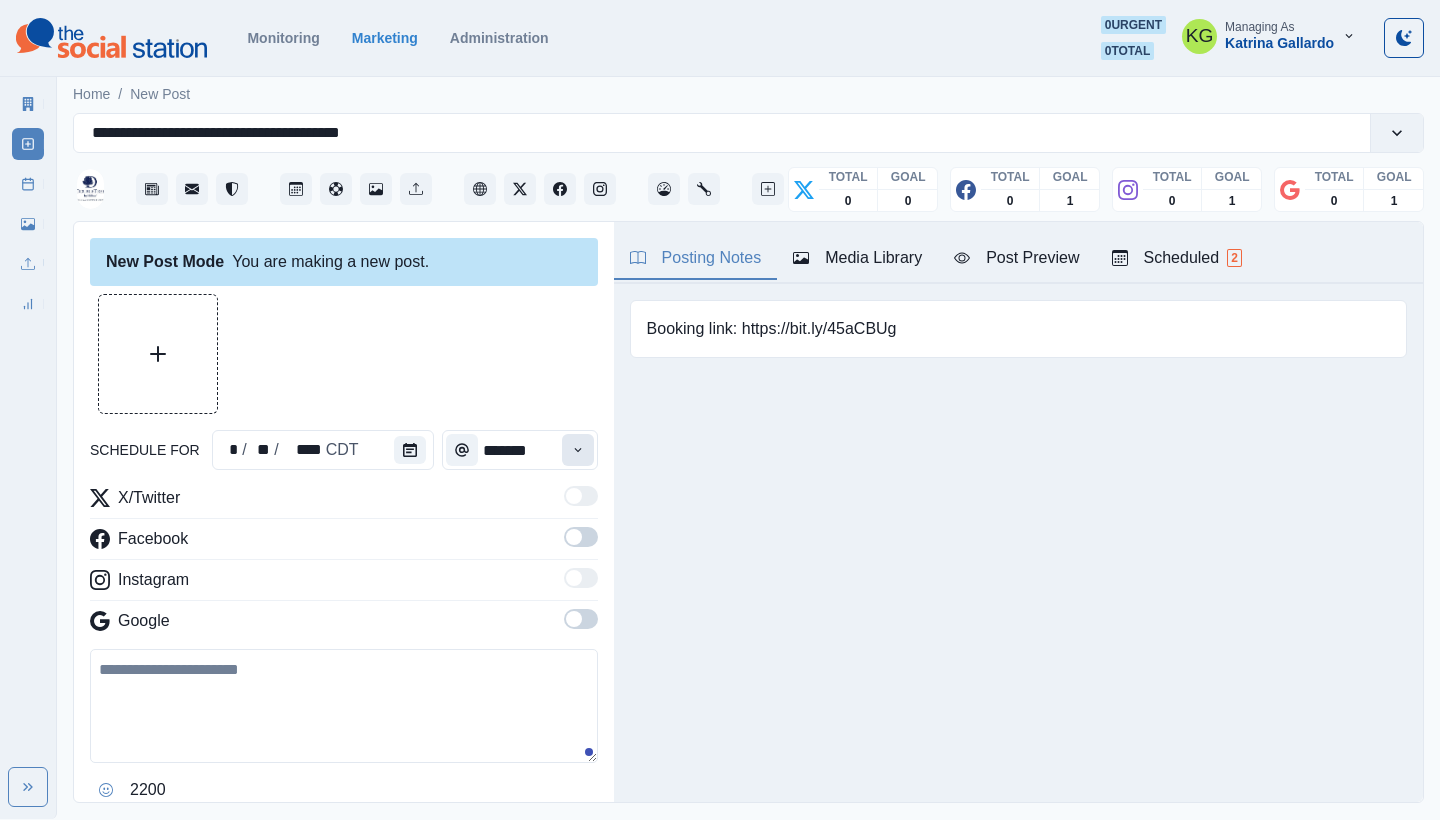 click 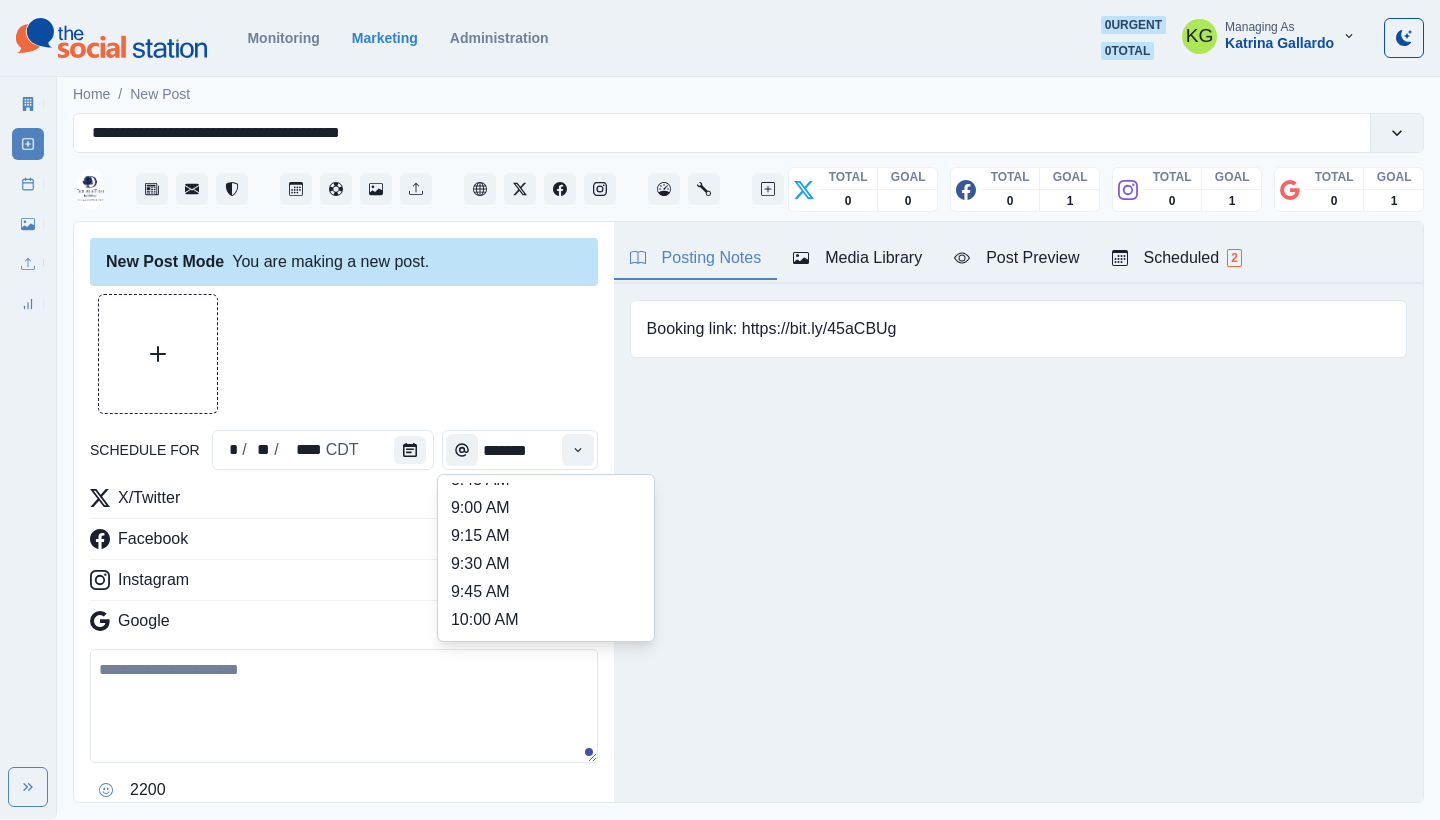 scroll, scrollTop: 207, scrollLeft: 0, axis: vertical 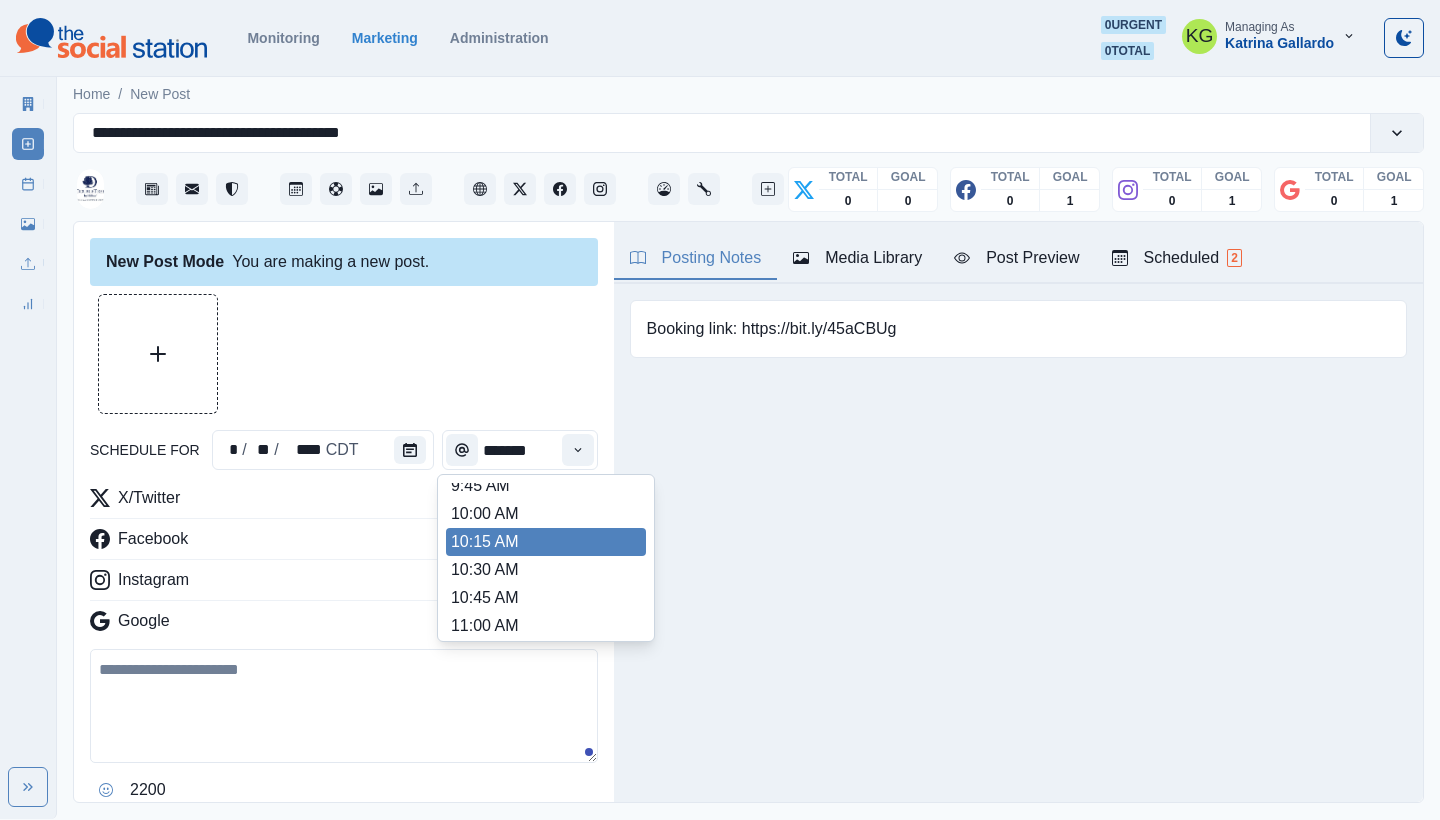 click on "10:15 AM" at bounding box center (546, 542) 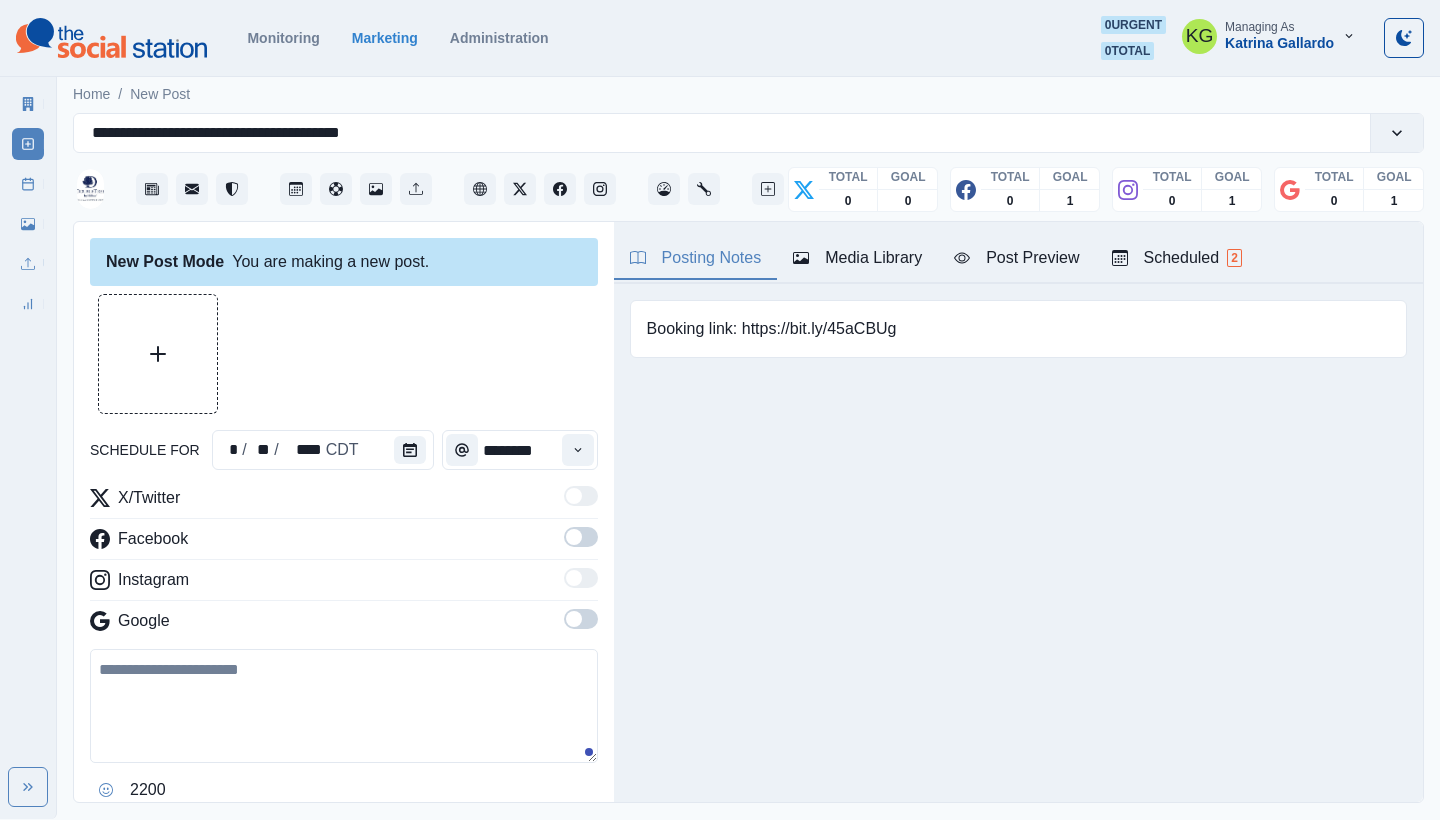 scroll, scrollTop: 1, scrollLeft: 0, axis: vertical 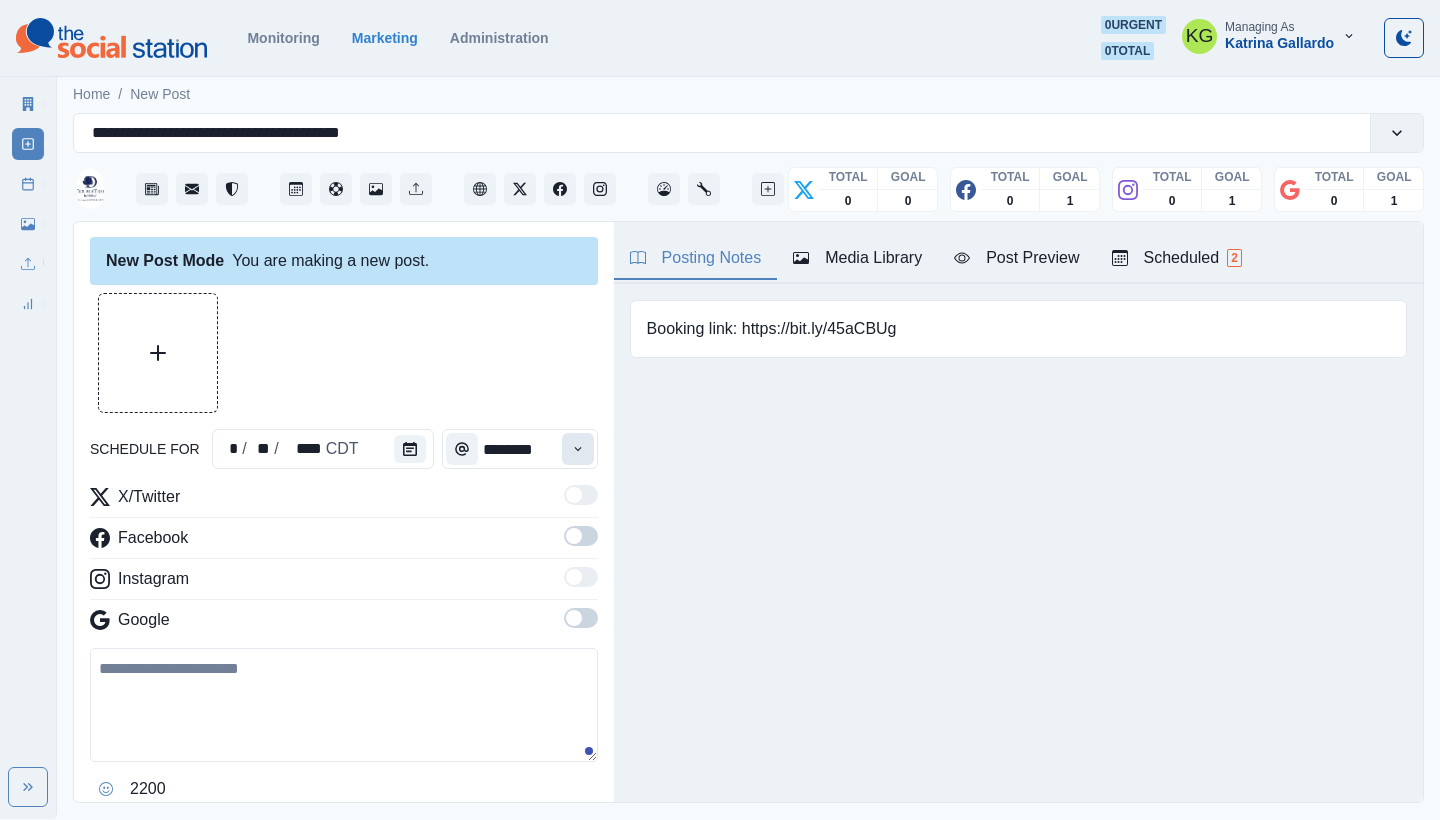 click 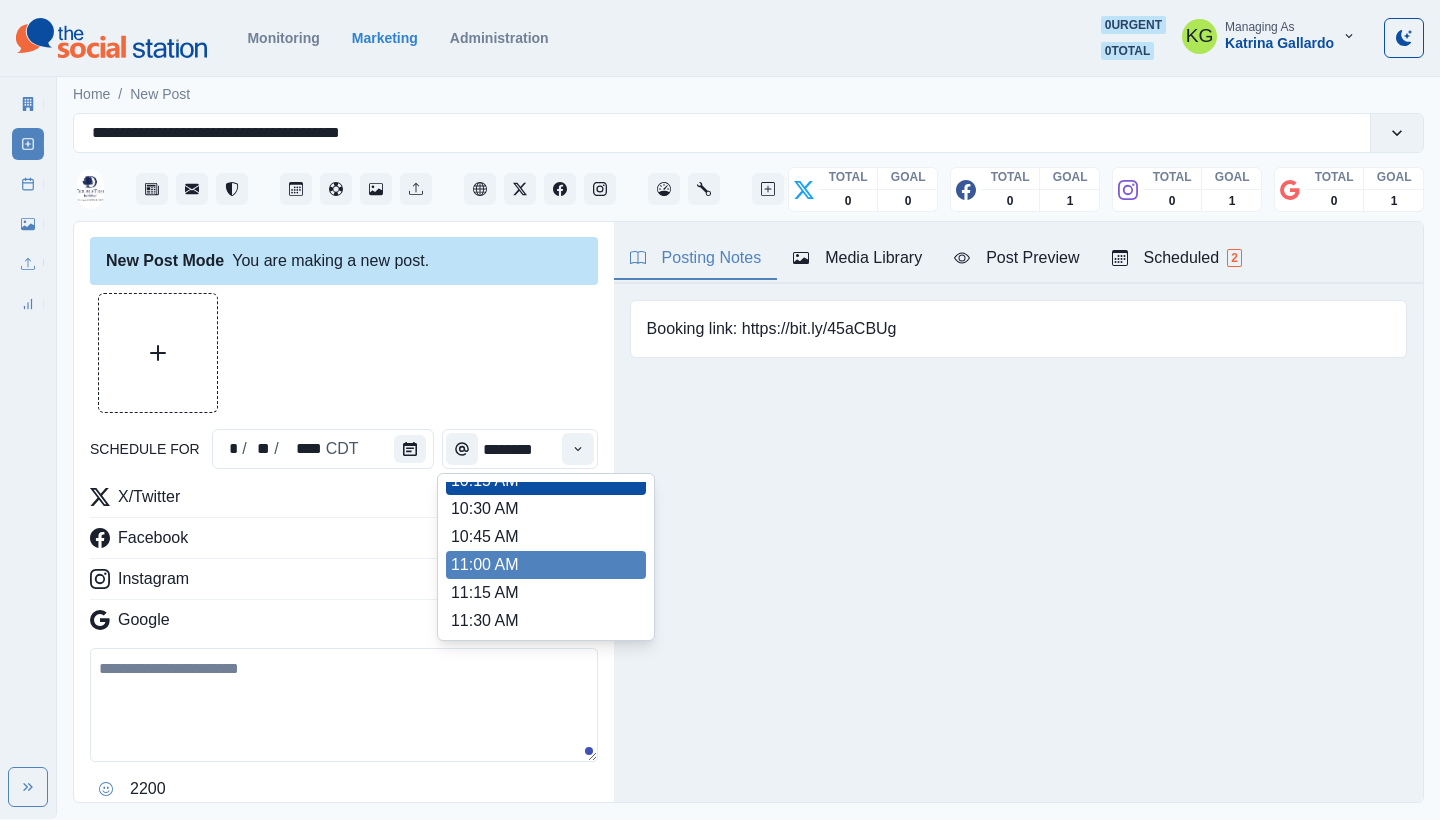 scroll, scrollTop: 275, scrollLeft: 0, axis: vertical 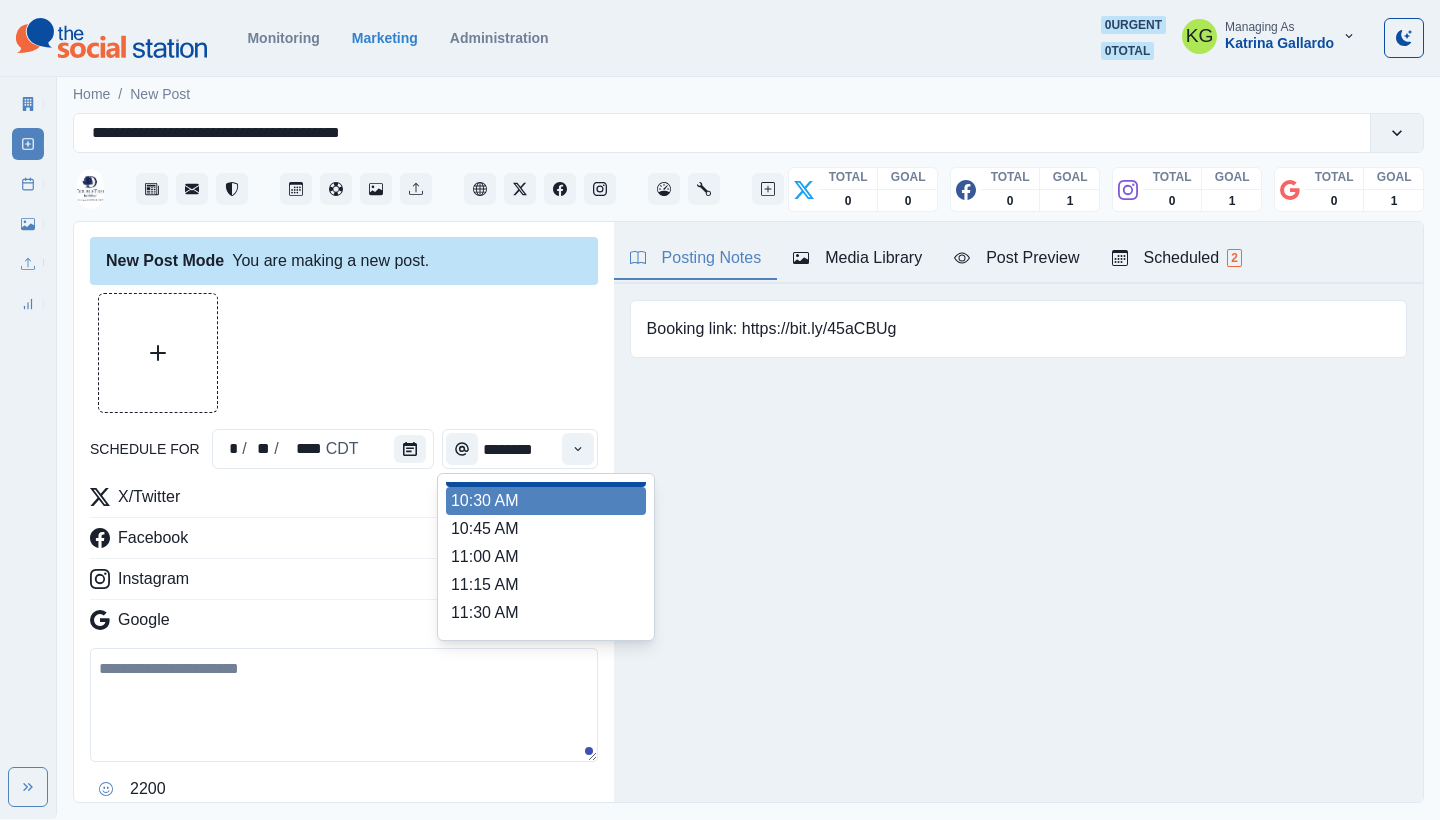 click on "10:30 AM" at bounding box center [546, 501] 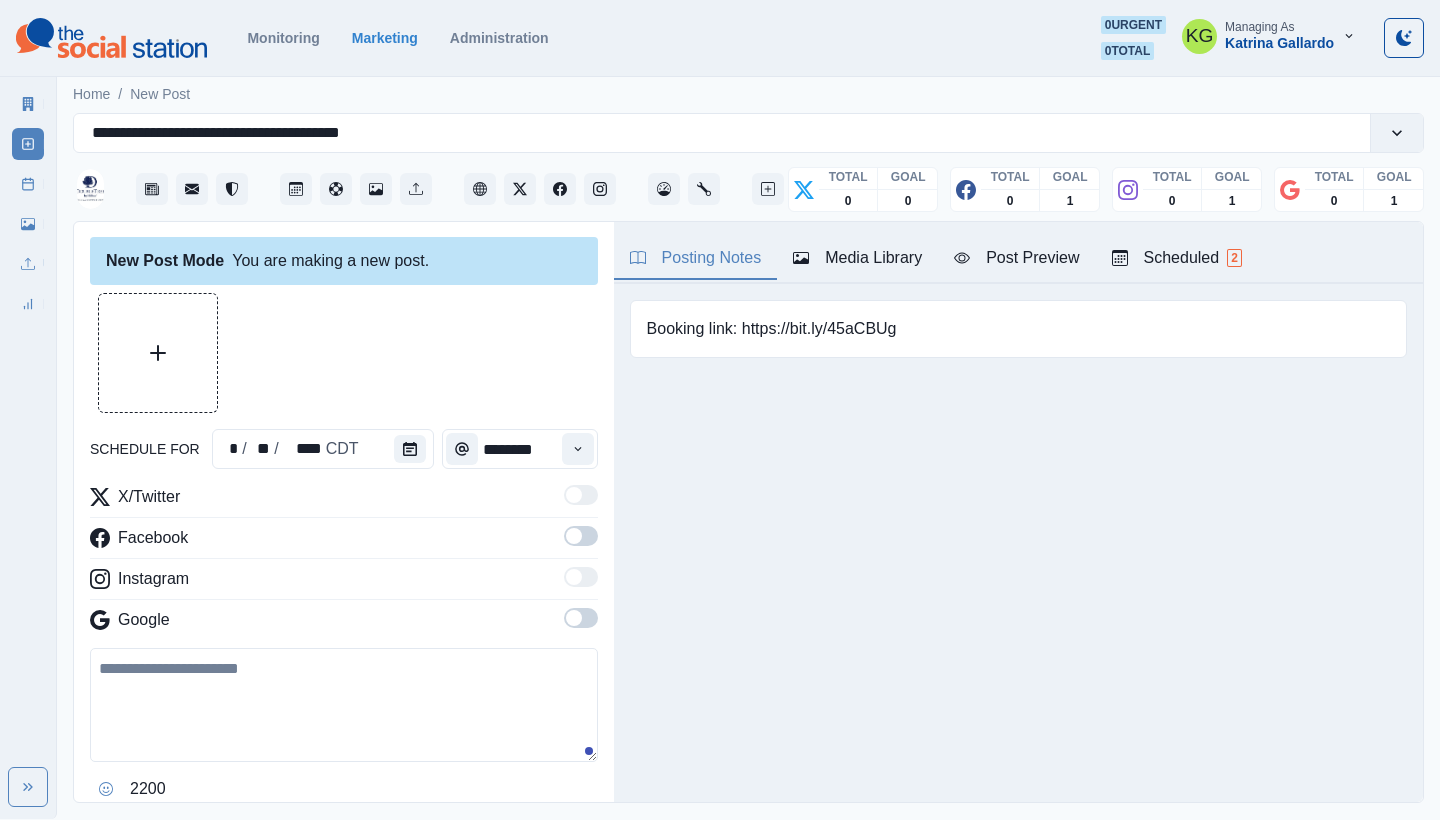 click at bounding box center (574, 618) 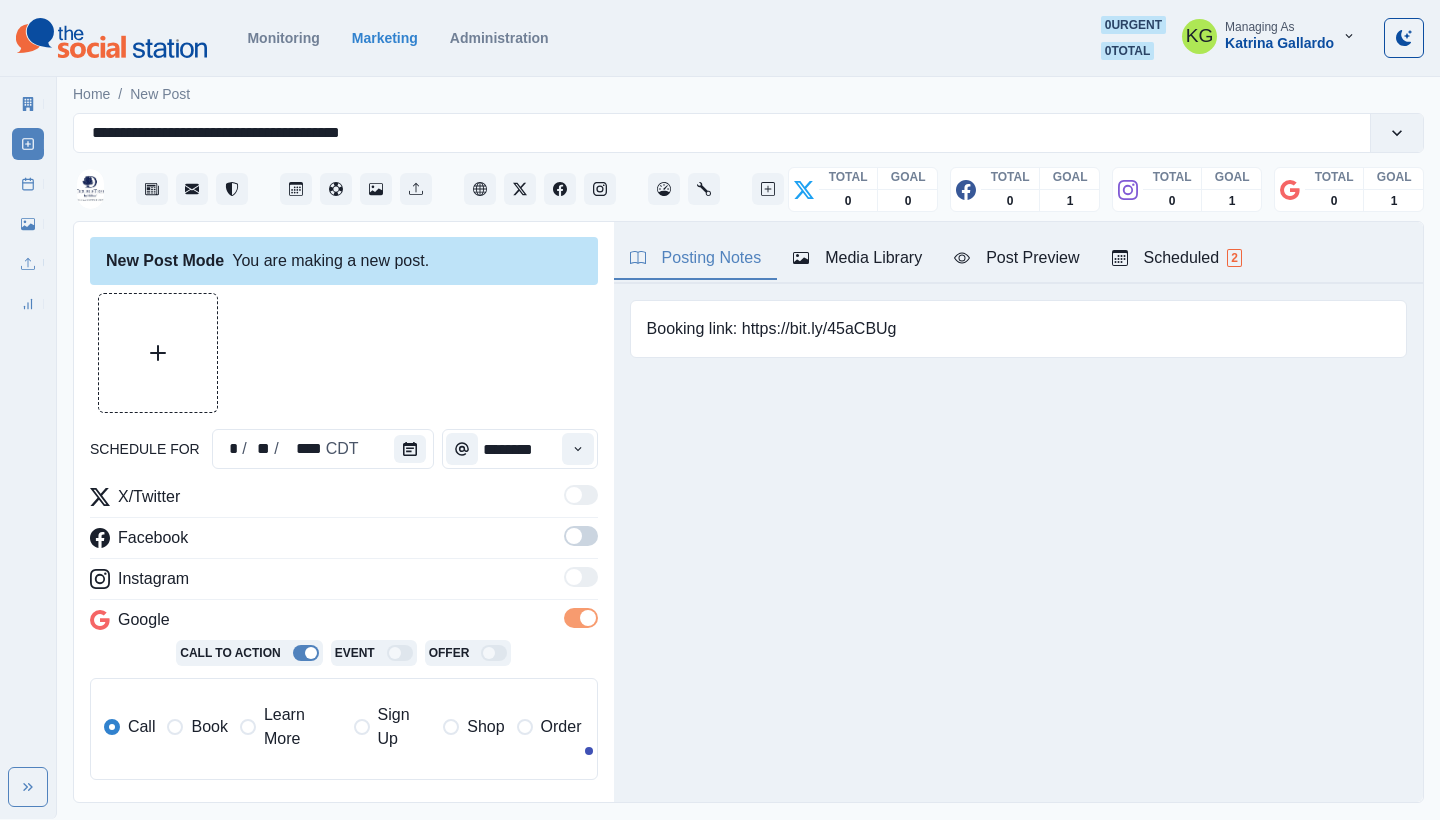 click at bounding box center [574, 536] 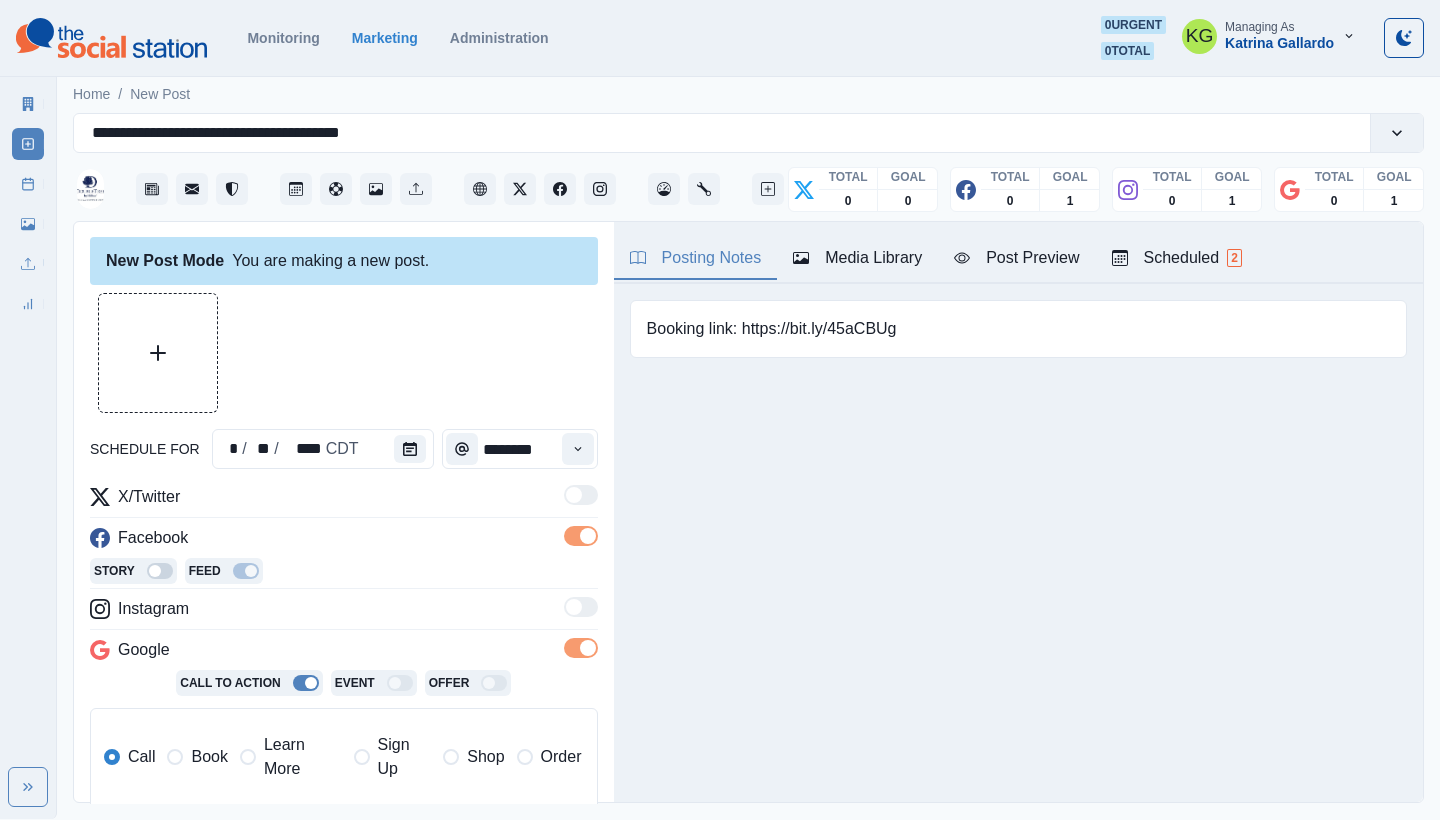 click on "Book" at bounding box center [209, 757] 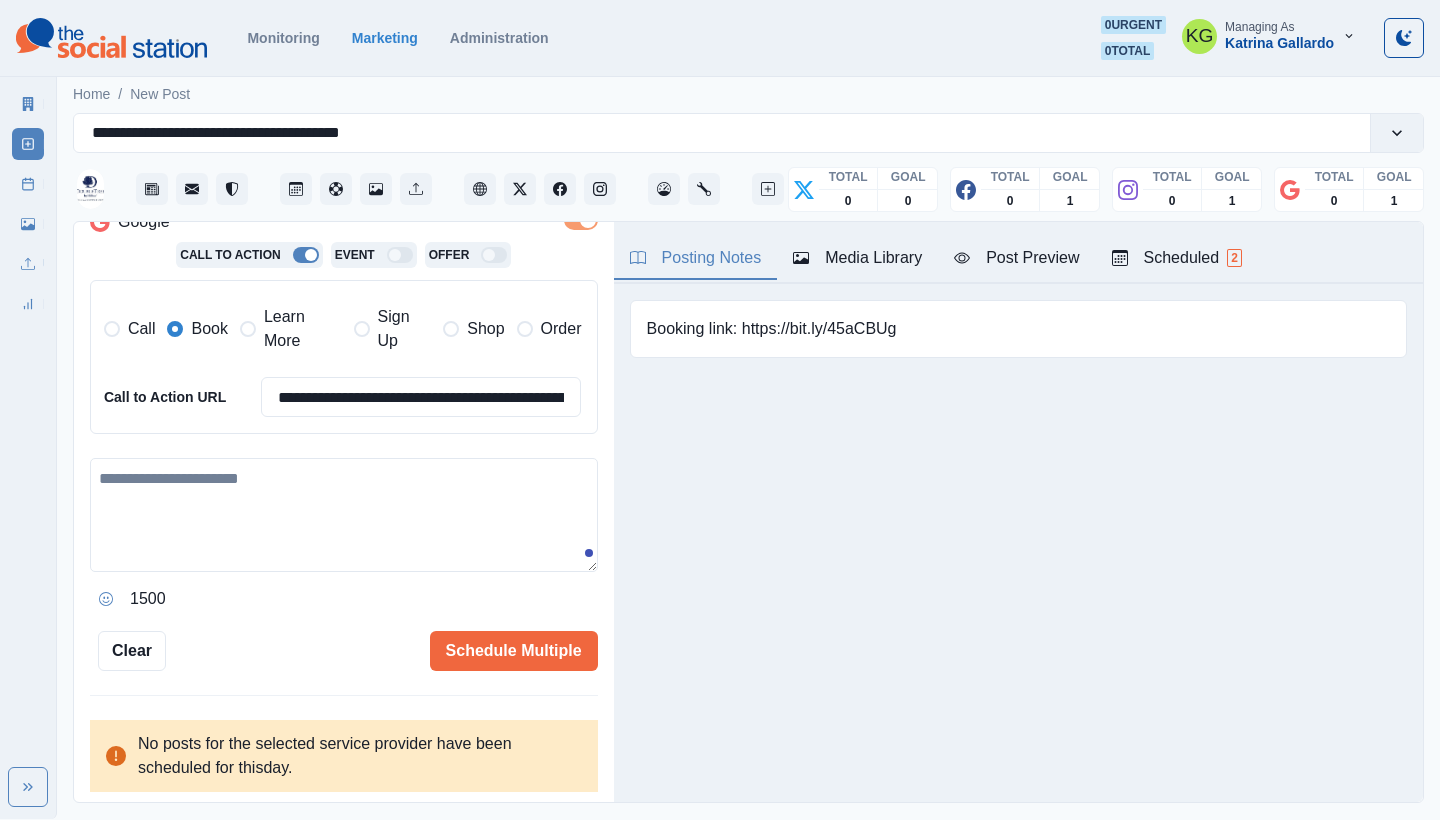 scroll, scrollTop: 424, scrollLeft: 0, axis: vertical 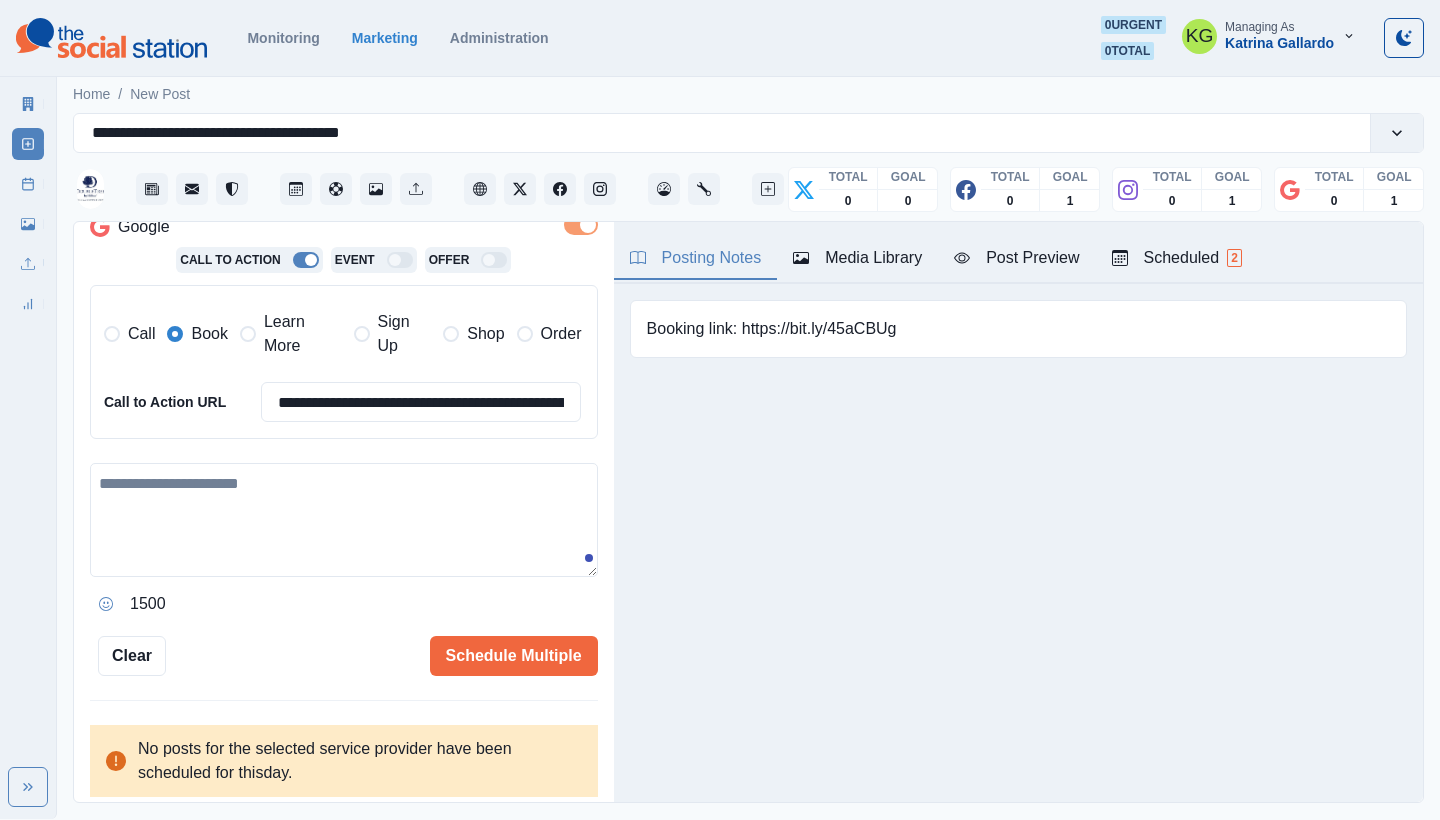 click at bounding box center (344, 520) 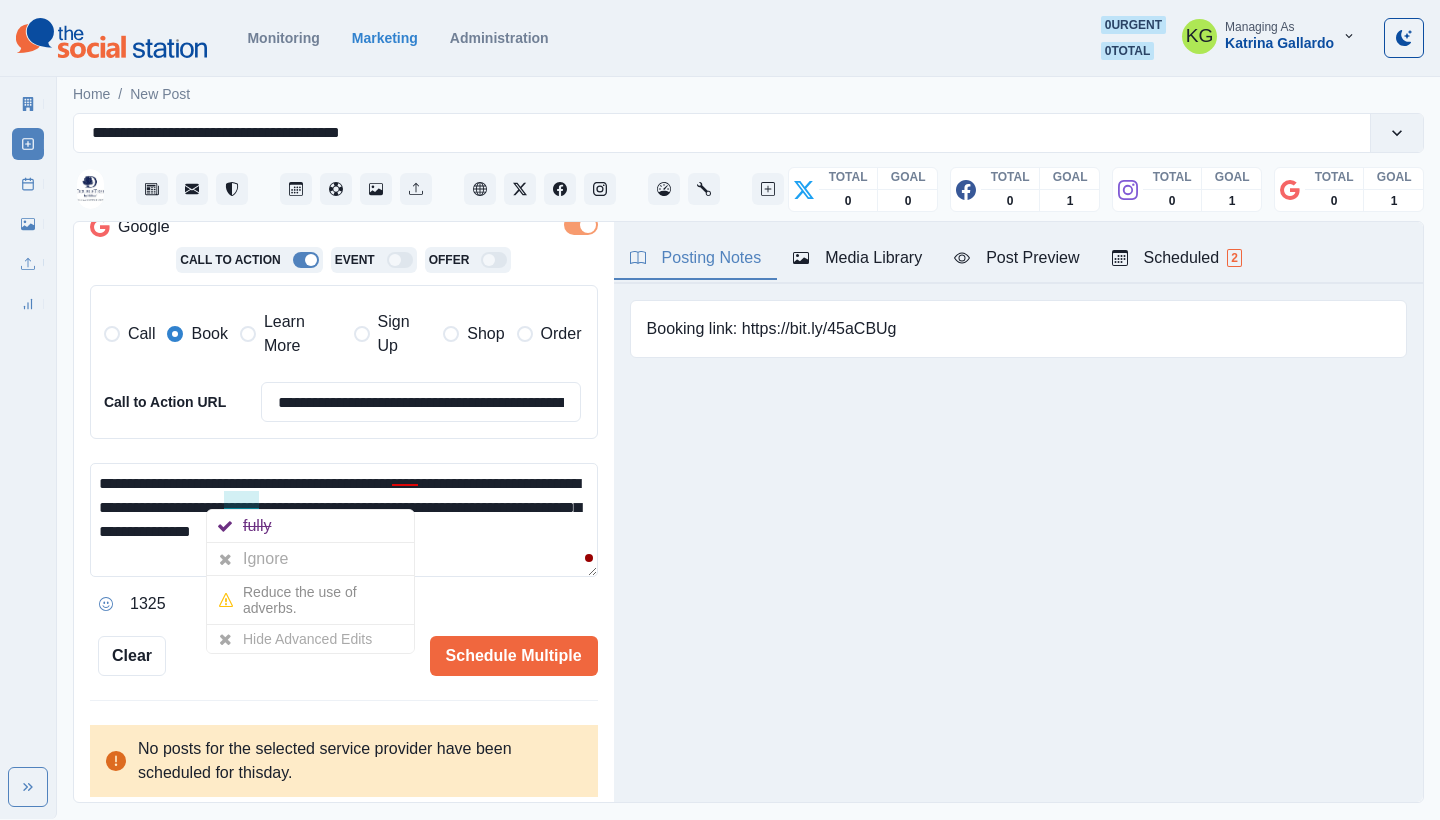 click on "**********" at bounding box center [344, 520] 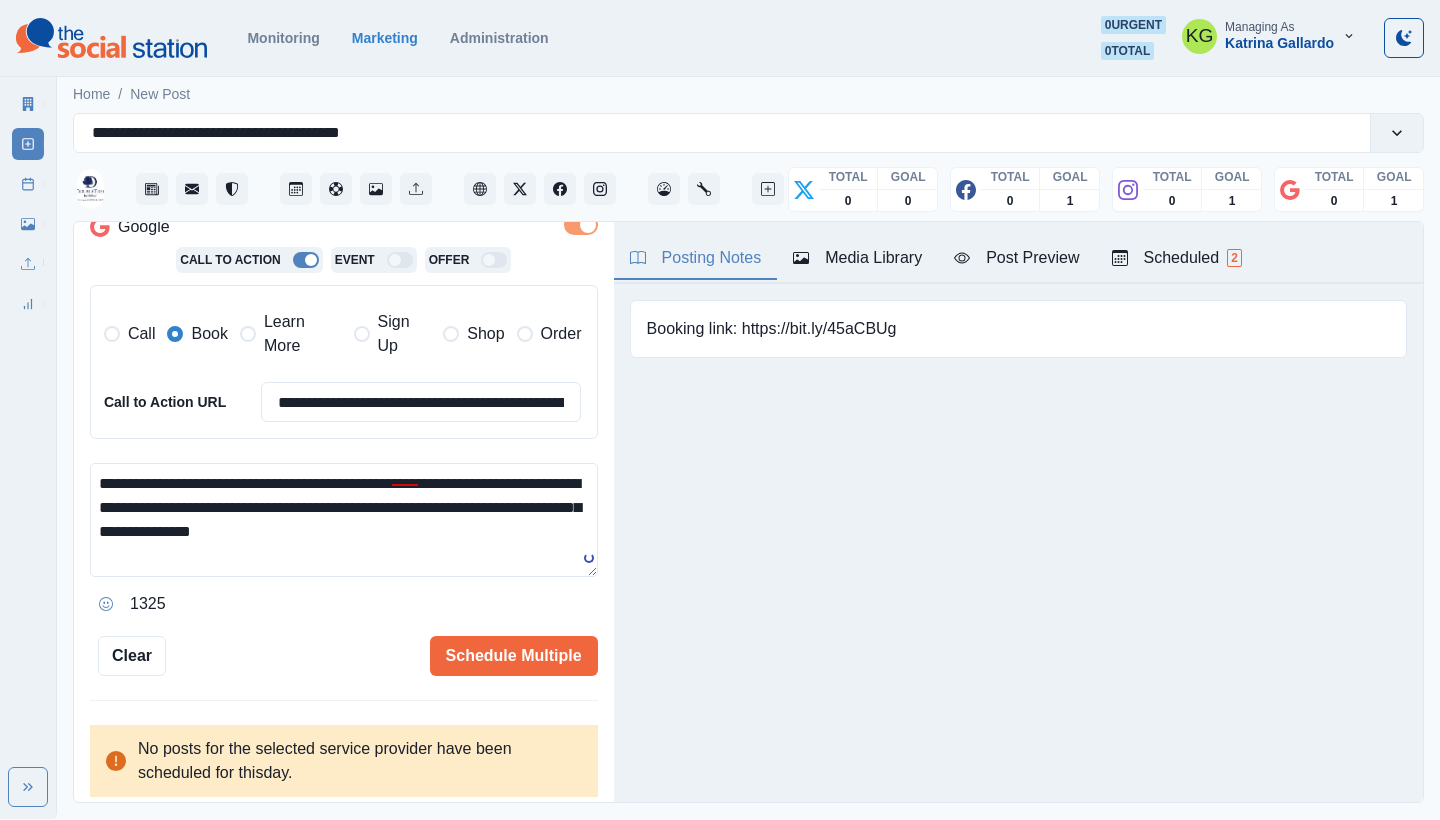 click on "**********" at bounding box center [344, 520] 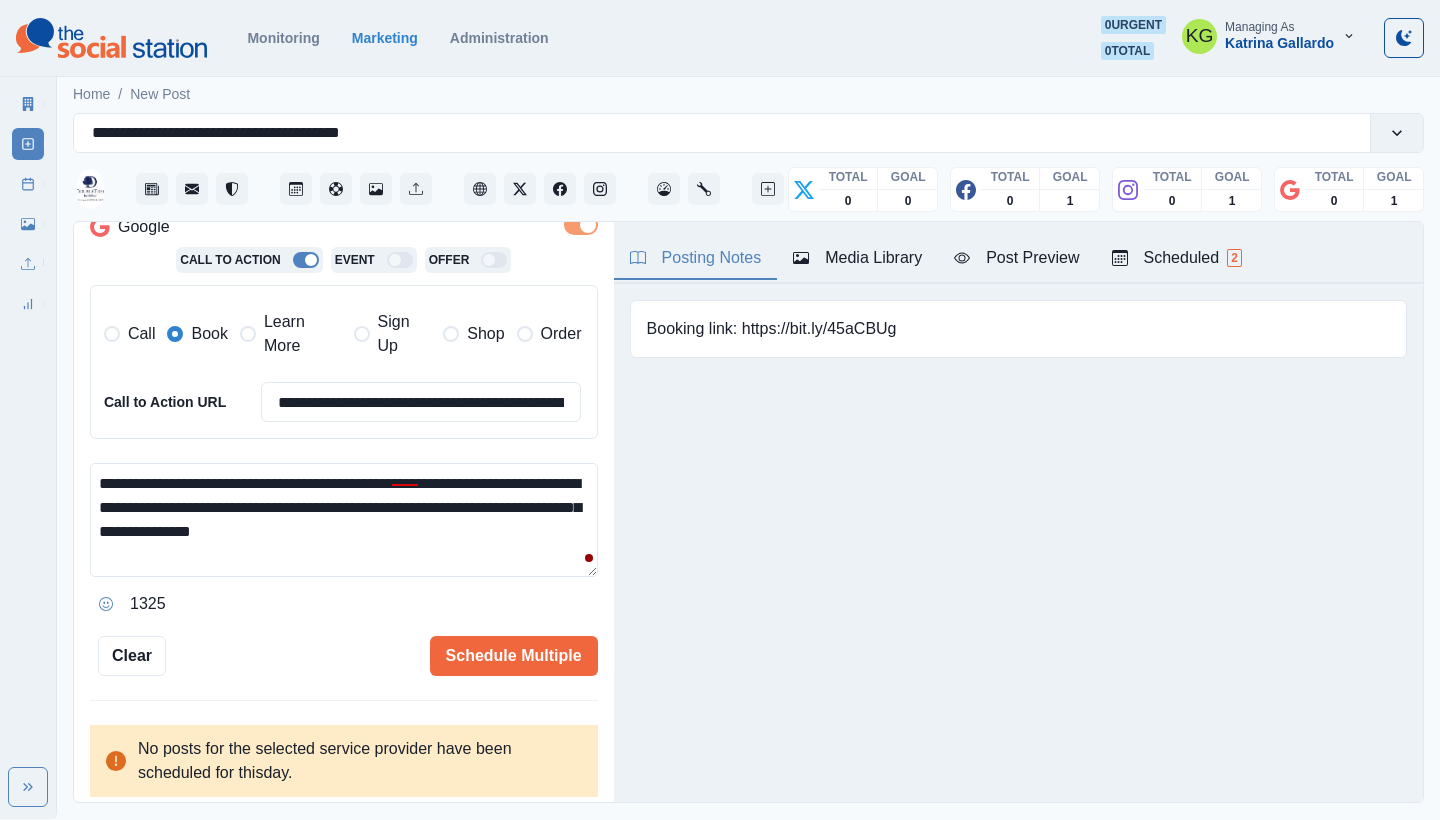 type on "**********" 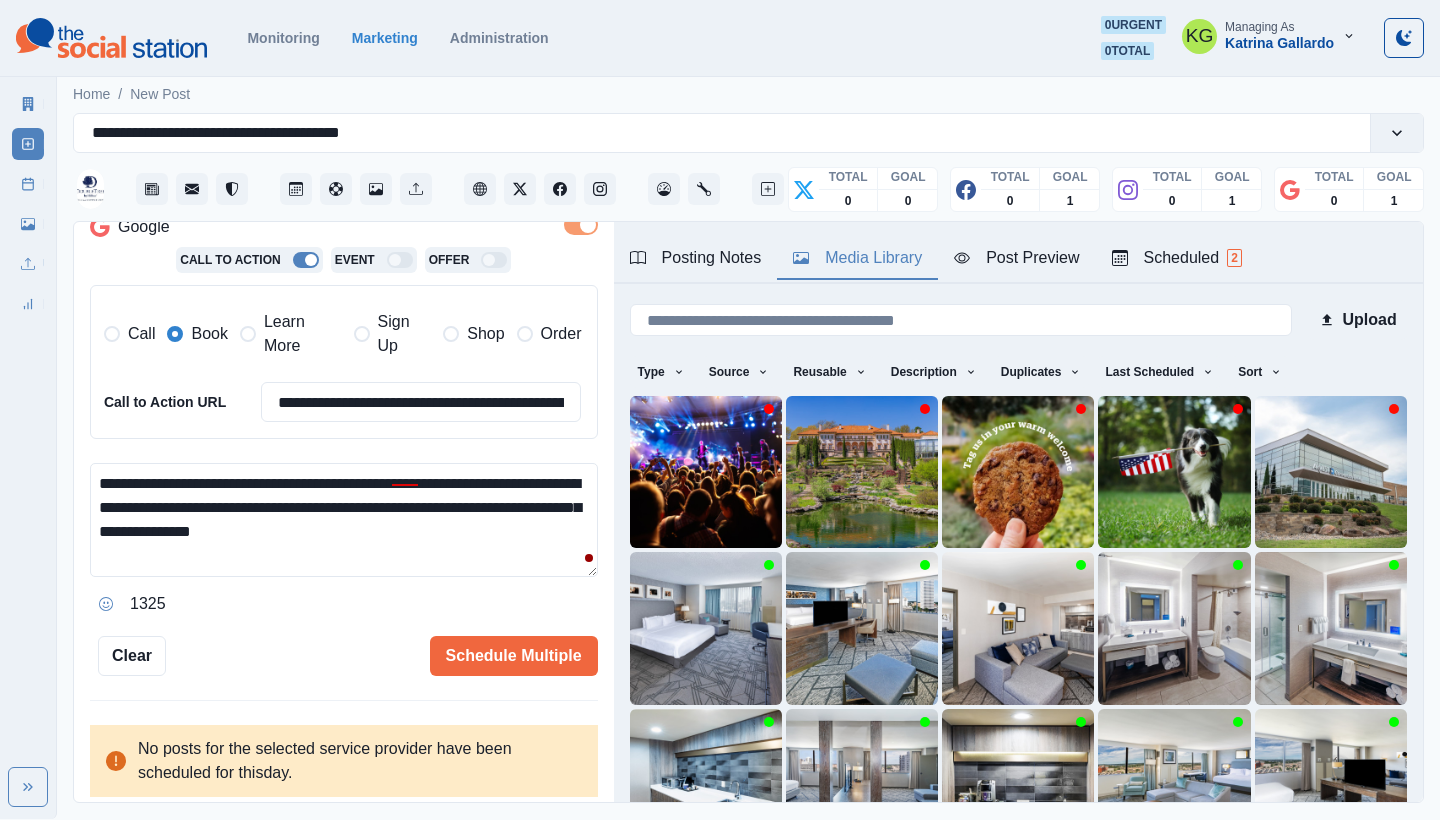 click on "Media Library" at bounding box center [857, 258] 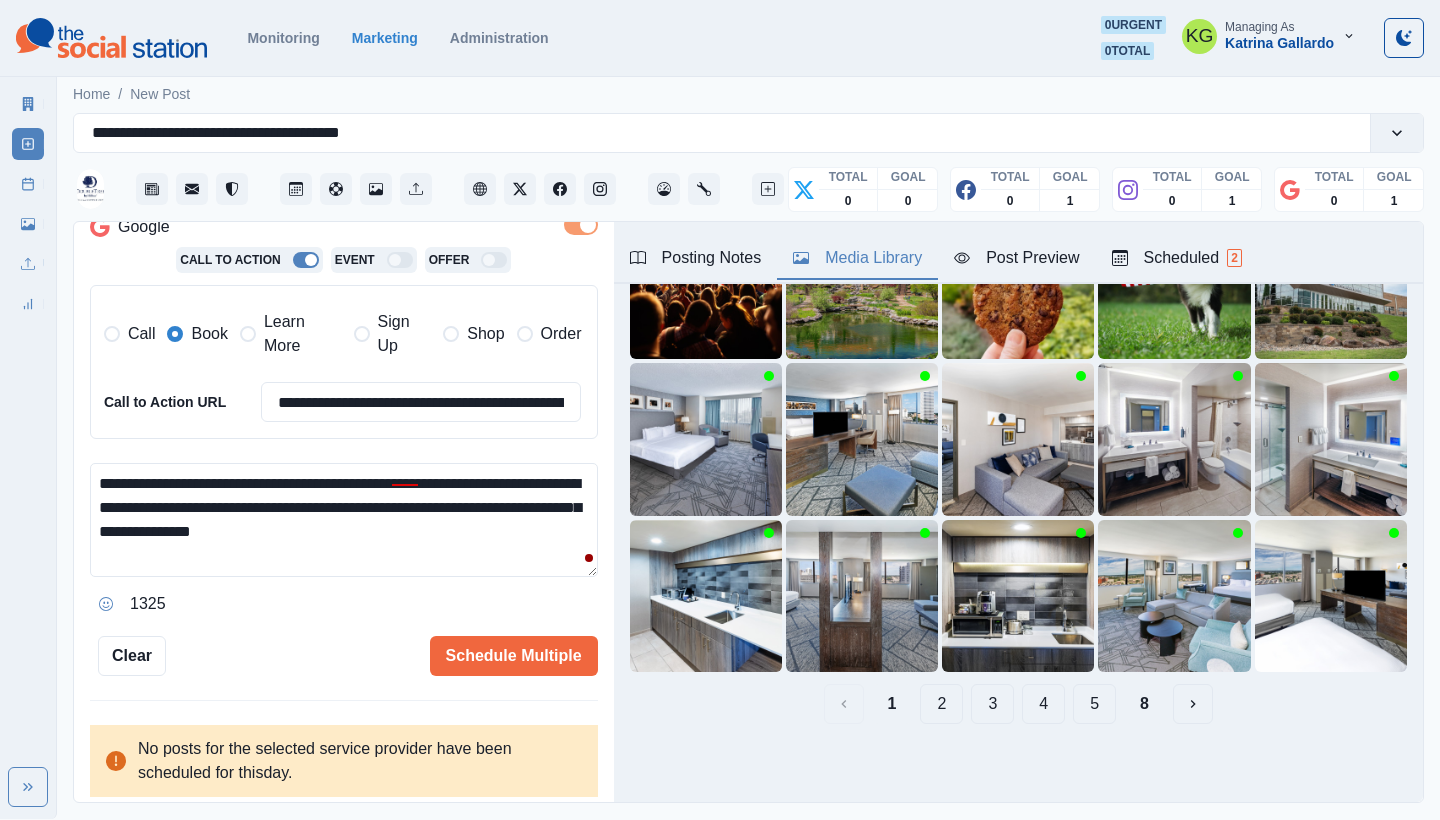 scroll, scrollTop: 189, scrollLeft: 0, axis: vertical 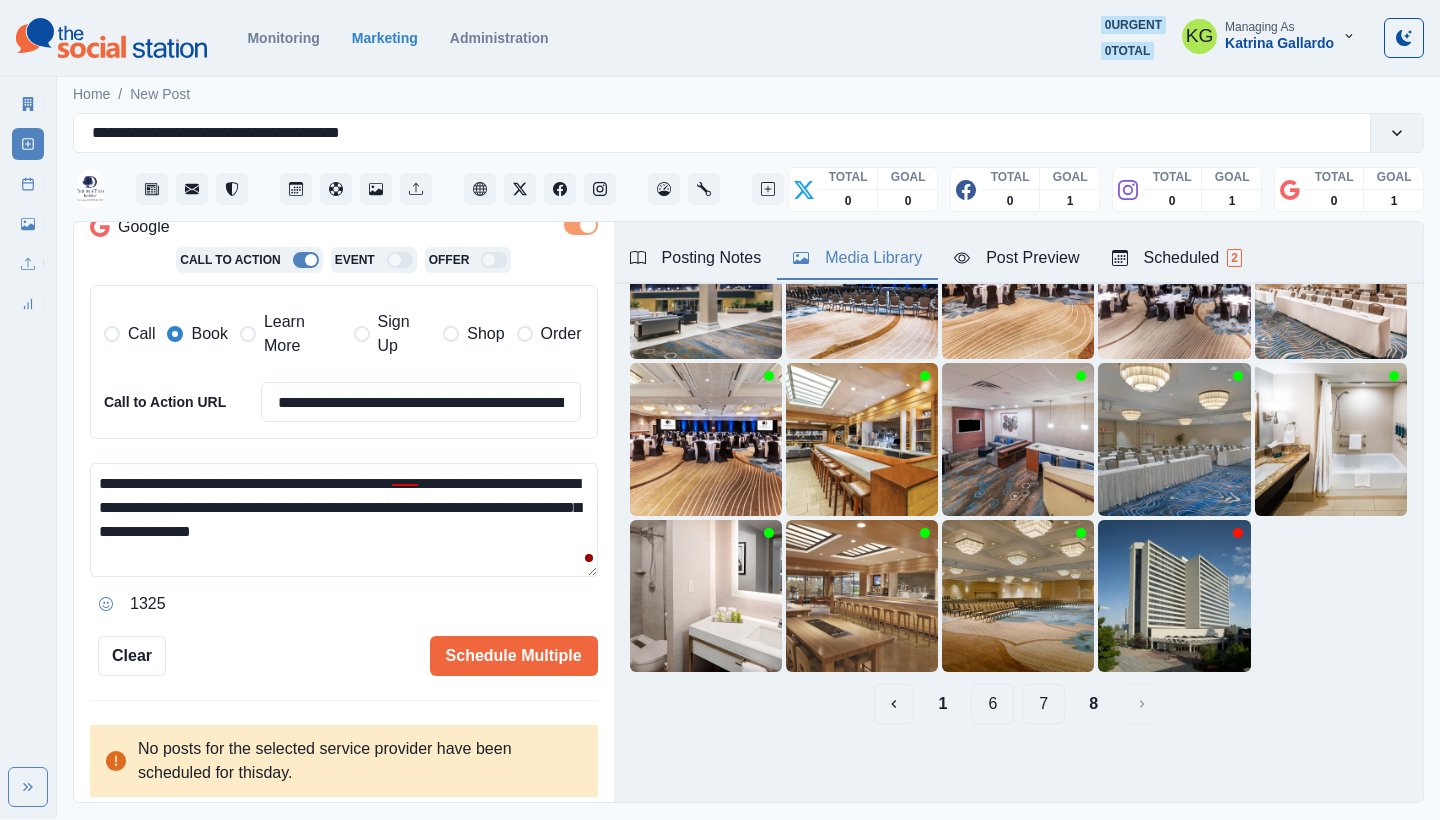 click on "7" at bounding box center [1043, 704] 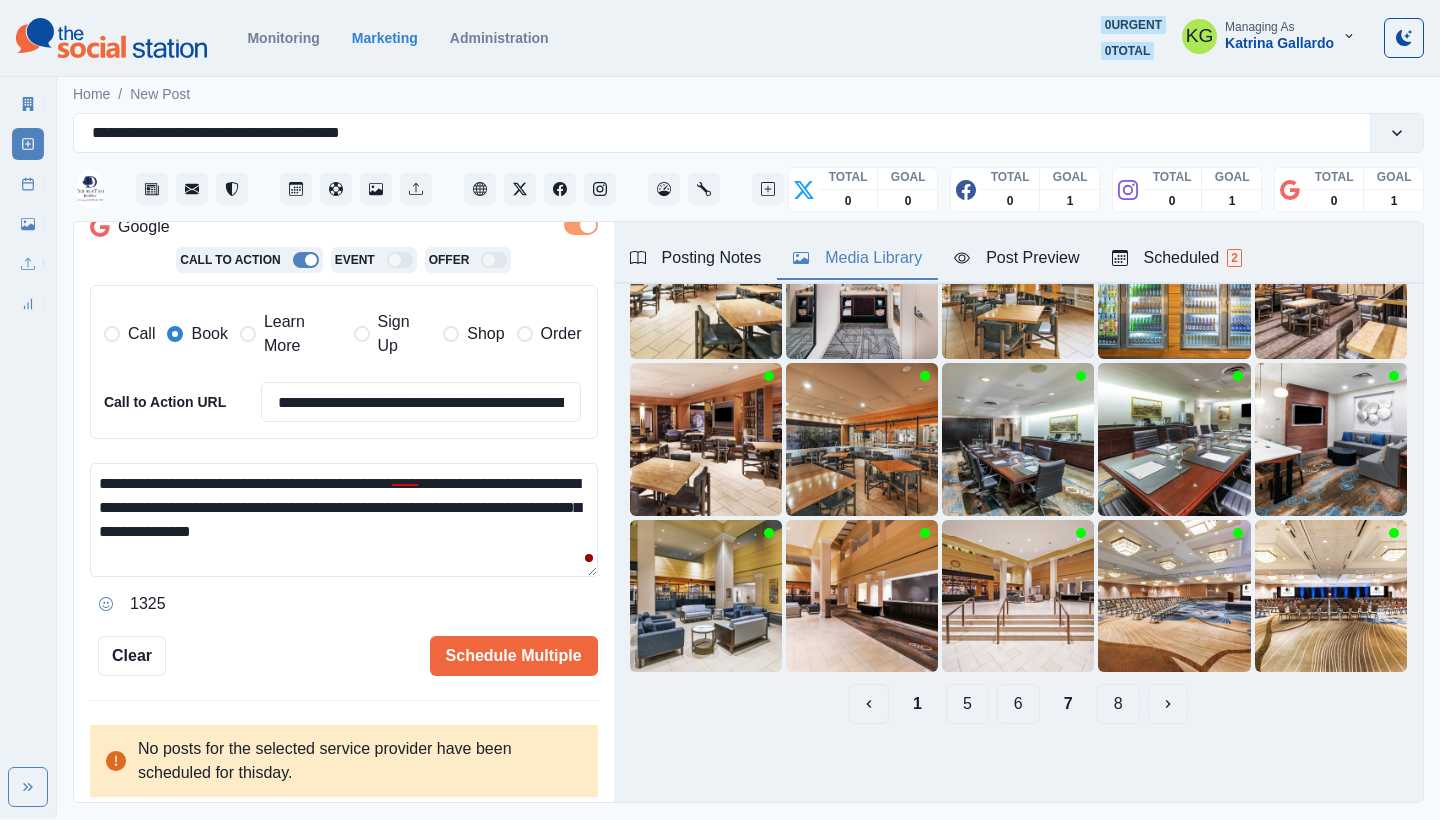 click on "6" at bounding box center [1018, 704] 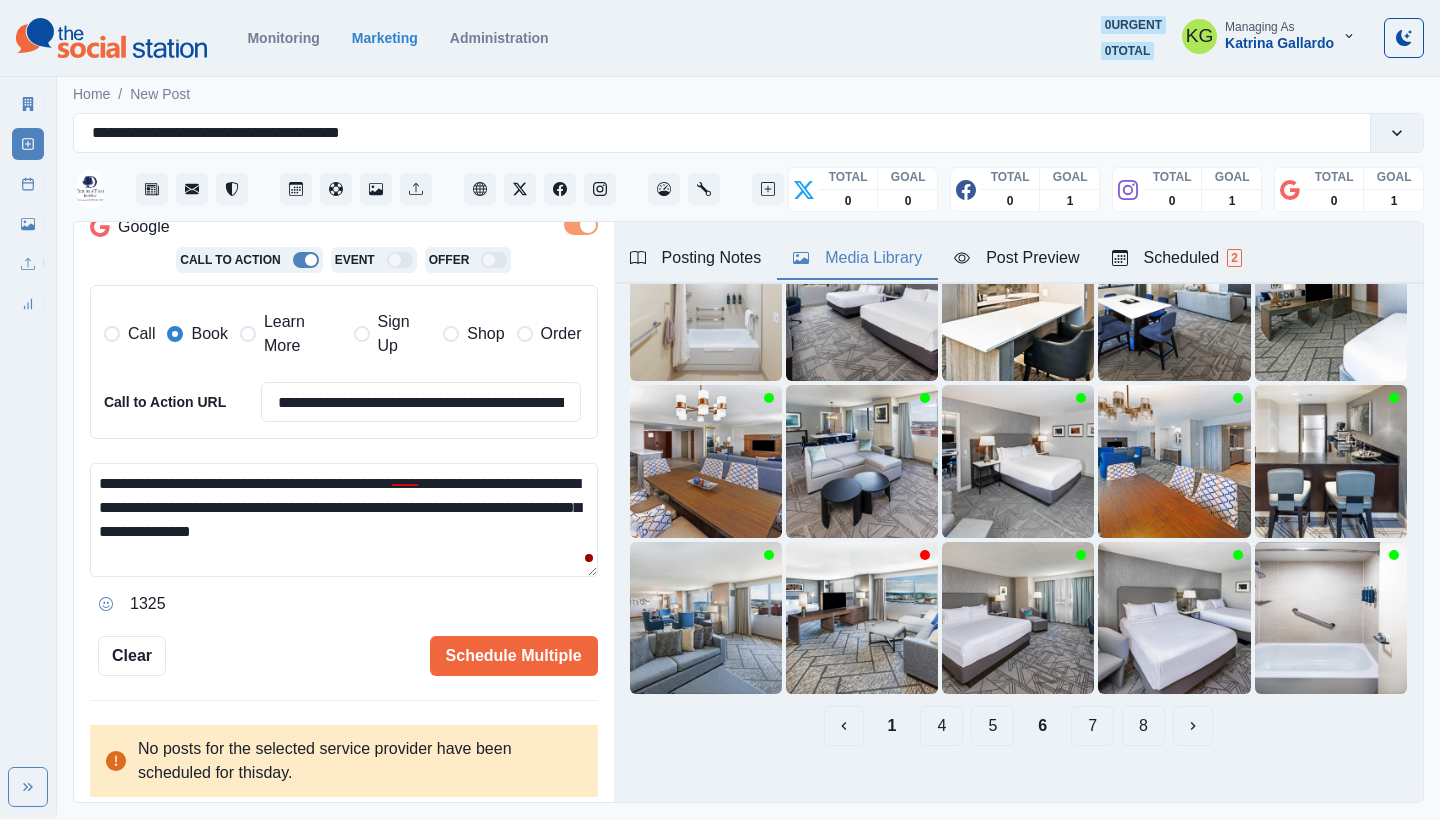 scroll, scrollTop: 166, scrollLeft: 0, axis: vertical 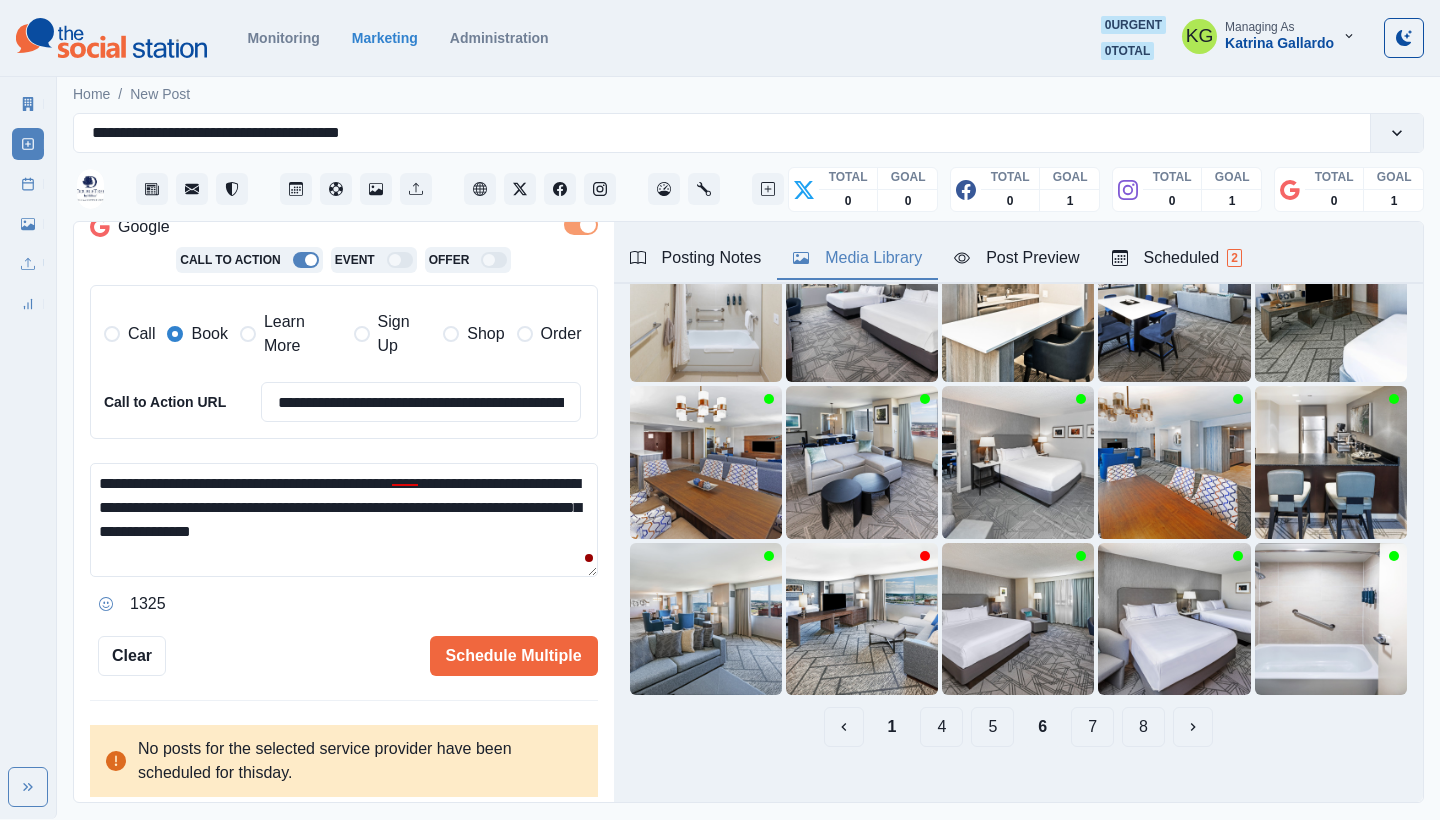 click on "5" at bounding box center (992, 727) 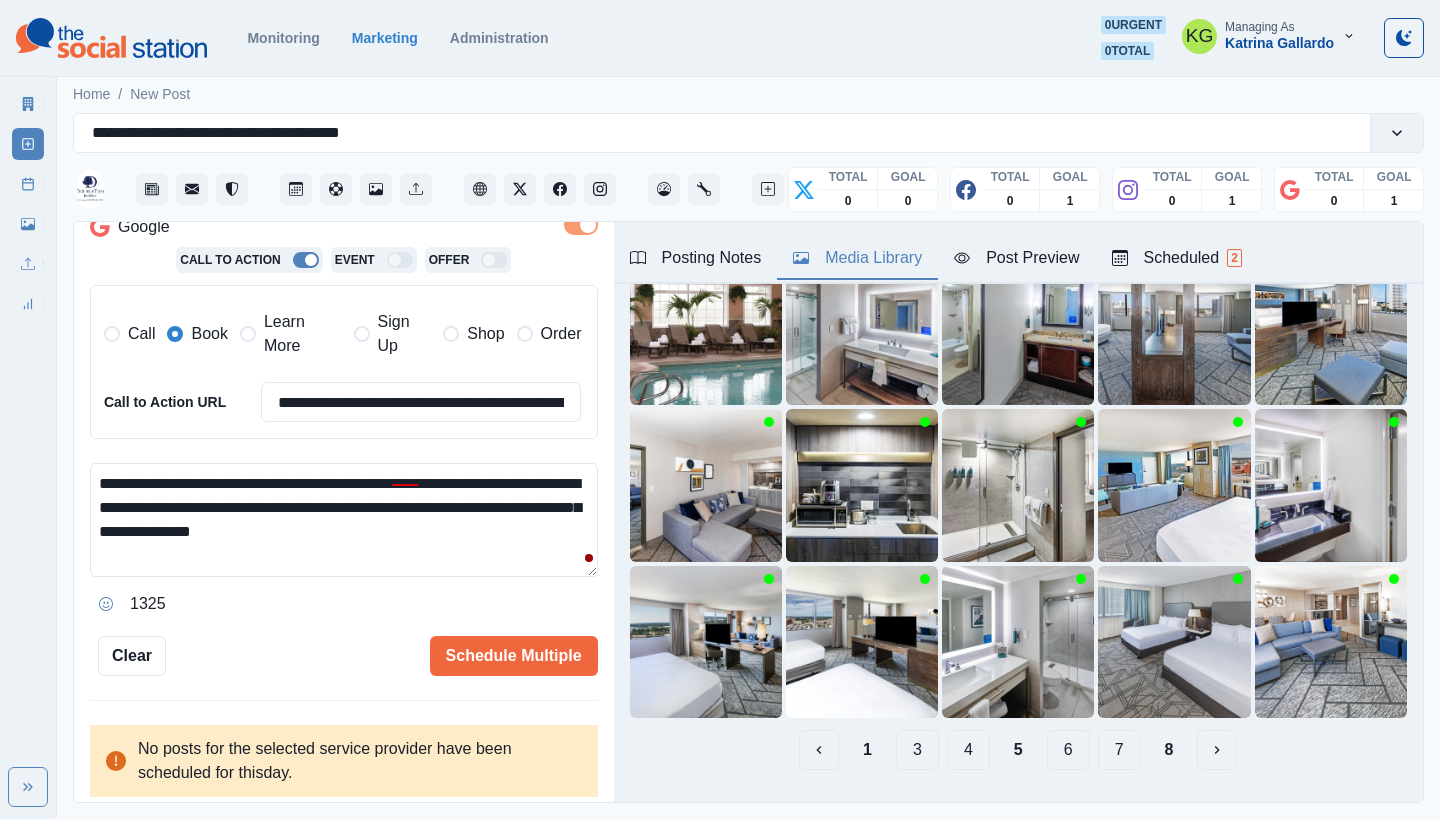 scroll, scrollTop: 143, scrollLeft: 0, axis: vertical 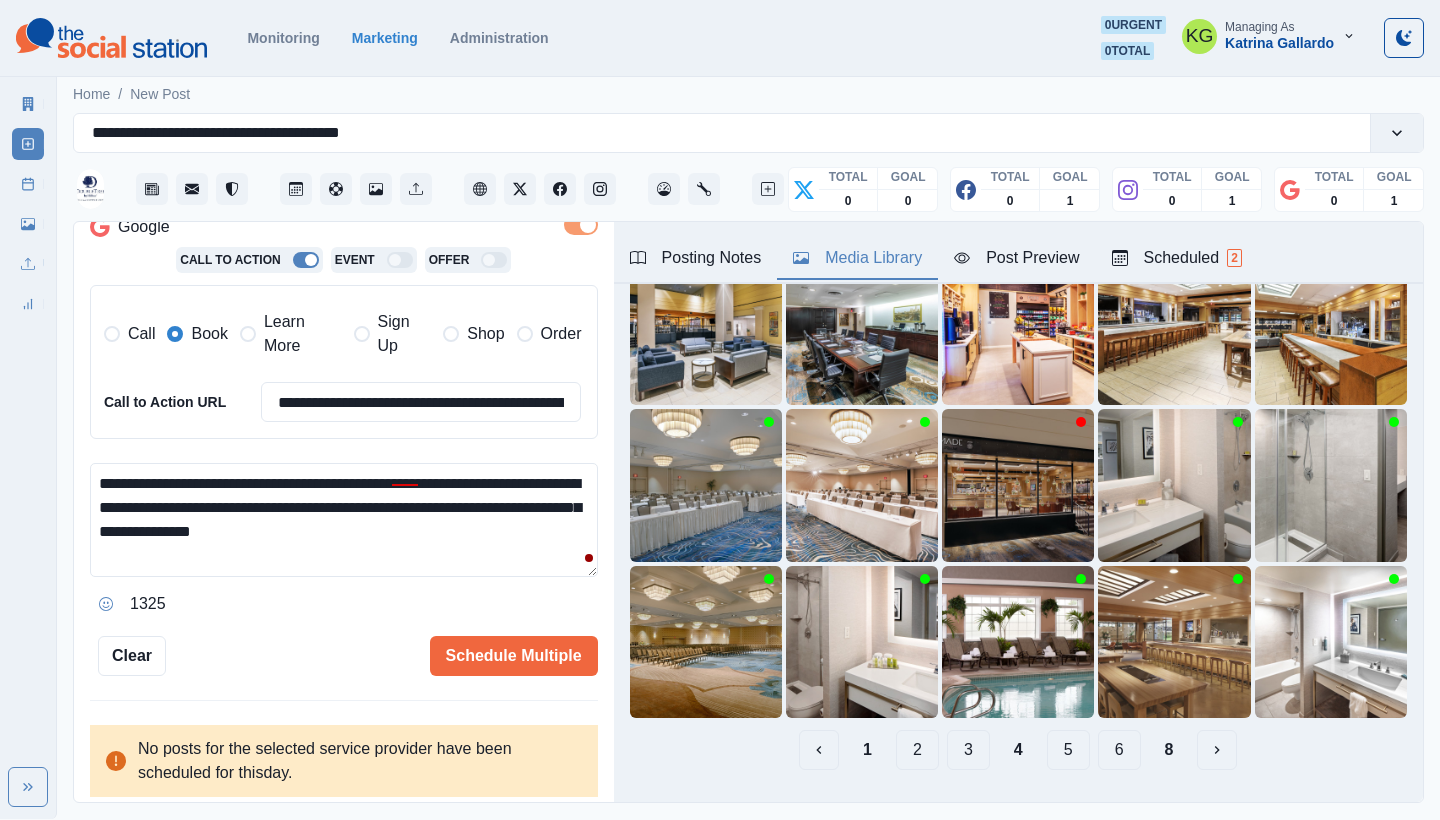click on "3" at bounding box center [968, 750] 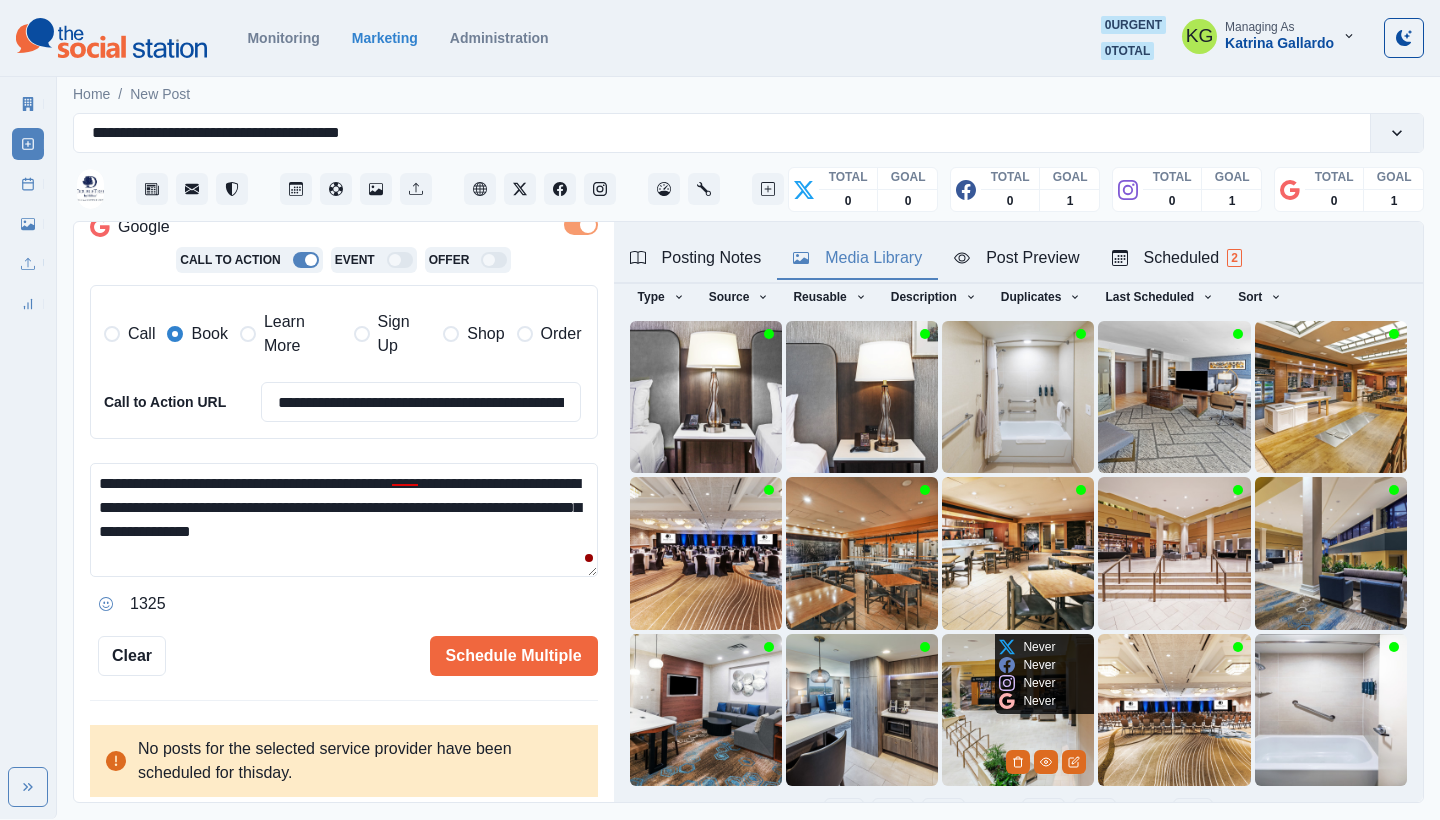 scroll, scrollTop: 140, scrollLeft: 0, axis: vertical 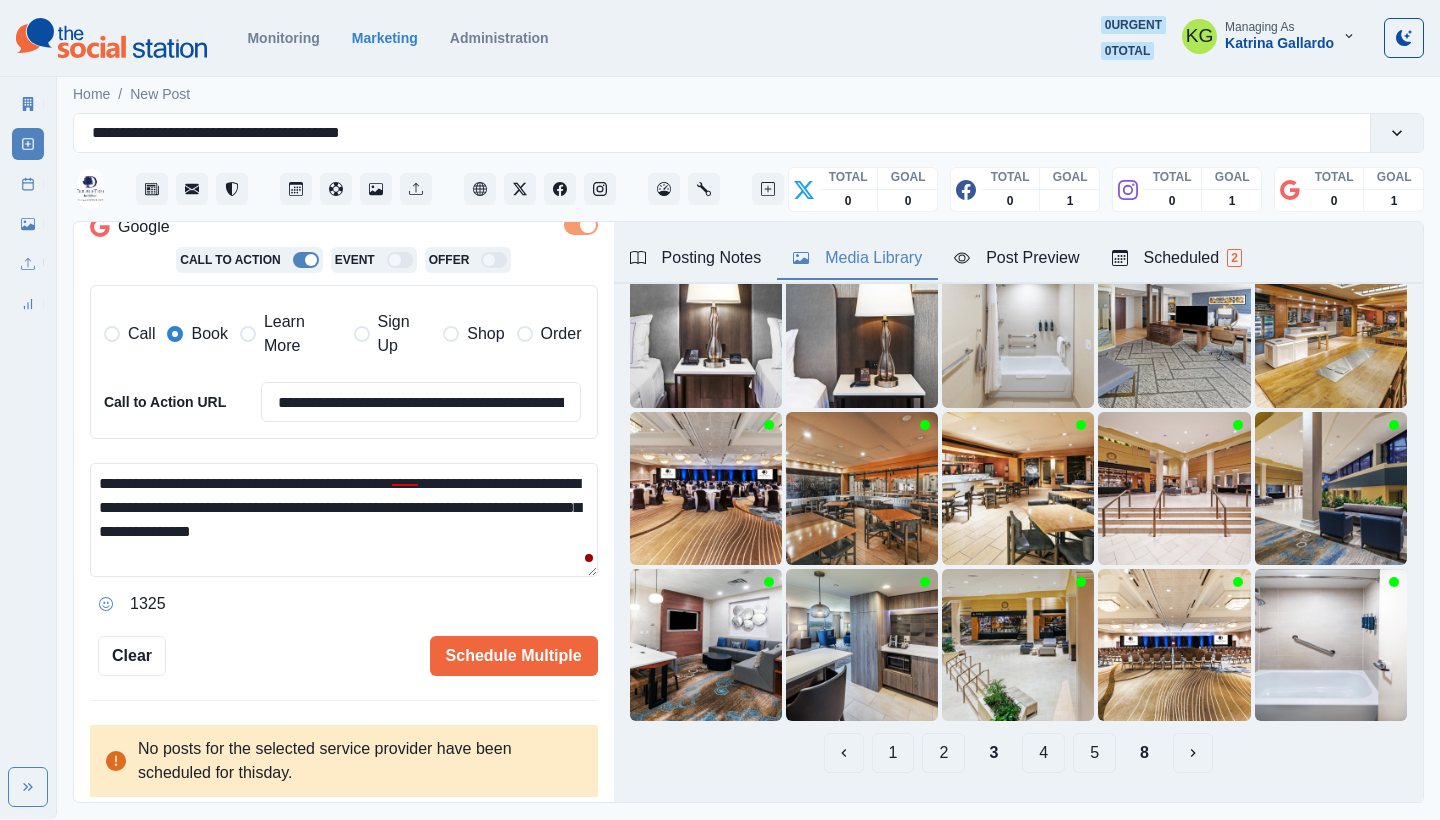 click on "2" at bounding box center (943, 753) 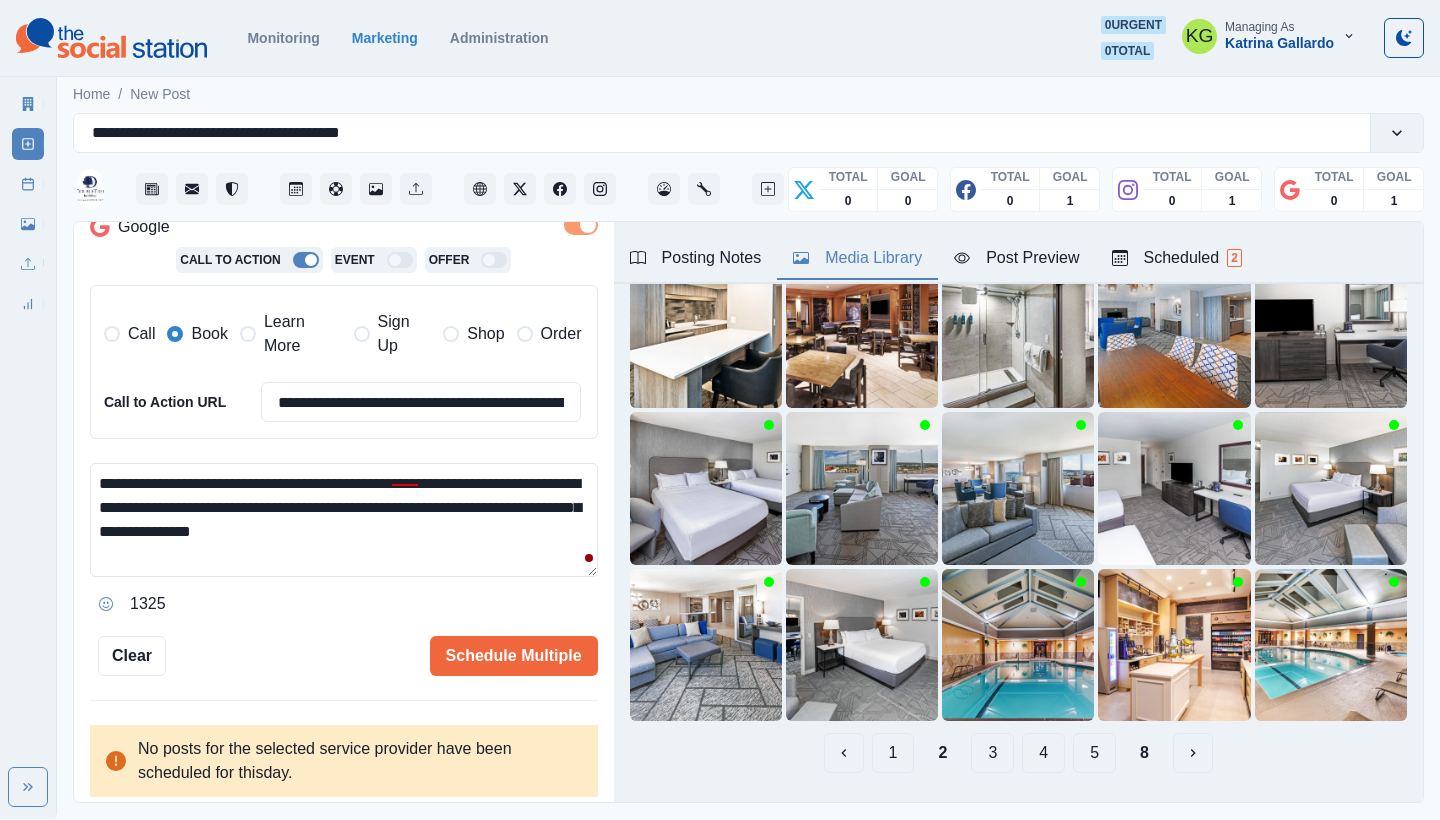 click on "1" at bounding box center [893, 753] 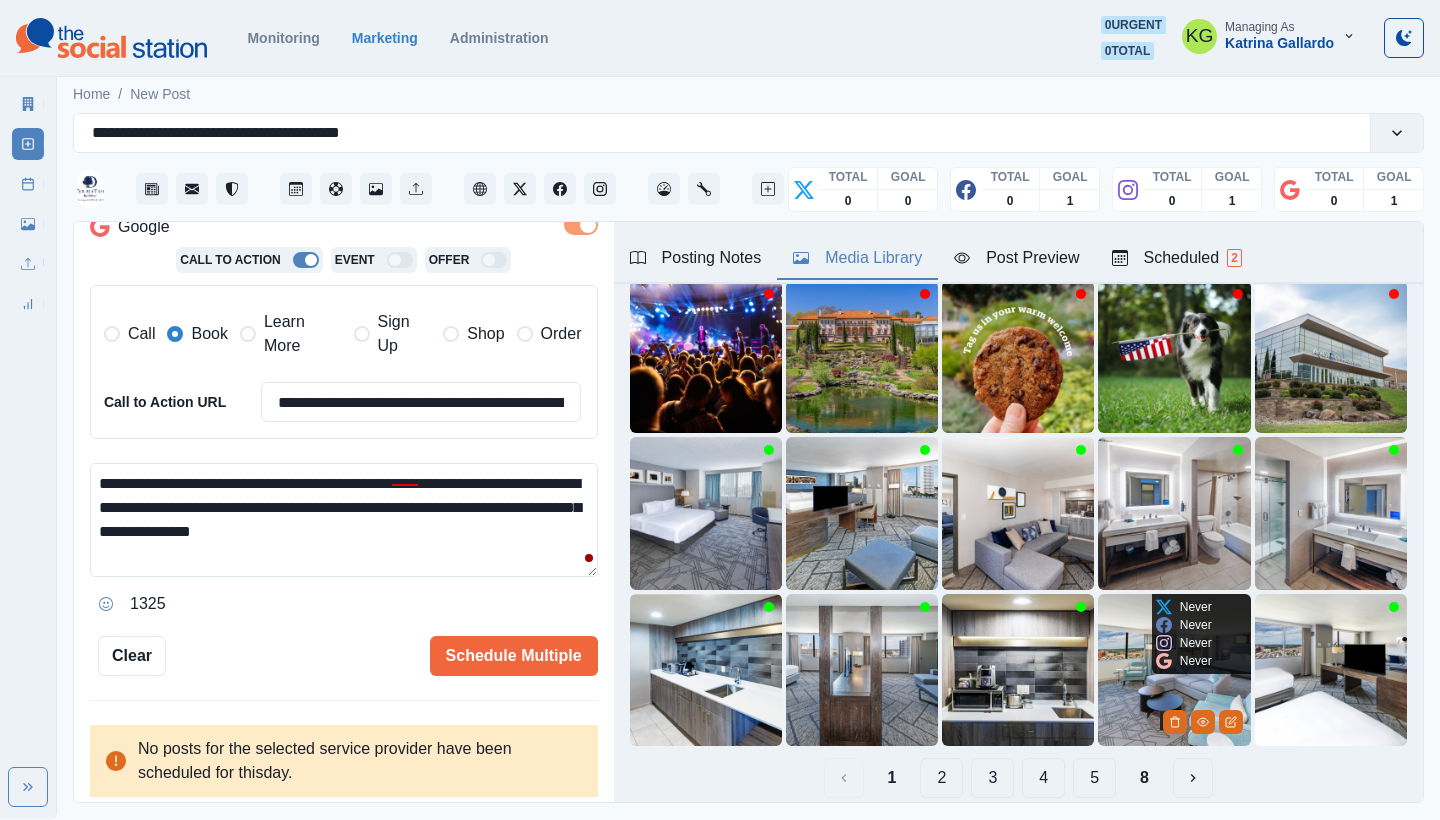 scroll, scrollTop: 123, scrollLeft: 0, axis: vertical 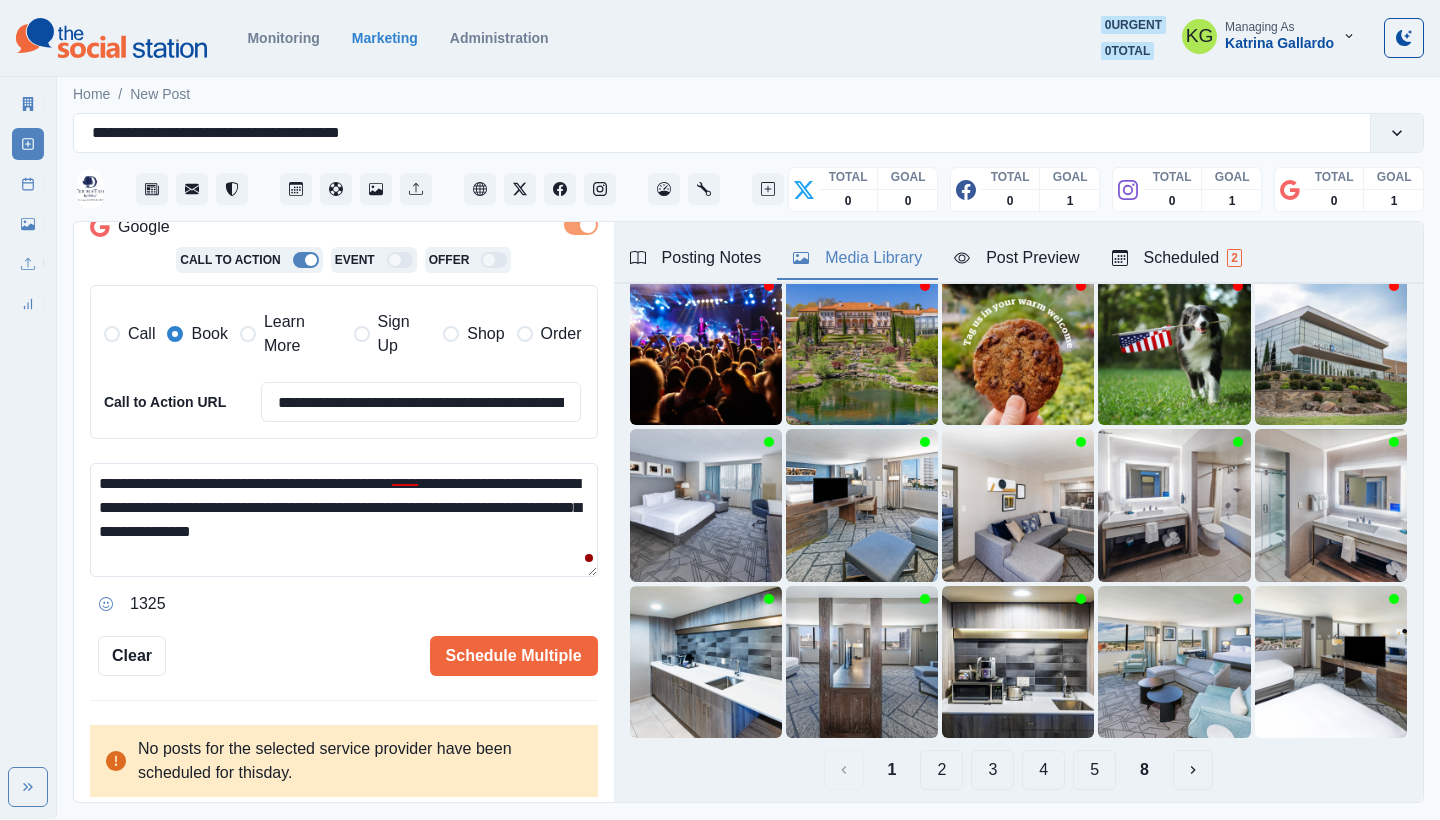 click on "8" at bounding box center (1144, 770) 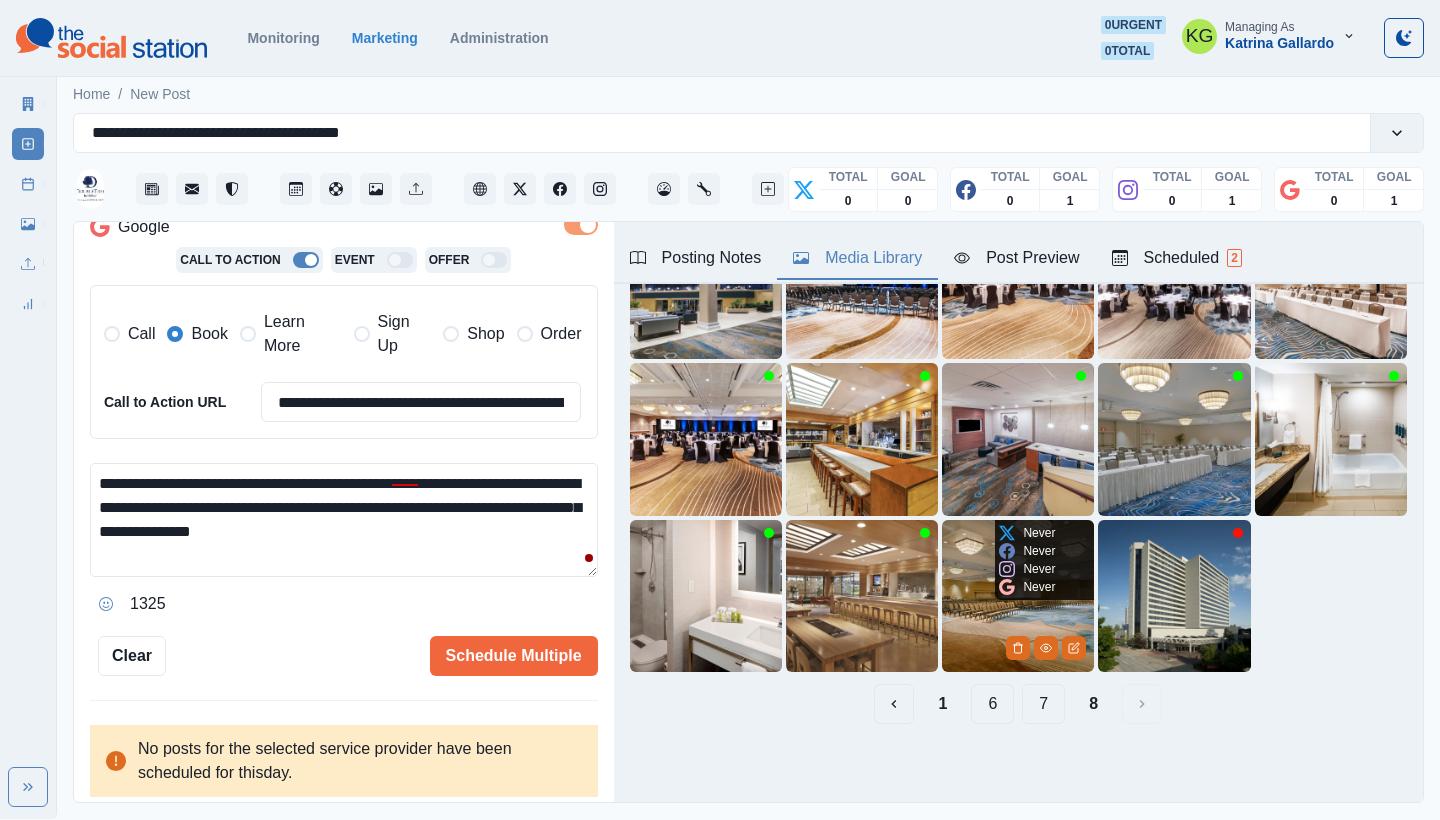 scroll, scrollTop: 189, scrollLeft: 0, axis: vertical 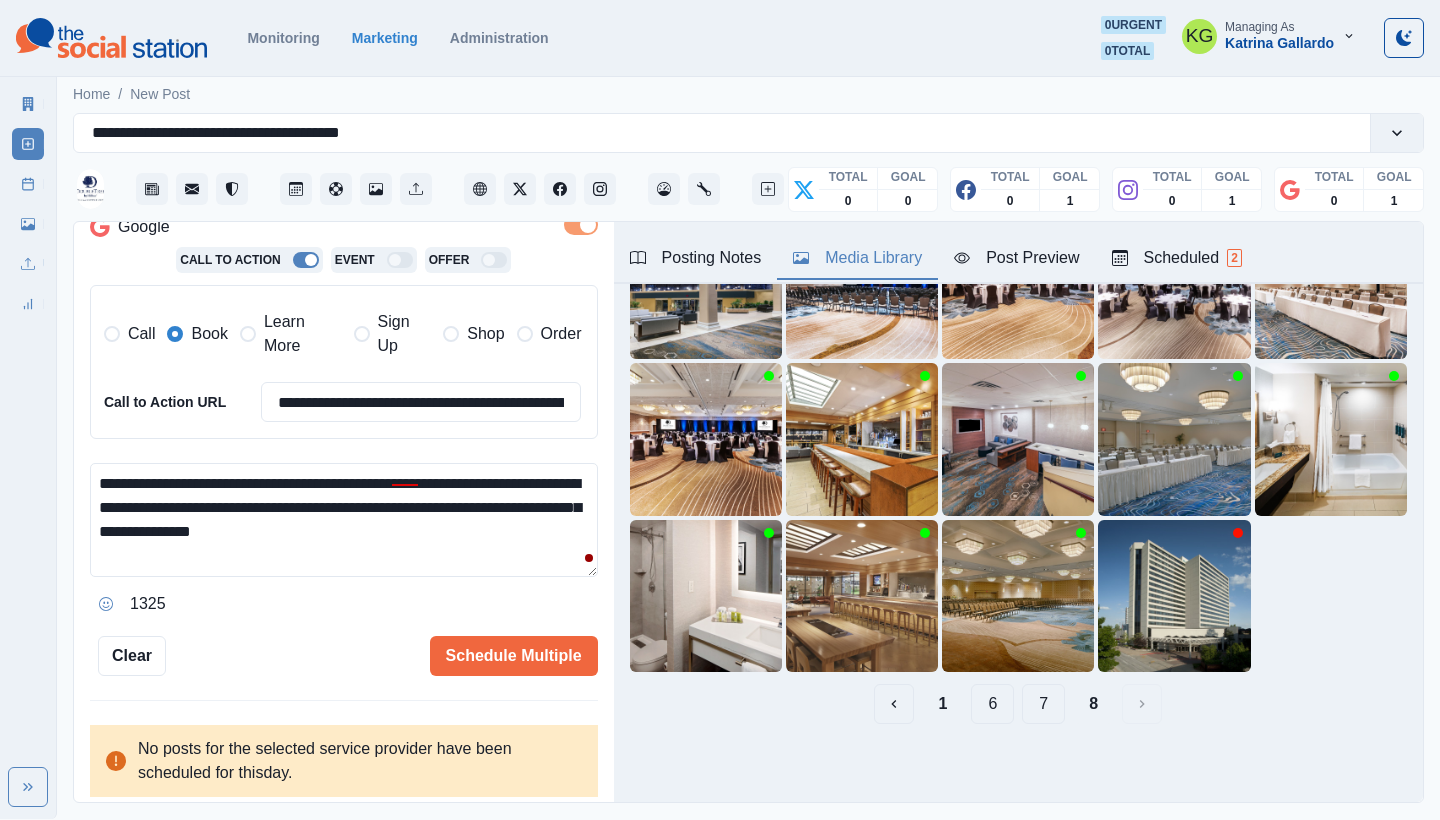 click on "7" at bounding box center (1043, 704) 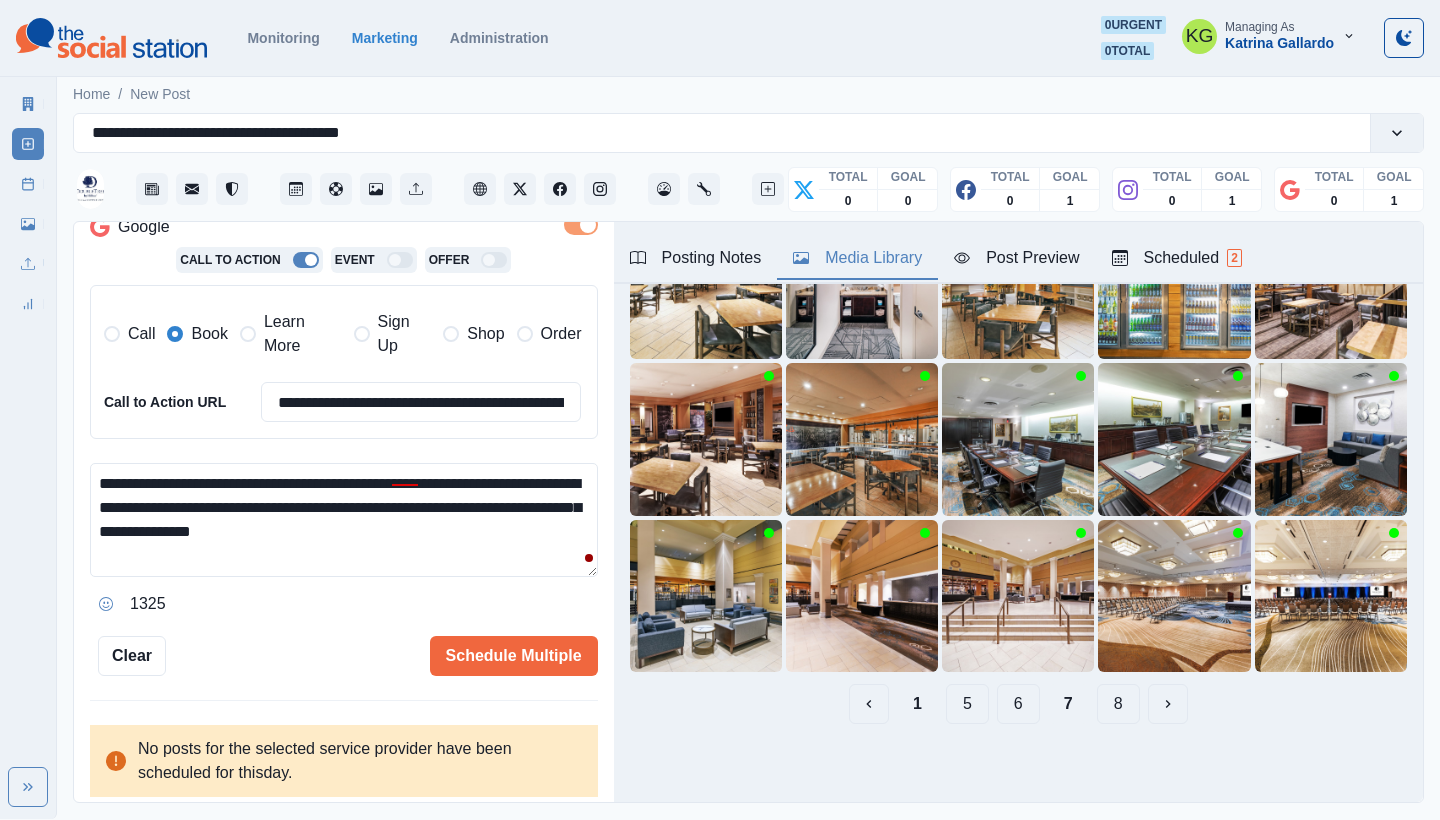 scroll, scrollTop: 189, scrollLeft: 0, axis: vertical 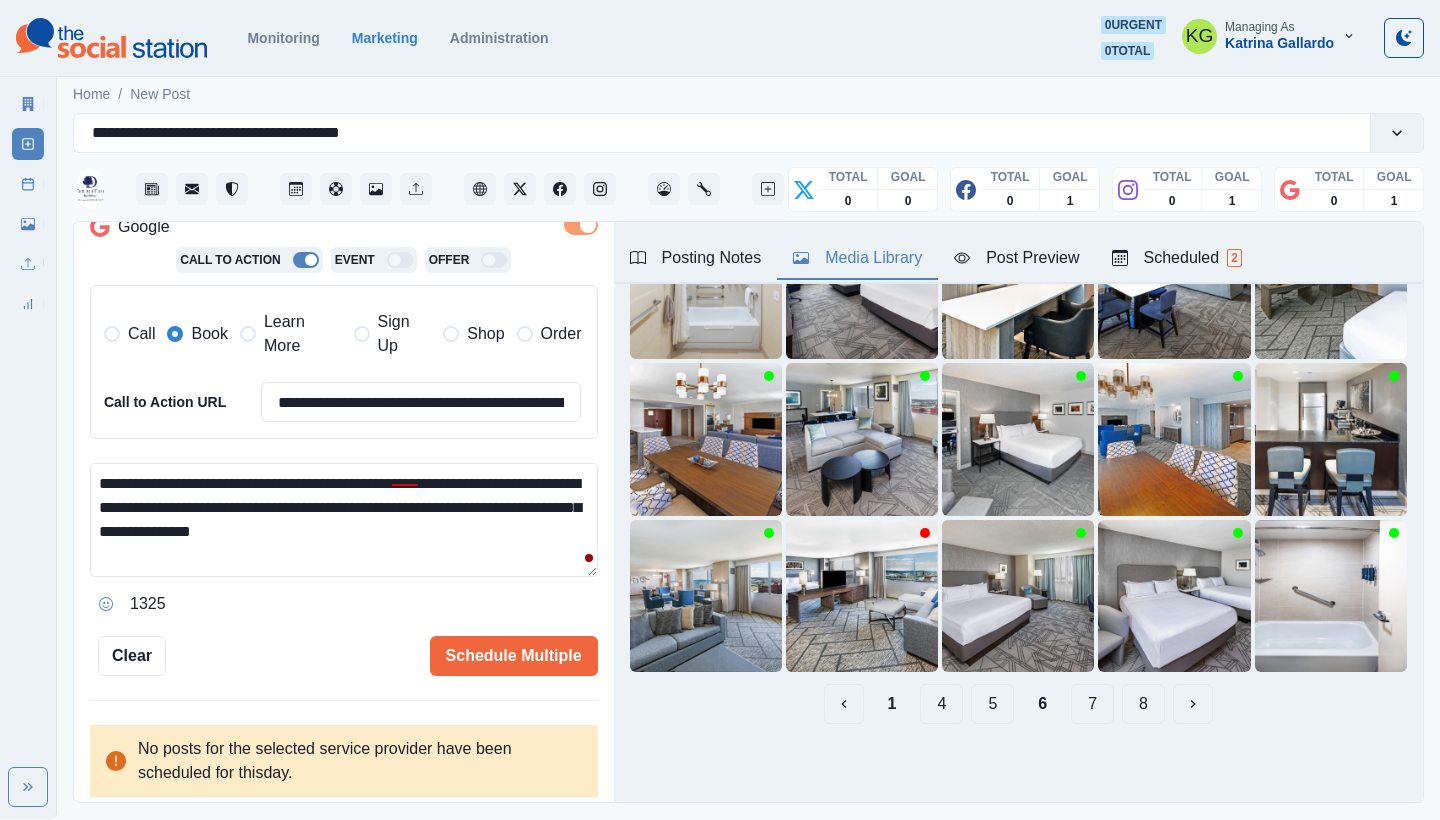 click on "5" at bounding box center (992, 704) 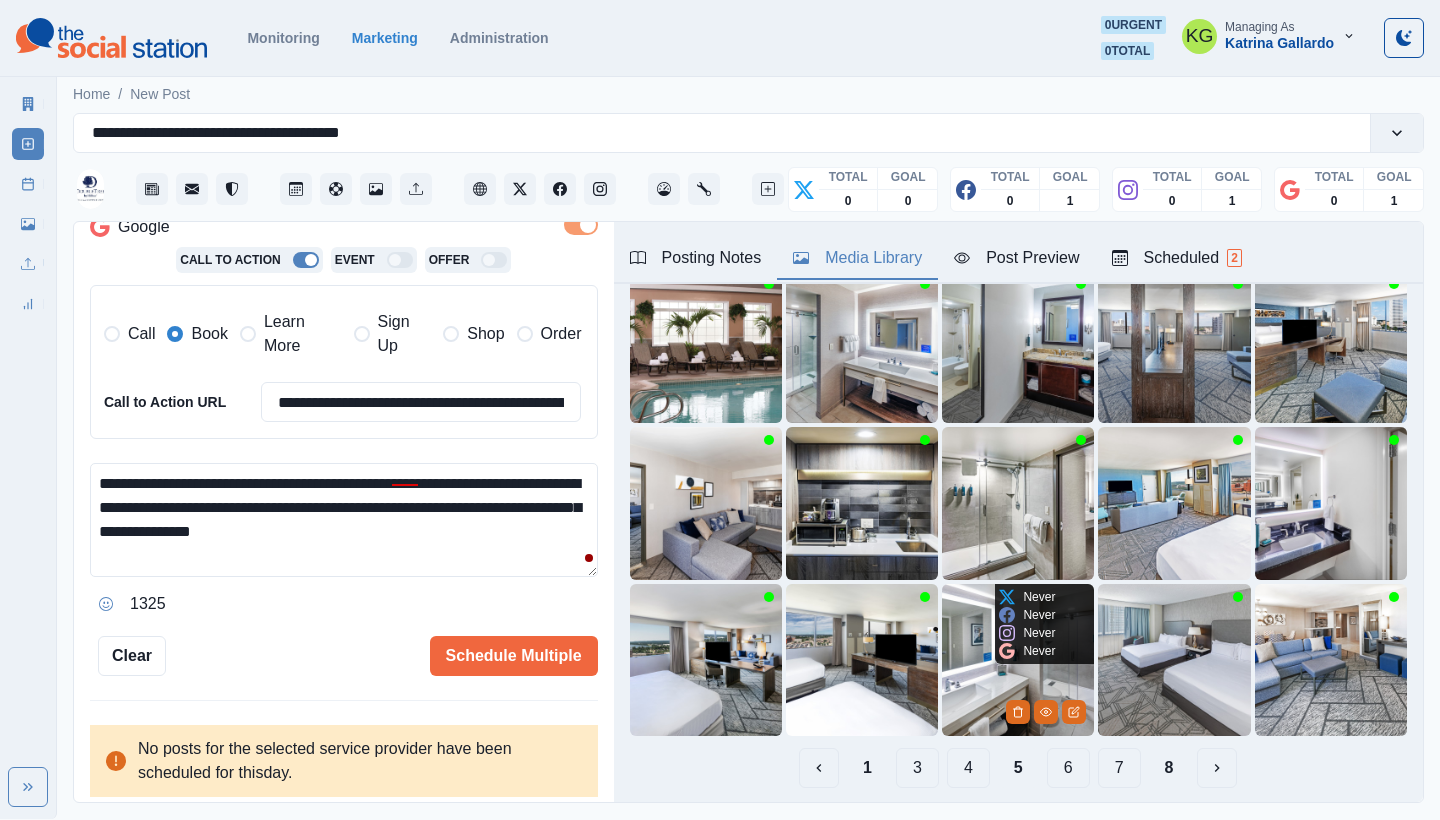 scroll, scrollTop: 133, scrollLeft: 0, axis: vertical 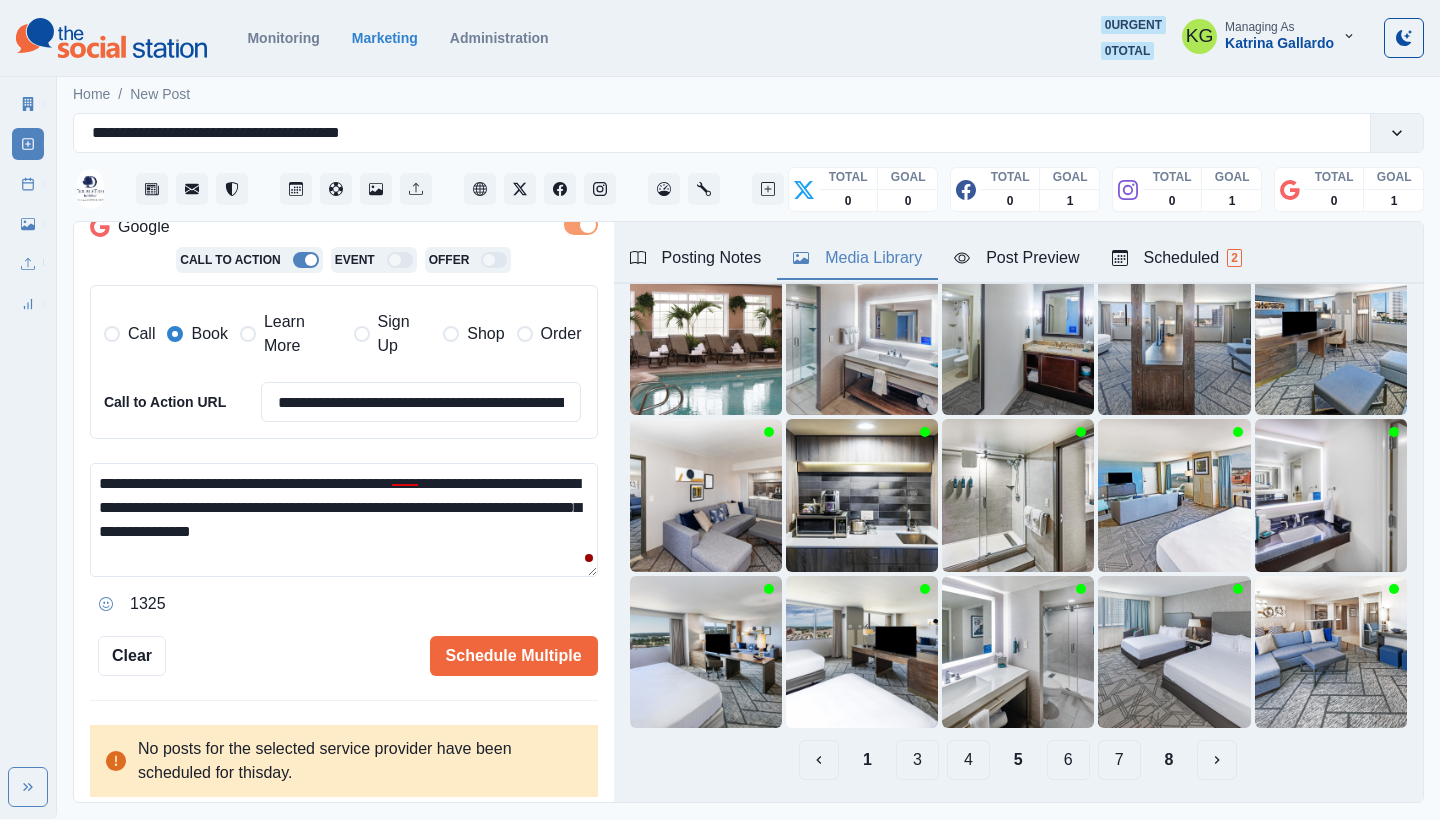 click on "4" at bounding box center (968, 760) 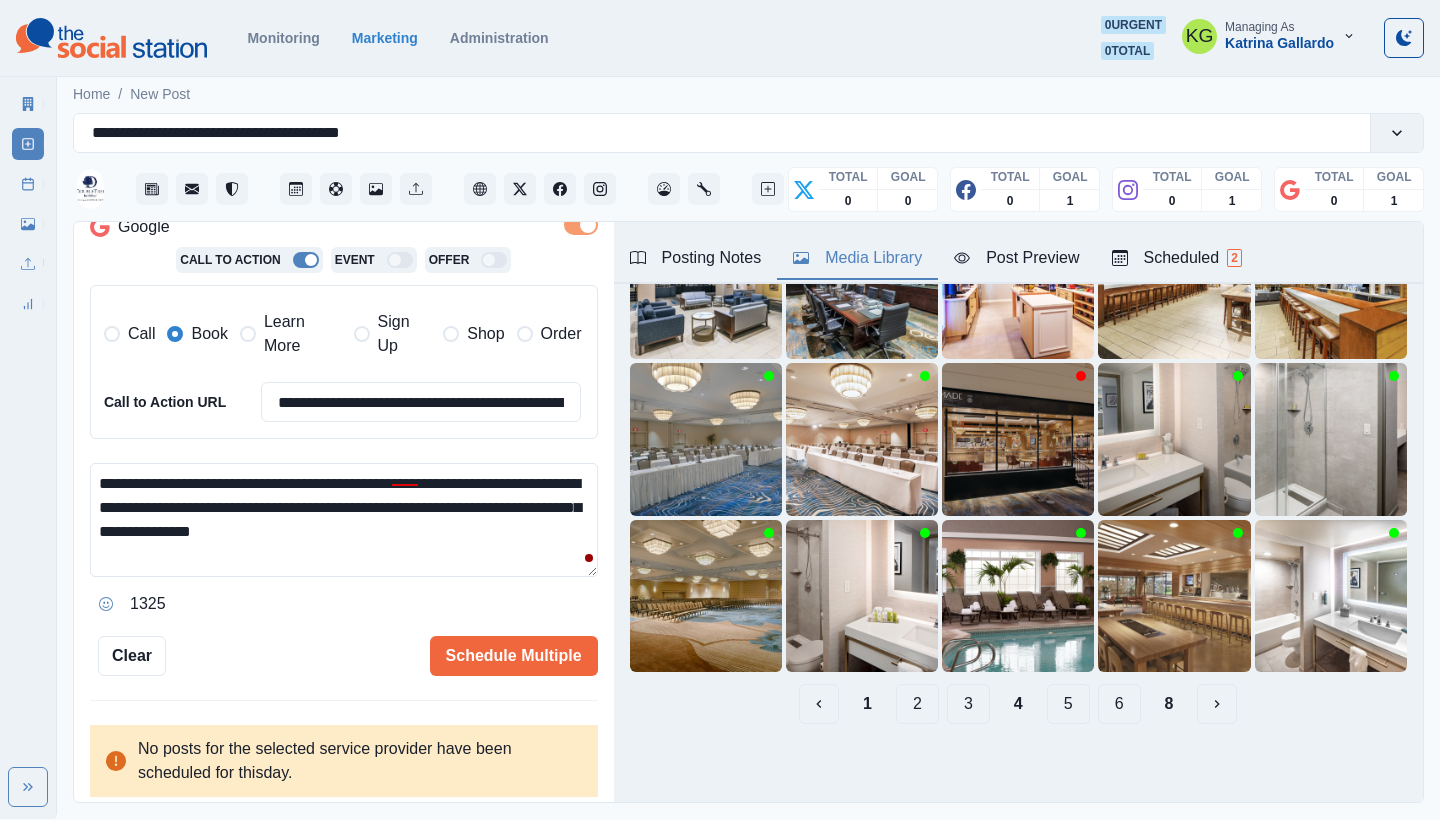 scroll, scrollTop: 189, scrollLeft: 0, axis: vertical 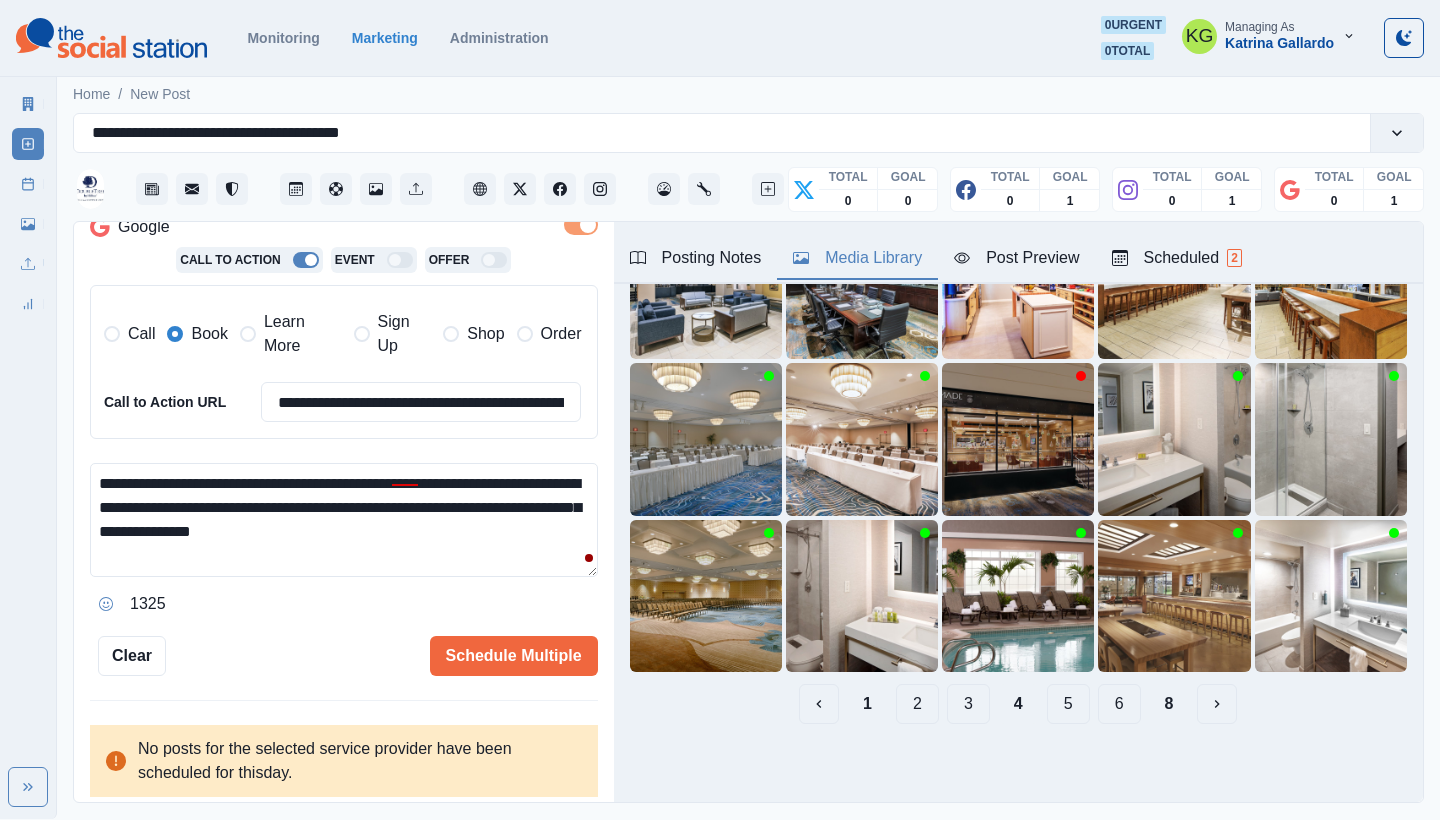 click on "3" at bounding box center [968, 704] 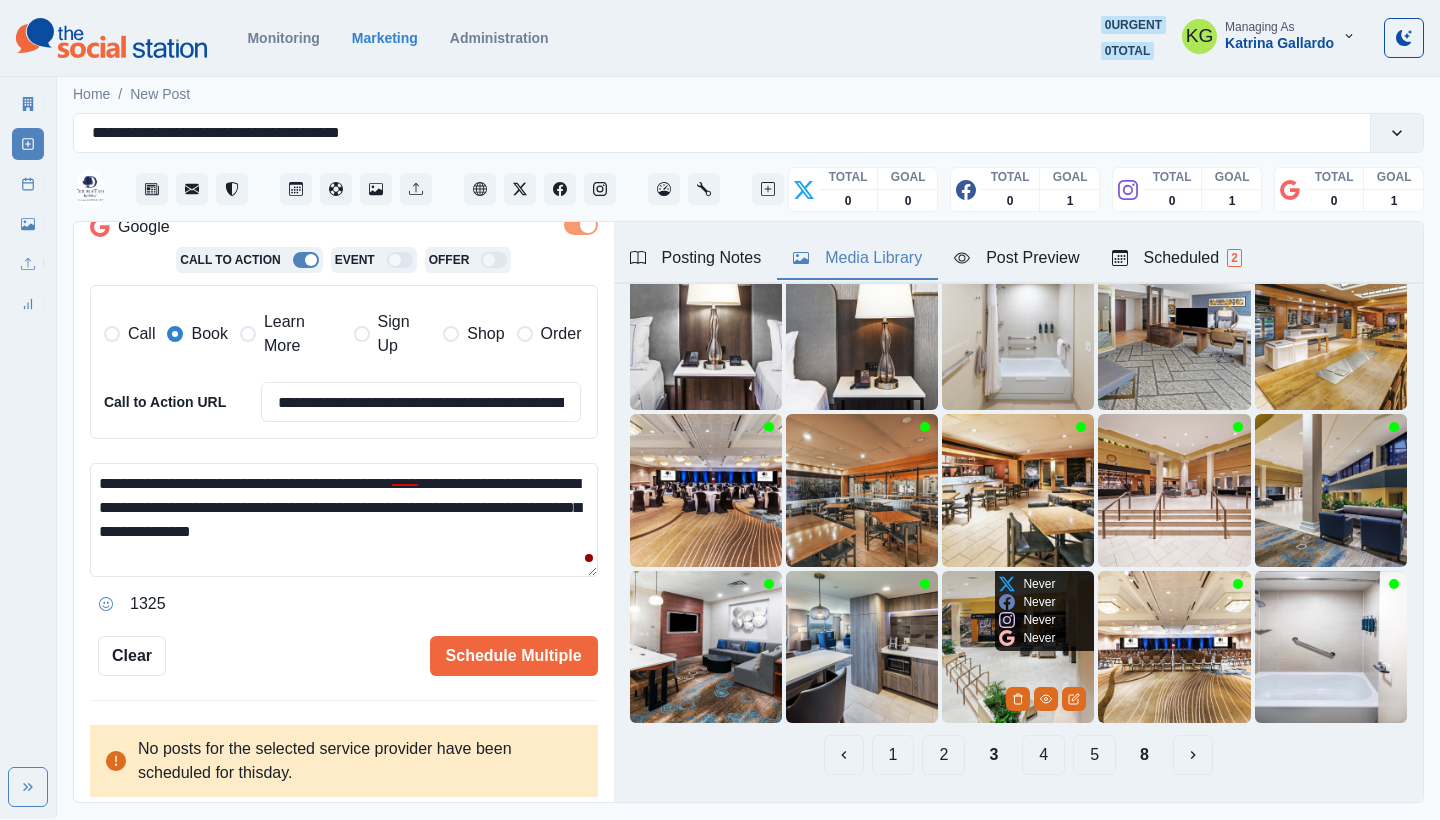 scroll, scrollTop: 138, scrollLeft: 0, axis: vertical 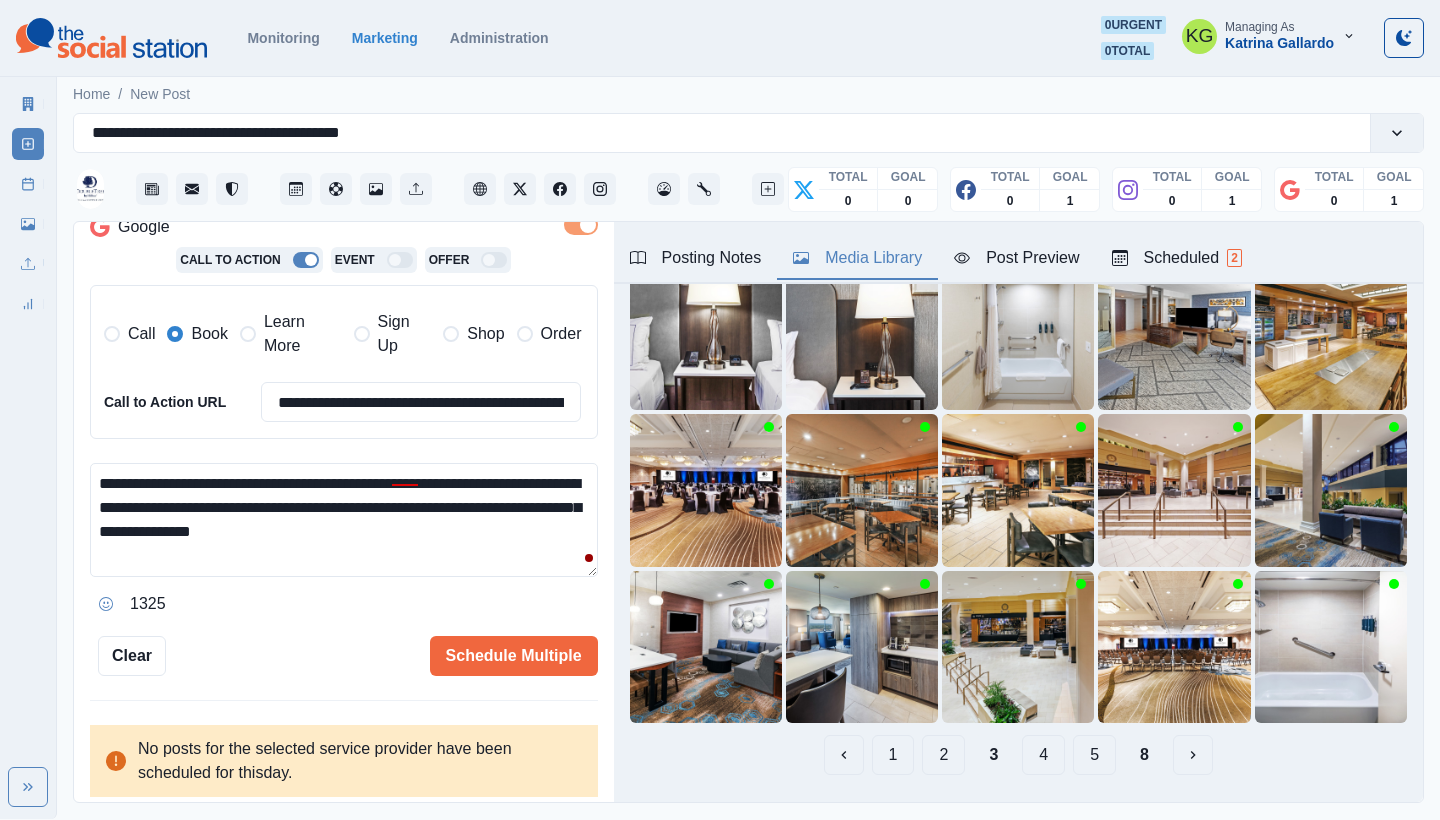 click on "2" at bounding box center [943, 755] 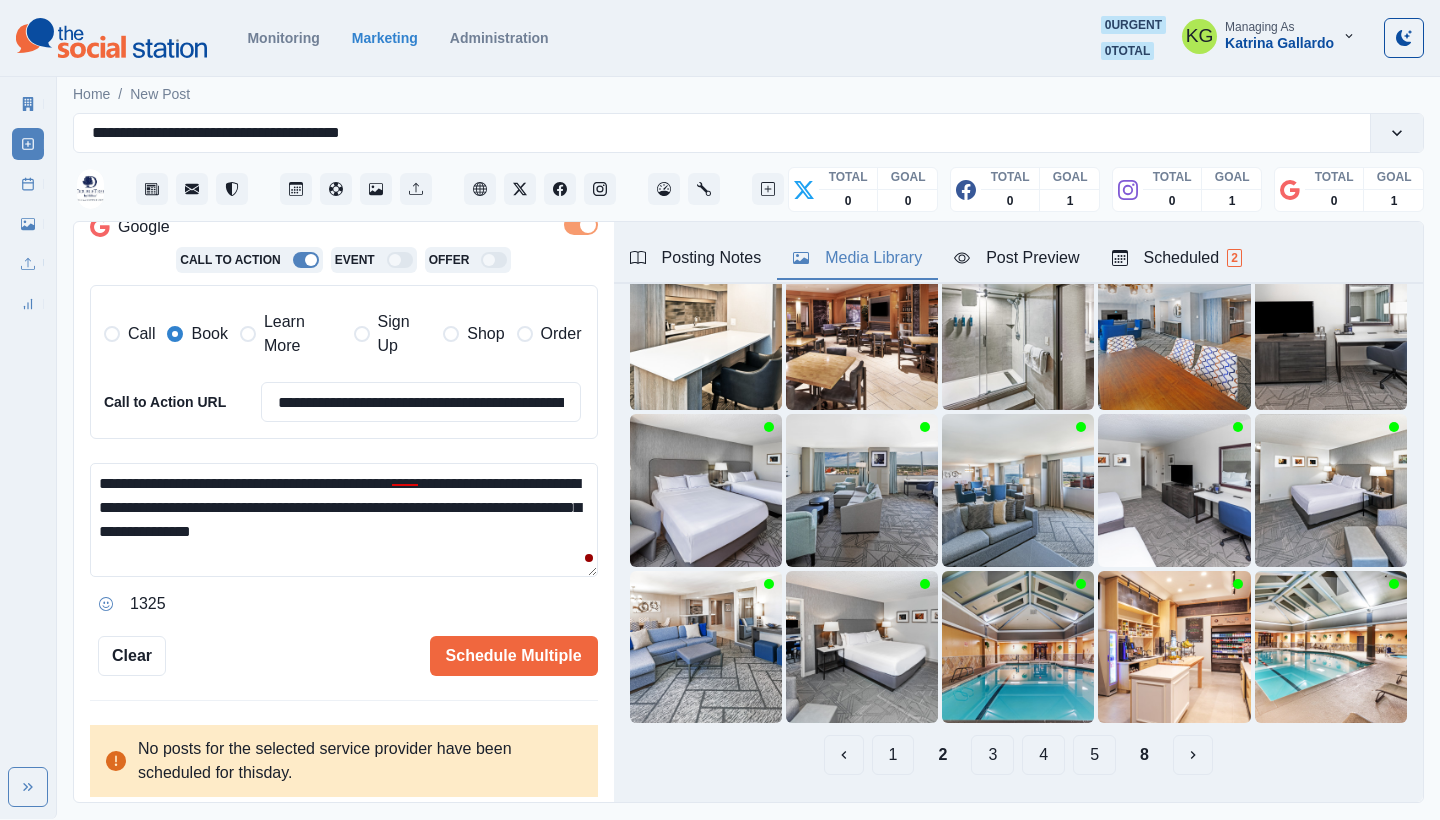 click on "1 2 3 4 5 8" at bounding box center (1018, 755) 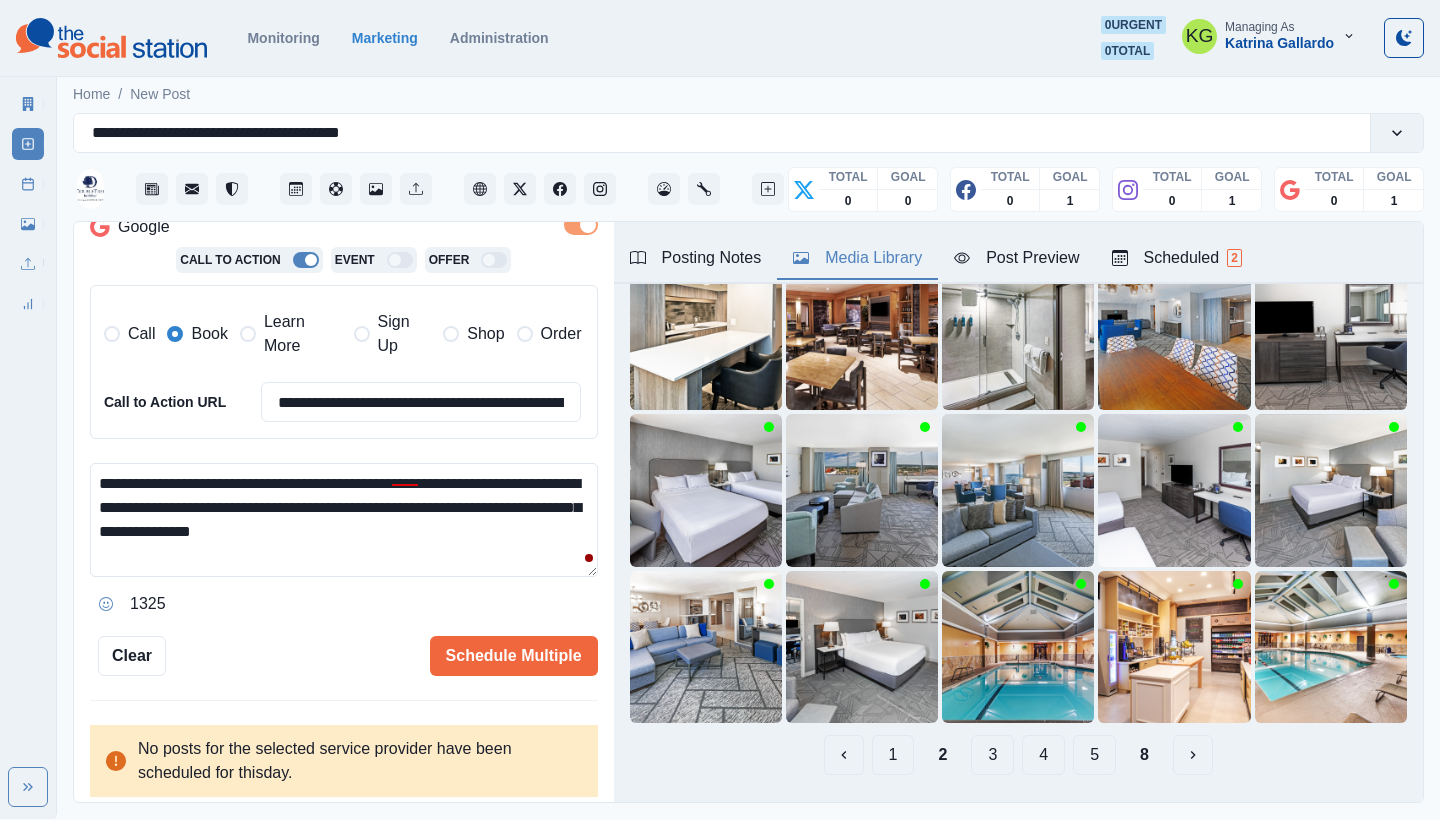 click on "1" at bounding box center [893, 755] 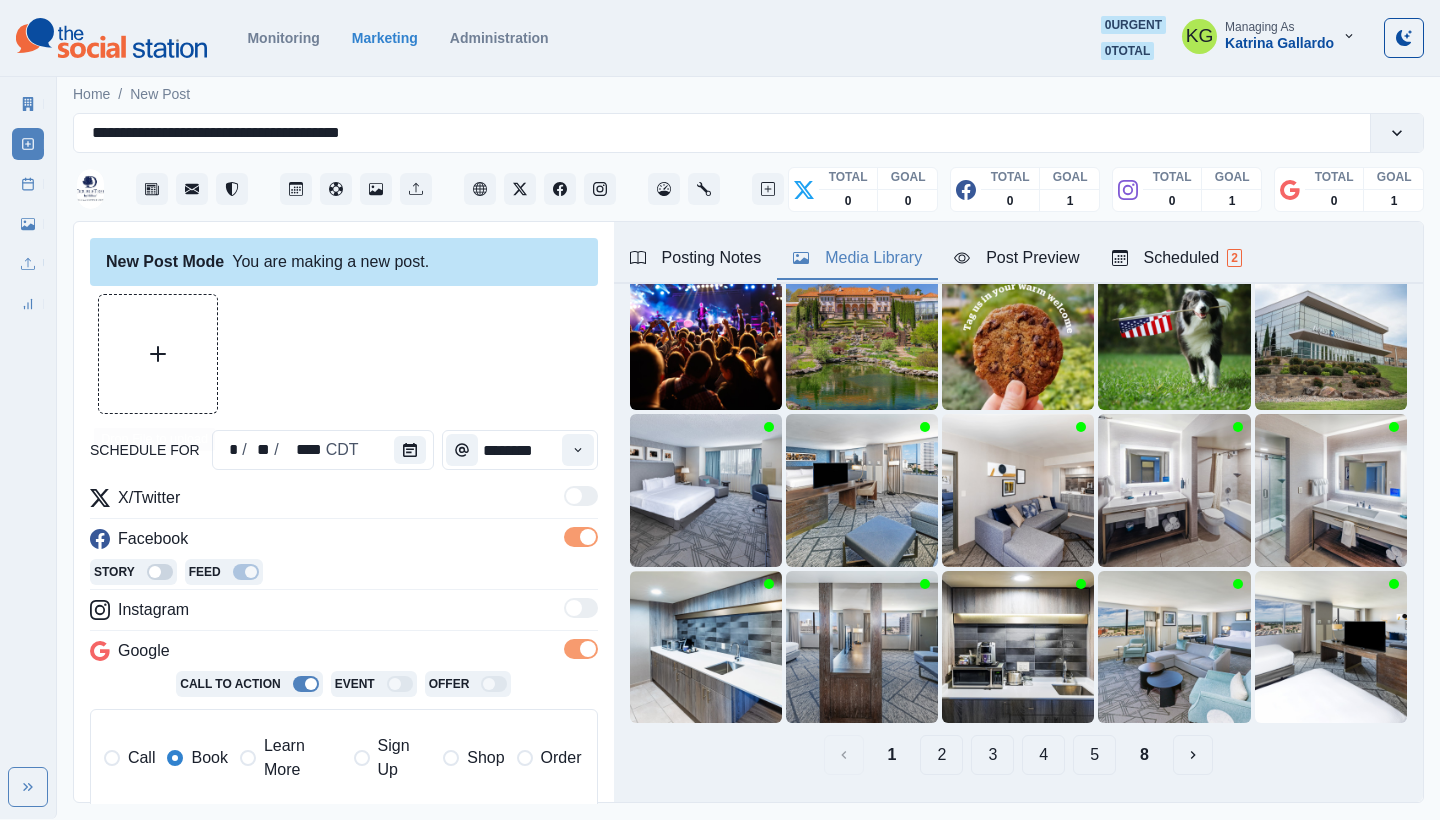 scroll, scrollTop: -1, scrollLeft: 0, axis: vertical 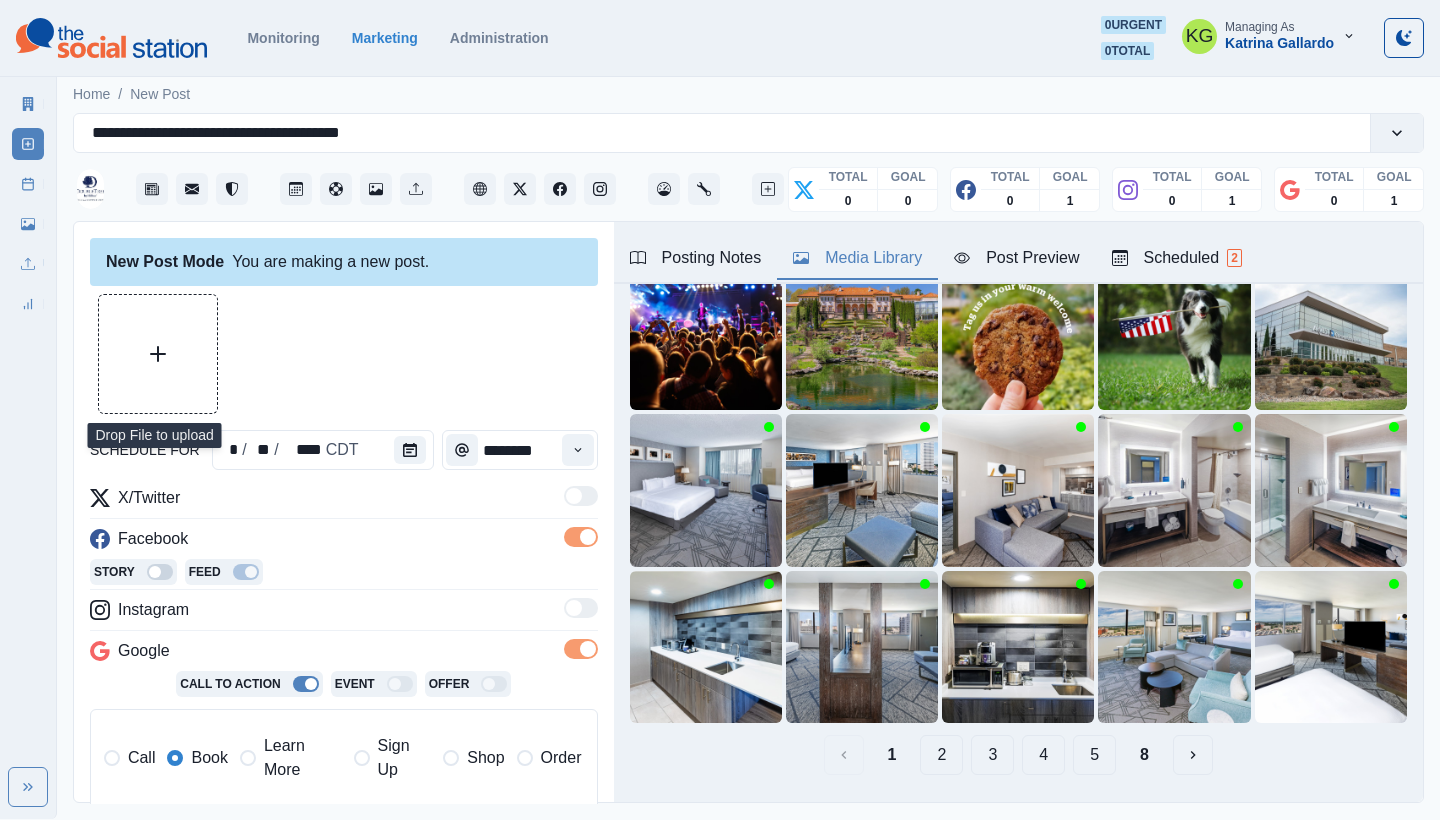 click at bounding box center (158, 354) 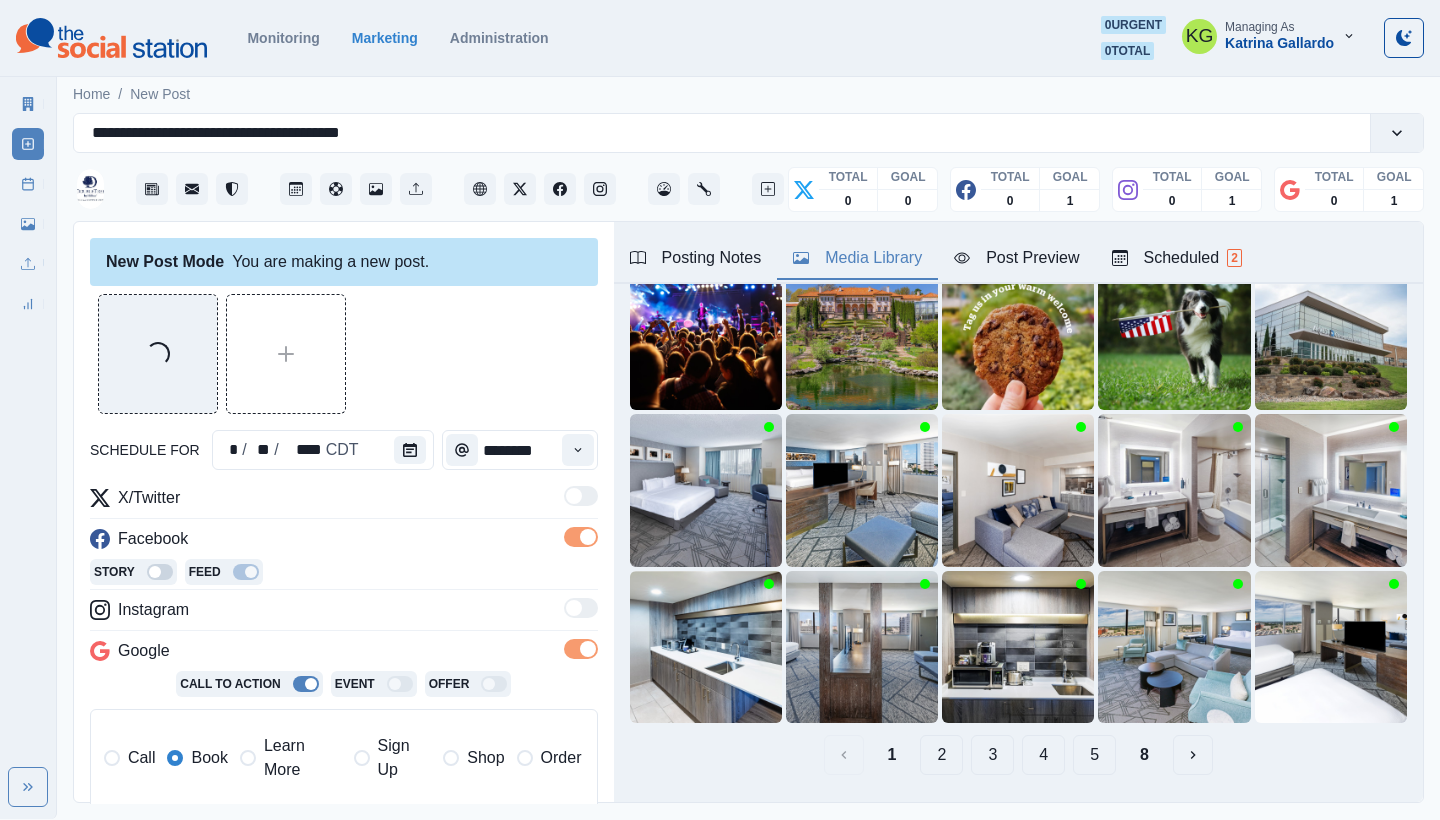 click on "2" at bounding box center [941, 755] 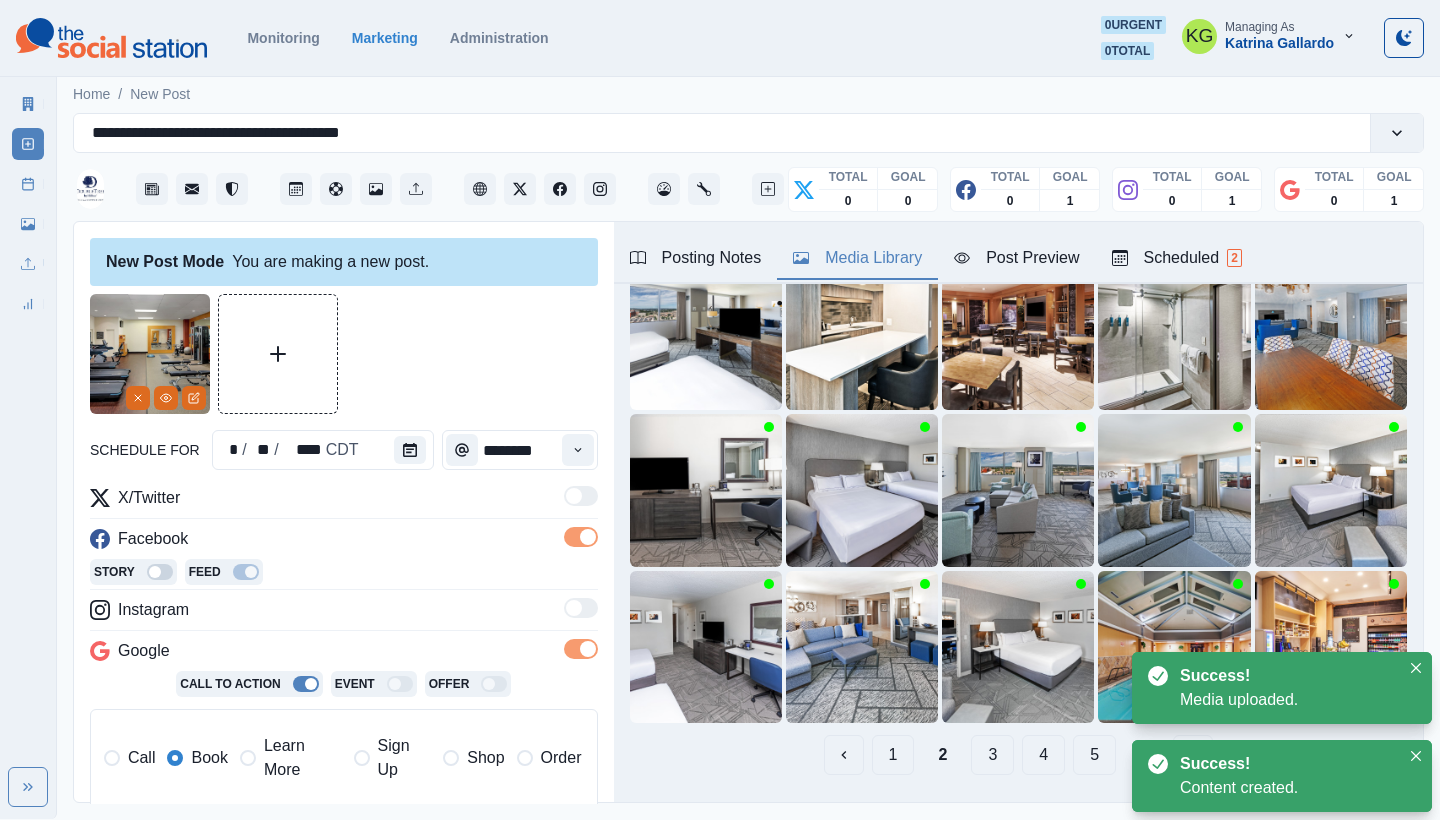 click on "3" at bounding box center (992, 755) 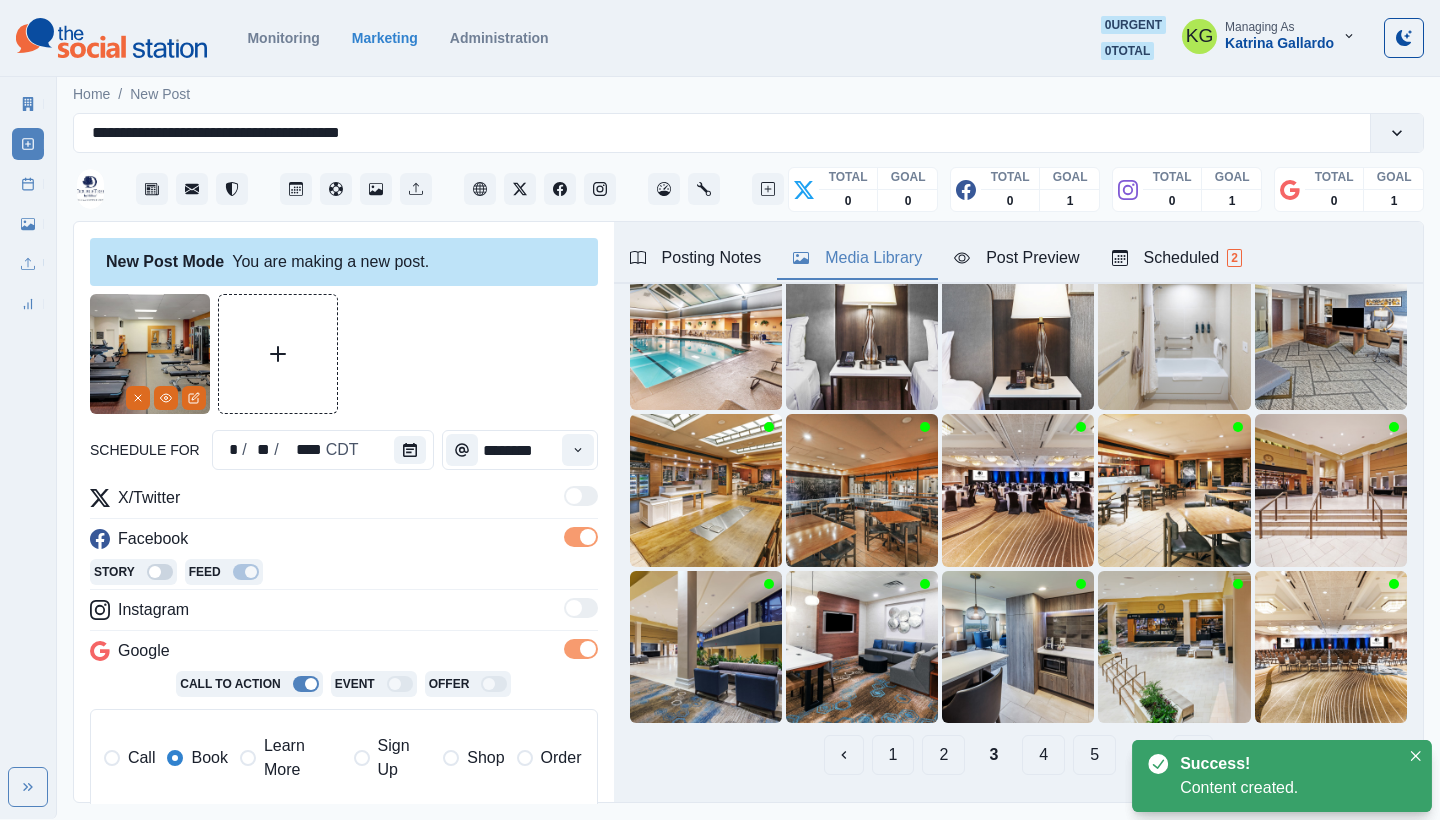 click on "4" at bounding box center [1043, 755] 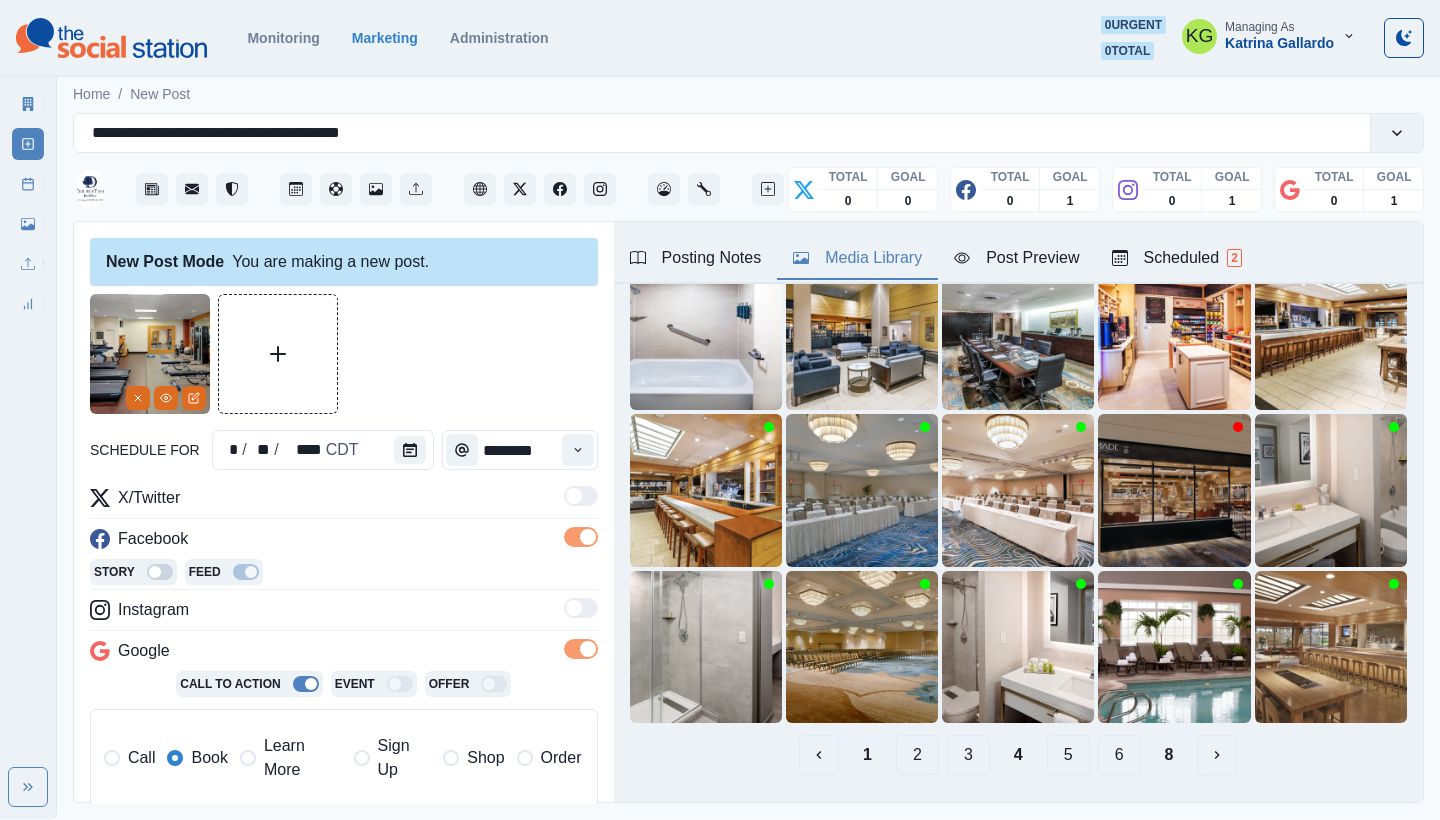 click on "5" at bounding box center [1068, 755] 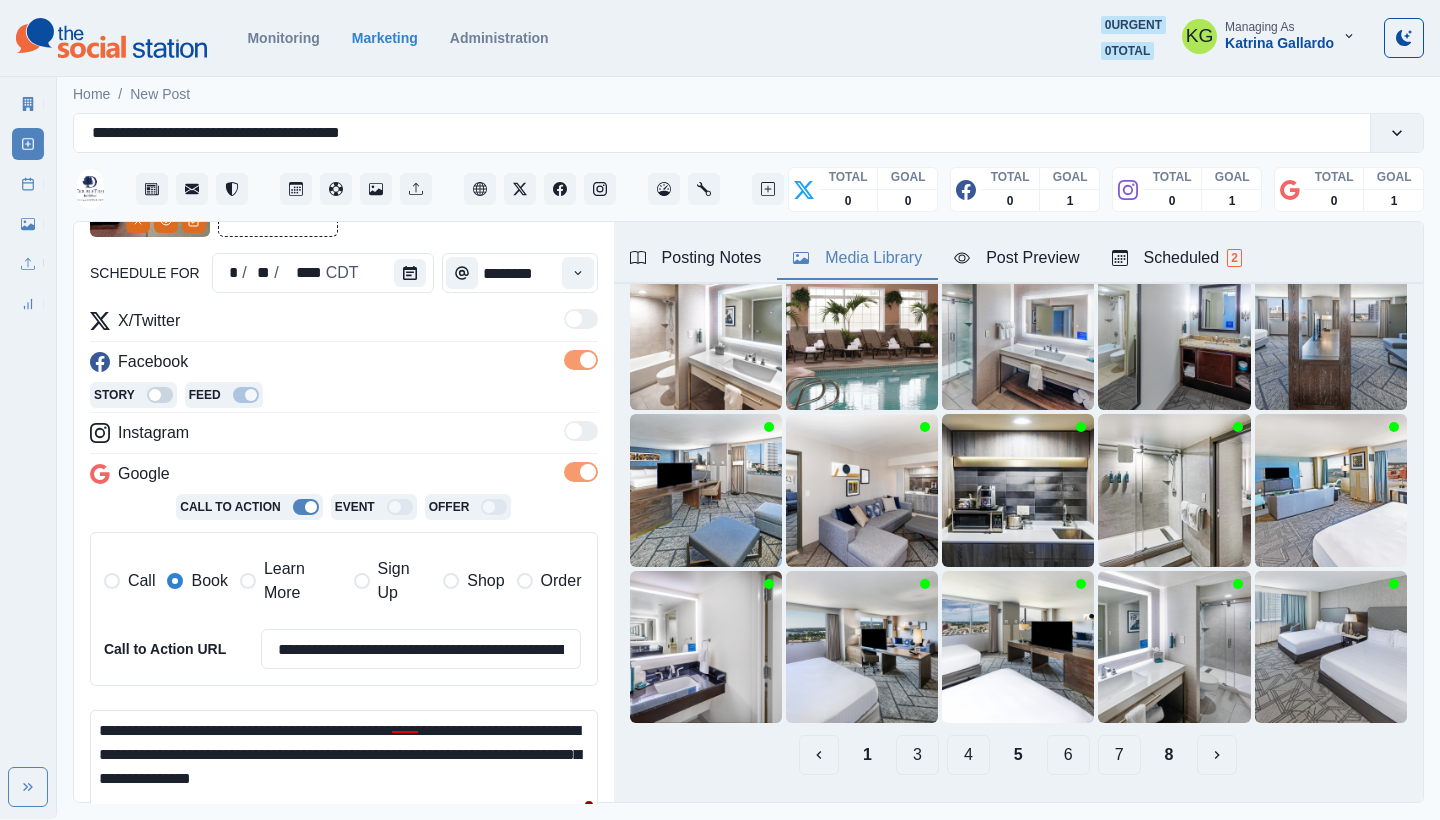 scroll, scrollTop: 318, scrollLeft: 0, axis: vertical 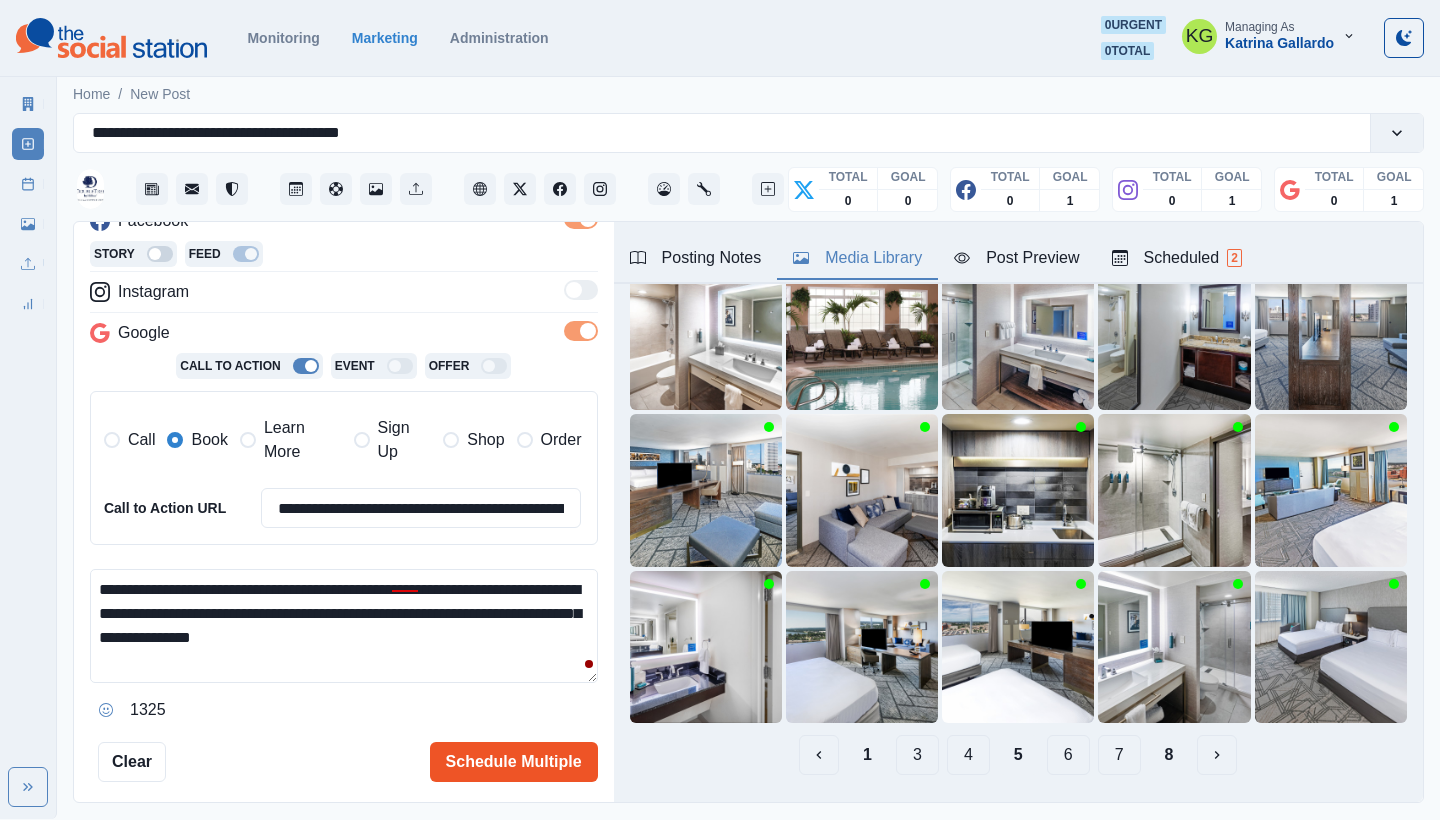 click on "Schedule Multiple" at bounding box center [514, 762] 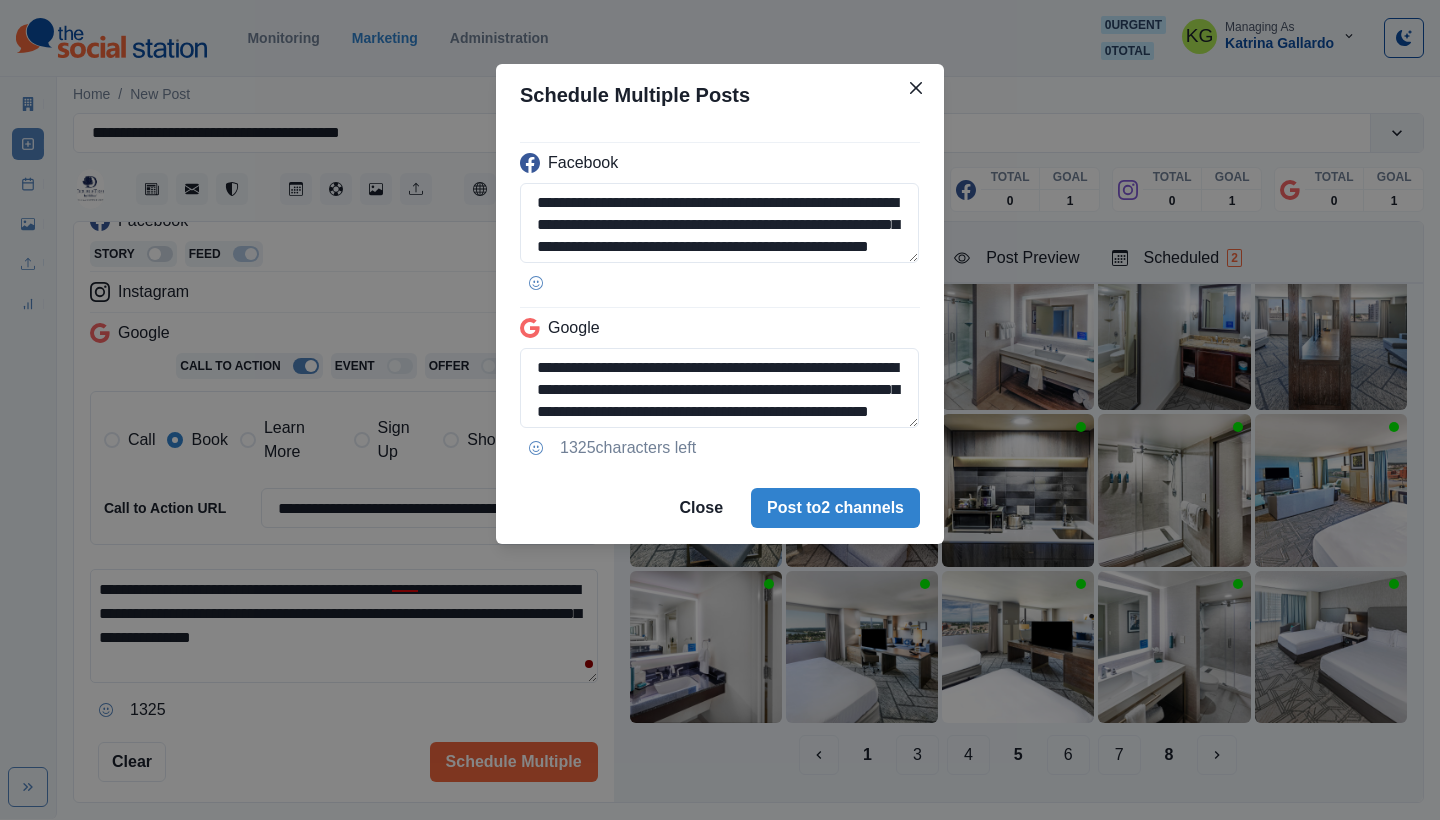 click on "**********" at bounding box center (720, 410) 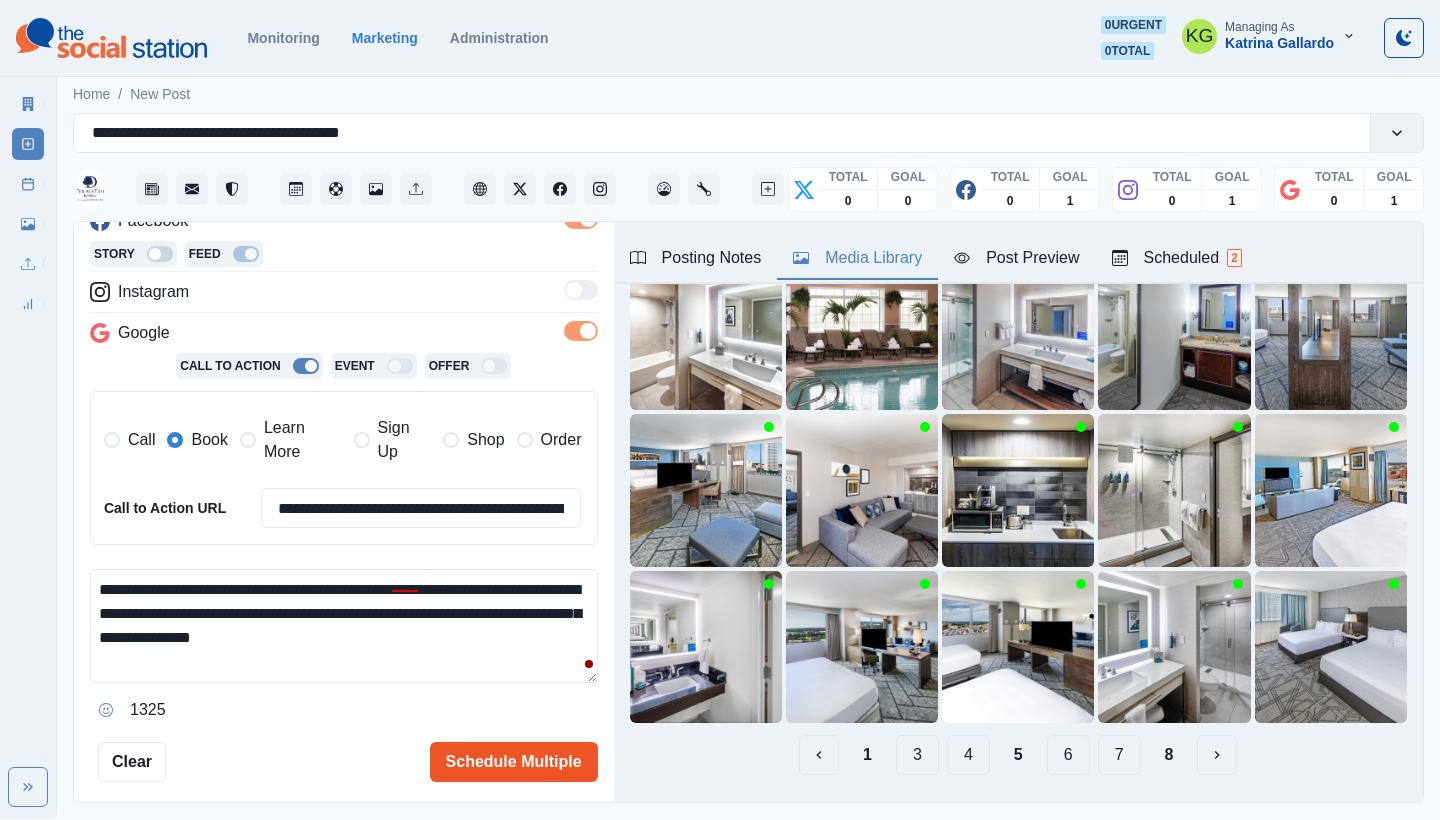 click on "Schedule Multiple" at bounding box center [514, 762] 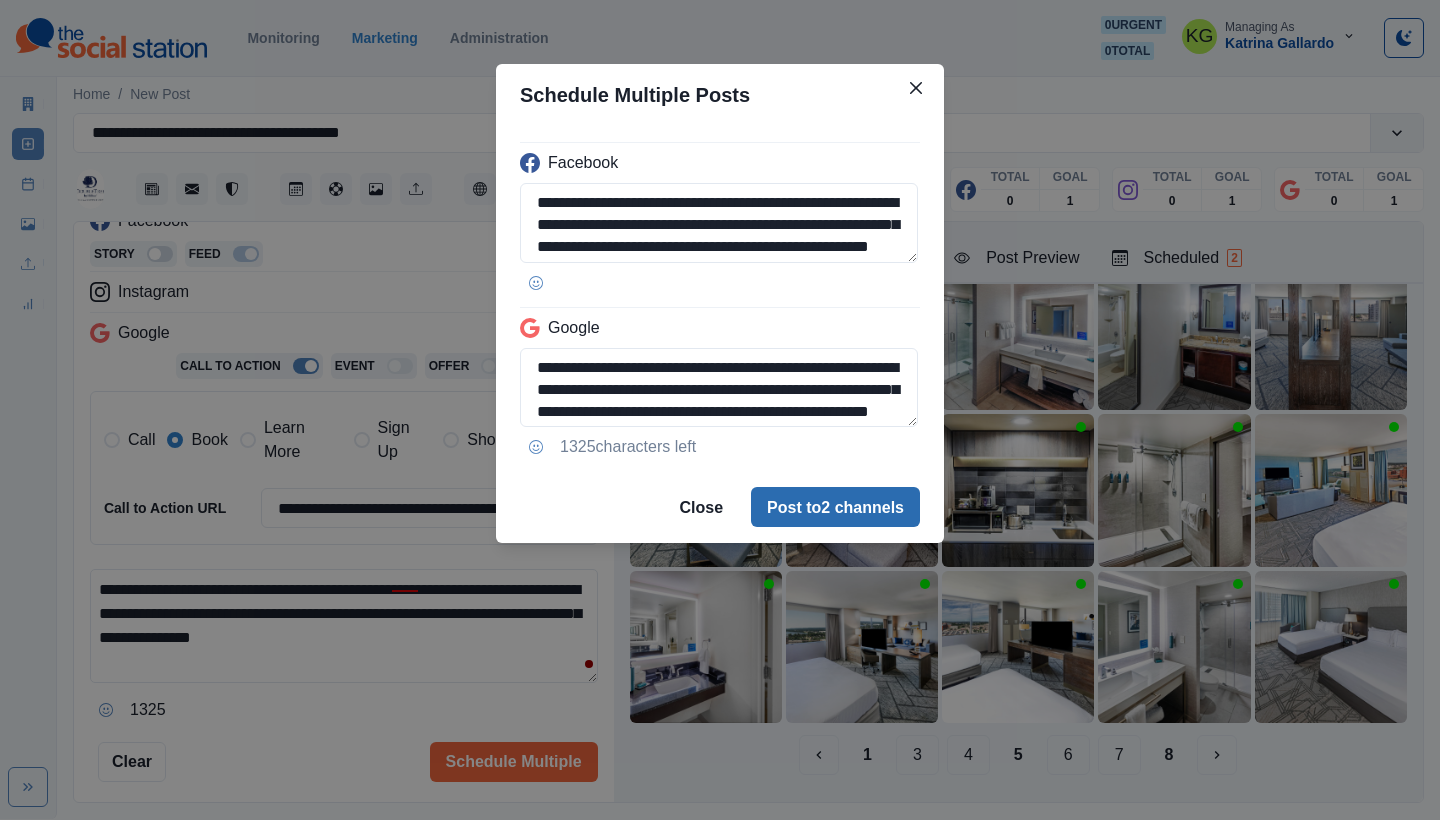 click on "Post to  2   channels" at bounding box center [835, 507] 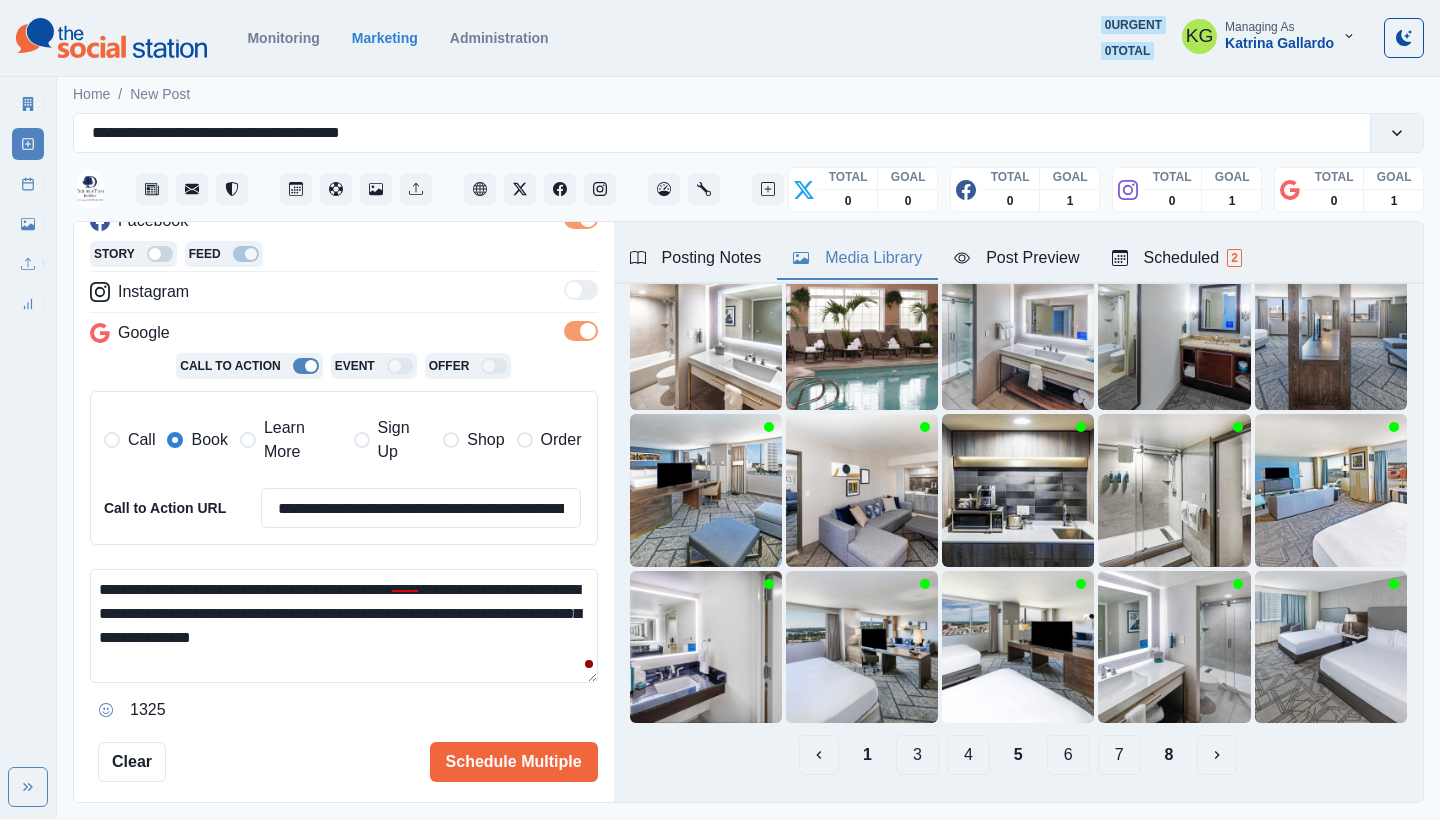 type 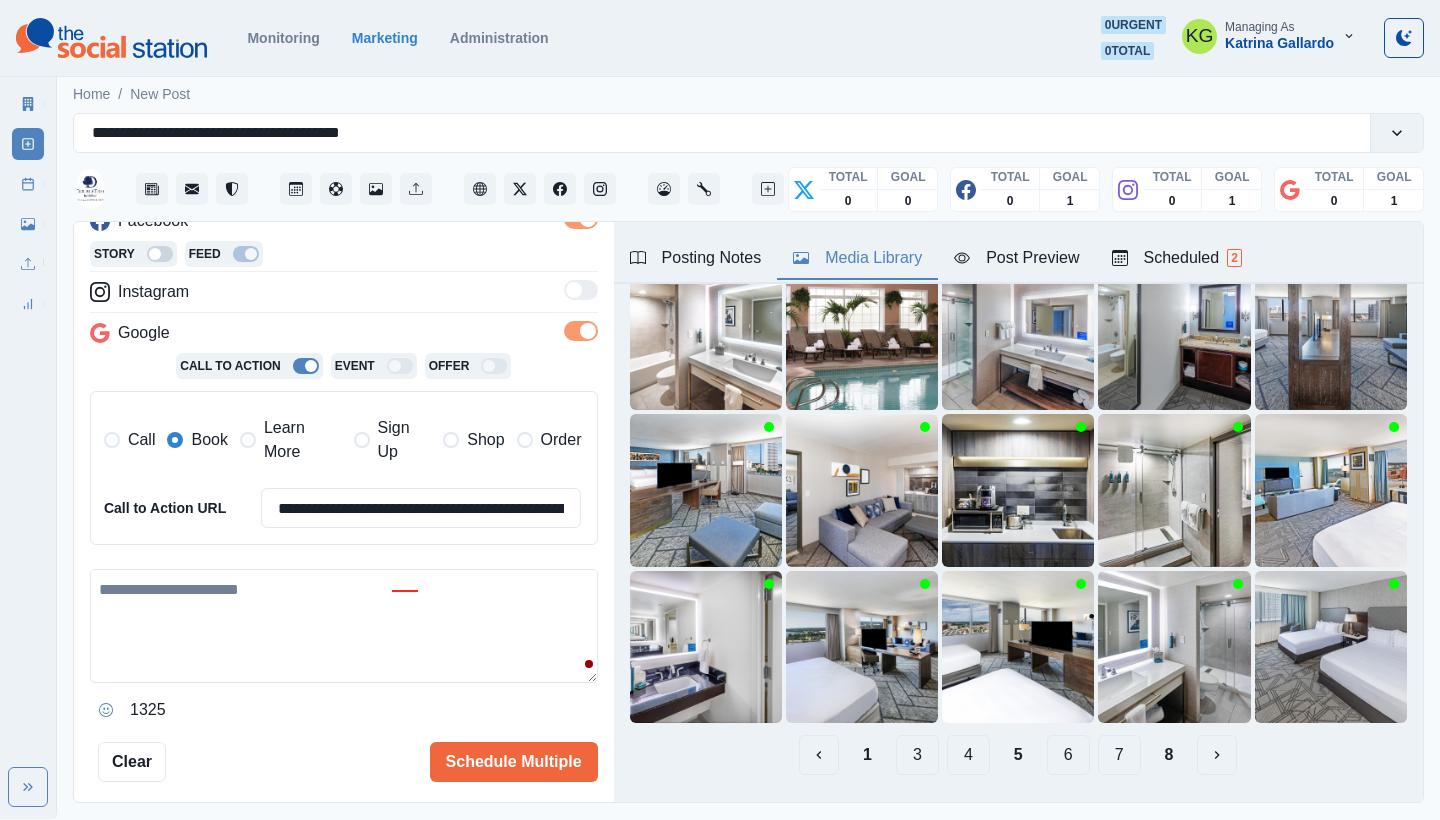 scroll, scrollTop: 194, scrollLeft: 0, axis: vertical 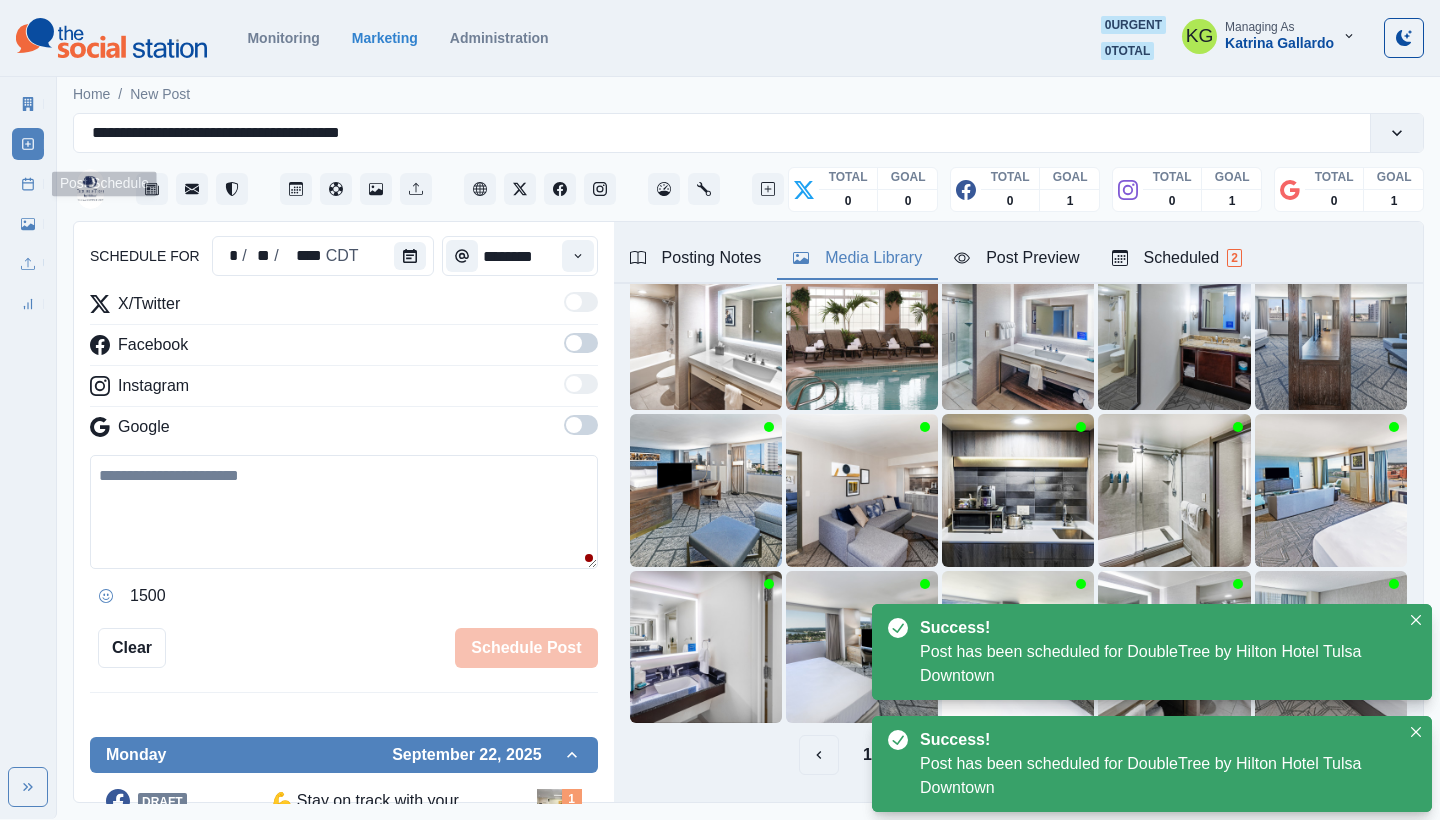 click 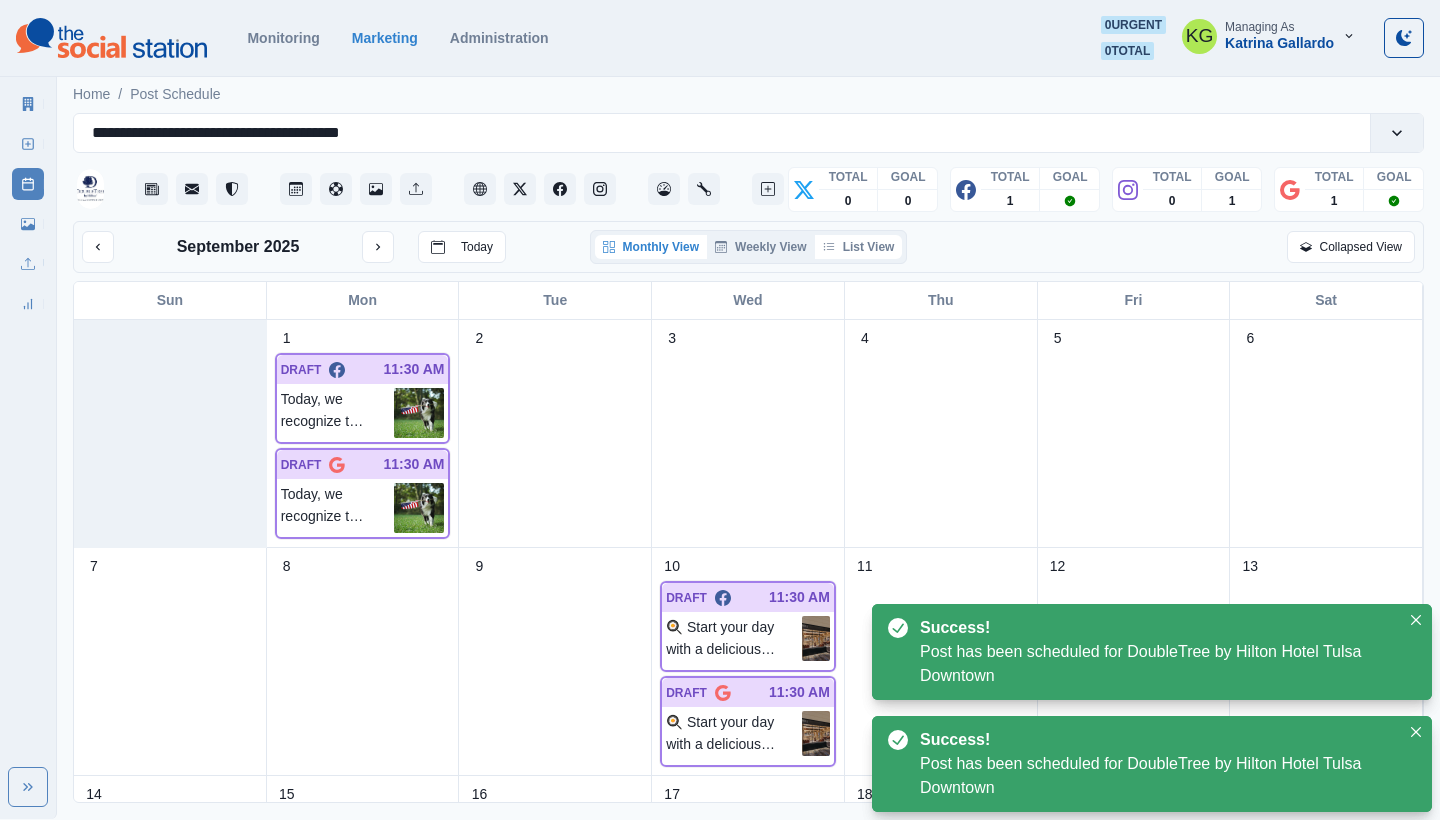 click on "List View" at bounding box center (859, 247) 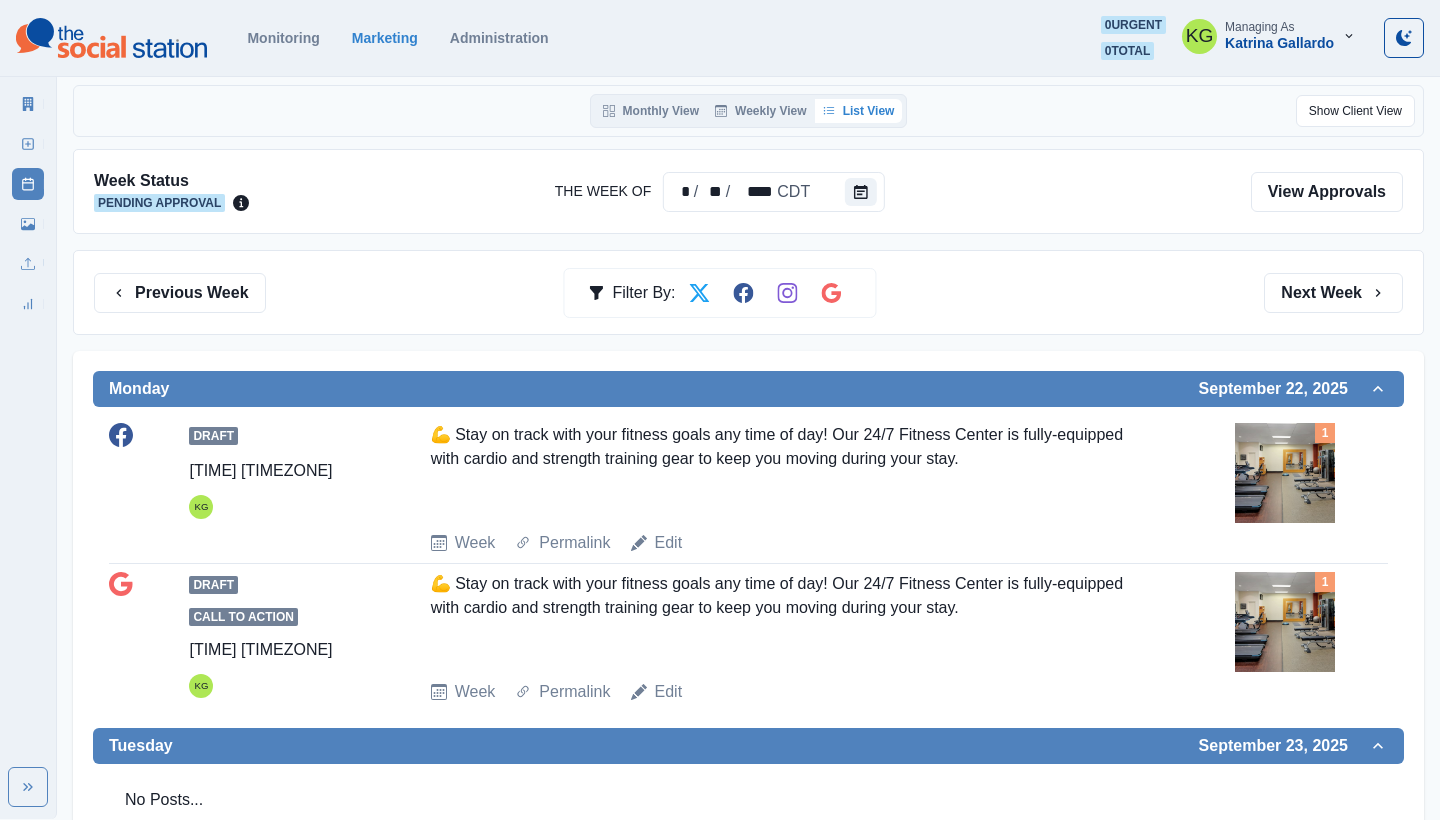 scroll, scrollTop: 43, scrollLeft: 0, axis: vertical 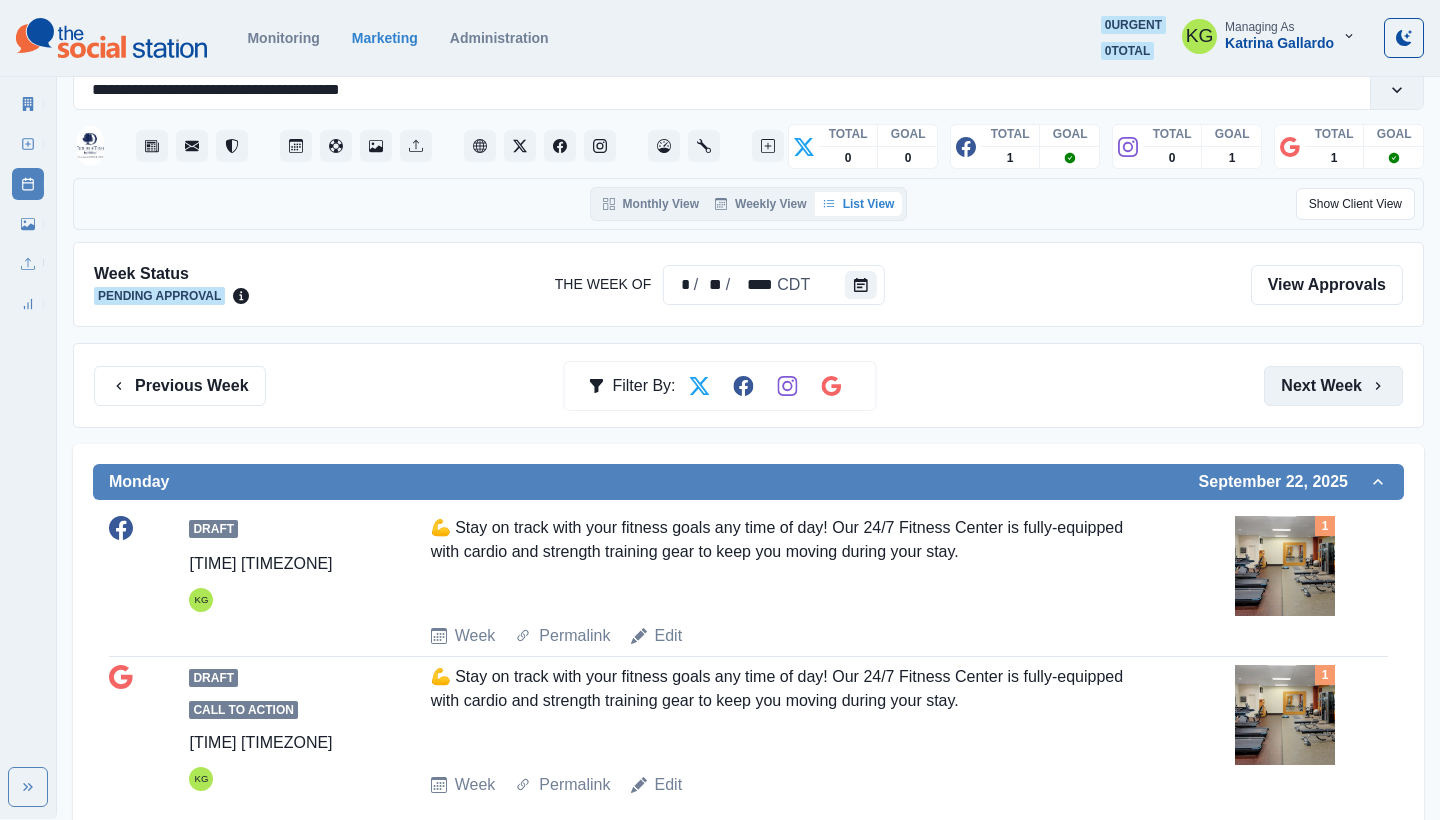 click on "Next Week" at bounding box center [1333, 386] 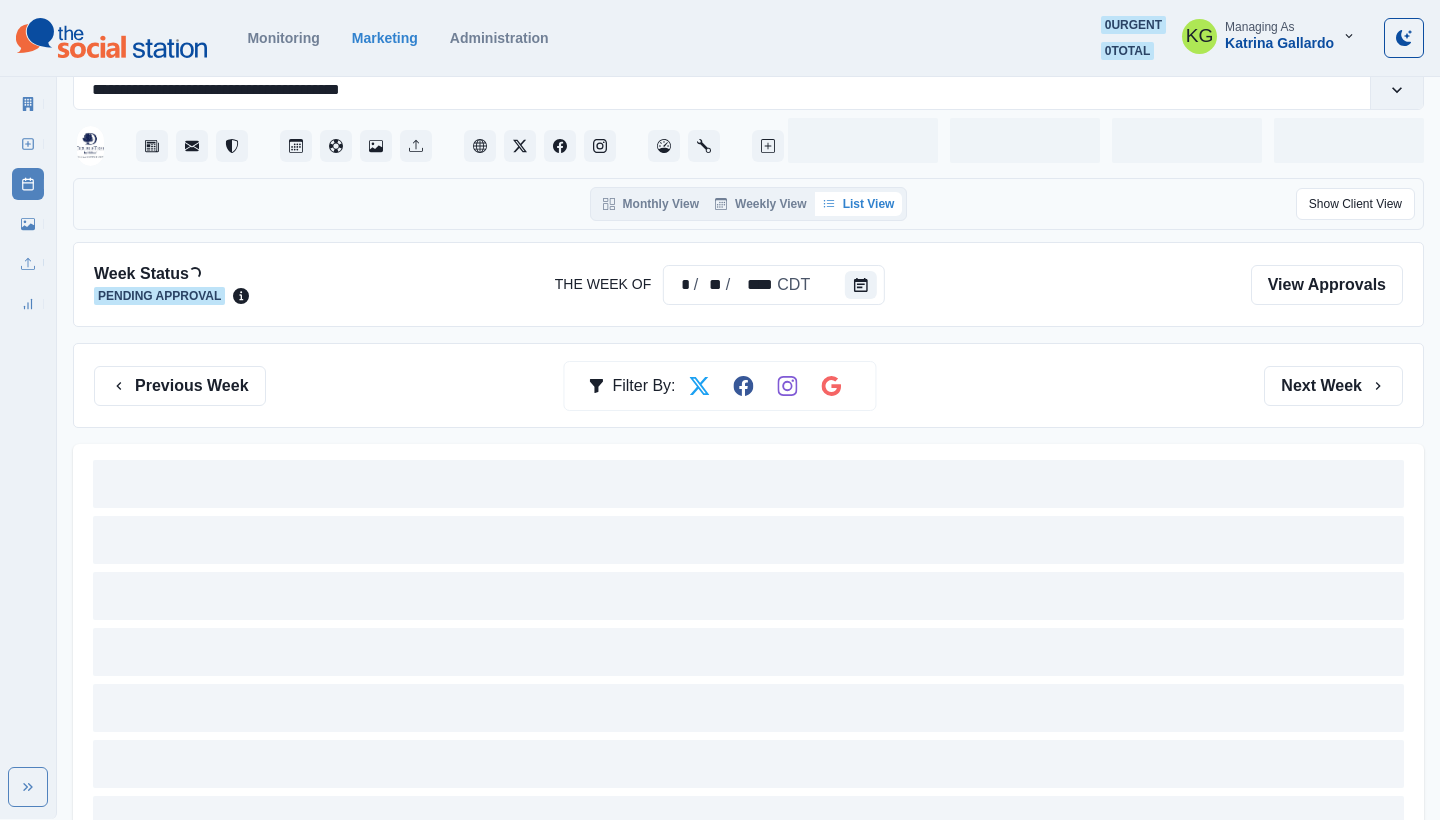 scroll, scrollTop: 0, scrollLeft: 0, axis: both 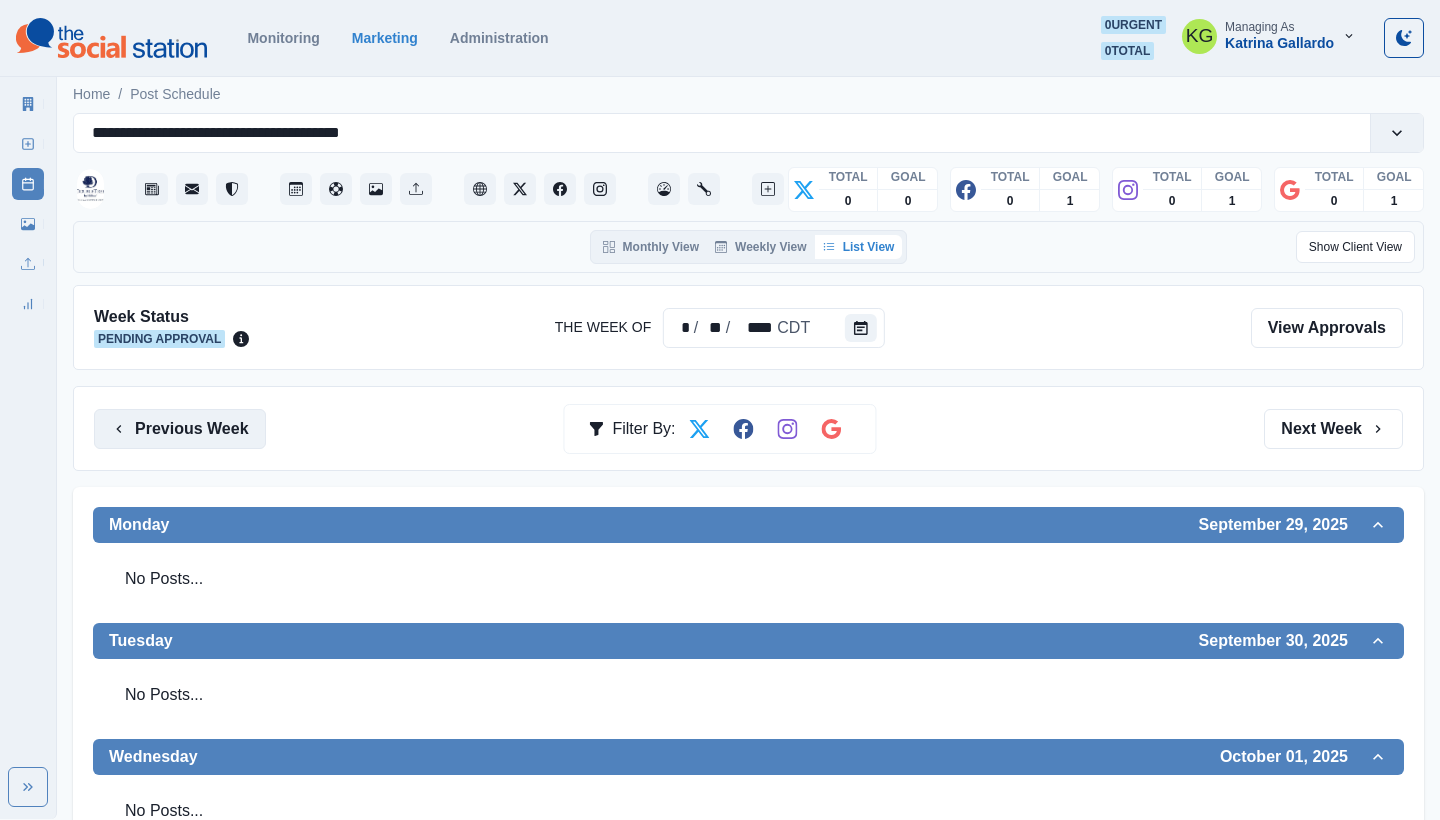 click on "Previous Week" at bounding box center (180, 429) 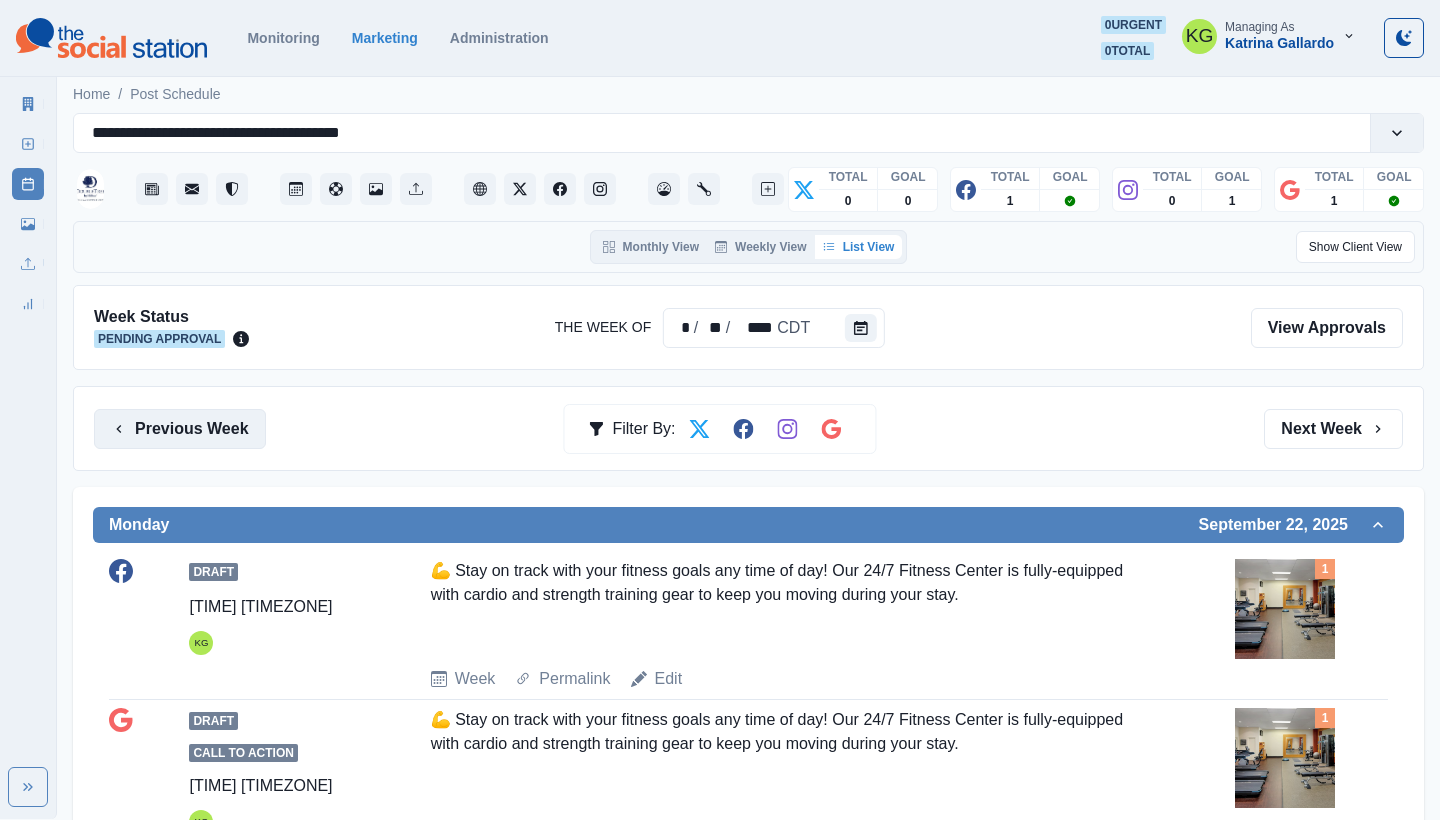 click on "Previous Week" at bounding box center [180, 429] 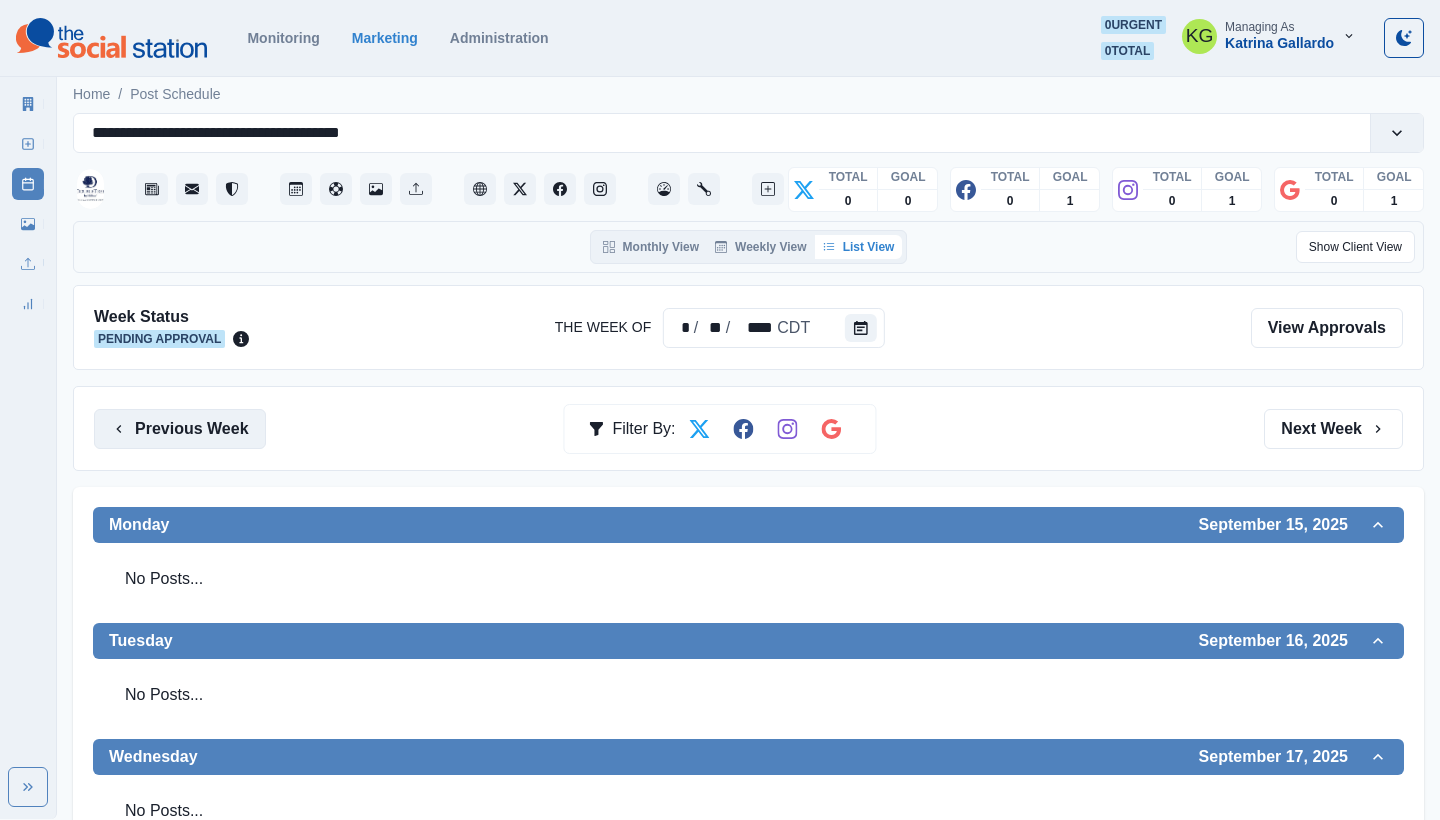 click on "Previous Week" at bounding box center (180, 429) 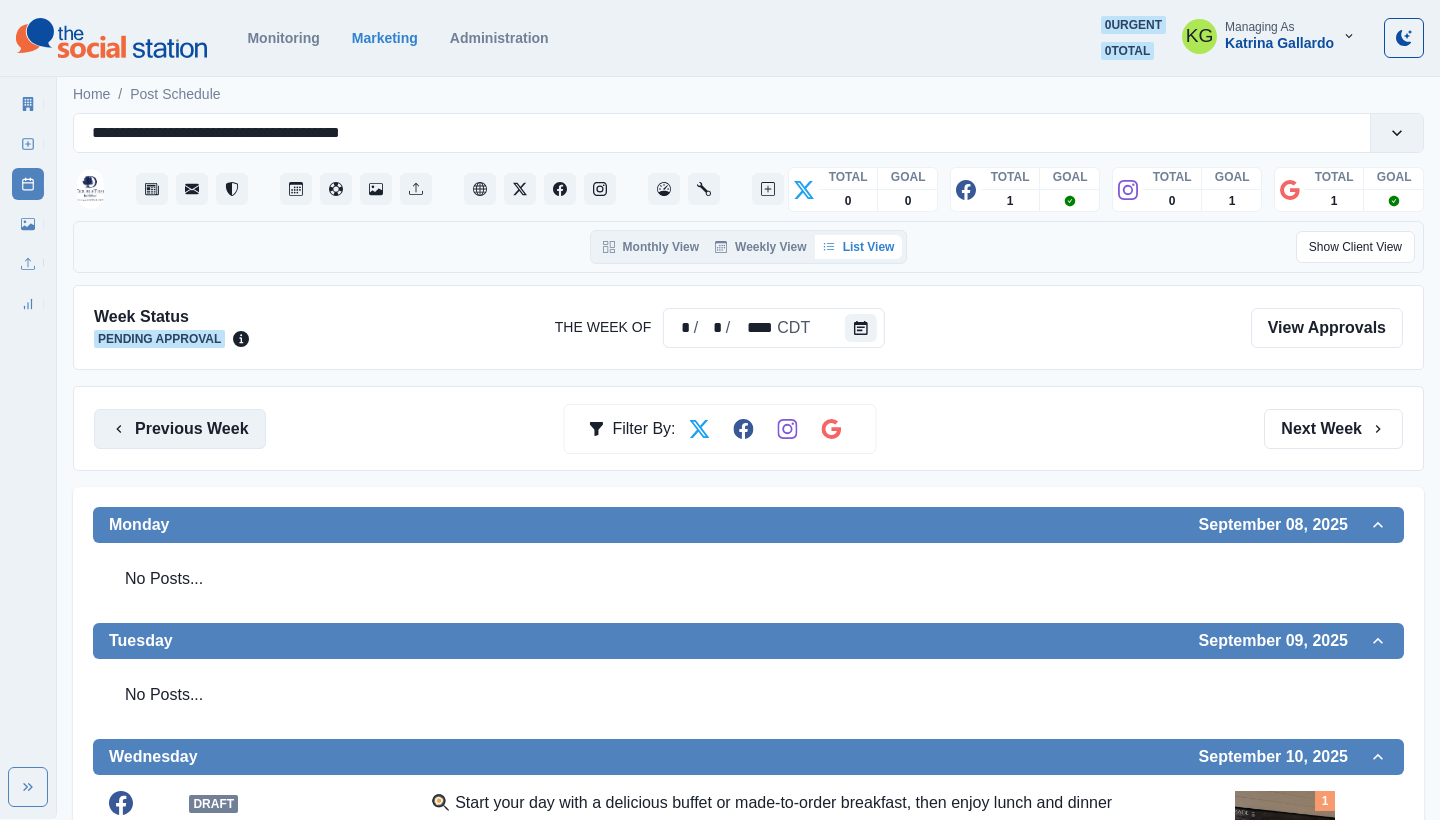 click on "Previous Week" at bounding box center [180, 429] 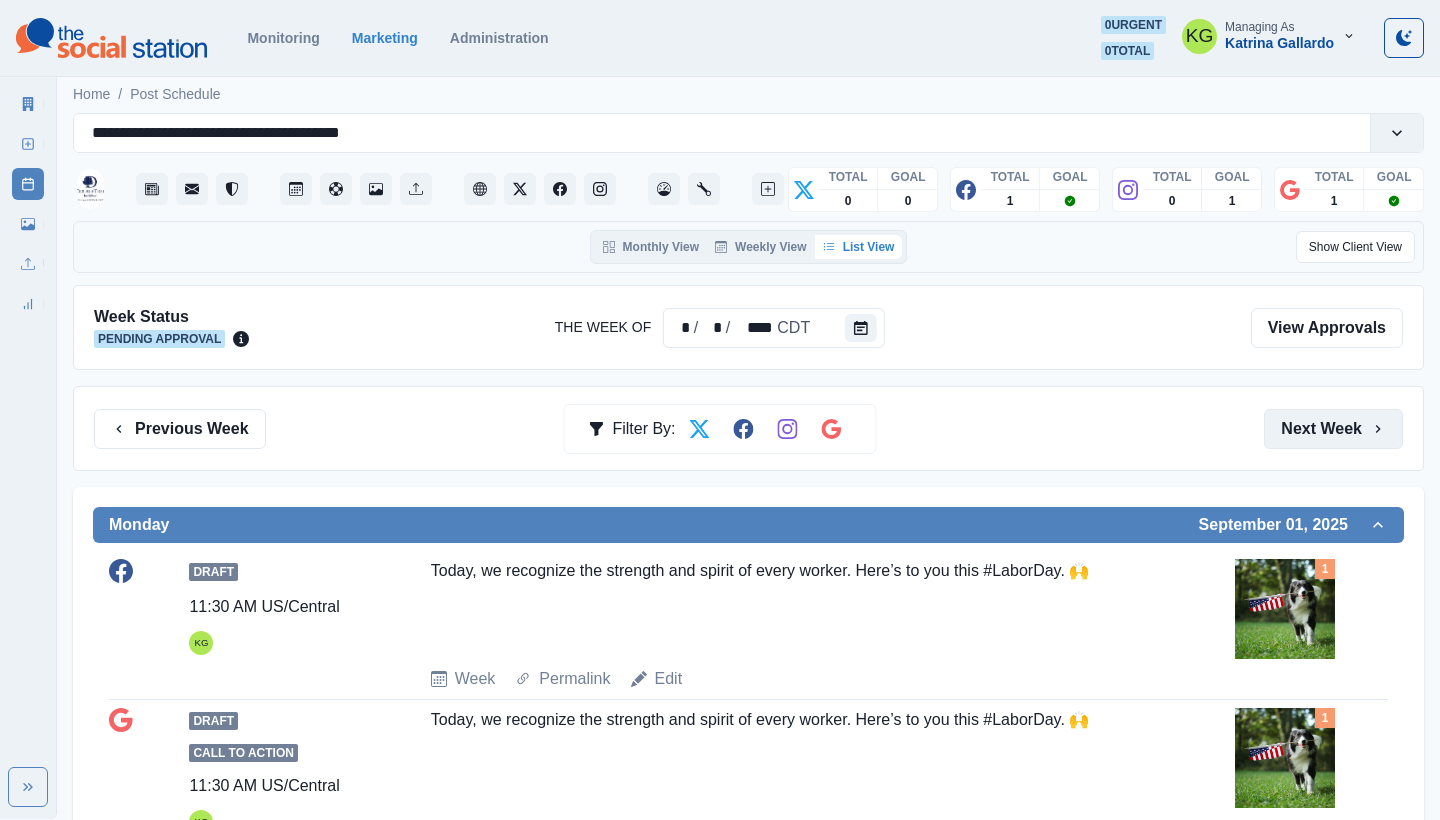 scroll, scrollTop: 0, scrollLeft: 0, axis: both 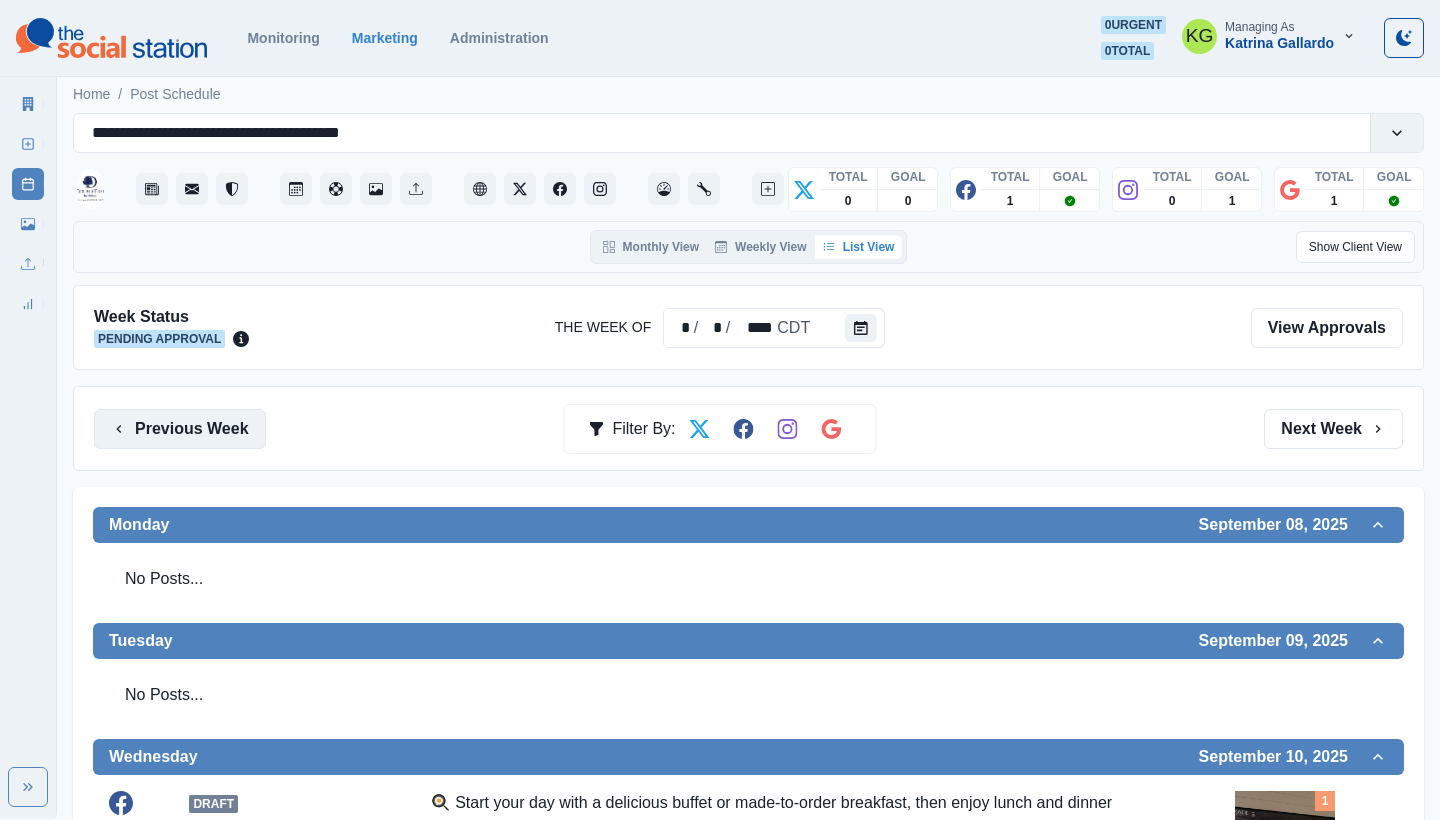 click on "Previous Week" at bounding box center [180, 429] 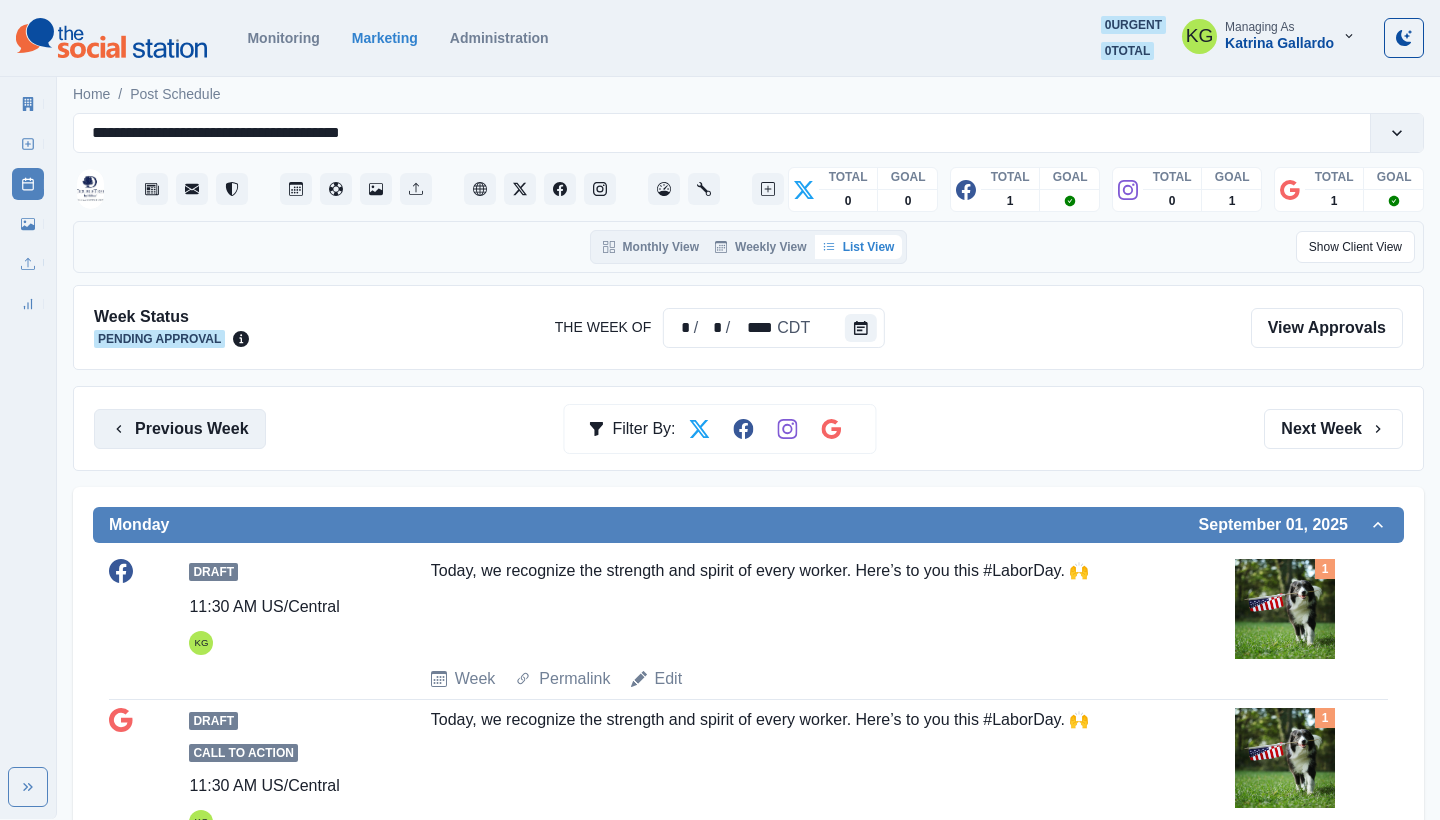 click on "Previous Week" at bounding box center [180, 429] 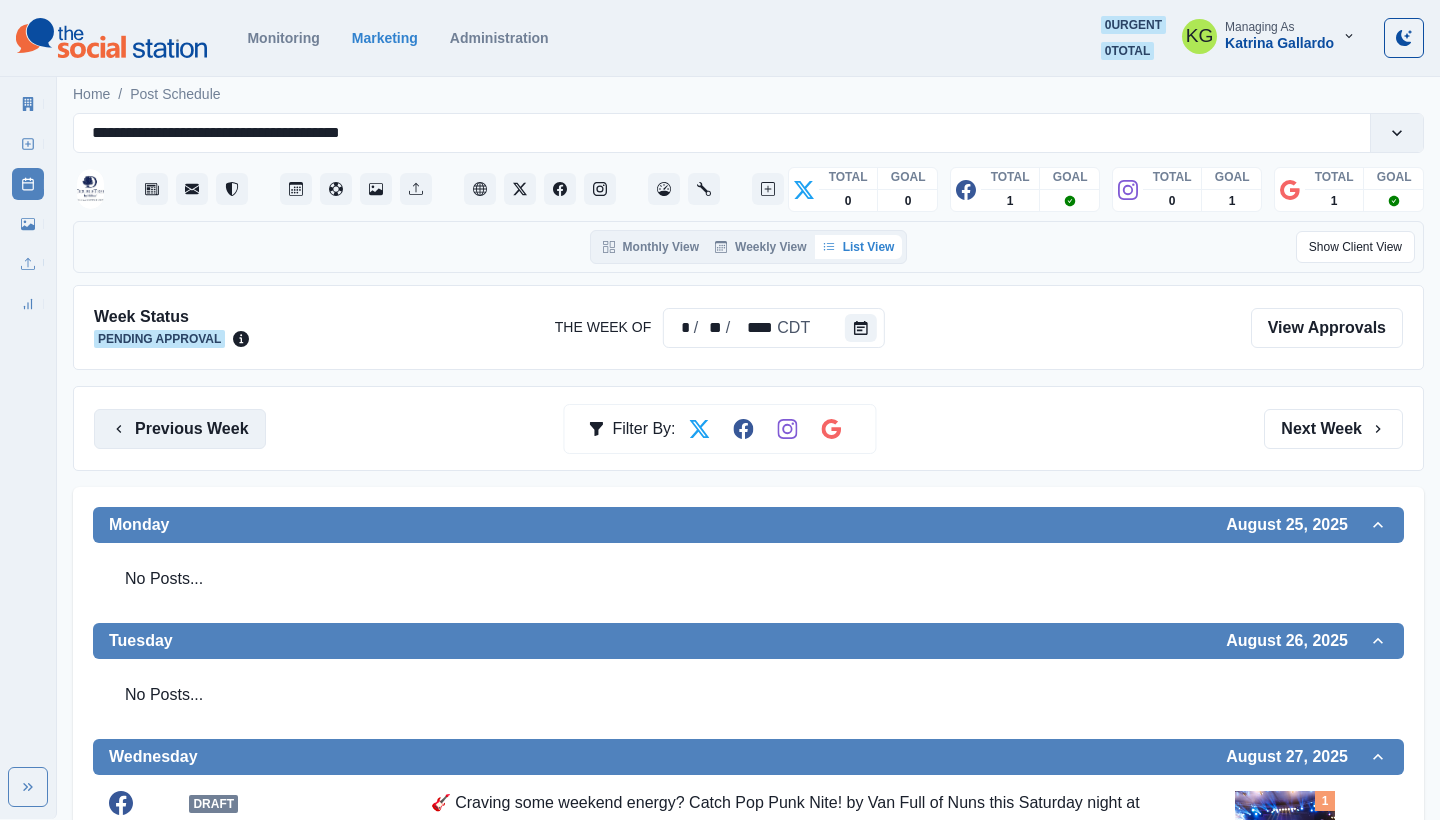 click on "Previous Week" at bounding box center (180, 429) 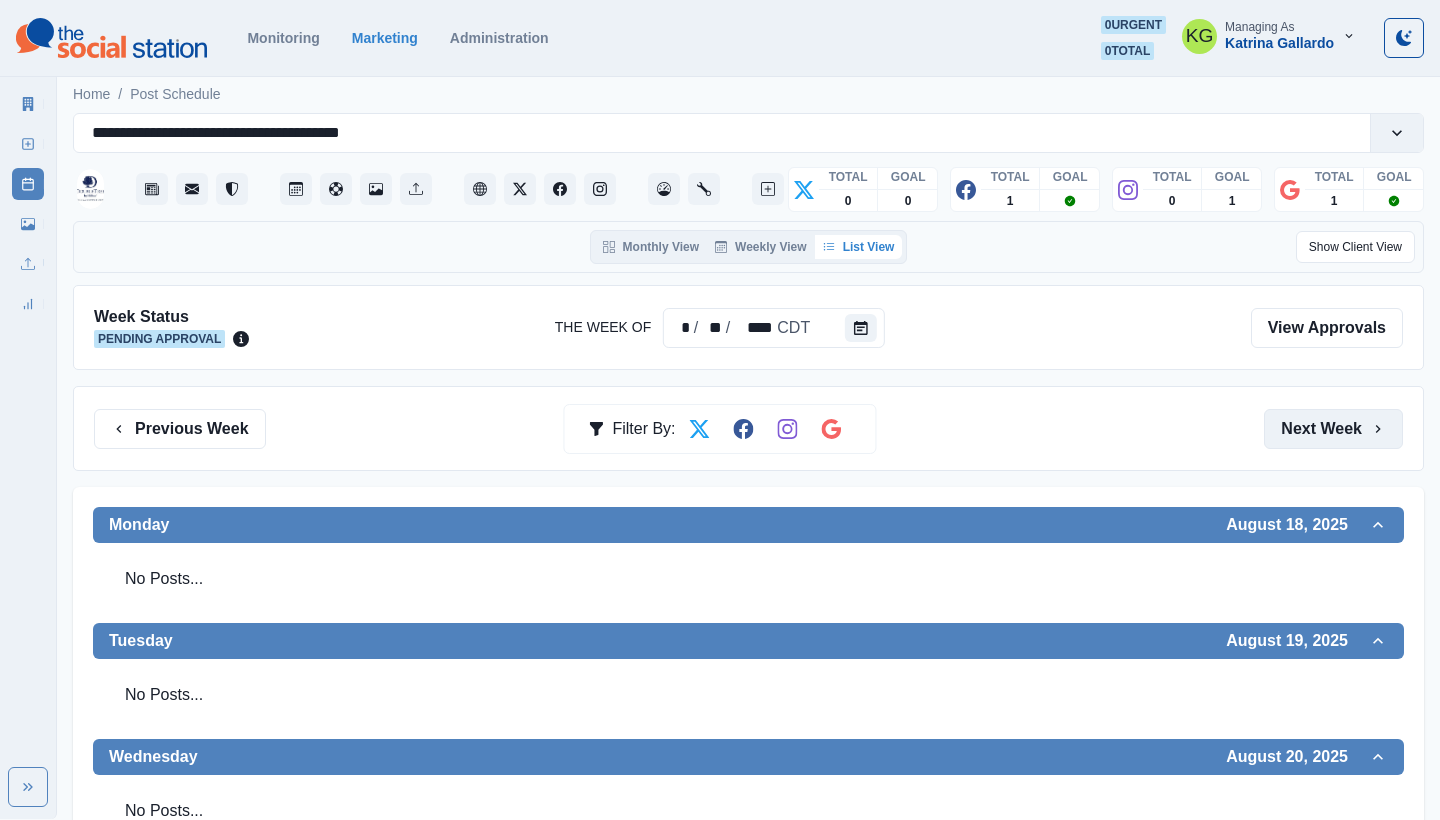 click on "Next Week" at bounding box center [1333, 429] 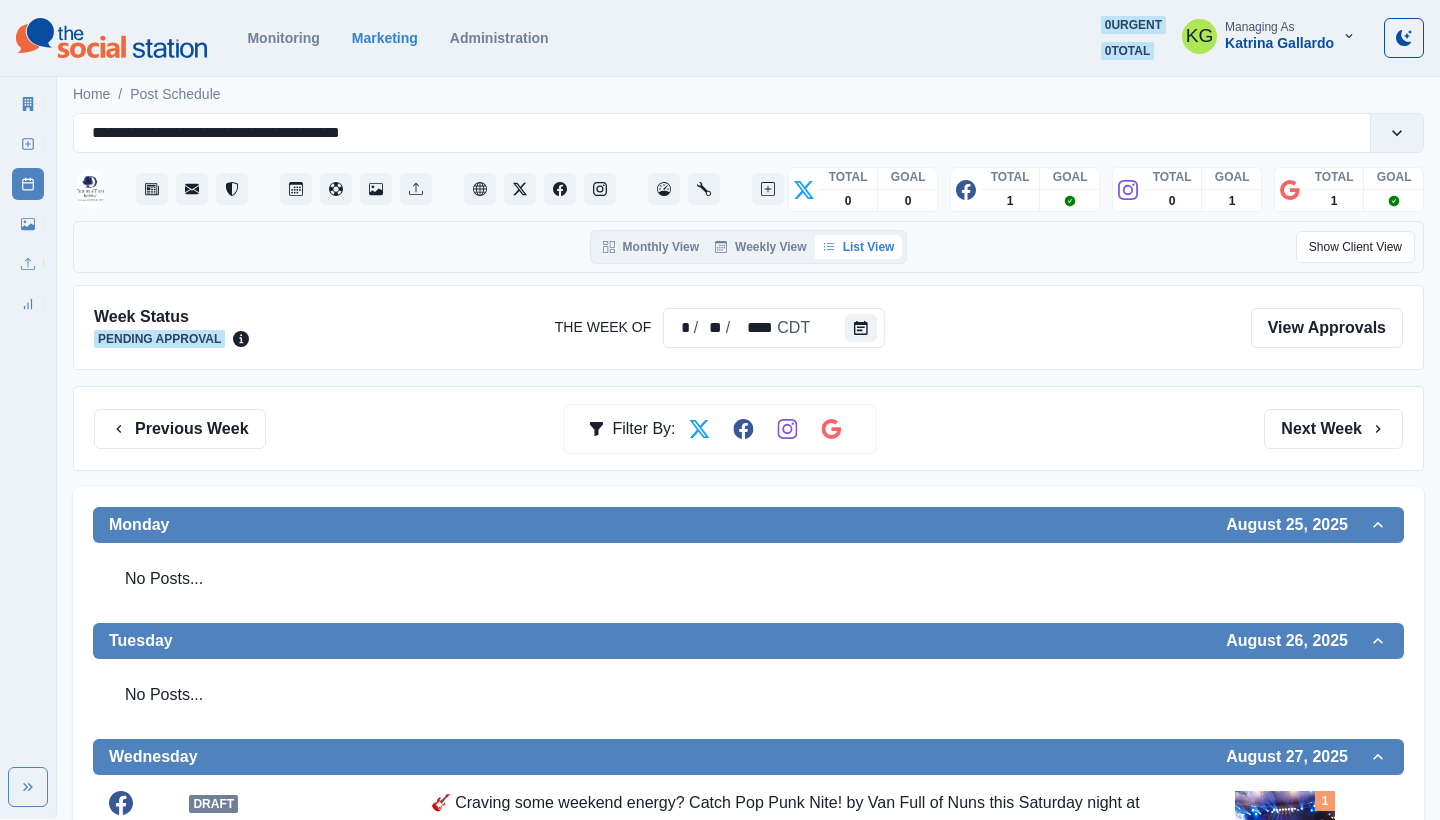 scroll, scrollTop: 0, scrollLeft: 0, axis: both 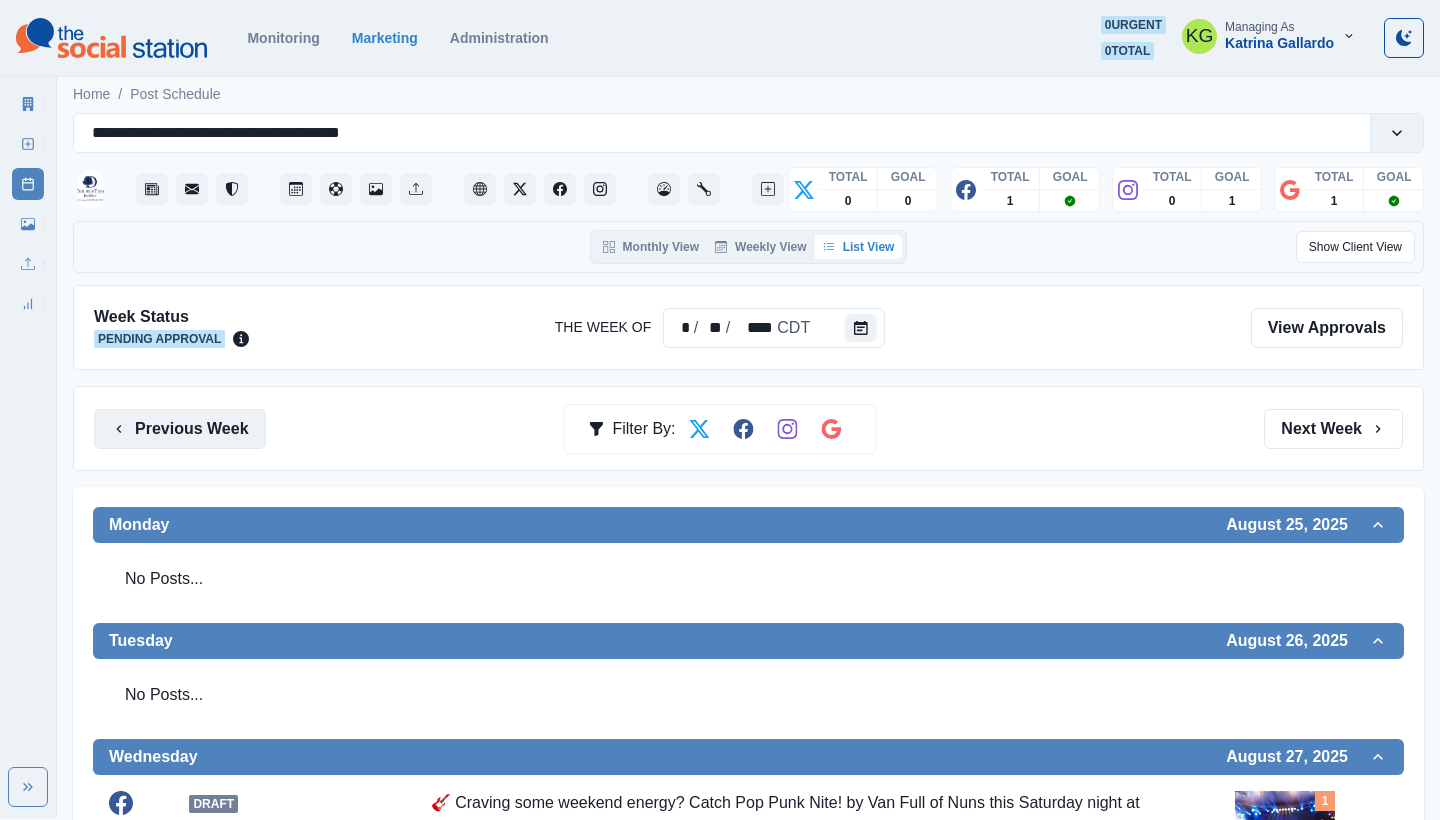 click on "Previous Week" at bounding box center [180, 429] 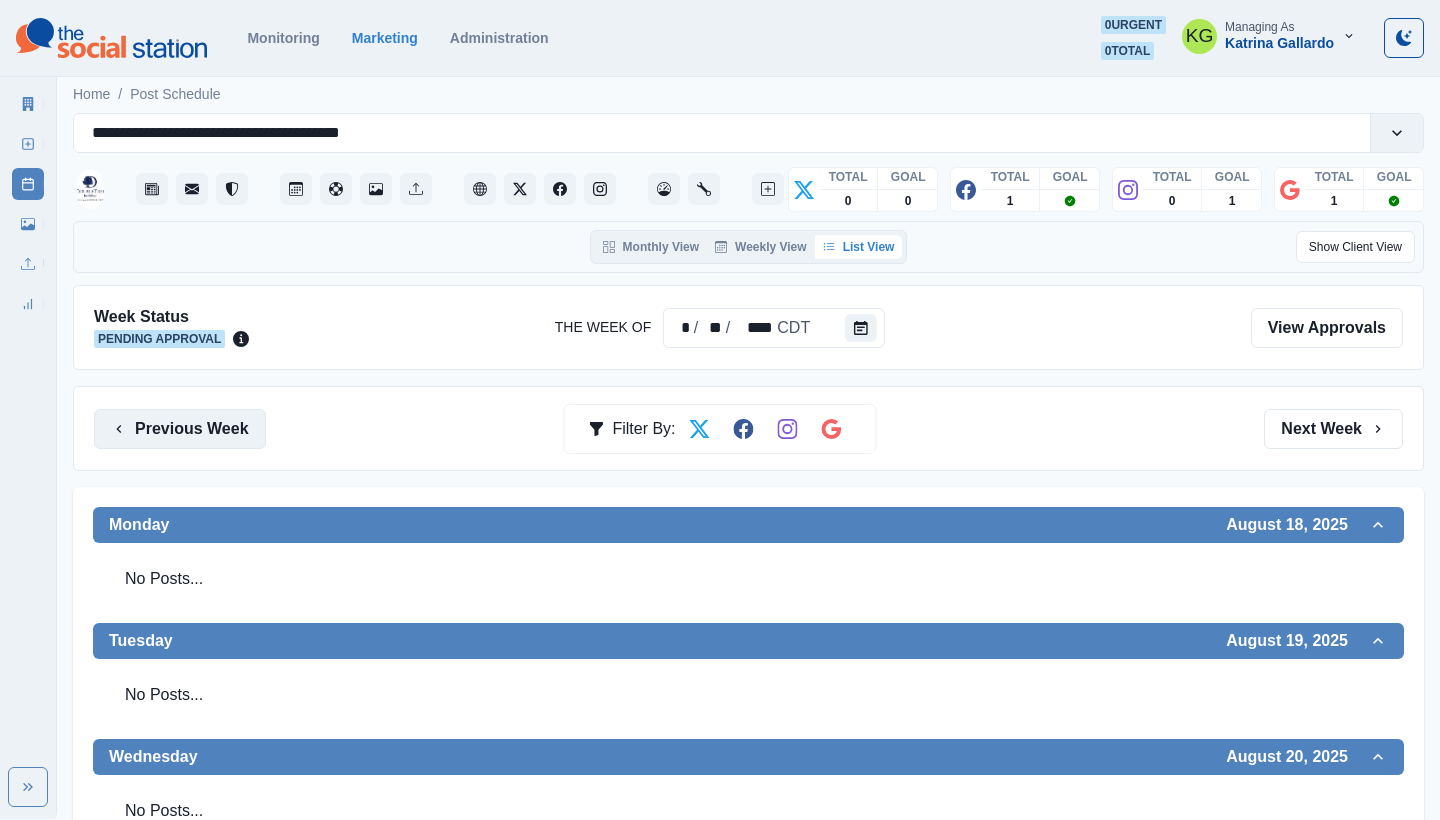 scroll, scrollTop: 0, scrollLeft: 0, axis: both 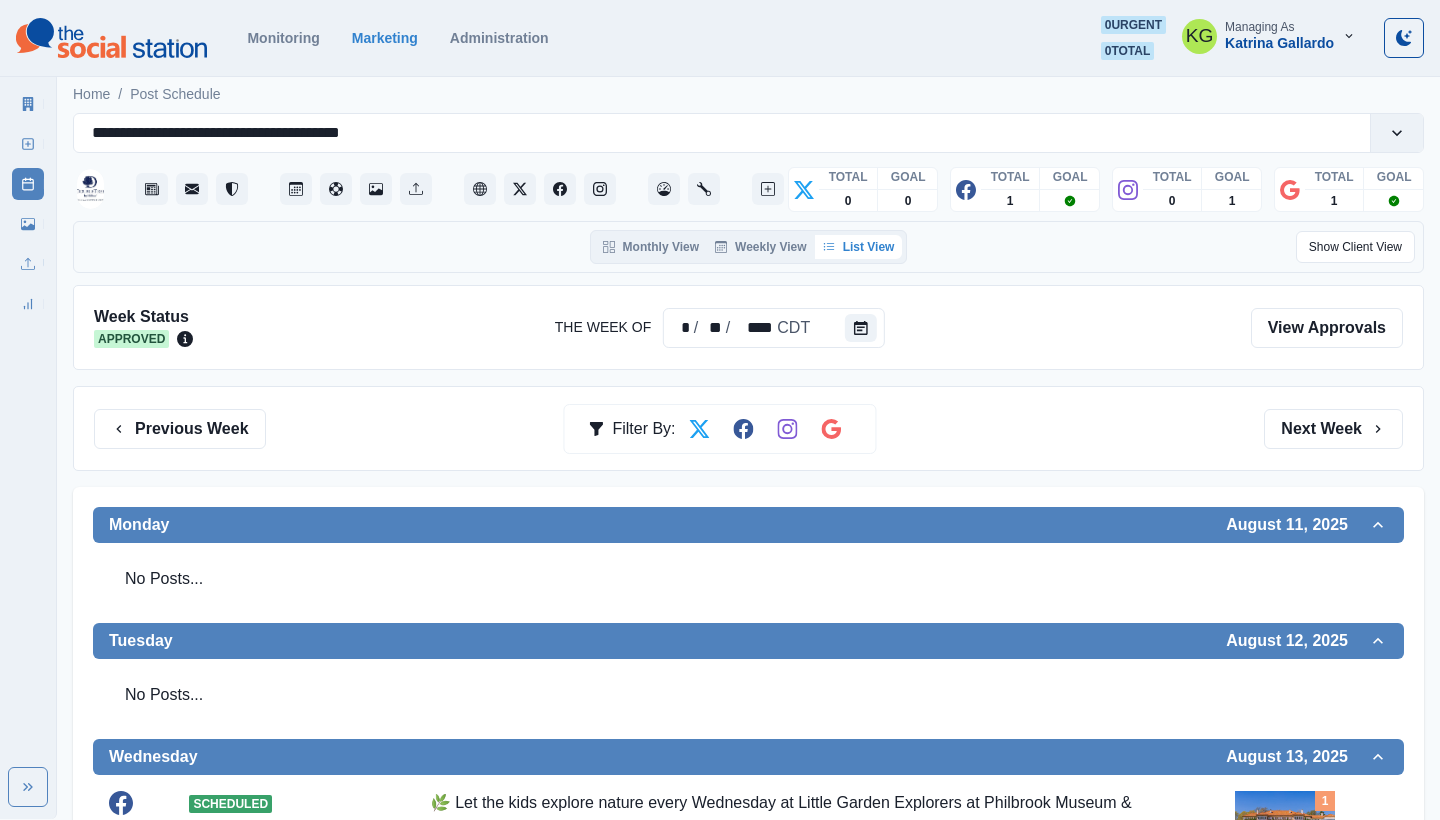 click on "Monitoring Marketing Administration 0  urgent 0  total KG Managing As [LAST NAME]" at bounding box center (720, 38) 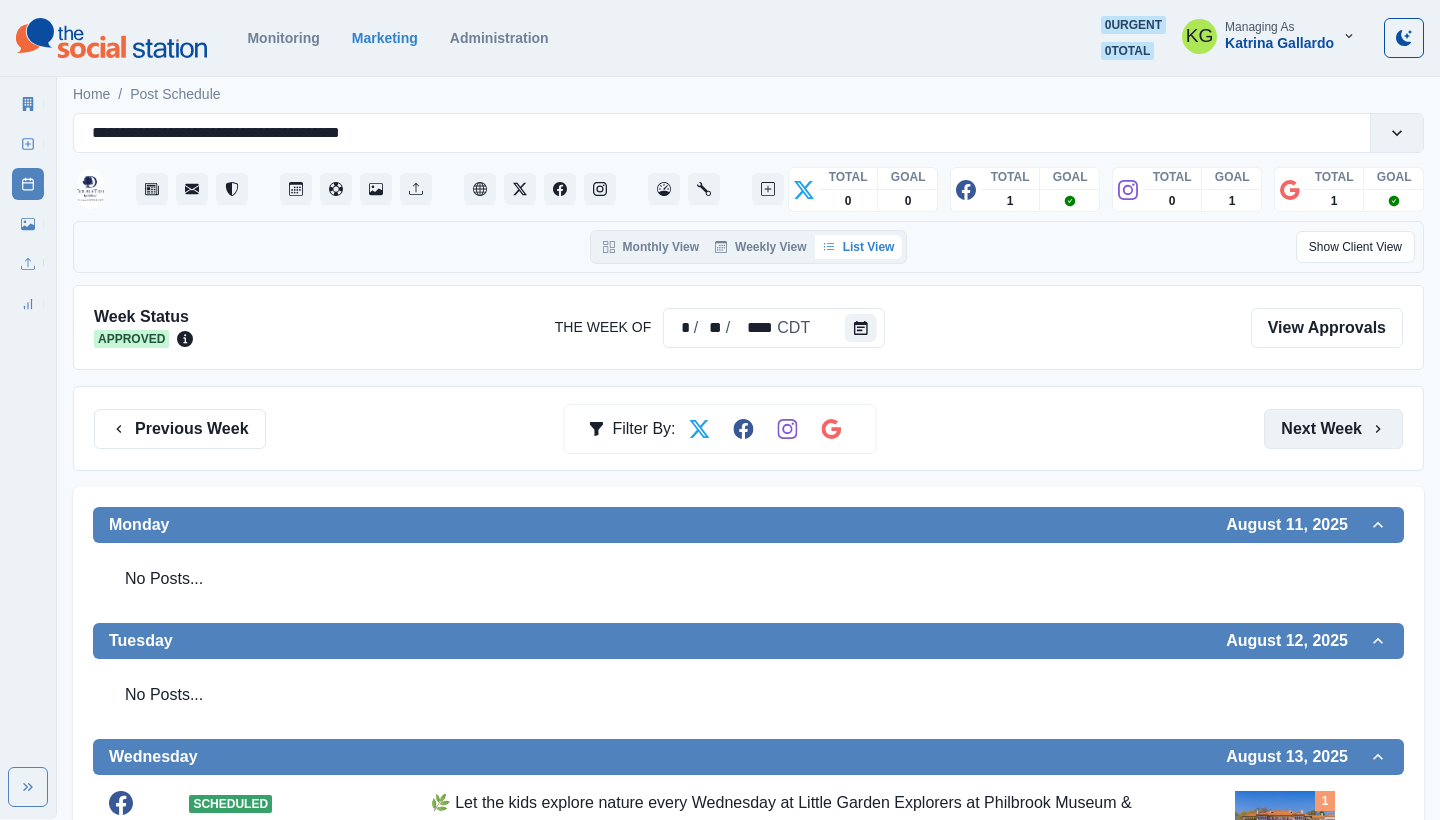 click on "Next Week" at bounding box center [1333, 429] 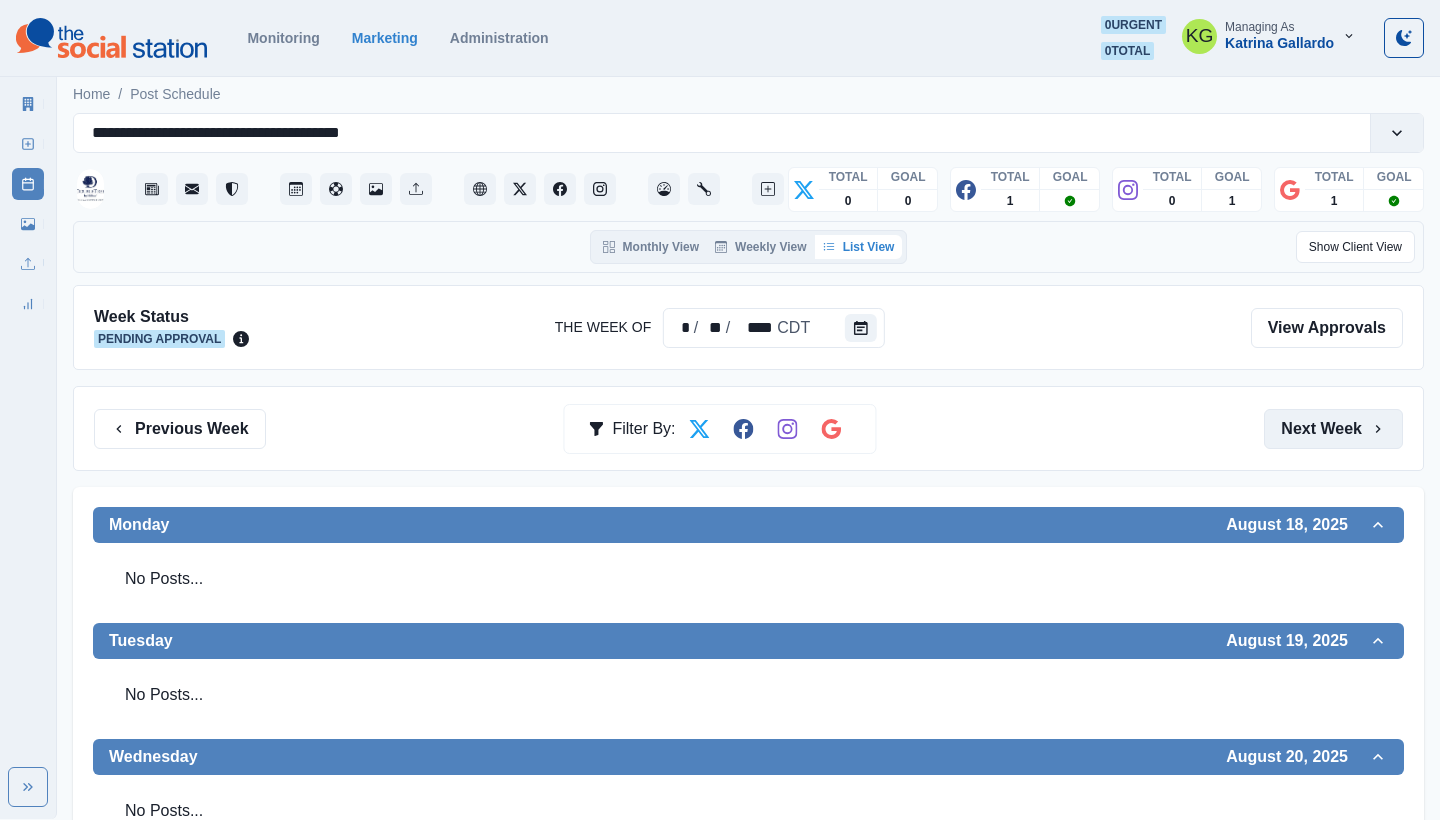 click on "Next Week" at bounding box center (1333, 429) 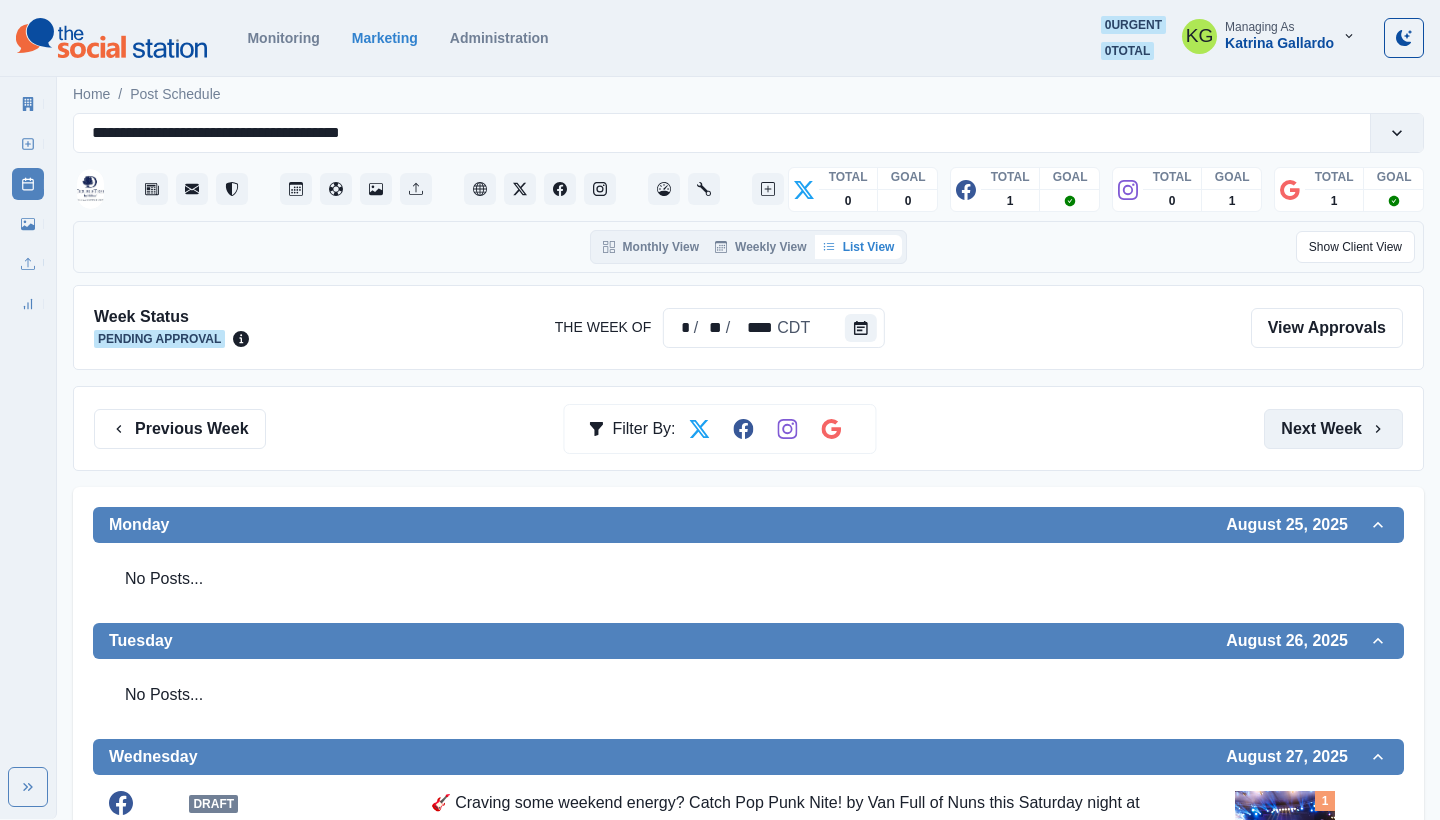 click on "Next Week" at bounding box center [1333, 429] 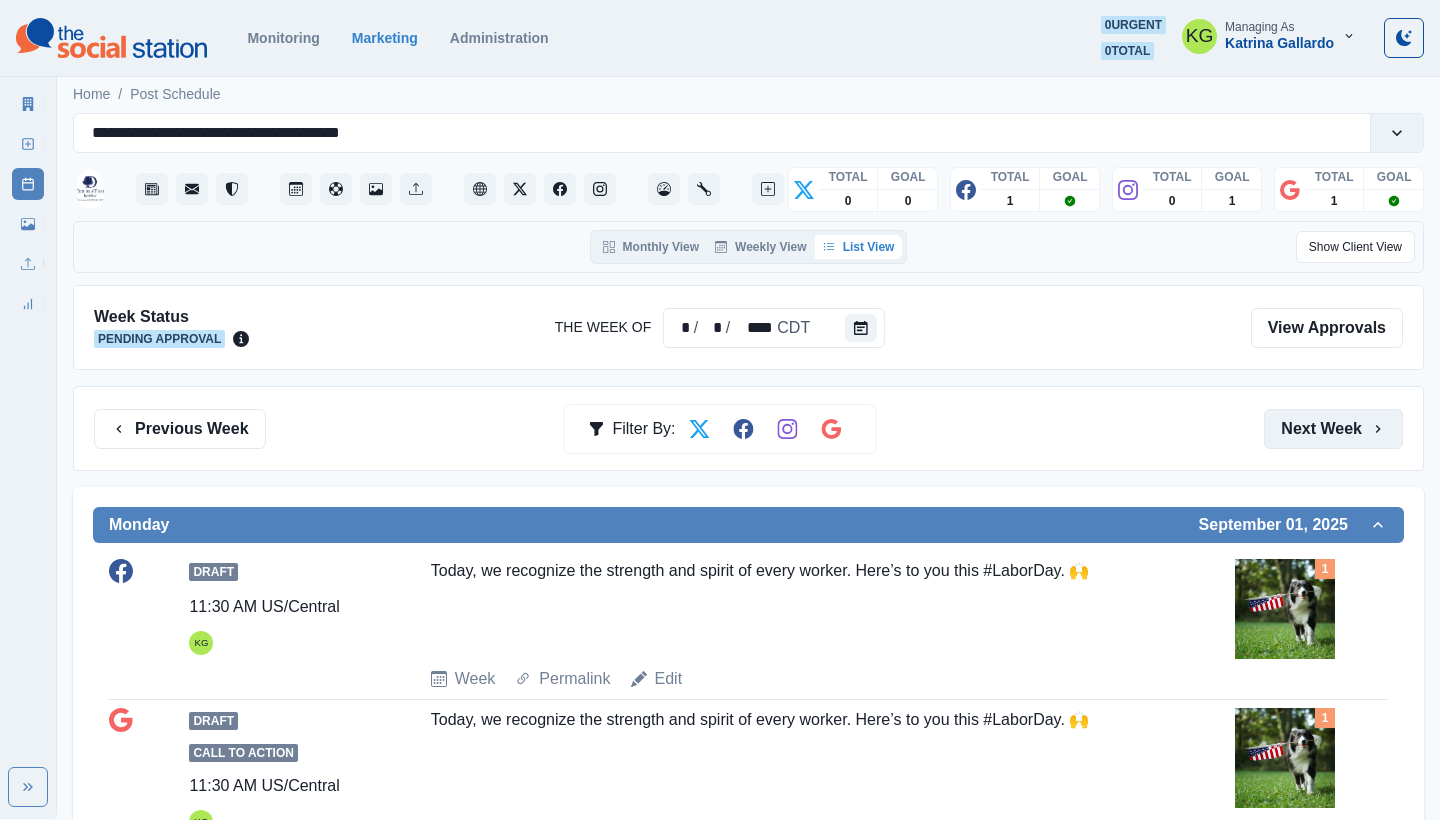 click on "Next Week" at bounding box center [1333, 429] 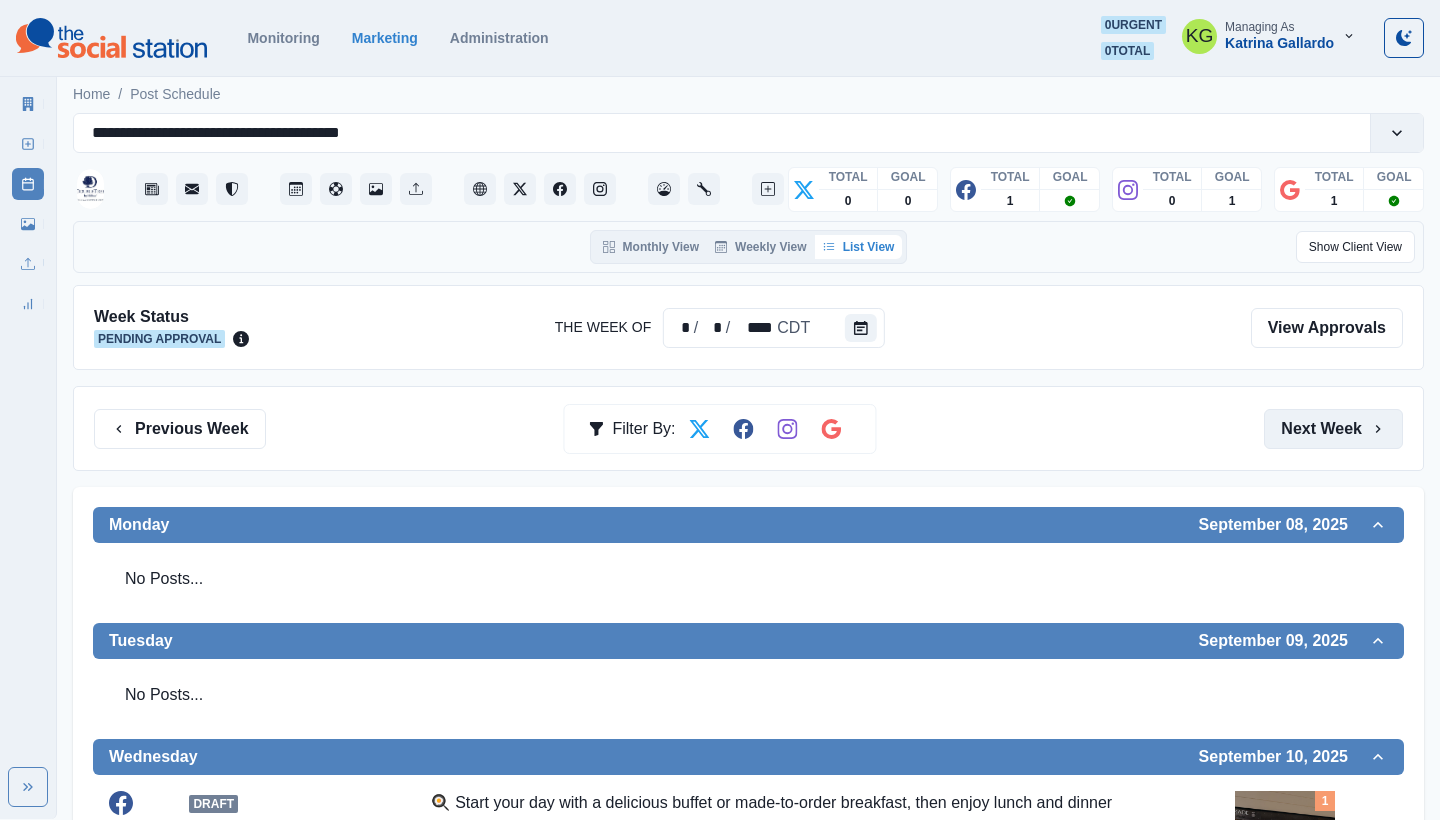 click on "Next Week" at bounding box center (1333, 429) 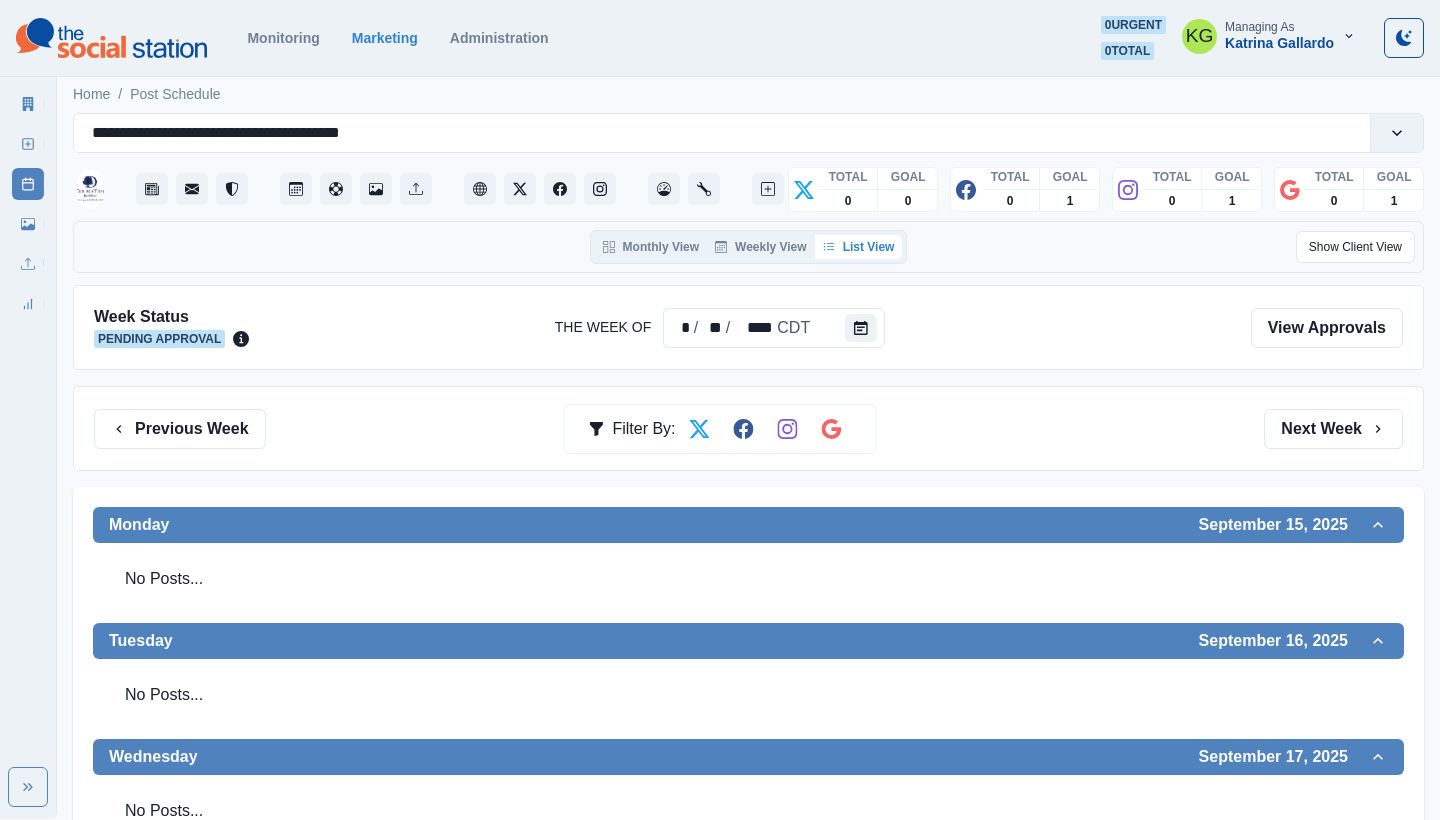 scroll, scrollTop: 0, scrollLeft: 0, axis: both 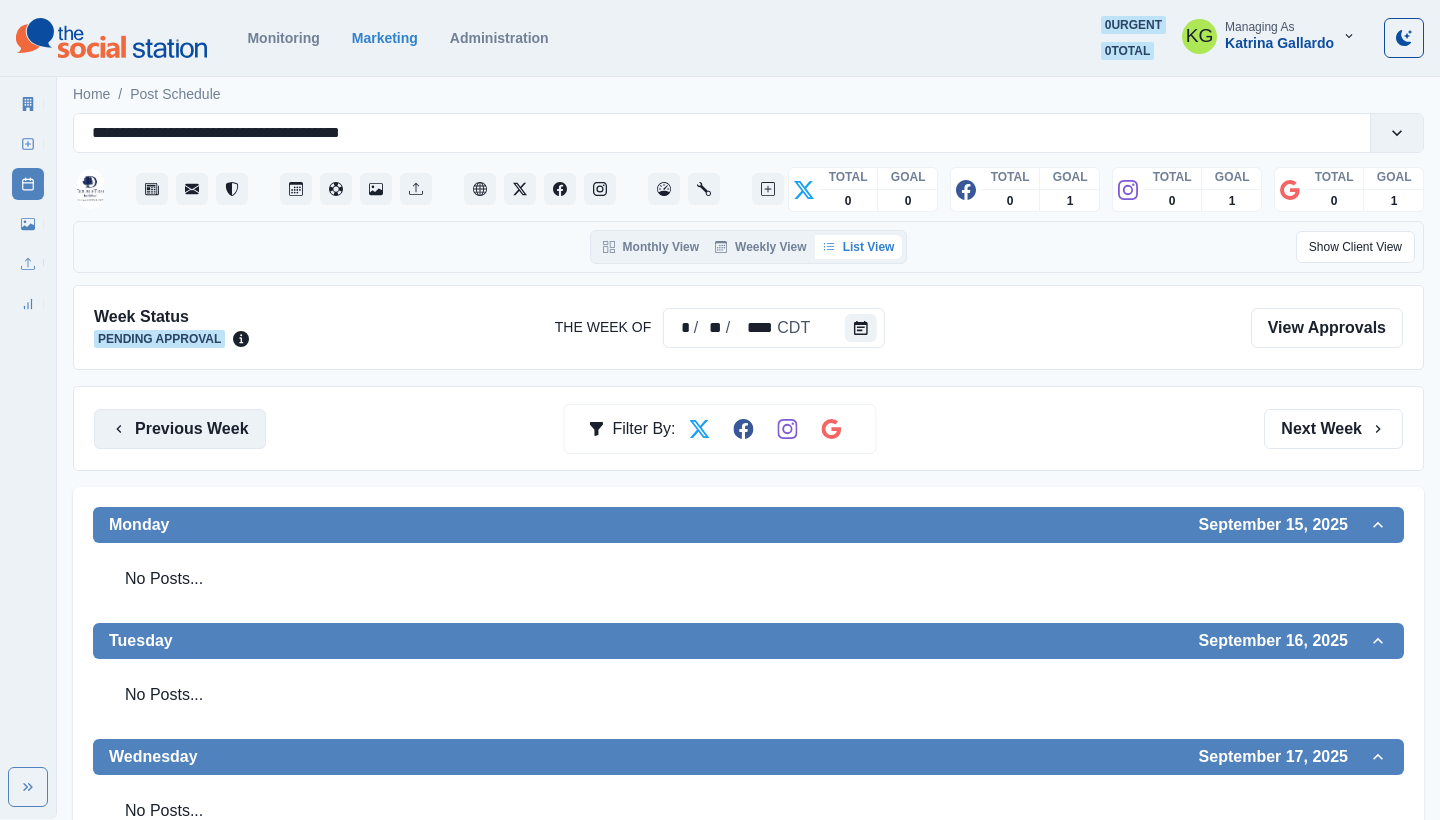 click on "Previous Week" at bounding box center (180, 429) 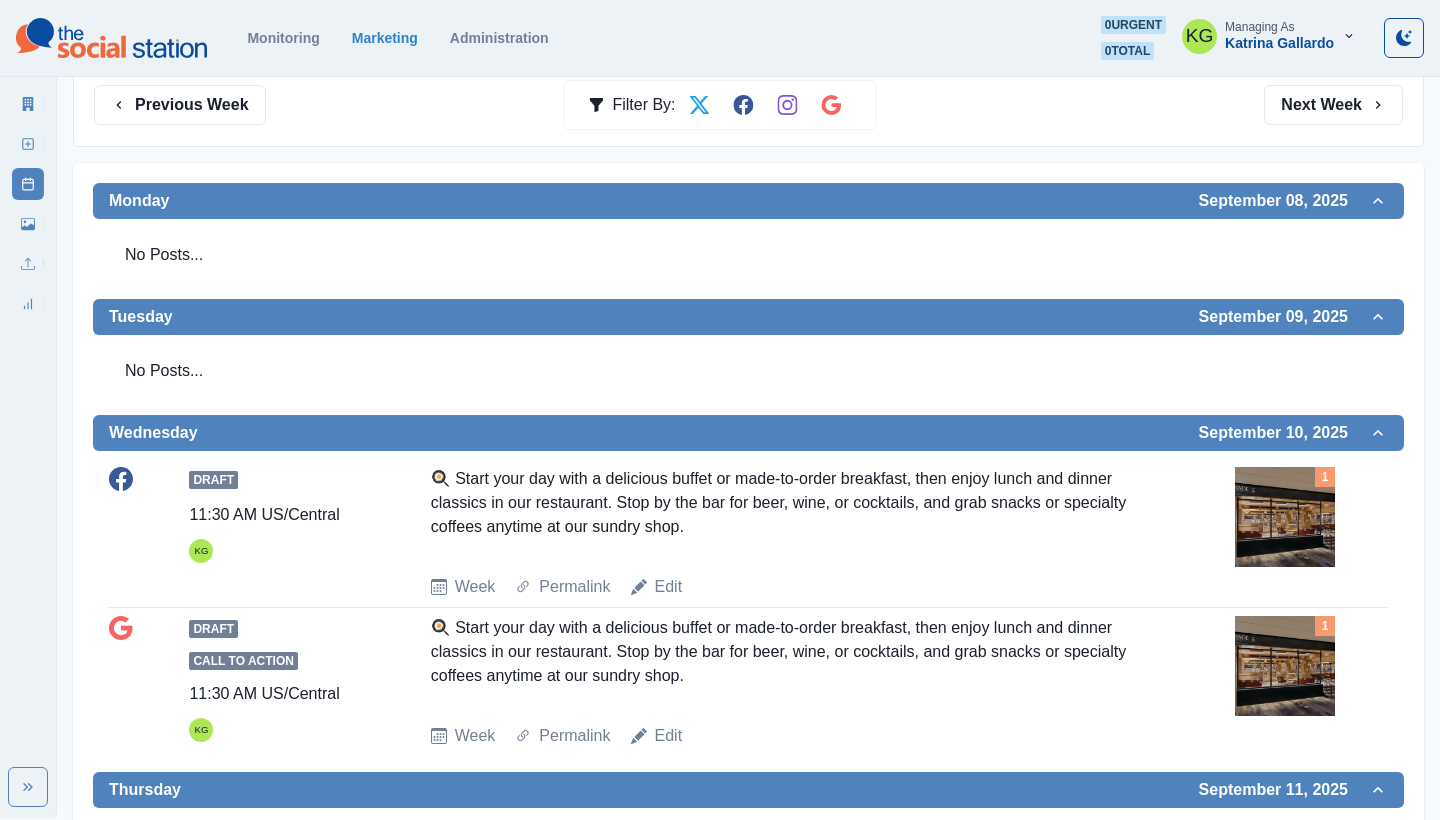 scroll, scrollTop: 228, scrollLeft: 0, axis: vertical 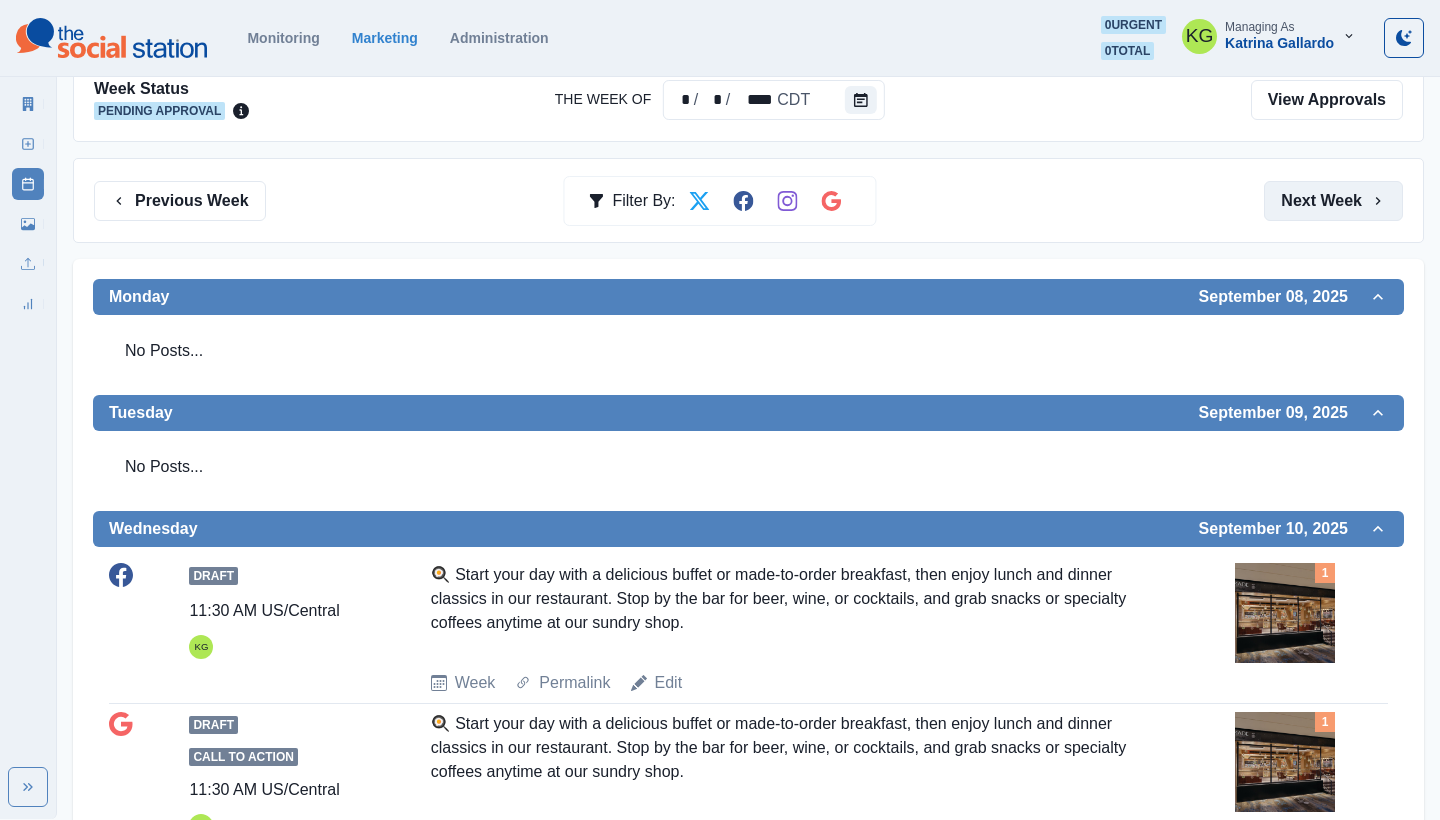 click on "Next Week" at bounding box center (1333, 201) 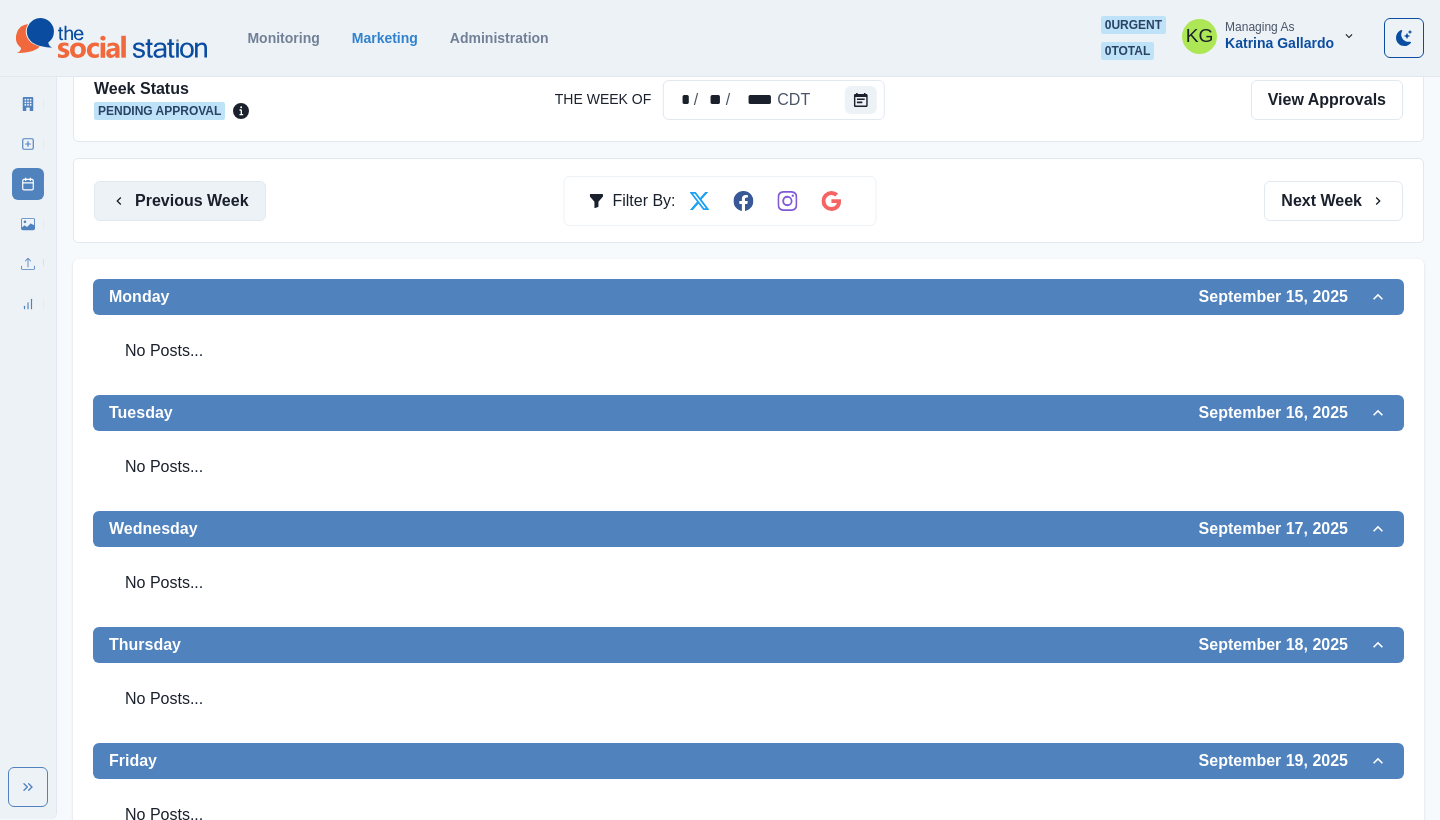 click on "Previous Week" at bounding box center [180, 201] 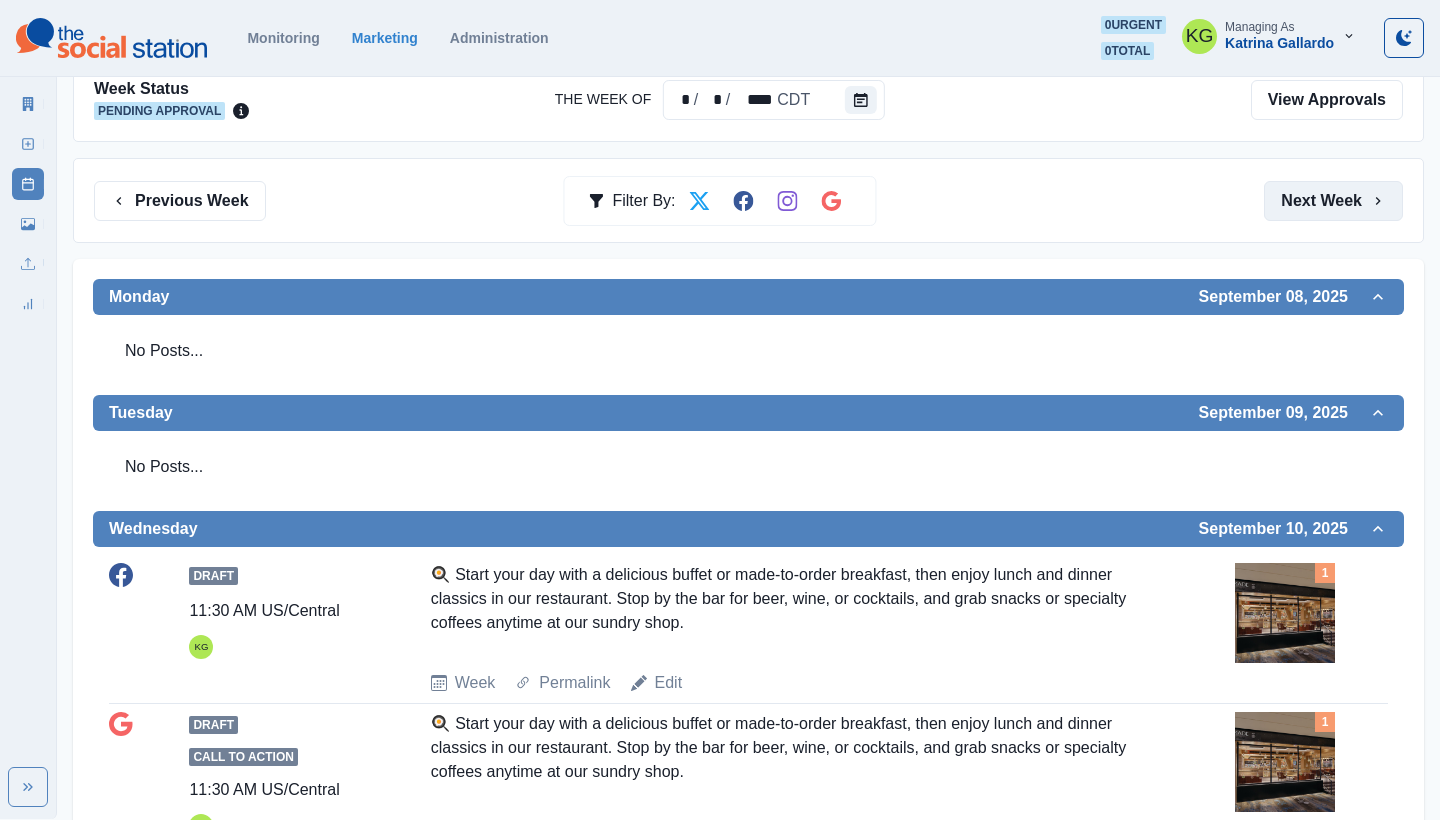 click on "Next Week" at bounding box center [1333, 201] 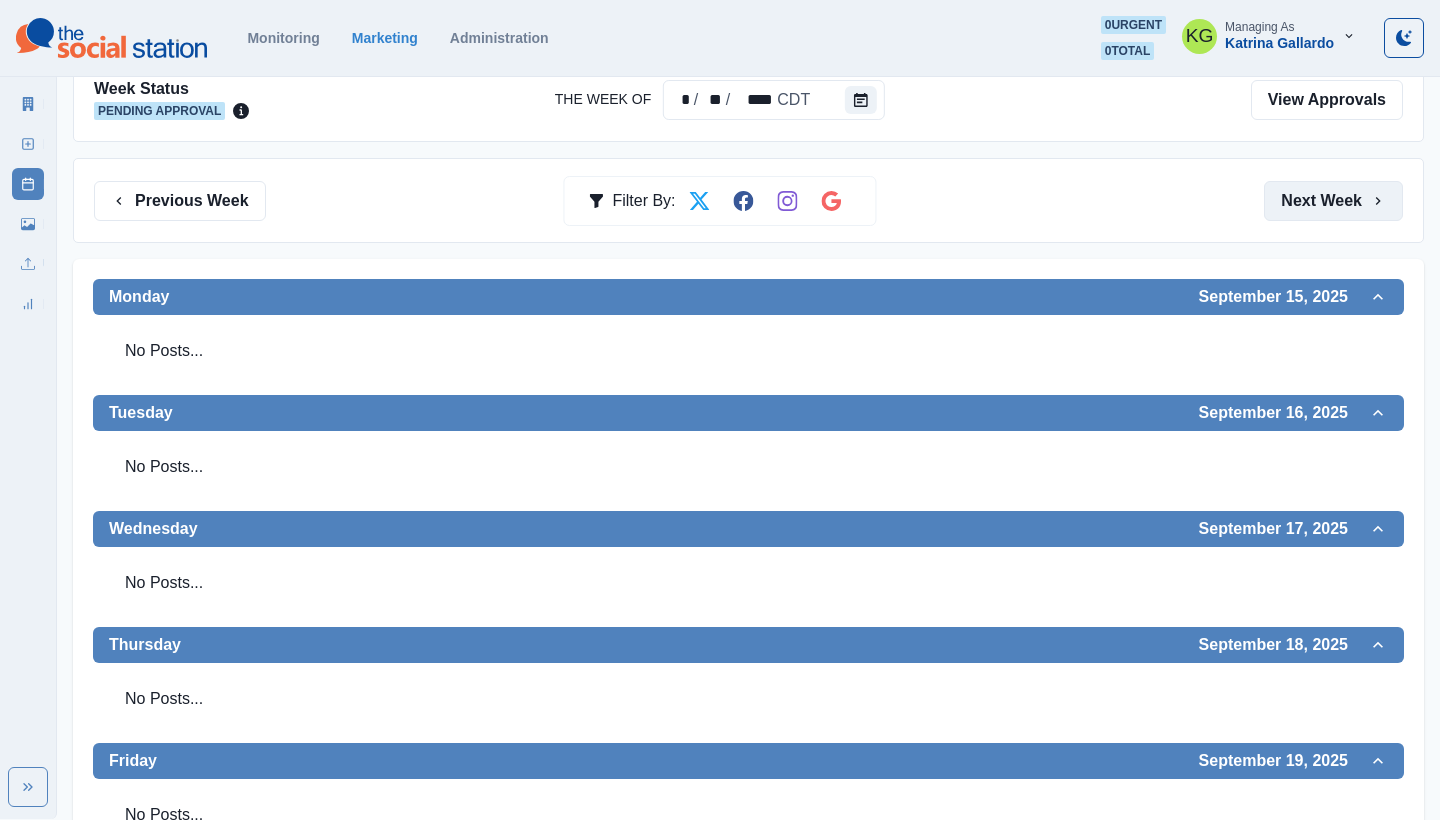 click on "Next Week" at bounding box center (1333, 201) 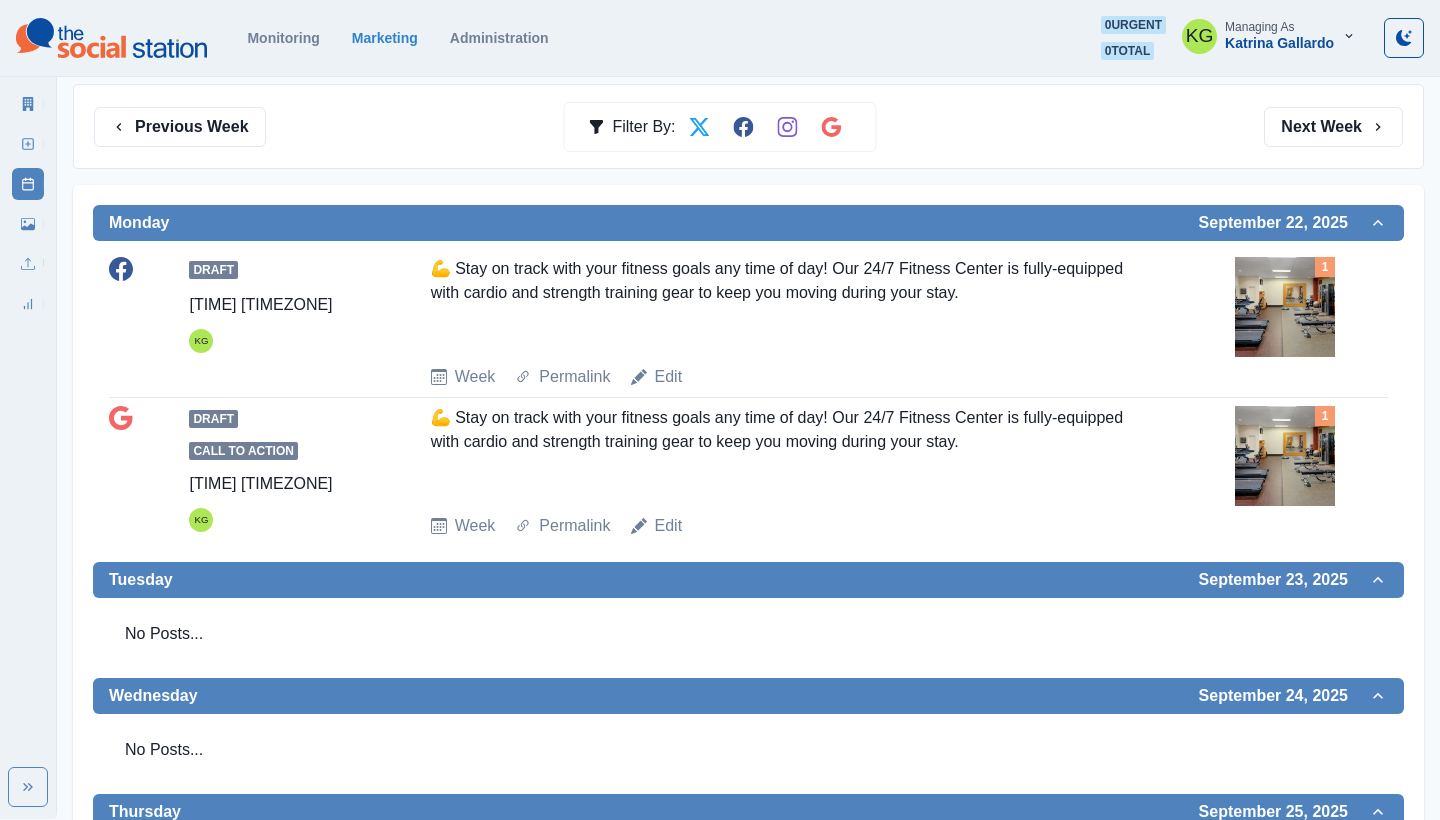 scroll, scrollTop: 122, scrollLeft: 0, axis: vertical 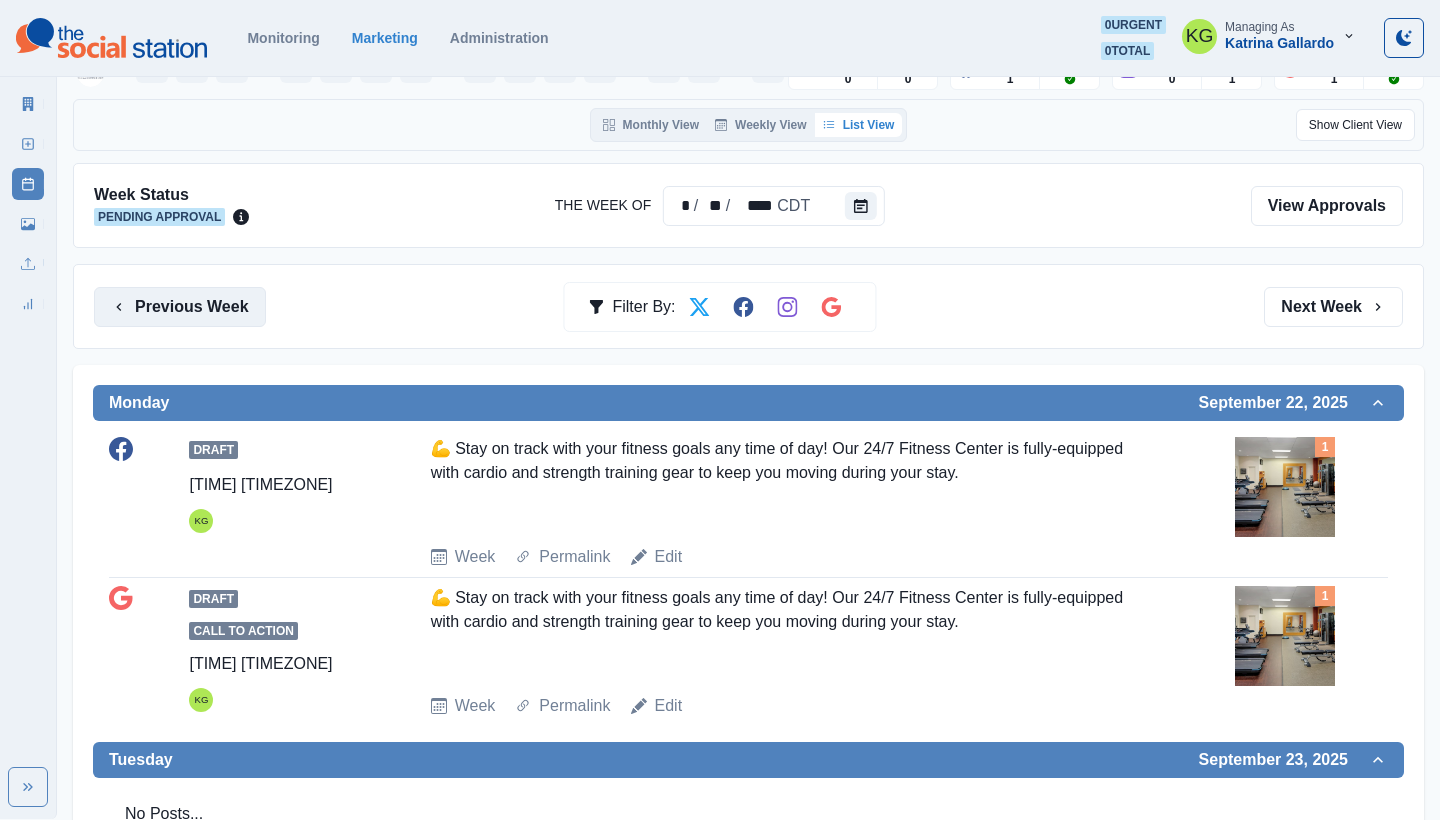 click on "Previous Week" at bounding box center [180, 307] 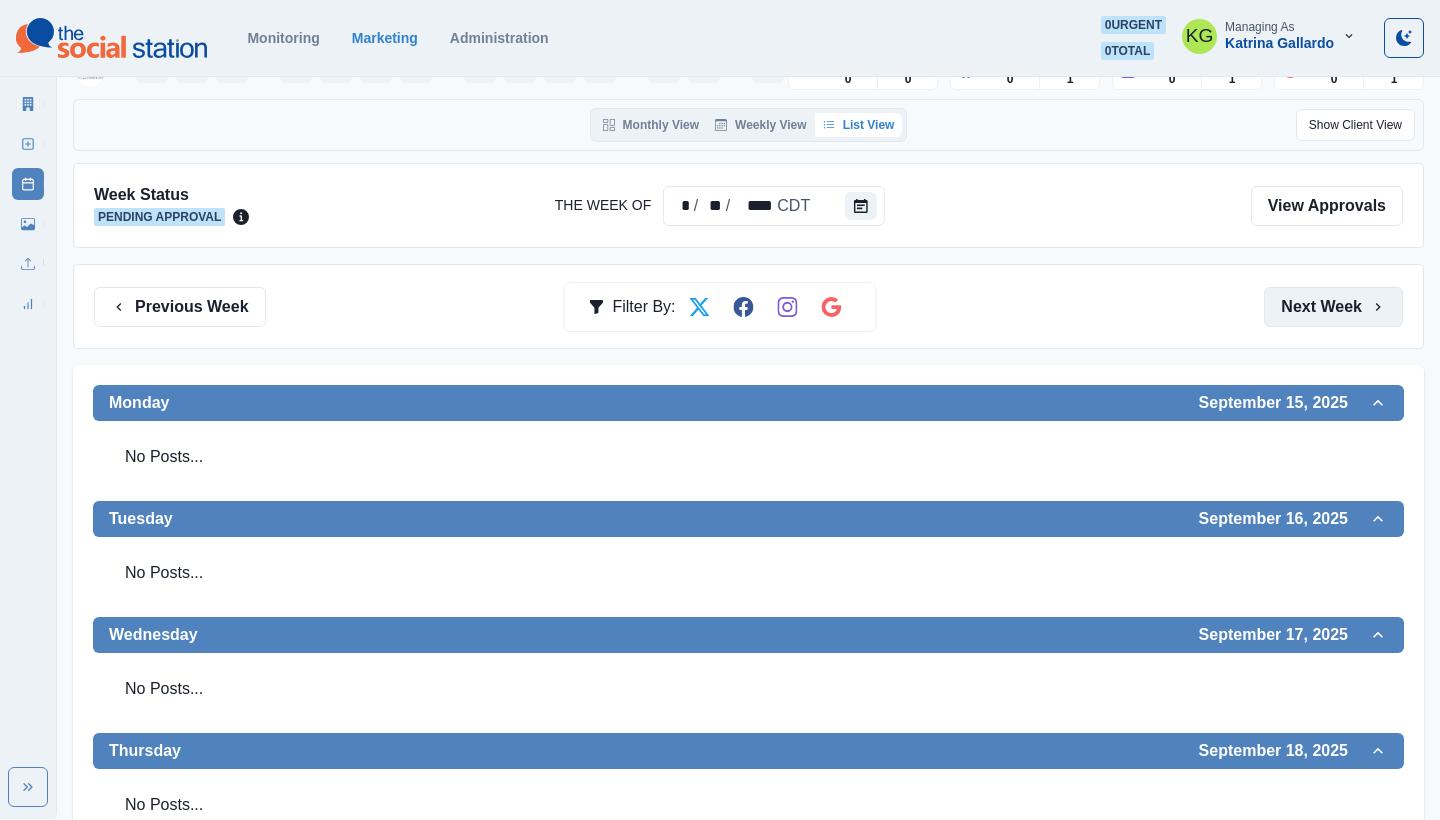 click on "Next Week" at bounding box center [1333, 307] 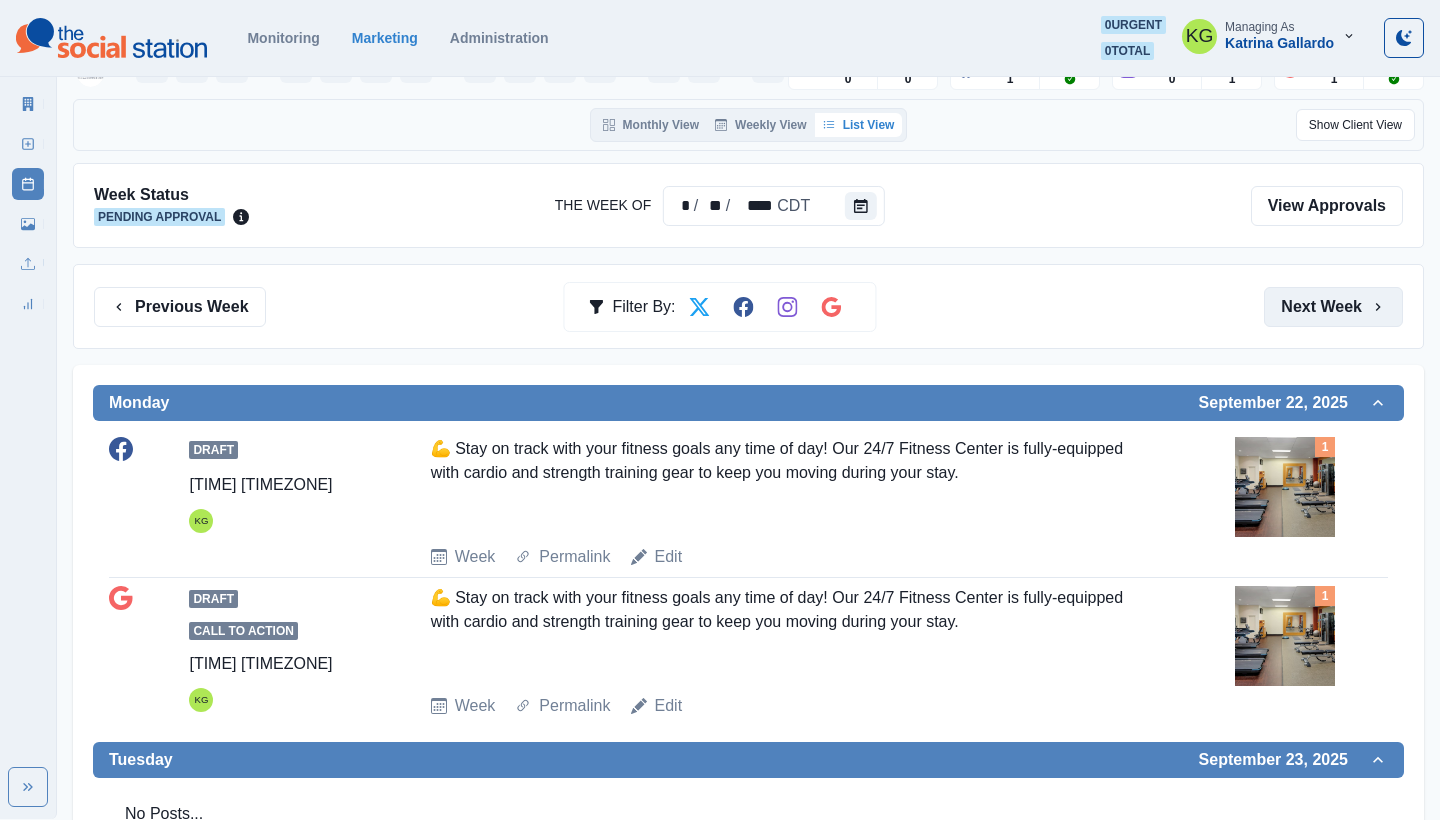 click on "Next Week" at bounding box center (1333, 307) 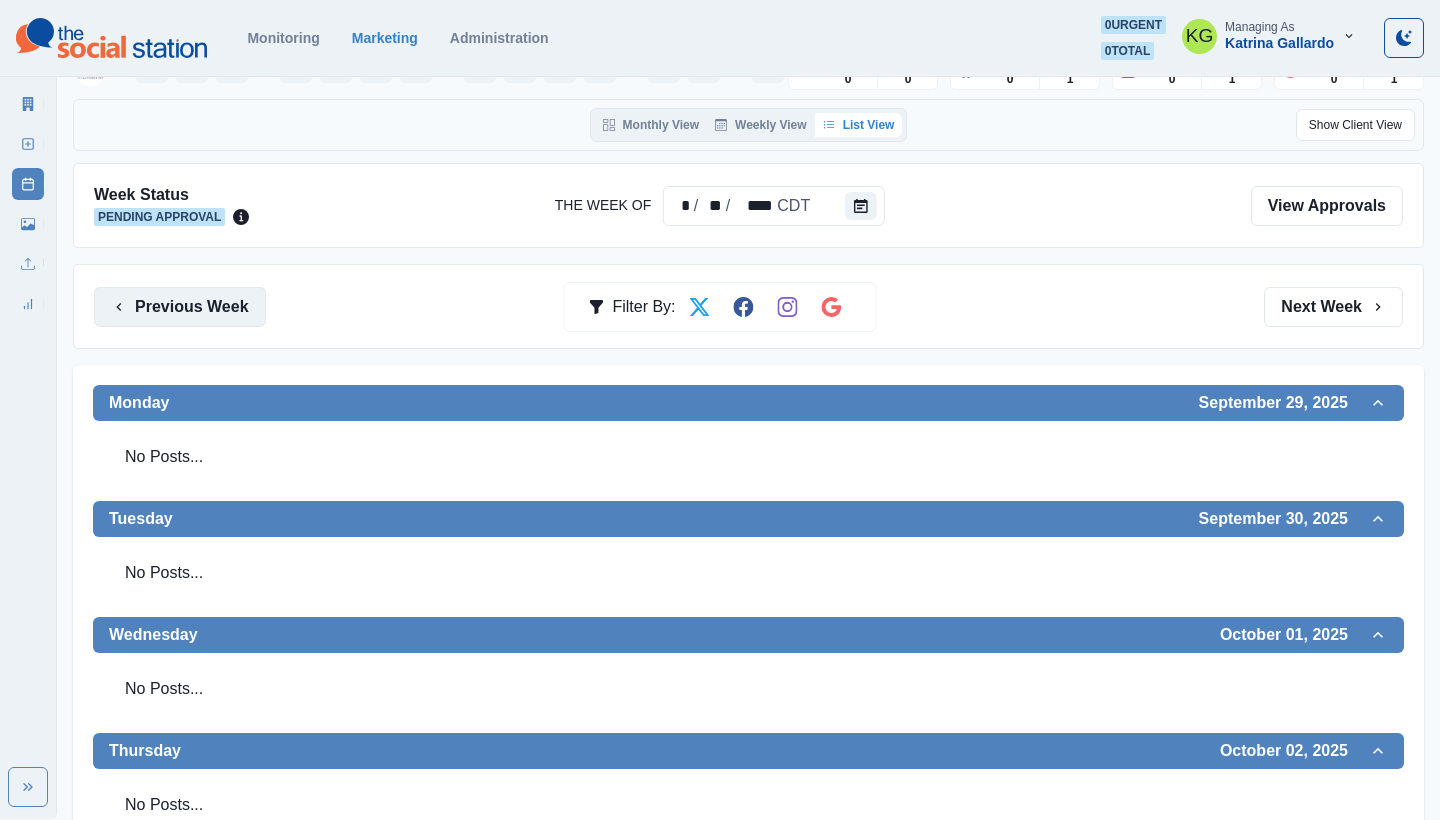 click on "Previous Week" at bounding box center (180, 307) 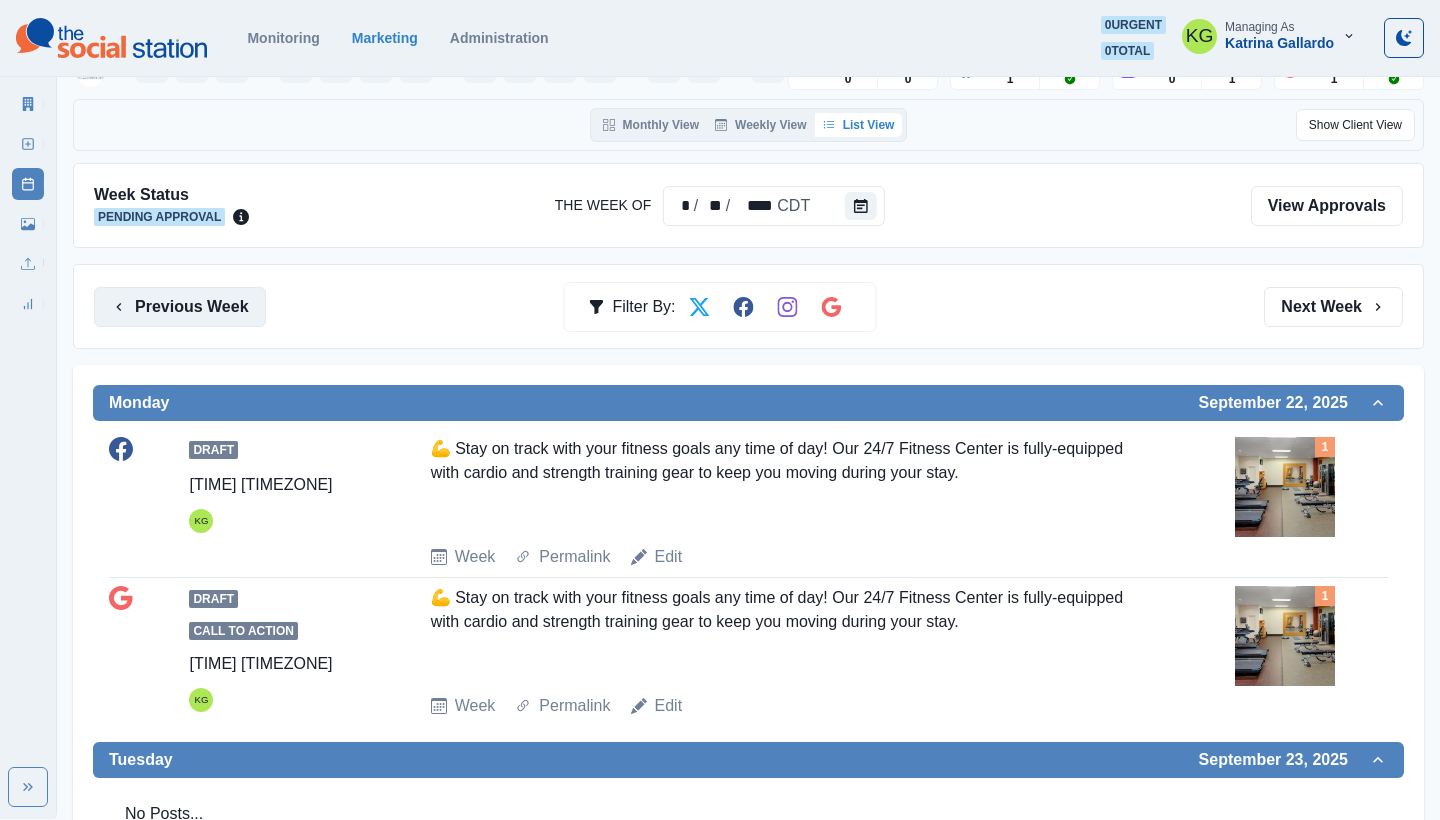 click on "Previous Week" at bounding box center [180, 307] 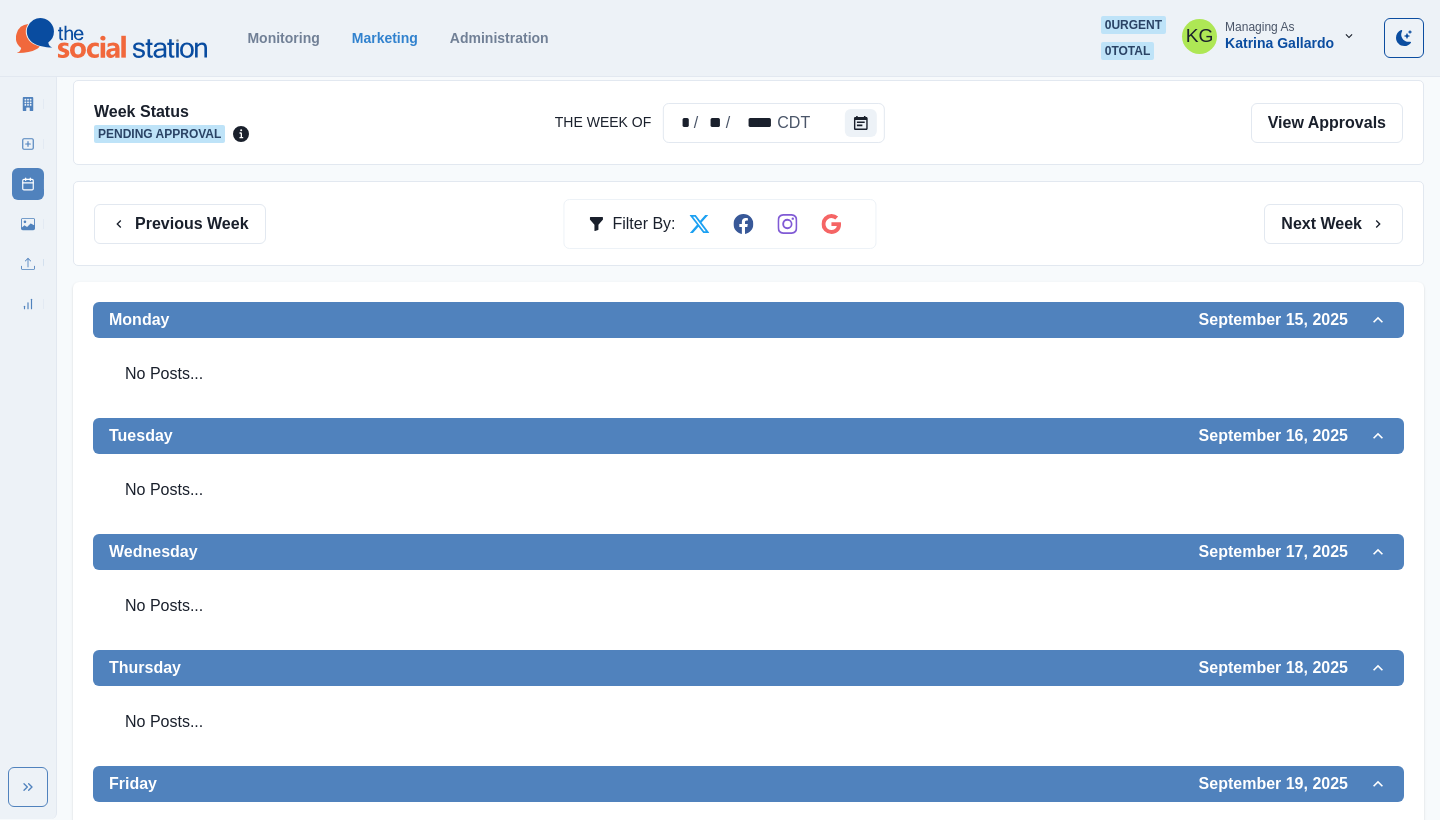 scroll, scrollTop: 173, scrollLeft: 0, axis: vertical 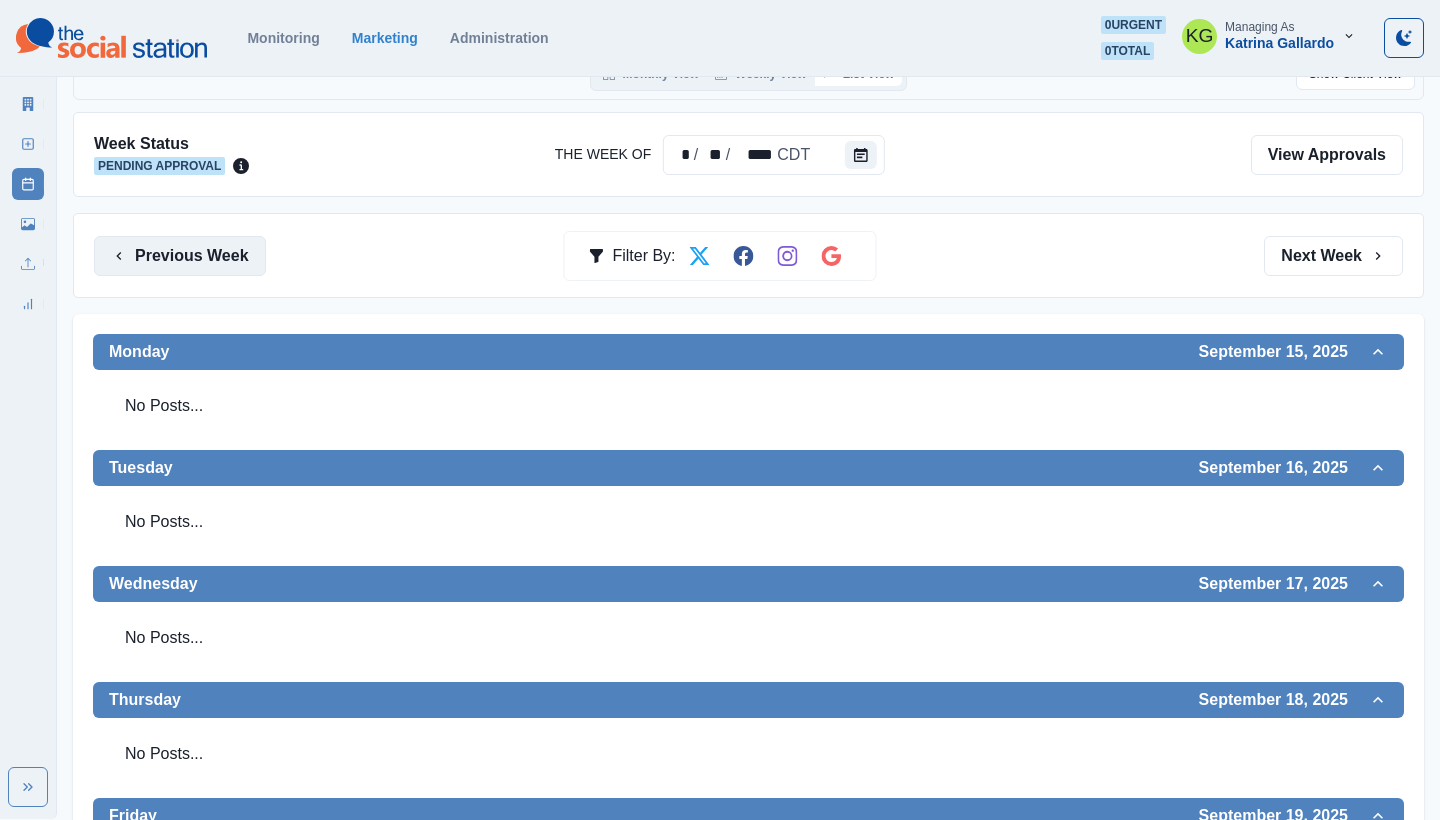 click on "Previous Week" at bounding box center [180, 256] 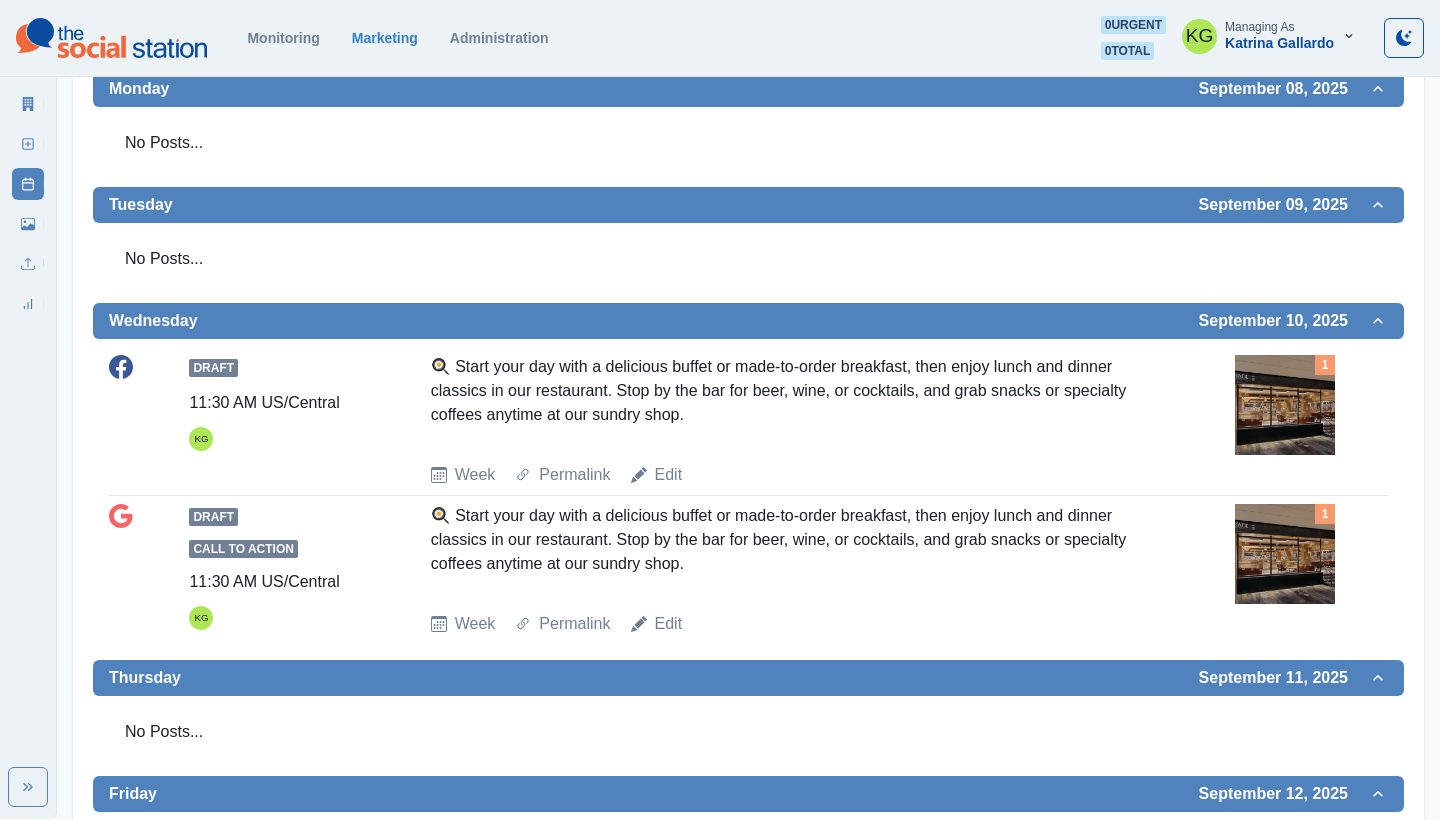 scroll, scrollTop: 155, scrollLeft: 0, axis: vertical 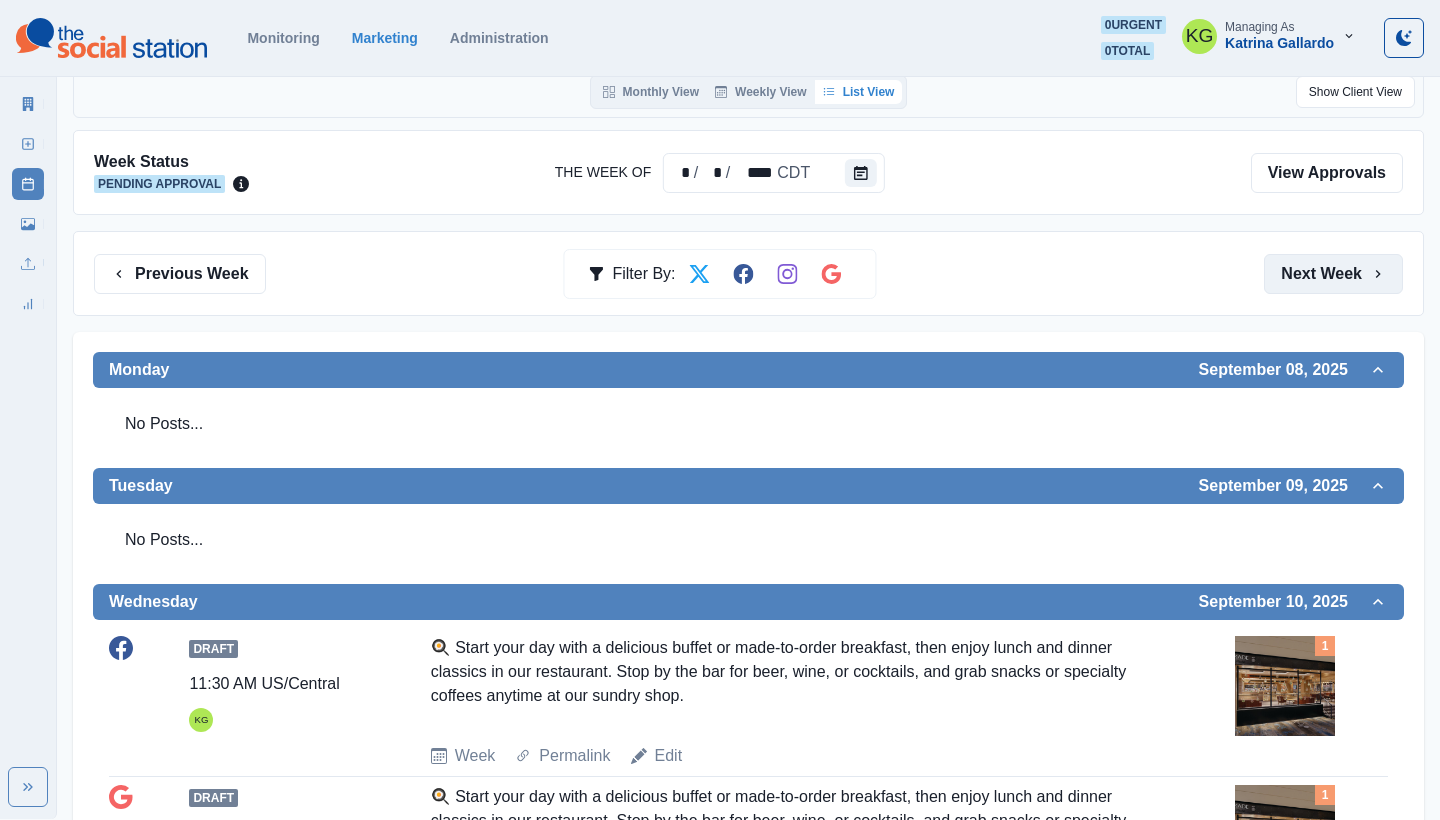 click on "Next Week" at bounding box center (1333, 274) 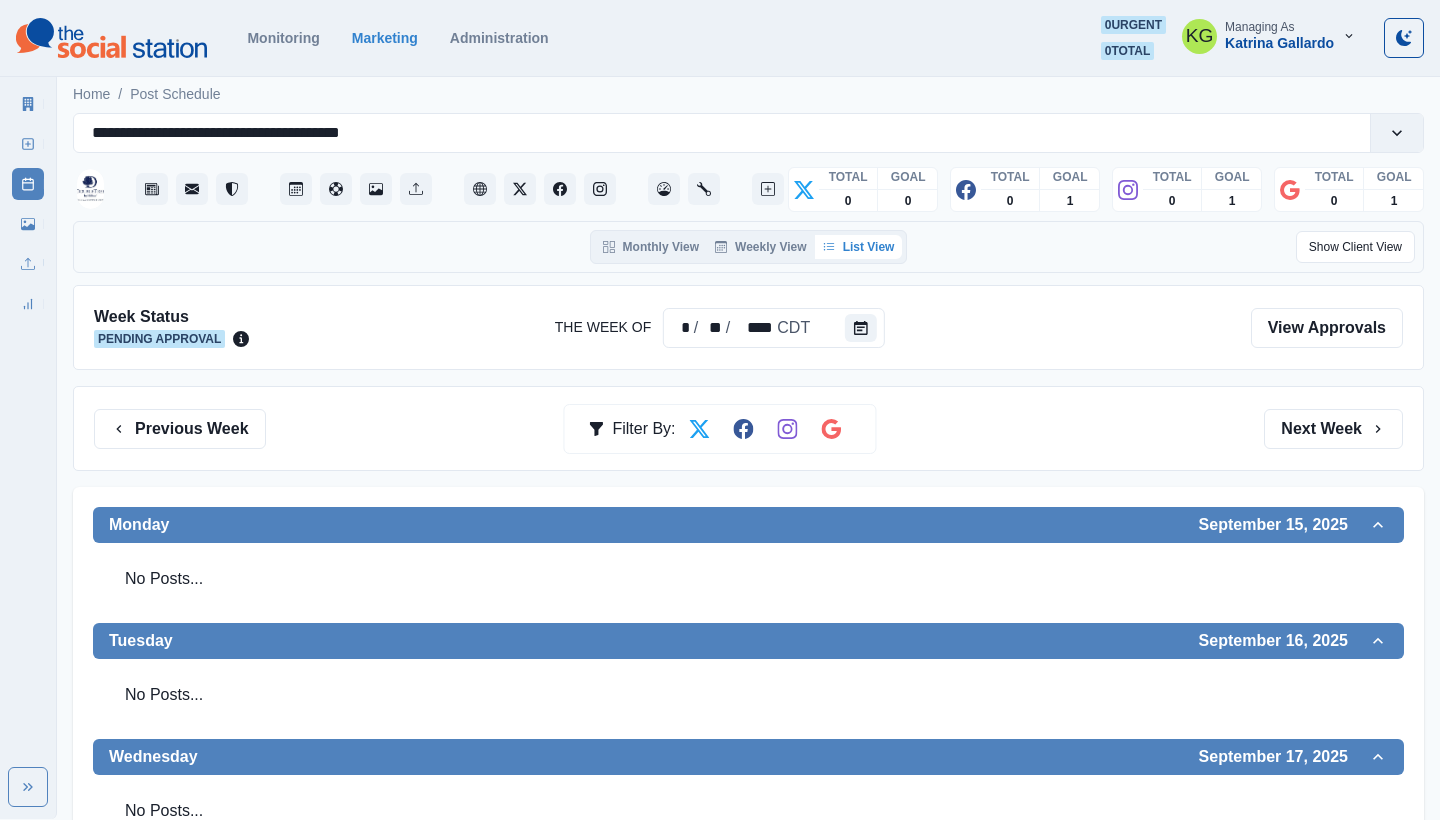 scroll, scrollTop: 0, scrollLeft: 0, axis: both 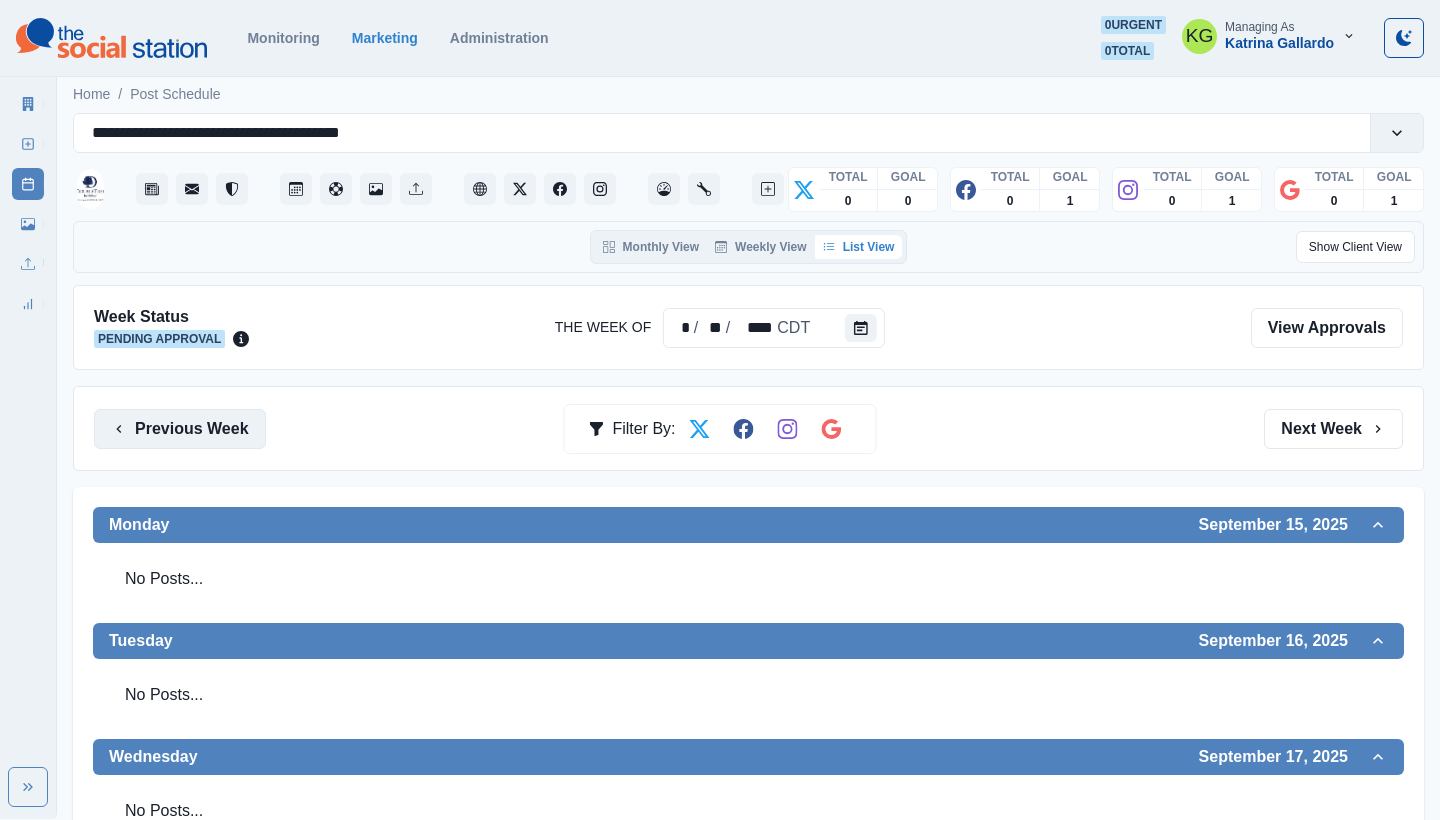 click on "Previous Week" at bounding box center [180, 429] 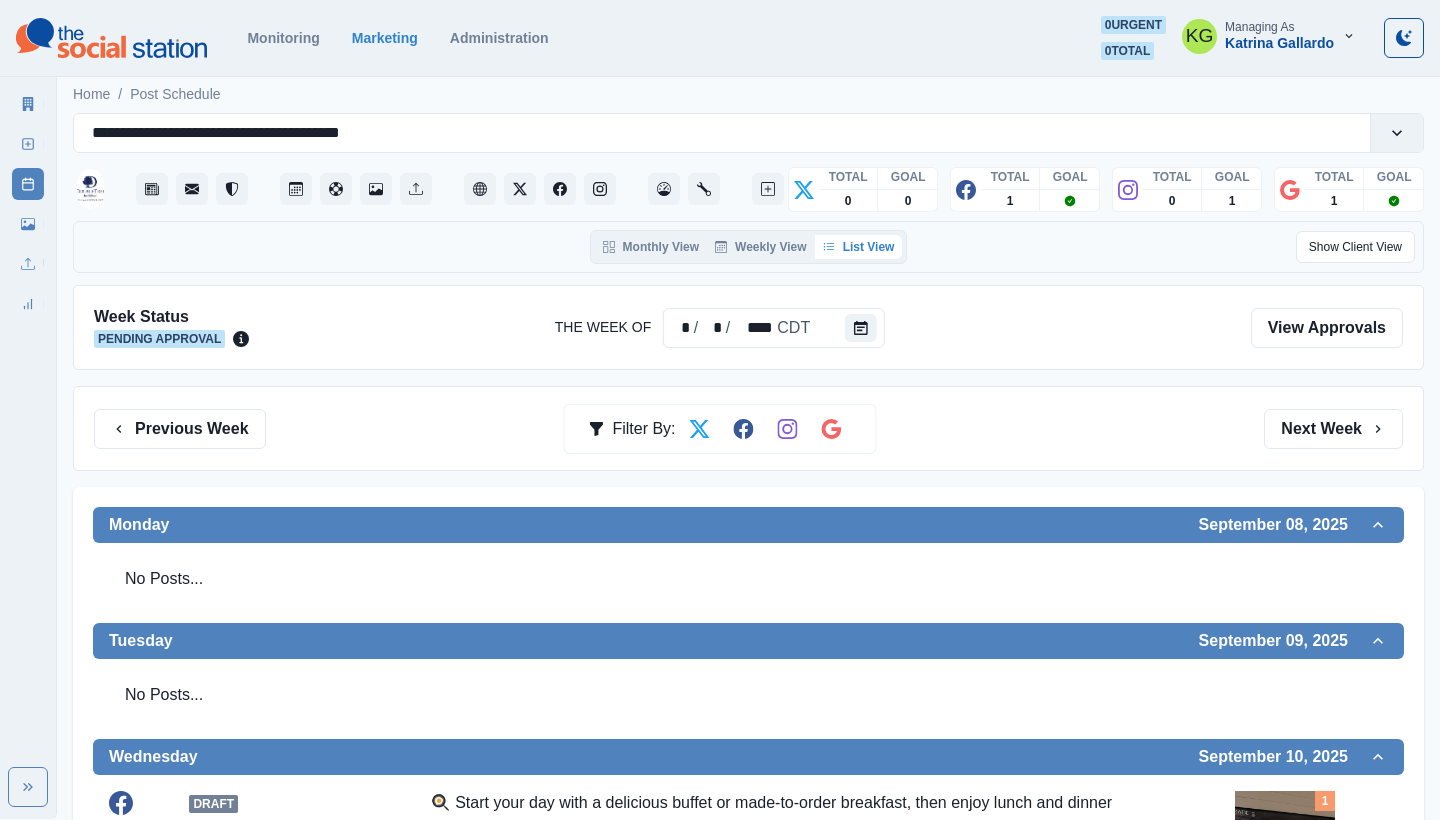 scroll, scrollTop: 0, scrollLeft: 0, axis: both 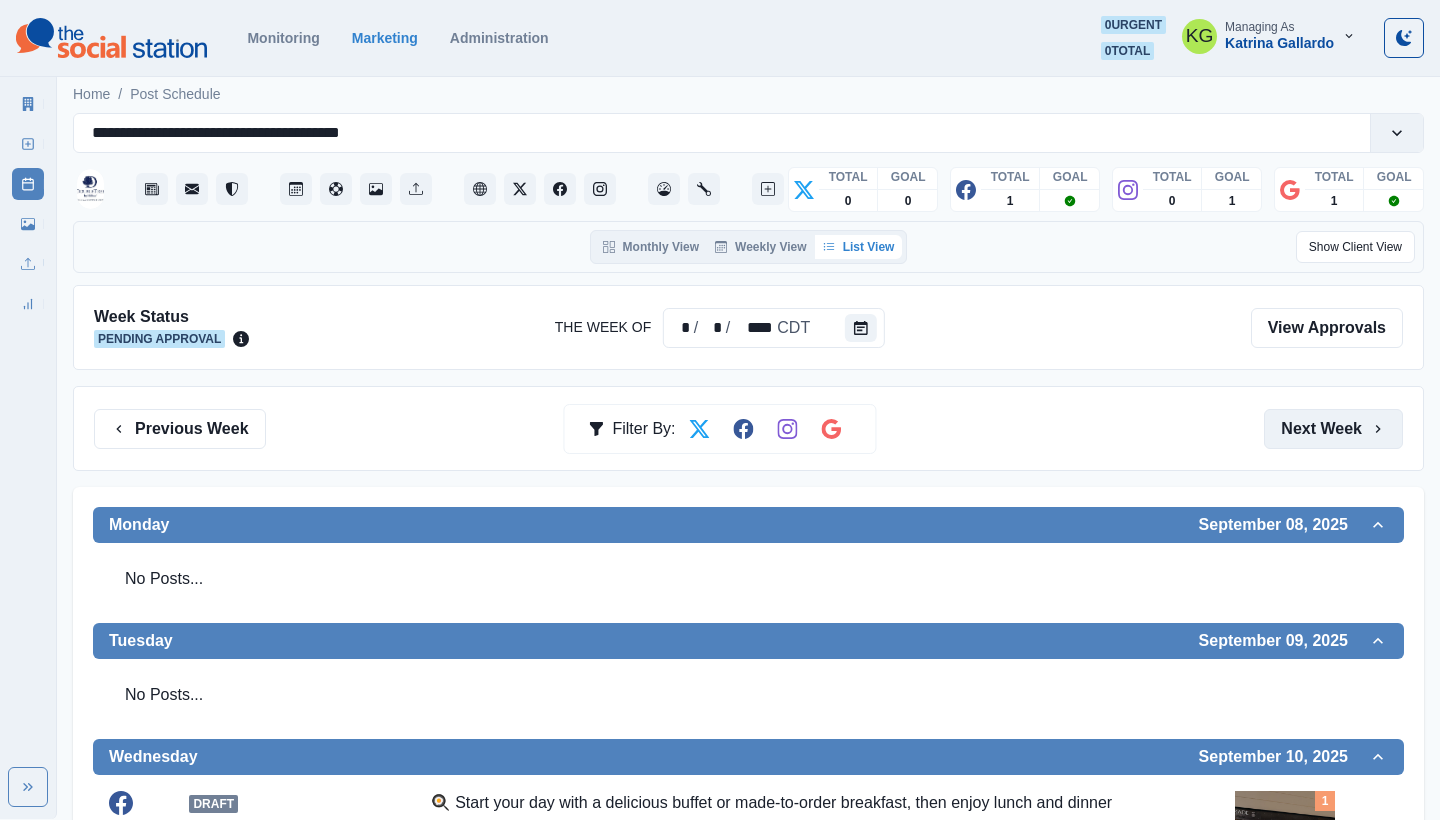 click on "Next Week" at bounding box center (1333, 429) 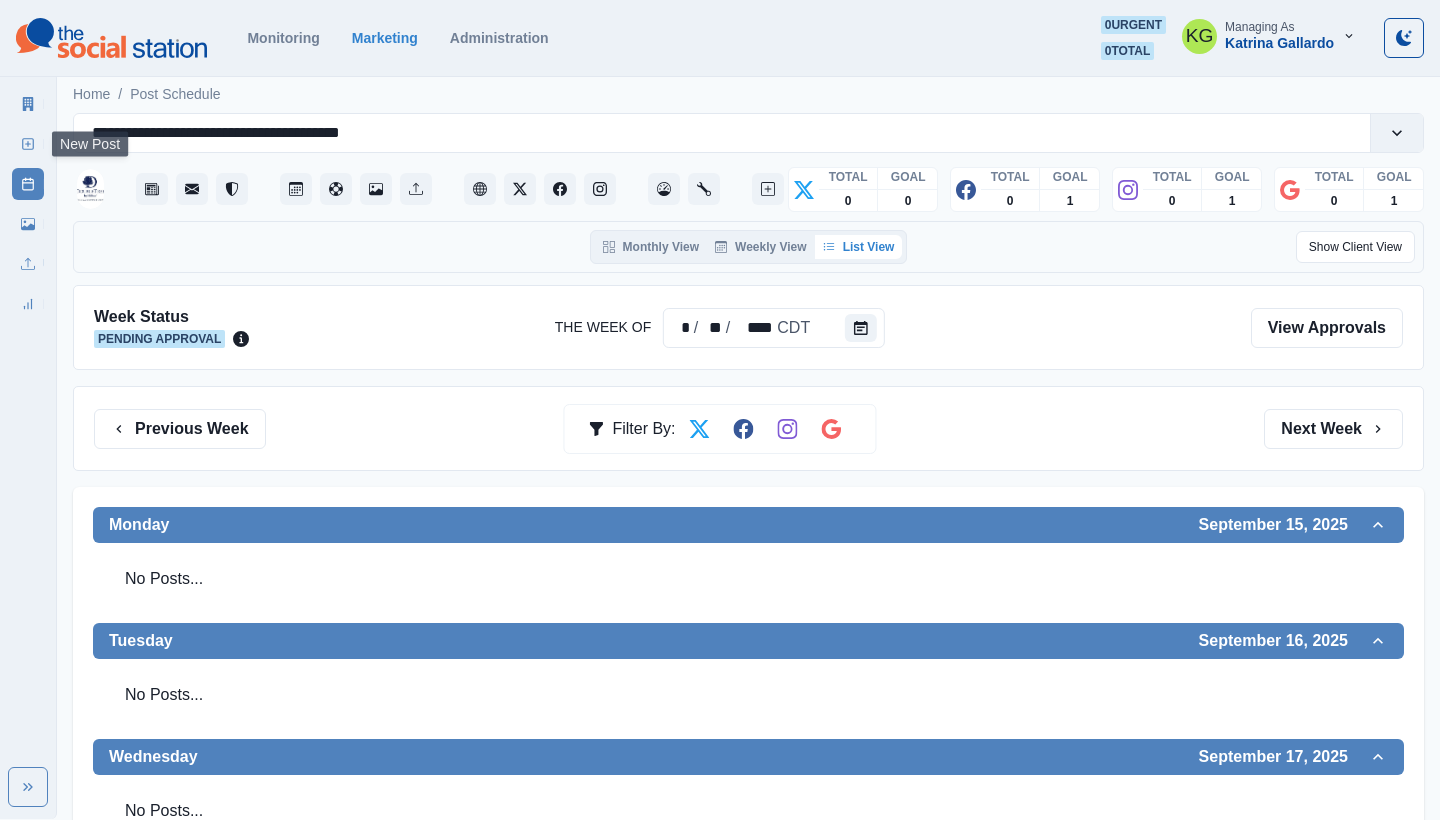 click 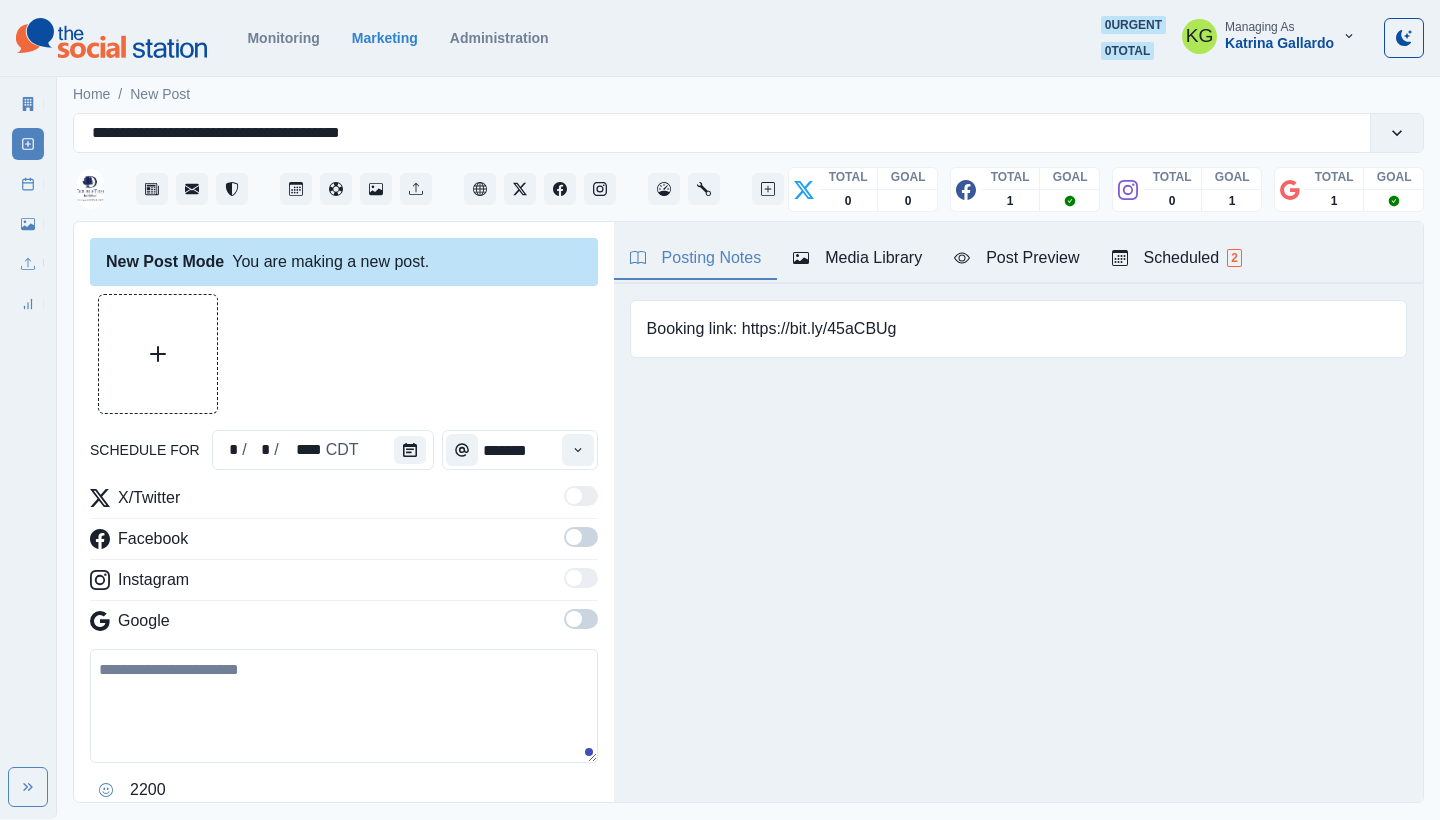 click at bounding box center (574, 619) 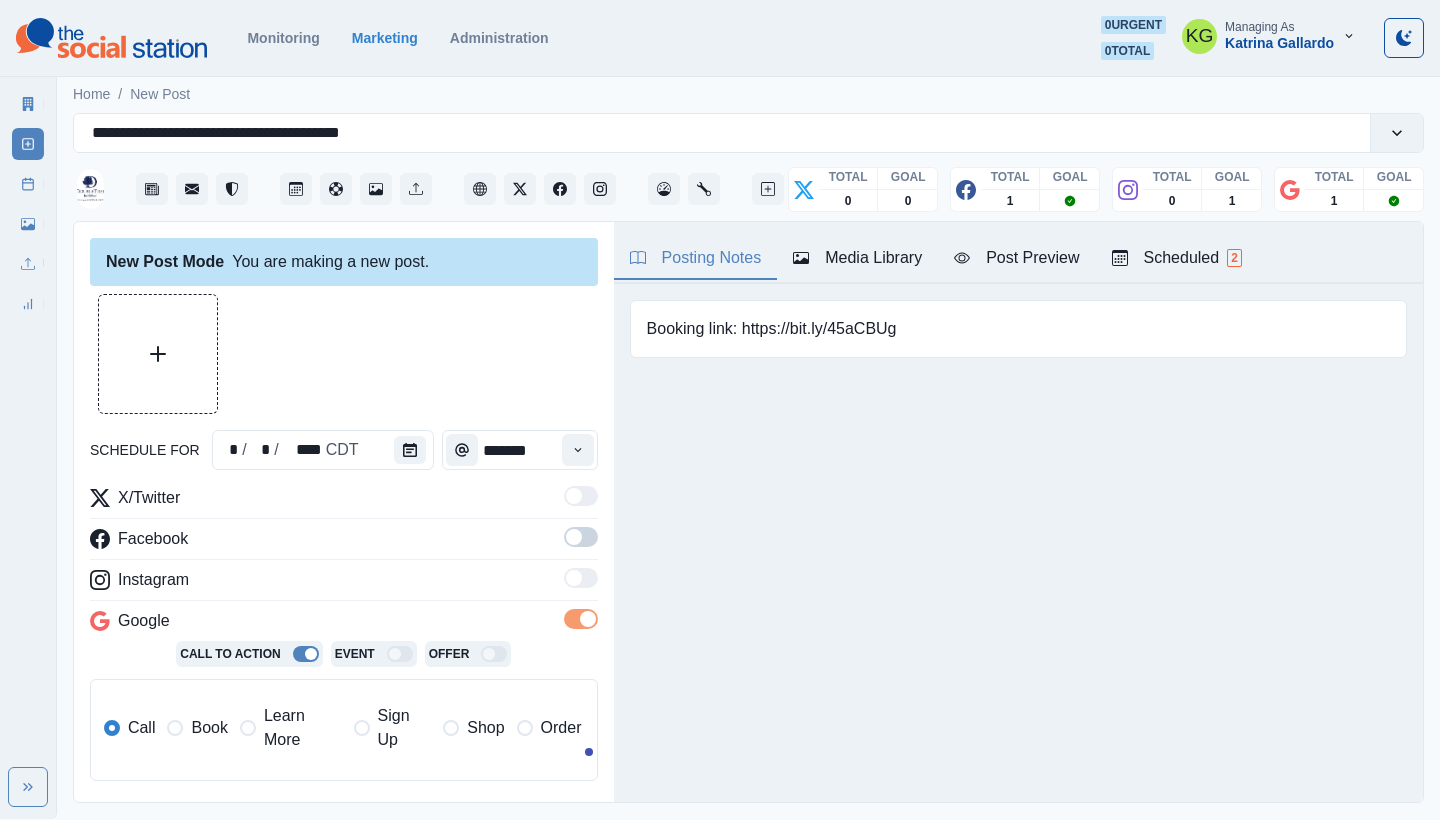 click at bounding box center (581, 537) 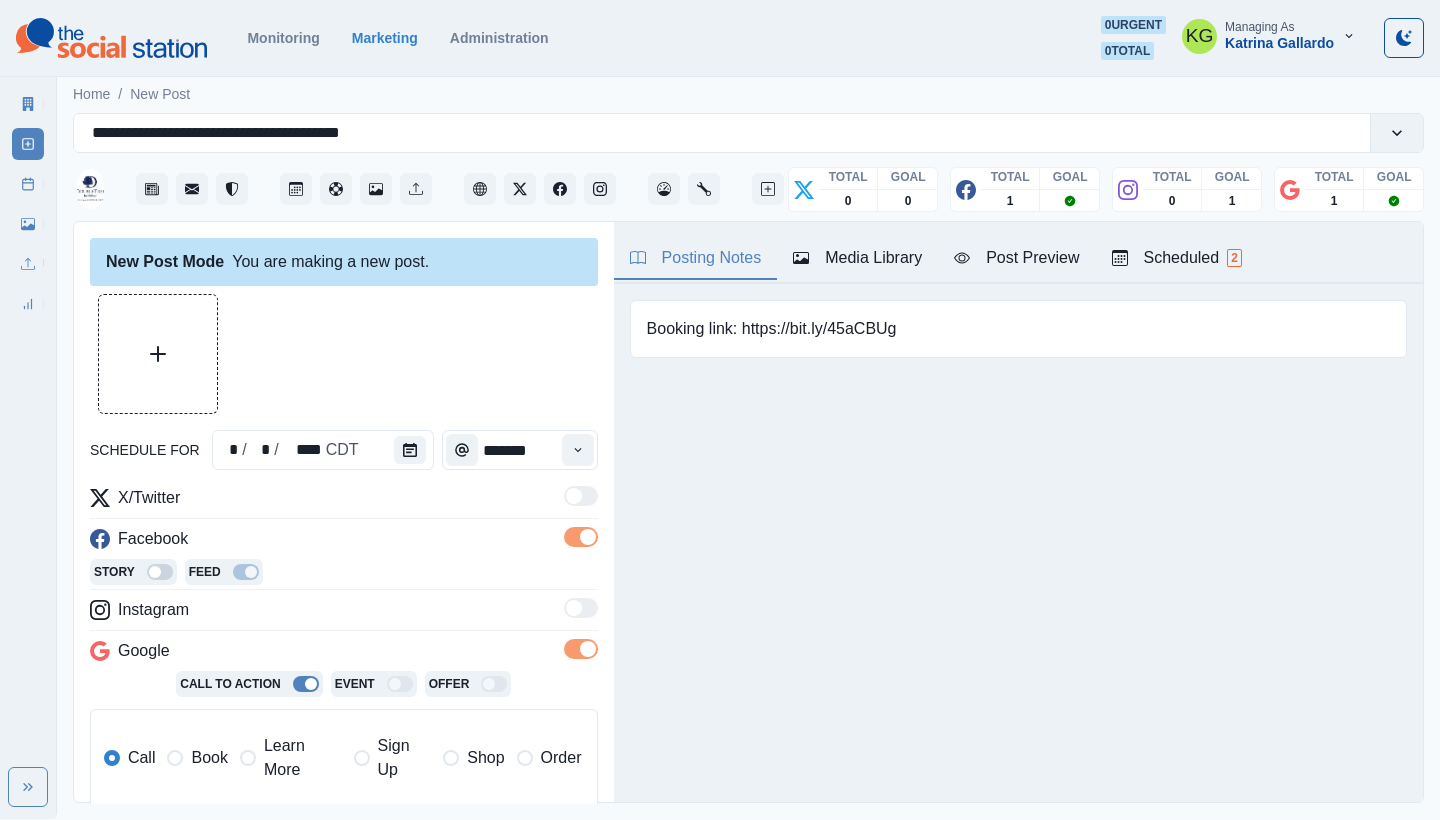 click on "New Post Mode You are making a new post. schedule for  * / * / [DATE] [TIMEZONE] ******* X/Twitter Facebook Story Feed Instagram Google Call To Action Event Offer Call Book Learn More Sign Up Shop Order
1500 Clear Schedule Multiple No posts for the selected service provider have been scheduled for this  day ." at bounding box center (344, 513) 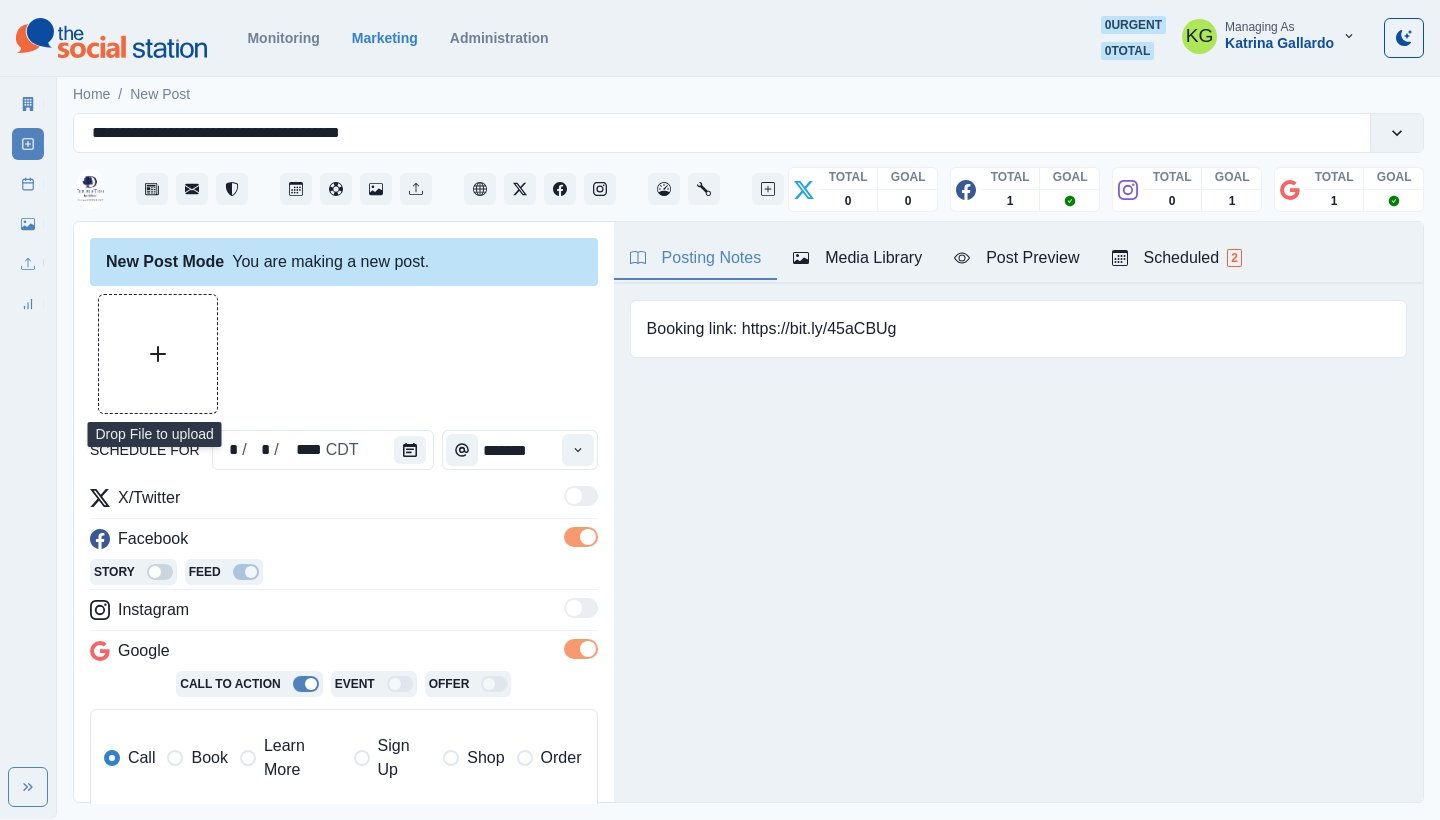click at bounding box center (158, 354) 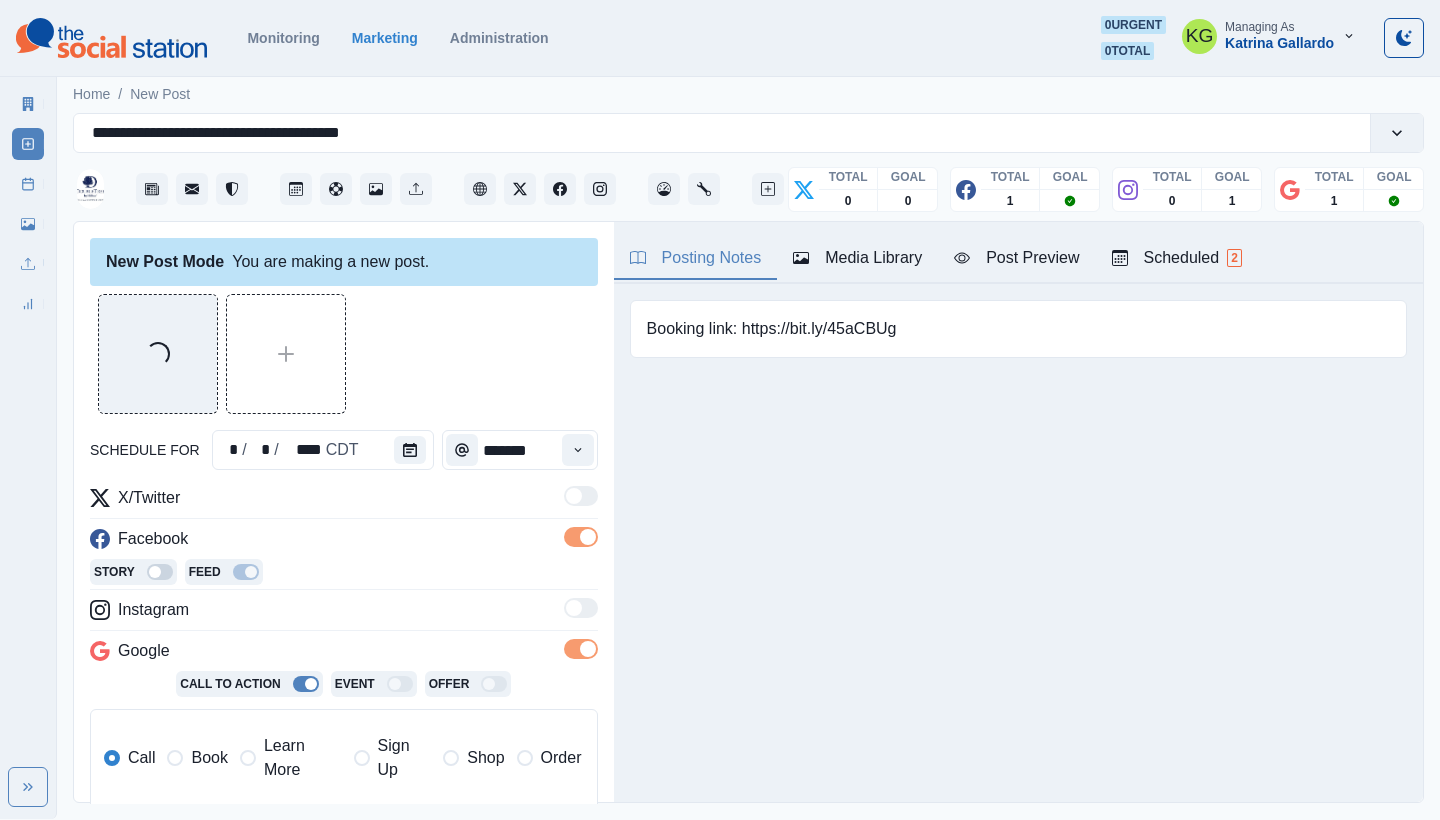 click on "Learn More" at bounding box center (291, 758) 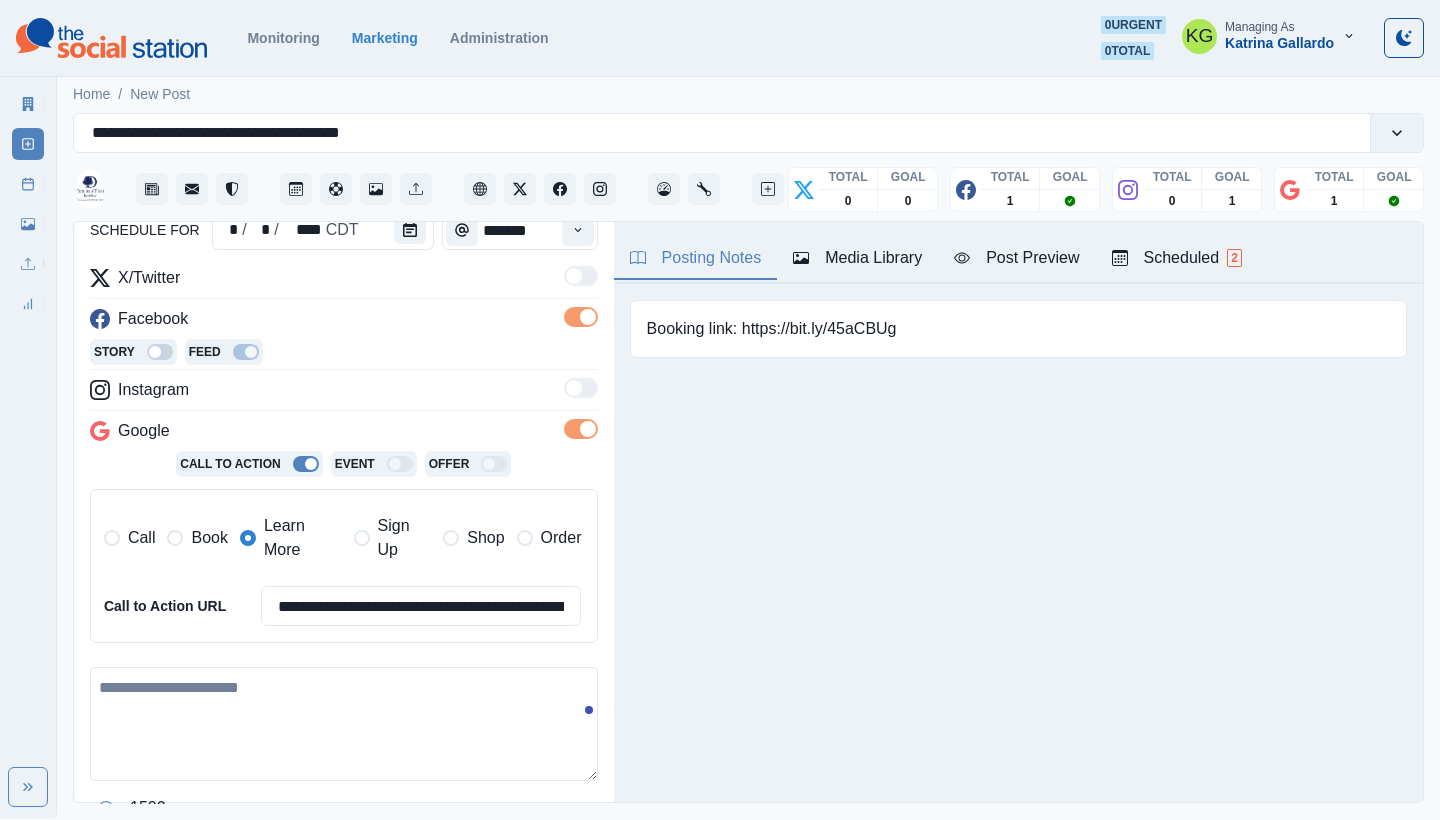 scroll, scrollTop: 339, scrollLeft: 0, axis: vertical 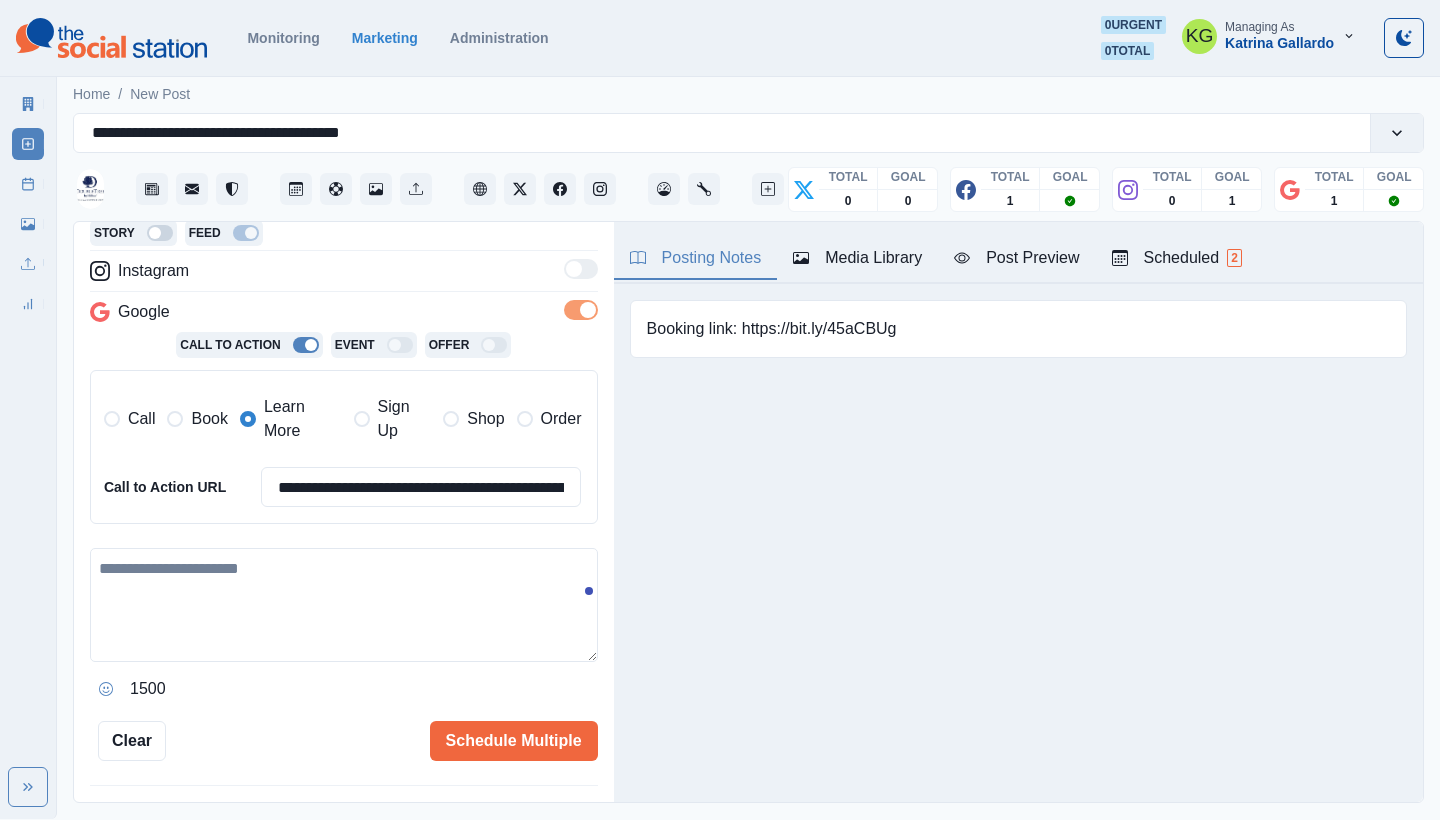 click at bounding box center (344, 605) 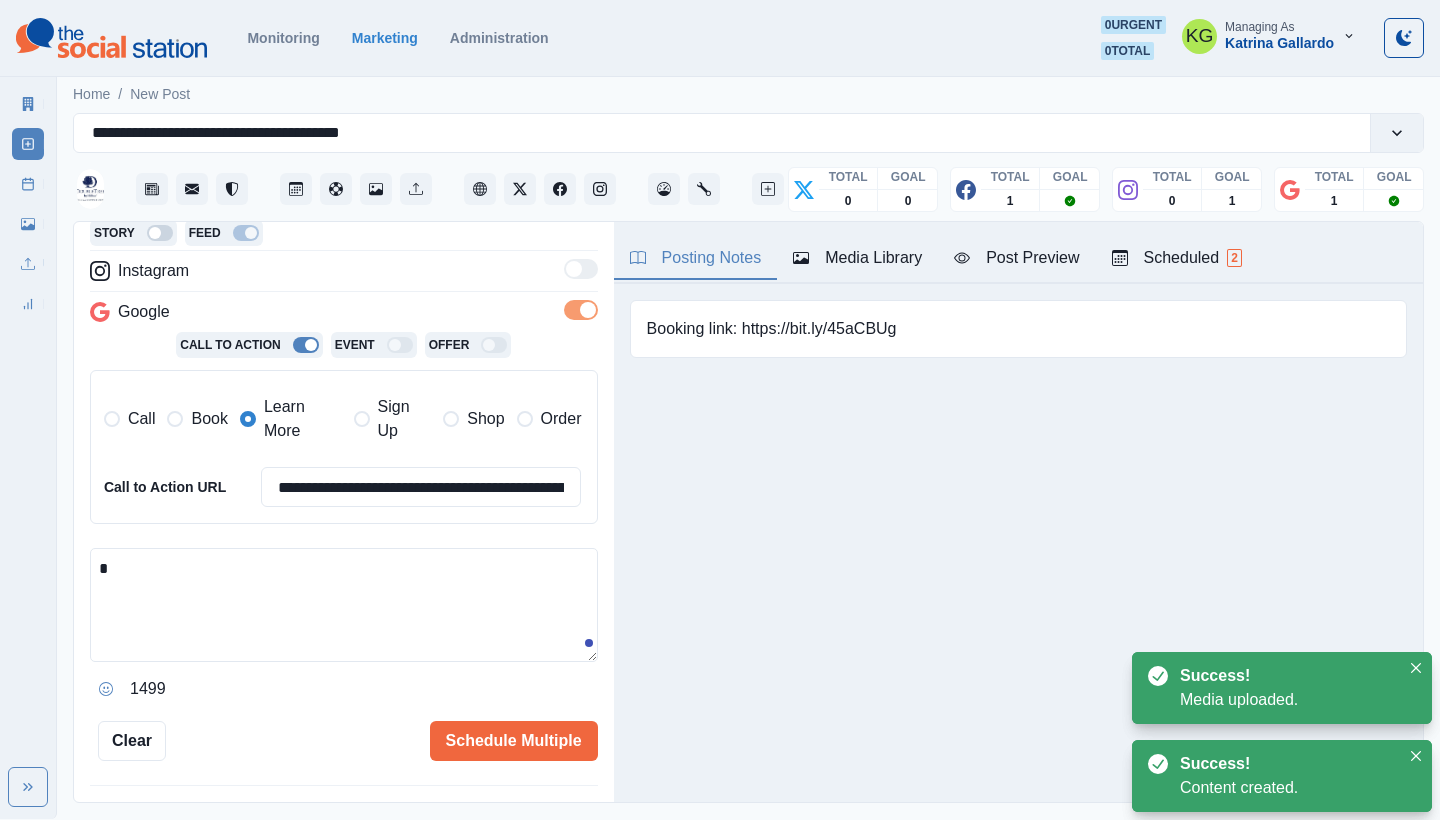 click on "*" at bounding box center [344, 605] 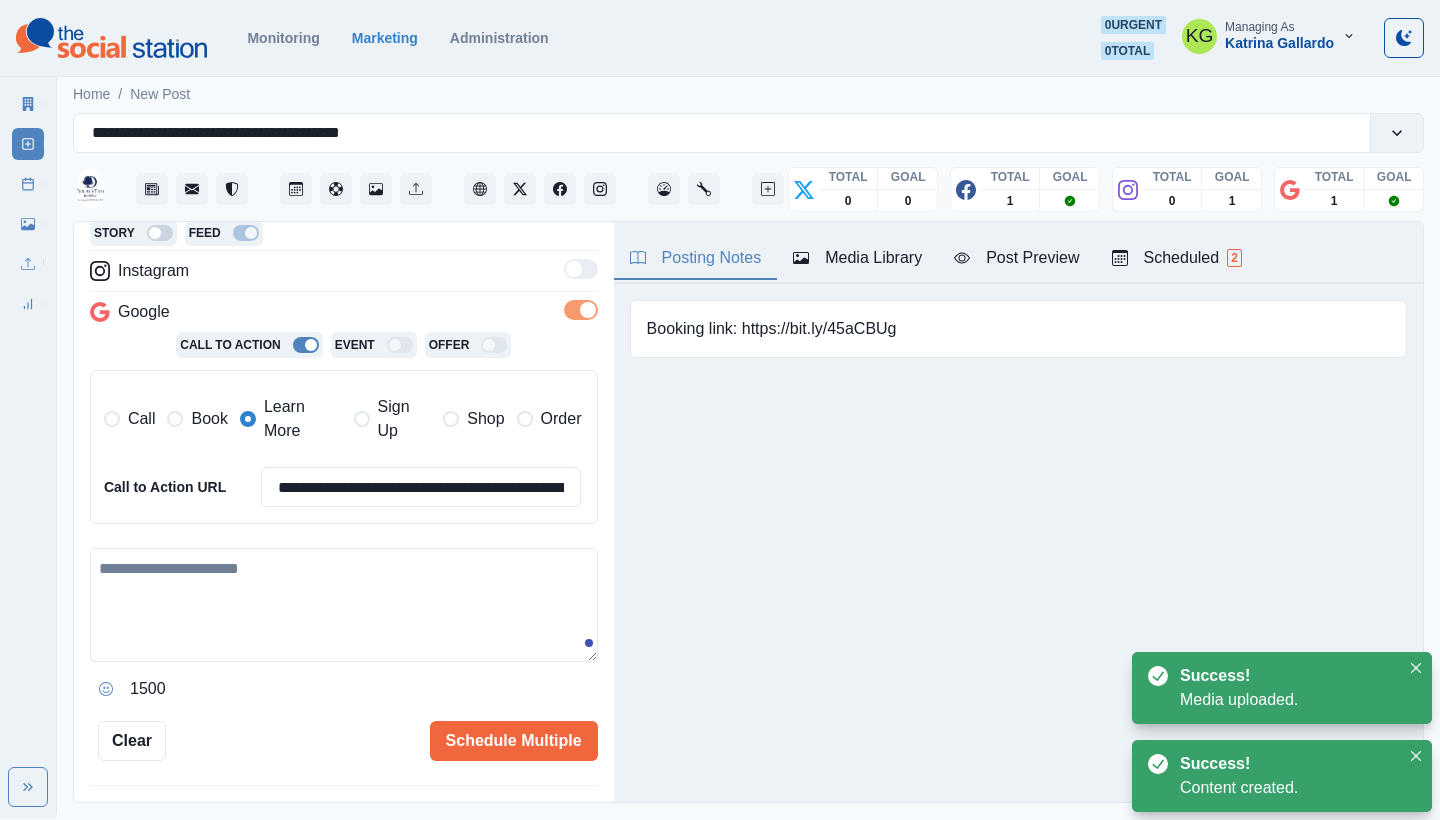 paste on "**********" 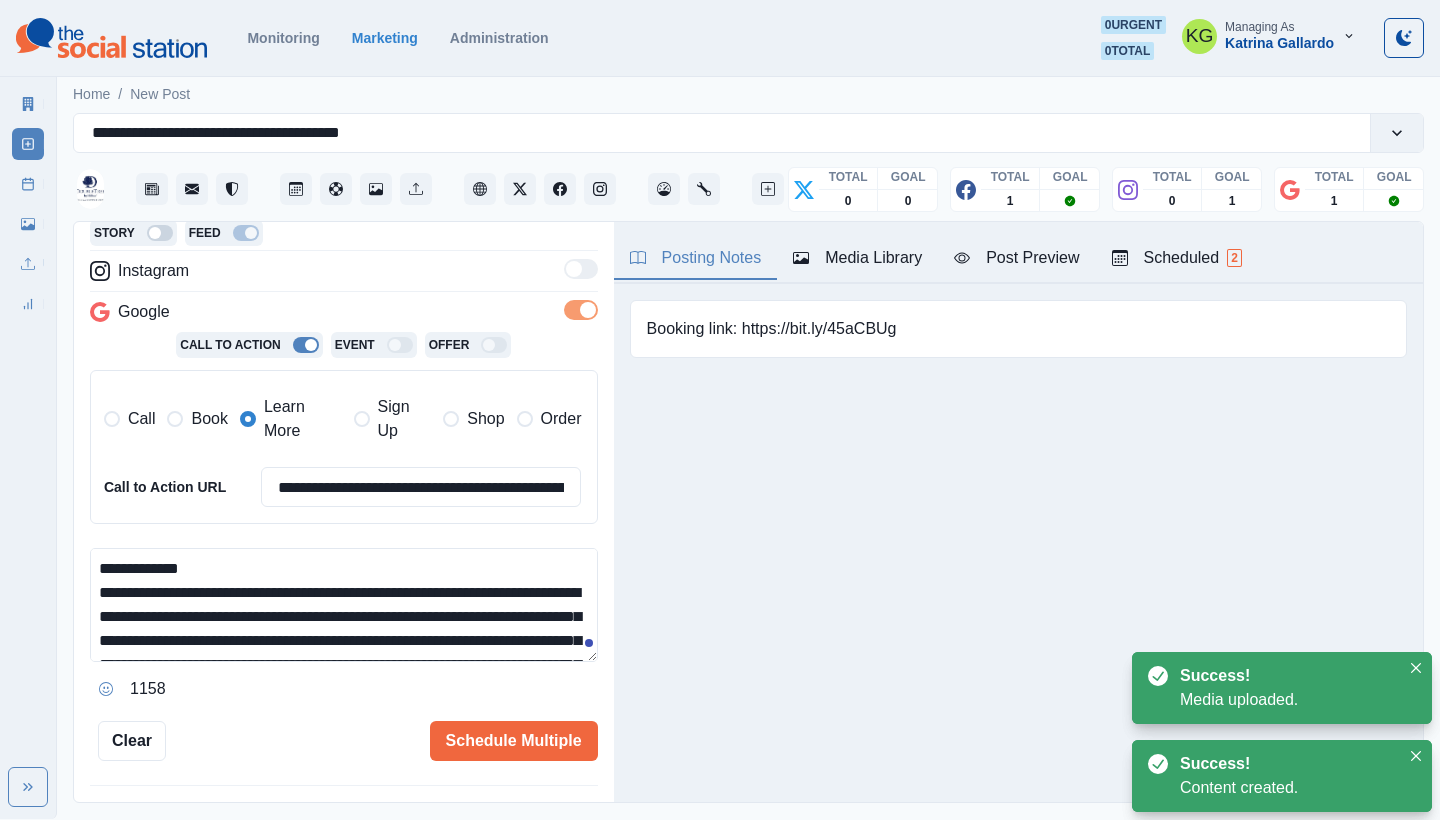 scroll, scrollTop: 72, scrollLeft: 0, axis: vertical 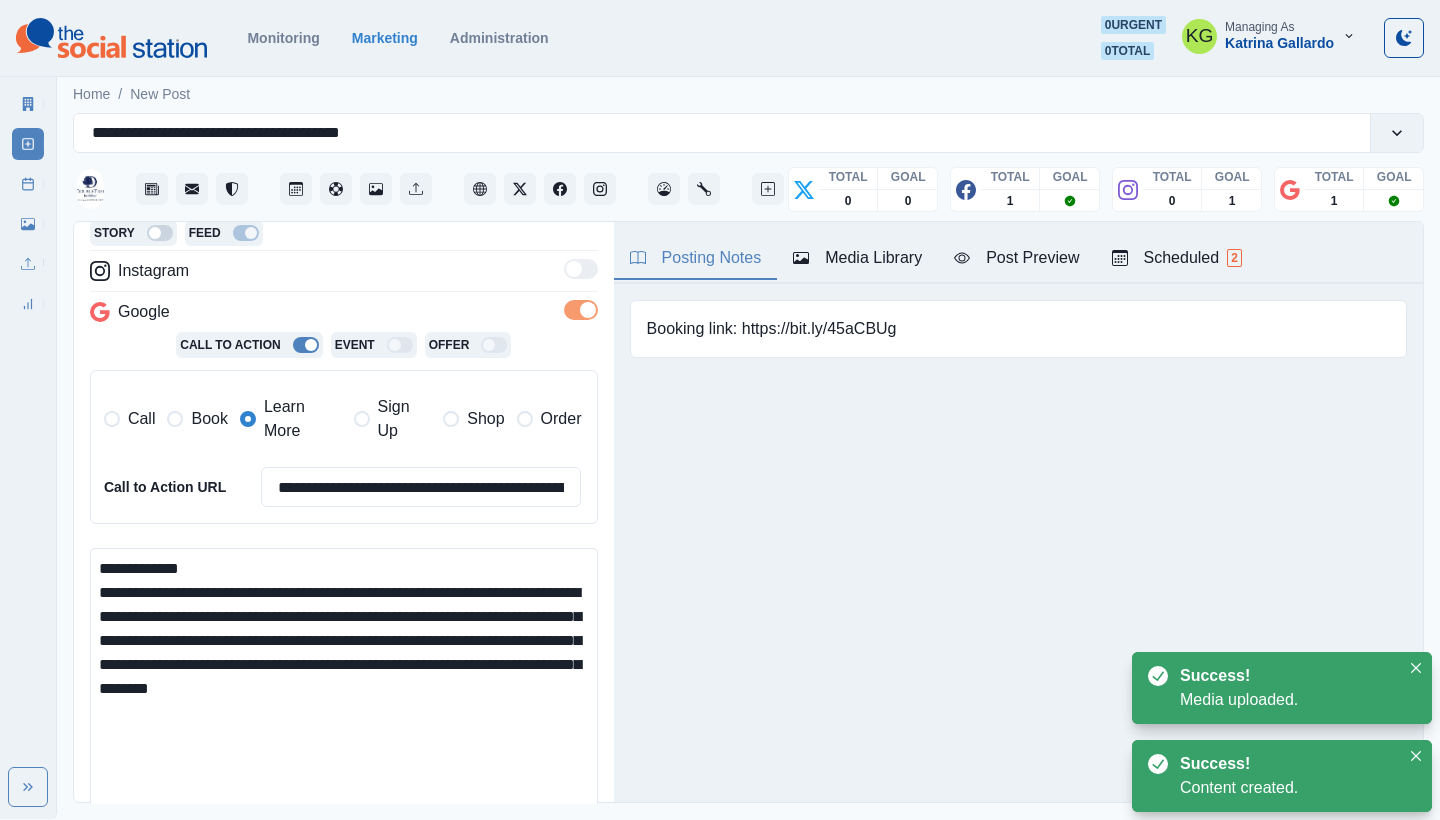 click on "**********" at bounding box center [720, 409] 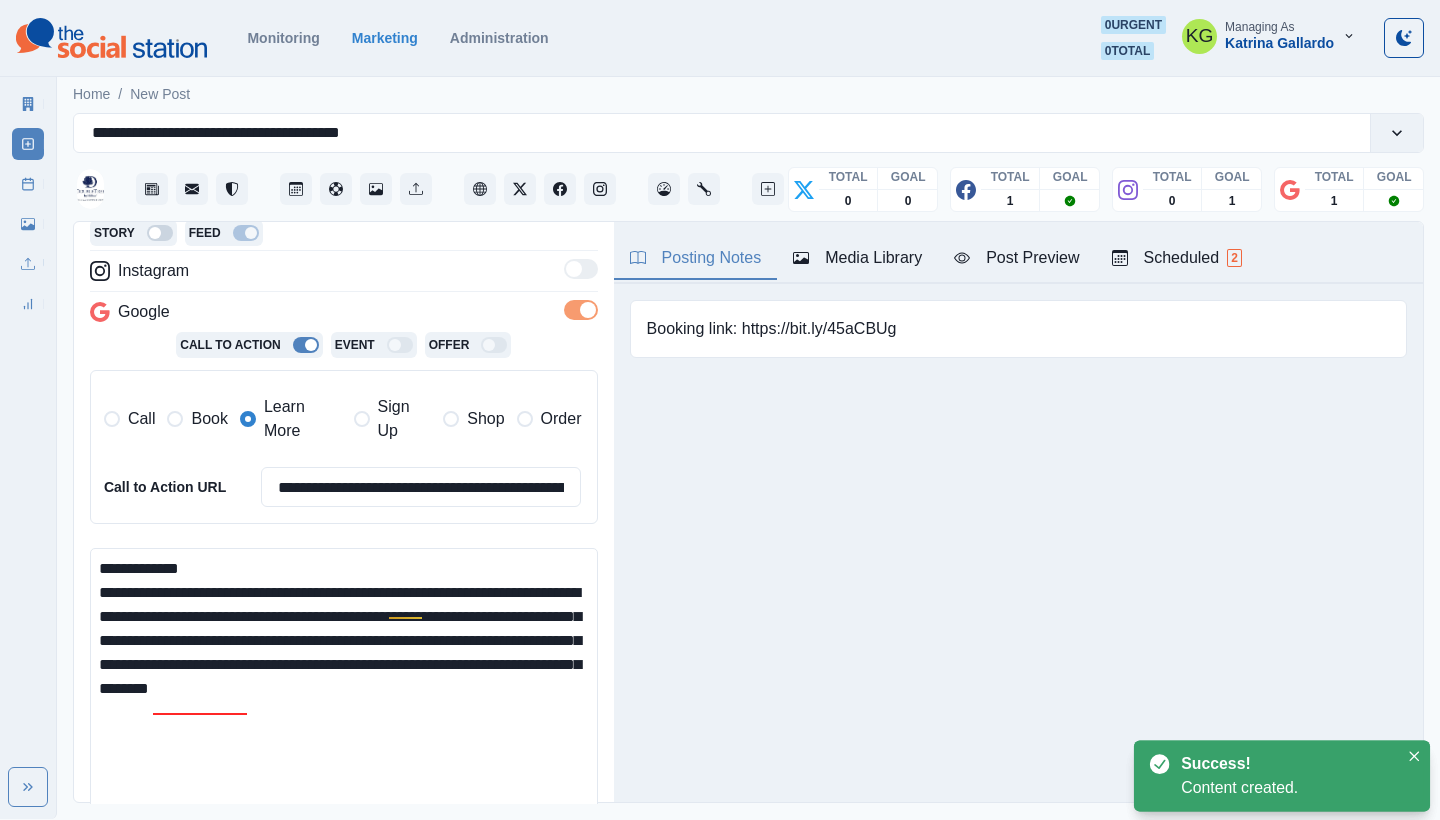drag, startPoint x: 263, startPoint y: 553, endPoint x: 81, endPoint y: 552, distance: 182.00275 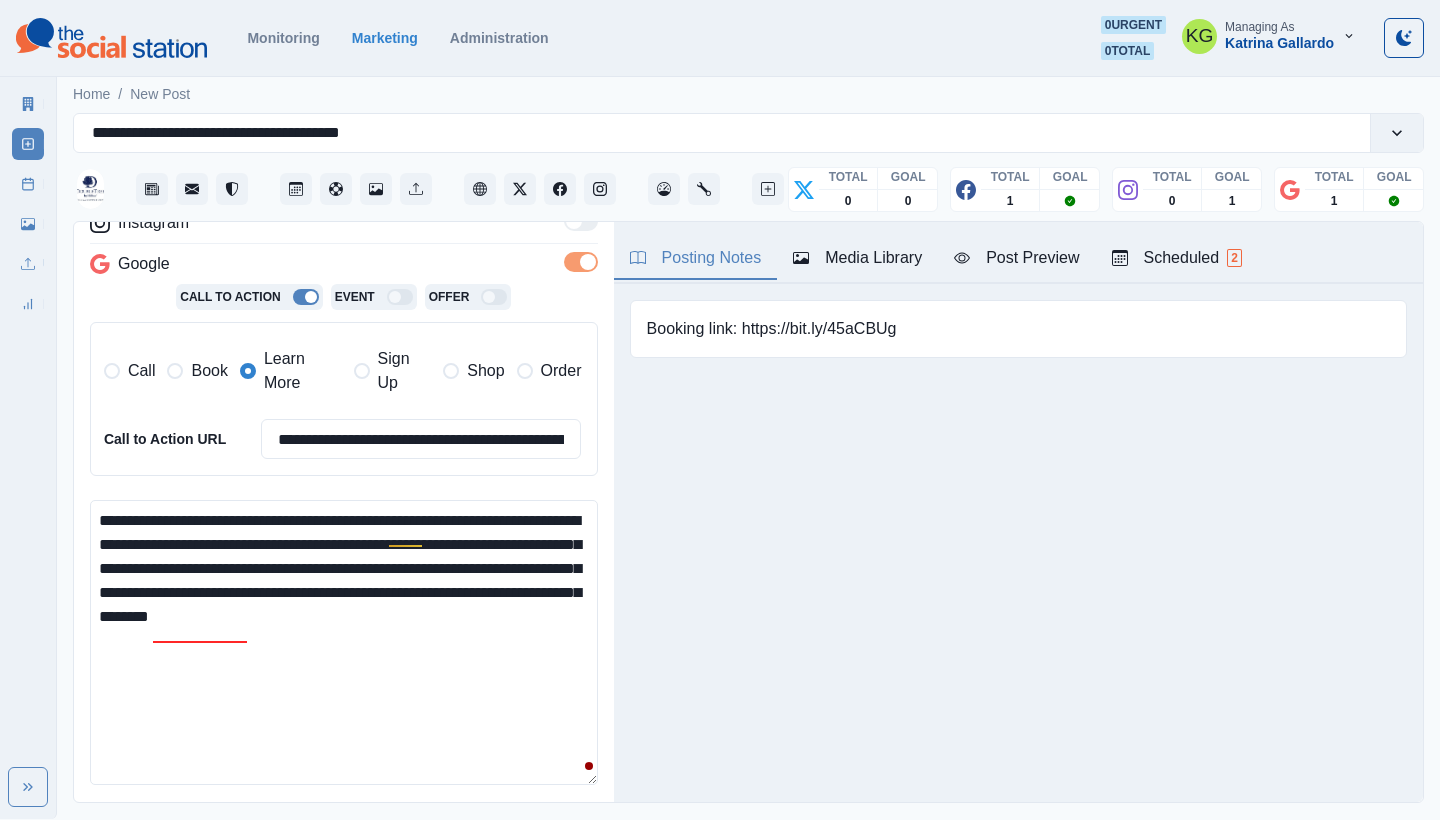scroll, scrollTop: 387, scrollLeft: 0, axis: vertical 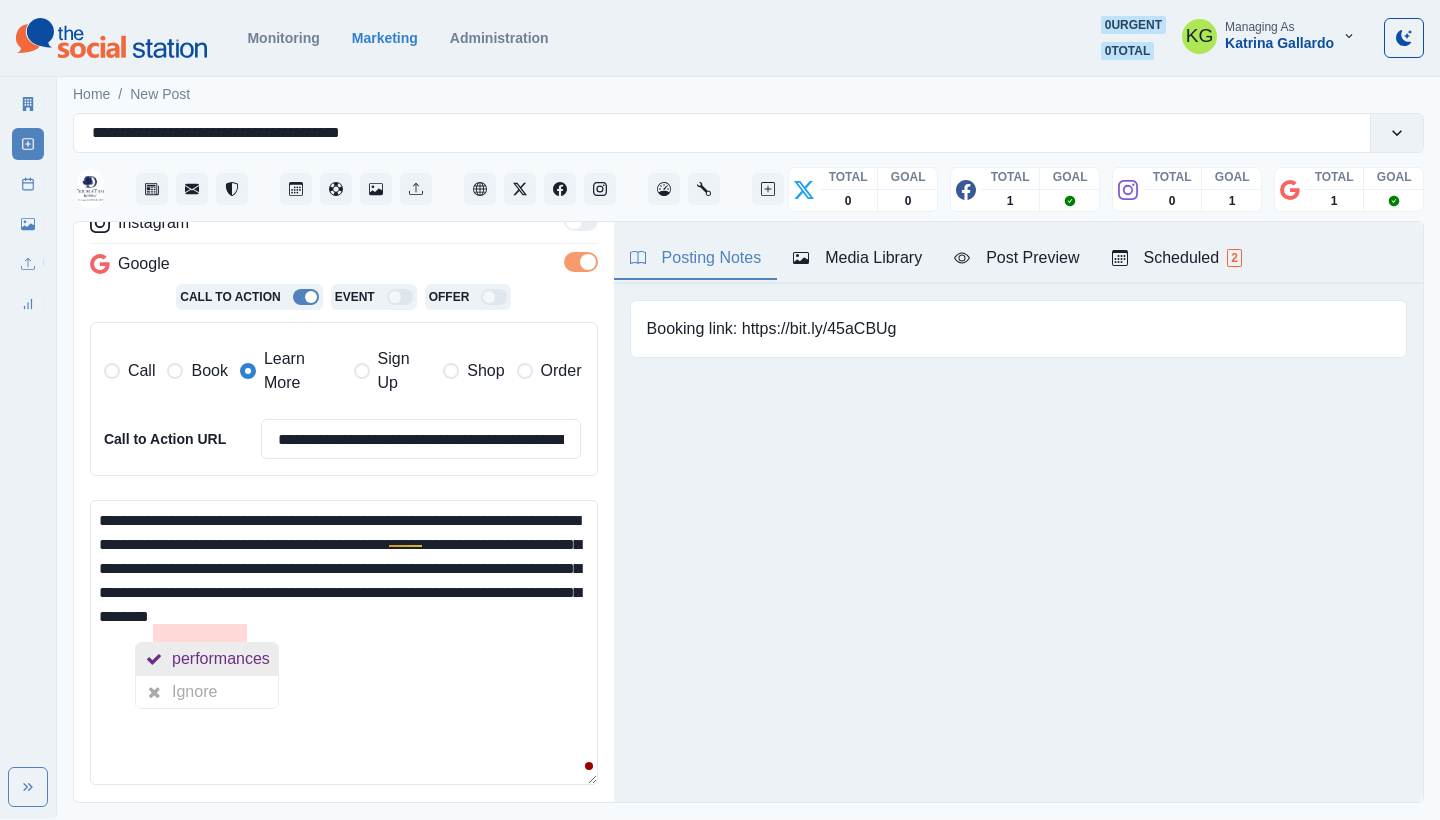 click on "performances" at bounding box center (225, 659) 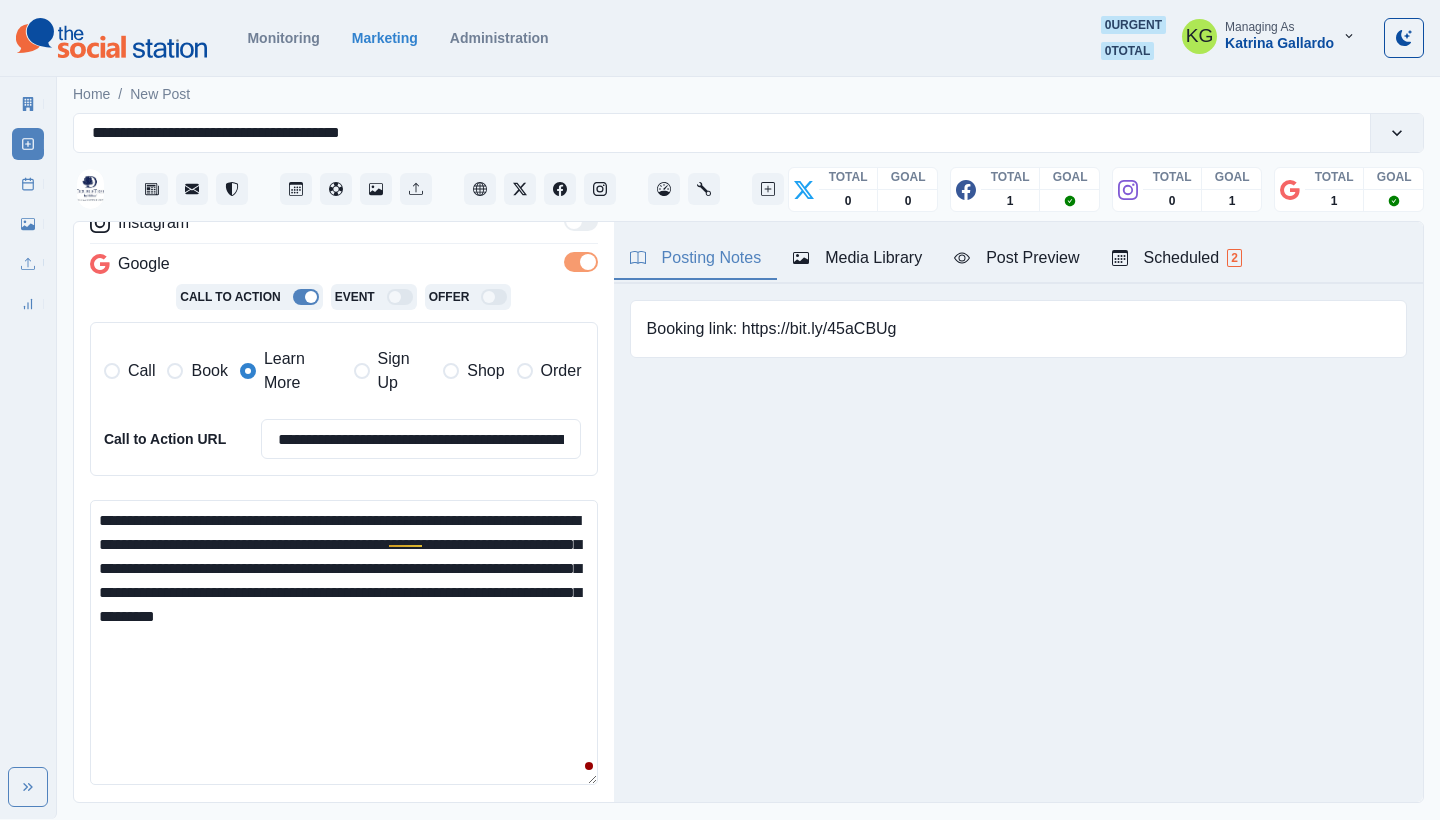 click on "**********" at bounding box center [344, 642] 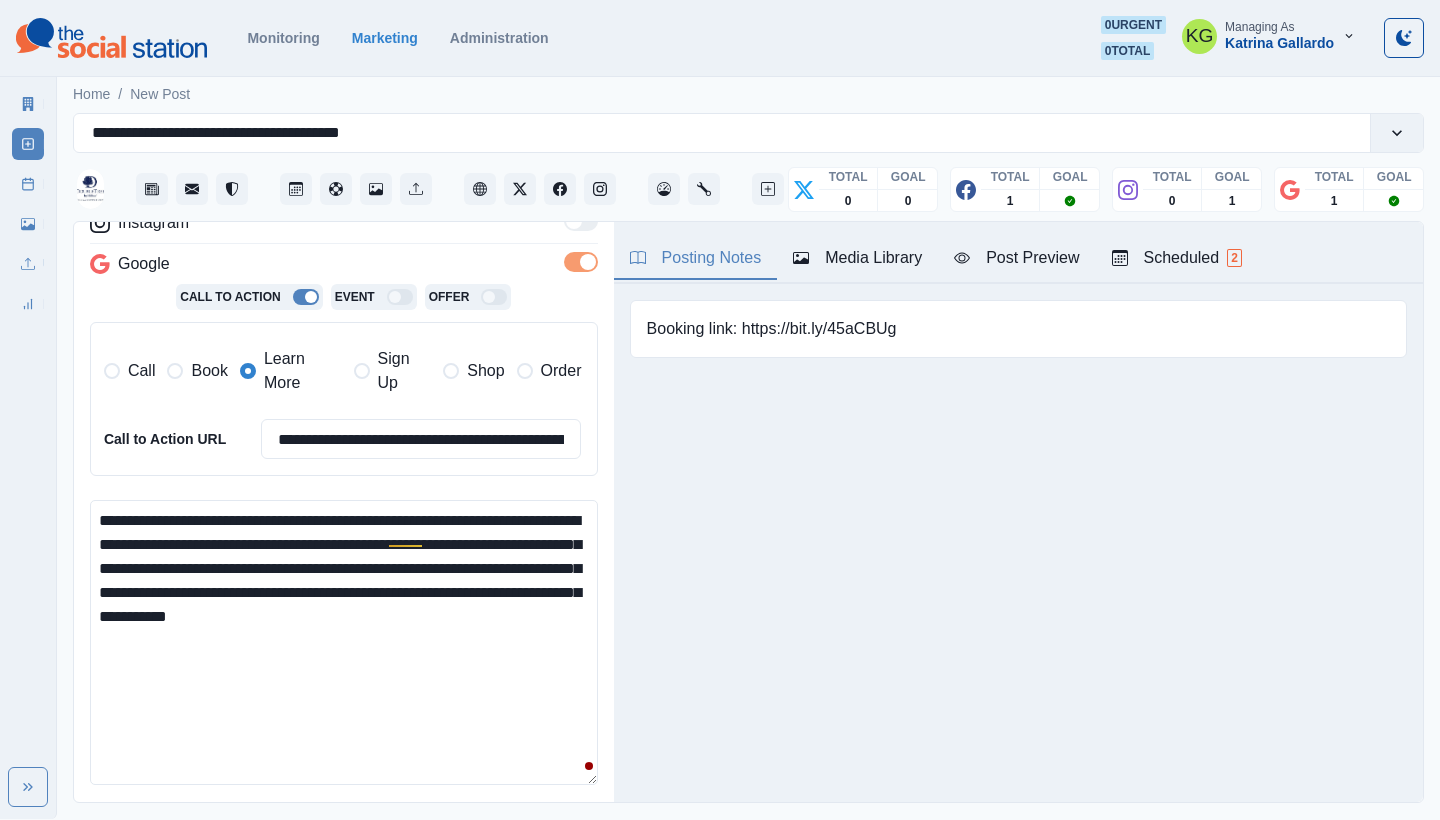 paste on "**********" 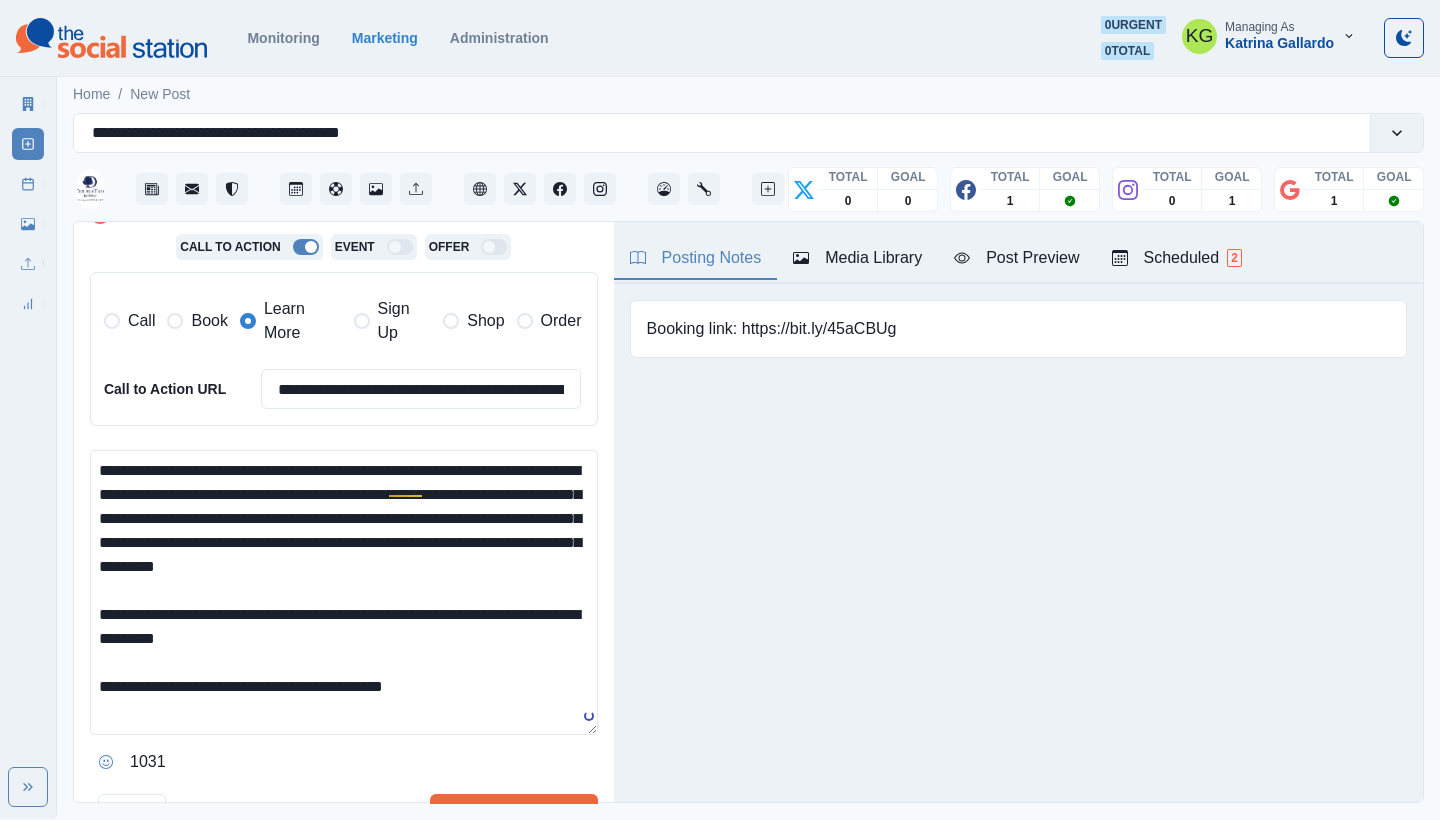 scroll, scrollTop: 453, scrollLeft: 0, axis: vertical 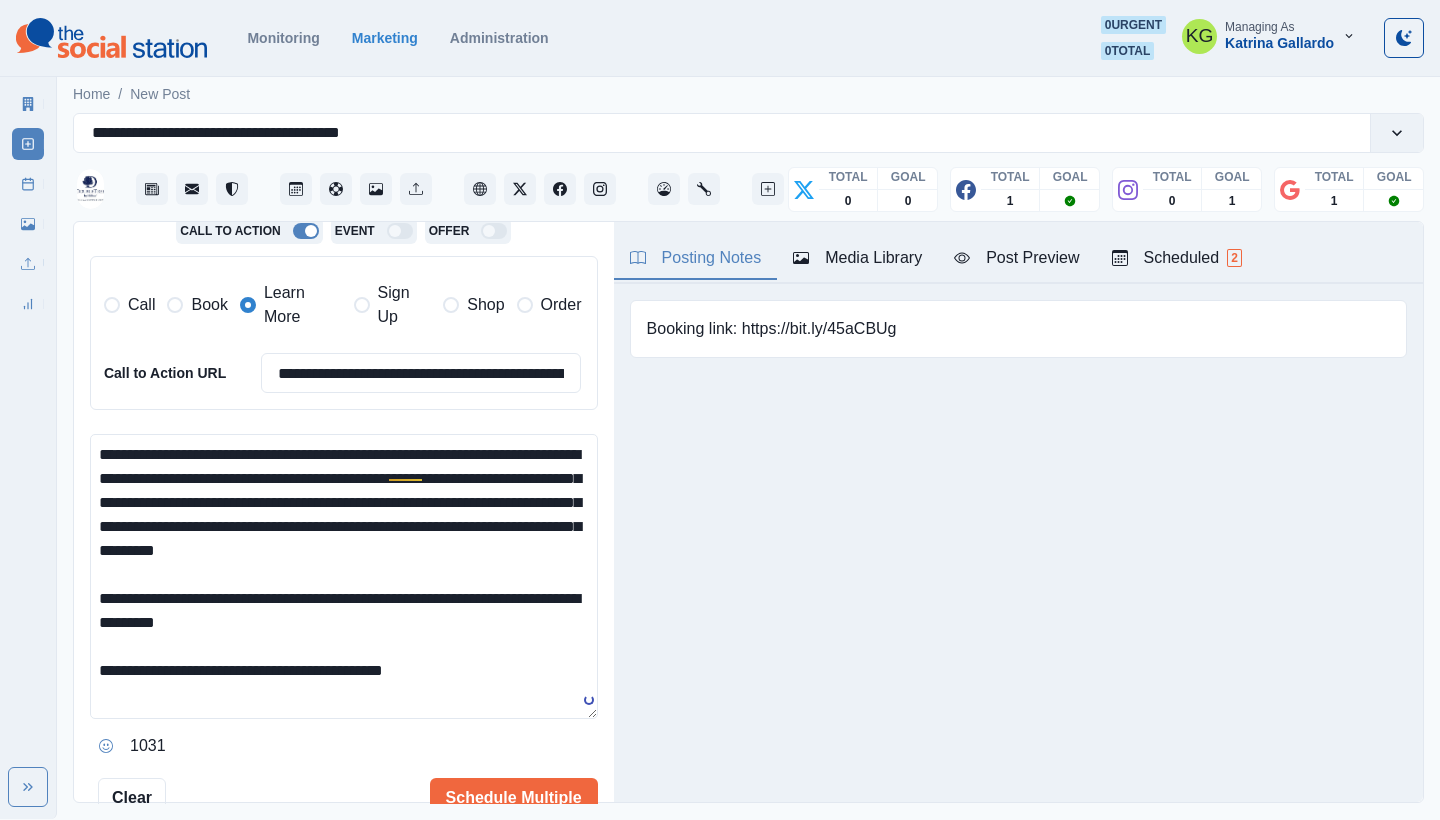 click on "**********" at bounding box center [344, 576] 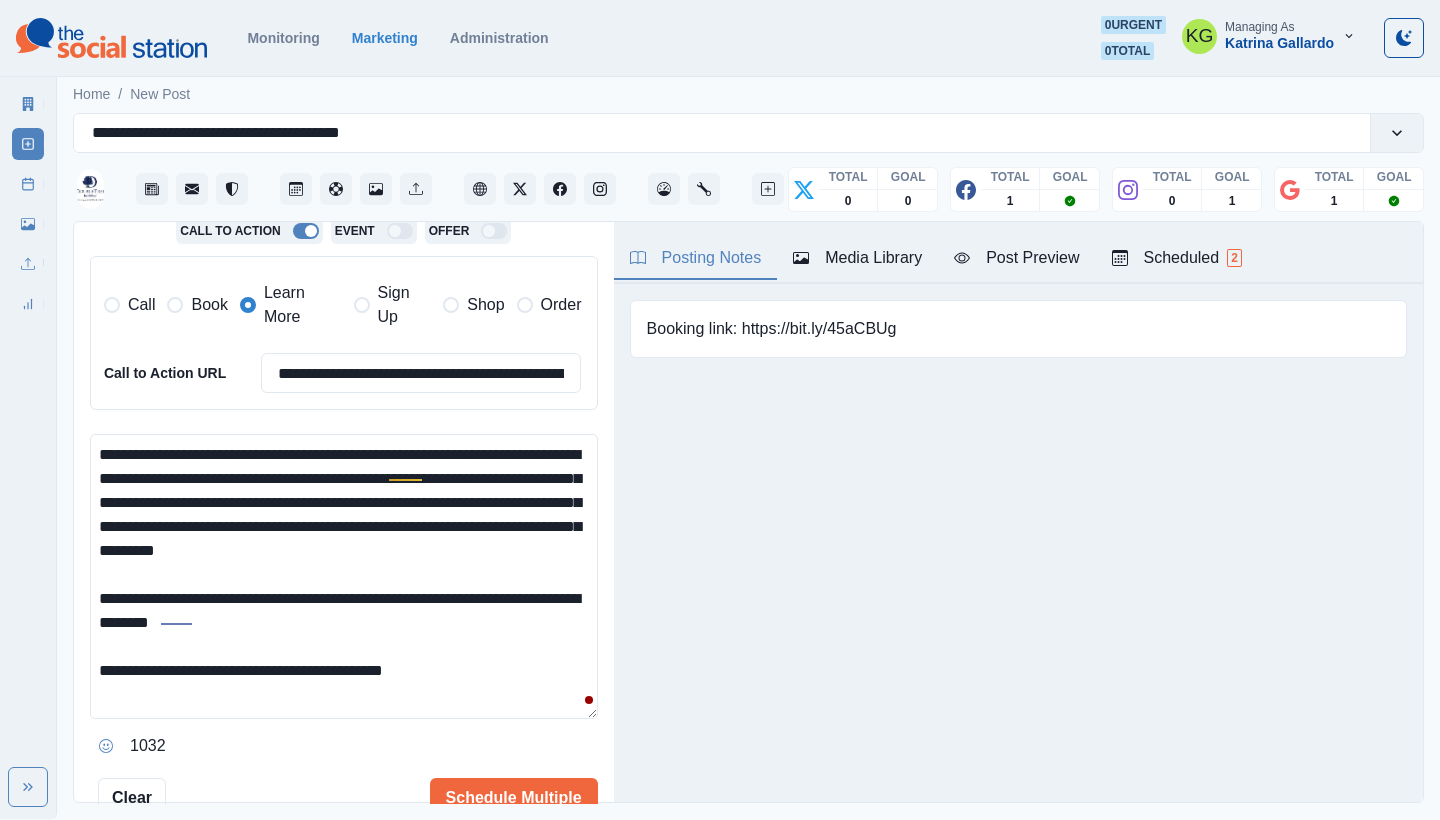 drag, startPoint x: 123, startPoint y: 687, endPoint x: 539, endPoint y: 707, distance: 416.4805 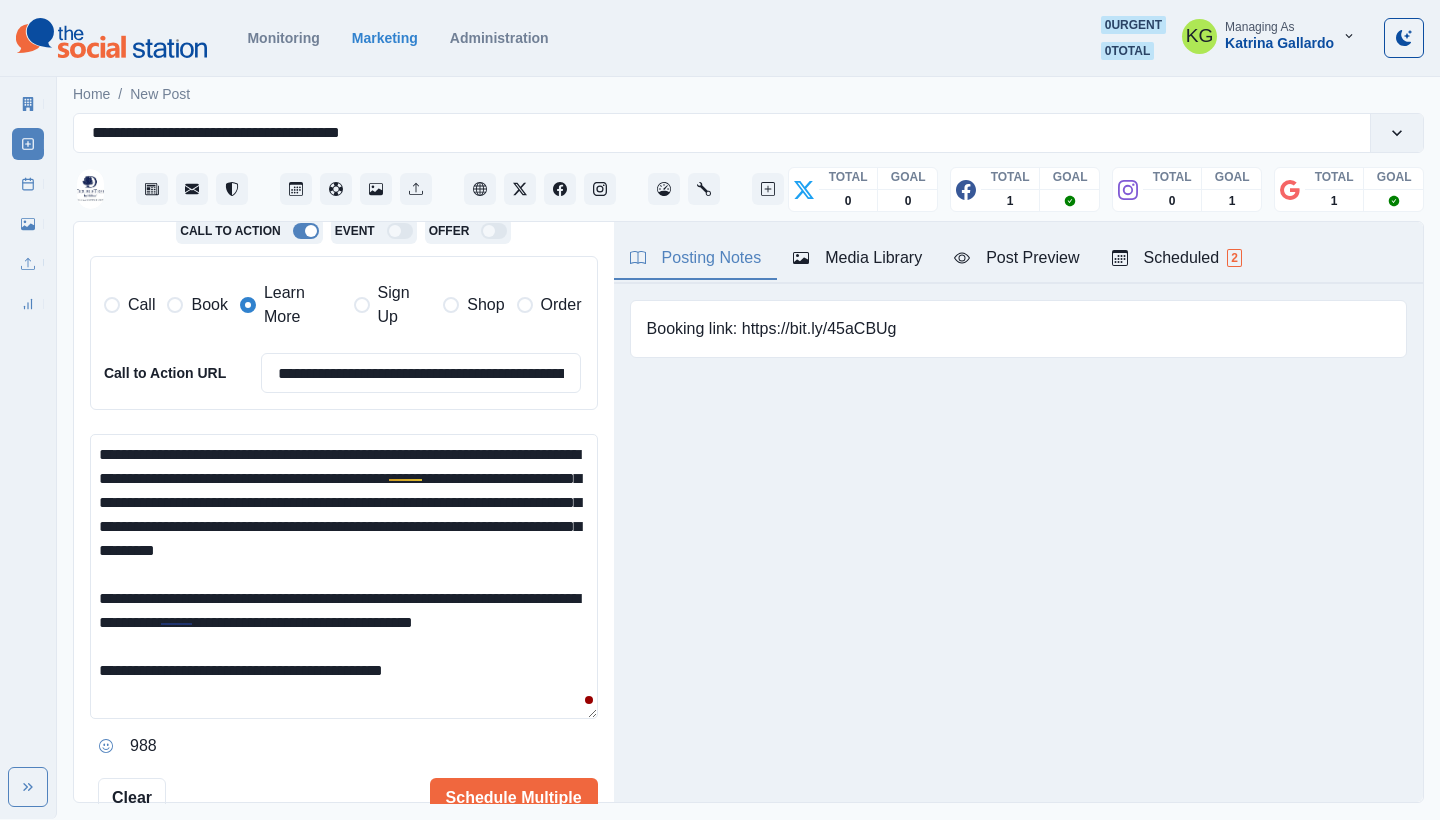click on "**********" at bounding box center (344, 576) 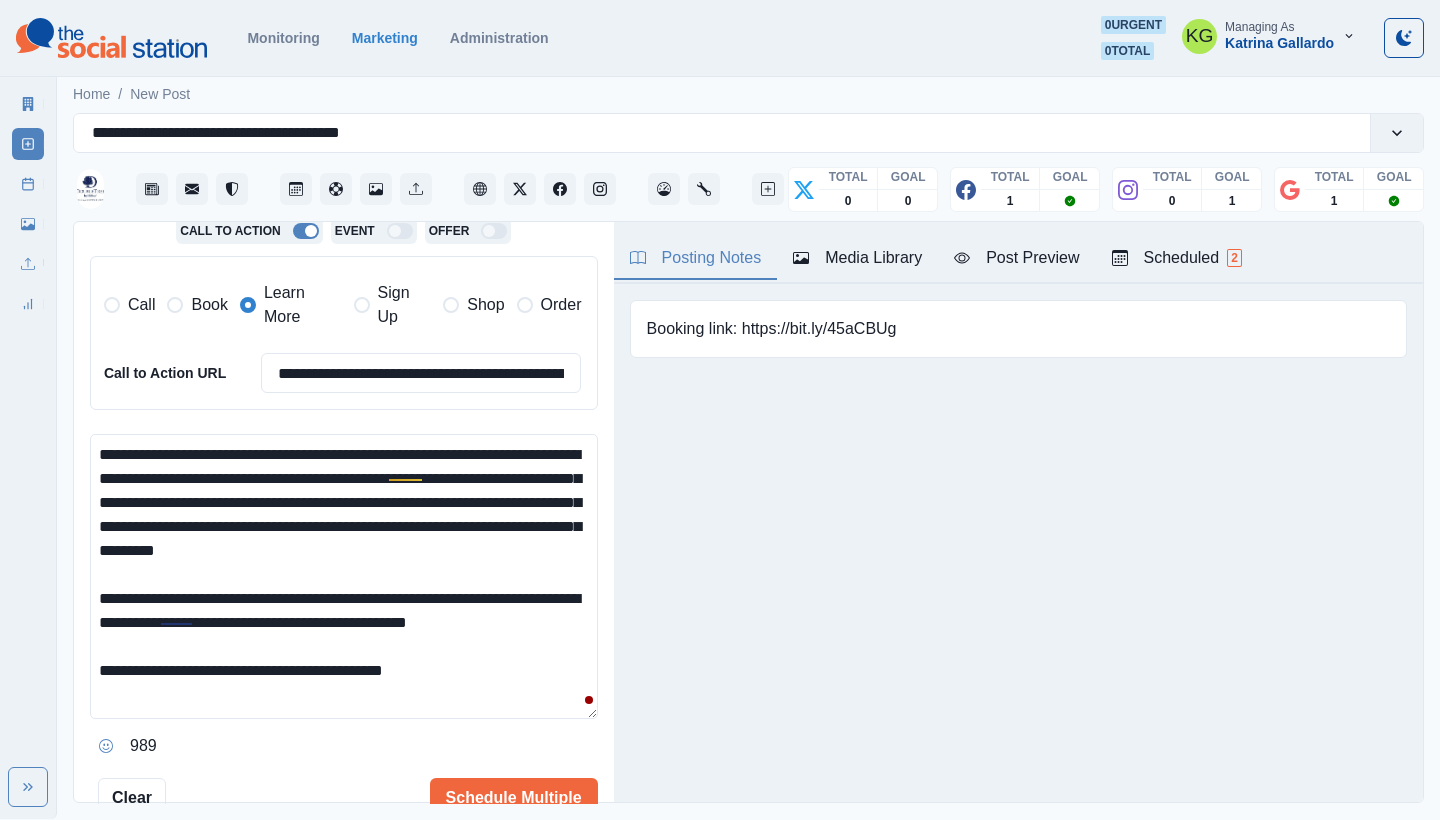 drag, startPoint x: 472, startPoint y: 688, endPoint x: 136, endPoint y: 682, distance: 336.05356 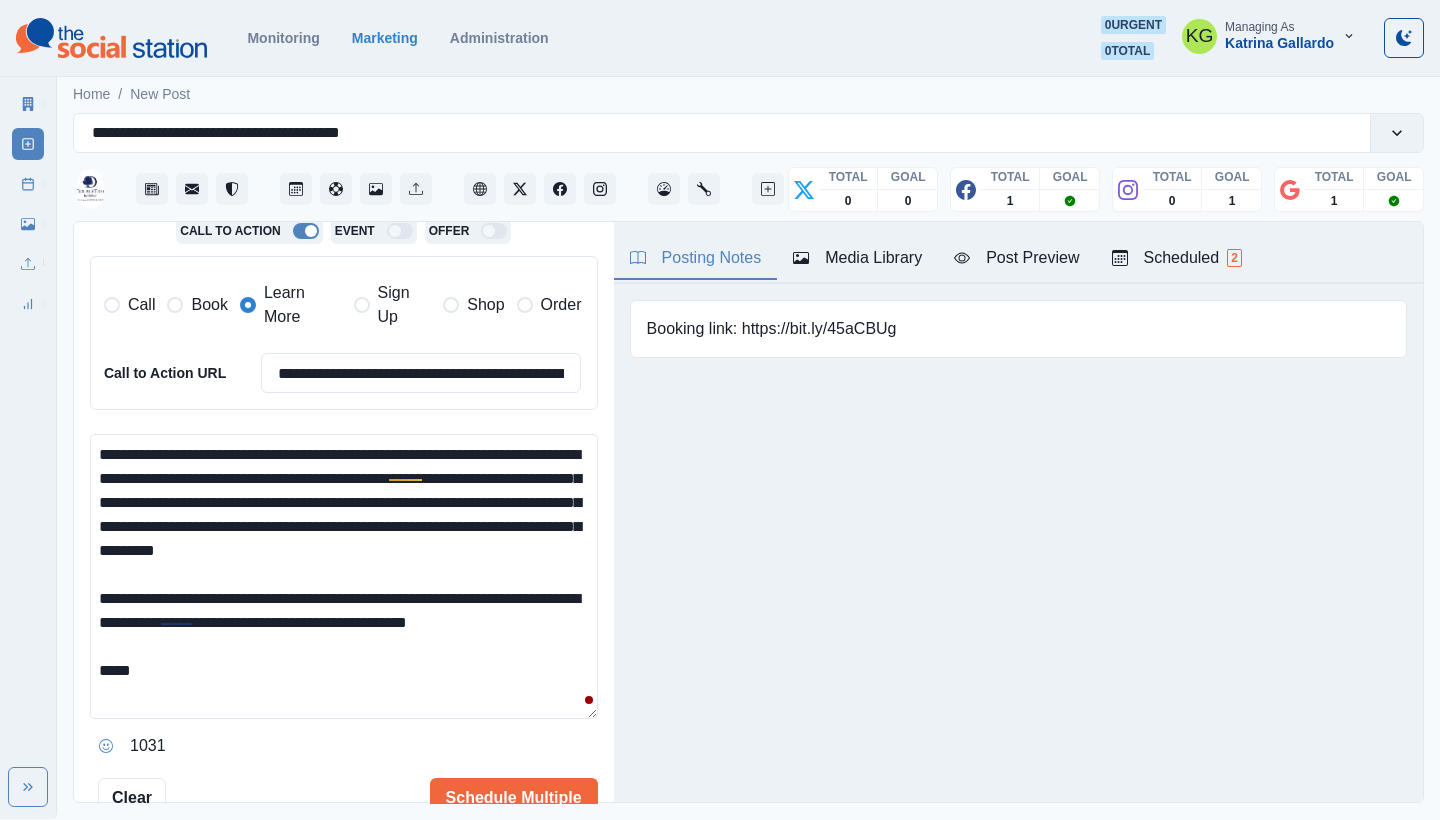 click on "**********" at bounding box center (344, 576) 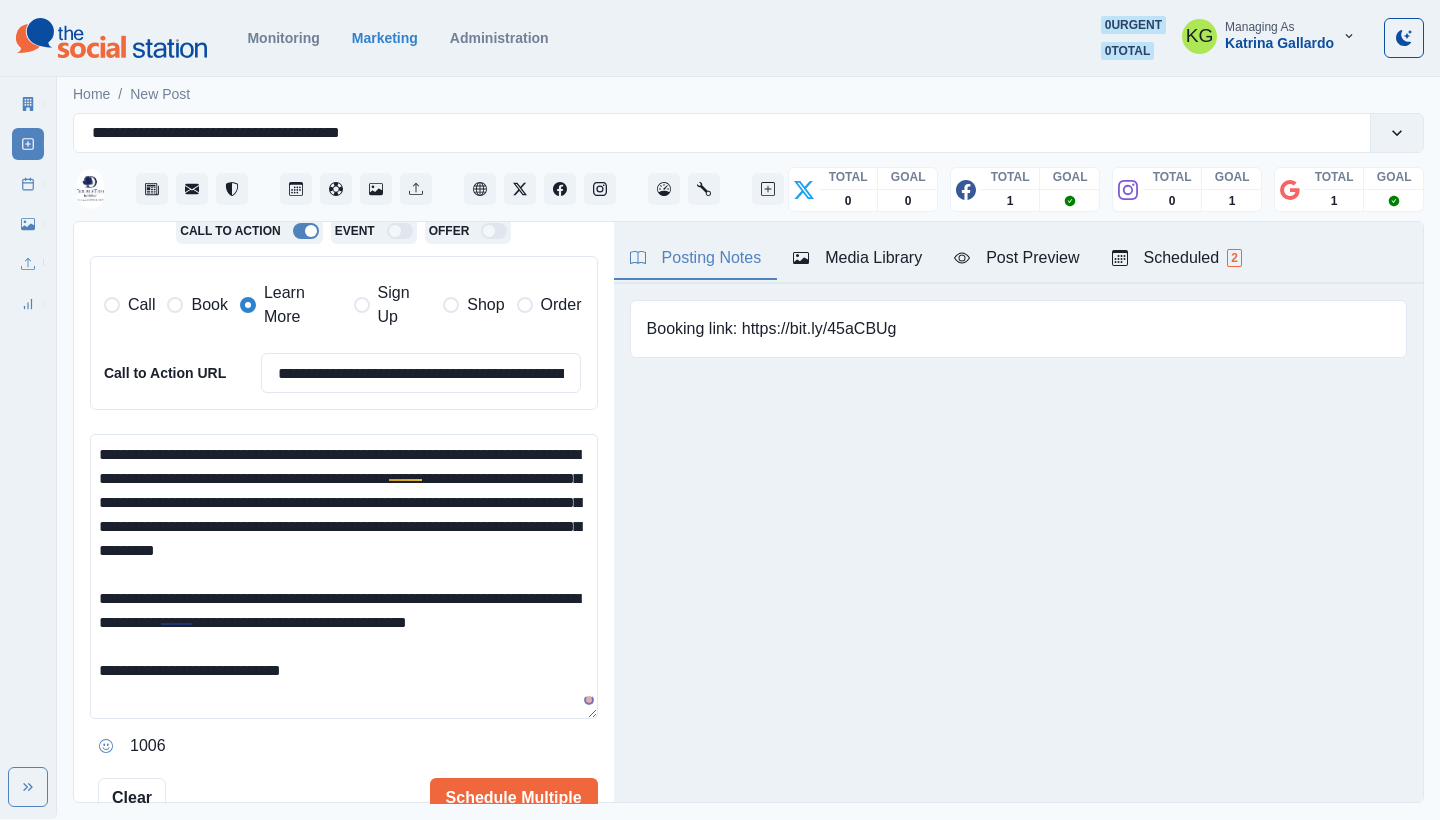 click on "**********" at bounding box center [344, 576] 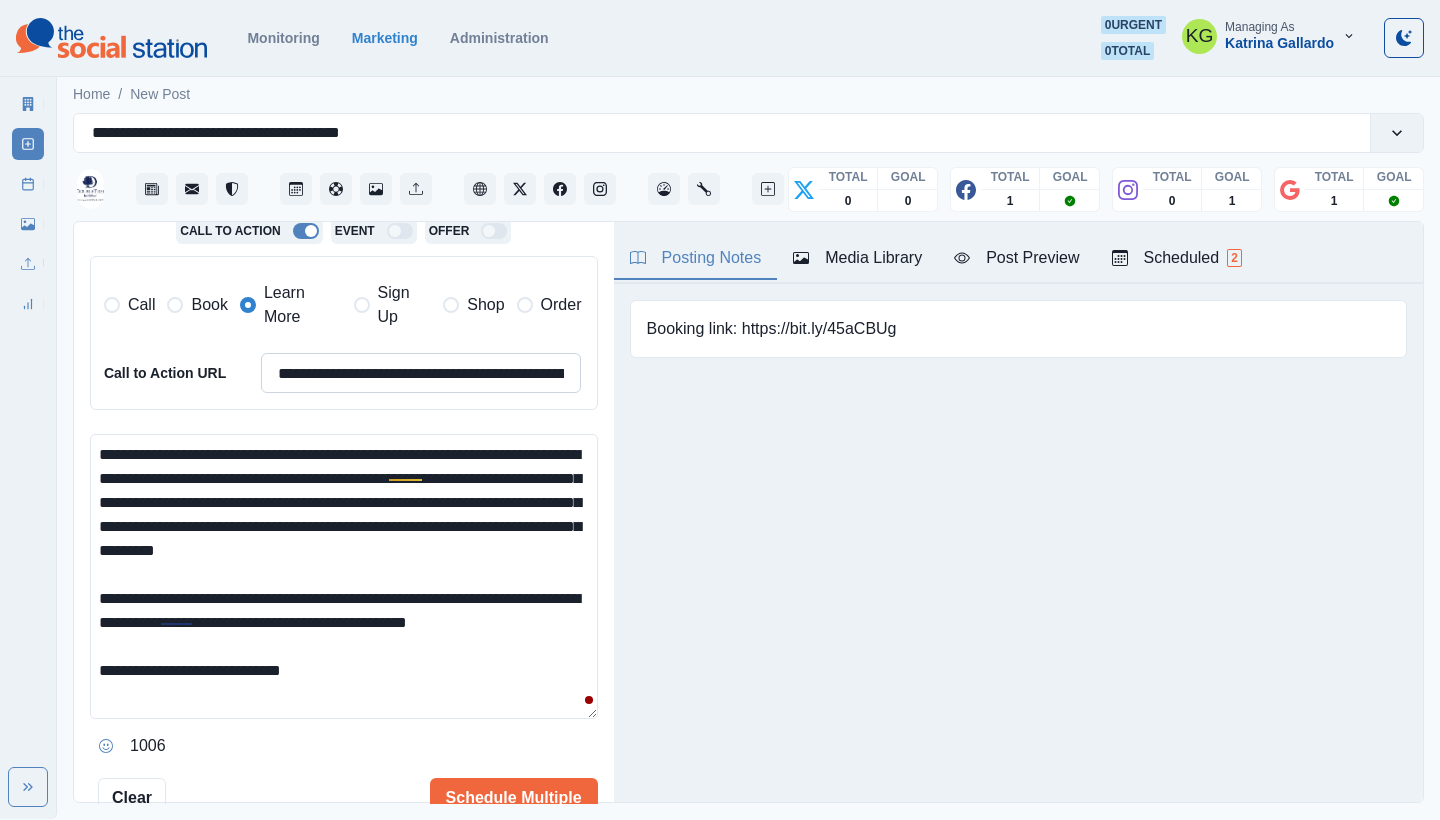 type on "**********" 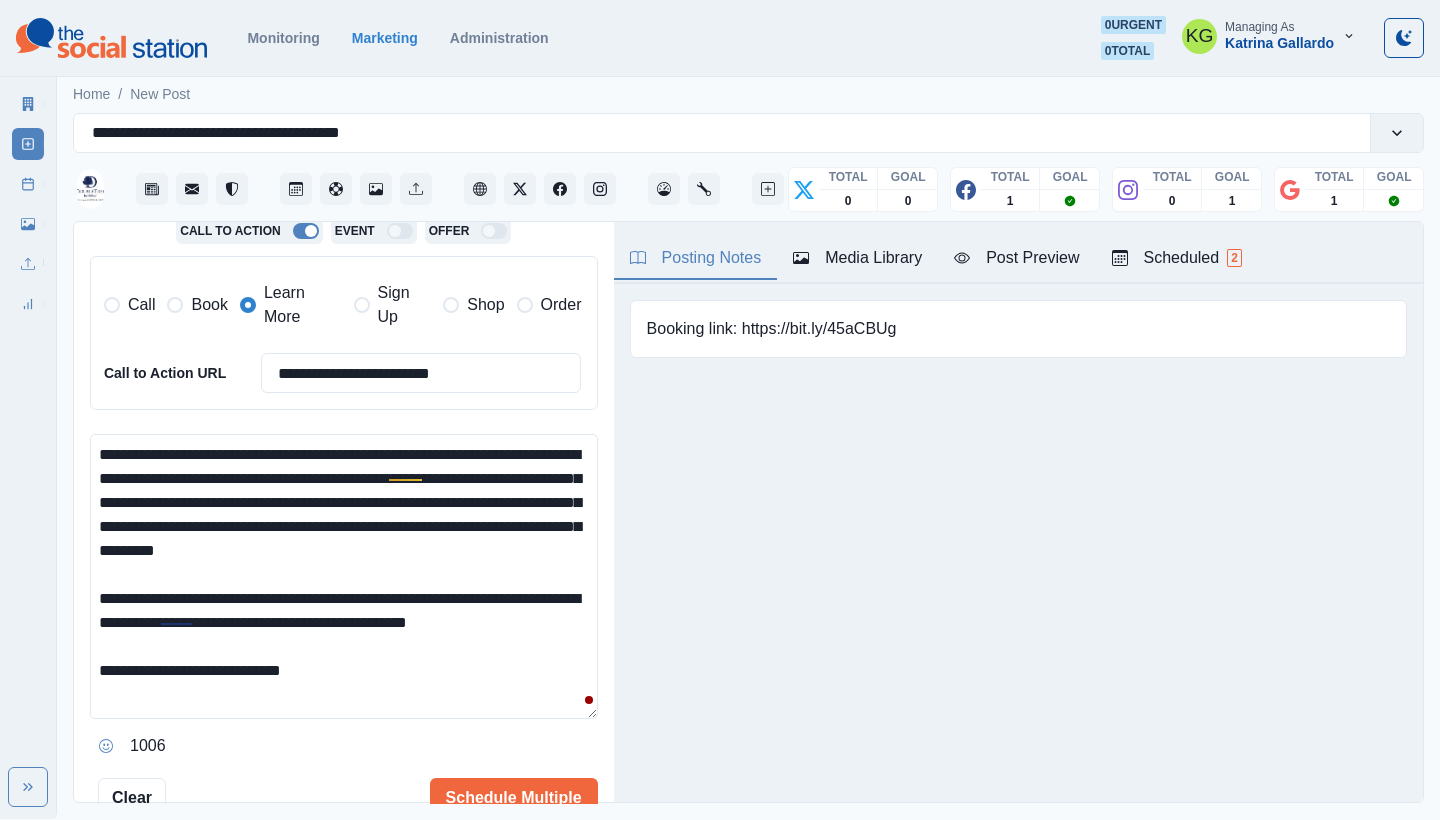 type on "**********" 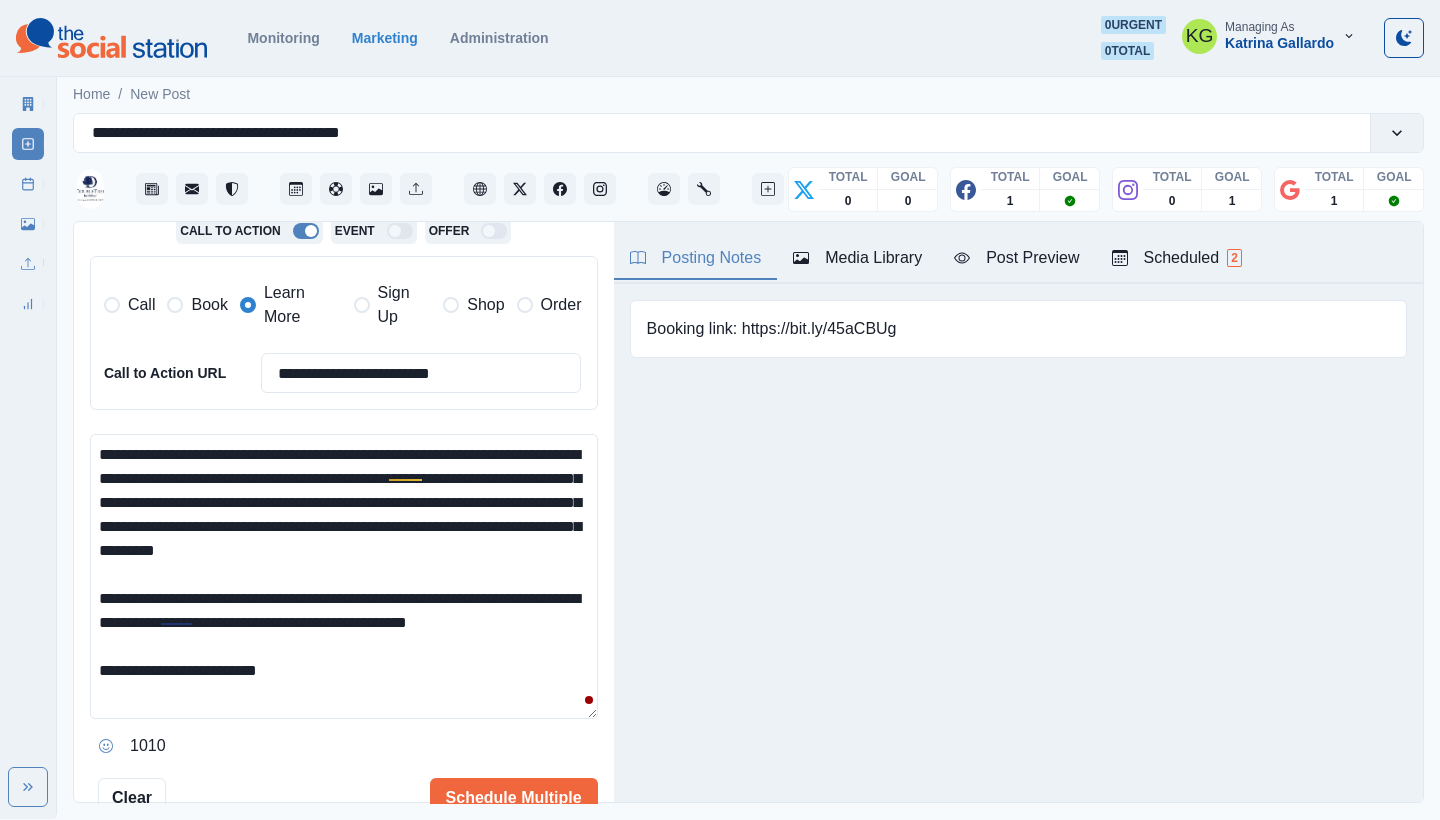 click on "**********" at bounding box center (344, 576) 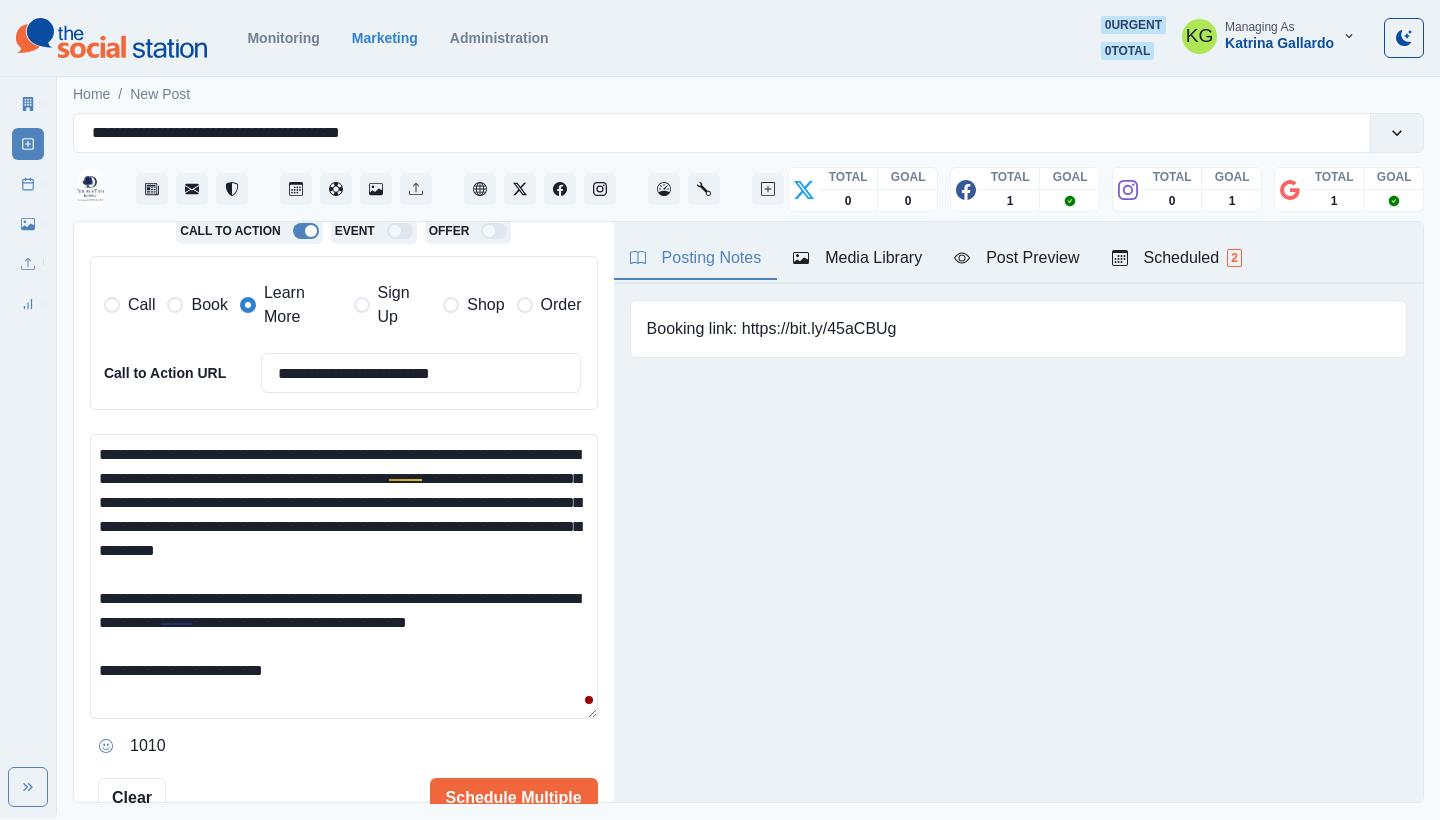 scroll, scrollTop: 10, scrollLeft: 0, axis: vertical 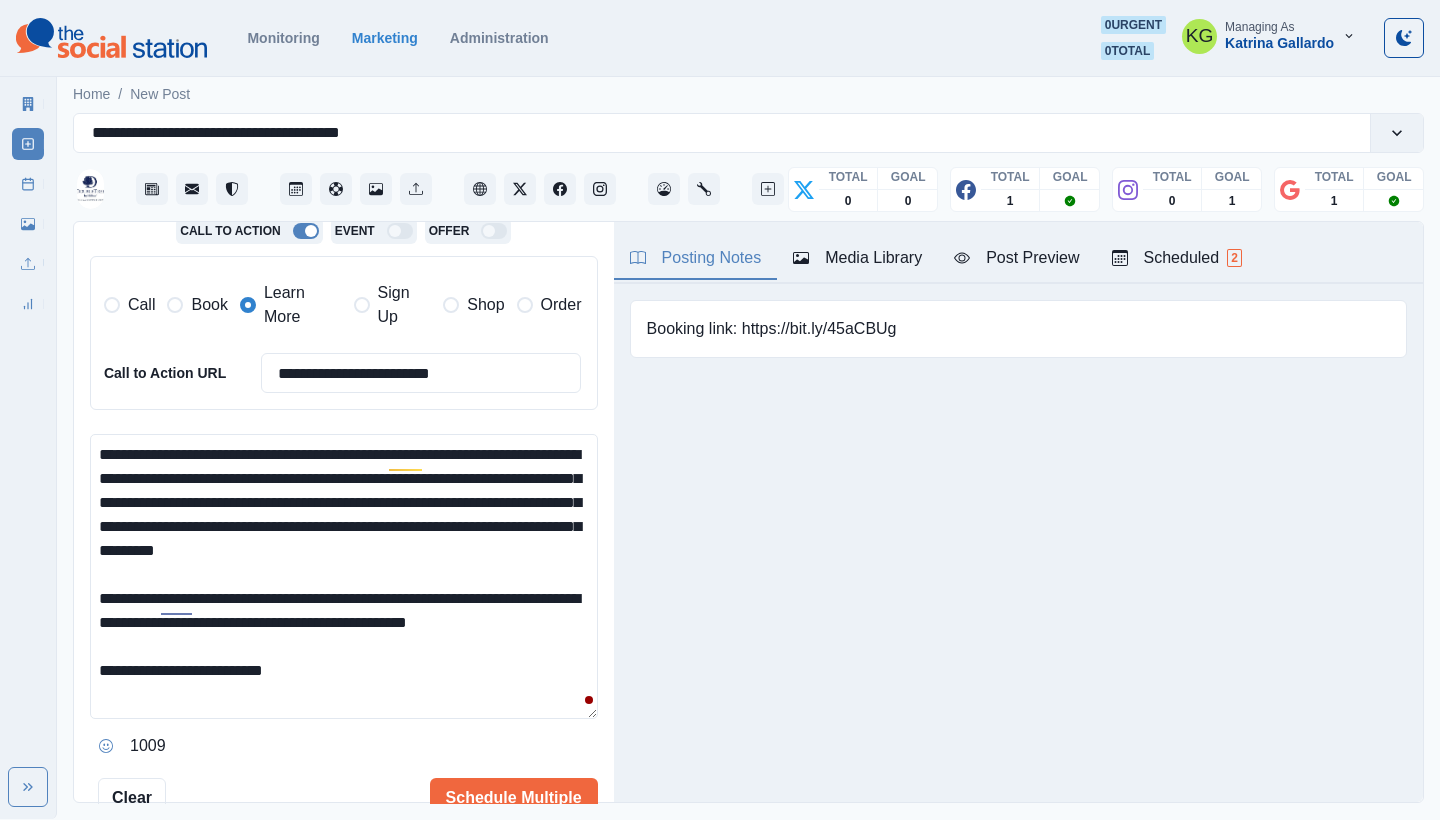 click at bounding box center (106, 746) 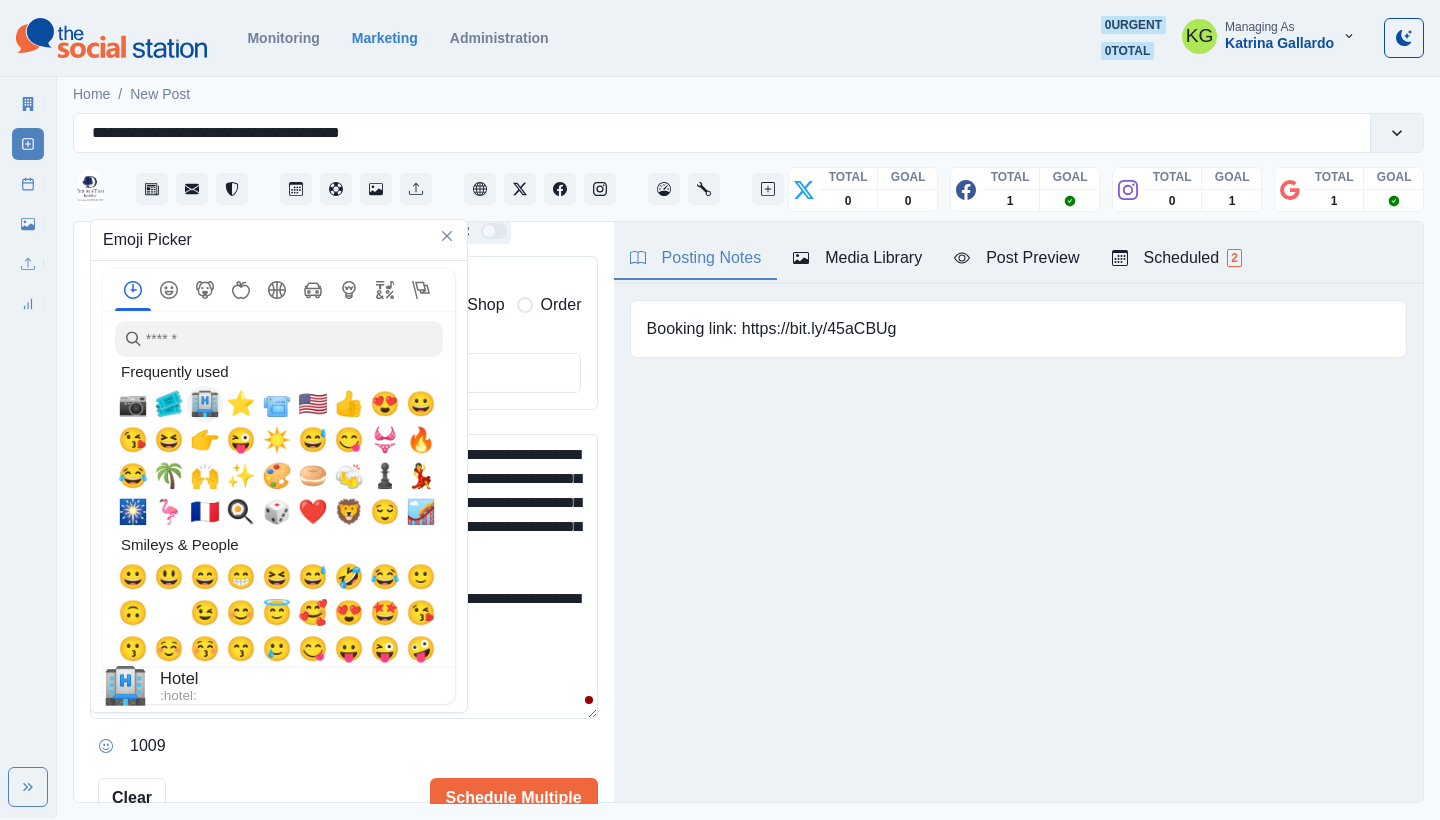 click on "🏨" at bounding box center (205, 404) 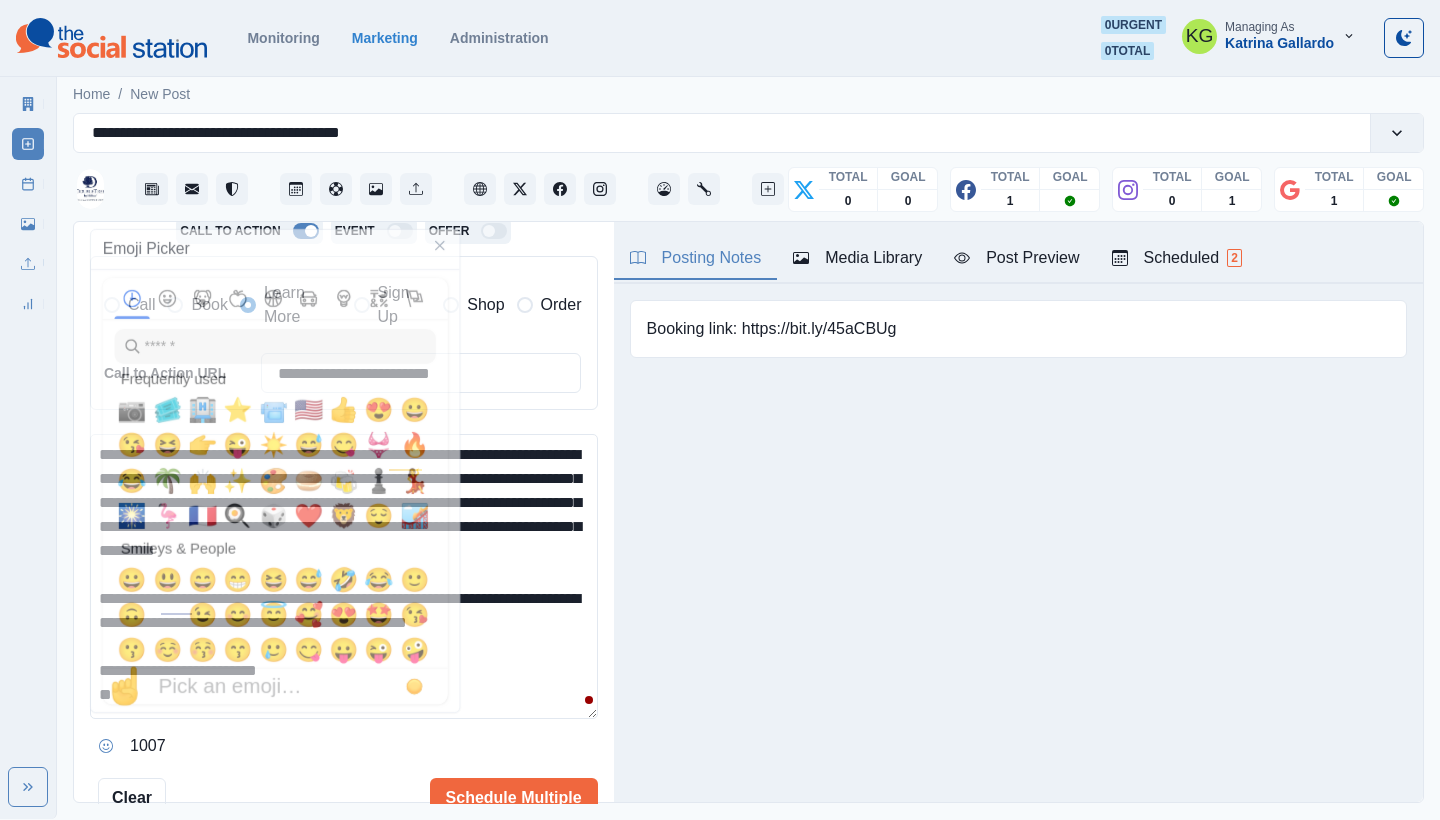 click on "**********" at bounding box center (344, 576) 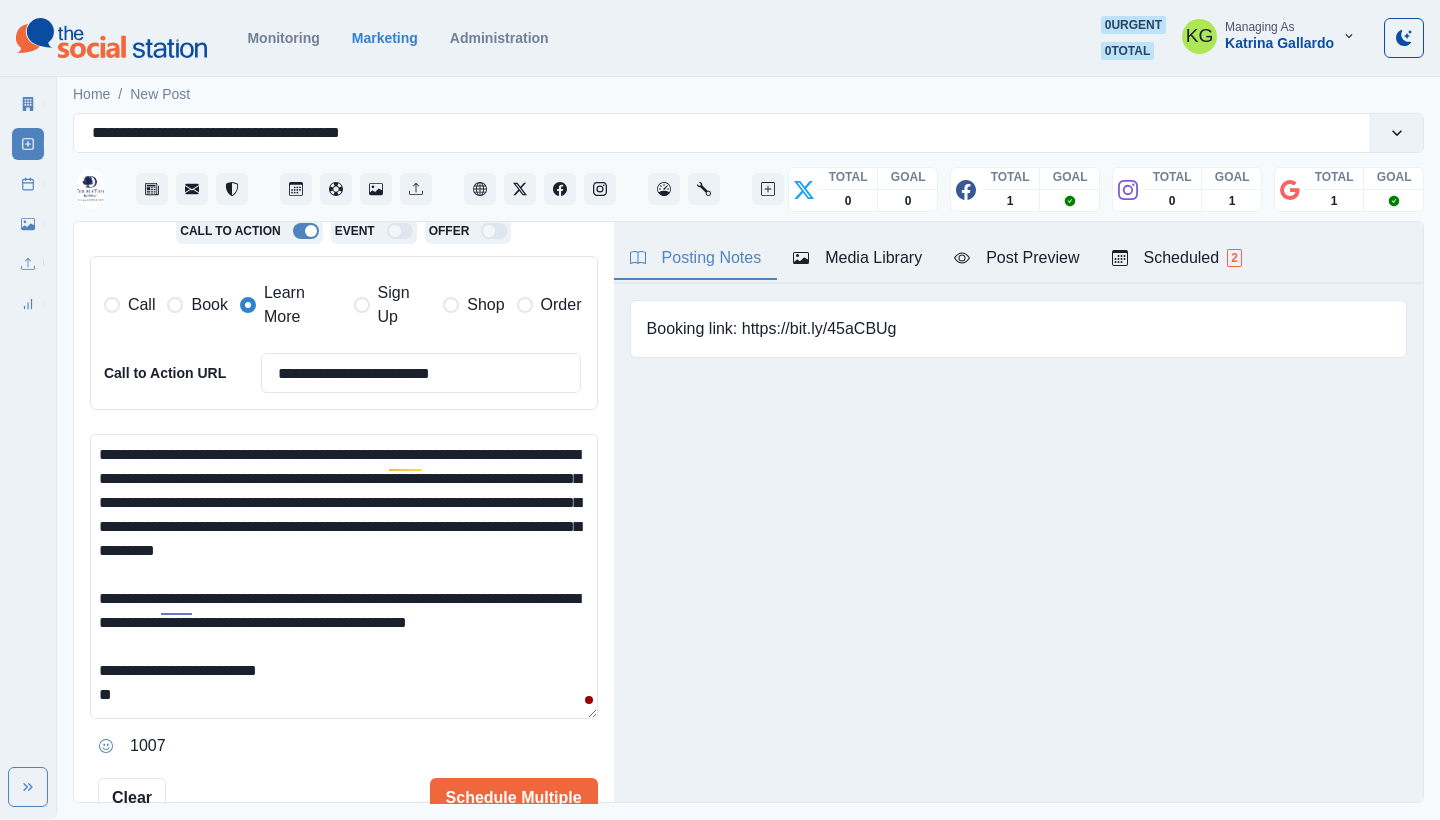 click on "1007" at bounding box center [344, 746] 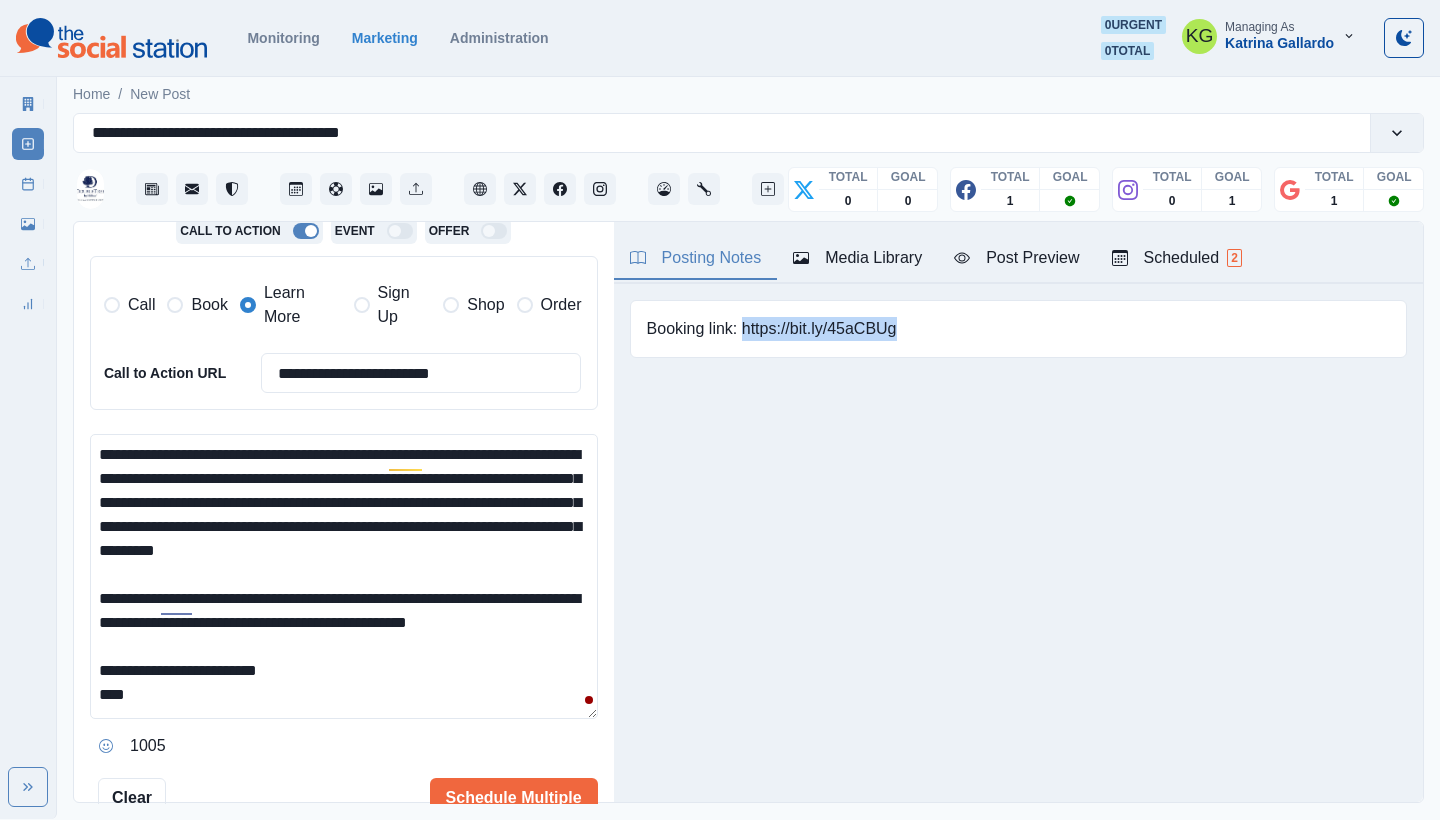 drag, startPoint x: 905, startPoint y: 320, endPoint x: 743, endPoint y: 326, distance: 162.11107 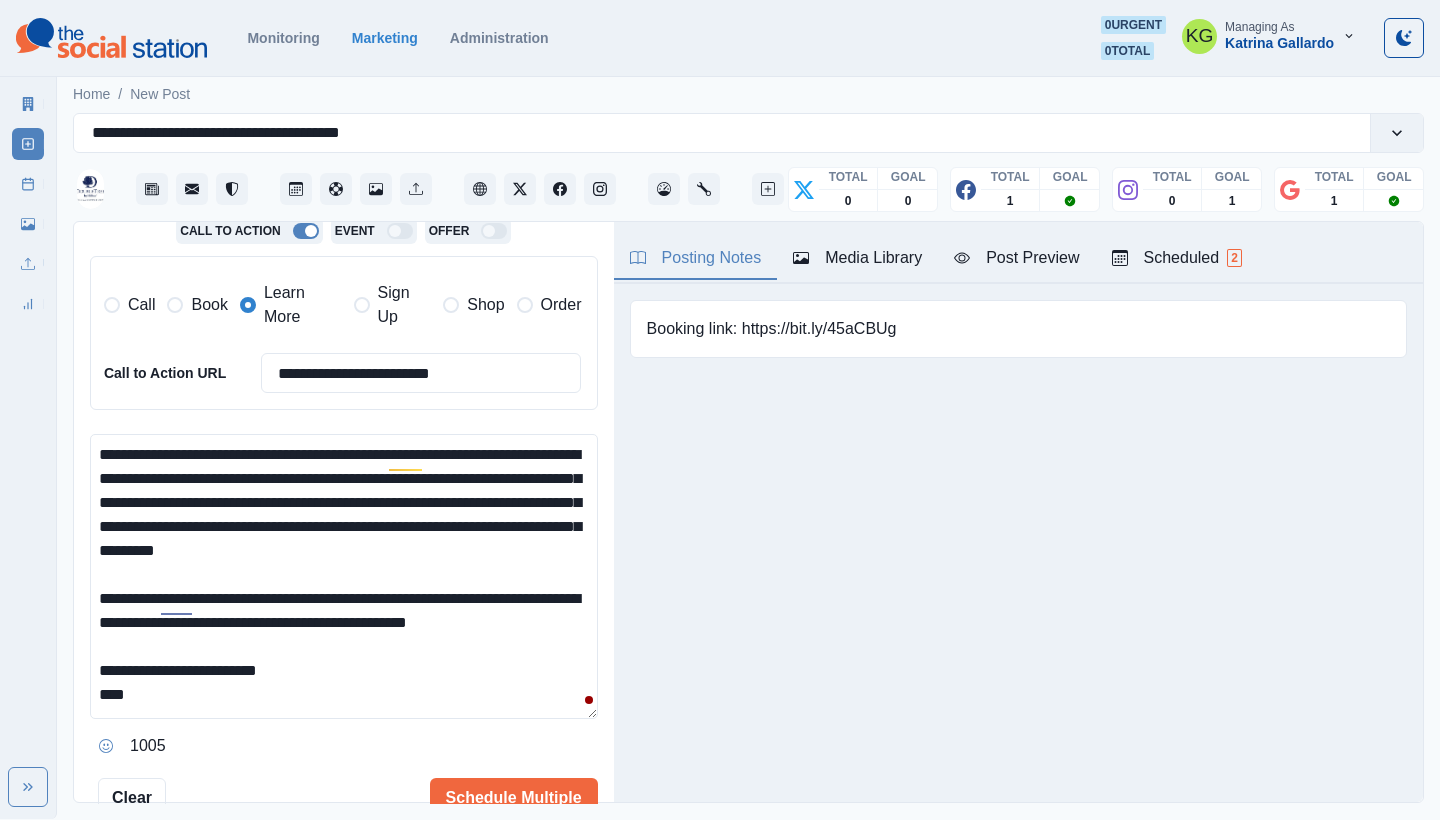 click on "**********" at bounding box center [344, 576] 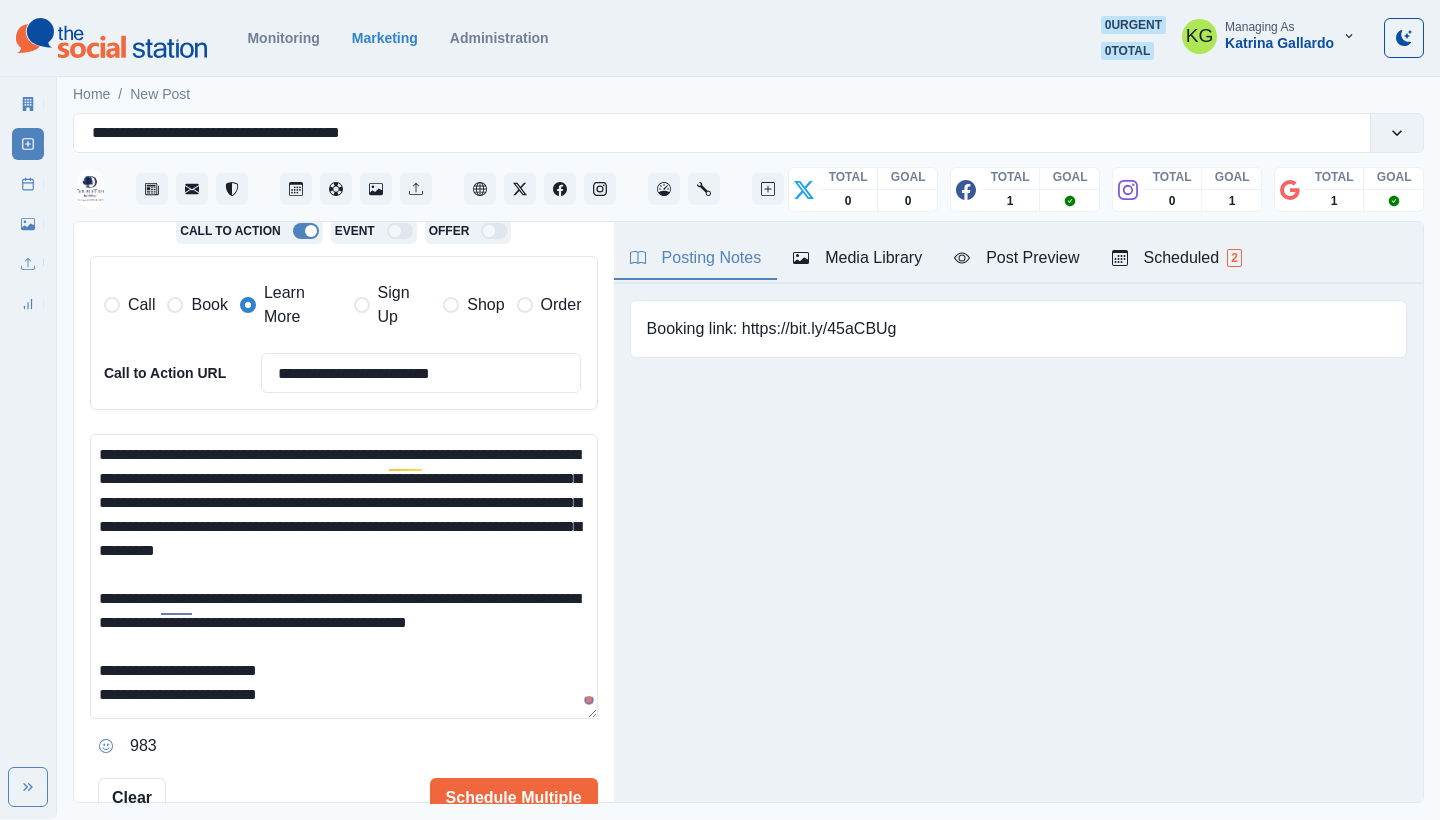 click on "**********" at bounding box center (344, 576) 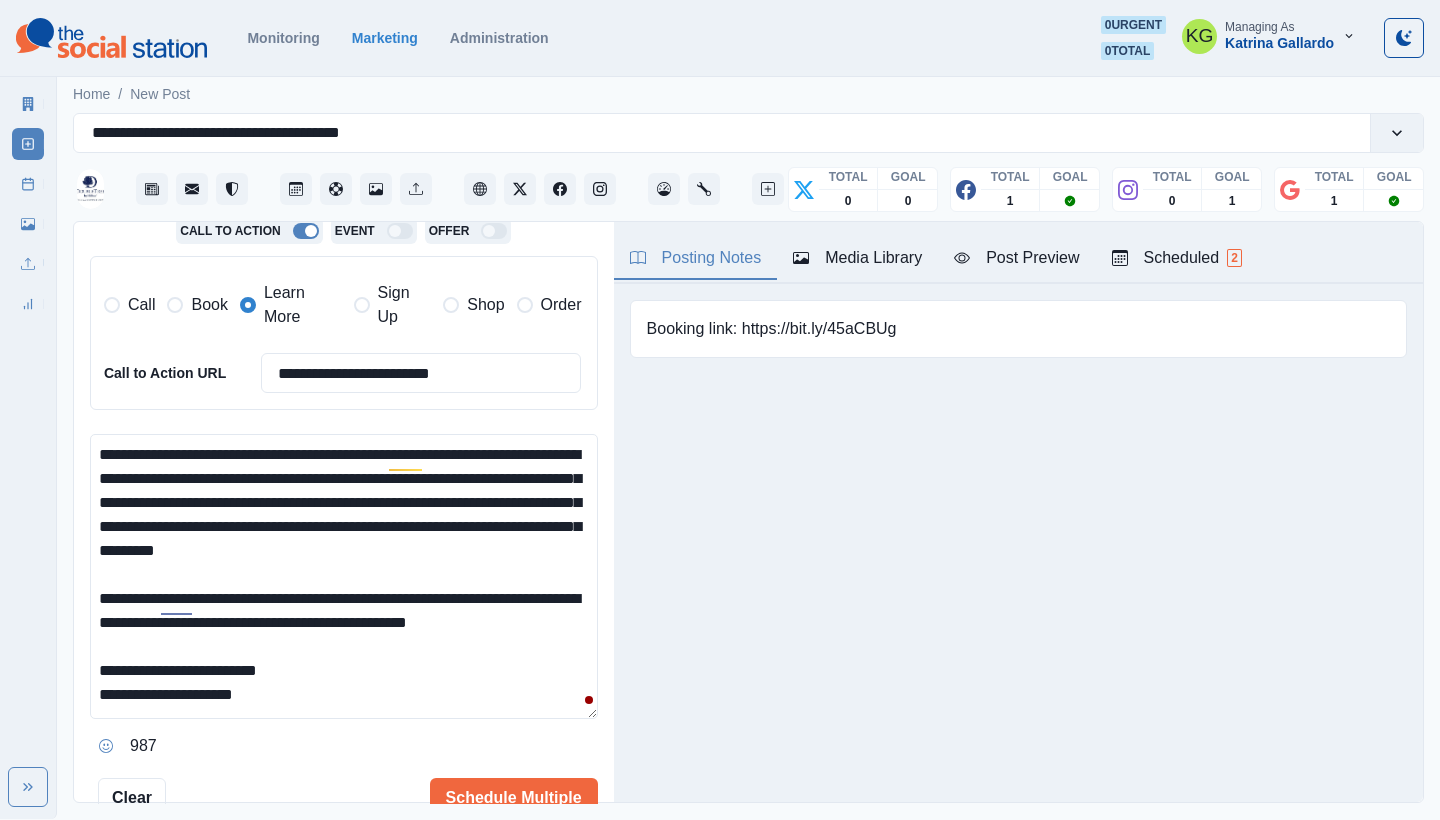 scroll, scrollTop: 0, scrollLeft: 0, axis: both 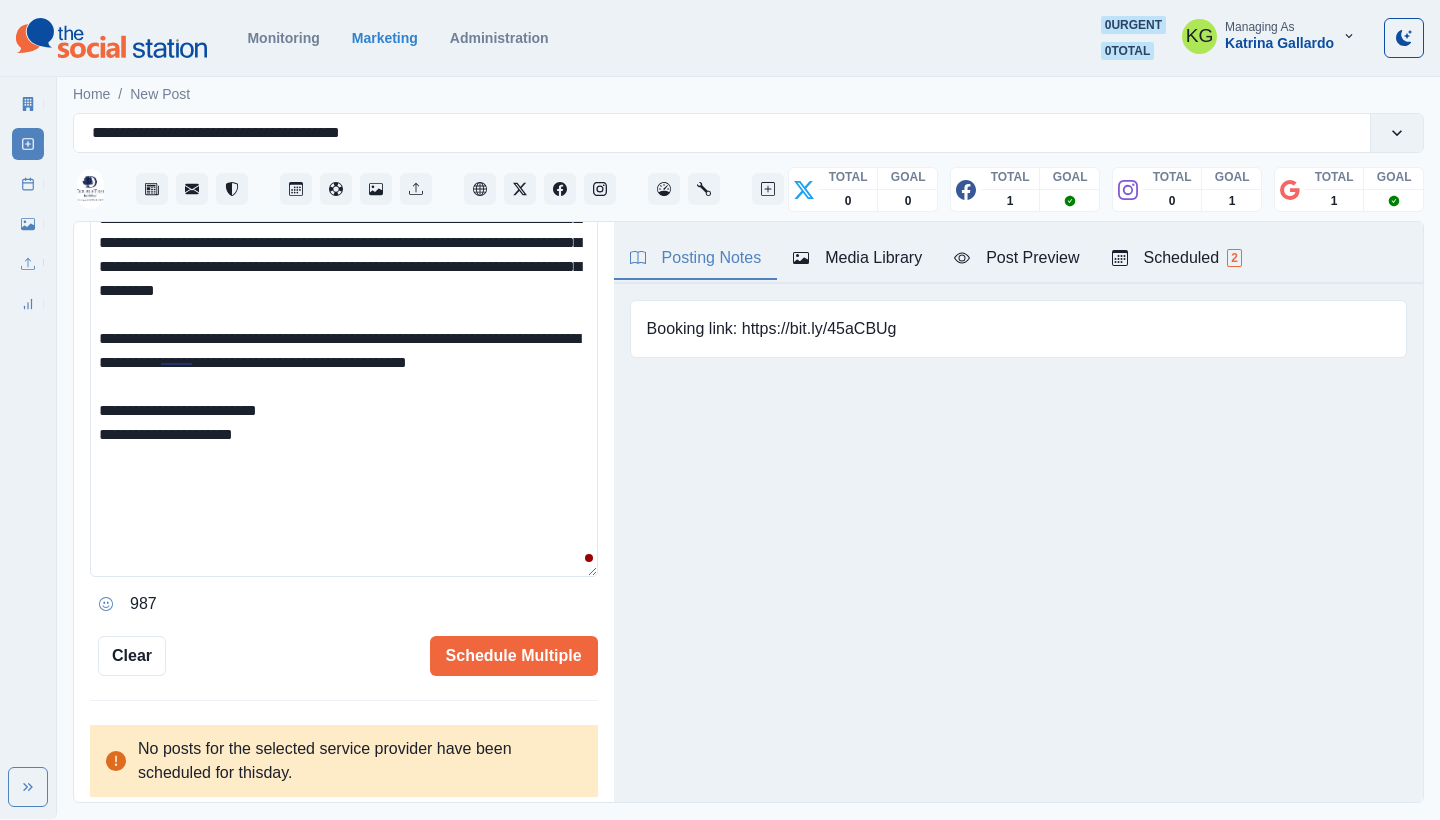 click on "**********" at bounding box center [344, 375] 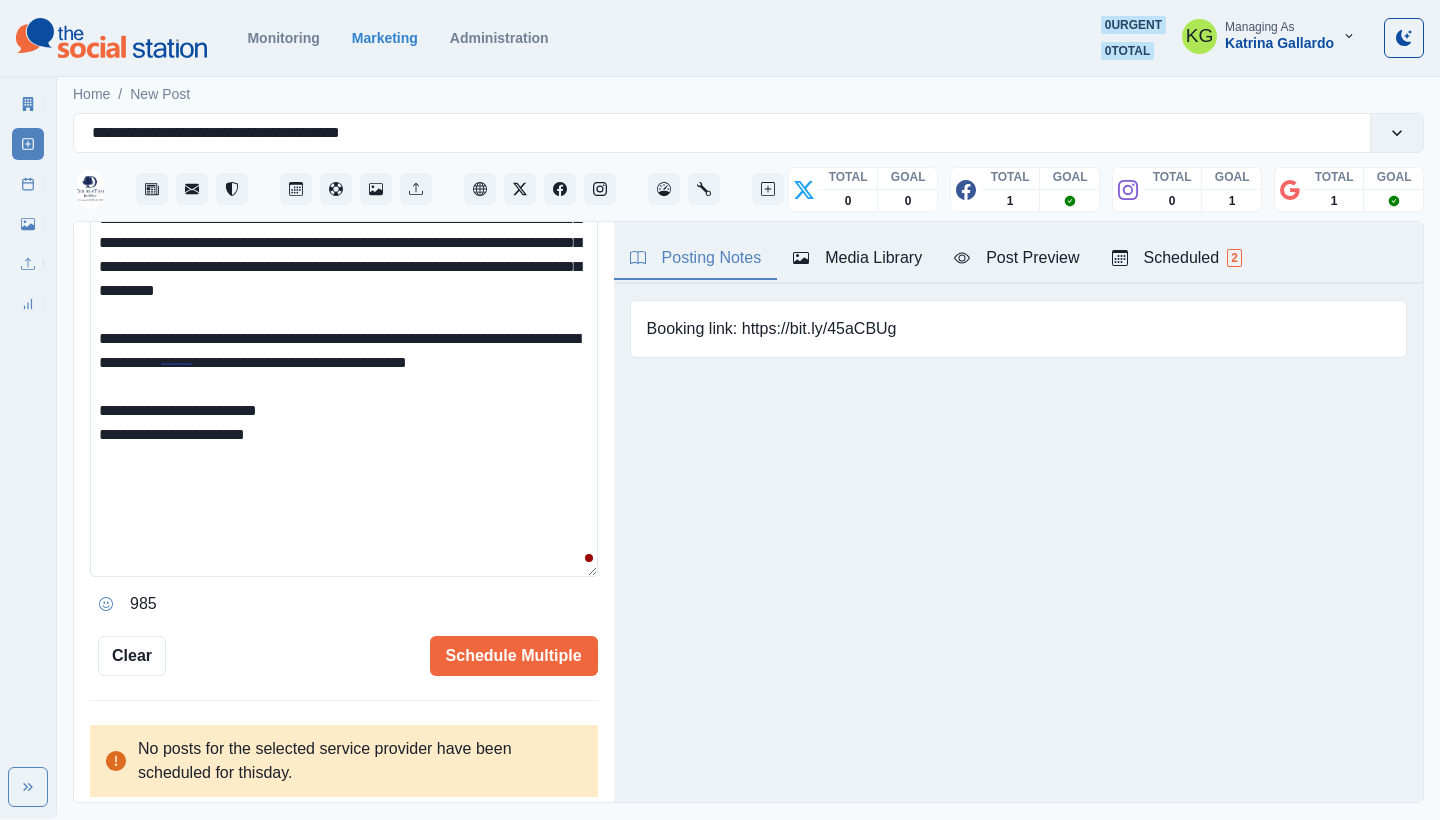 click 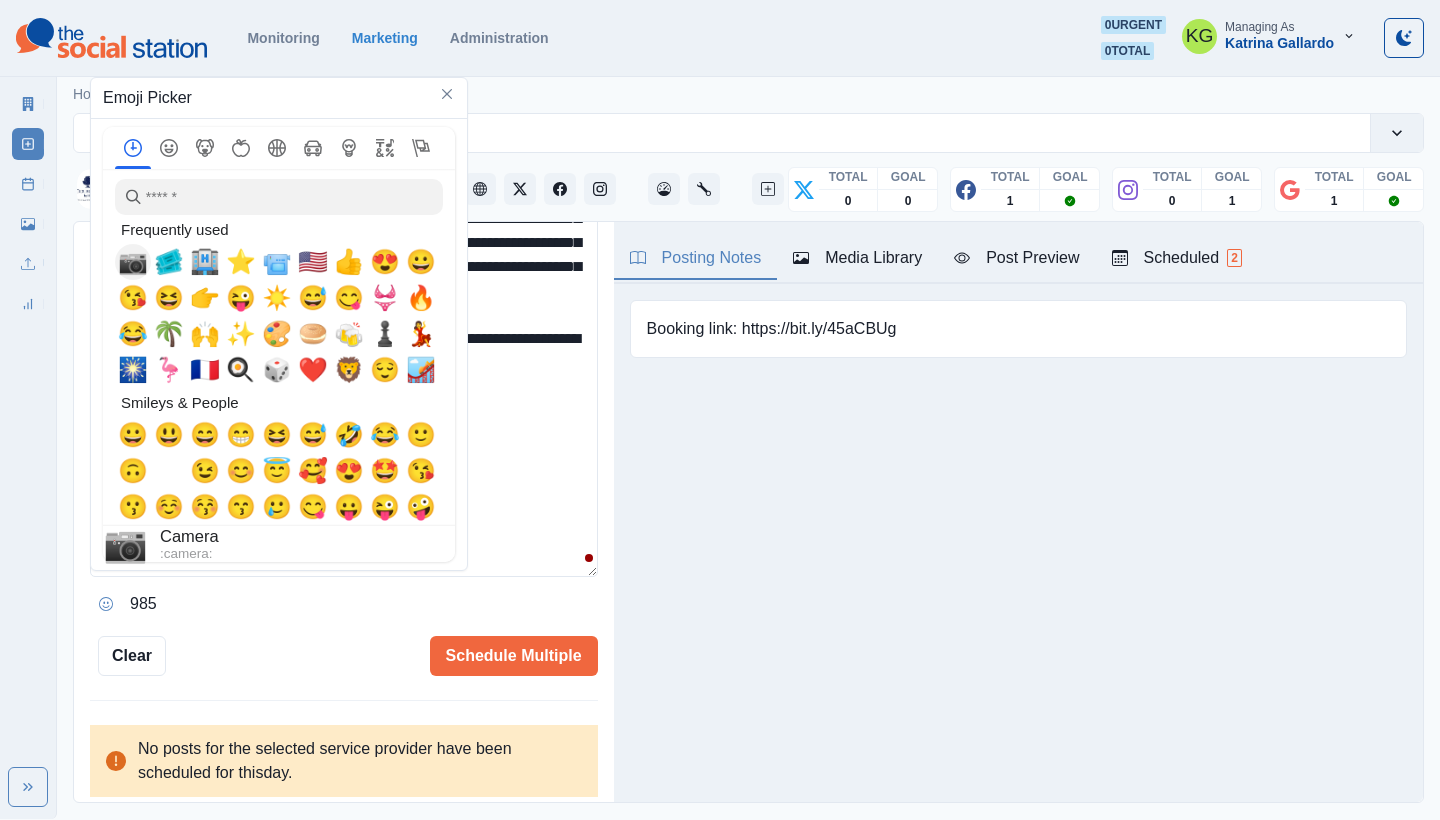 click on "📷" at bounding box center [133, 262] 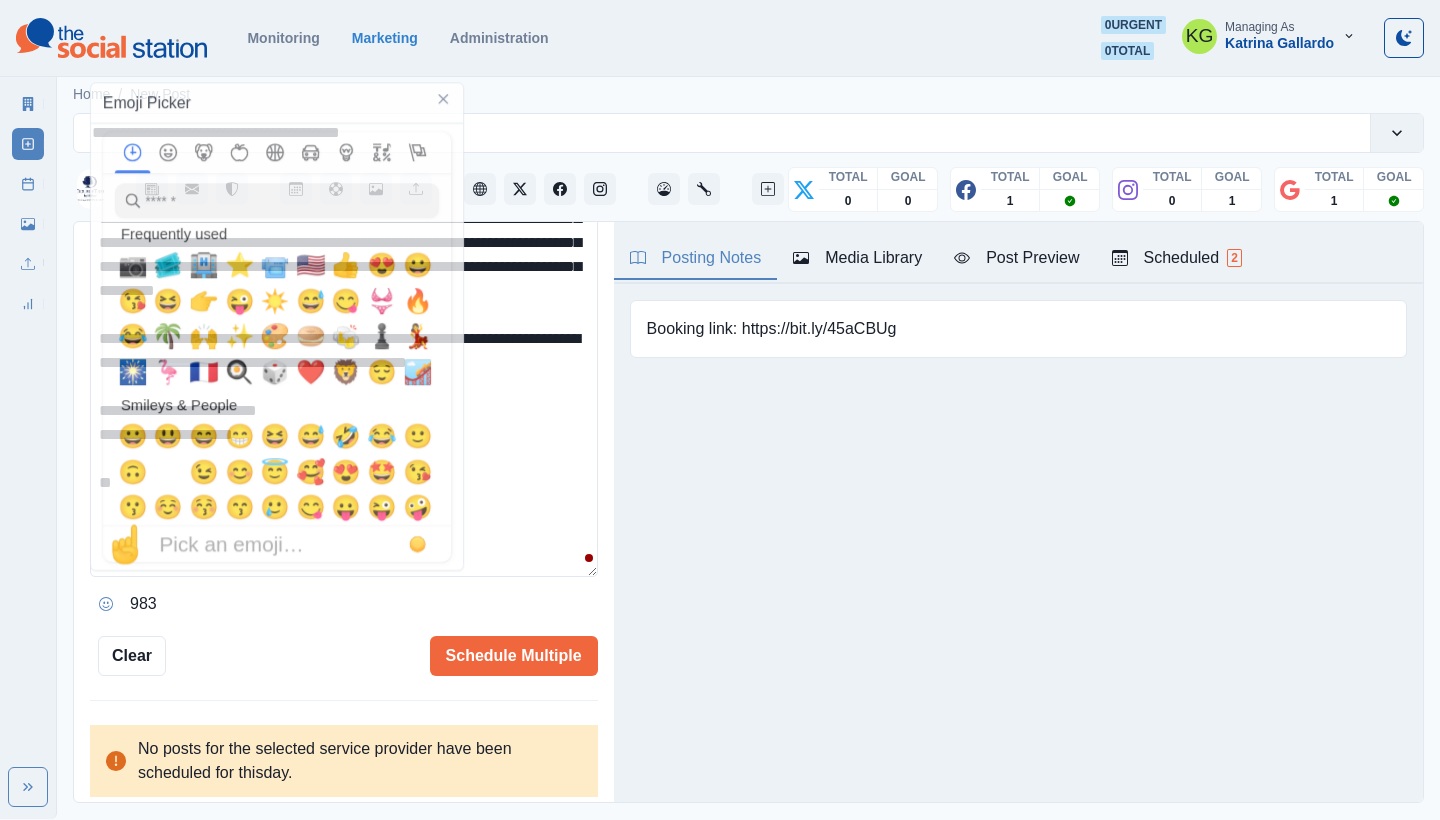 click on "**********" at bounding box center [344, 375] 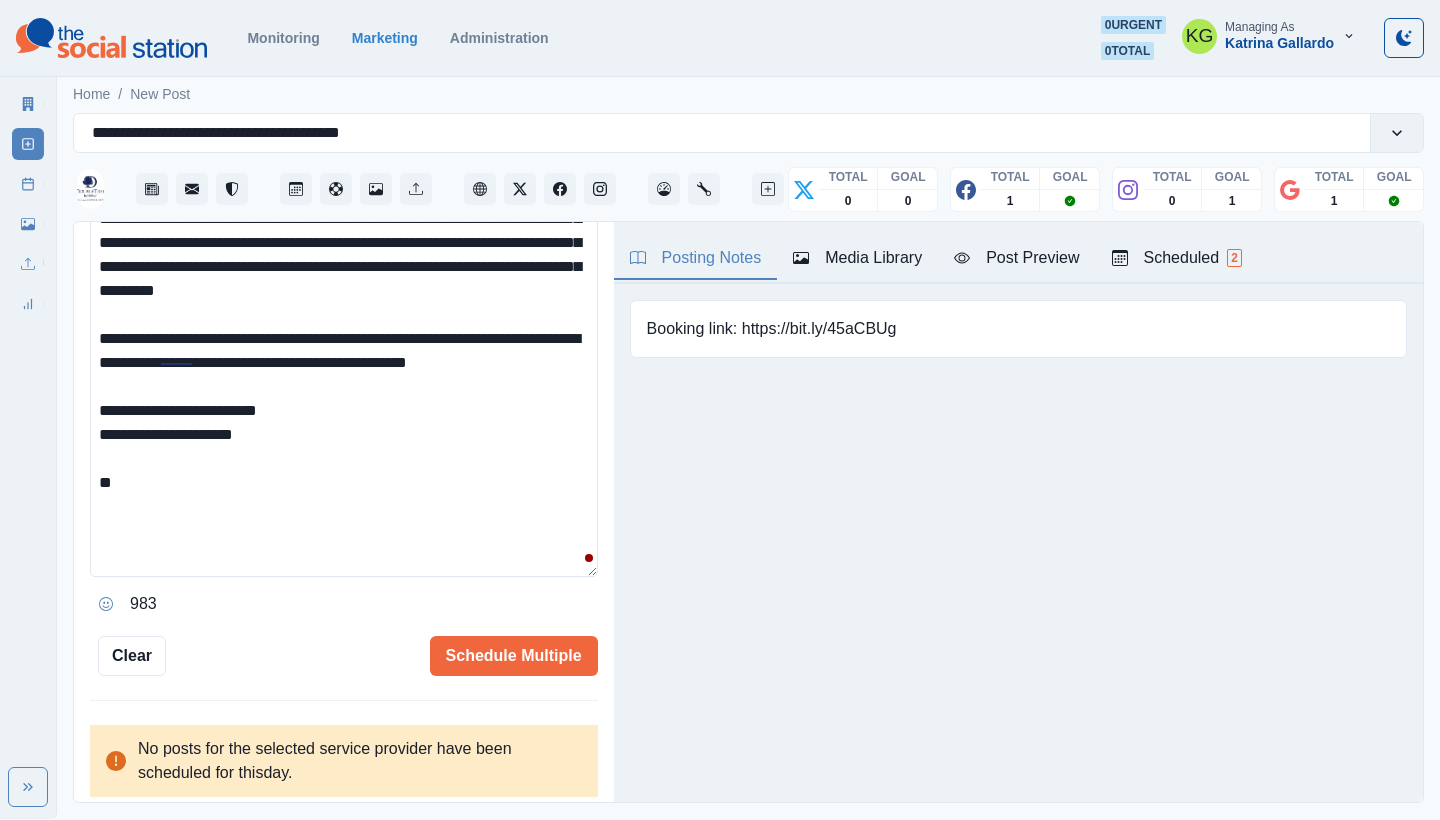 click on "**********" at bounding box center [344, 375] 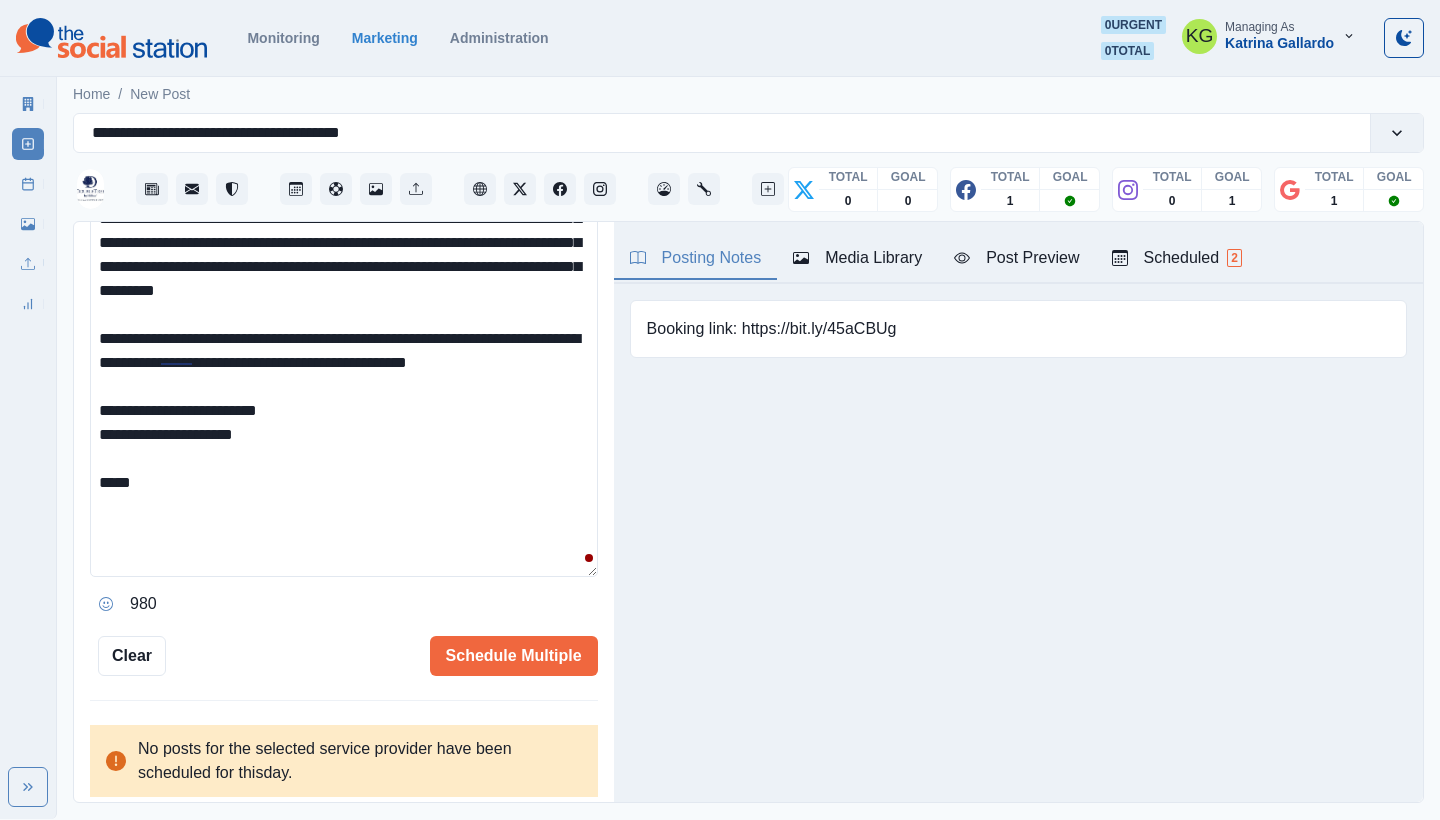 paste on "*********" 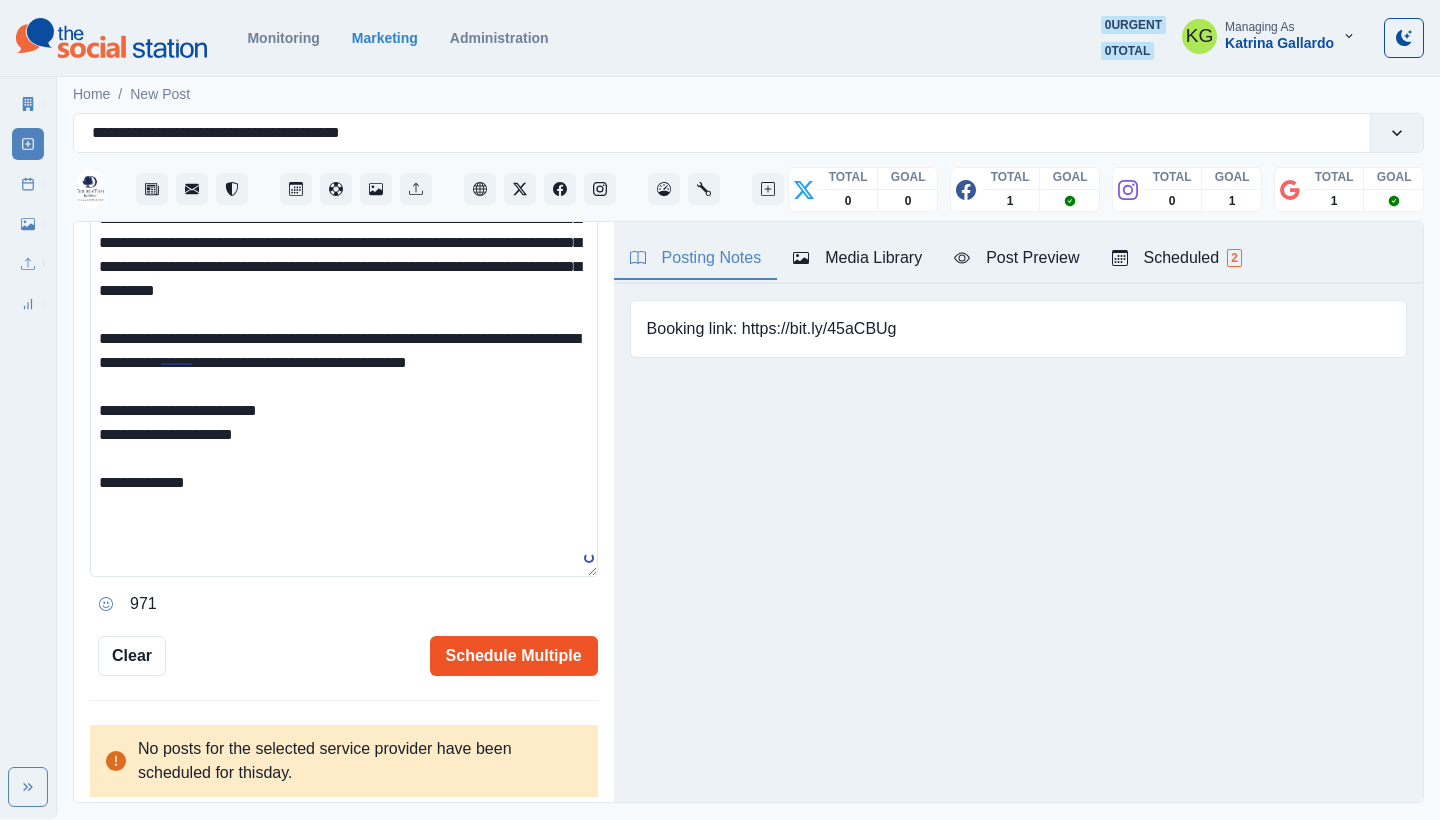 type on "**********" 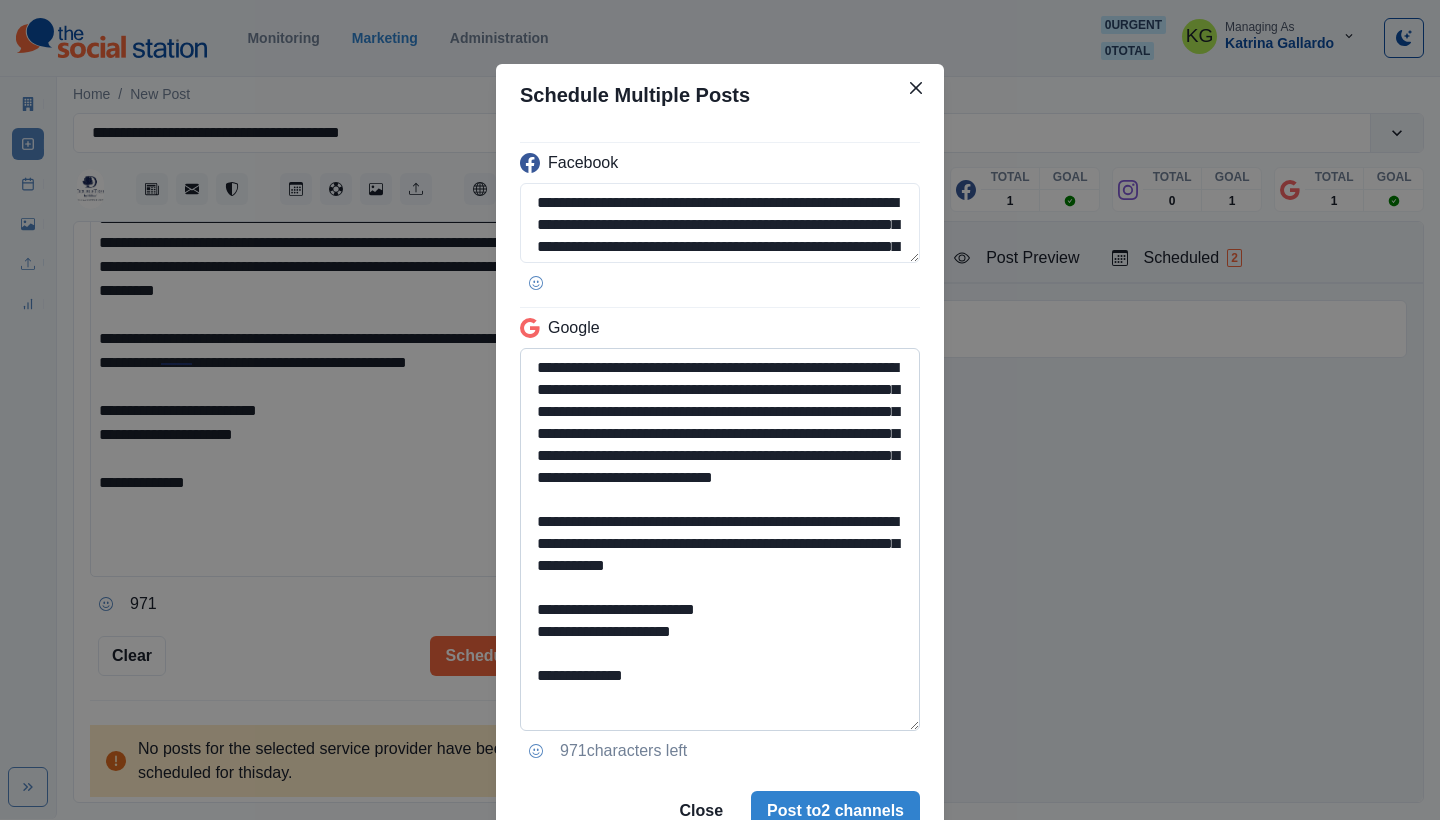 click on "**********" at bounding box center (720, 539) 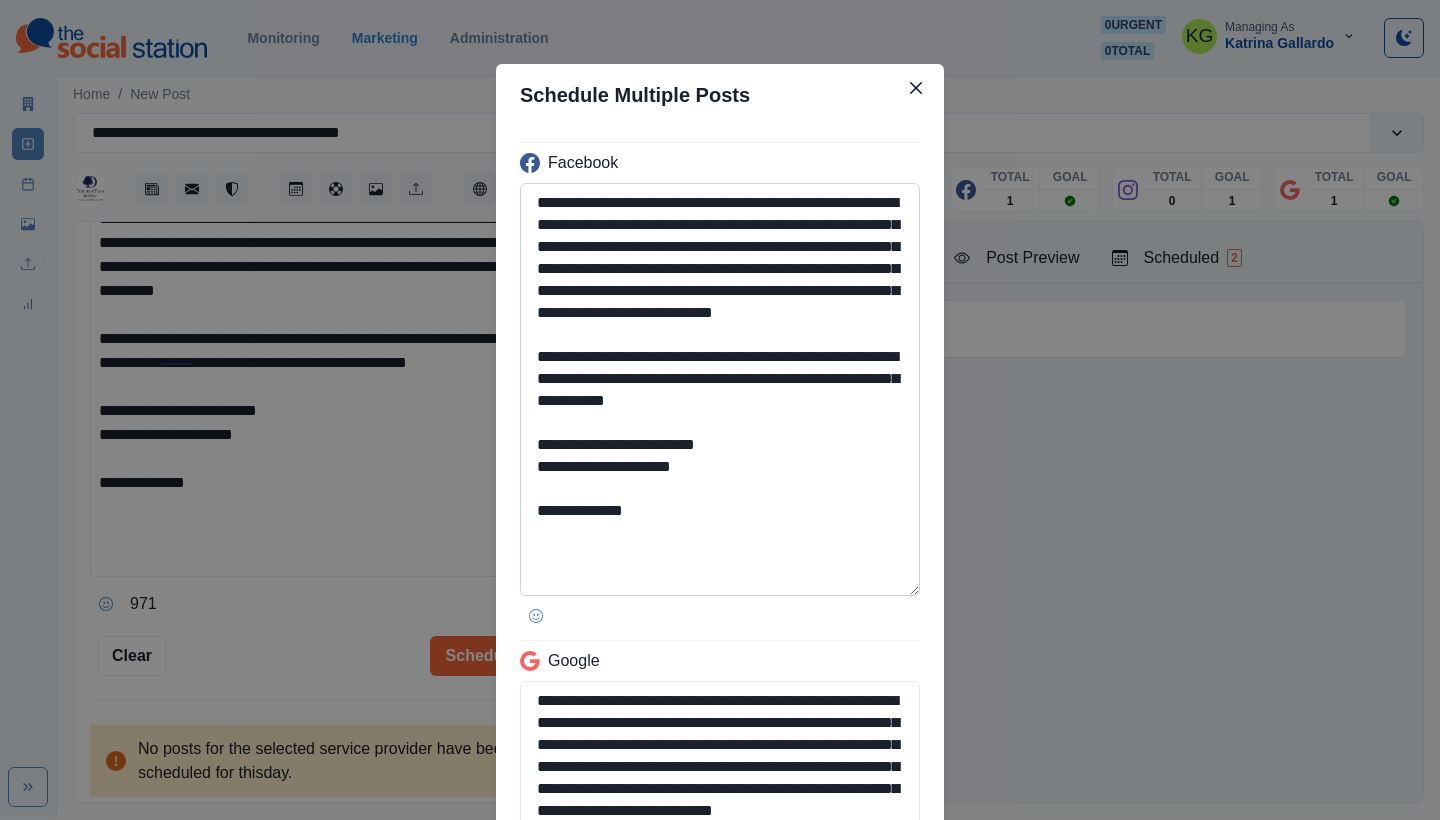 click on "**********" at bounding box center (720, 389) 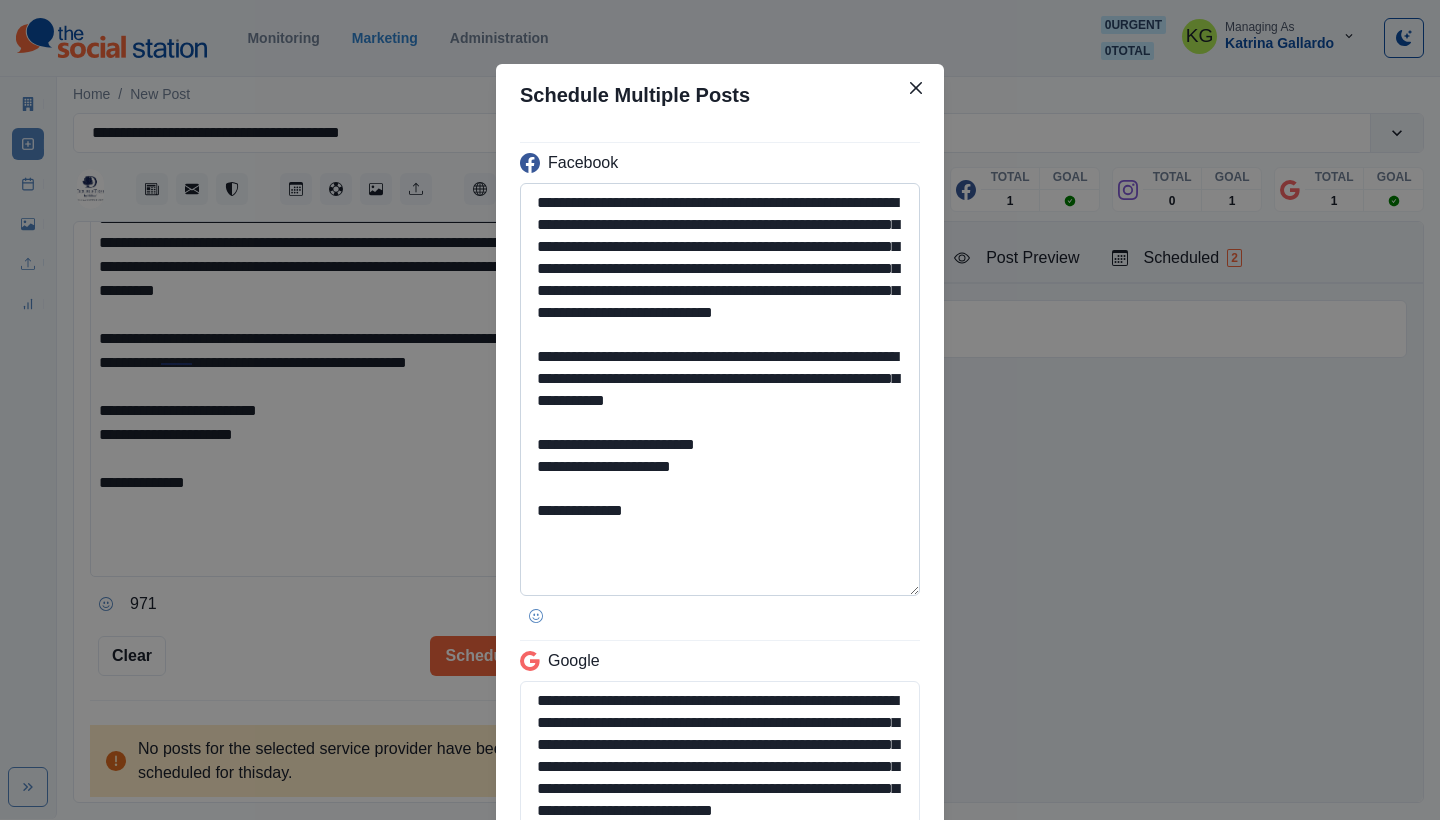 type on "**********" 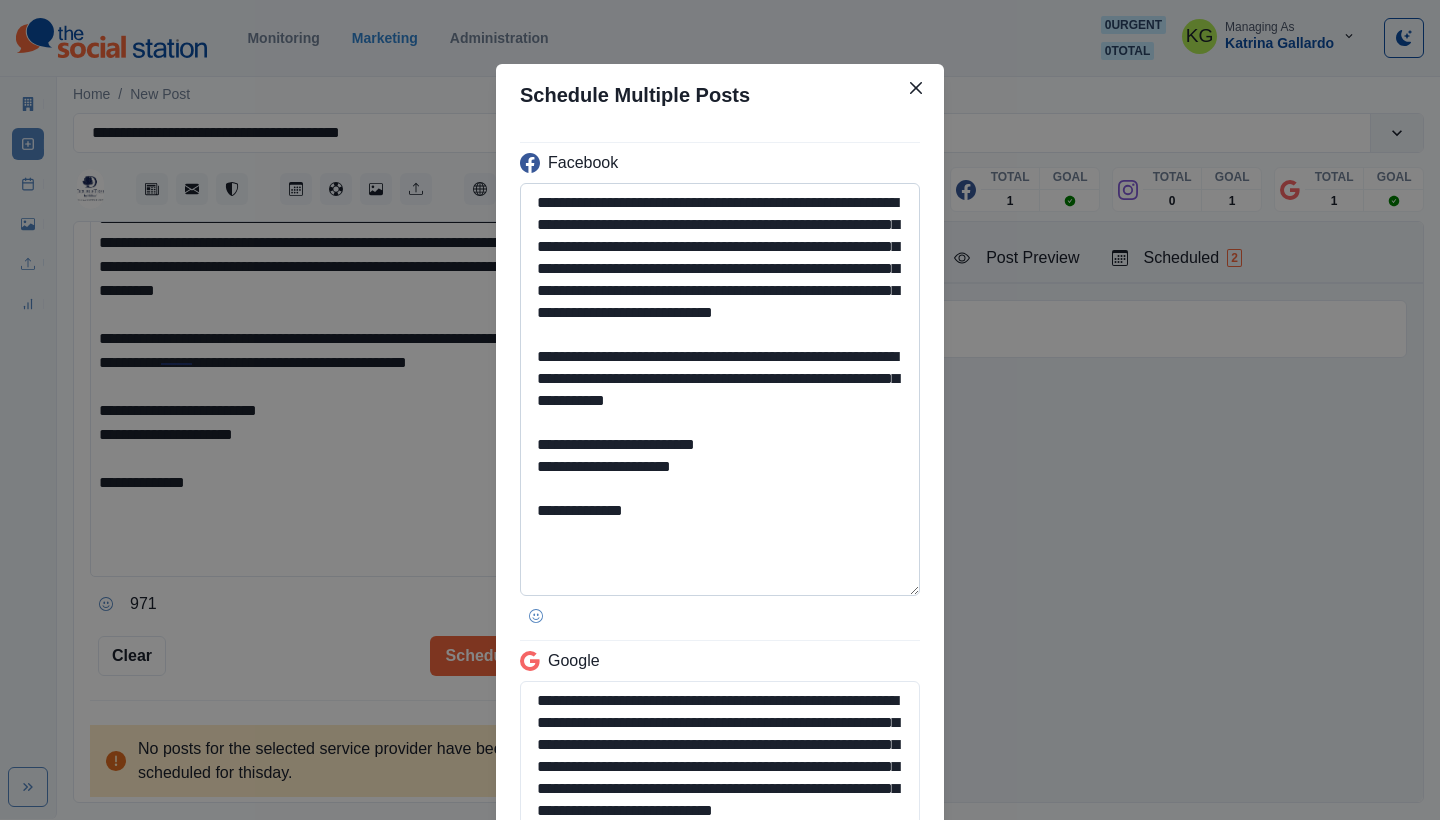 drag, startPoint x: 665, startPoint y: 541, endPoint x: 584, endPoint y: 541, distance: 81 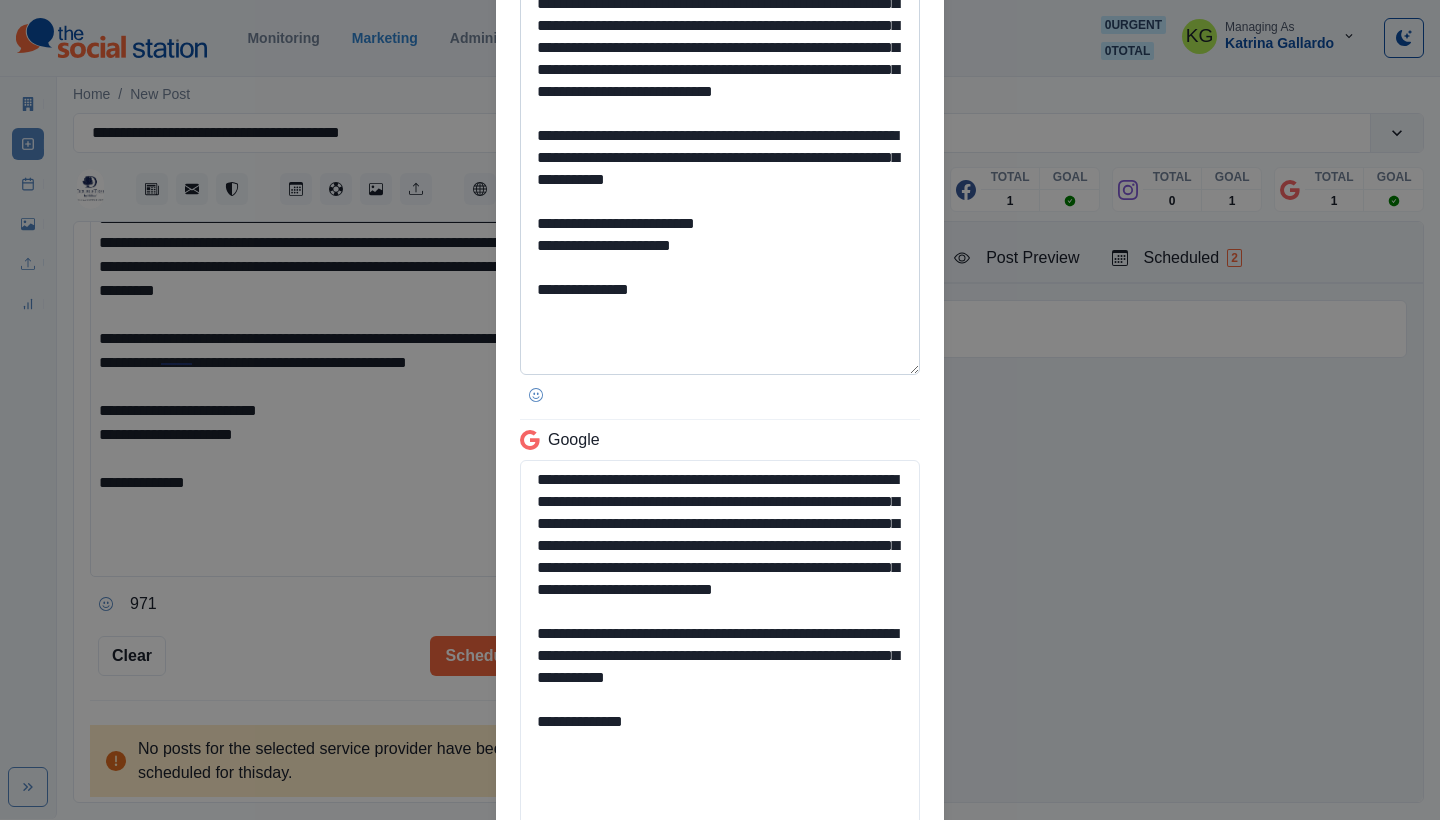 scroll, scrollTop: 424, scrollLeft: 0, axis: vertical 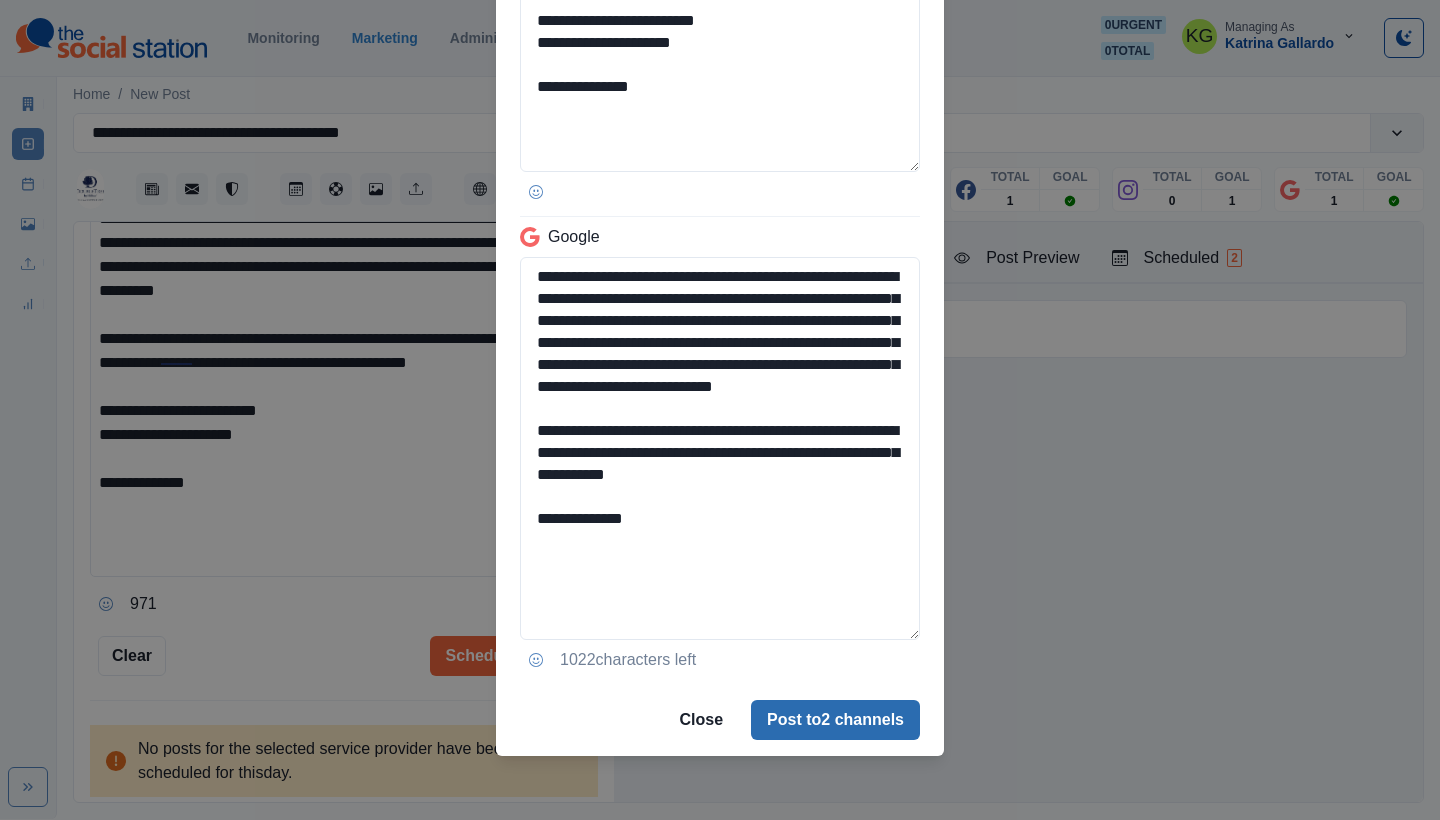 type on "**********" 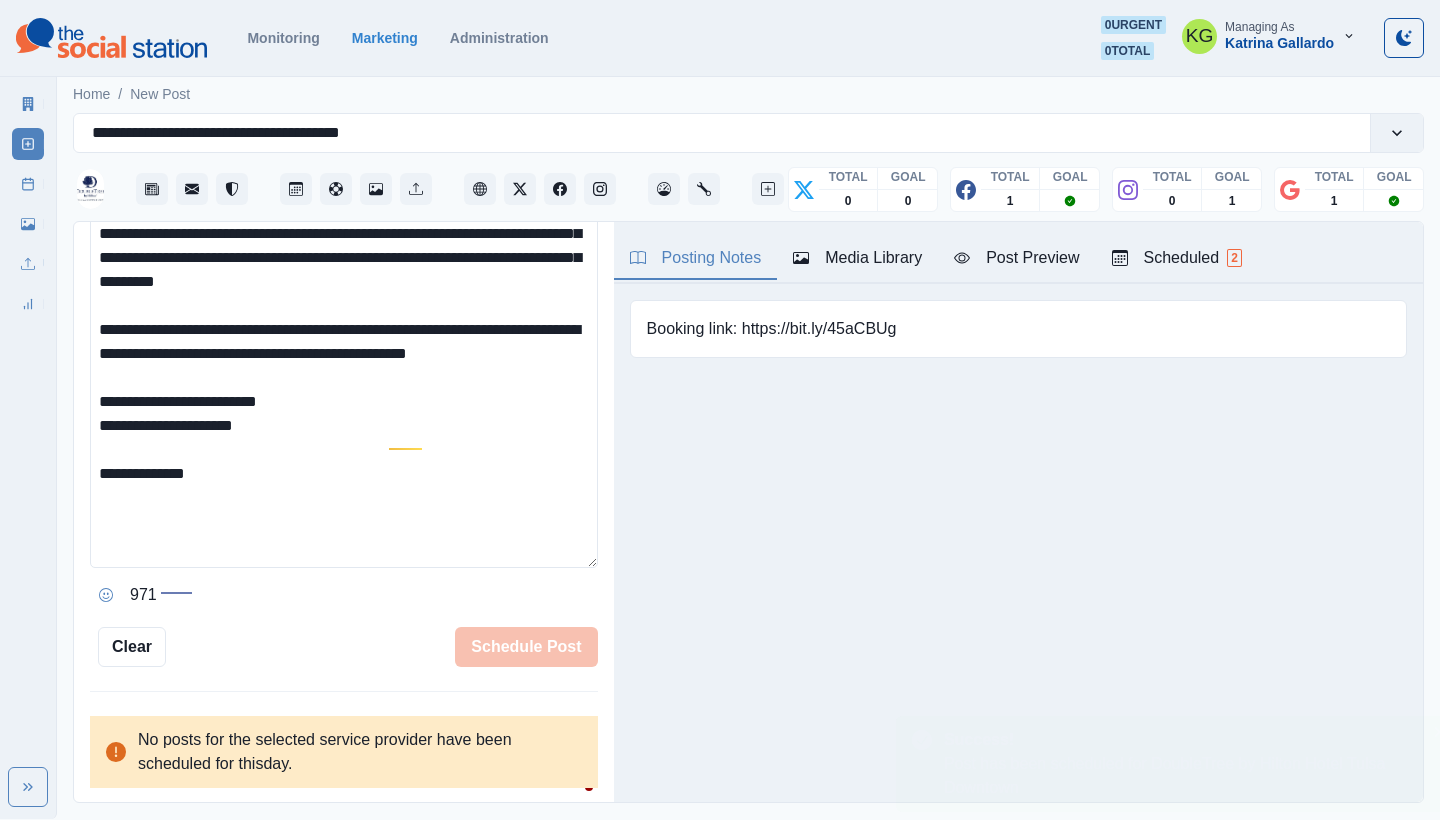 type 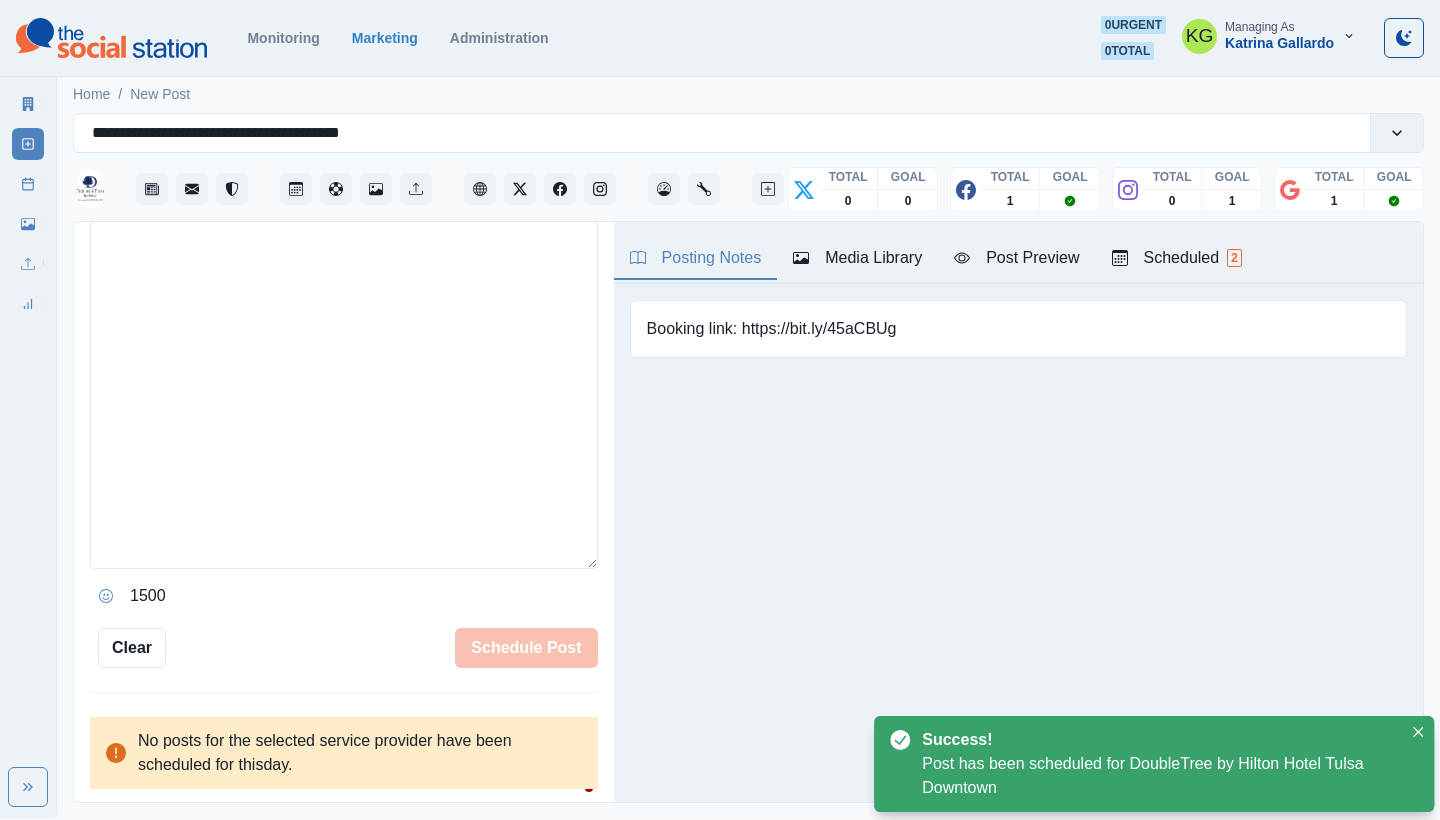 scroll, scrollTop: 411, scrollLeft: 0, axis: vertical 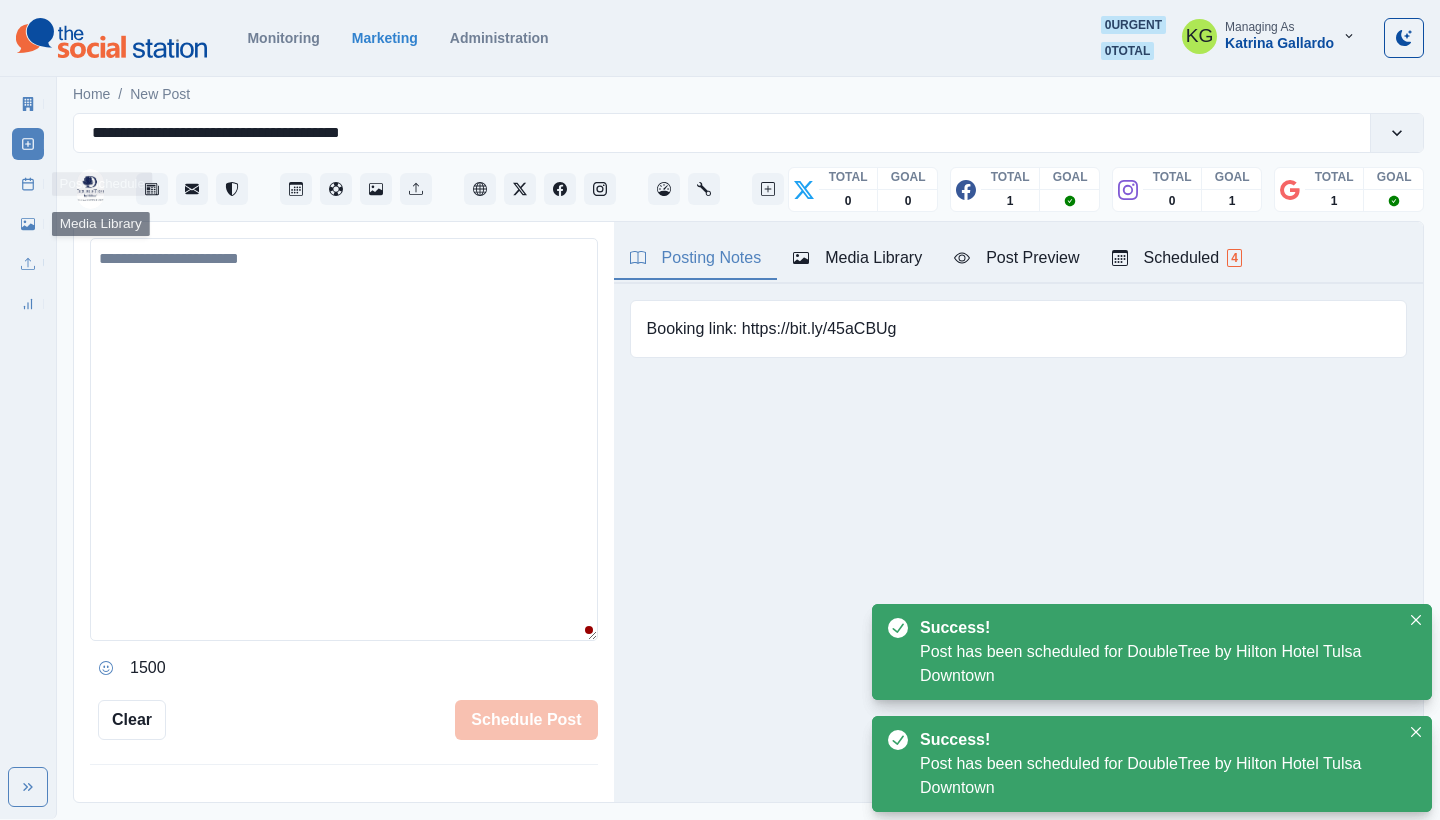 click on "Post Schedule" at bounding box center [28, 184] 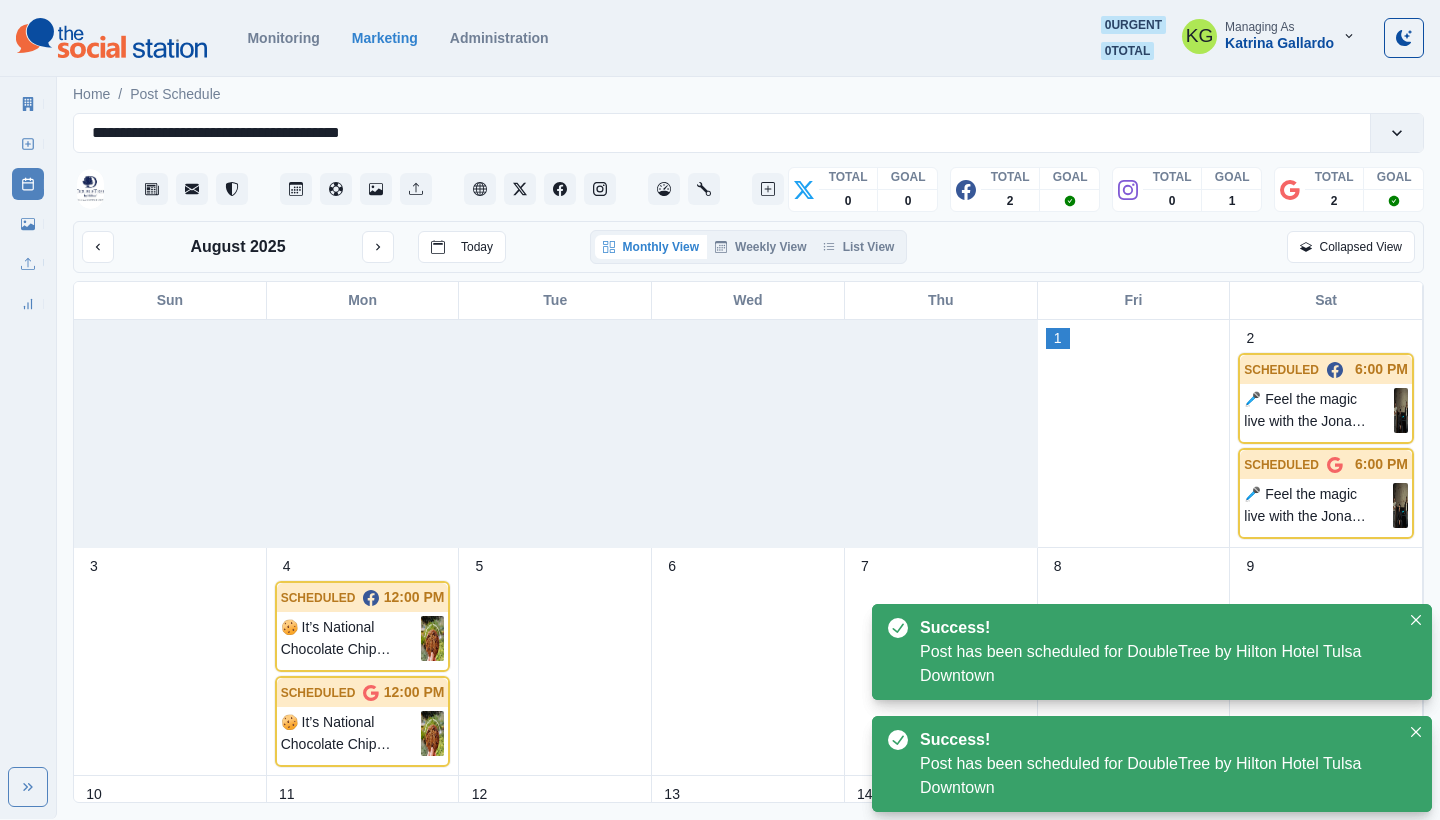 click on "Monthly View Weekly View List View" at bounding box center [749, 247] 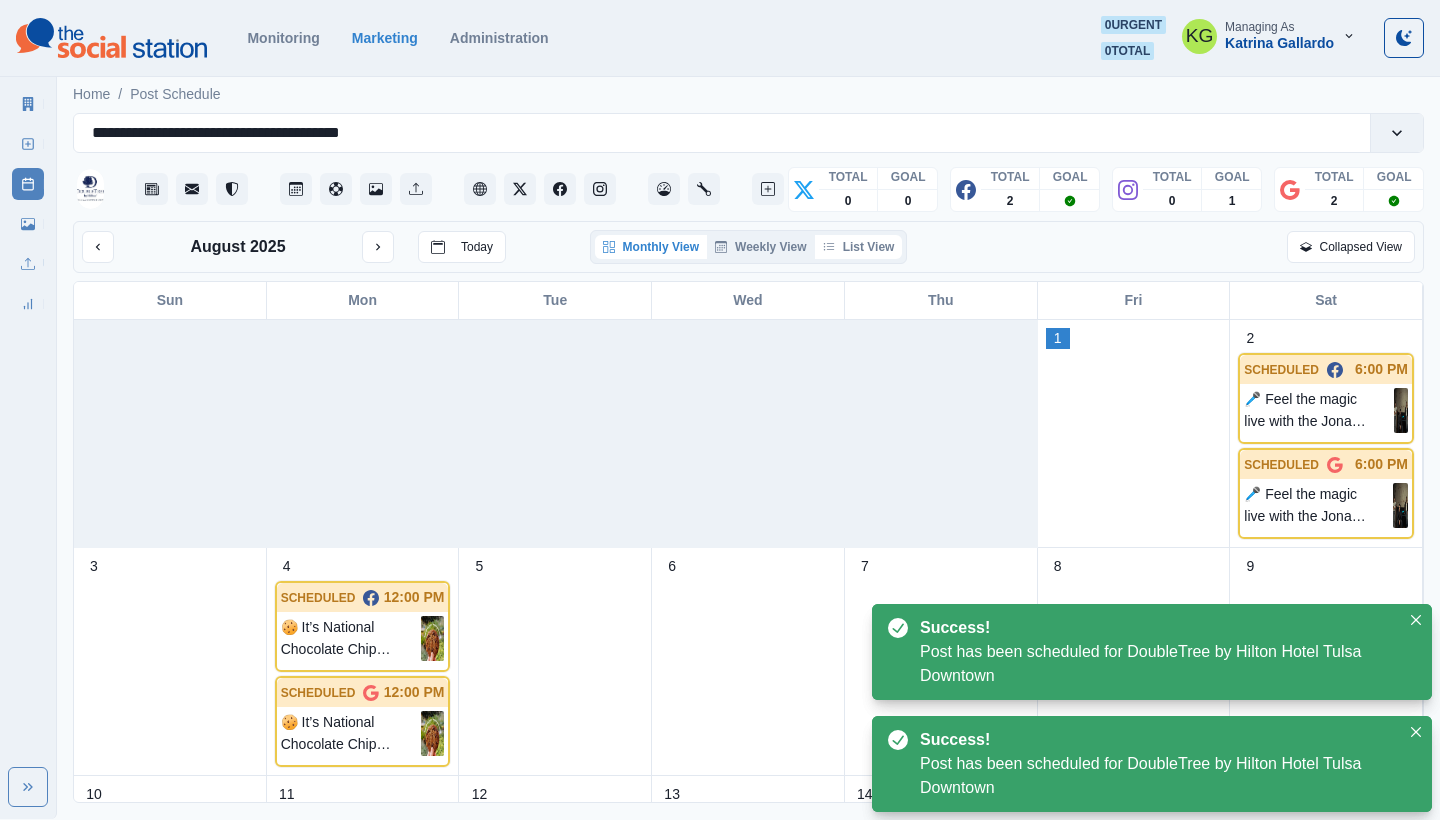 click on "List View" at bounding box center (859, 247) 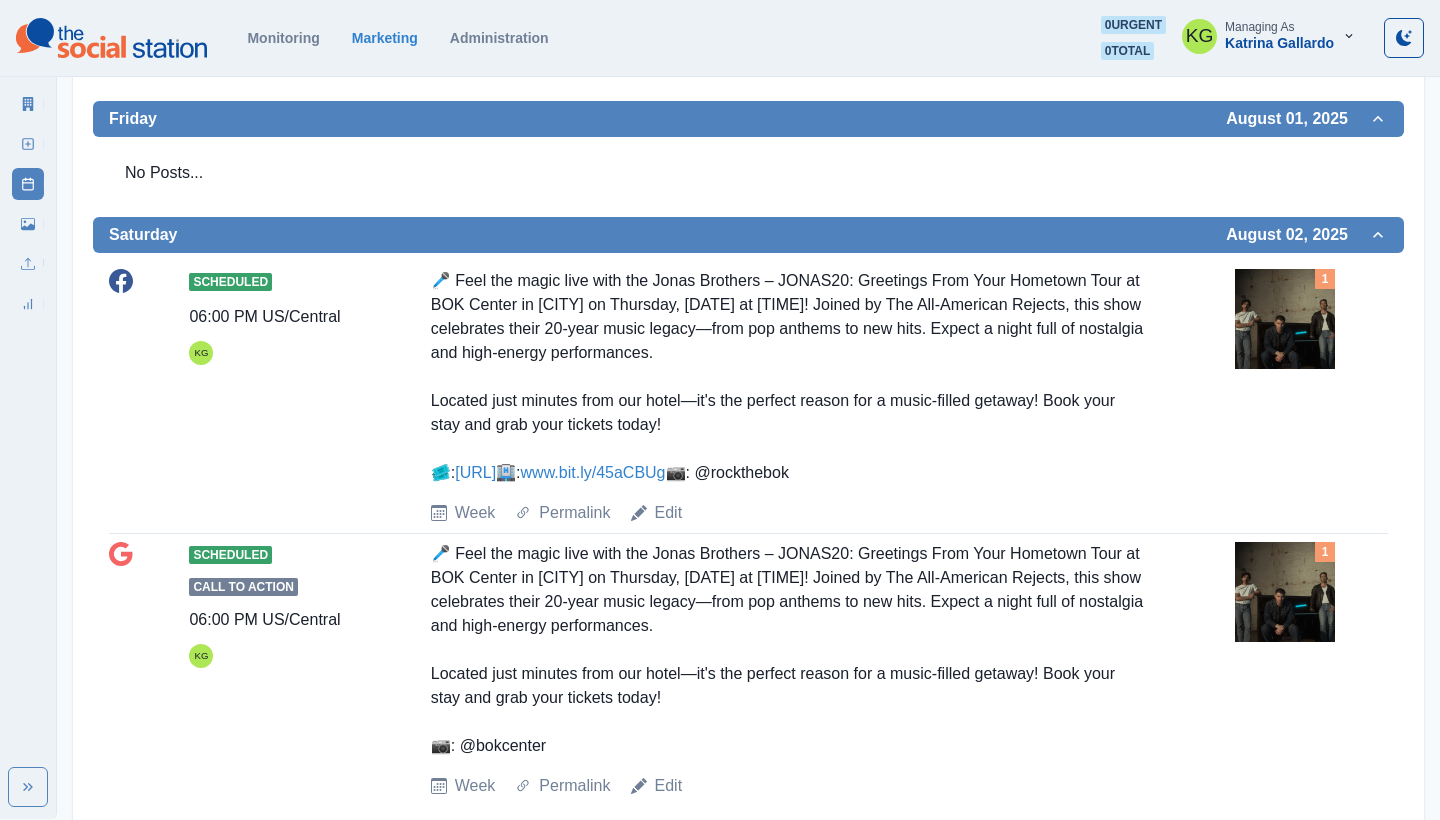 scroll, scrollTop: 1236, scrollLeft: 0, axis: vertical 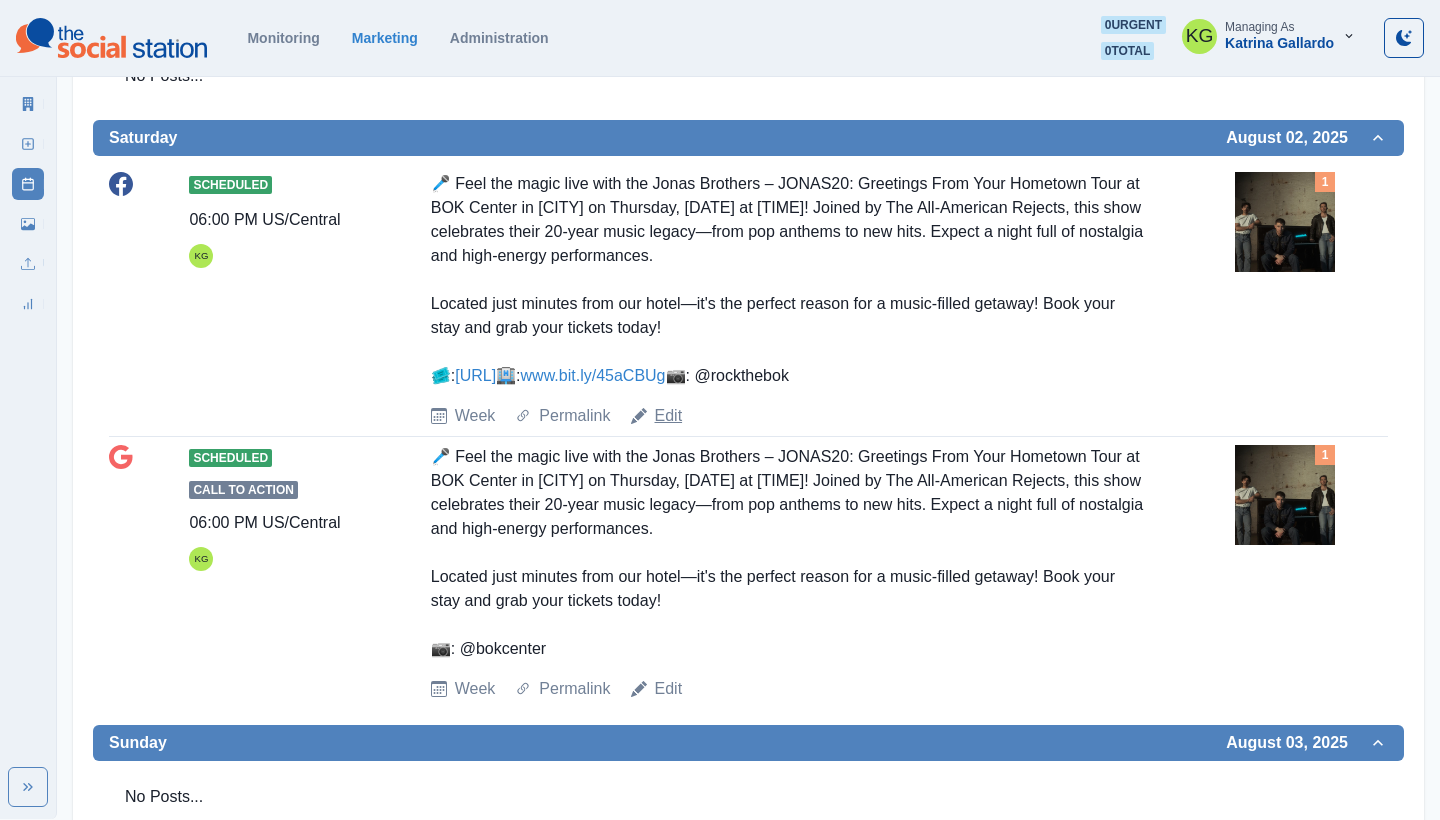 click on "Edit" at bounding box center [669, 416] 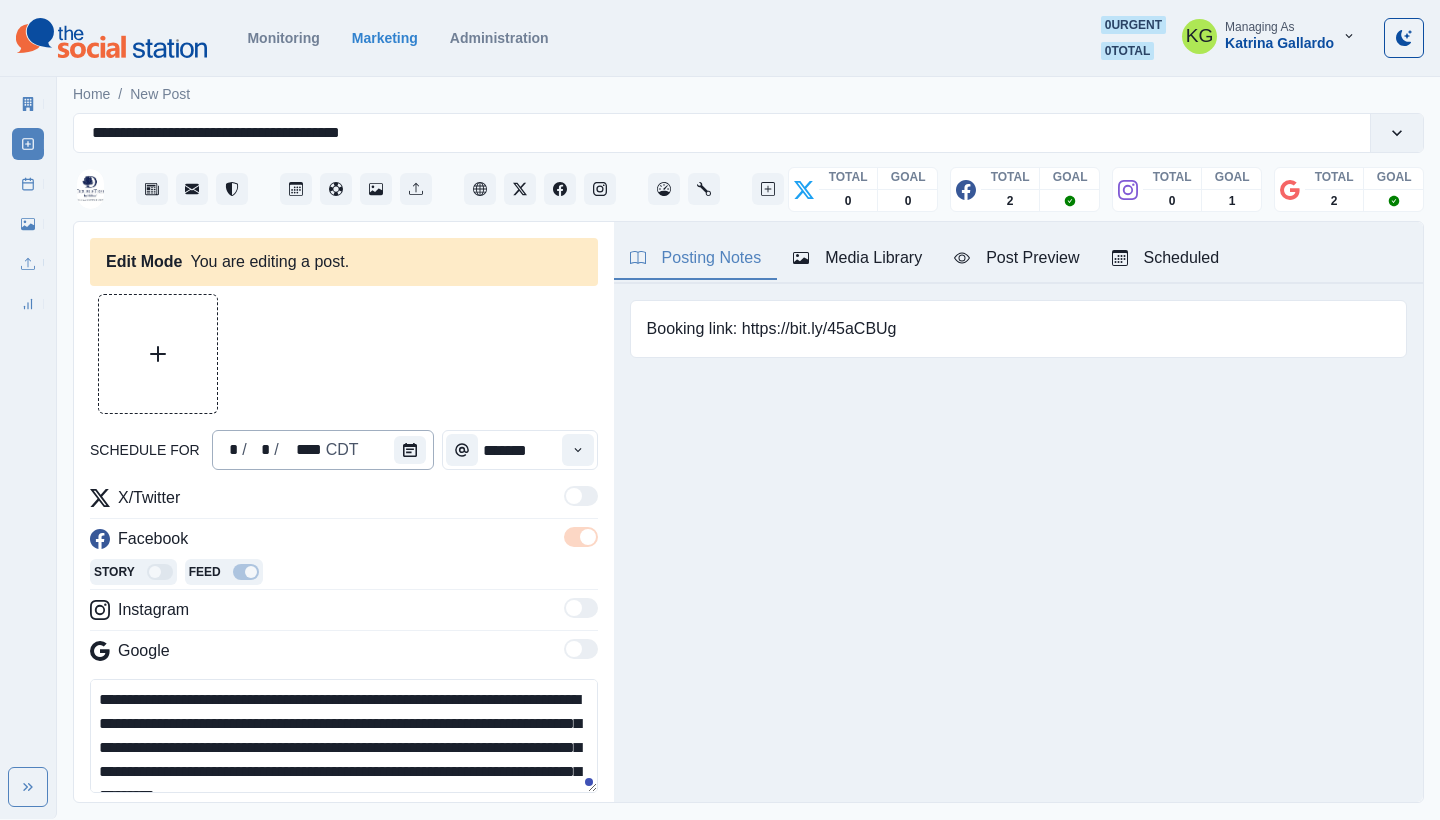 type on "**********" 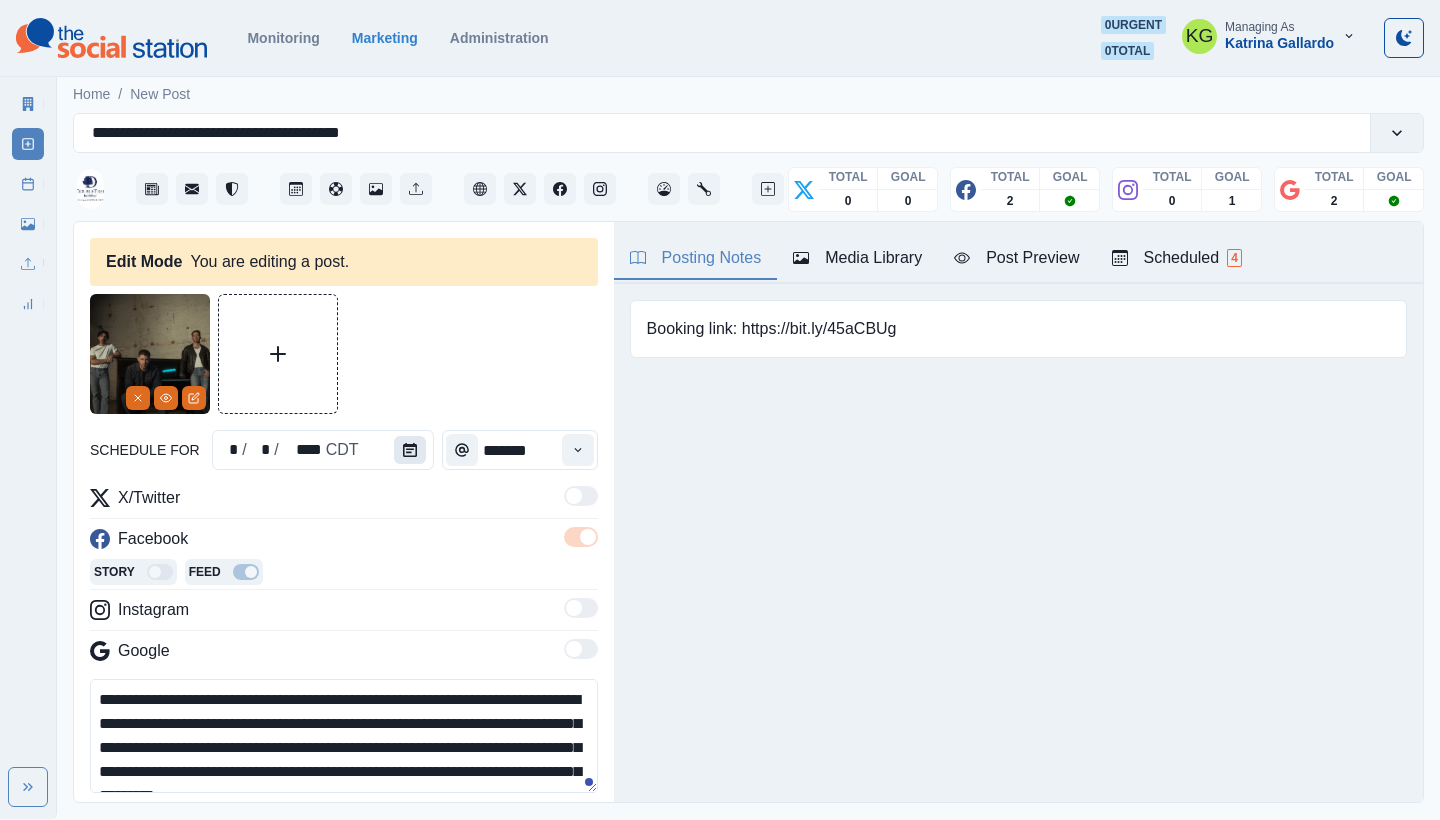 click at bounding box center [410, 450] 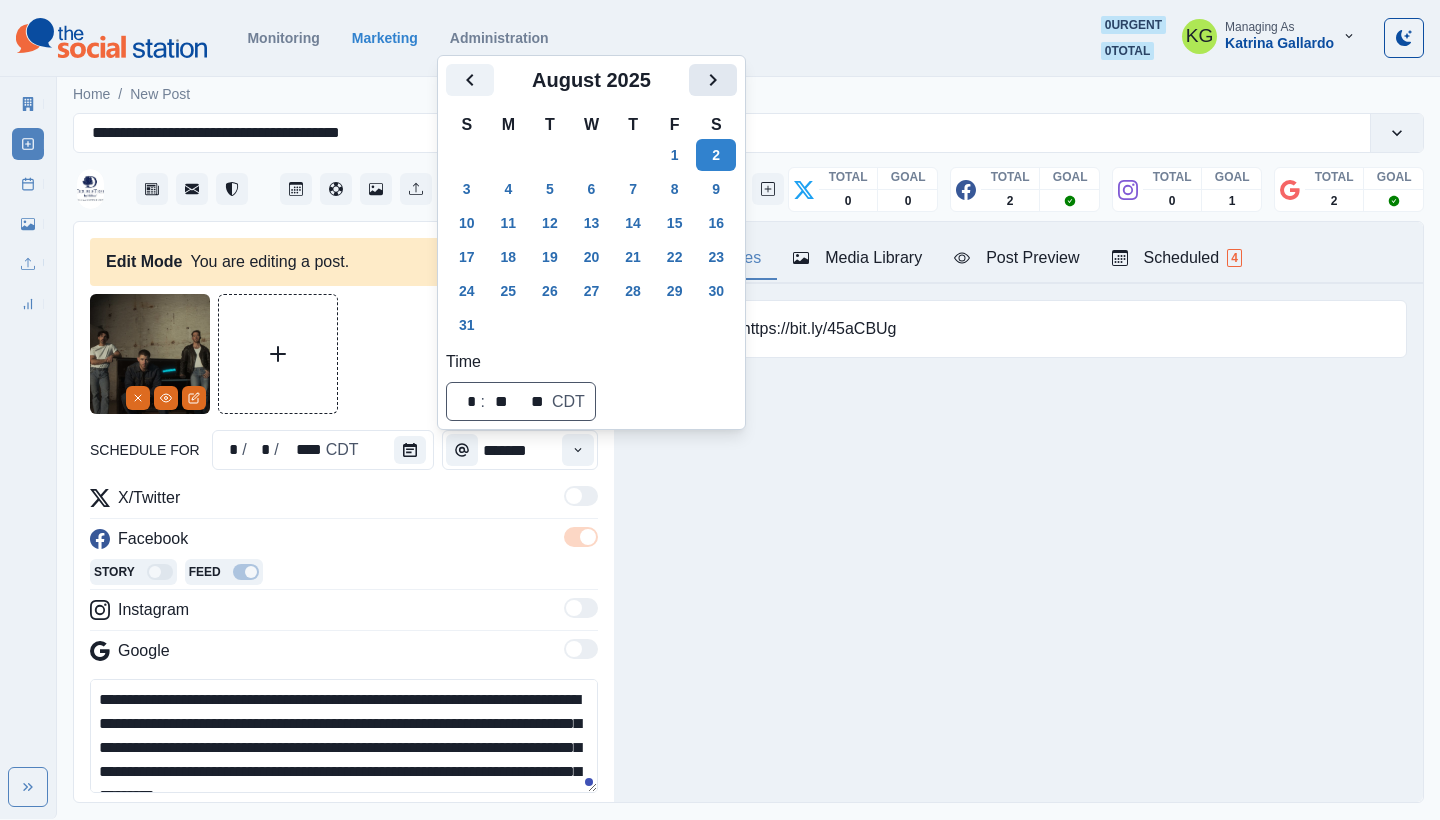 click 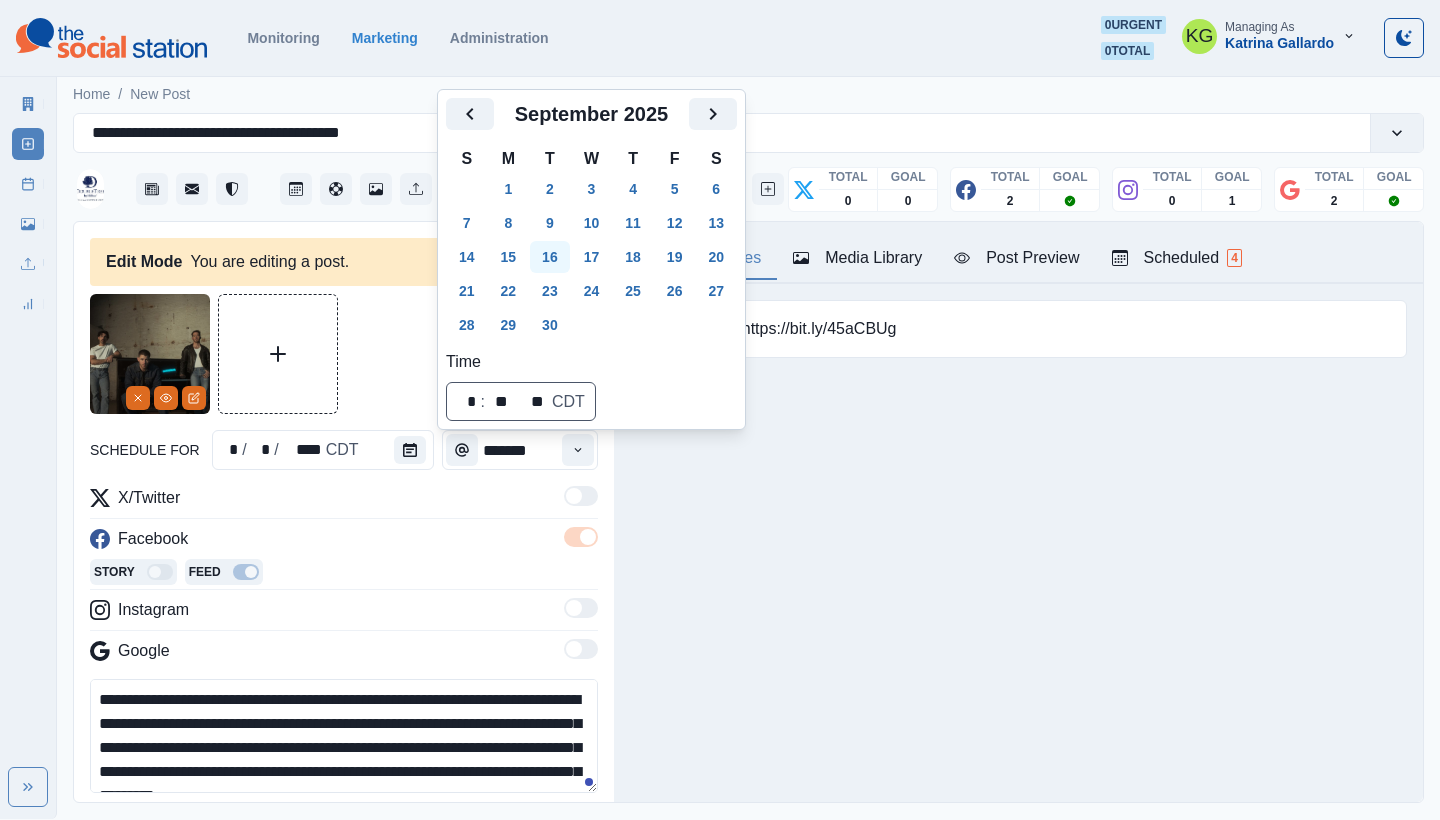 click on "16" at bounding box center [550, 257] 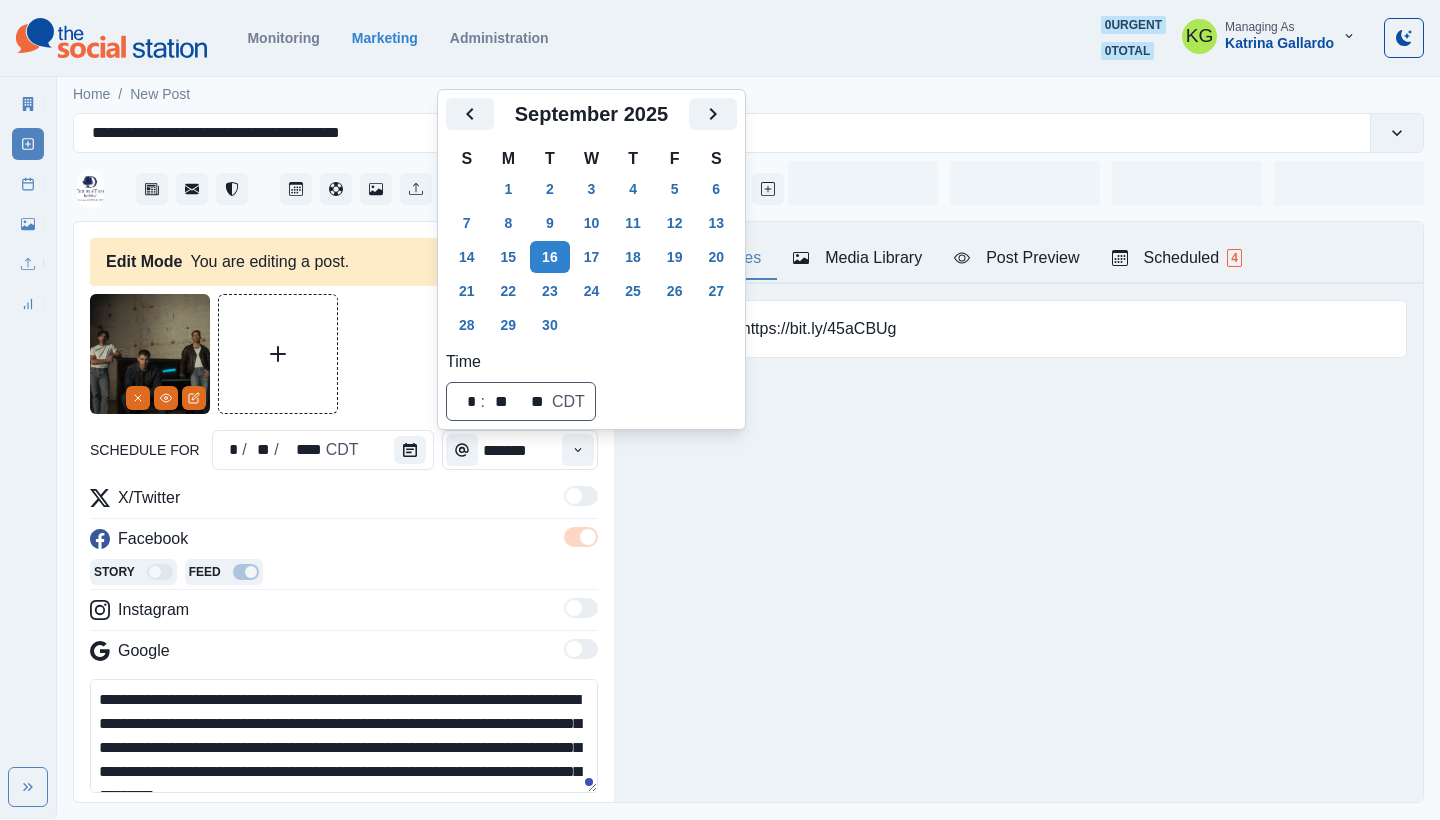 click at bounding box center (344, 354) 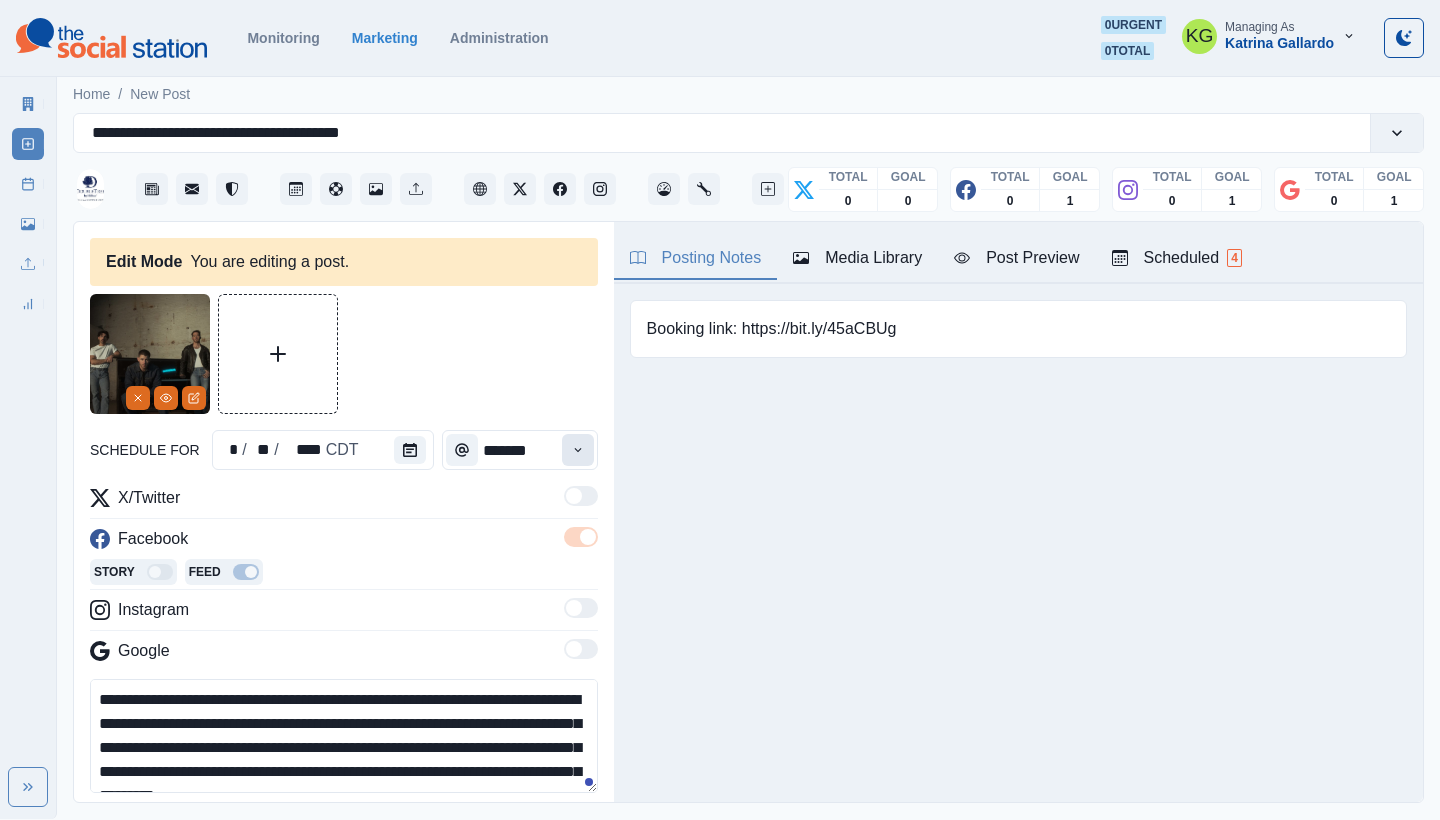 click 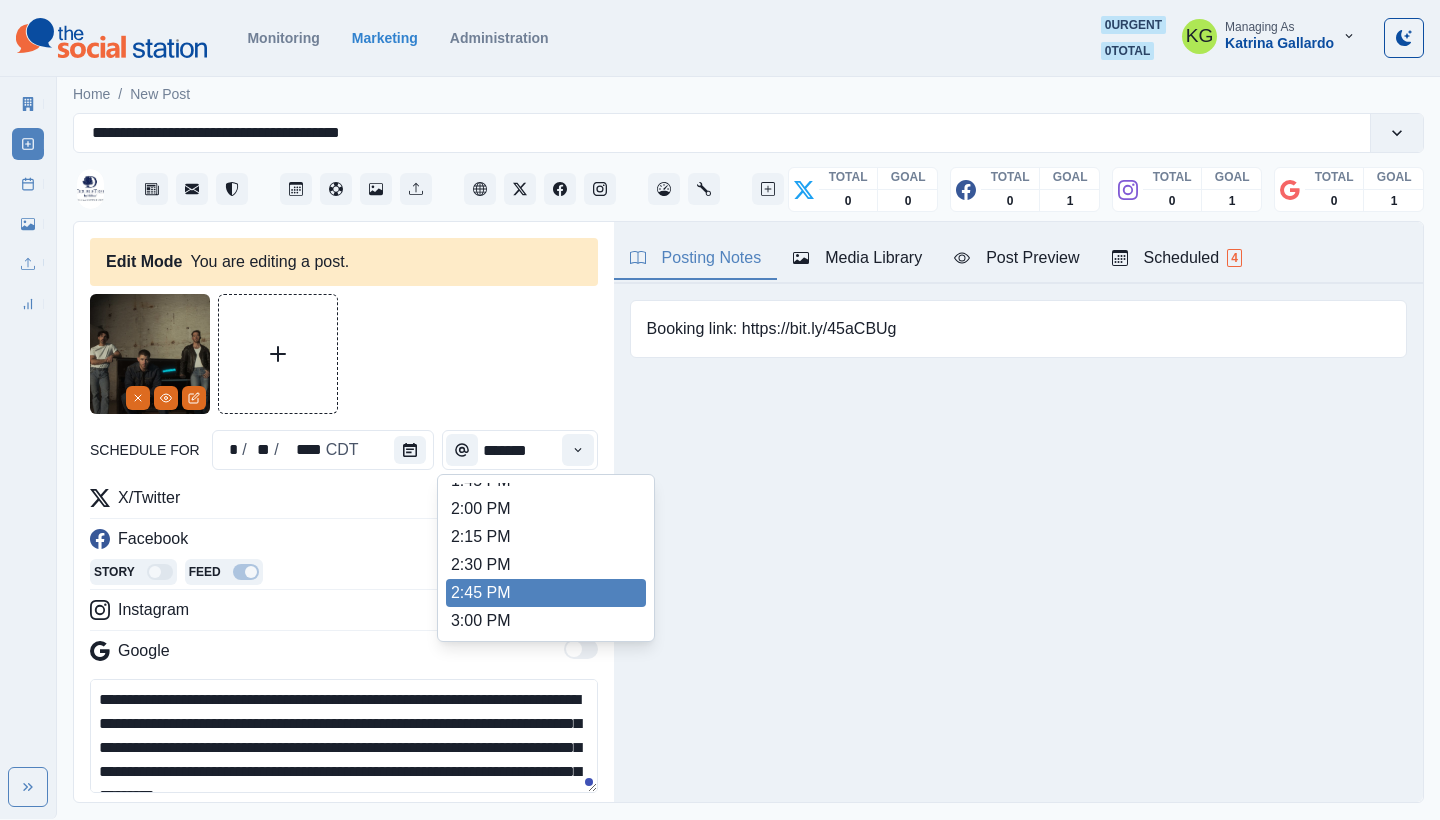 scroll, scrollTop: 662, scrollLeft: 0, axis: vertical 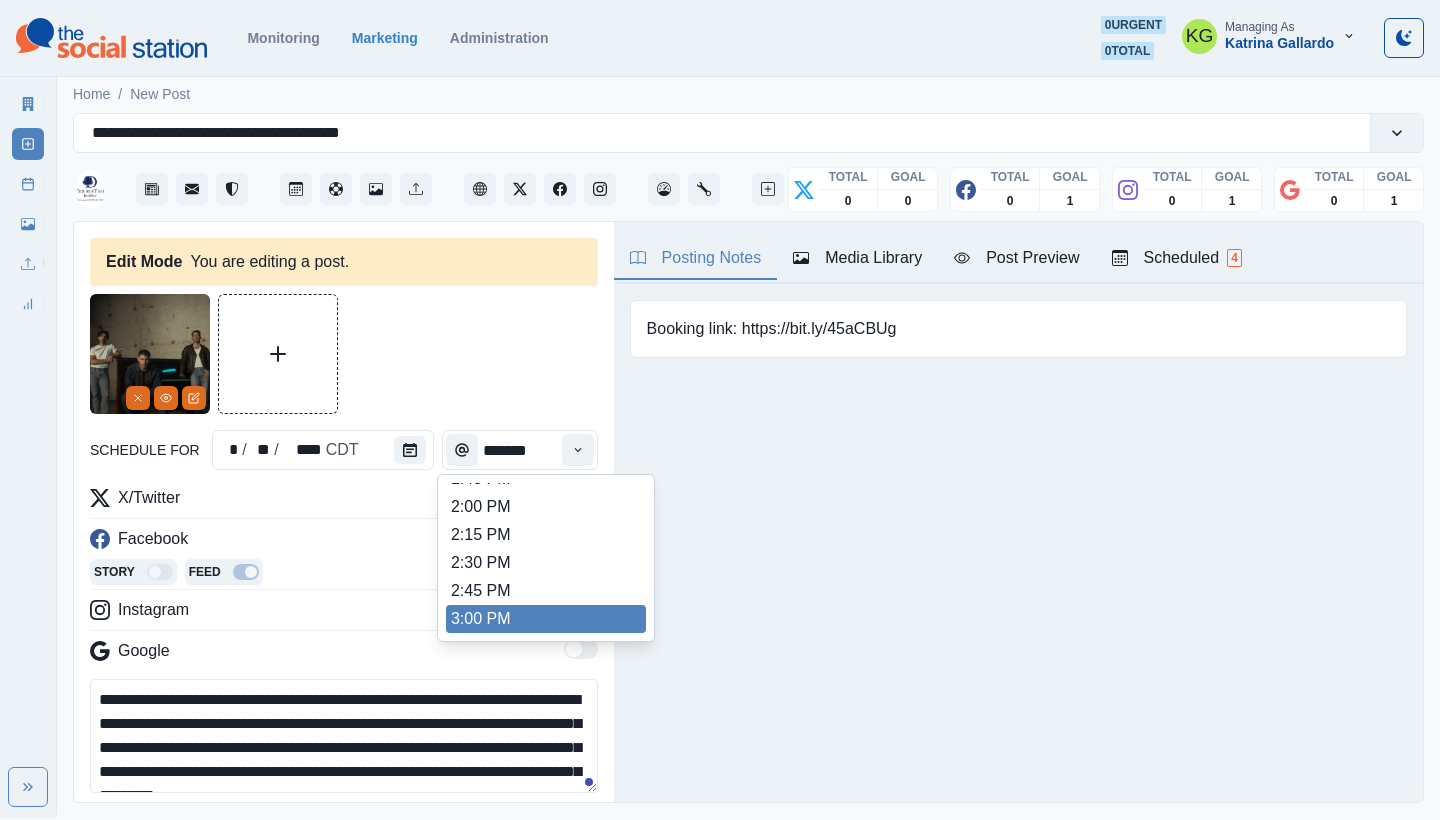 click on "3:00 PM" at bounding box center [546, 619] 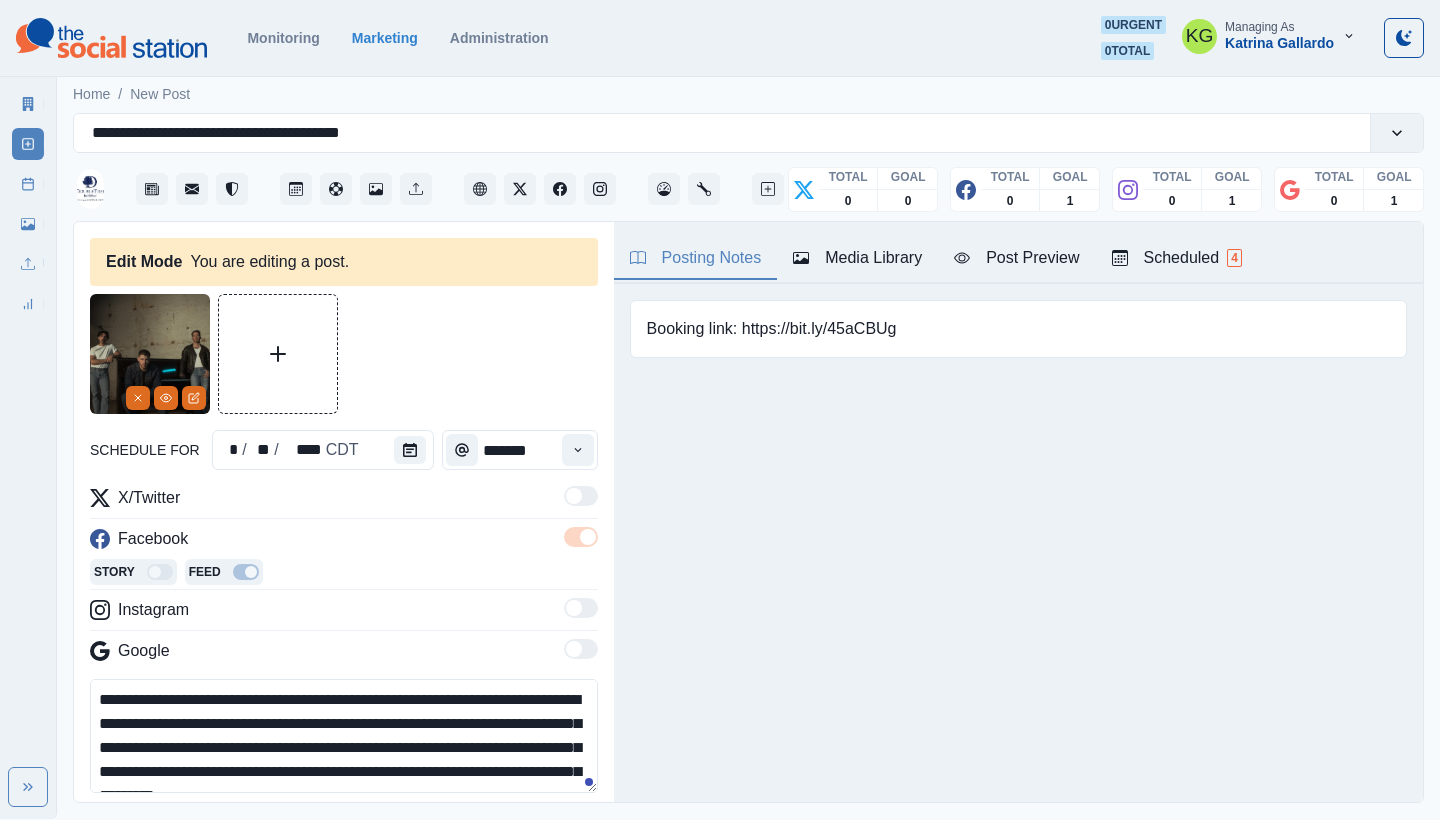 click on "Posting Notes Media Library Post Preview Scheduled 4 Booking link: https://bit.ly/45aCBUg Upload Type Any Image Video Source Any Upload Social Manager Found: Instagram Found: Google Customer Photo Found: TripAdvisor Review Found: Yelp Review Reusable Any Yes No Description Any Missing Description Duplicates Any Show Duplicated Media Last Scheduled Any Over A Month Ago Over 3 Months Ago Over 6 Months Ago Never Scheduled Sort Newest Media Oldest Media Most Recently Scheduled Least Recently Scheduled 1 2 3 4 5 9 Doubletree Hotel Downtown [CITY] [MONTH] 16, 2025 at [TIME] US/Central KG ✨Planning something special in [CITY]? From elegant weddings to productive meetings, DoubleTree Tulsa Downtown offers versatile event spaces, expert planning, and top-notch service—all in the heart of the city.
Start planning at  www.bit.ly/45aCBUg Week Permalink Delete 1 Post Success Call to Action [TIME] US/Central KG Week Delete 1" at bounding box center (1018, 512) 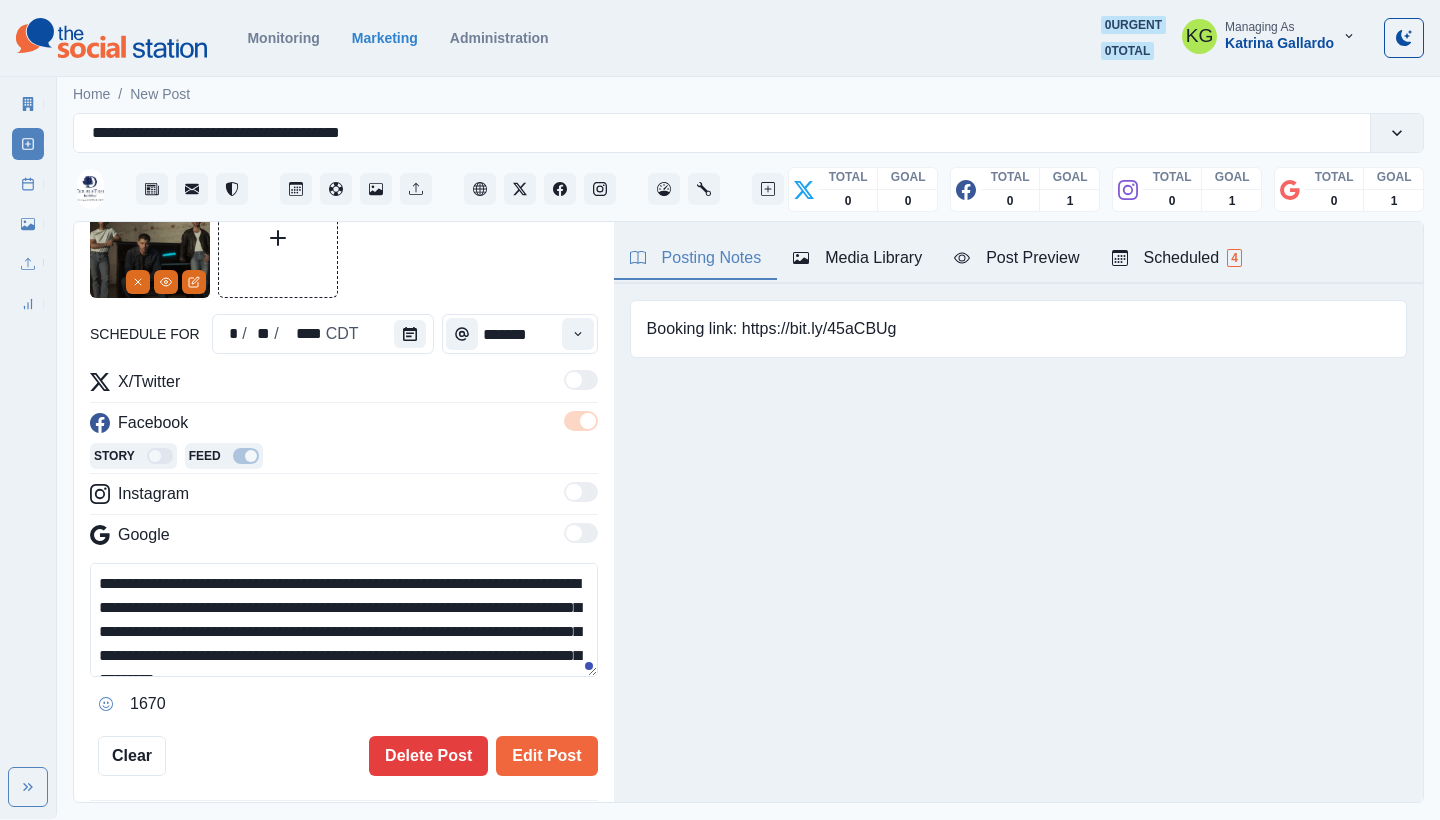 scroll, scrollTop: 210, scrollLeft: 0, axis: vertical 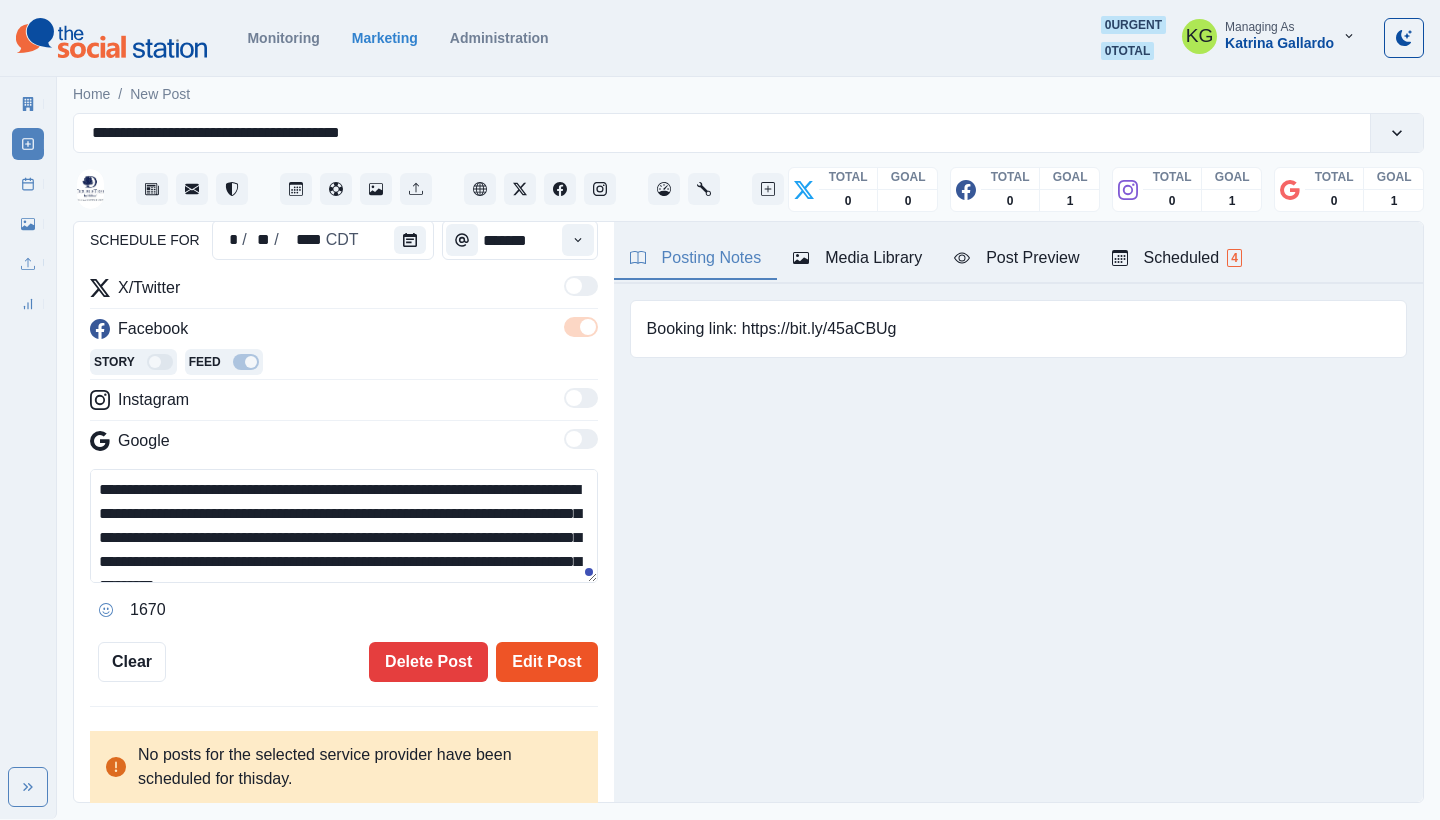 click on "Edit Post" at bounding box center (546, 662) 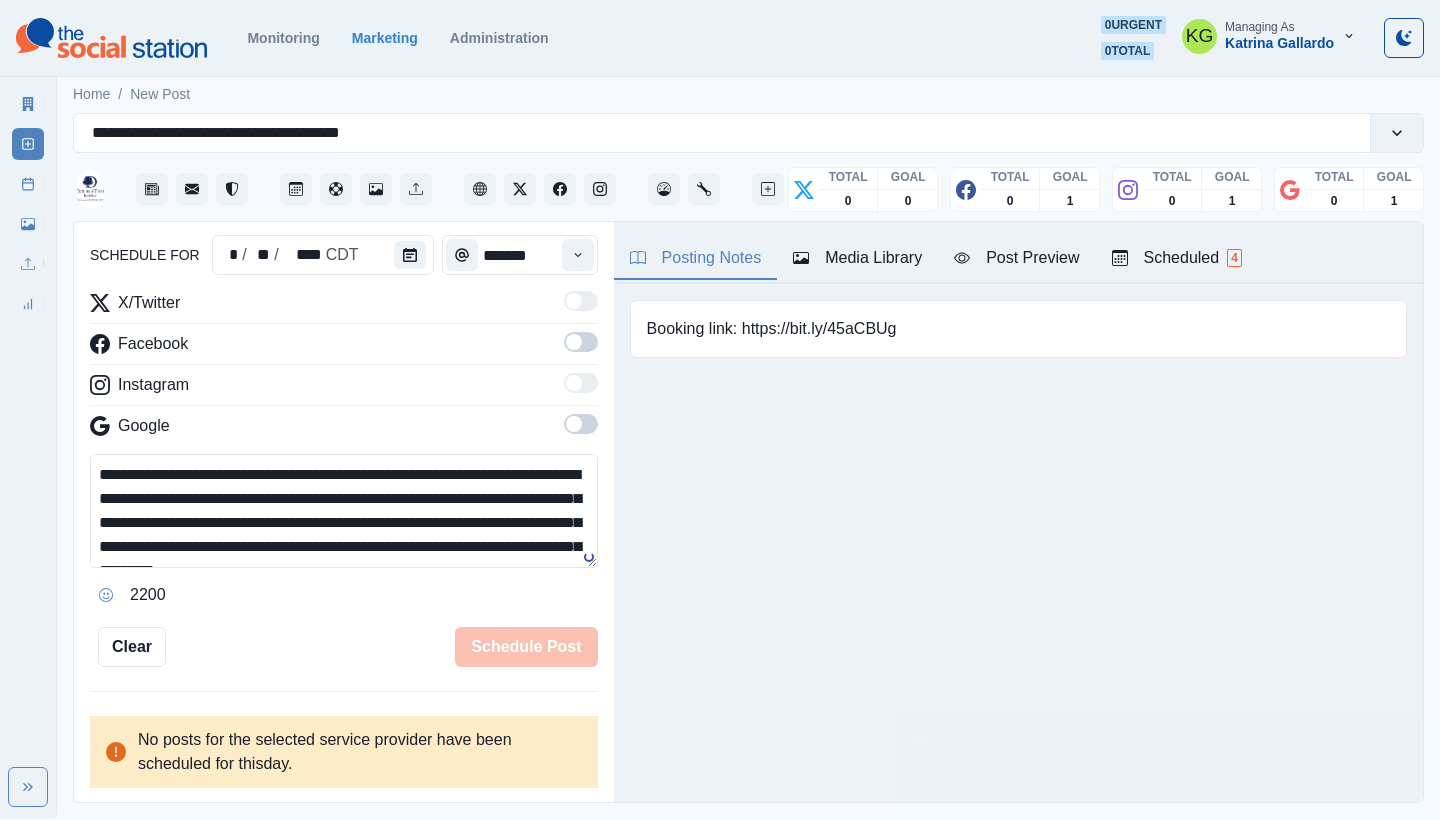 type 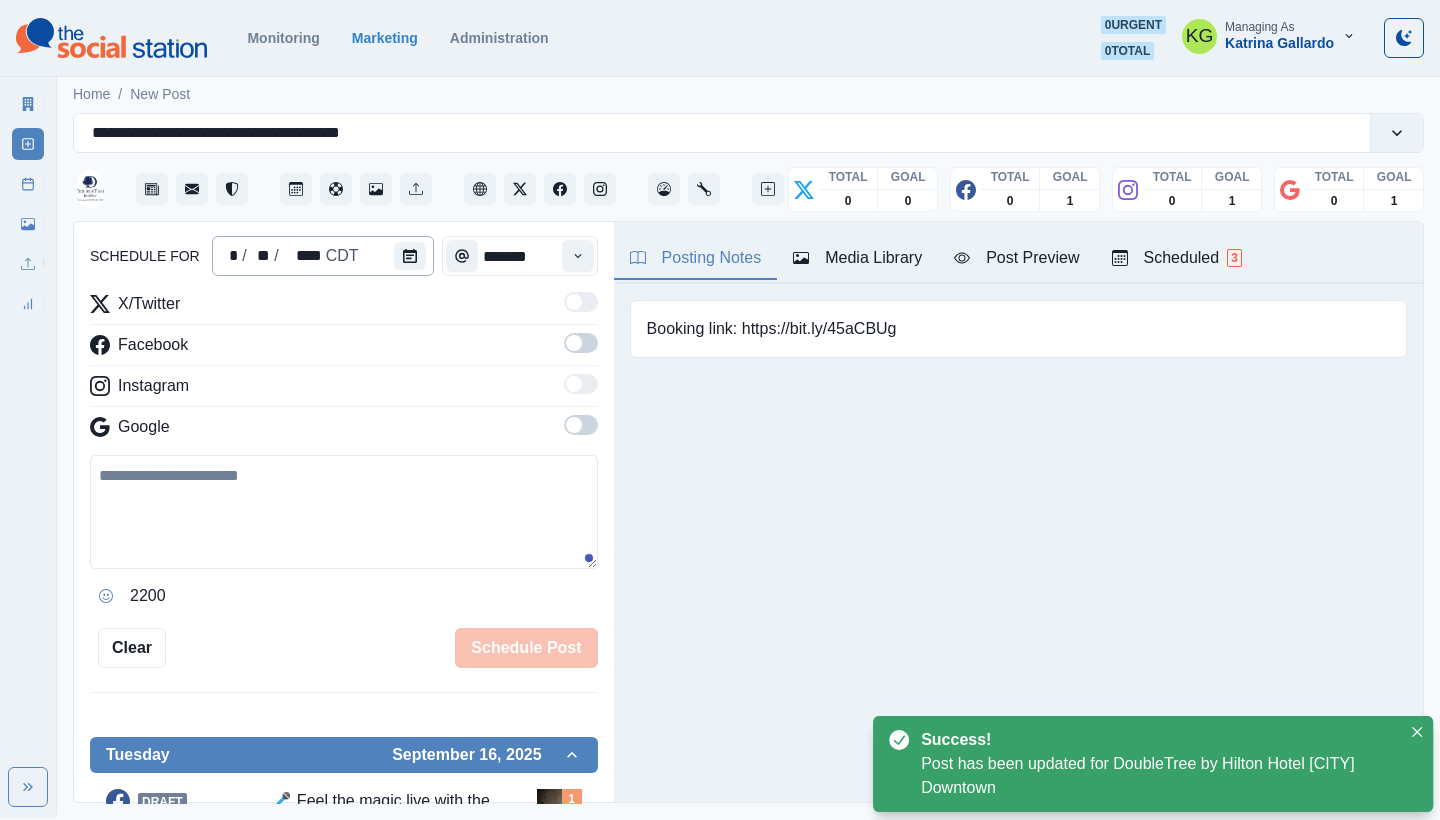 scroll, scrollTop: 122, scrollLeft: 0, axis: vertical 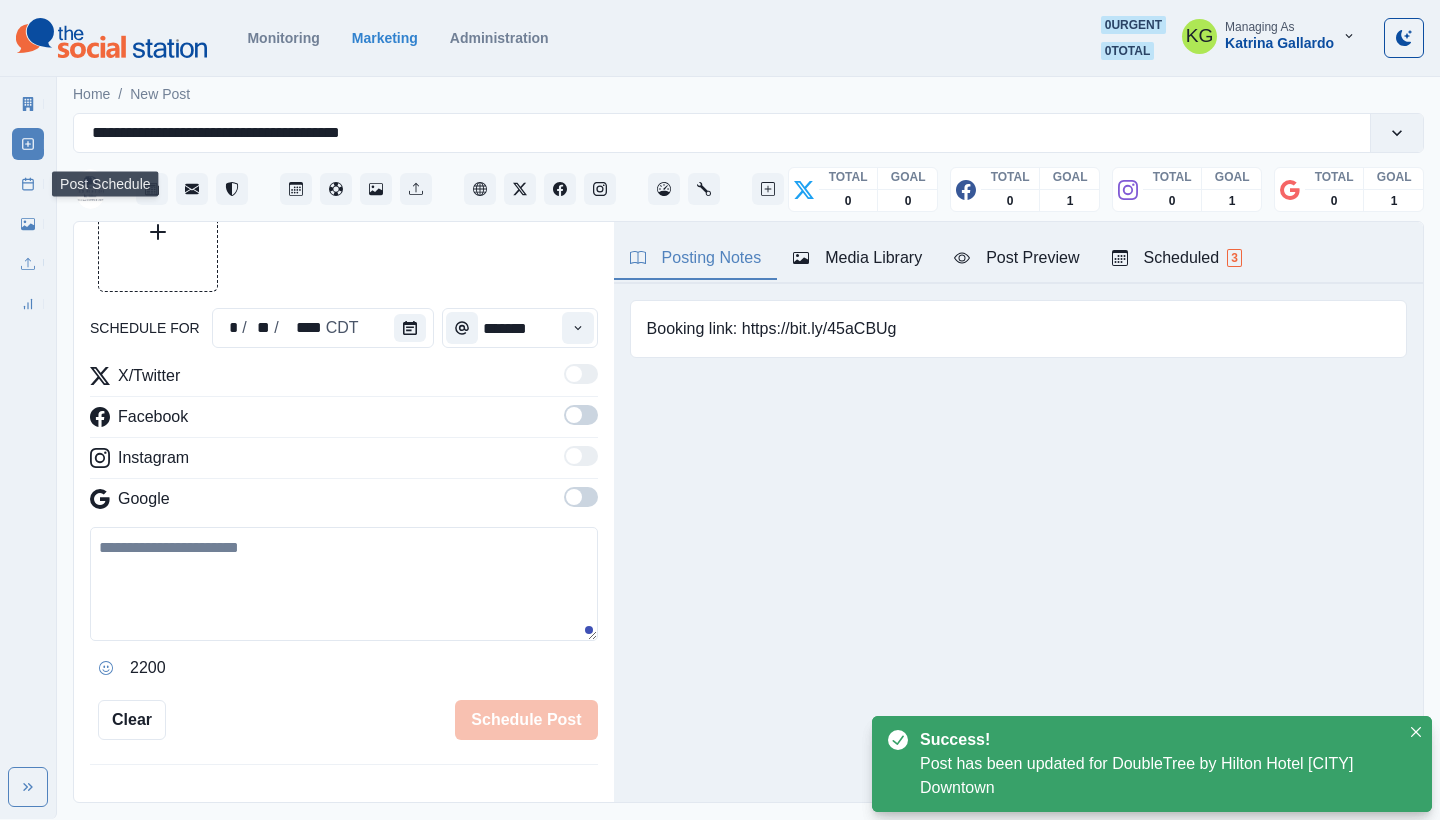 click 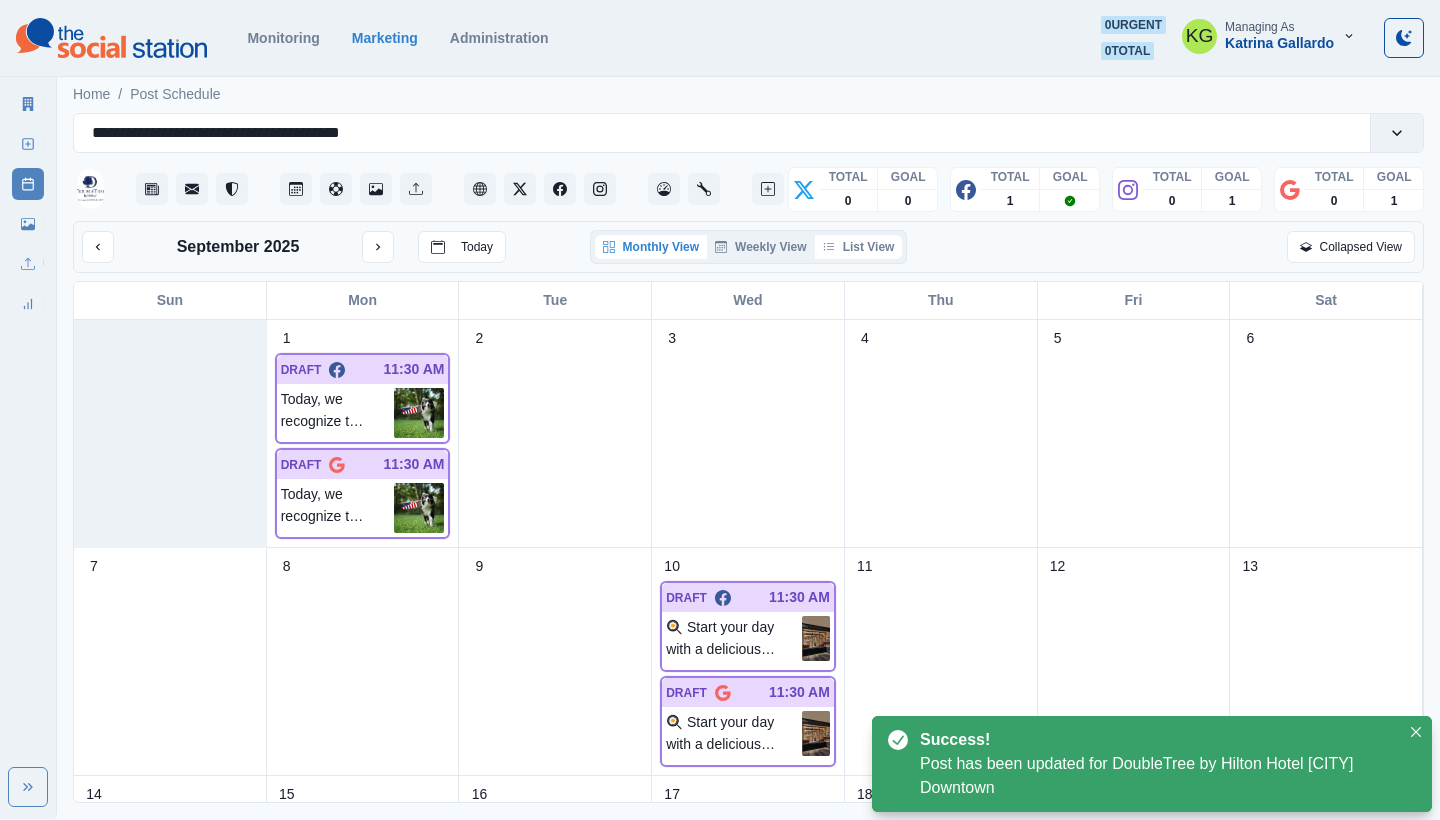 click on "List View" at bounding box center [859, 247] 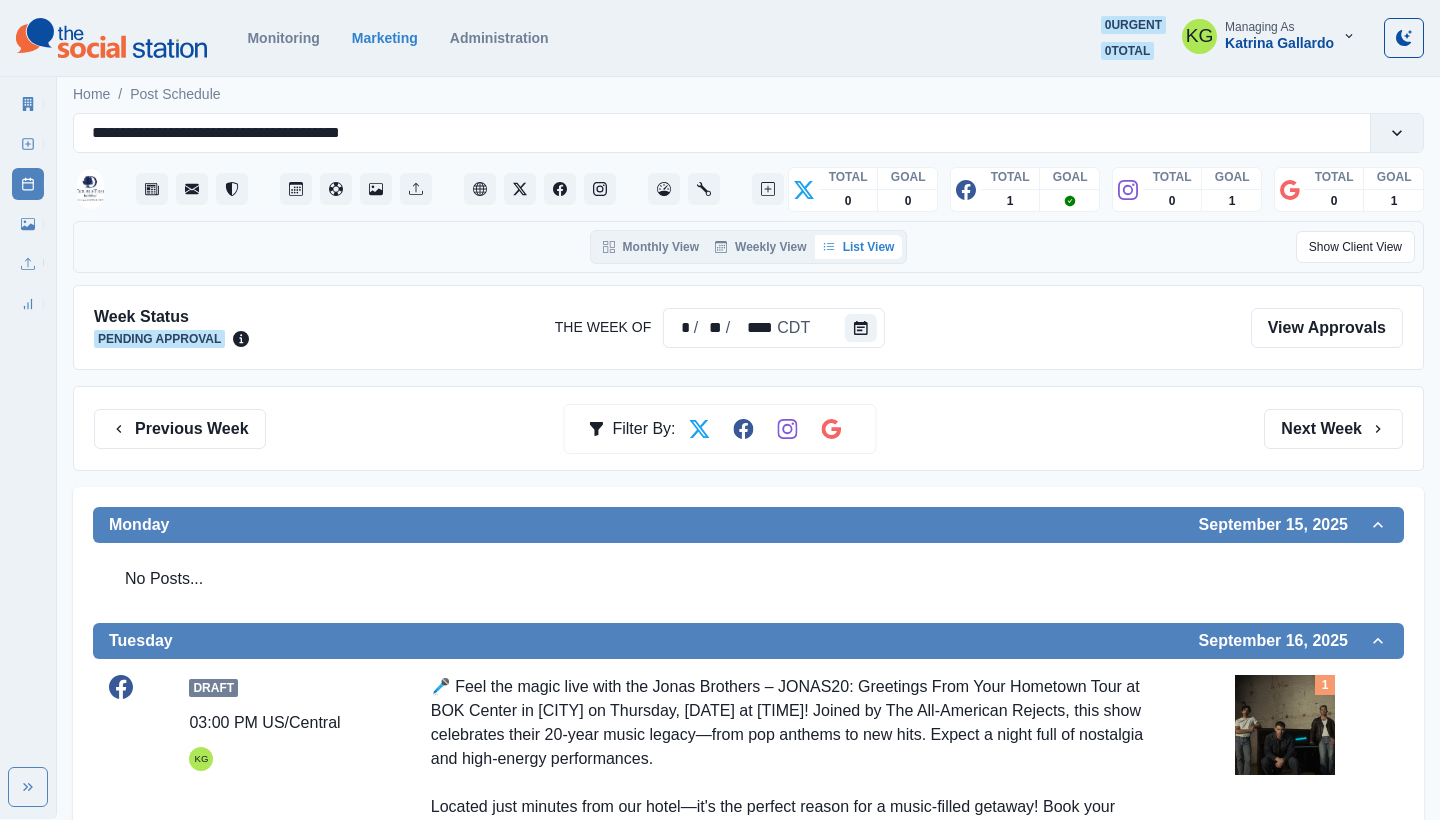 scroll, scrollTop: 0, scrollLeft: 0, axis: both 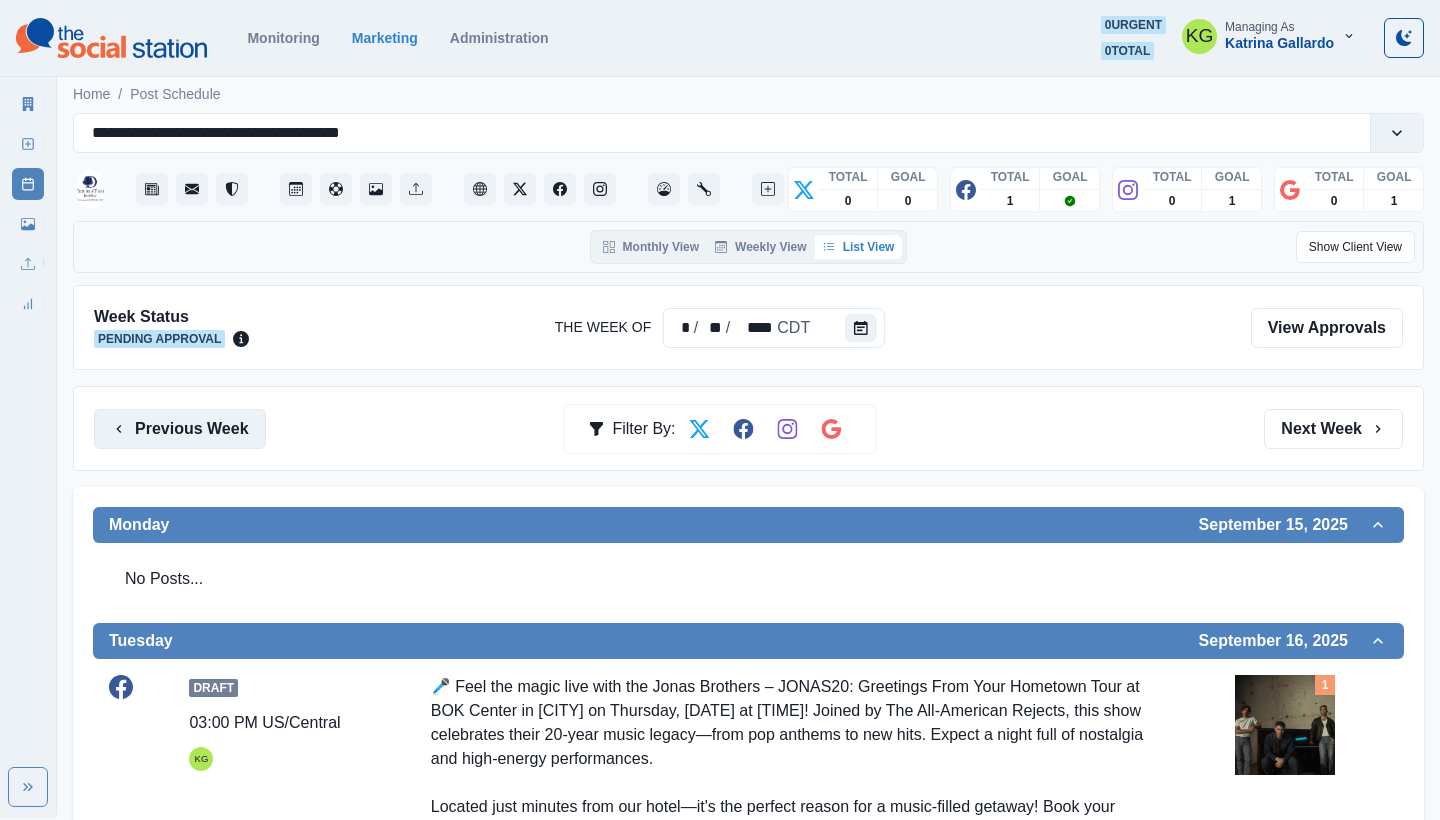click on "Previous Week" at bounding box center [180, 429] 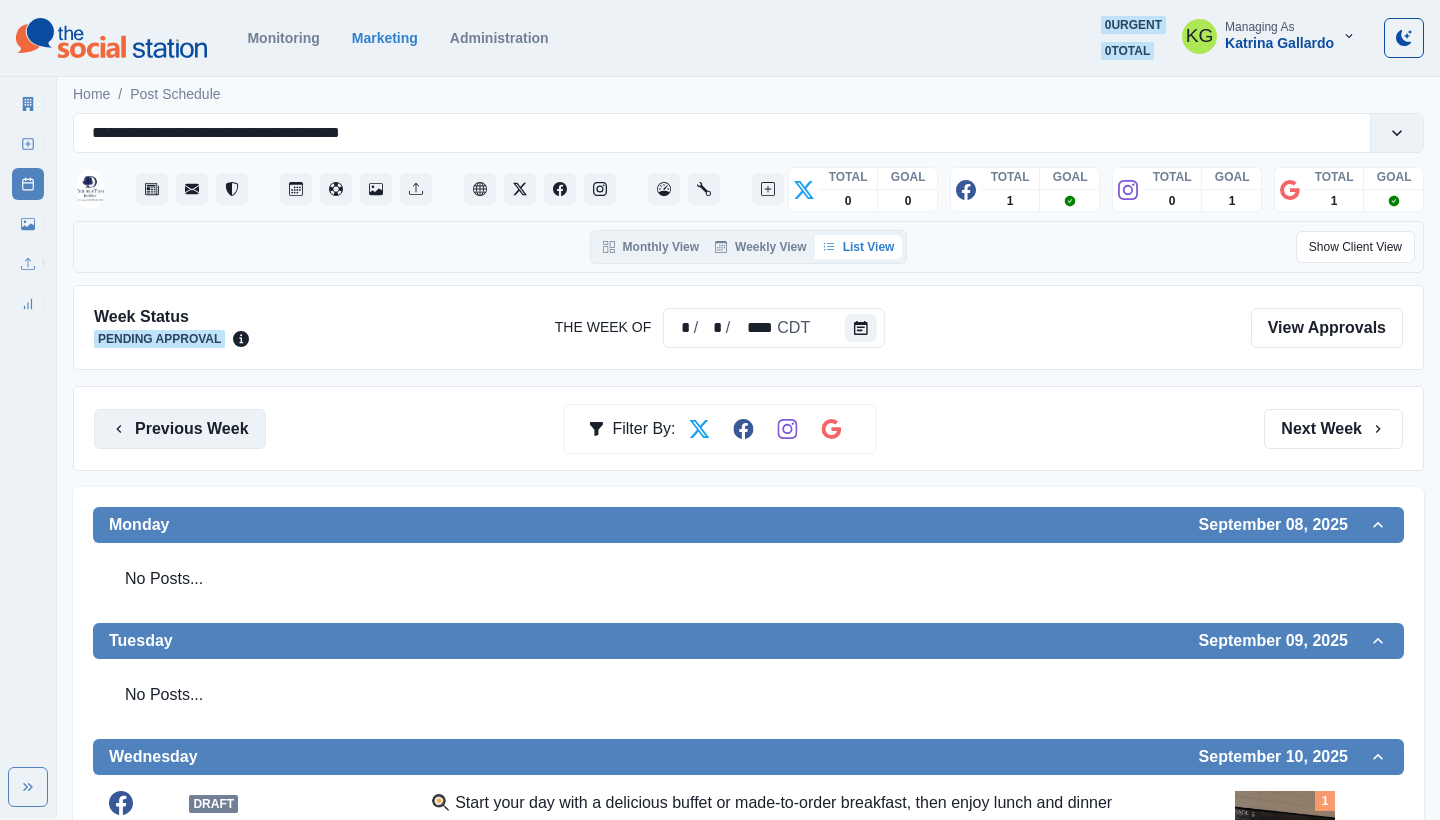 click on "Previous Week" at bounding box center (180, 429) 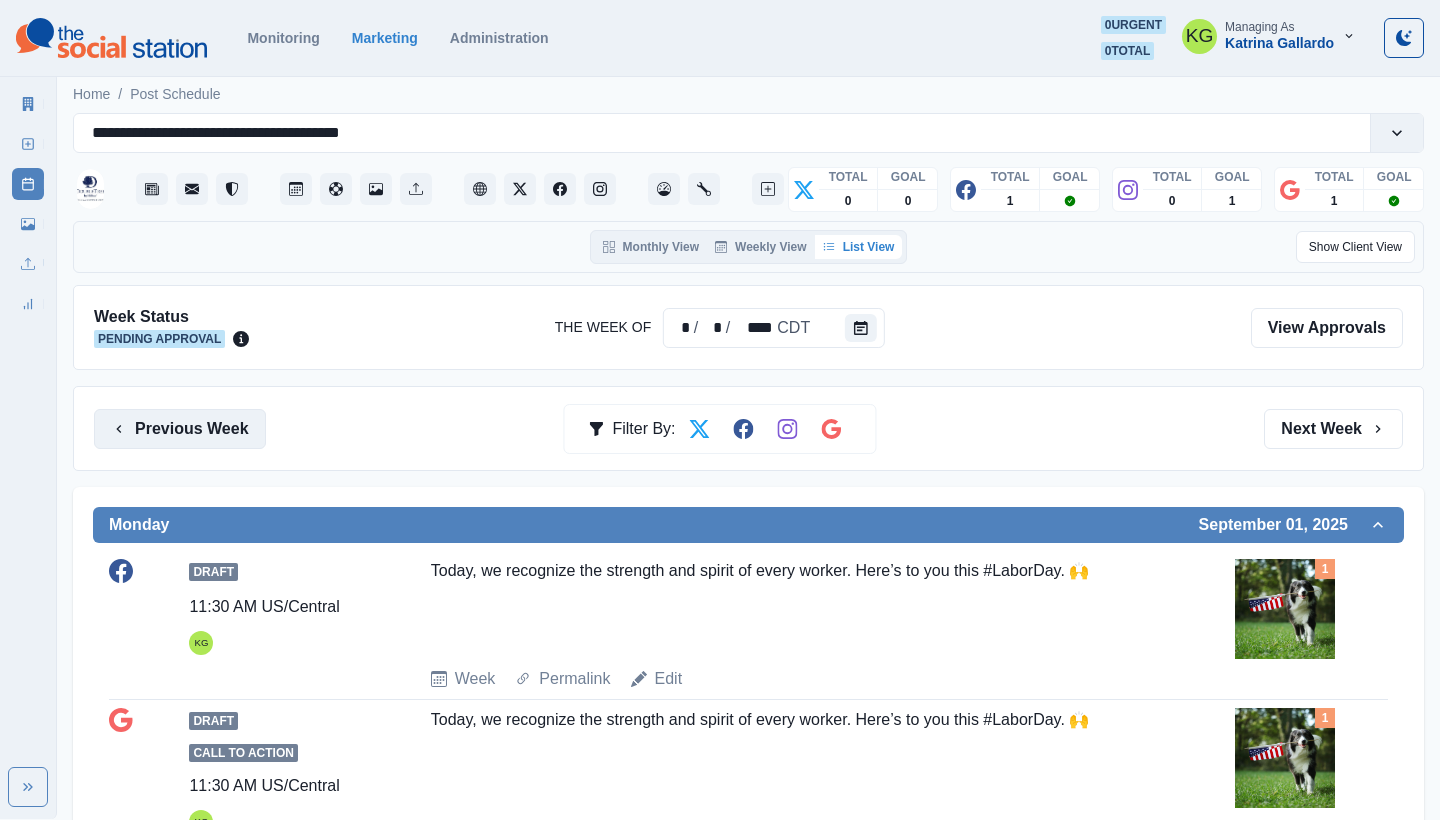 click on "Previous Week" at bounding box center [180, 429] 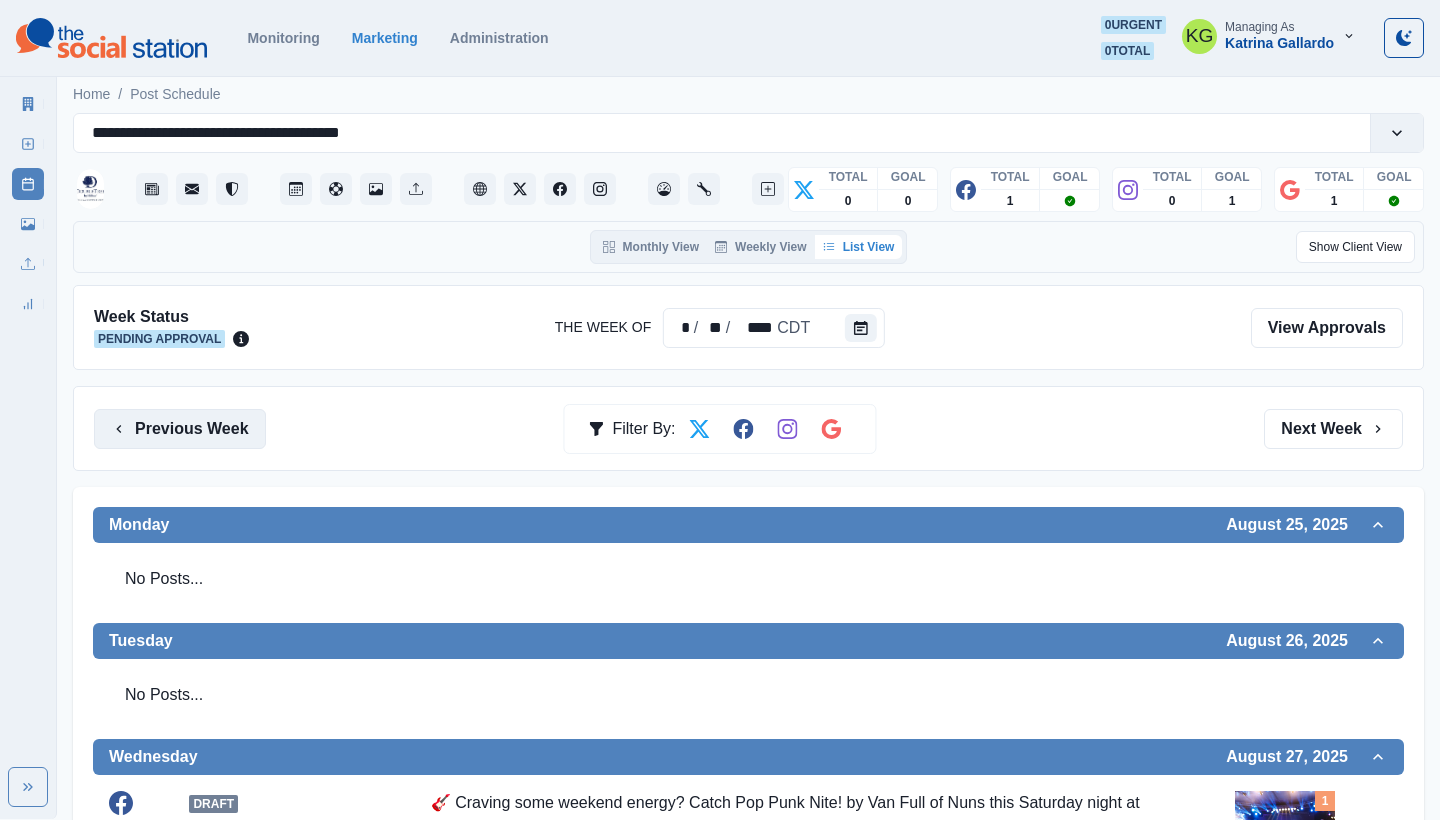 click on "Previous Week" at bounding box center (180, 429) 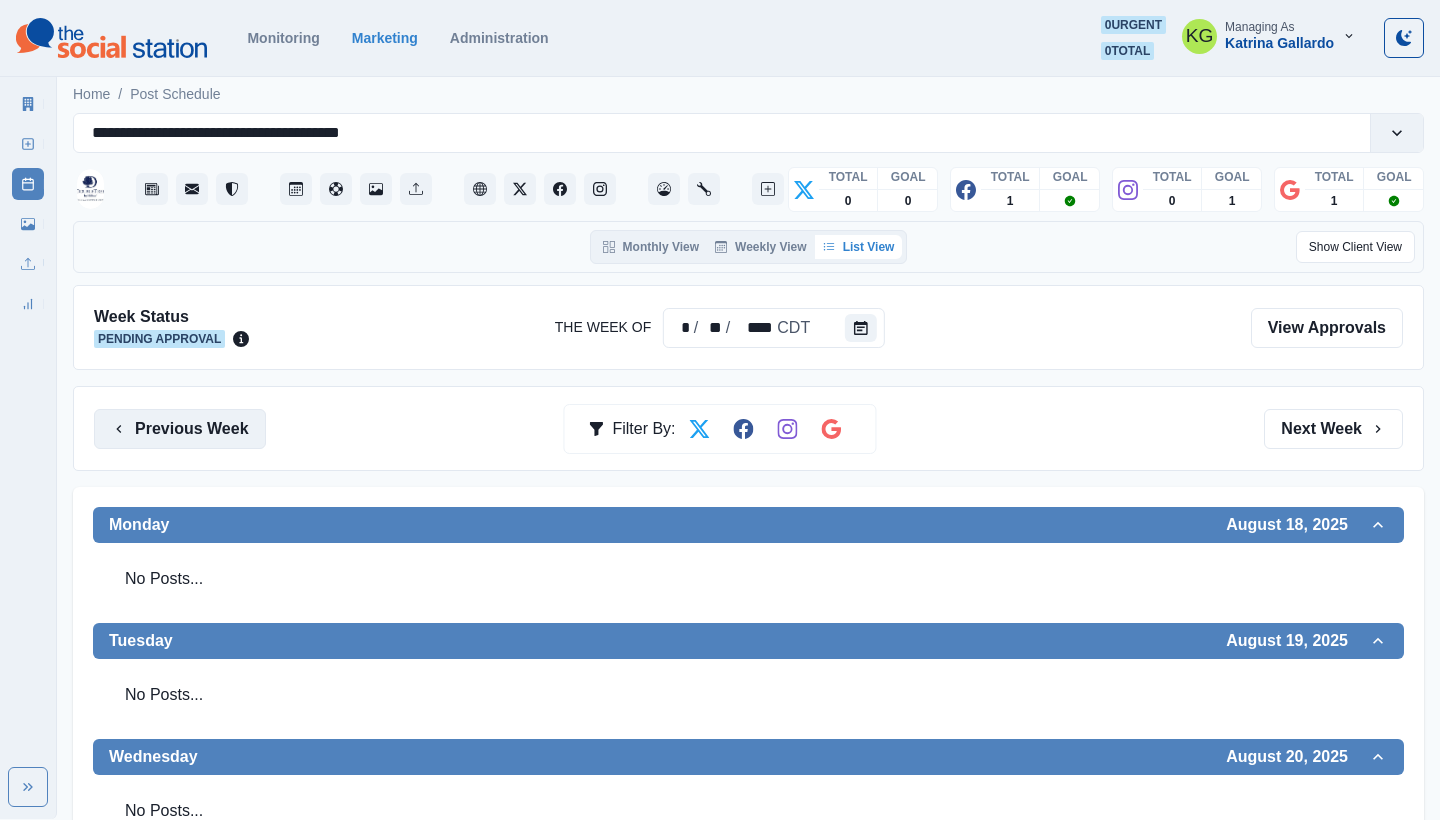 click on "Previous Week" at bounding box center (180, 429) 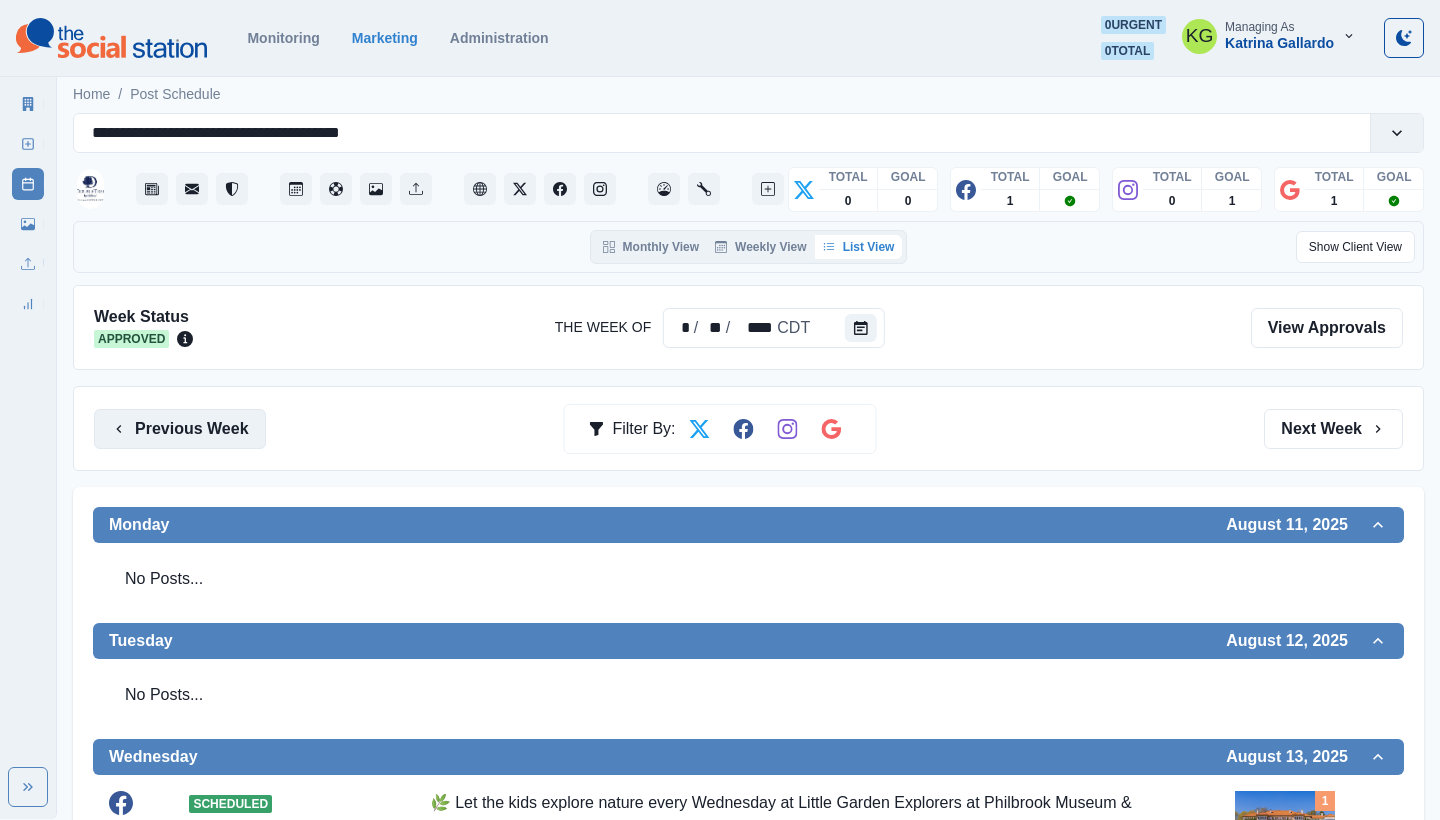 click on "Previous Week" at bounding box center (180, 429) 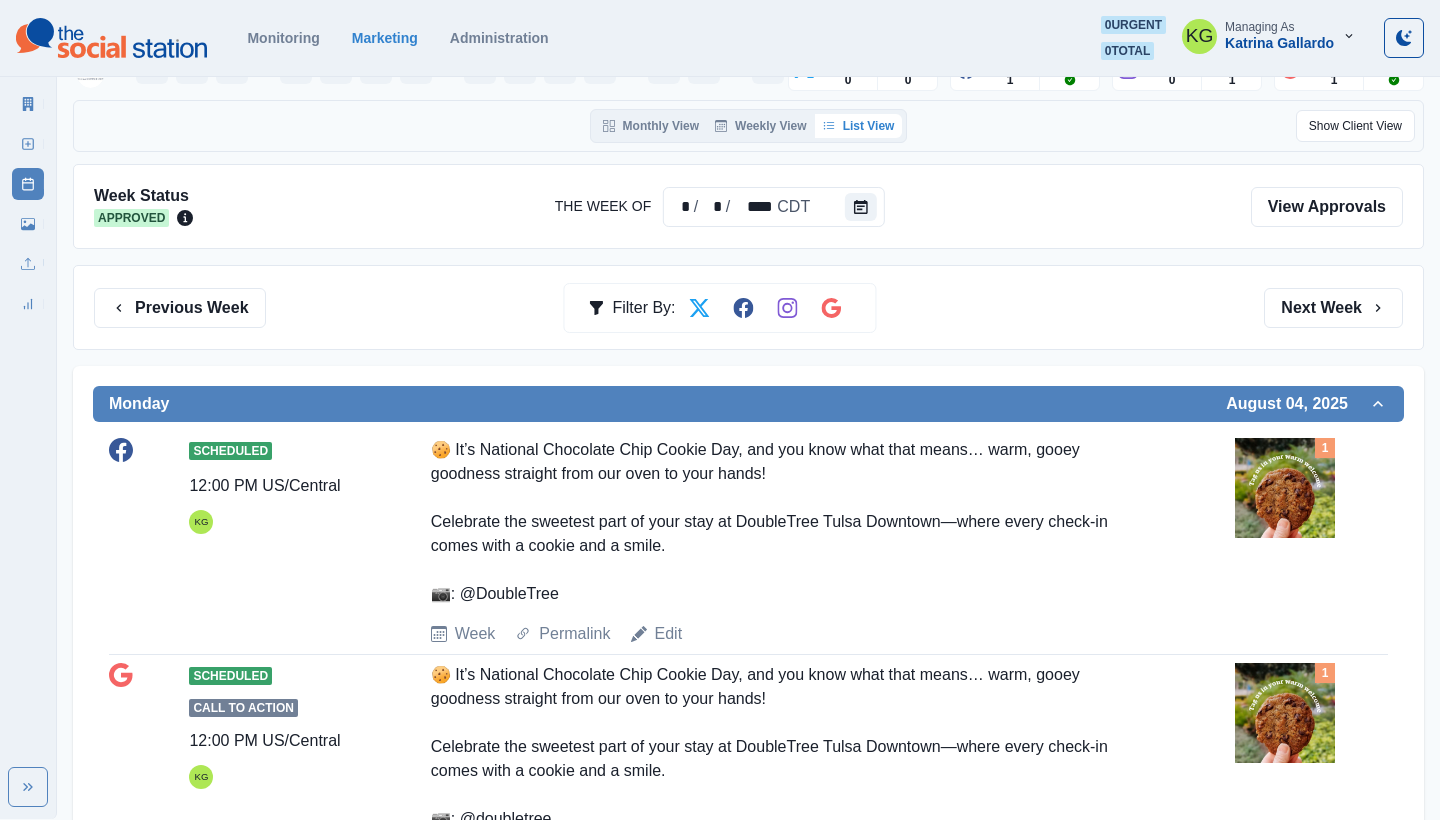 scroll, scrollTop: 78, scrollLeft: 0, axis: vertical 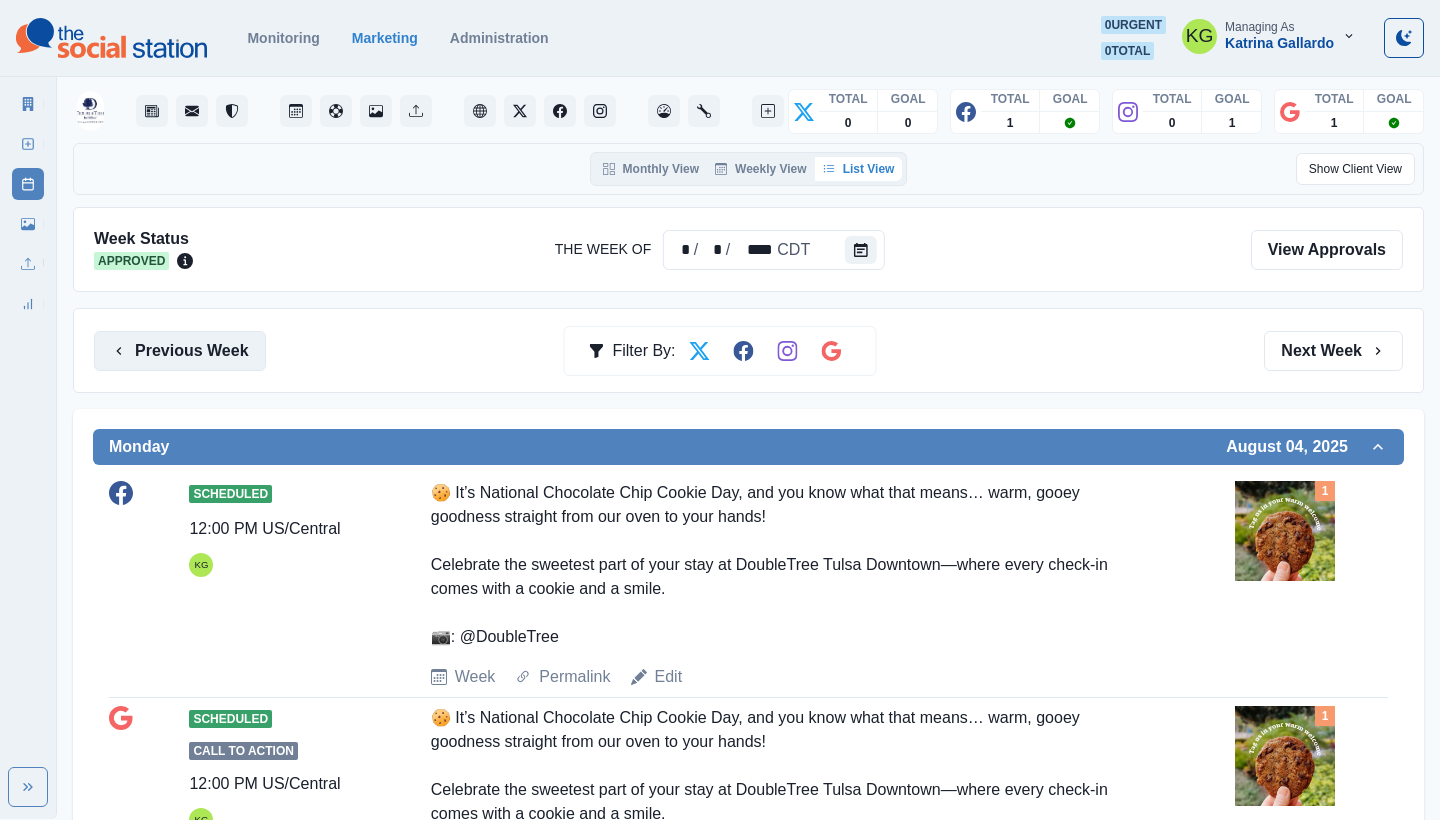 click on "Previous Week" at bounding box center [180, 351] 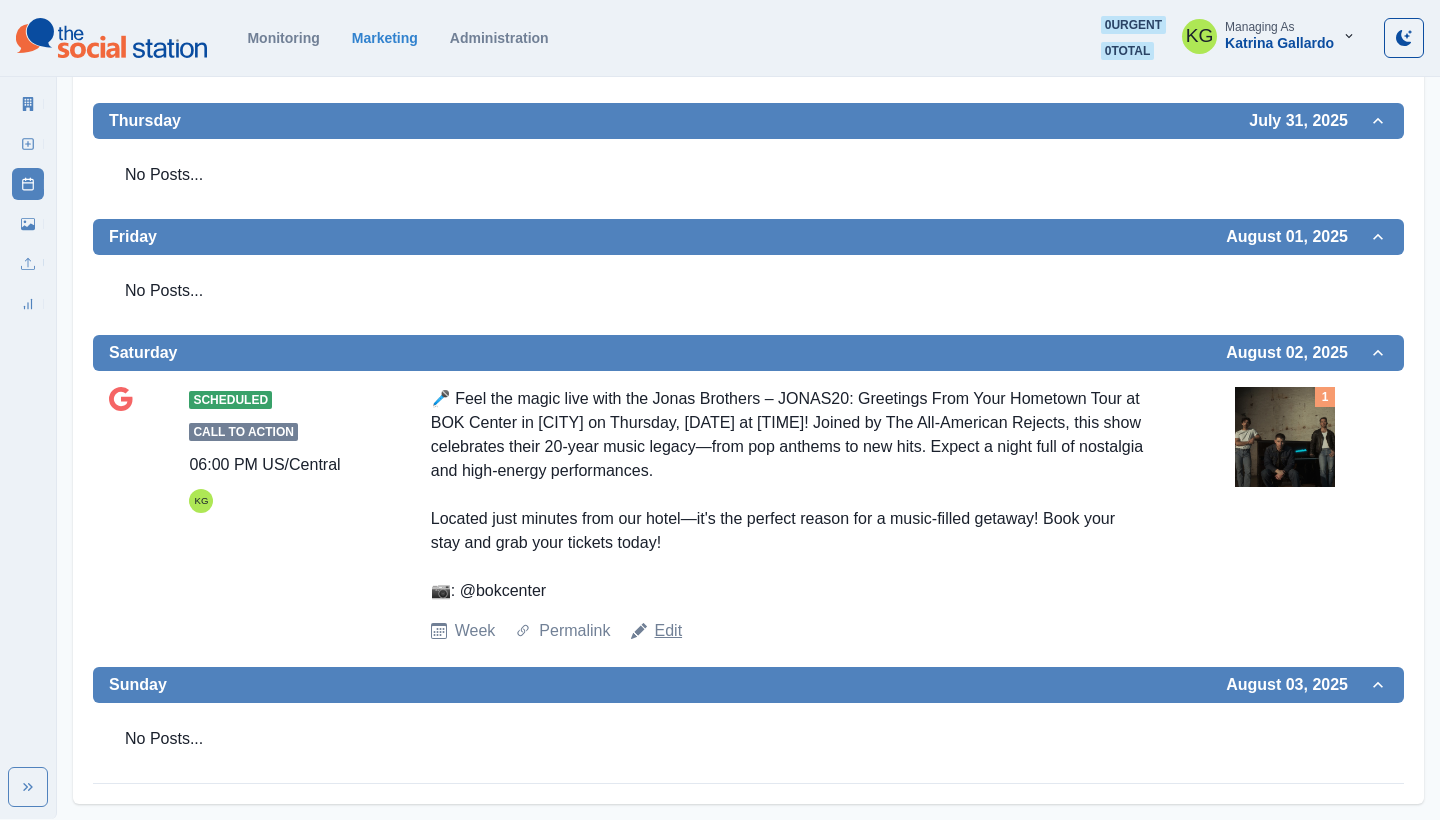 scroll, scrollTop: 1021, scrollLeft: 0, axis: vertical 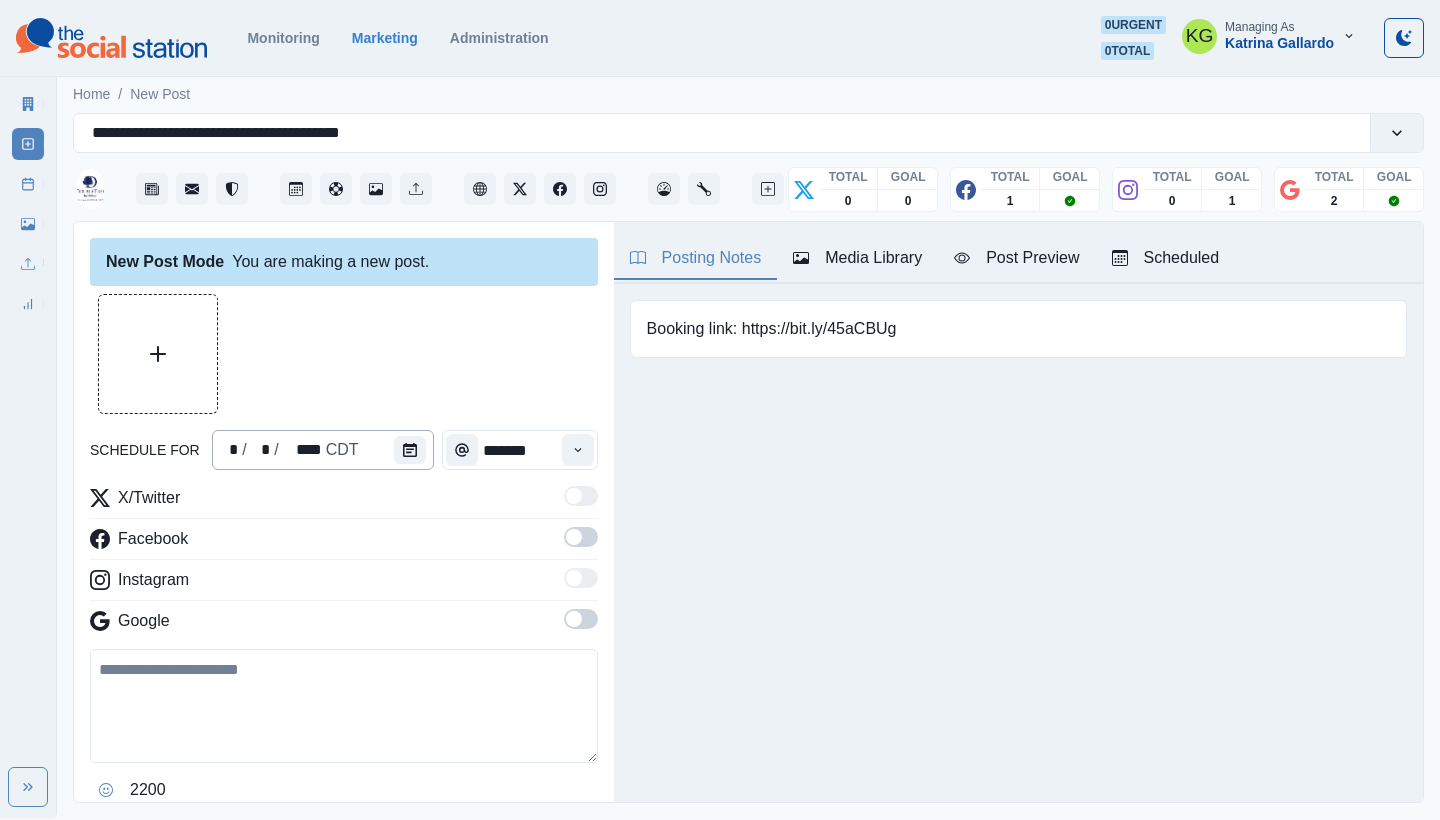 type on "**********" 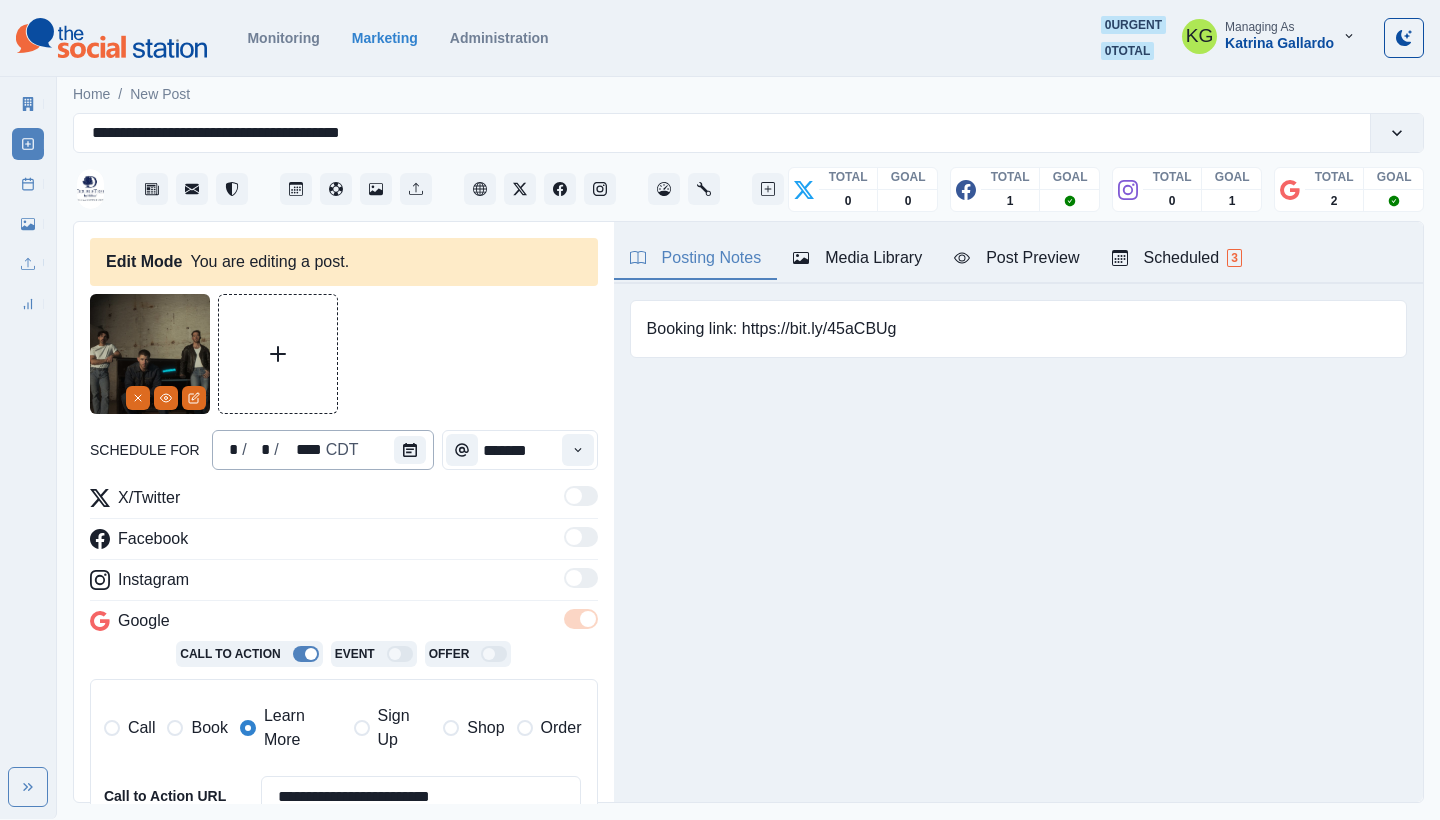 click on "* / * / **** CDT" at bounding box center (323, 450) 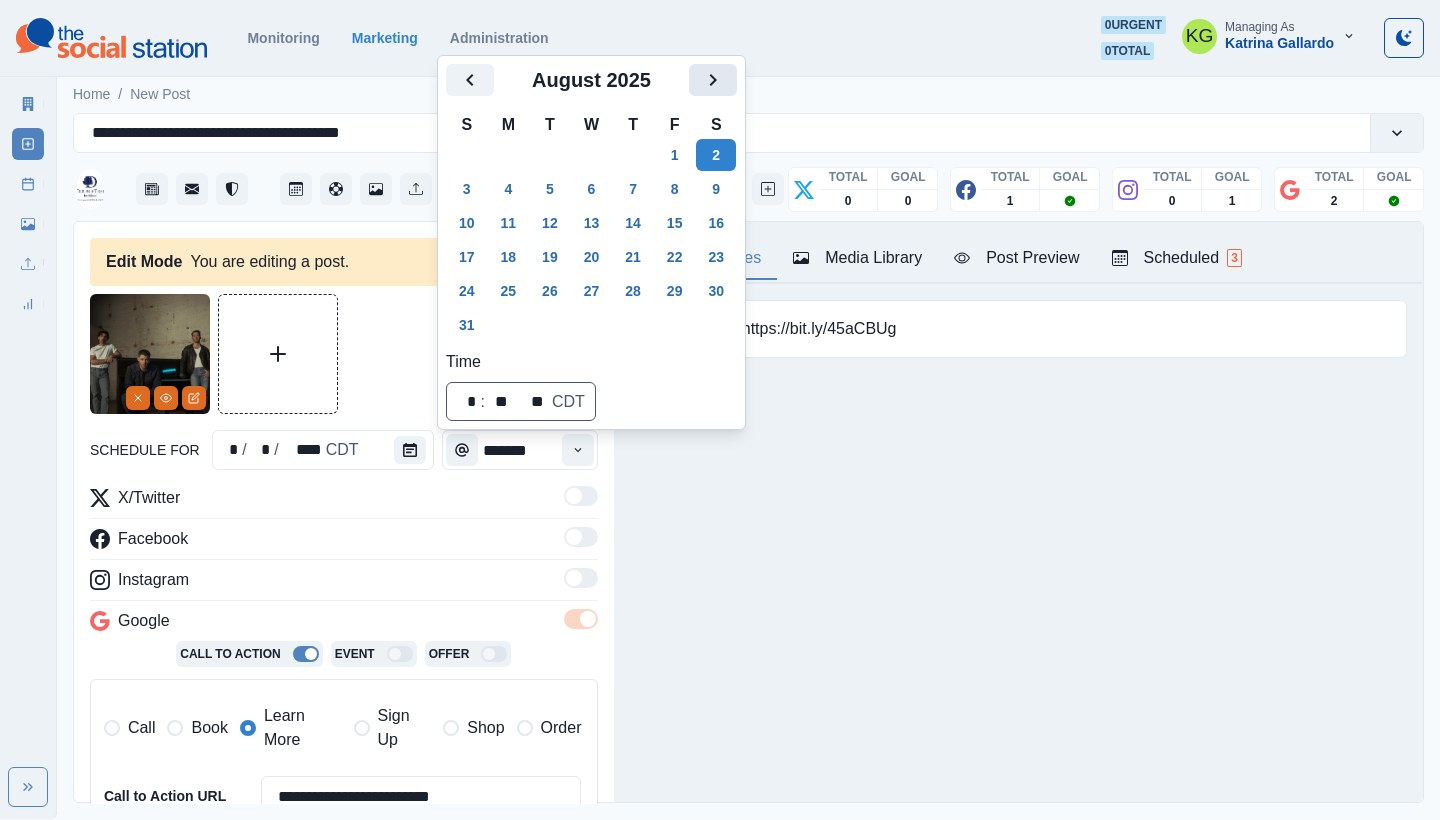 click 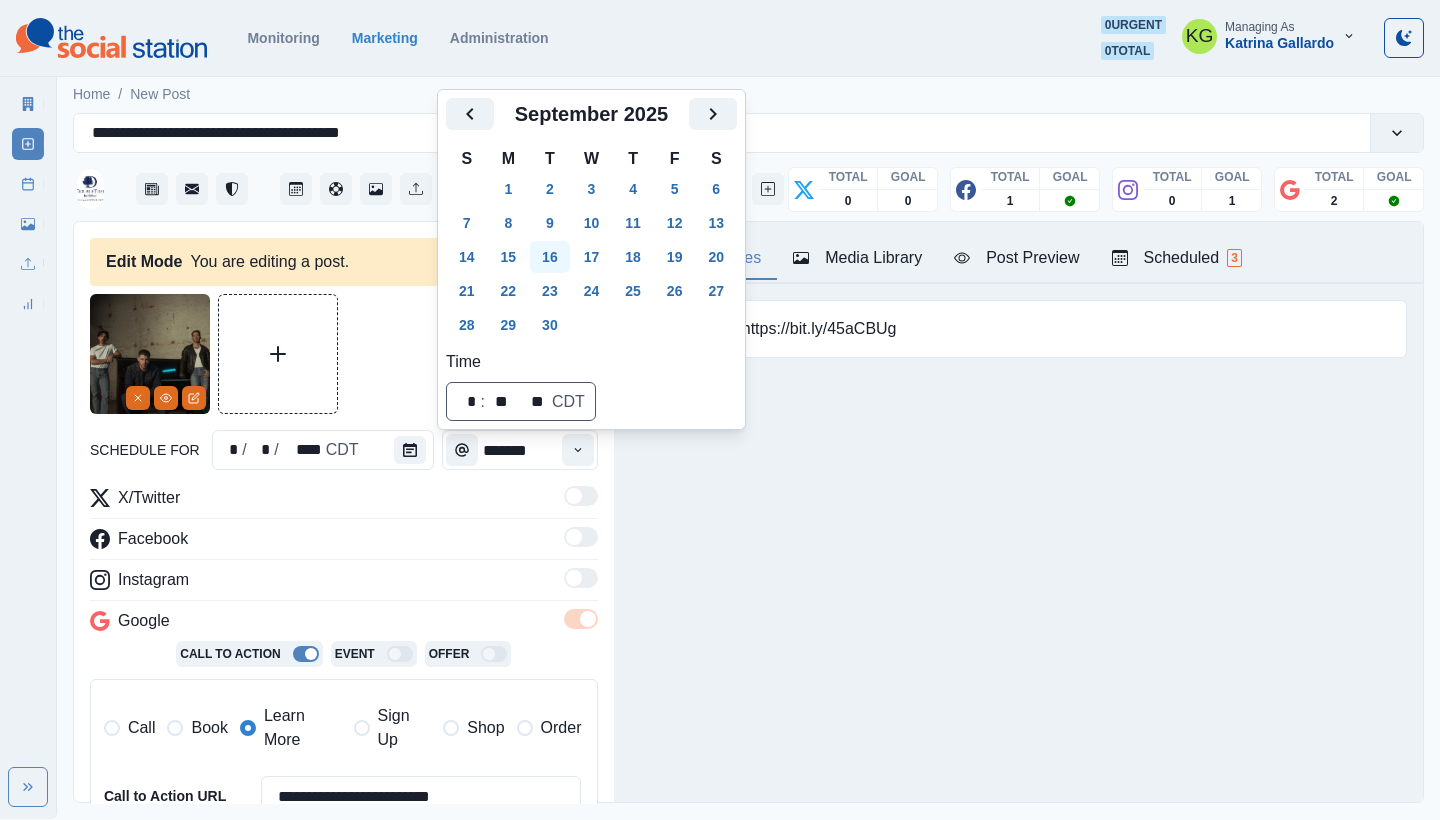 click on "16" at bounding box center (550, 257) 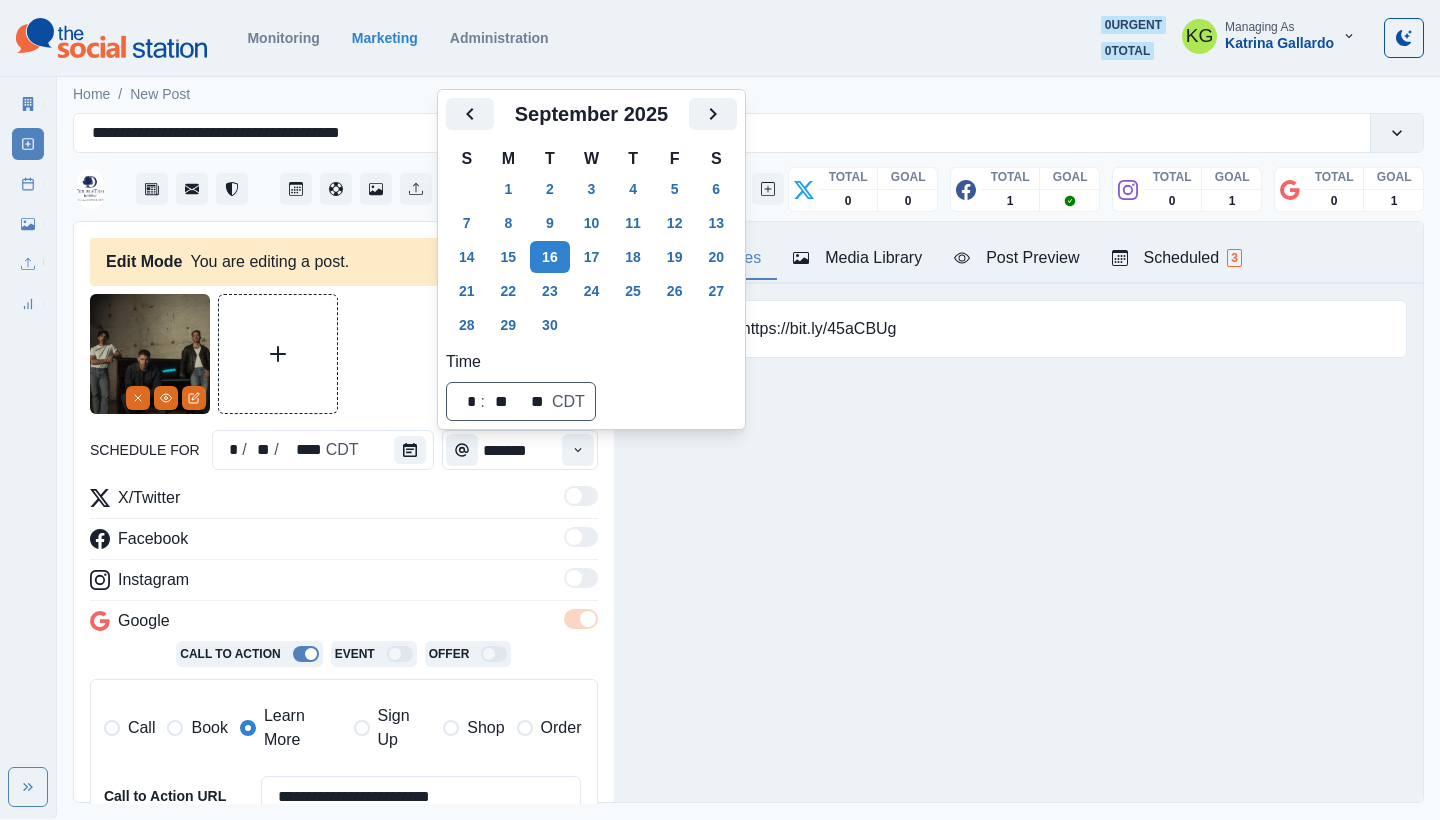click at bounding box center (344, 354) 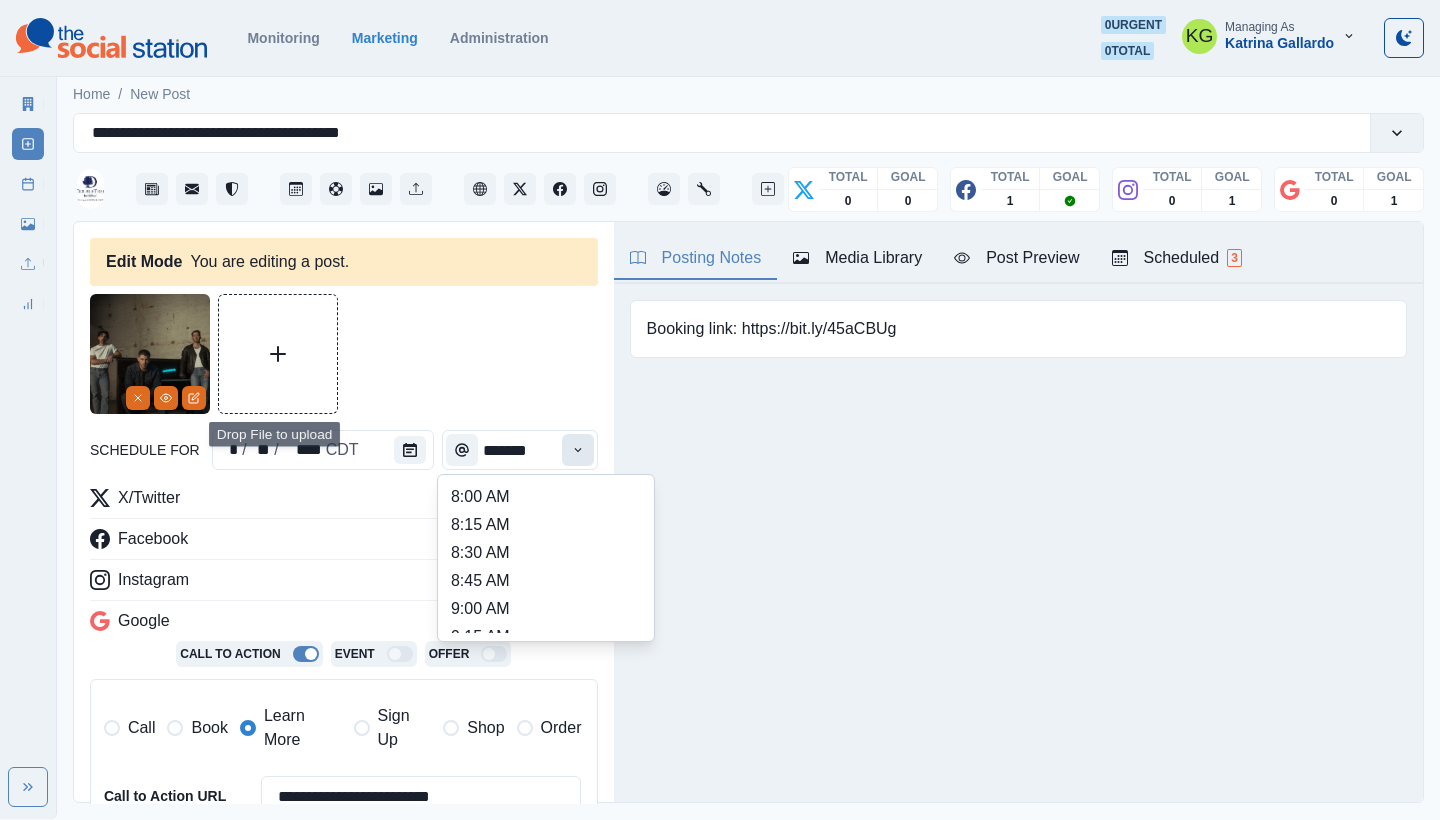 click at bounding box center [578, 450] 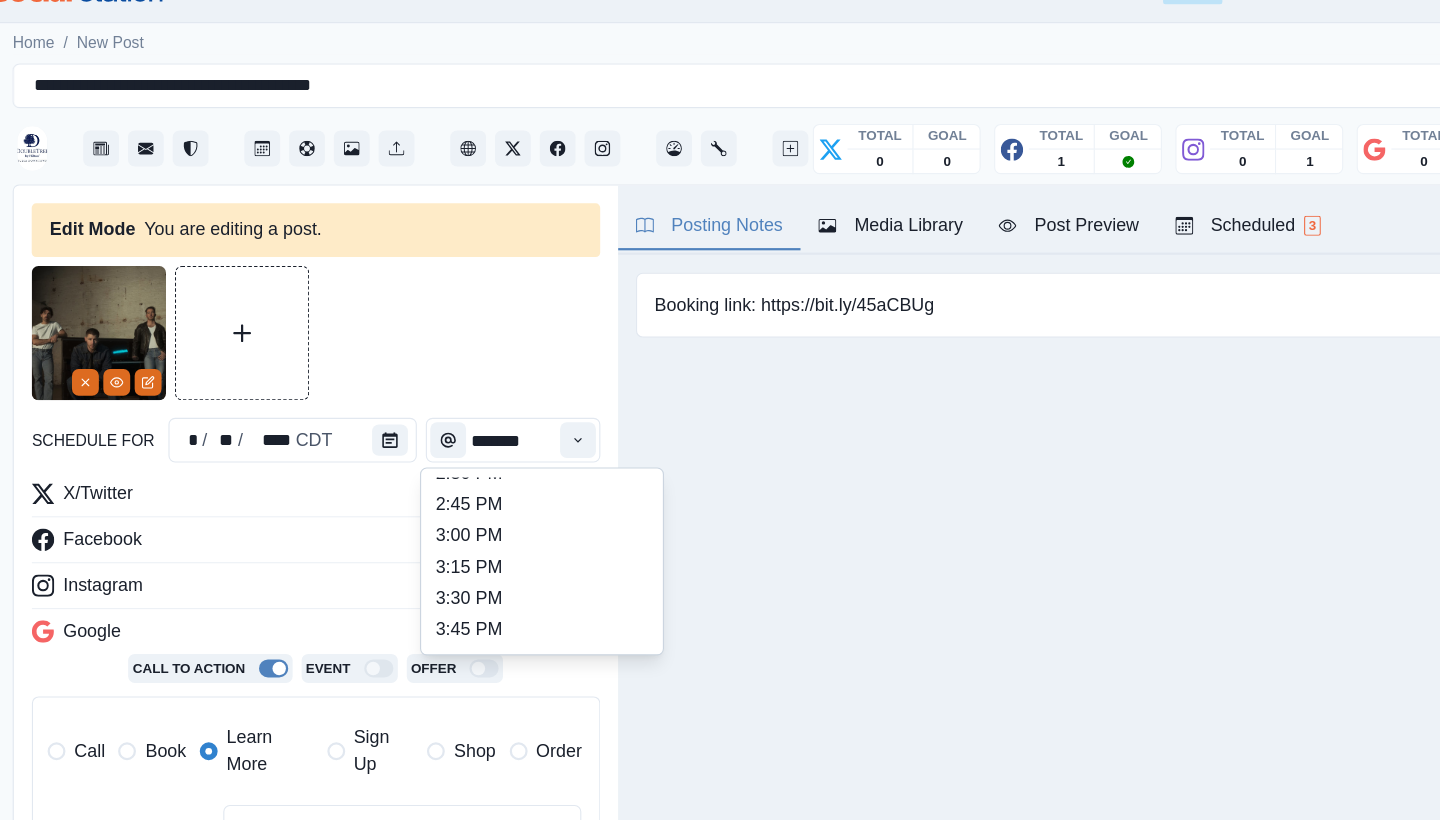 scroll, scrollTop: 734, scrollLeft: 0, axis: vertical 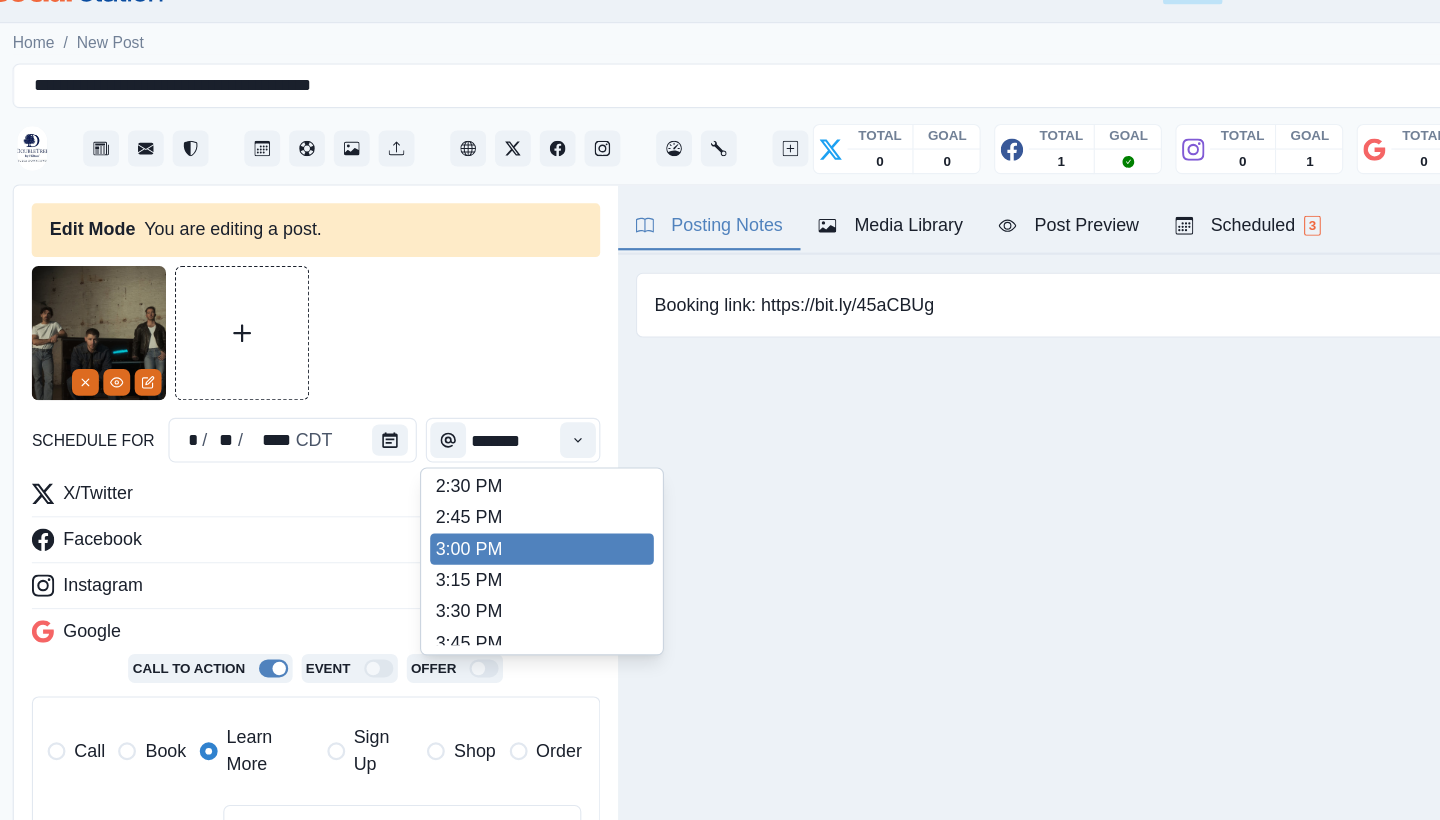 click on "2:45 PM" at bounding box center [546, 519] 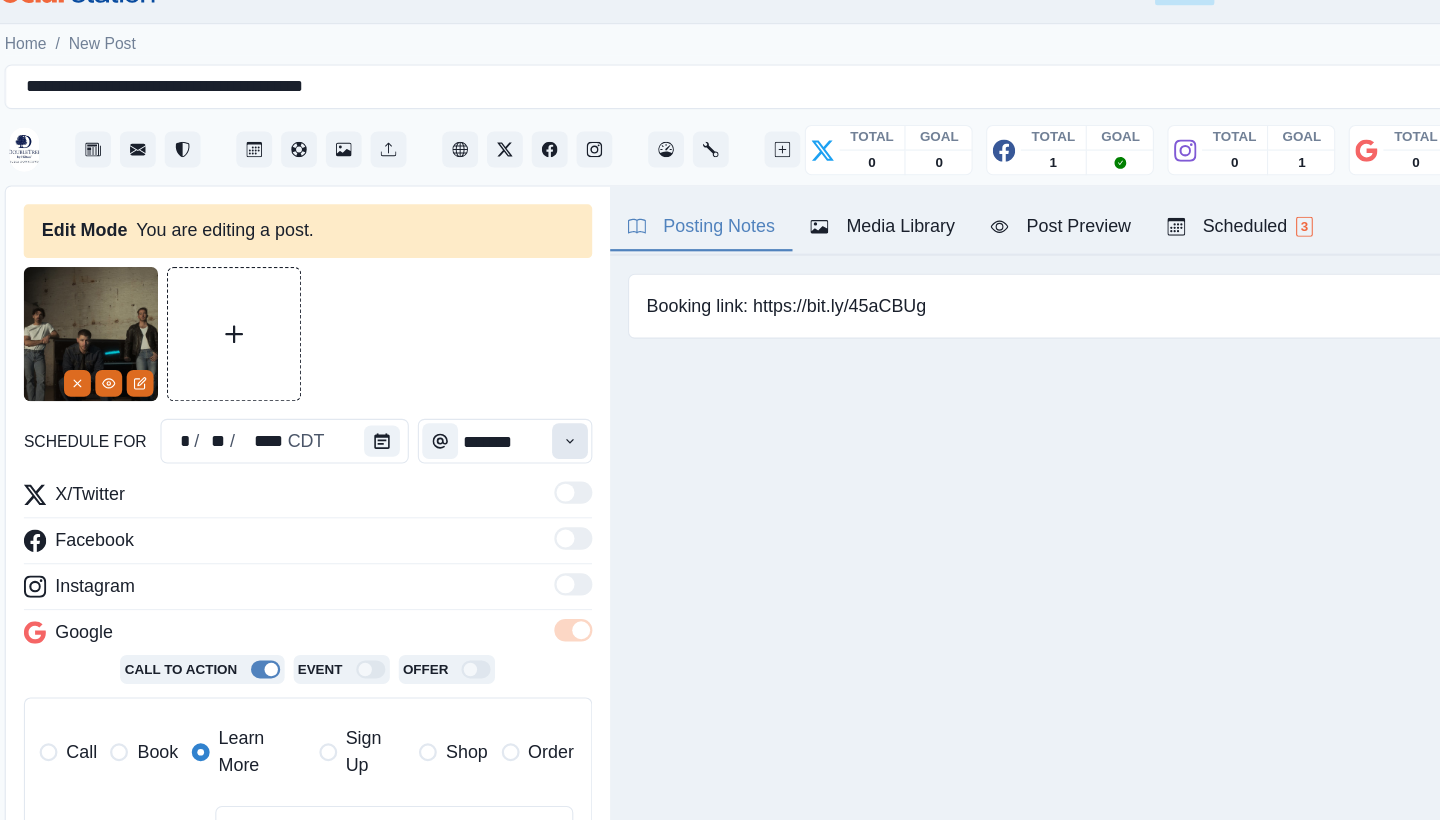 click at bounding box center [578, 450] 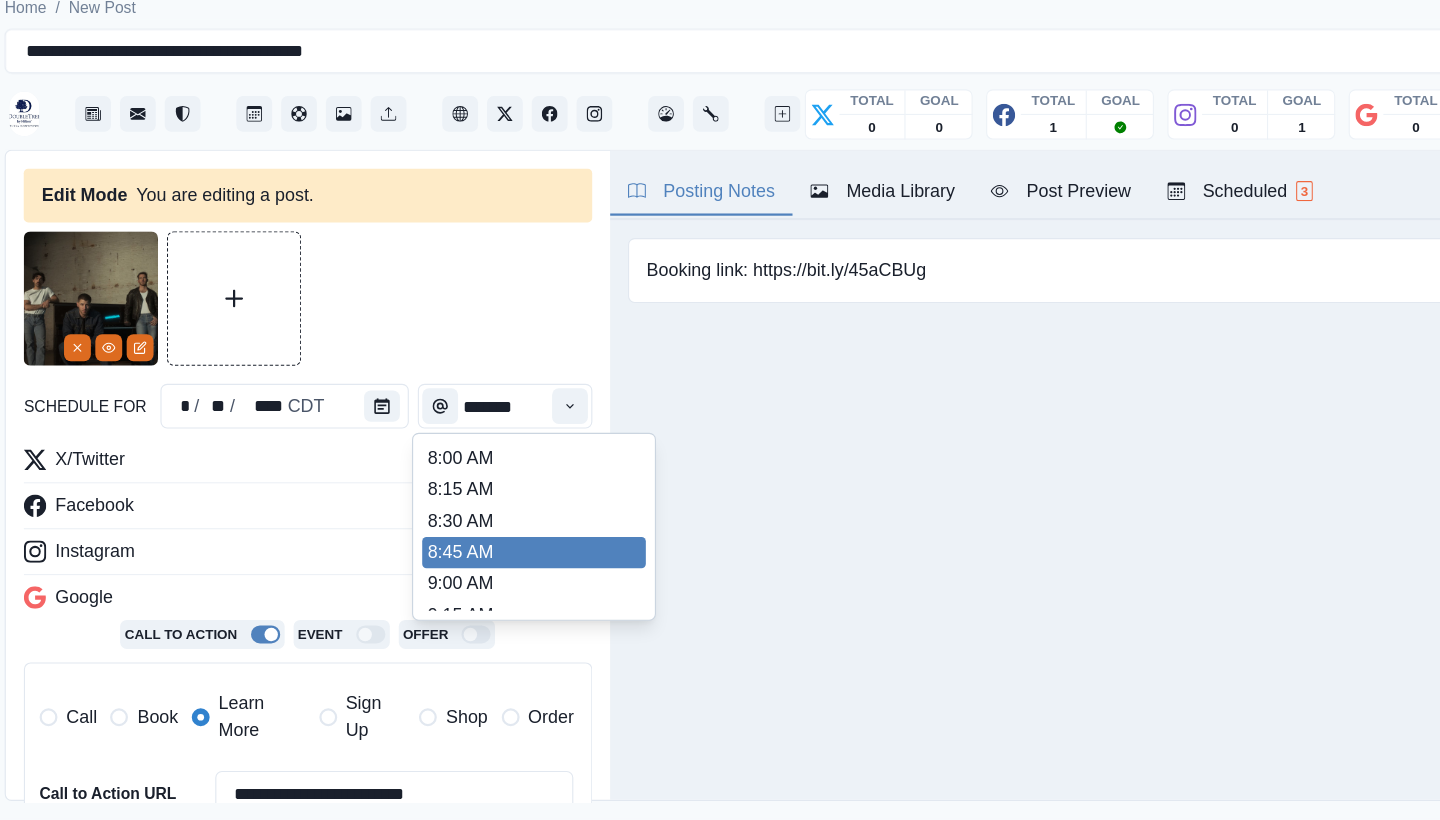 scroll, scrollTop: 0, scrollLeft: 0, axis: both 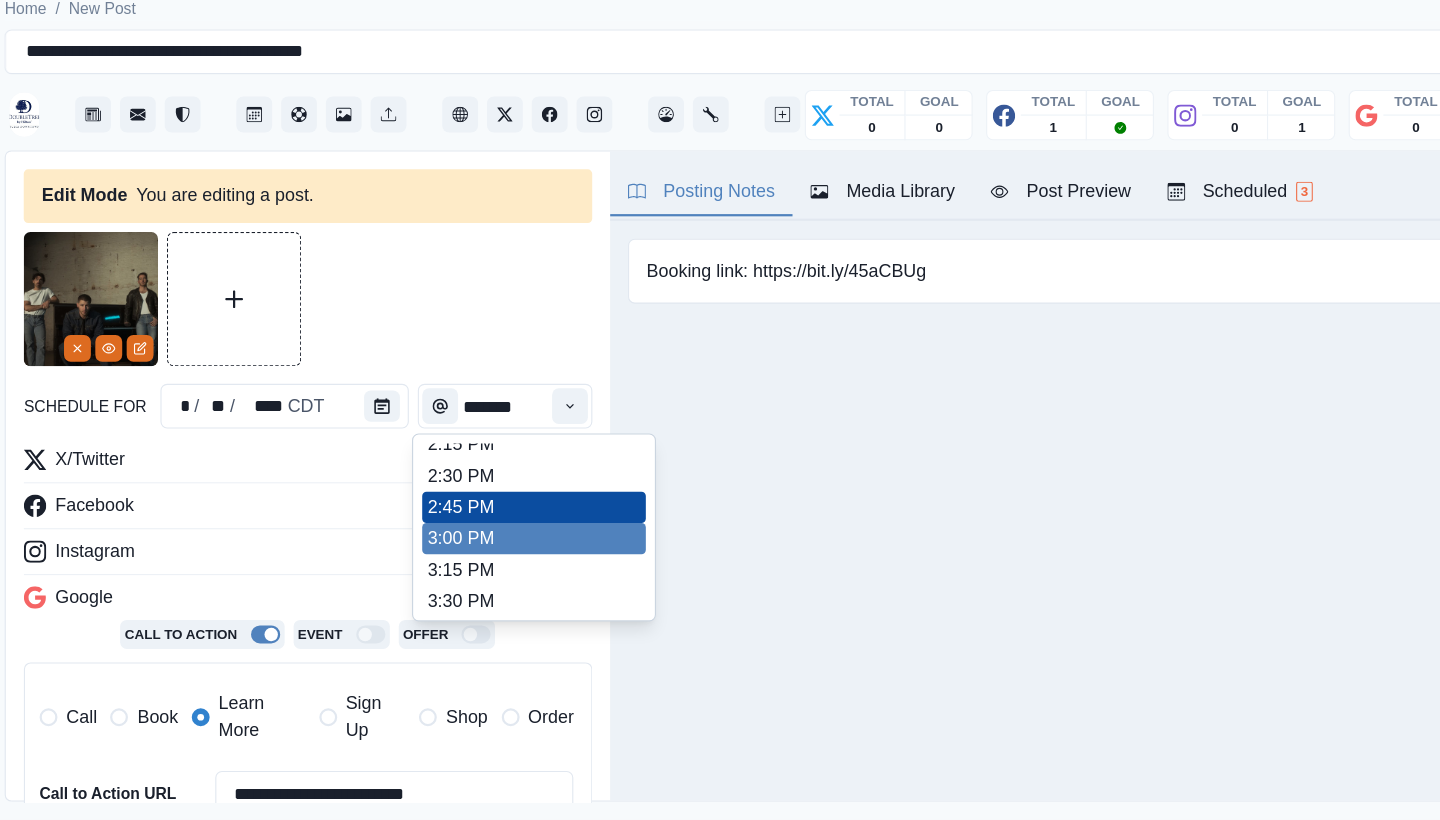 click on "3:00 PM" at bounding box center (546, 568) 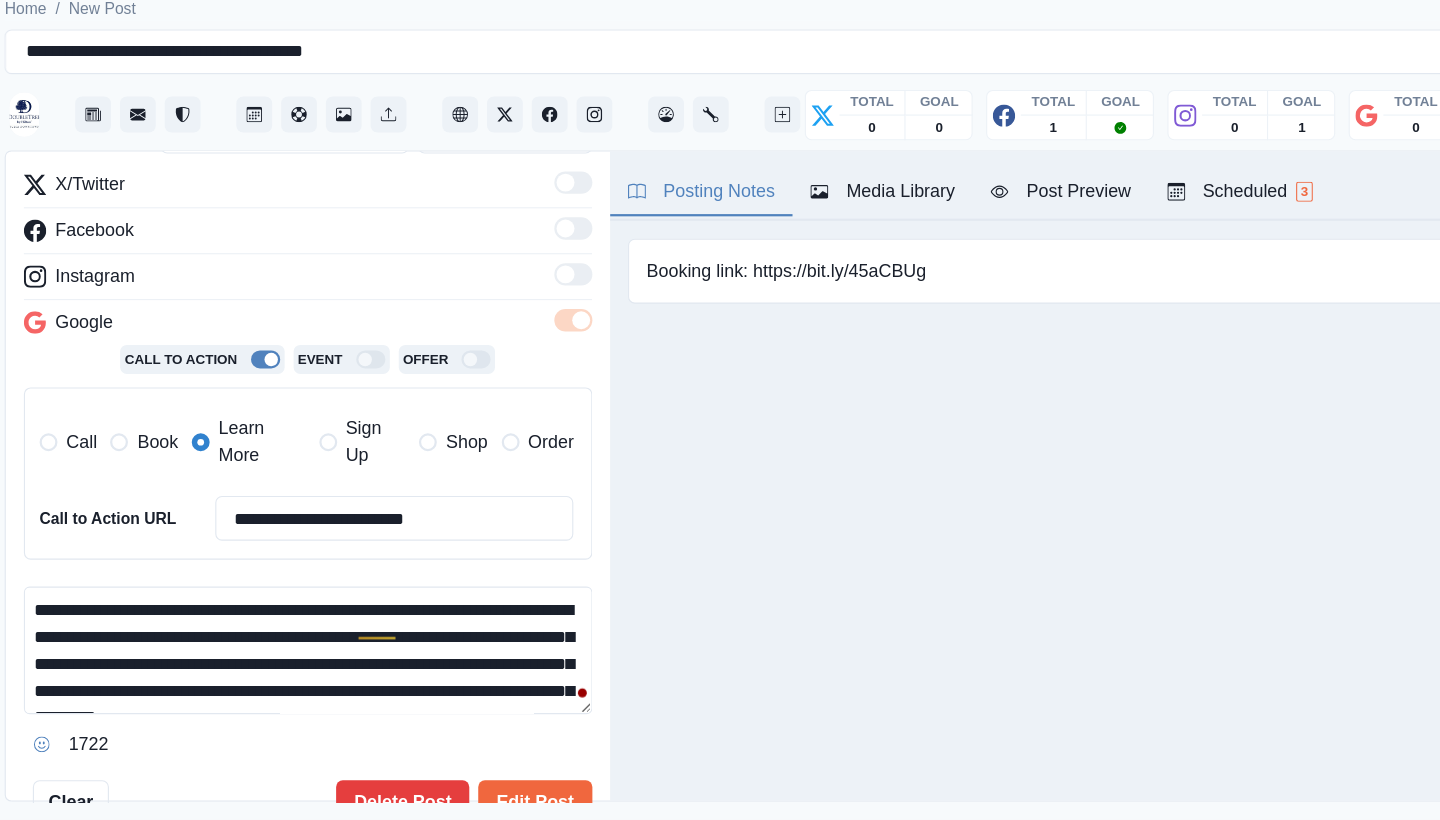 scroll, scrollTop: 246, scrollLeft: 0, axis: vertical 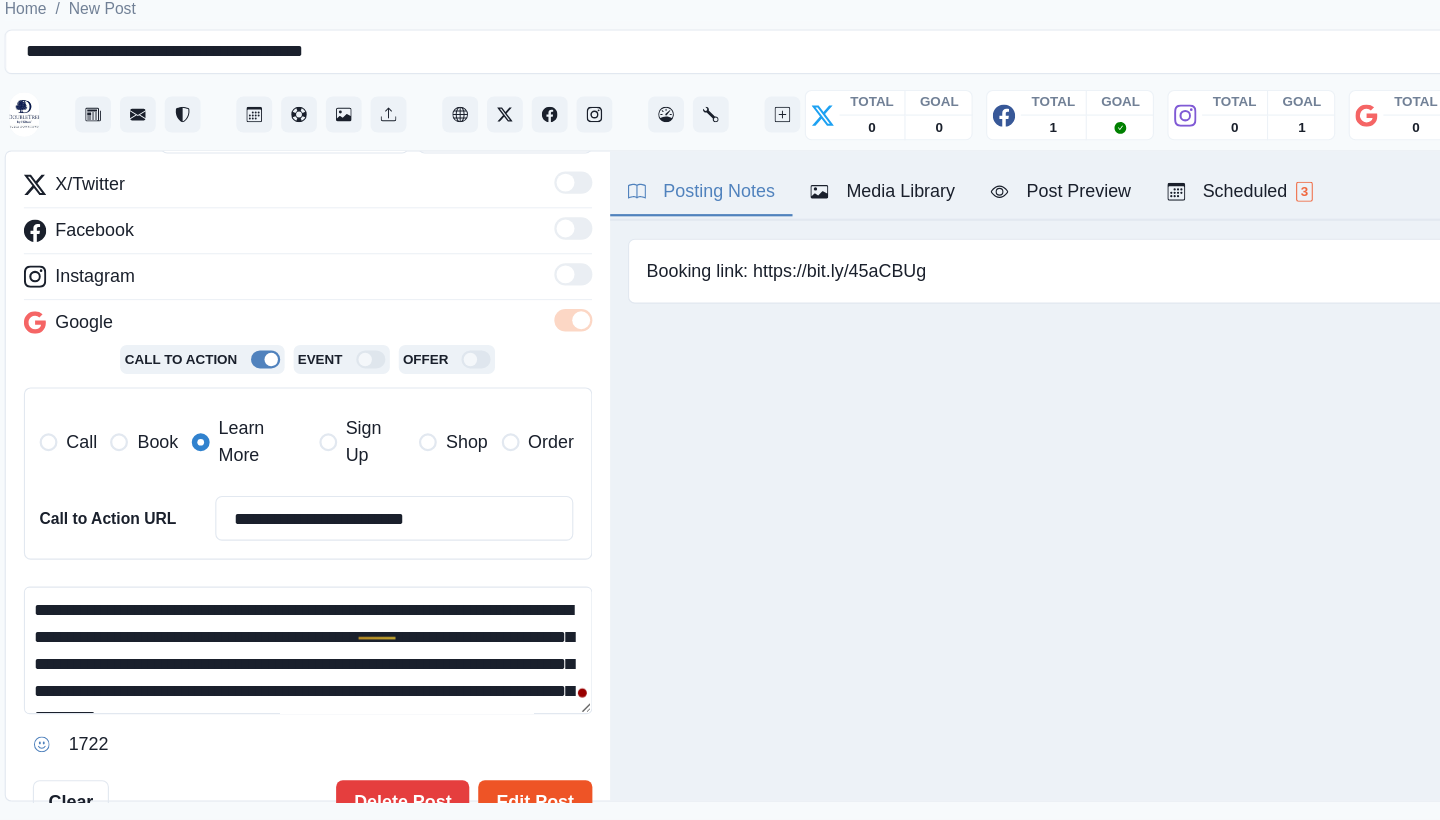 click on "Edit Post" at bounding box center [546, 804] 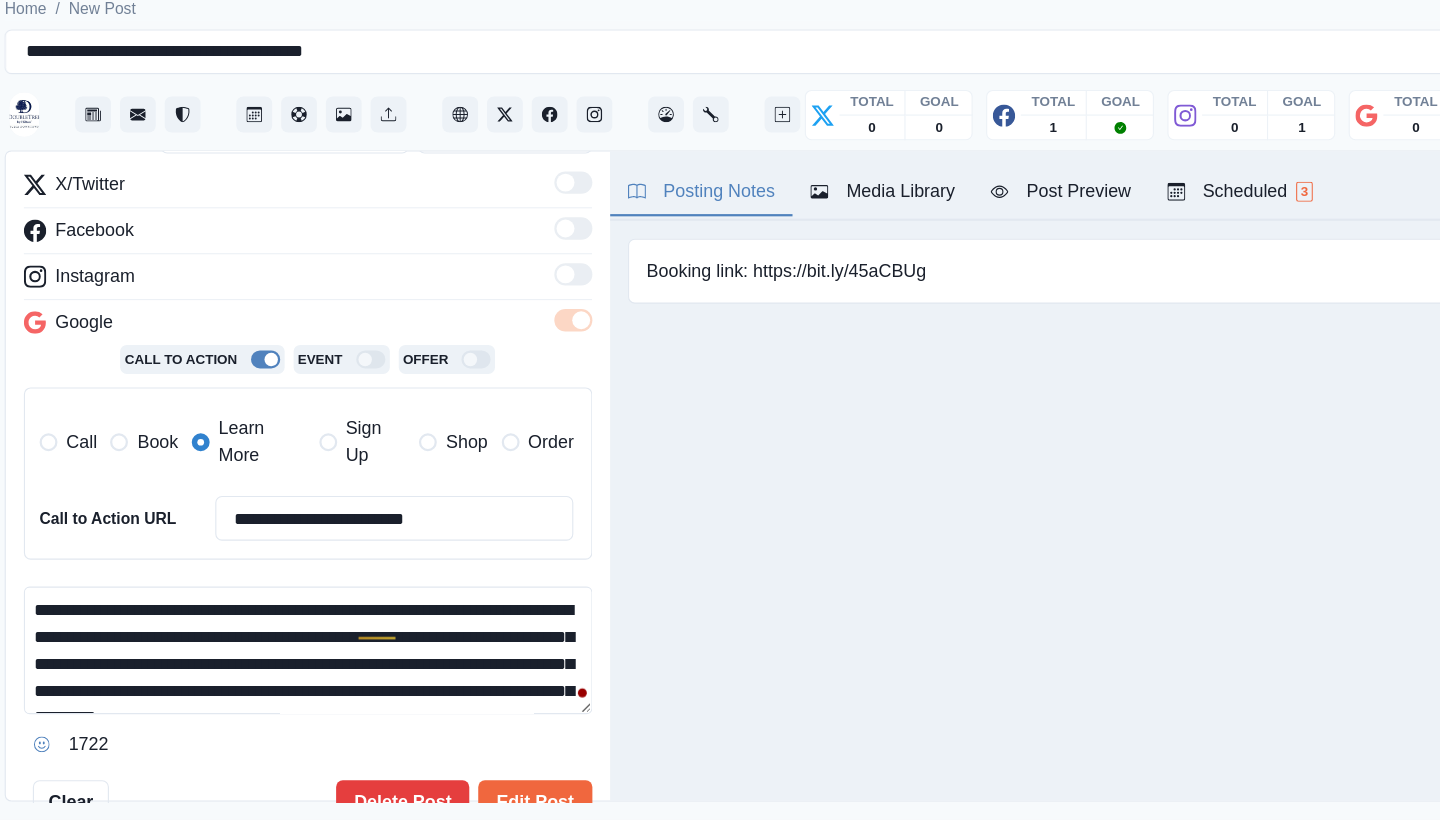 type 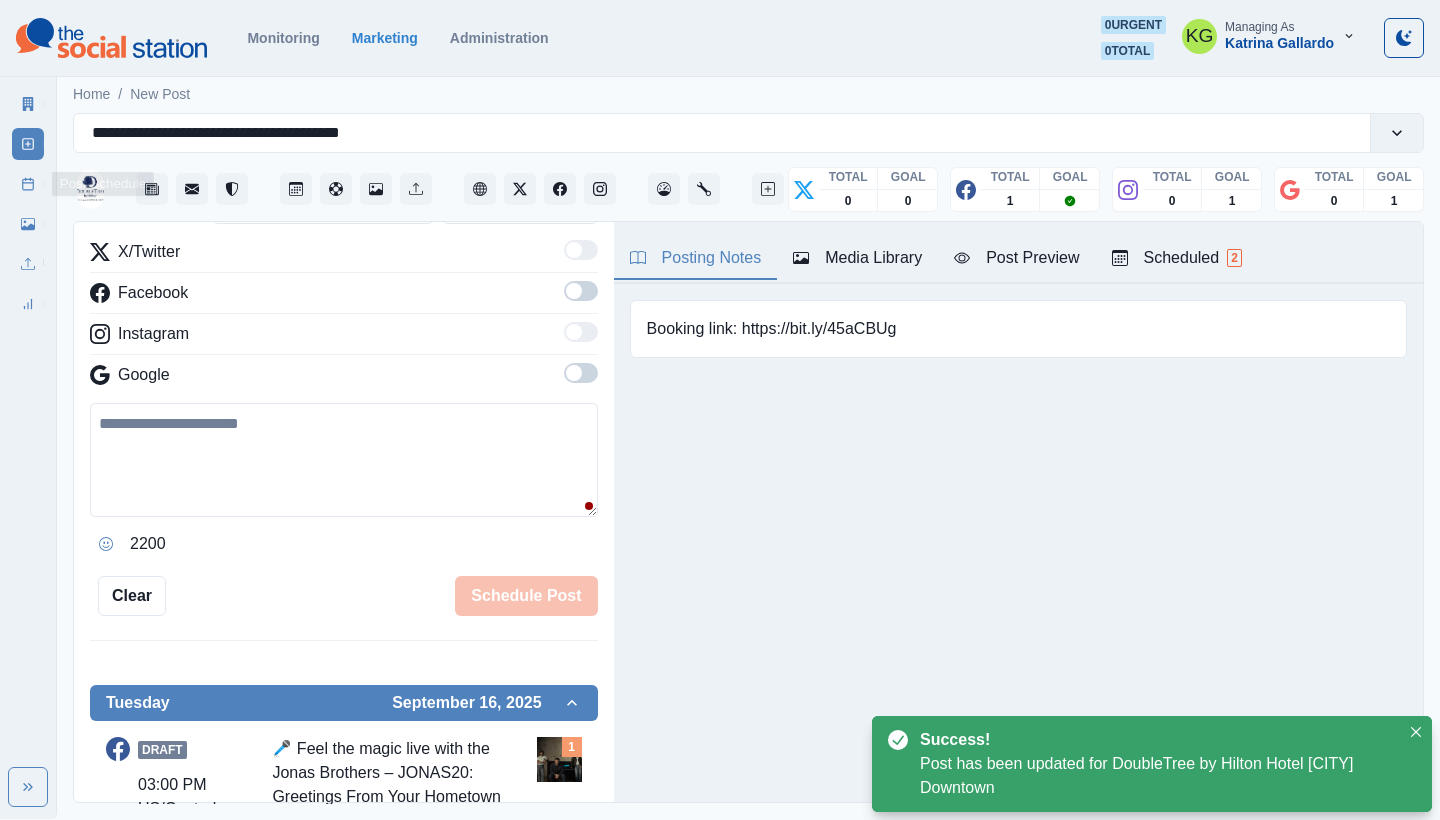 click on "Post Schedule" at bounding box center [28, 184] 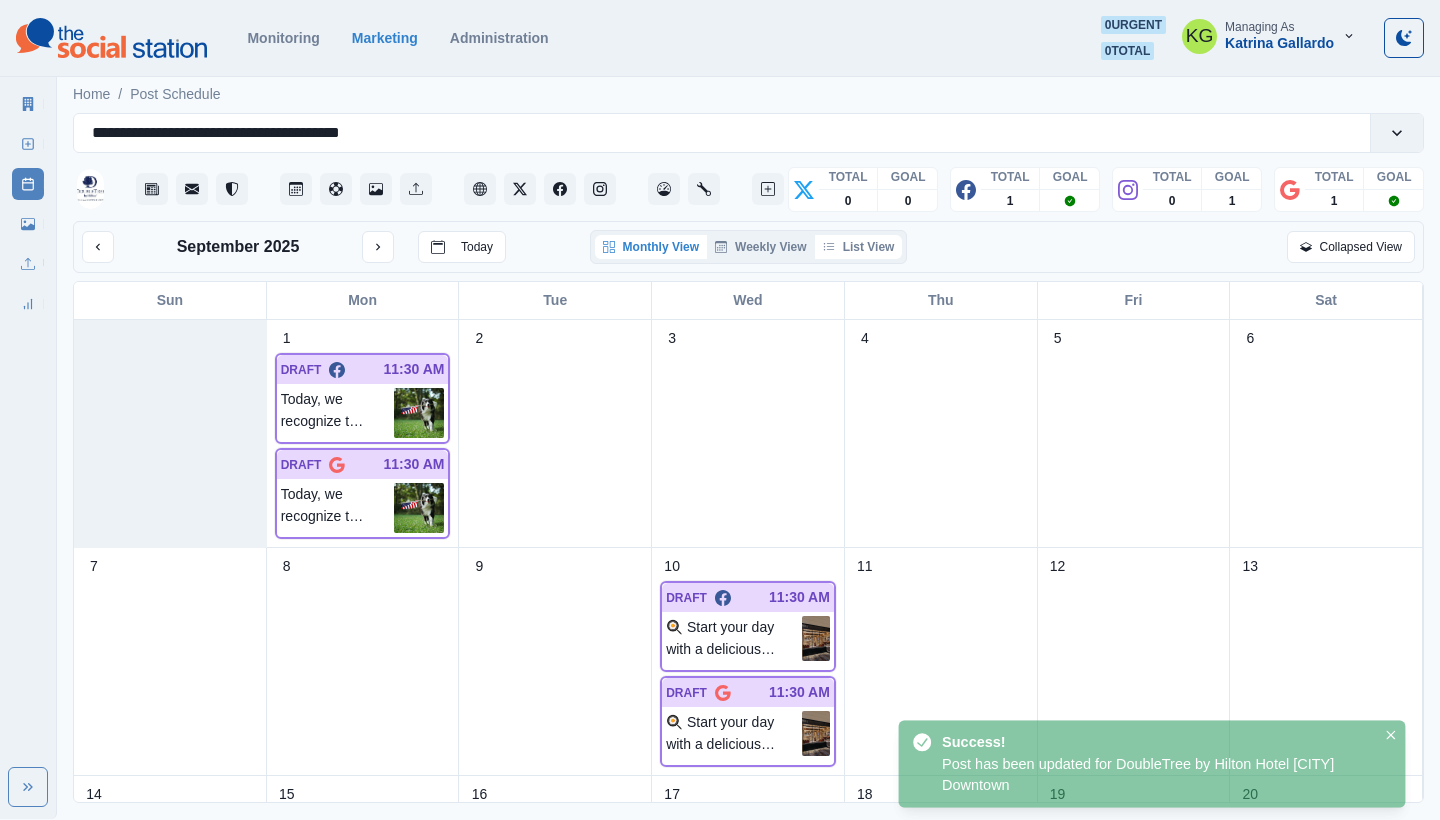 click on "List View" at bounding box center (859, 247) 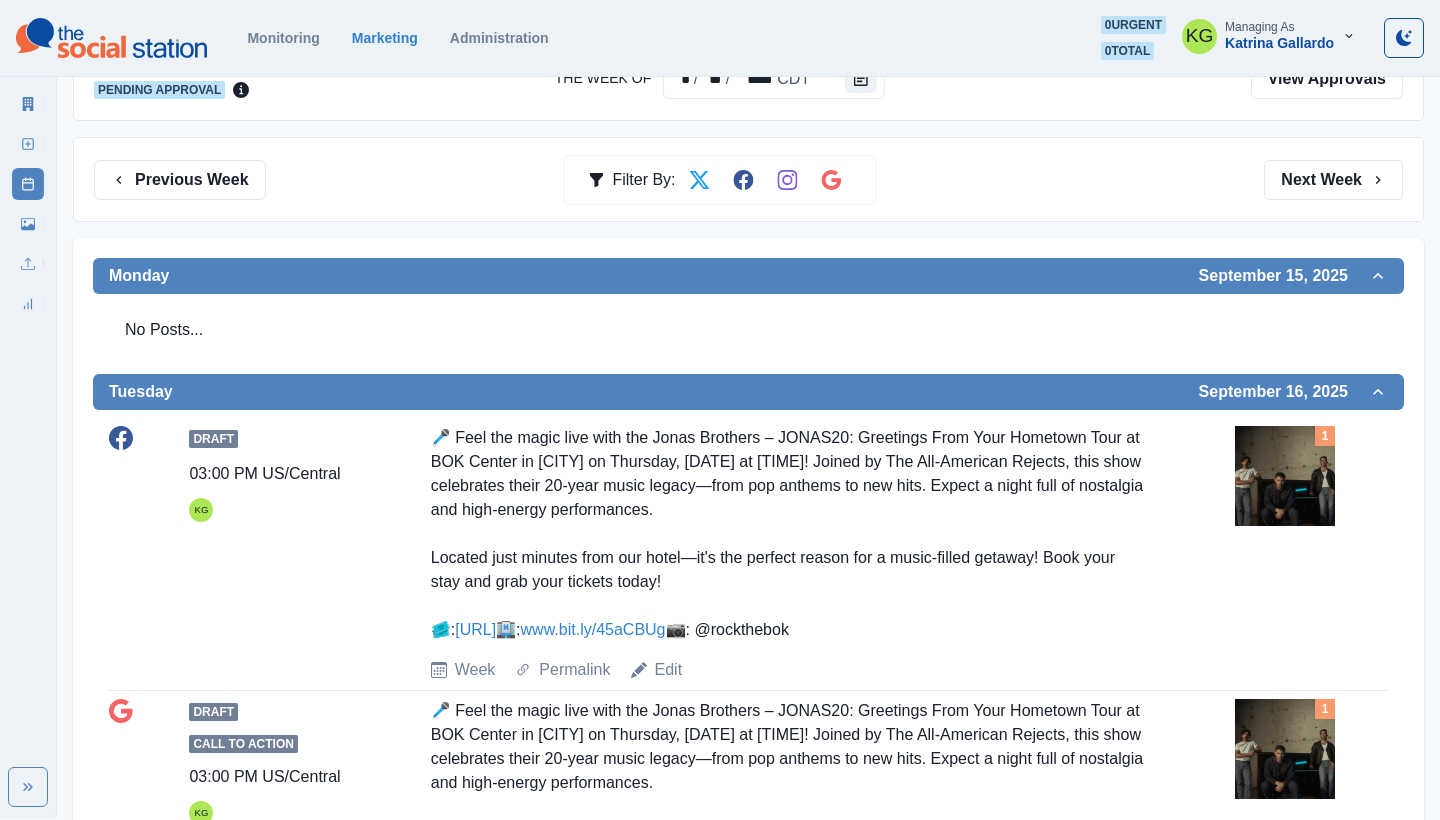 scroll, scrollTop: 0, scrollLeft: 0, axis: both 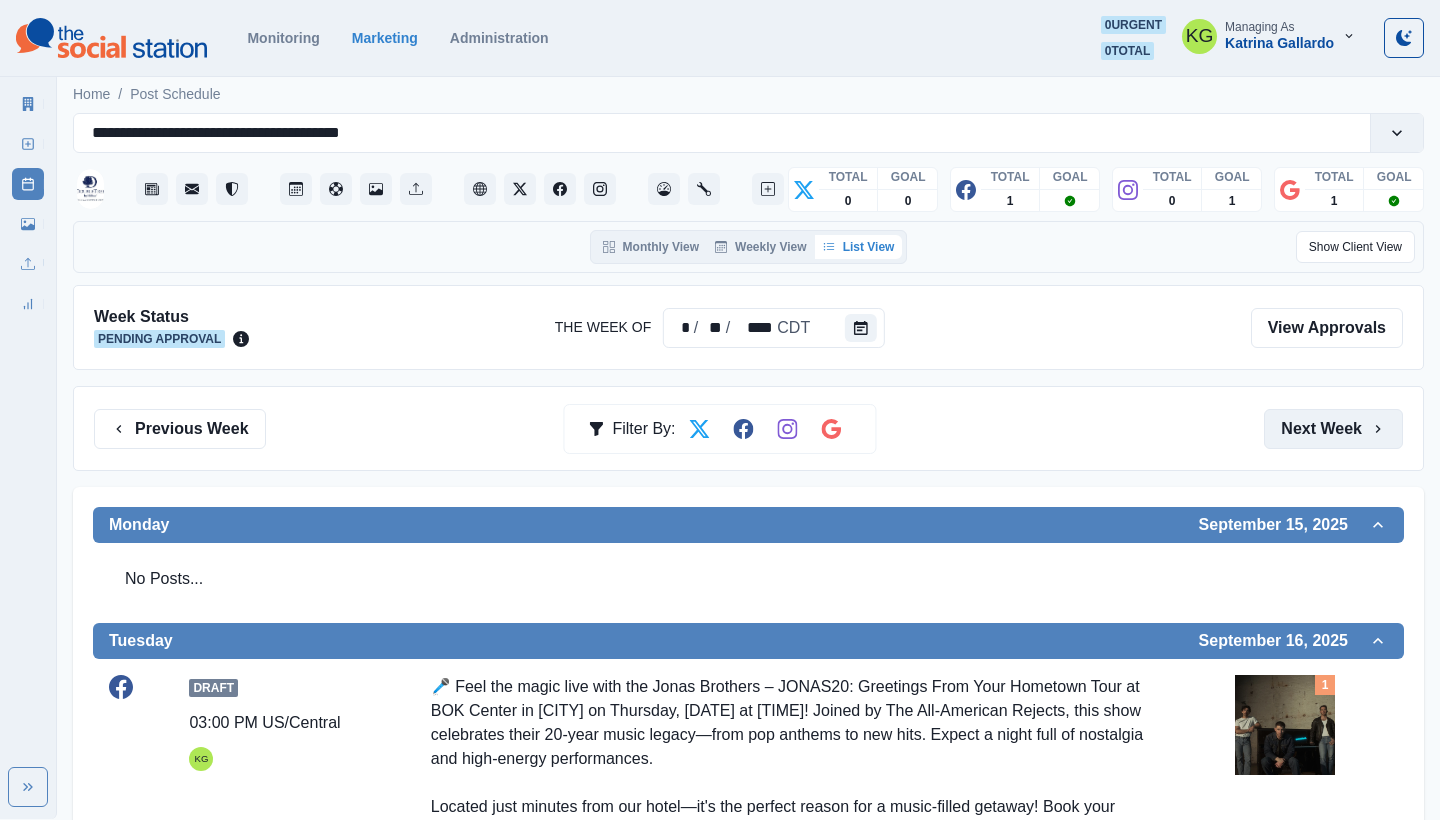 click on "Next Week" at bounding box center [1333, 429] 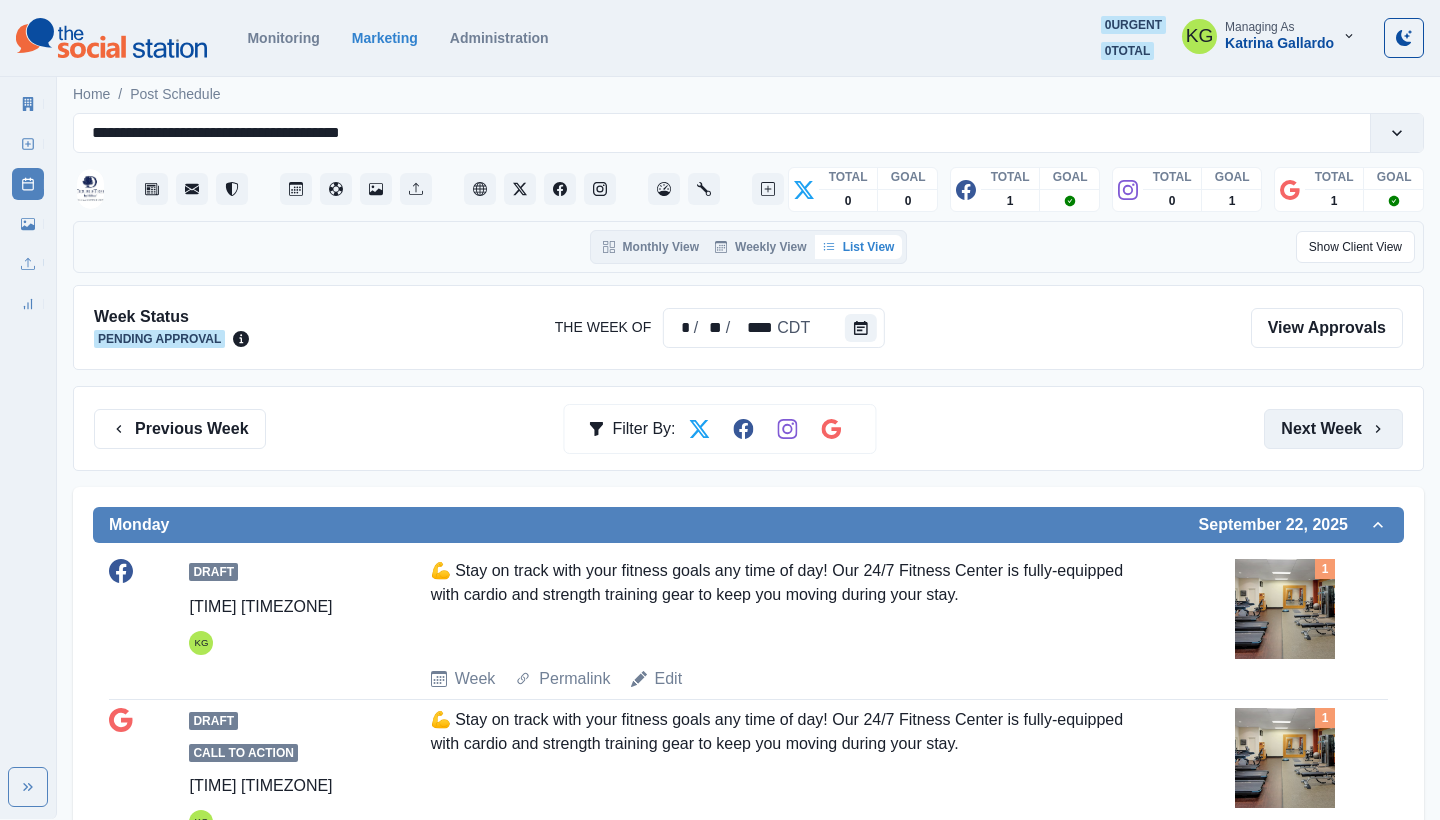 scroll, scrollTop: -1, scrollLeft: 0, axis: vertical 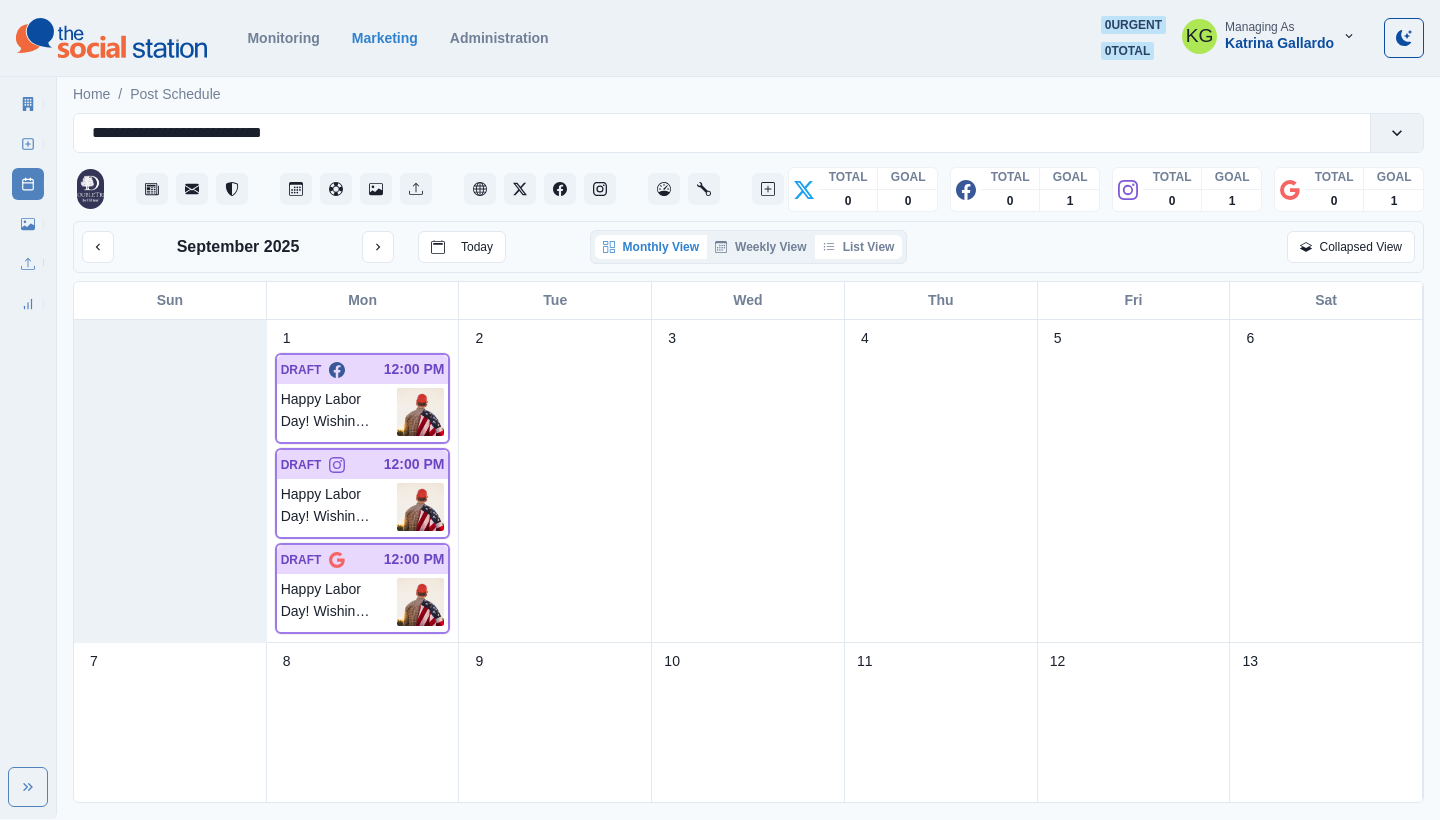 click on "List View" at bounding box center [859, 247] 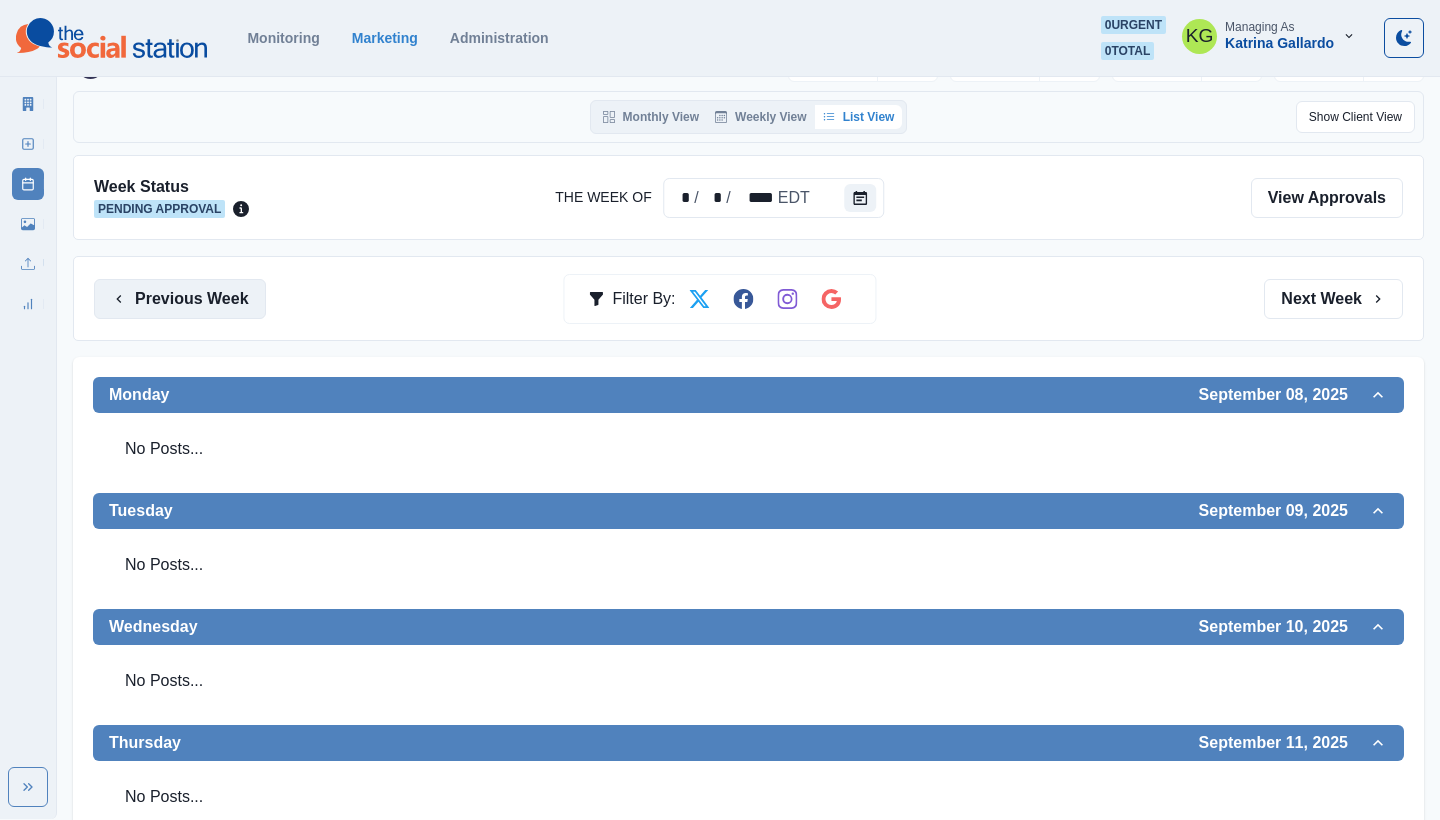 click on "Previous Week" at bounding box center [180, 299] 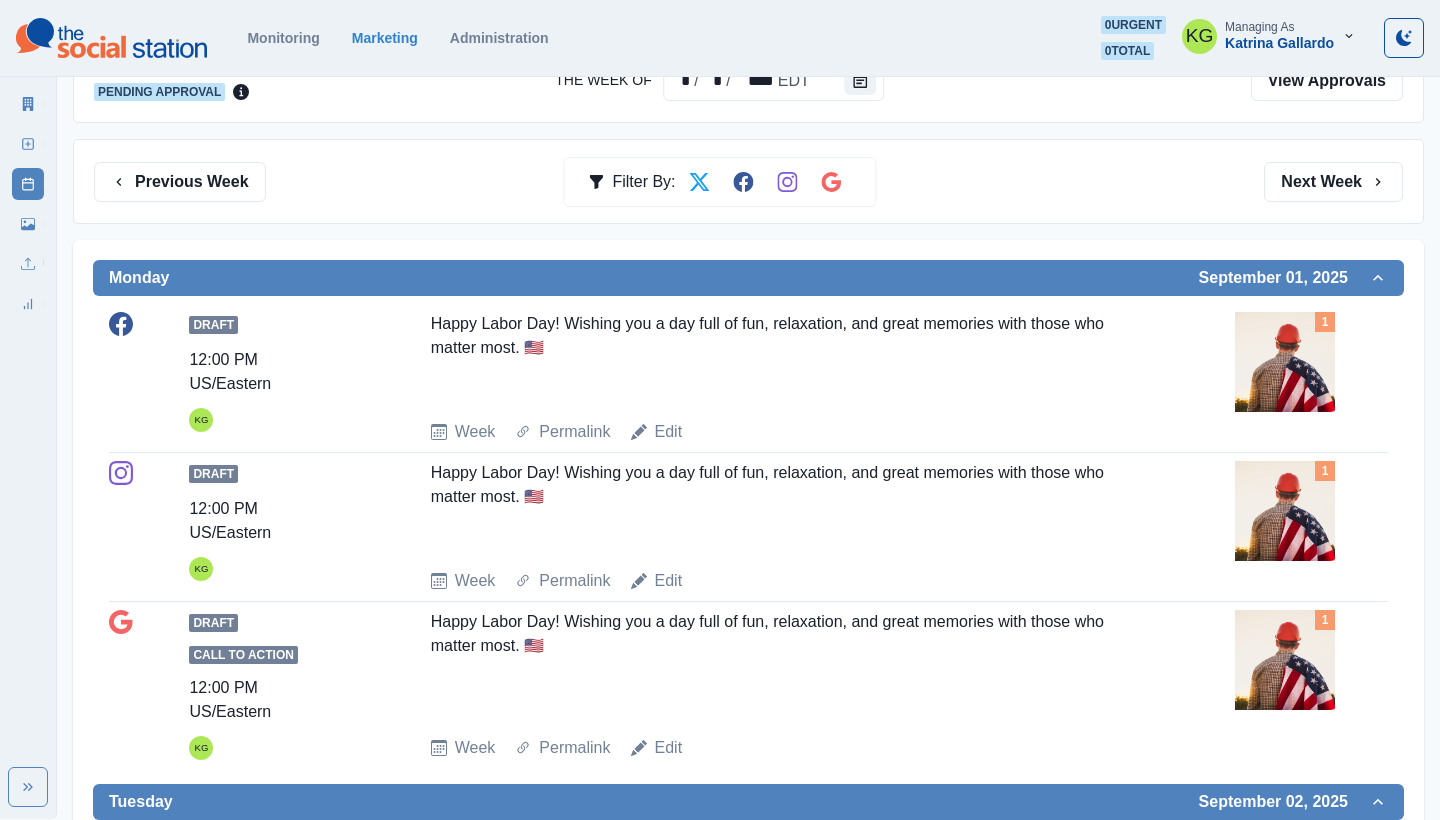 scroll, scrollTop: 46, scrollLeft: 0, axis: vertical 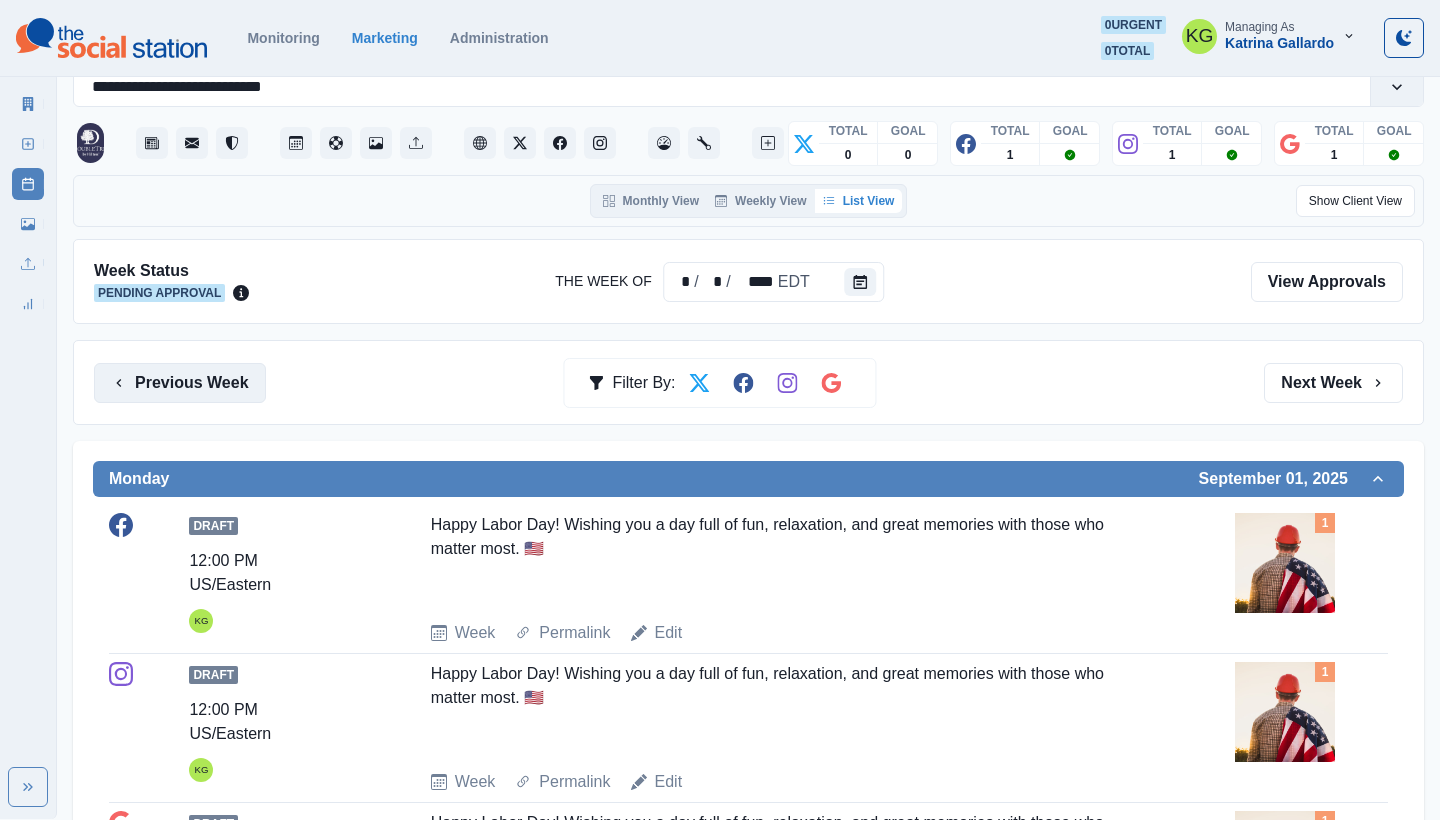 click on "Previous Week" at bounding box center [180, 383] 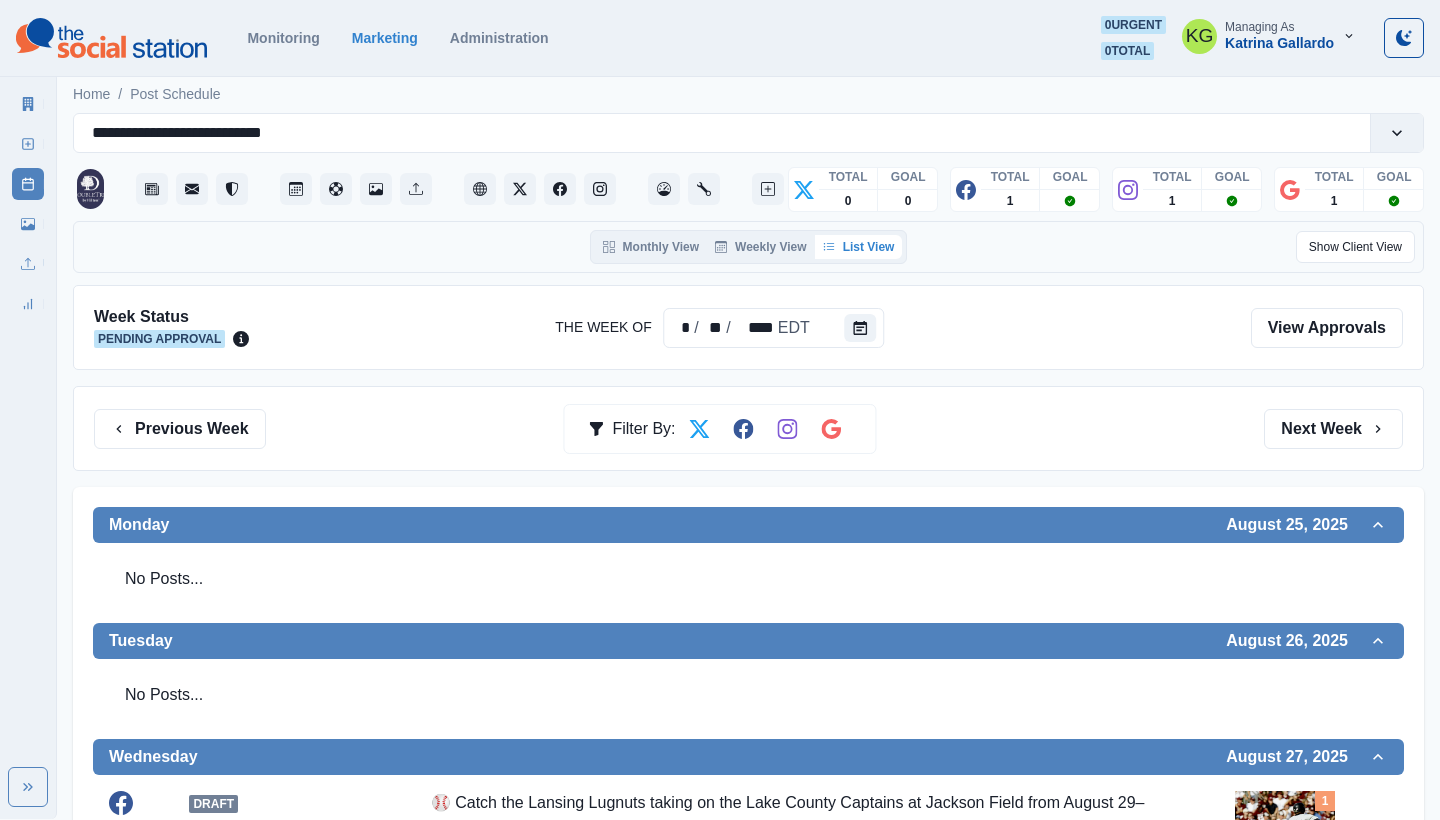 scroll, scrollTop: 0, scrollLeft: 0, axis: both 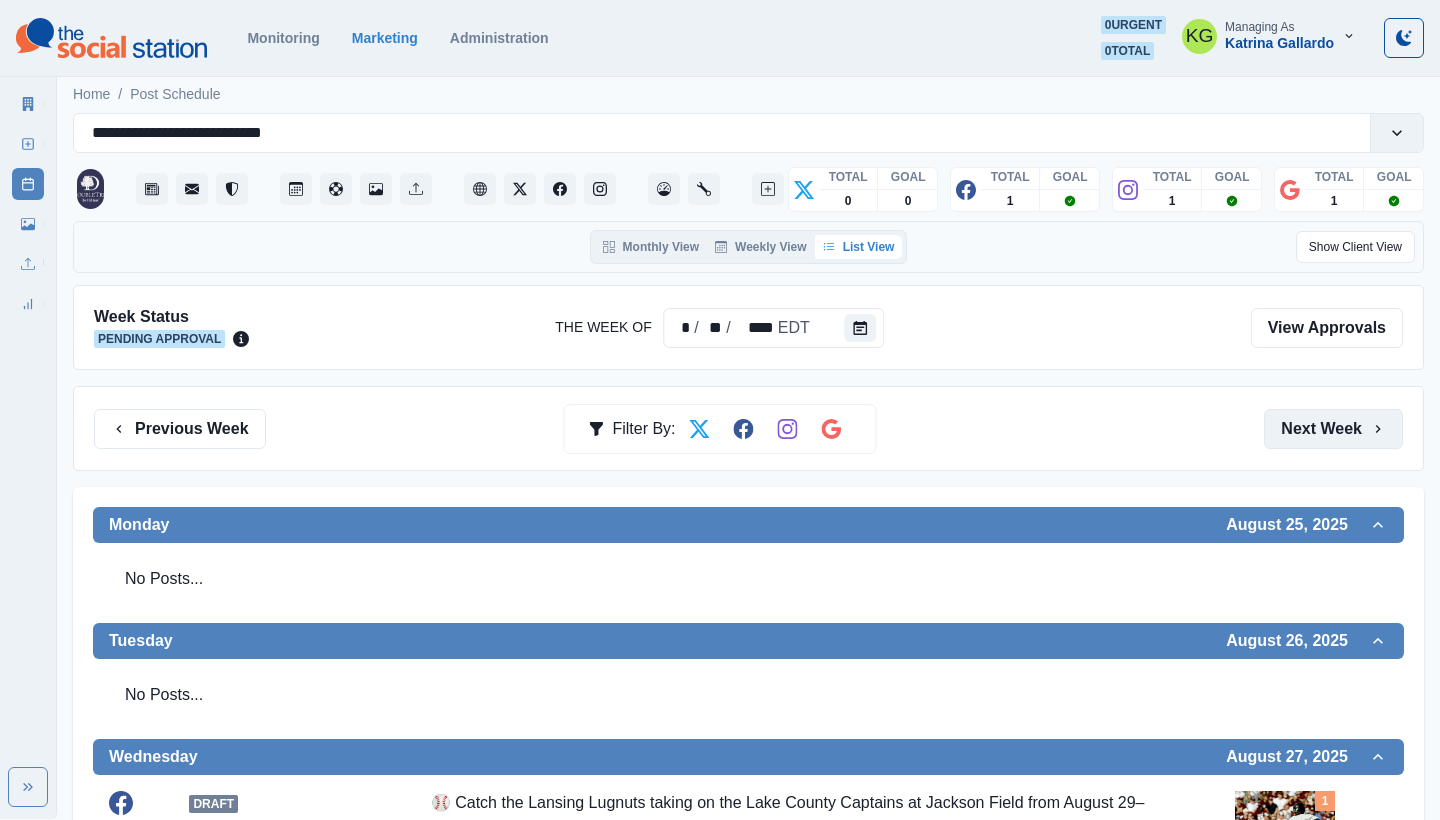 click on "Next Week" at bounding box center [1333, 429] 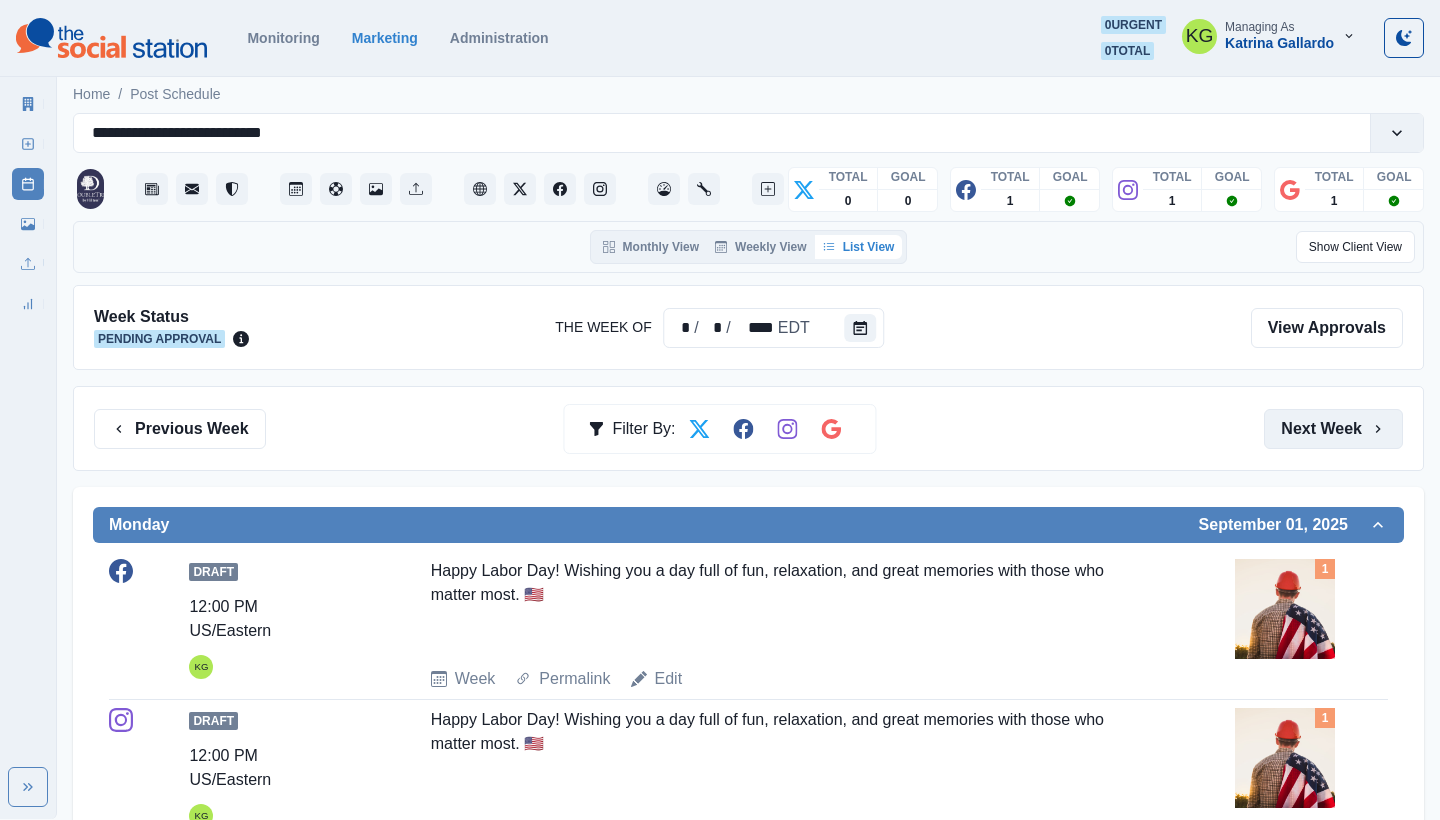 click on "Next Week" at bounding box center [1333, 429] 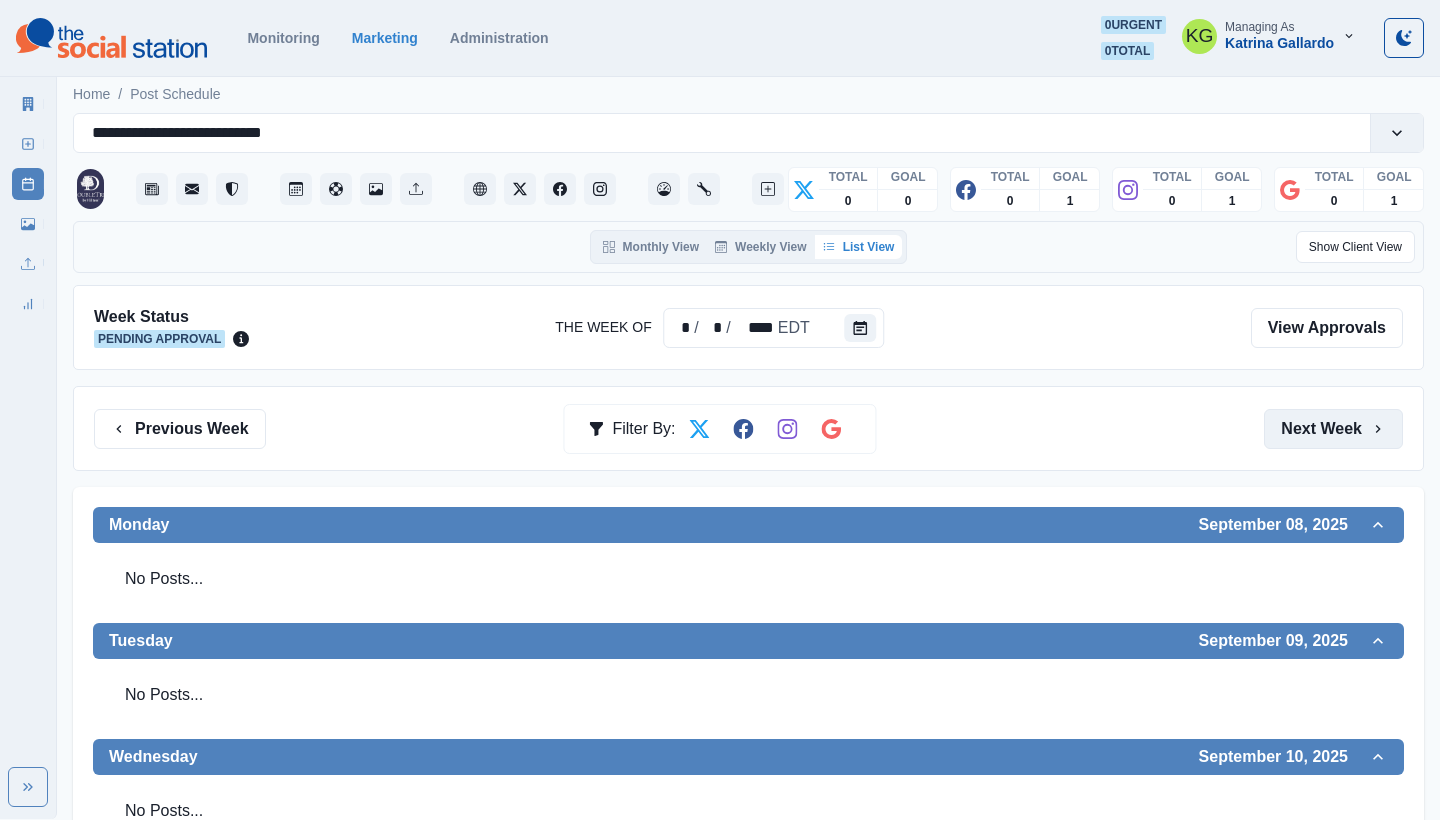 click on "Next Week" at bounding box center (1333, 429) 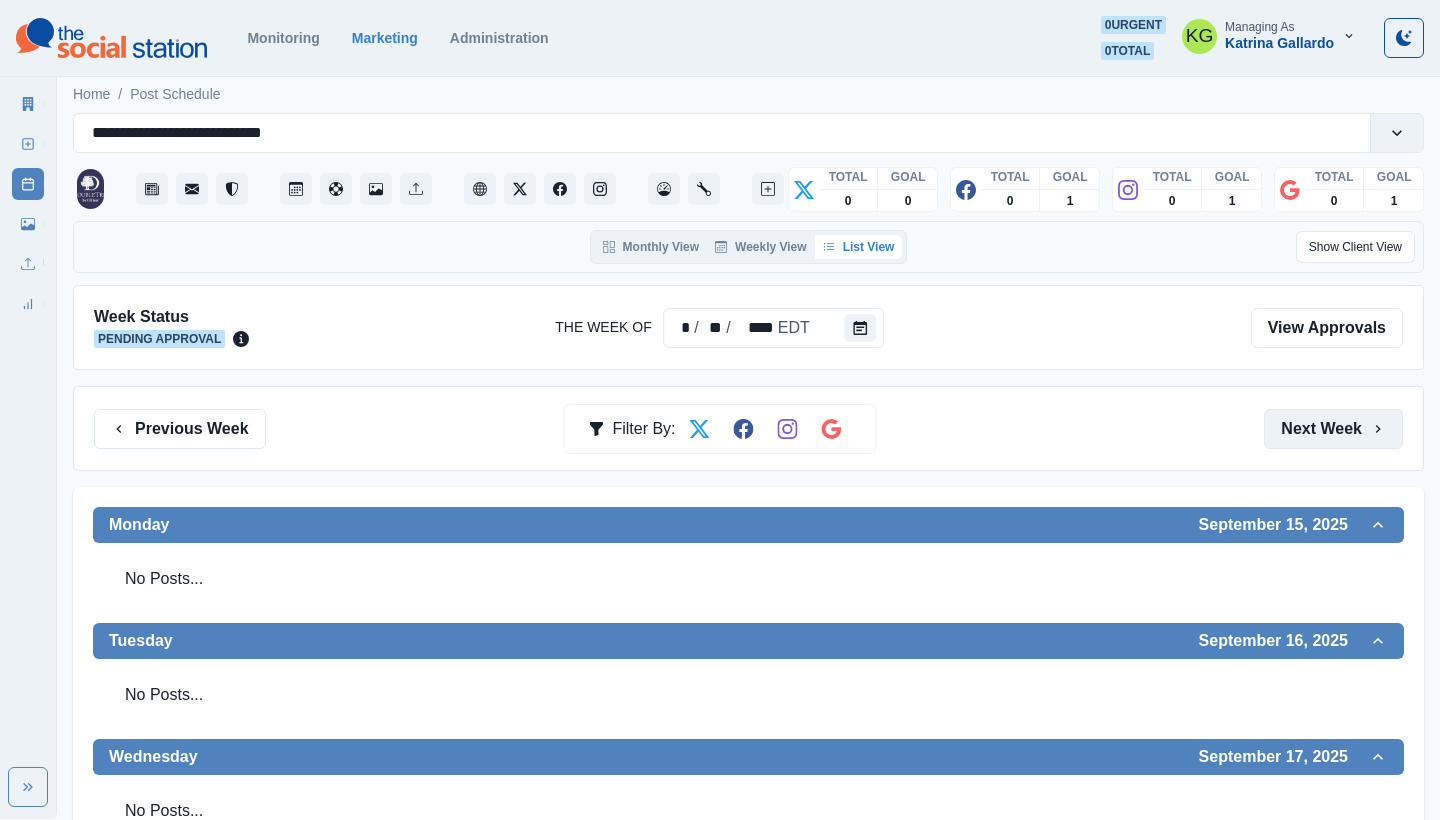click on "Next Week" at bounding box center (1333, 429) 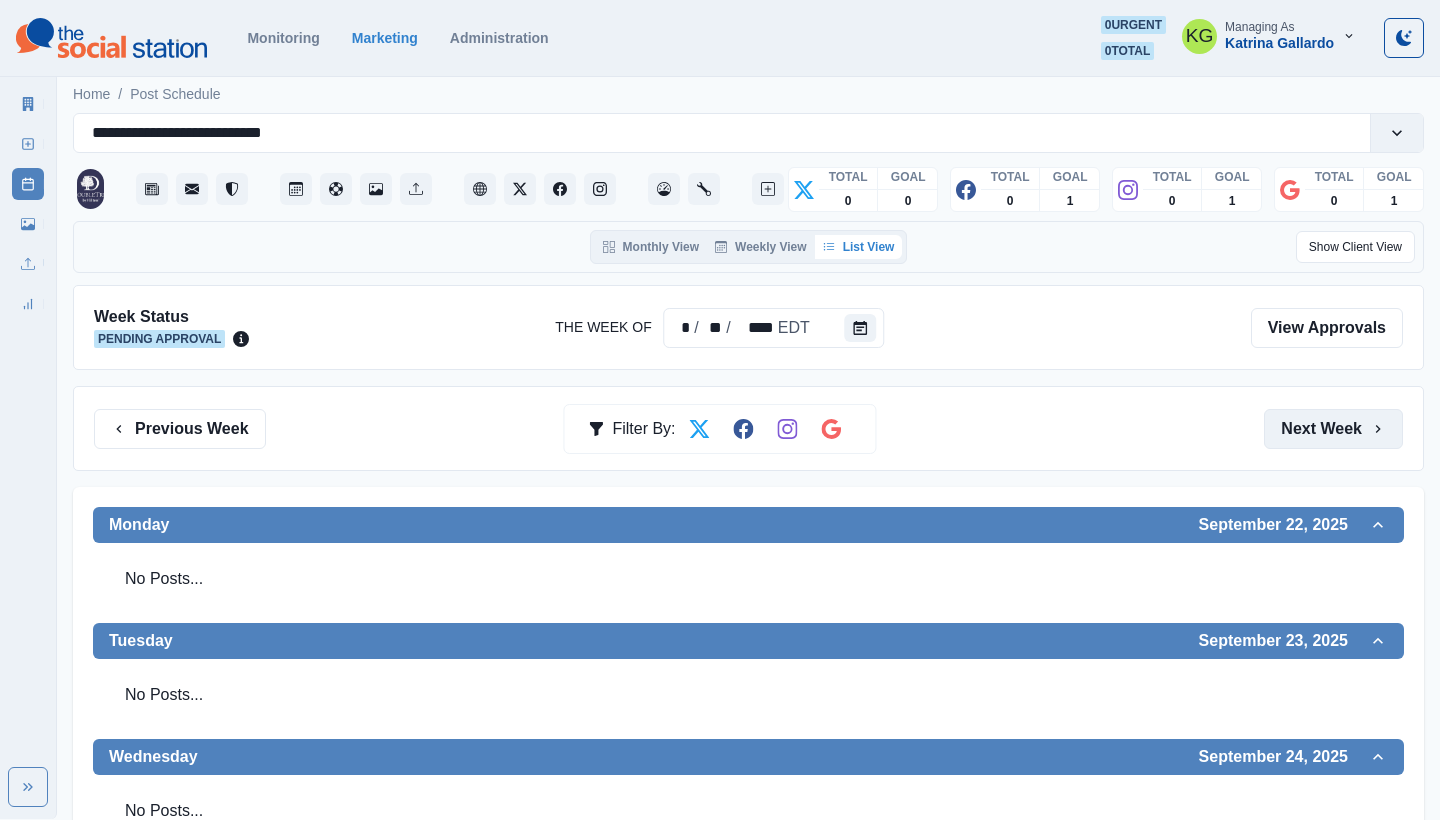 click on "Next Week" at bounding box center (1333, 429) 